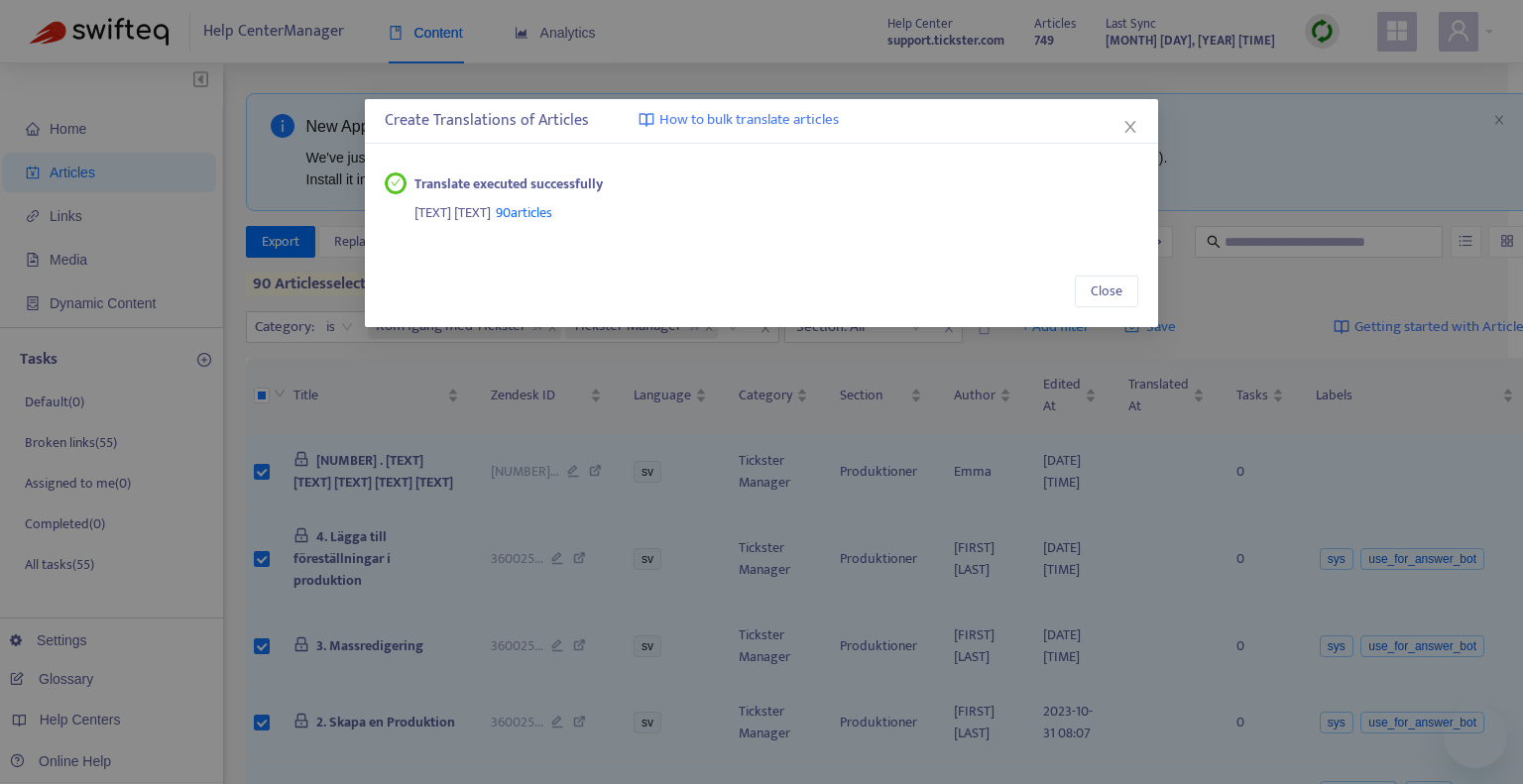 scroll, scrollTop: 0, scrollLeft: 0, axis: both 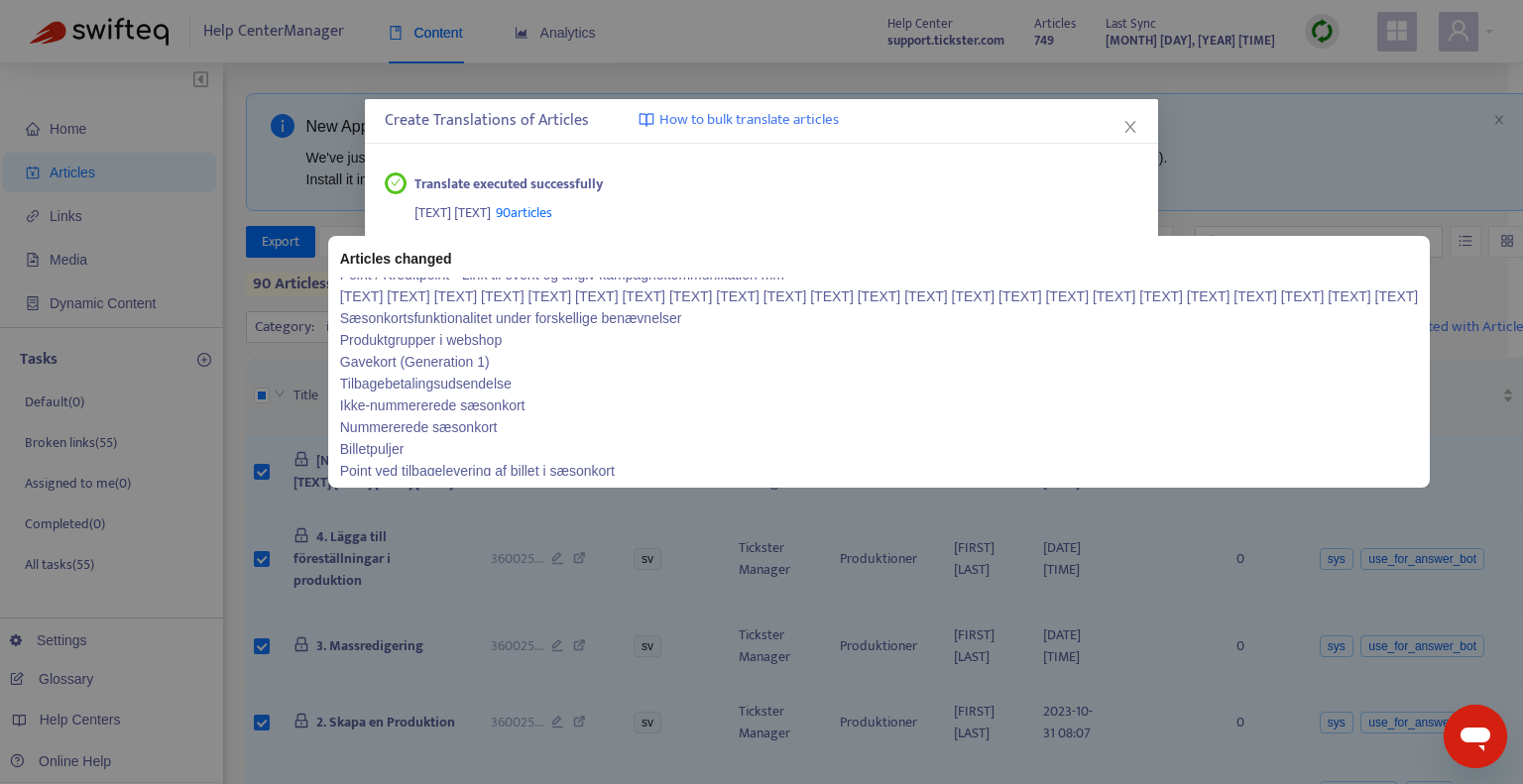 click on "[NUMBER] [TEXT]" at bounding box center (524, 212) 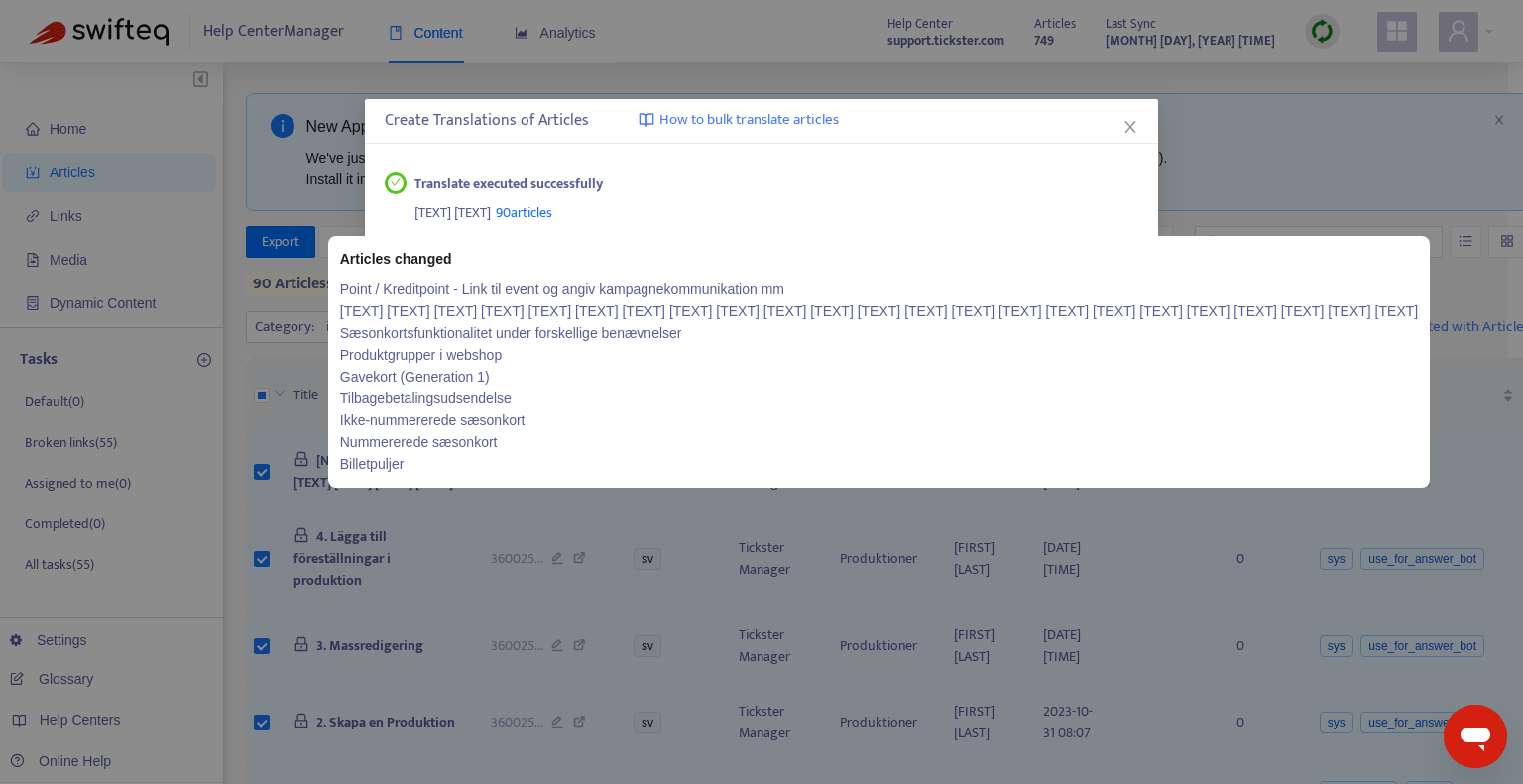 scroll, scrollTop: 99, scrollLeft: 0, axis: vertical 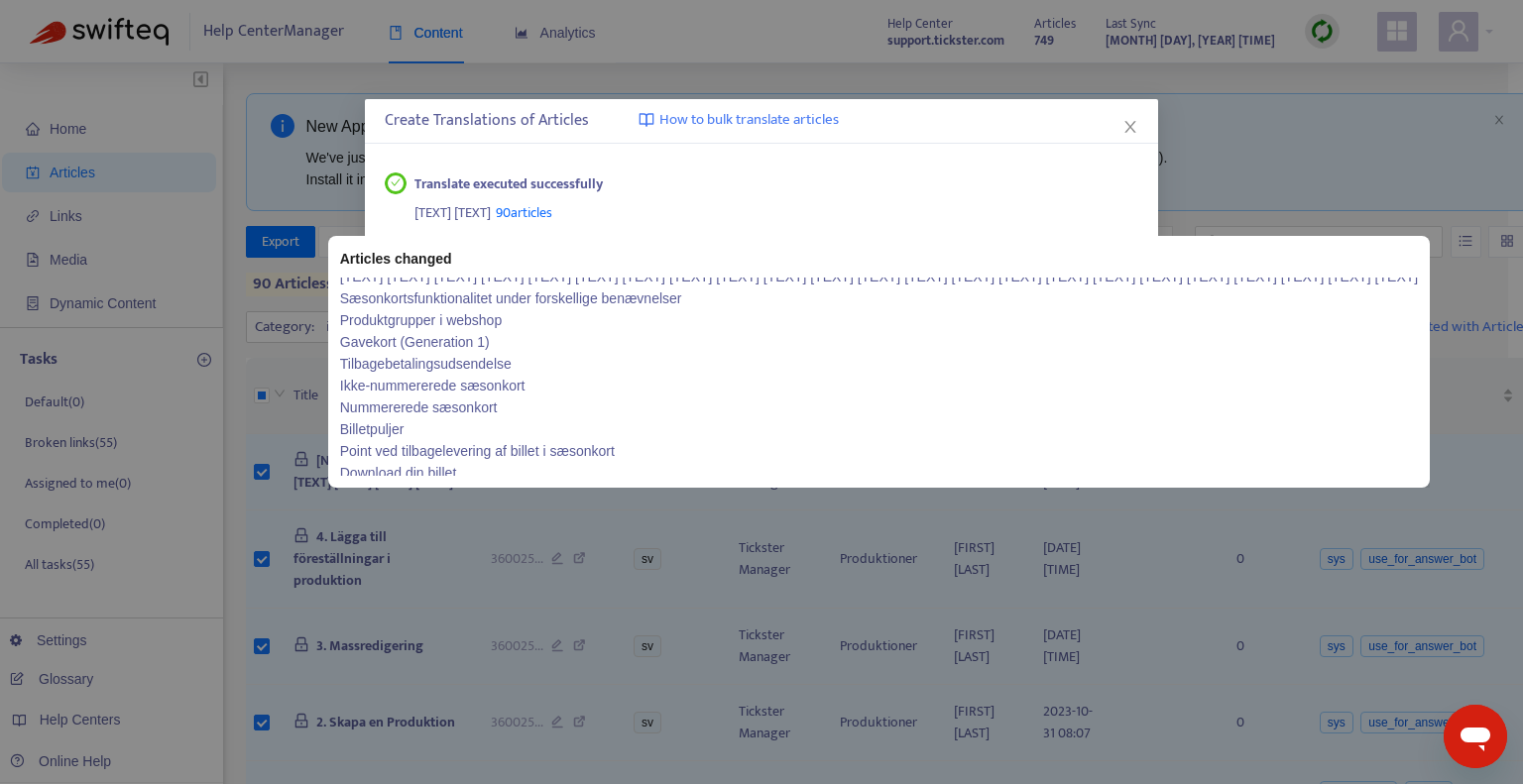 click on "Nummererede sæsonkort" at bounding box center (879, 407) 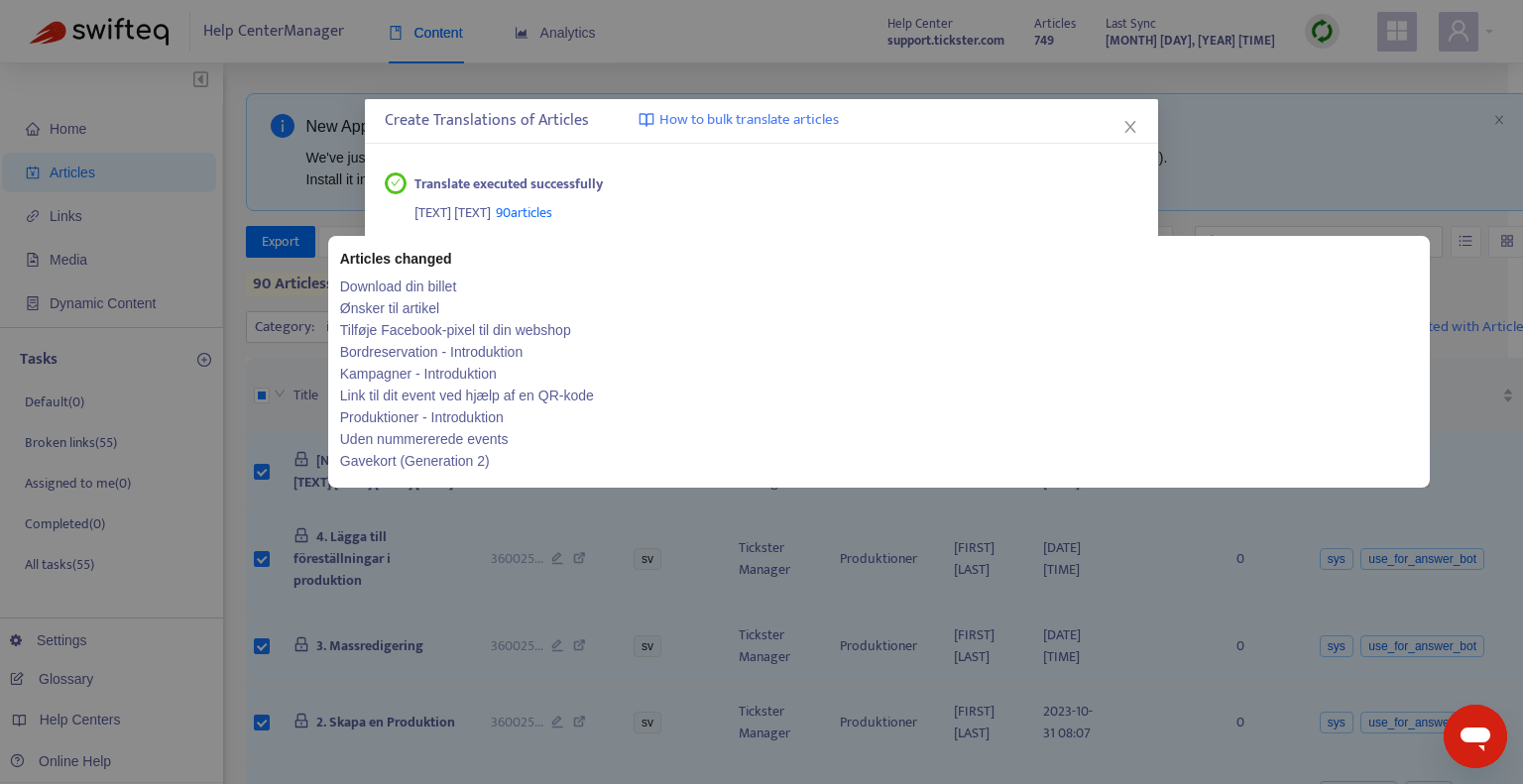 scroll, scrollTop: 297, scrollLeft: 0, axis: vertical 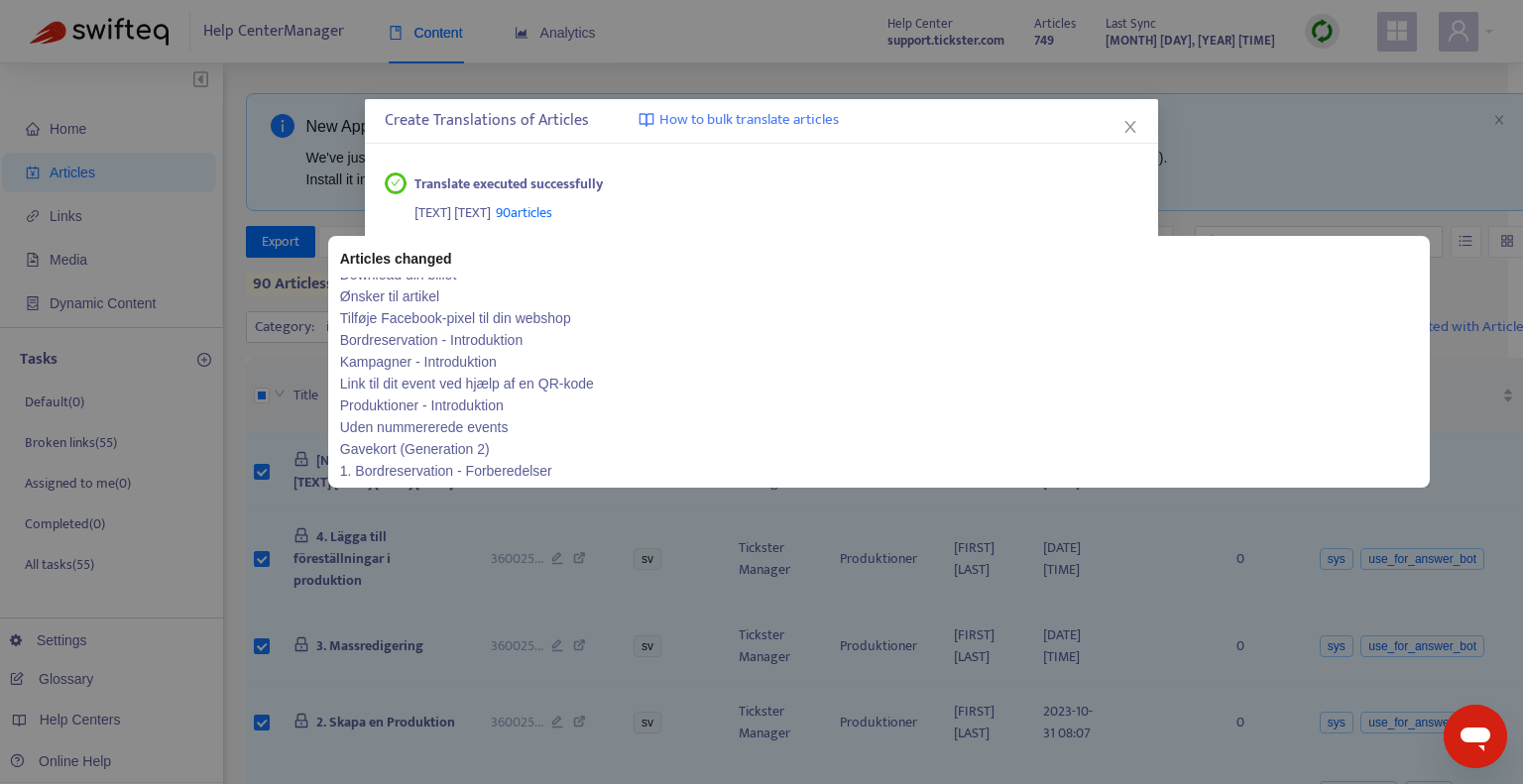 click on "Ønsker til artikel" at bounding box center (879, 296) 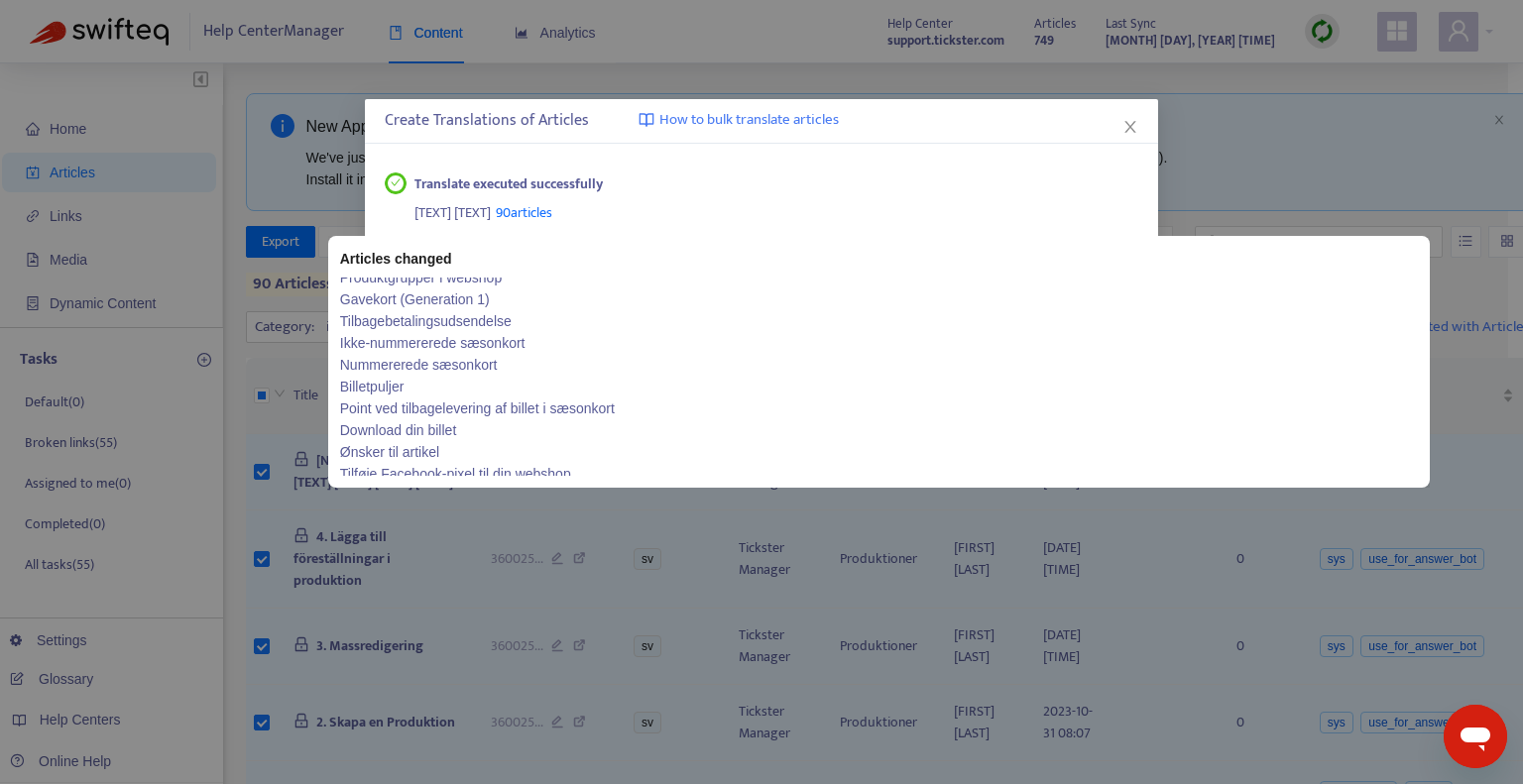 scroll, scrollTop: 0, scrollLeft: 0, axis: both 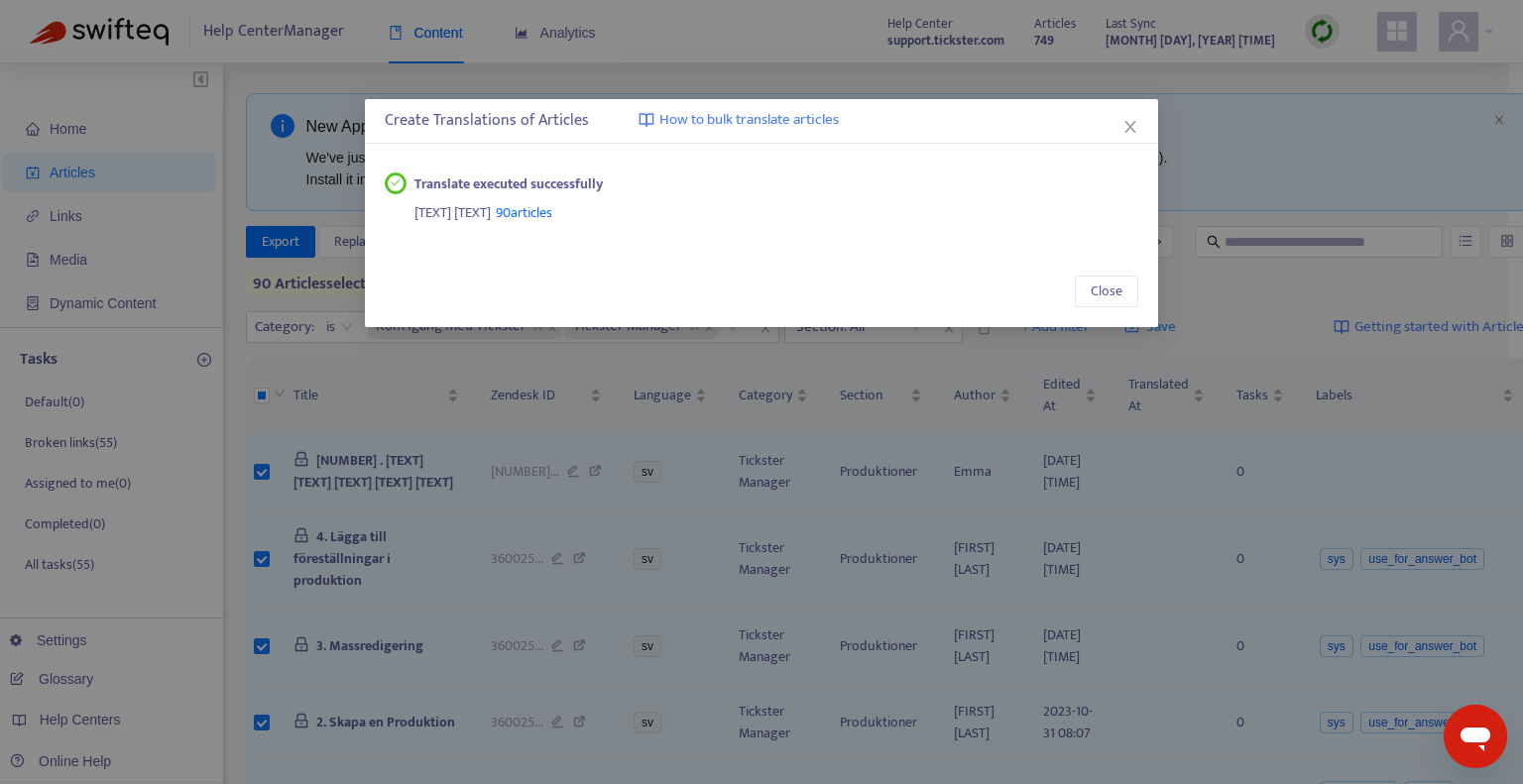 click on "Successfully translated 90  articles" at bounding box center (776, 210) 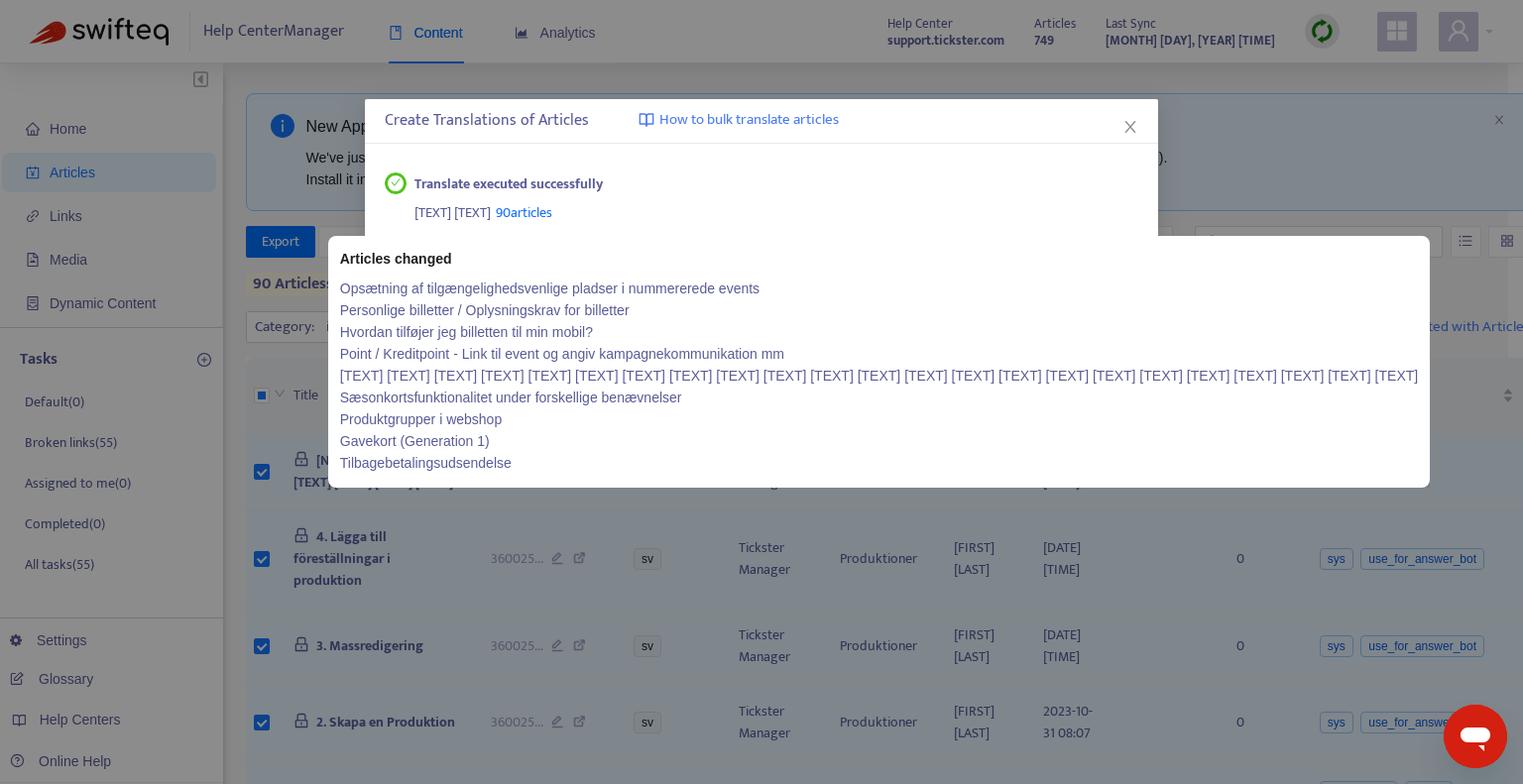 click on "90  articles" at bounding box center [524, 212] 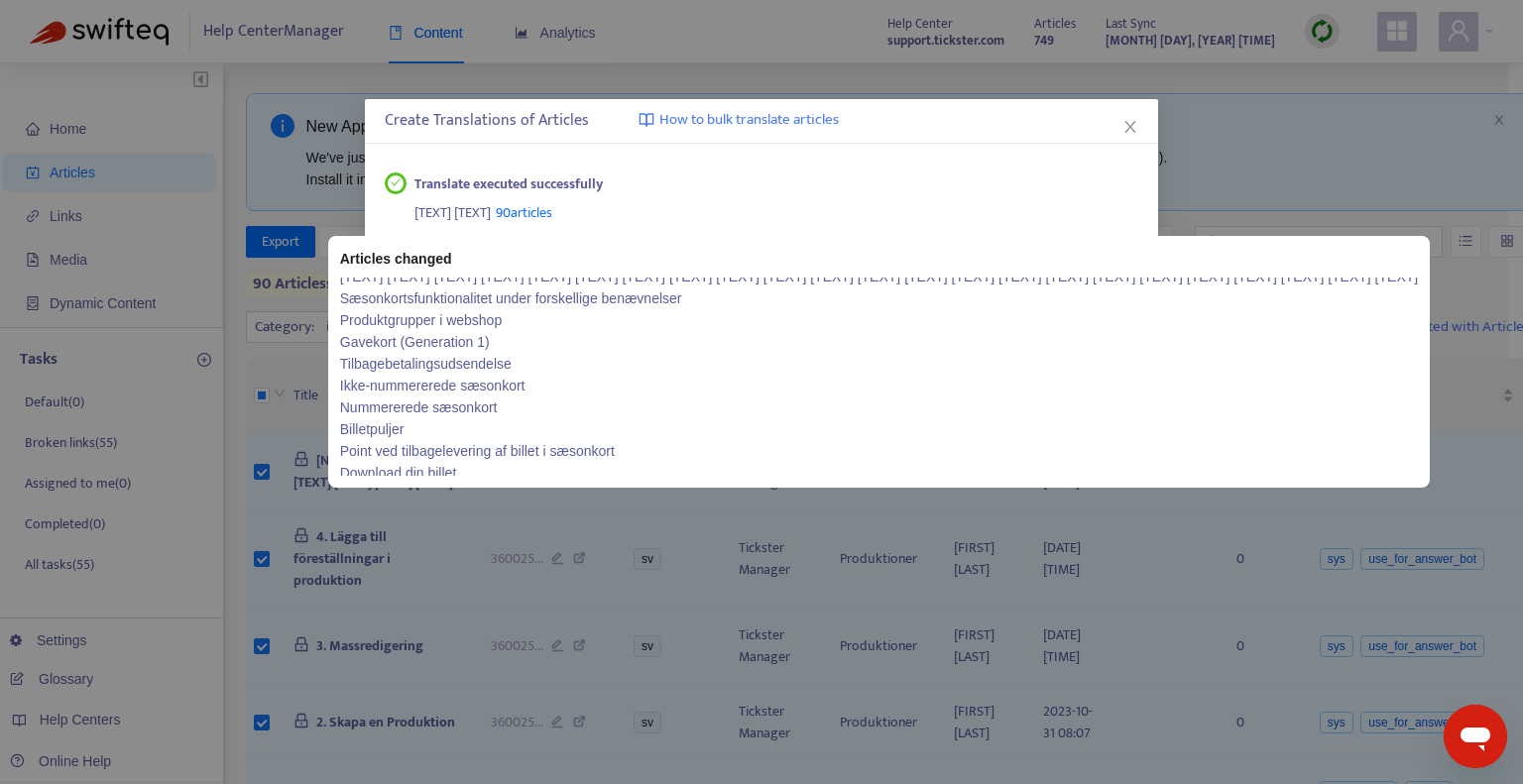 scroll, scrollTop: 198, scrollLeft: 0, axis: vertical 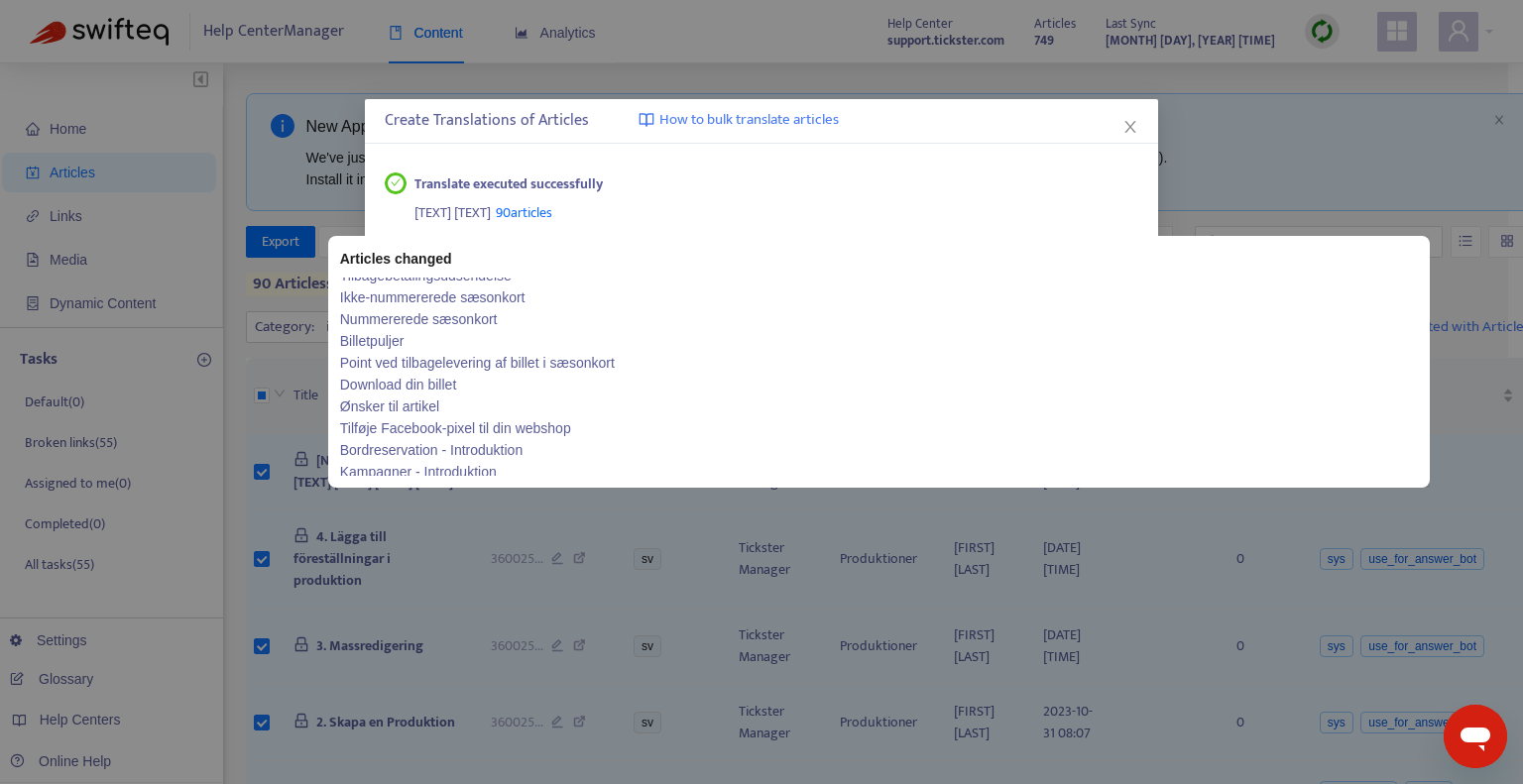 click on "Ønsker til artikel" at bounding box center [879, 406] 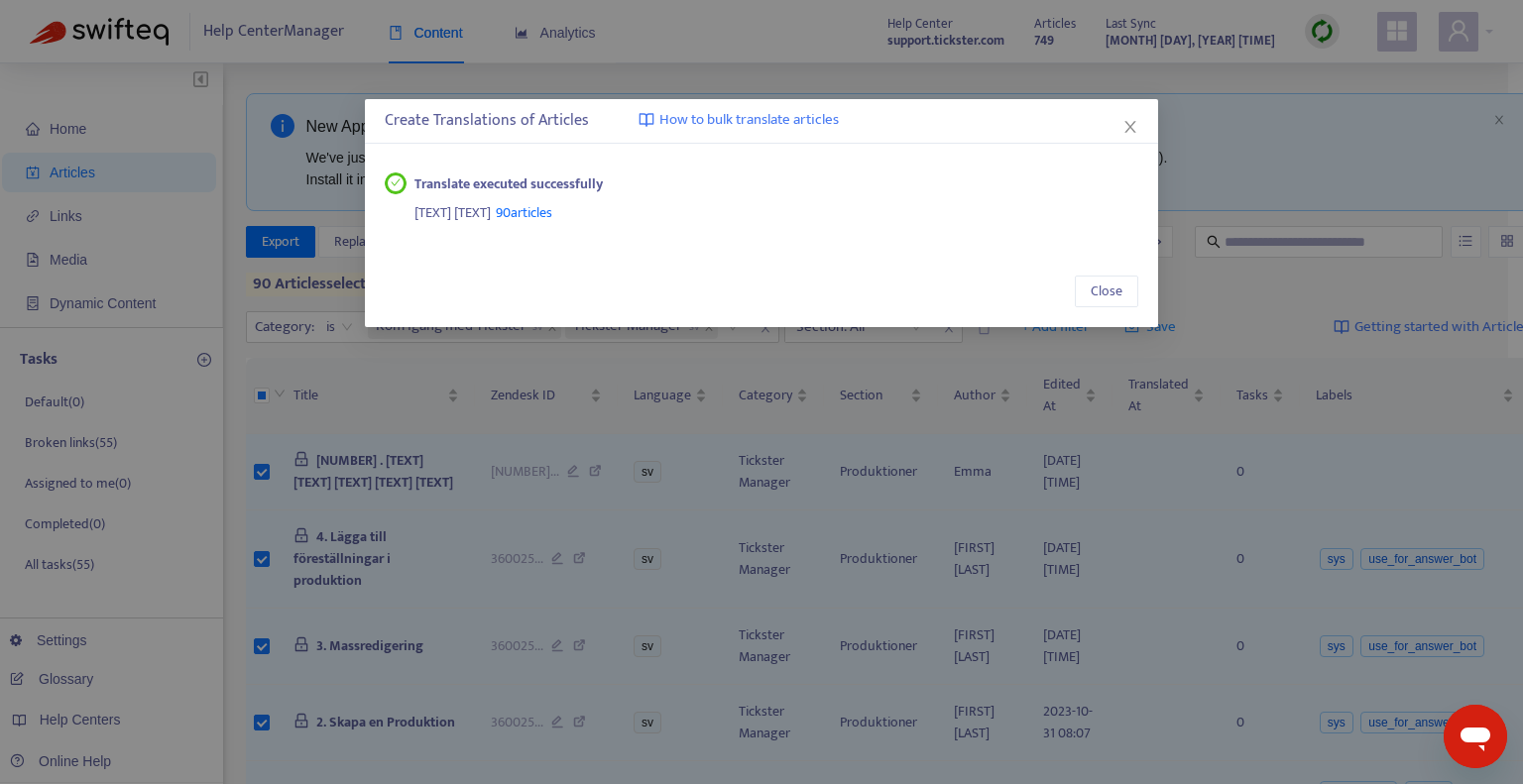 scroll, scrollTop: 200, scrollLeft: 0, axis: vertical 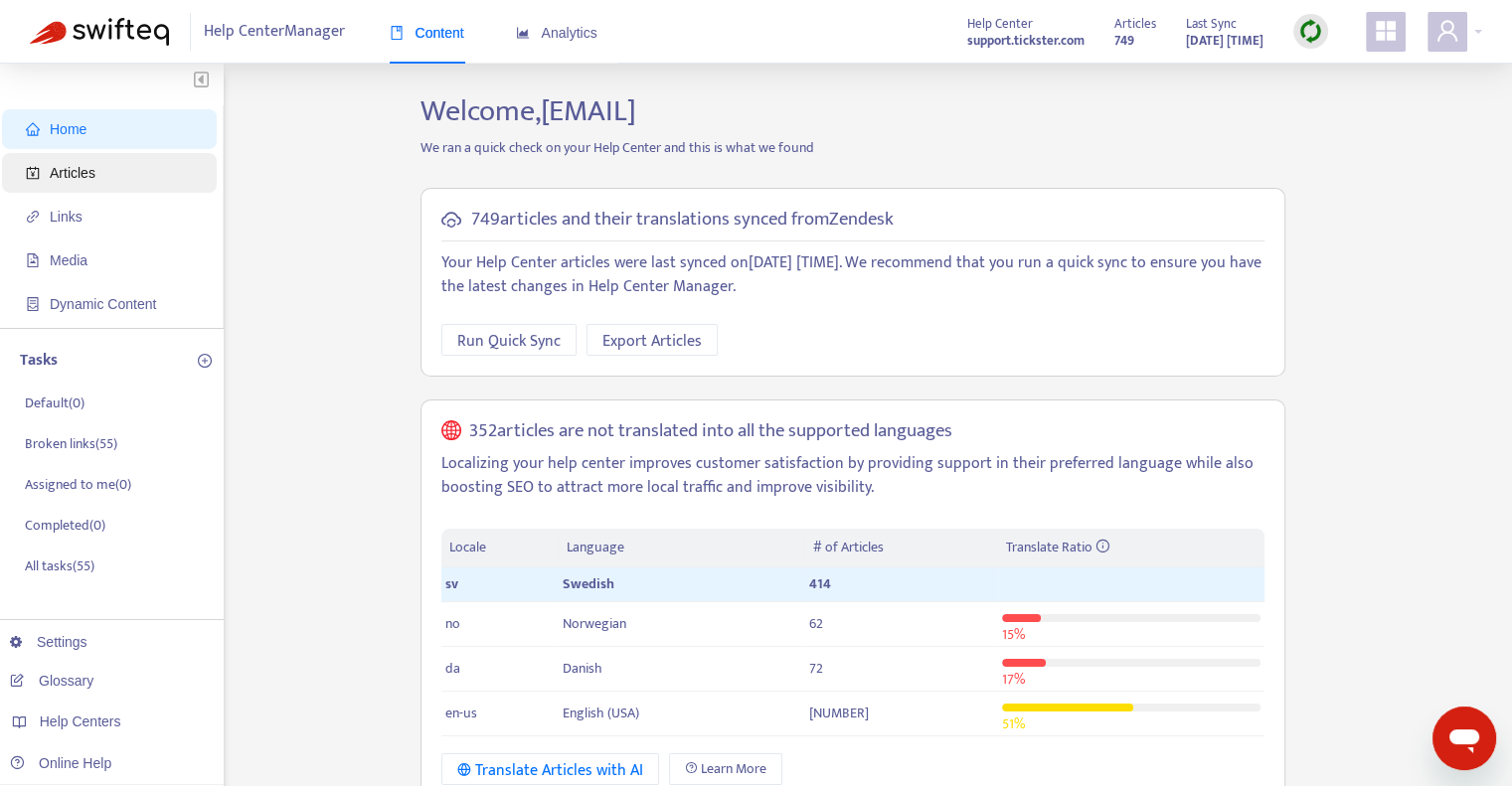 click on "Articles" at bounding box center (113, 173) 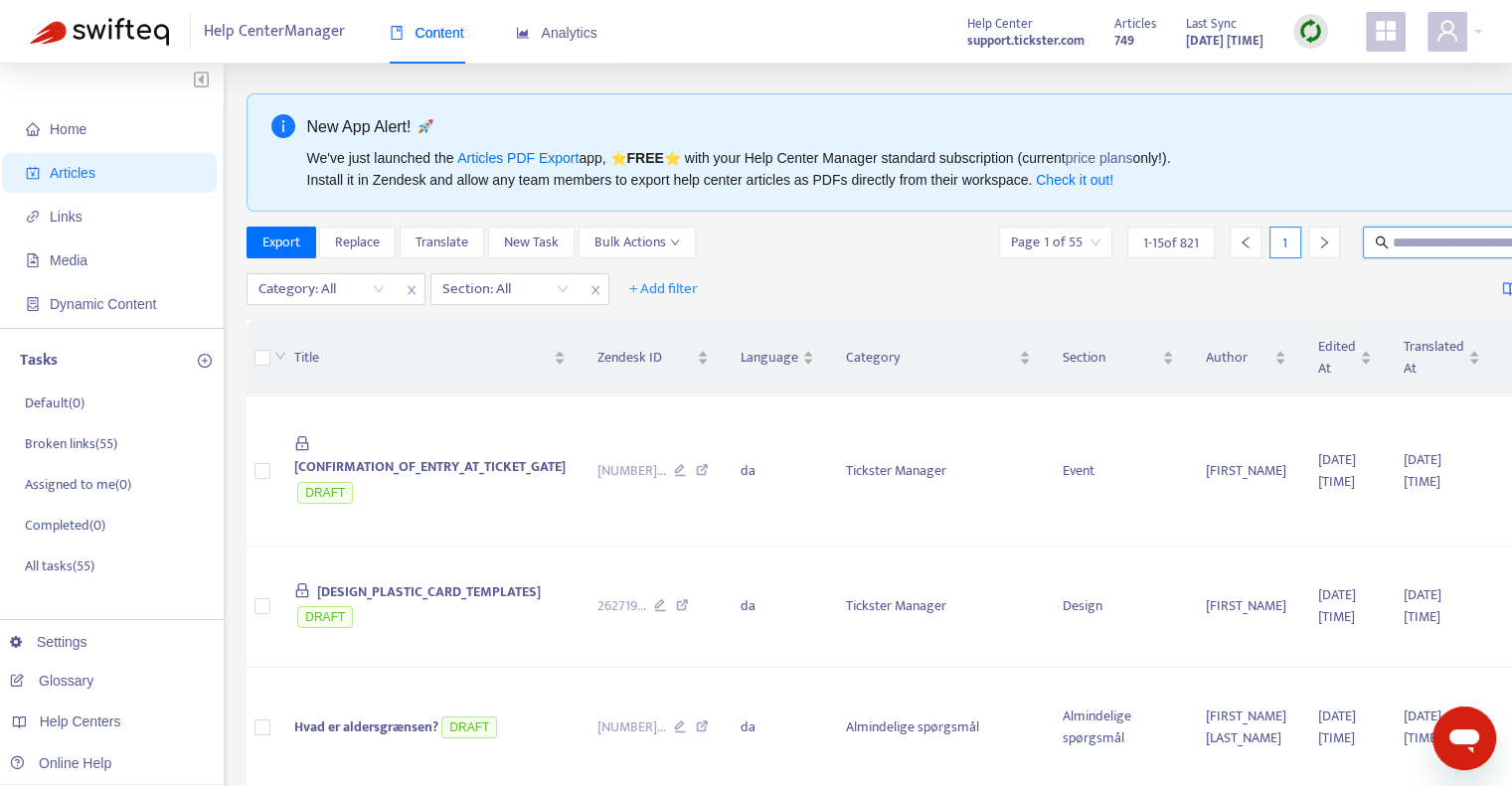 click at bounding box center [1488, 242] 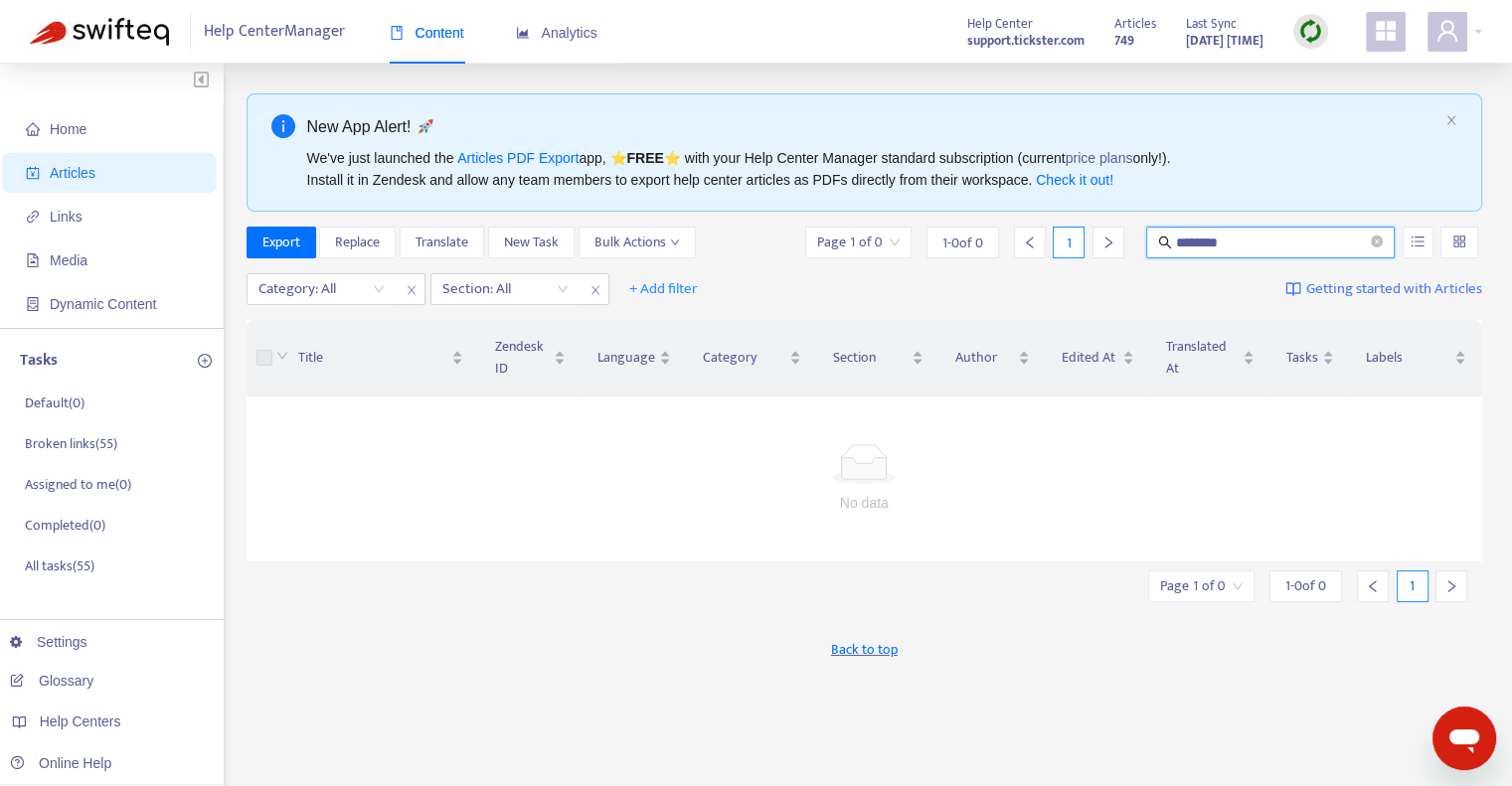 click on "********" at bounding box center (1271, 242) 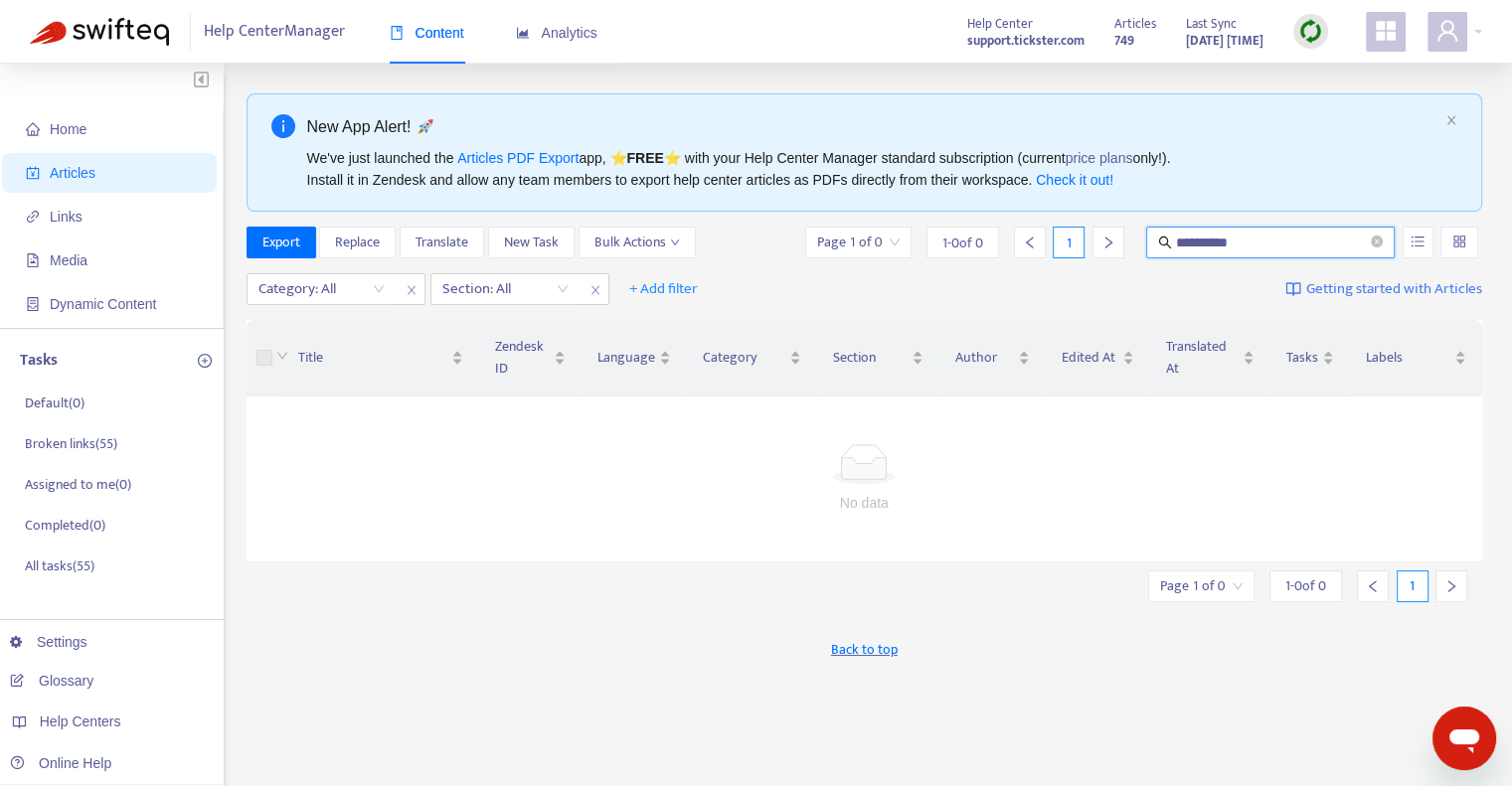 click on "**********" at bounding box center [1271, 242] 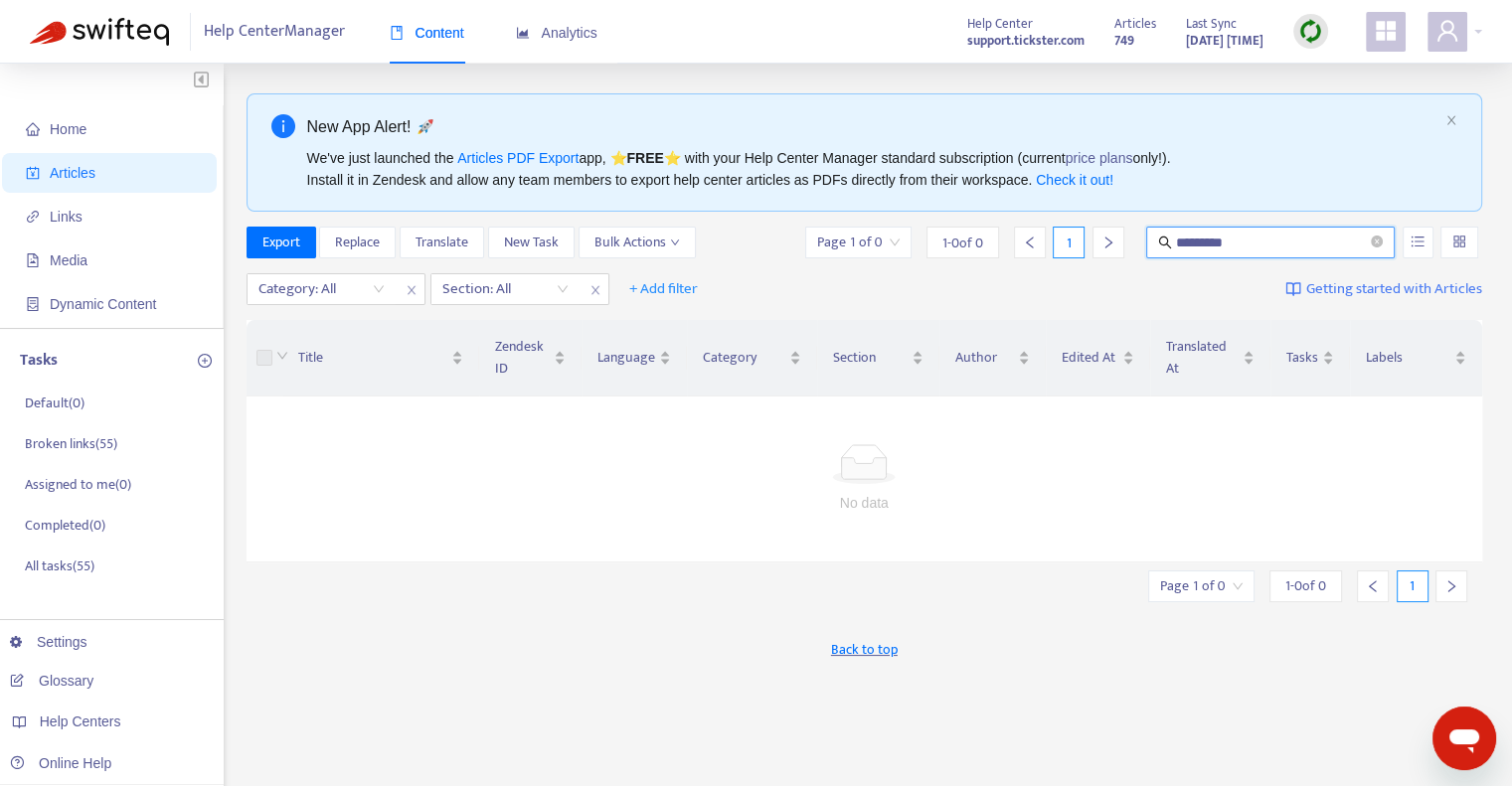 type on "*********" 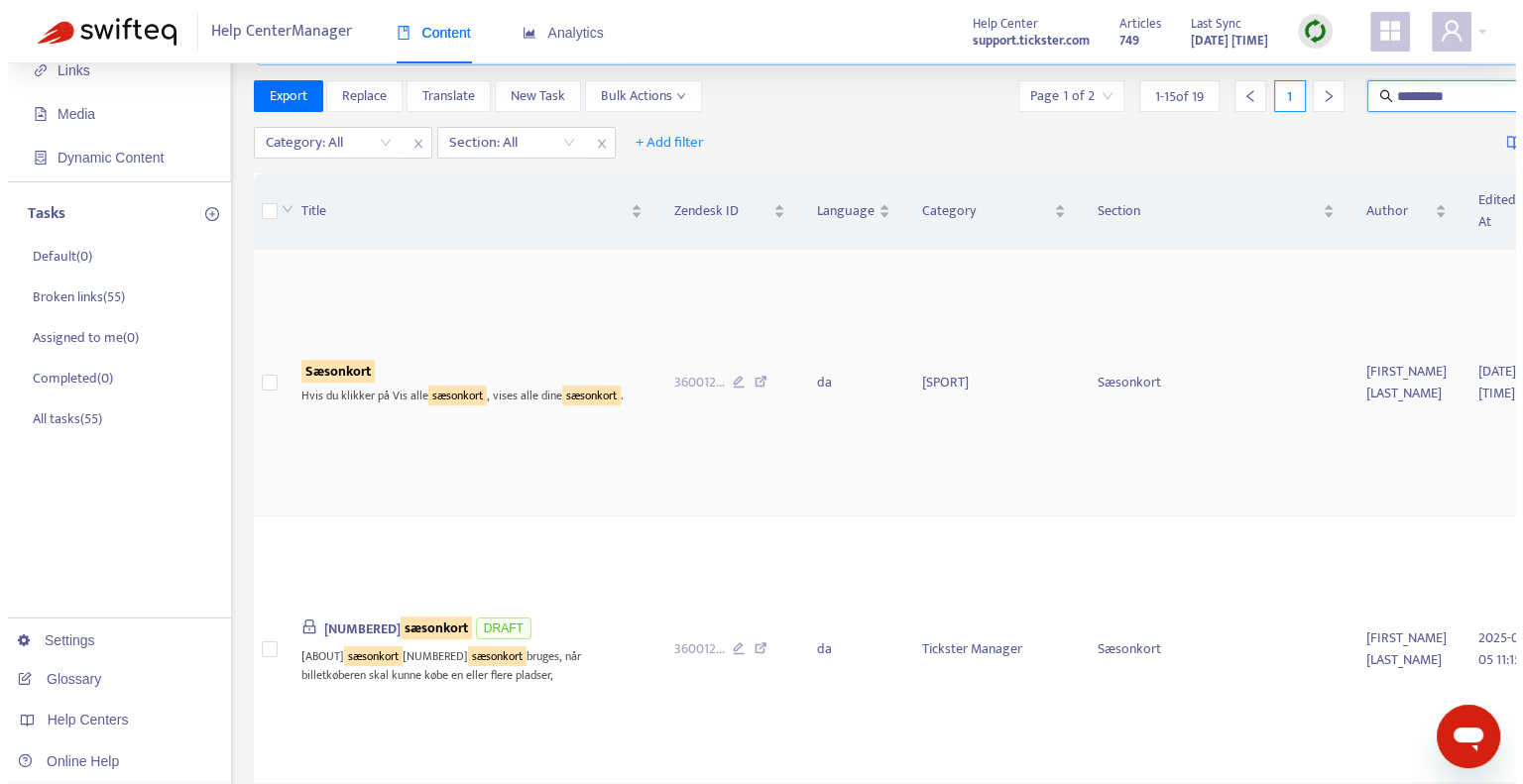scroll, scrollTop: 198, scrollLeft: 0, axis: vertical 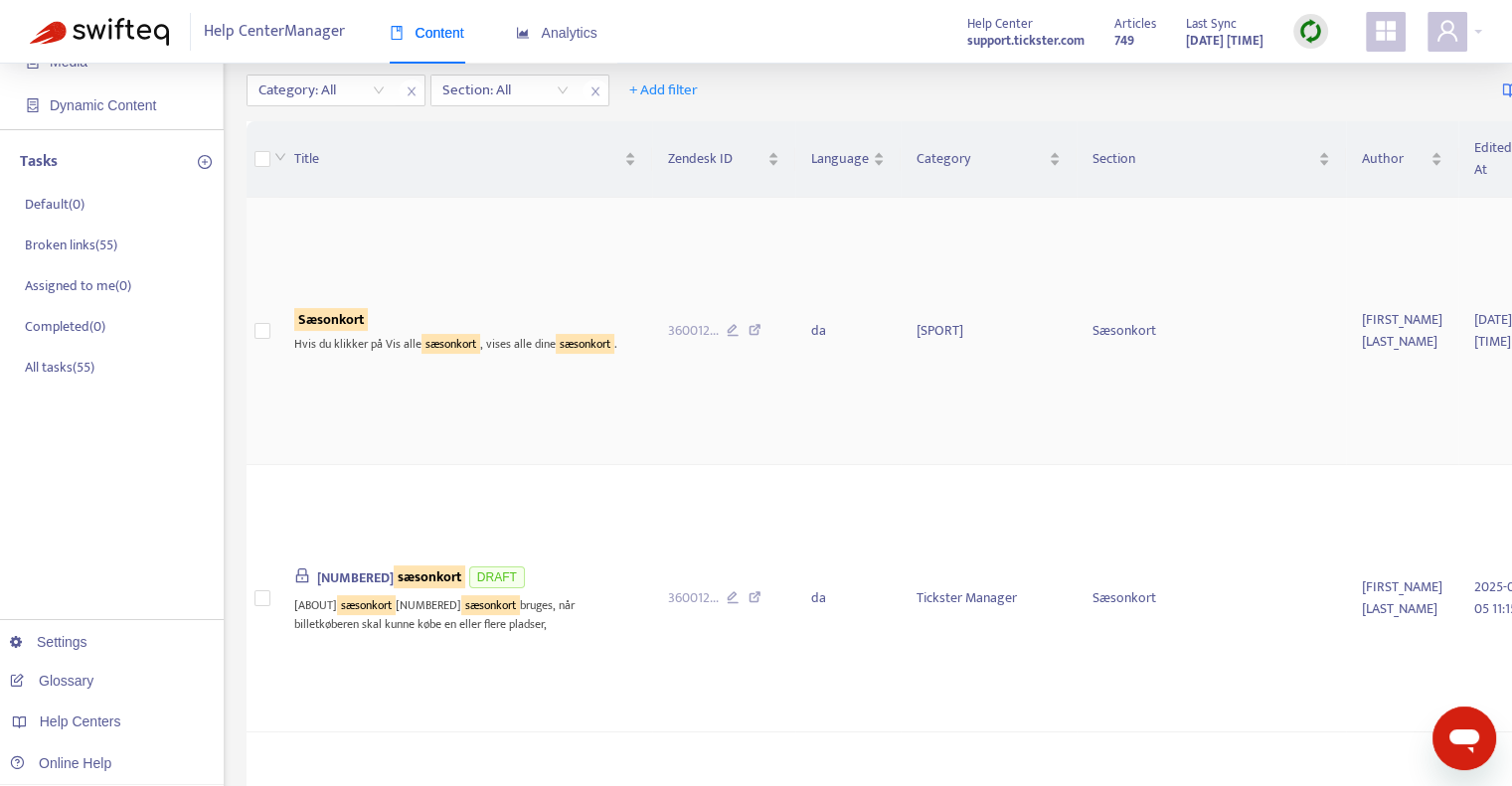 click on "Sæsonkort" at bounding box center (331, 319) 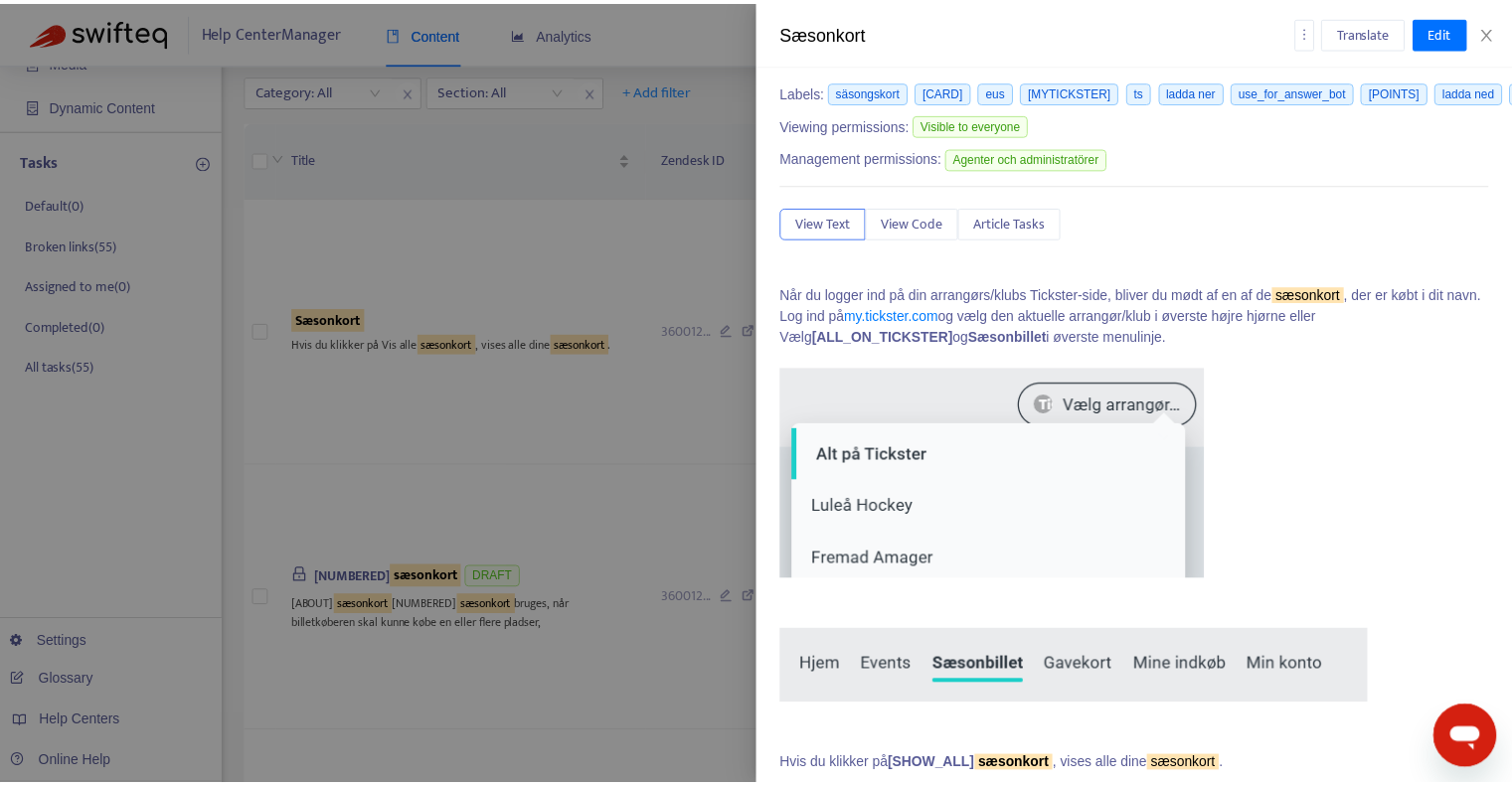 scroll, scrollTop: 99, scrollLeft: 0, axis: vertical 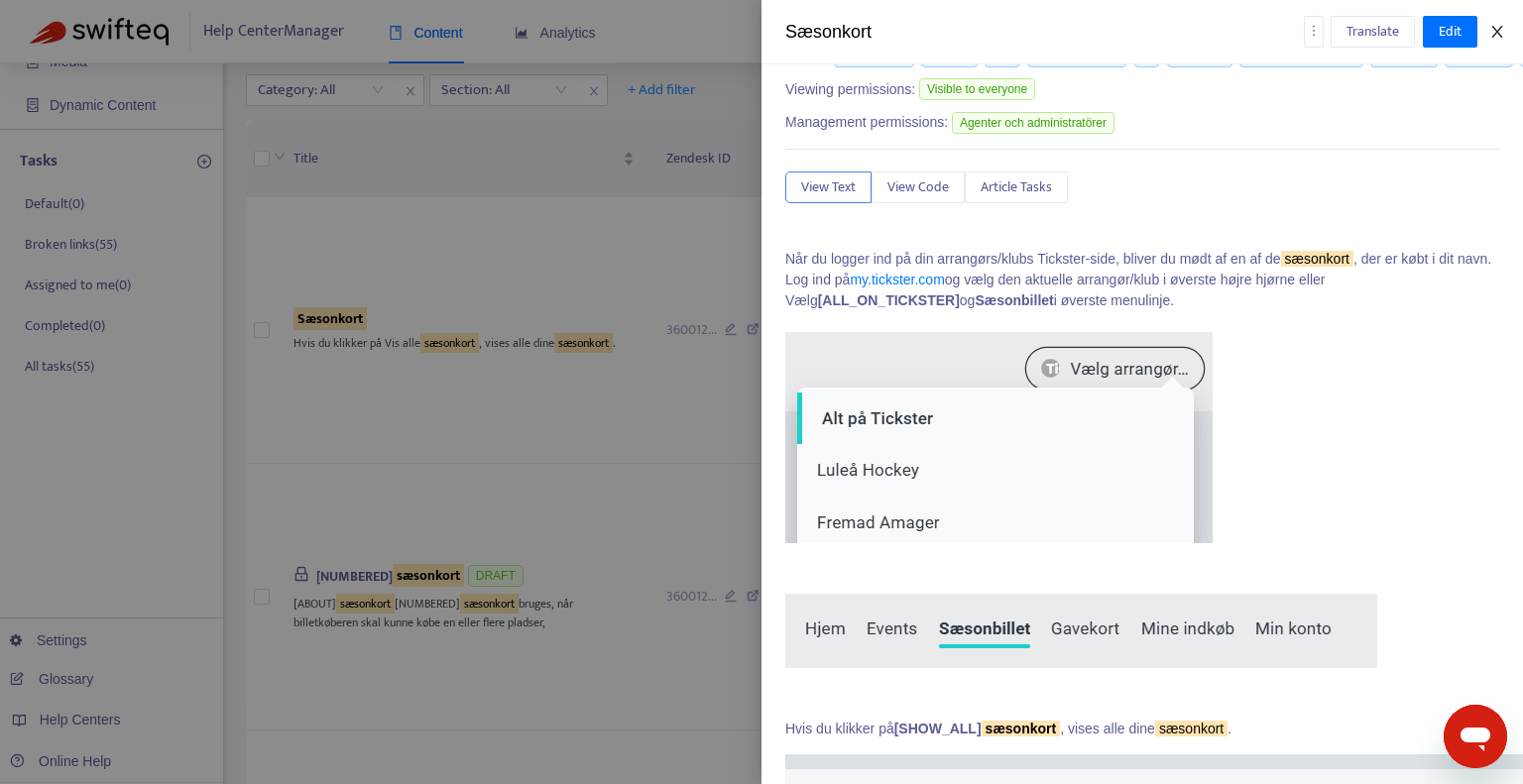 click at bounding box center [1497, 32] 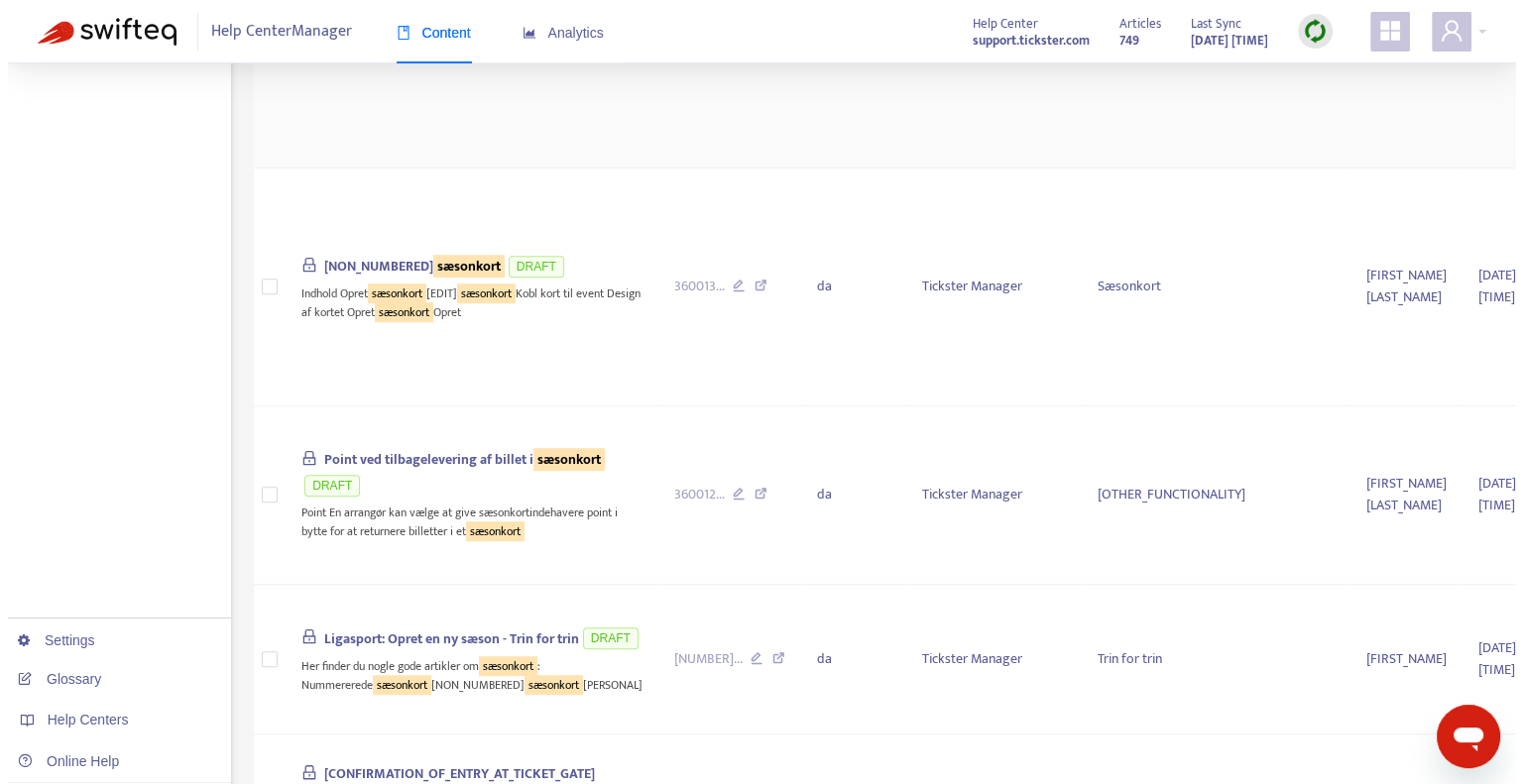 scroll, scrollTop: 1090, scrollLeft: 0, axis: vertical 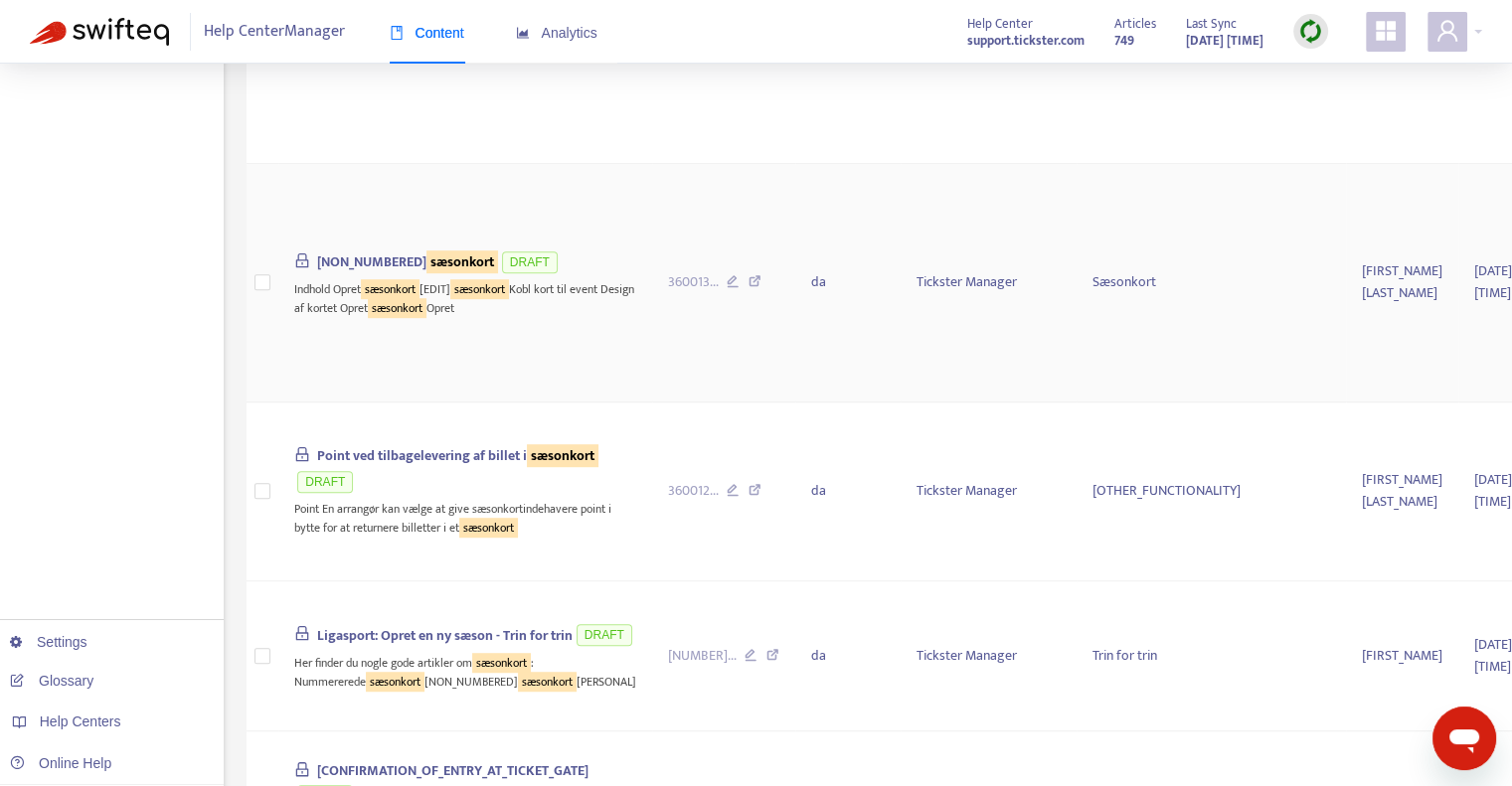click on "Ikke-nummererede  sæsonkort" at bounding box center [408, 261] 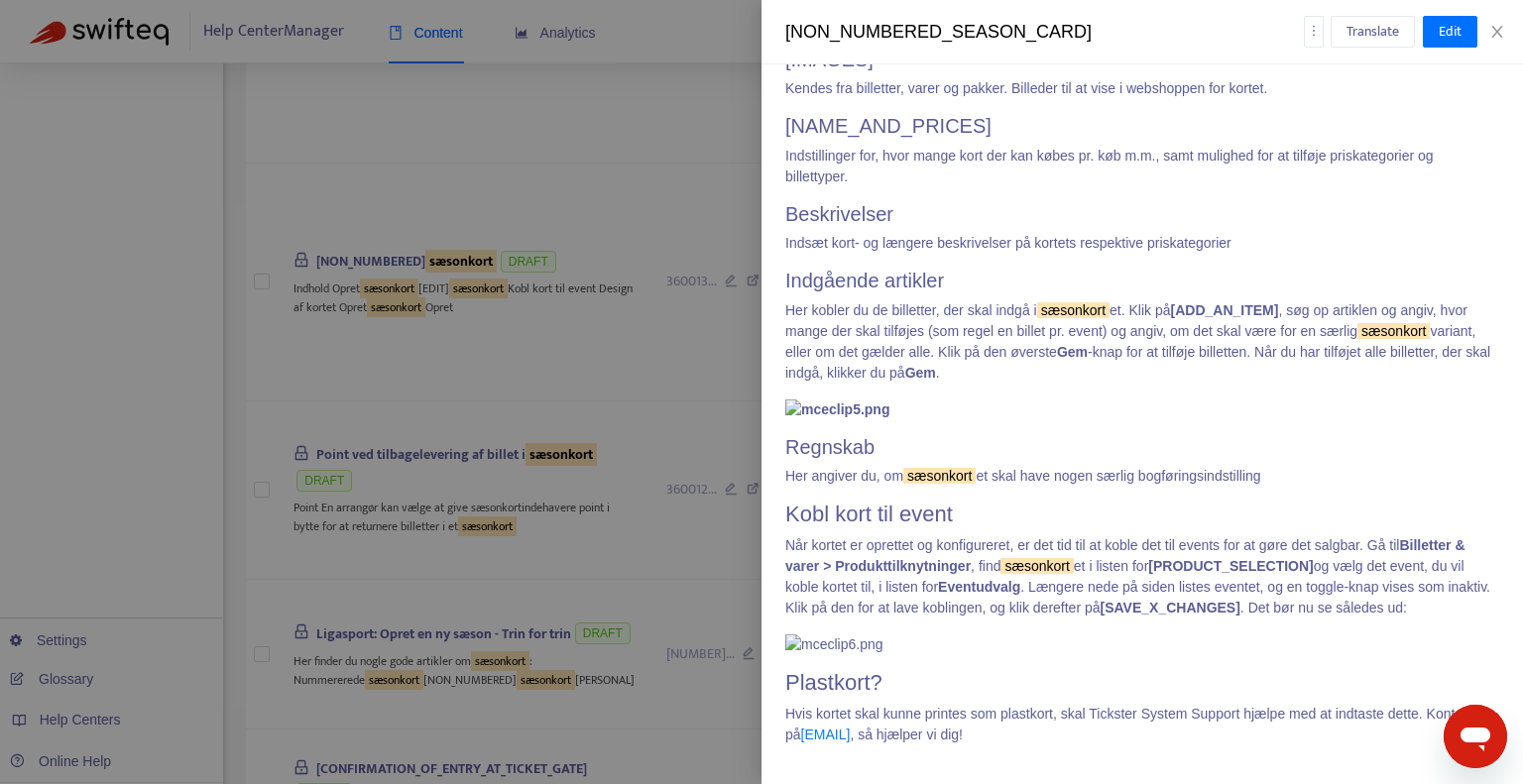 scroll, scrollTop: 4325, scrollLeft: 0, axis: vertical 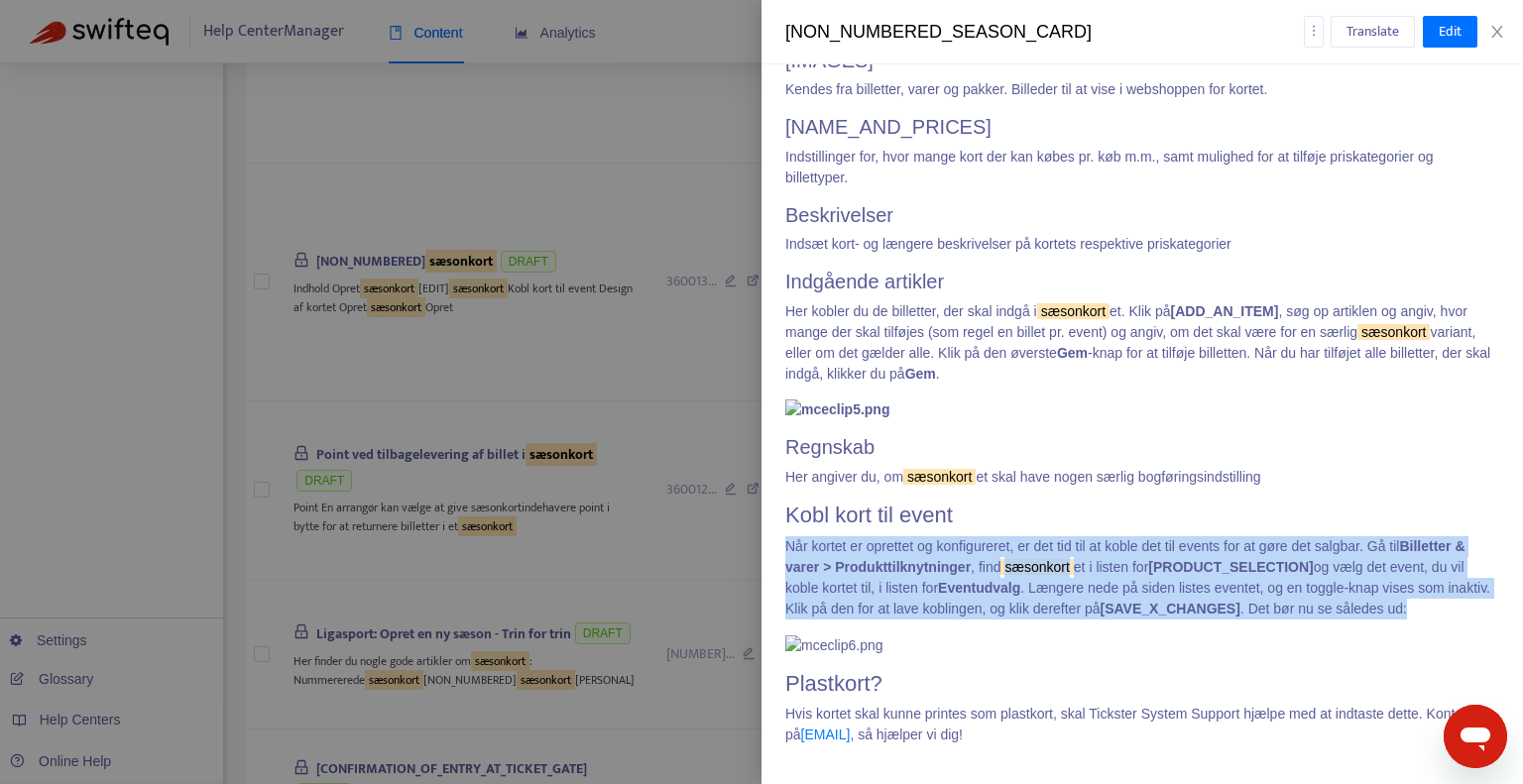 drag, startPoint x: 786, startPoint y: 333, endPoint x: 1428, endPoint y: 474, distance: 657.3013 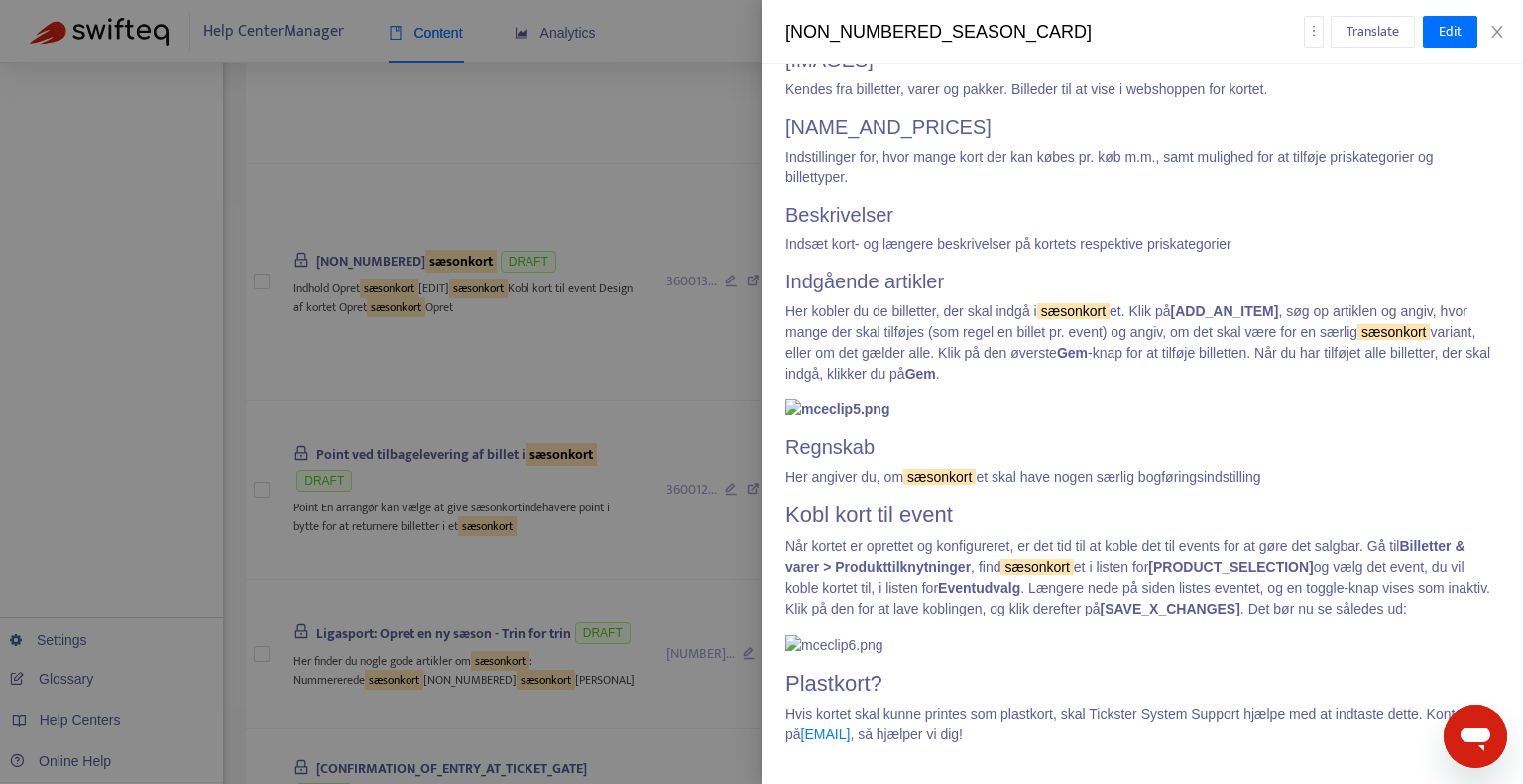 click on "Kobl kort til event" at bounding box center [1142, 515] 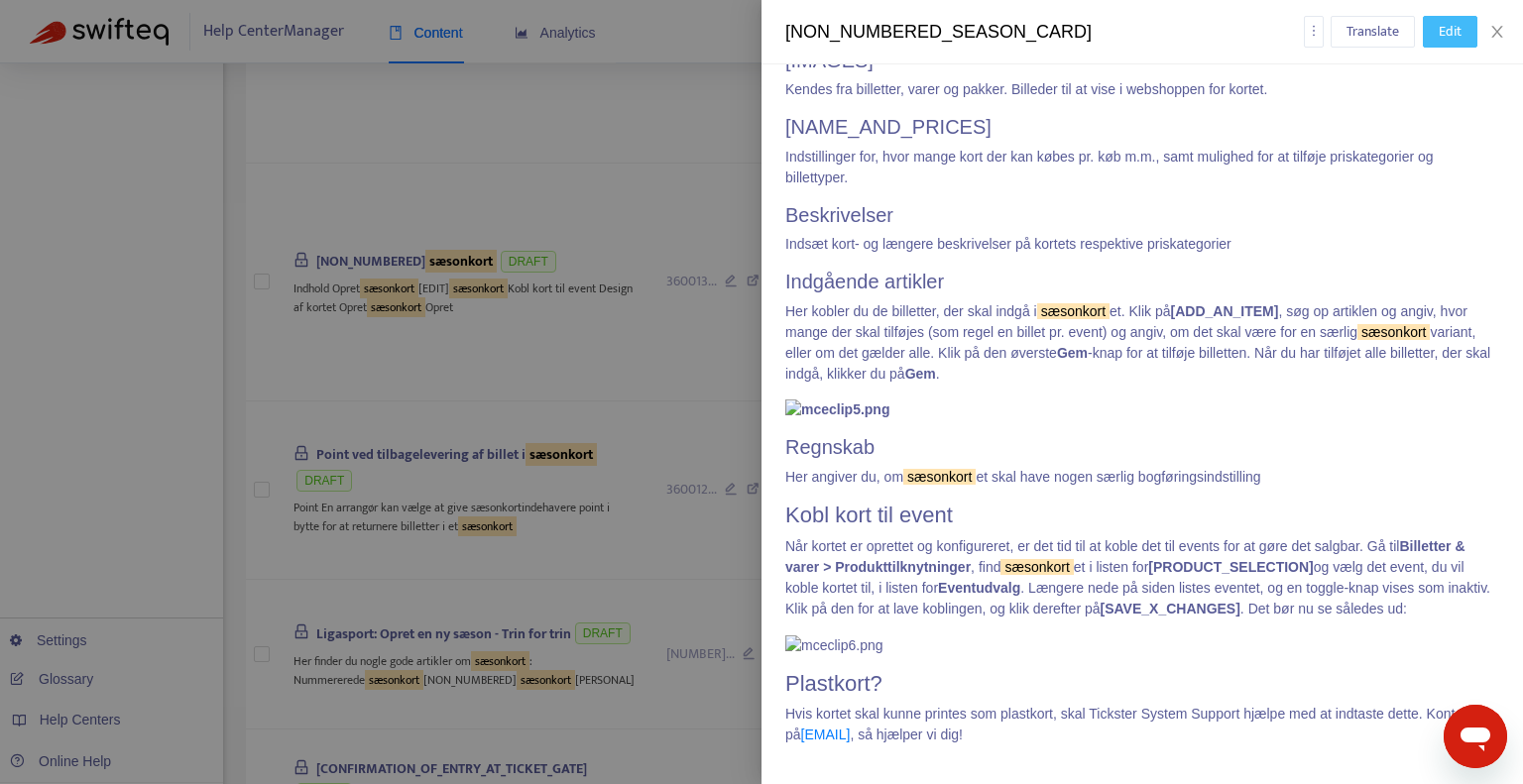 click on "Edit" at bounding box center (1450, 32) 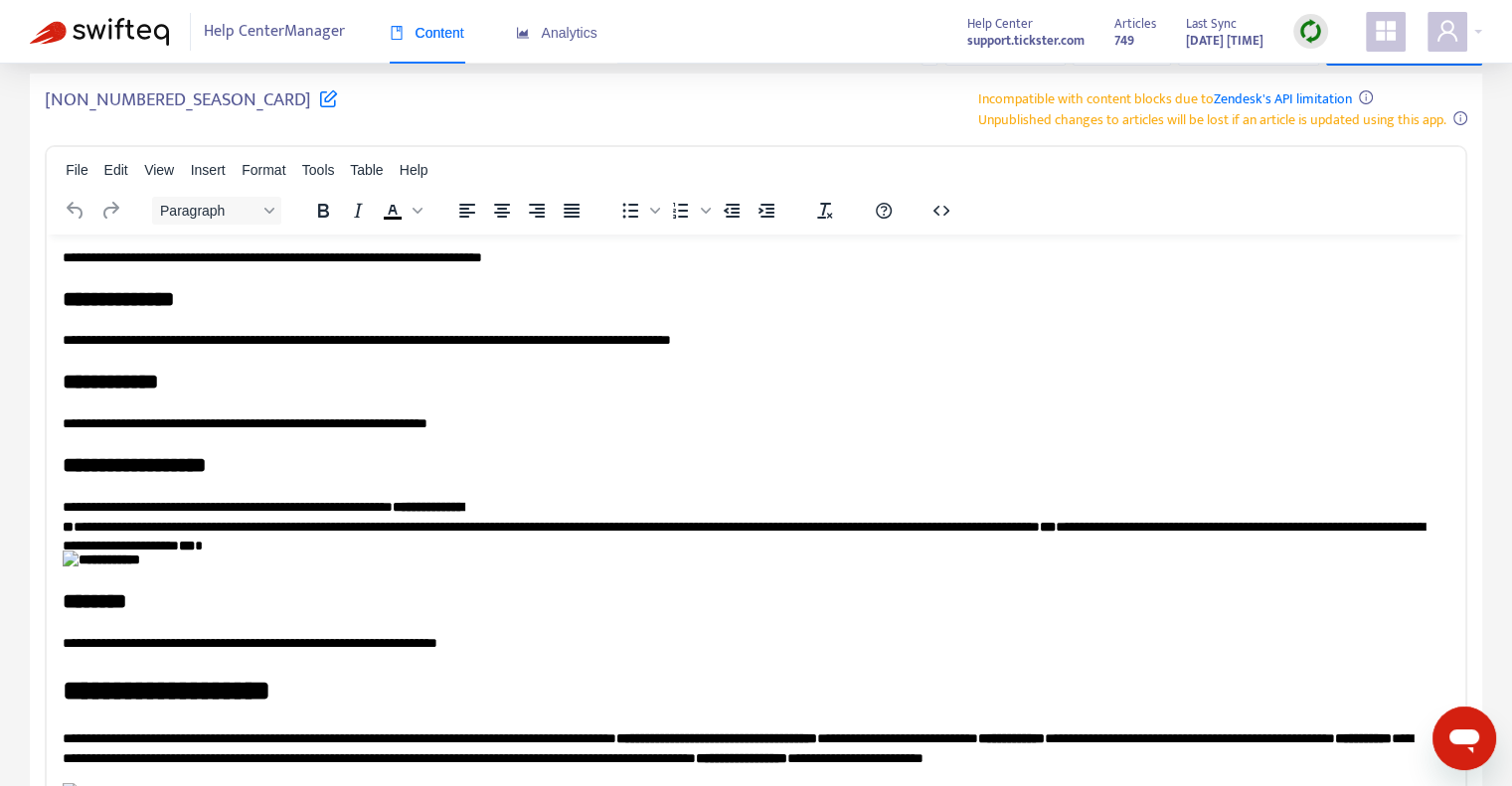 scroll, scrollTop: 99, scrollLeft: 0, axis: vertical 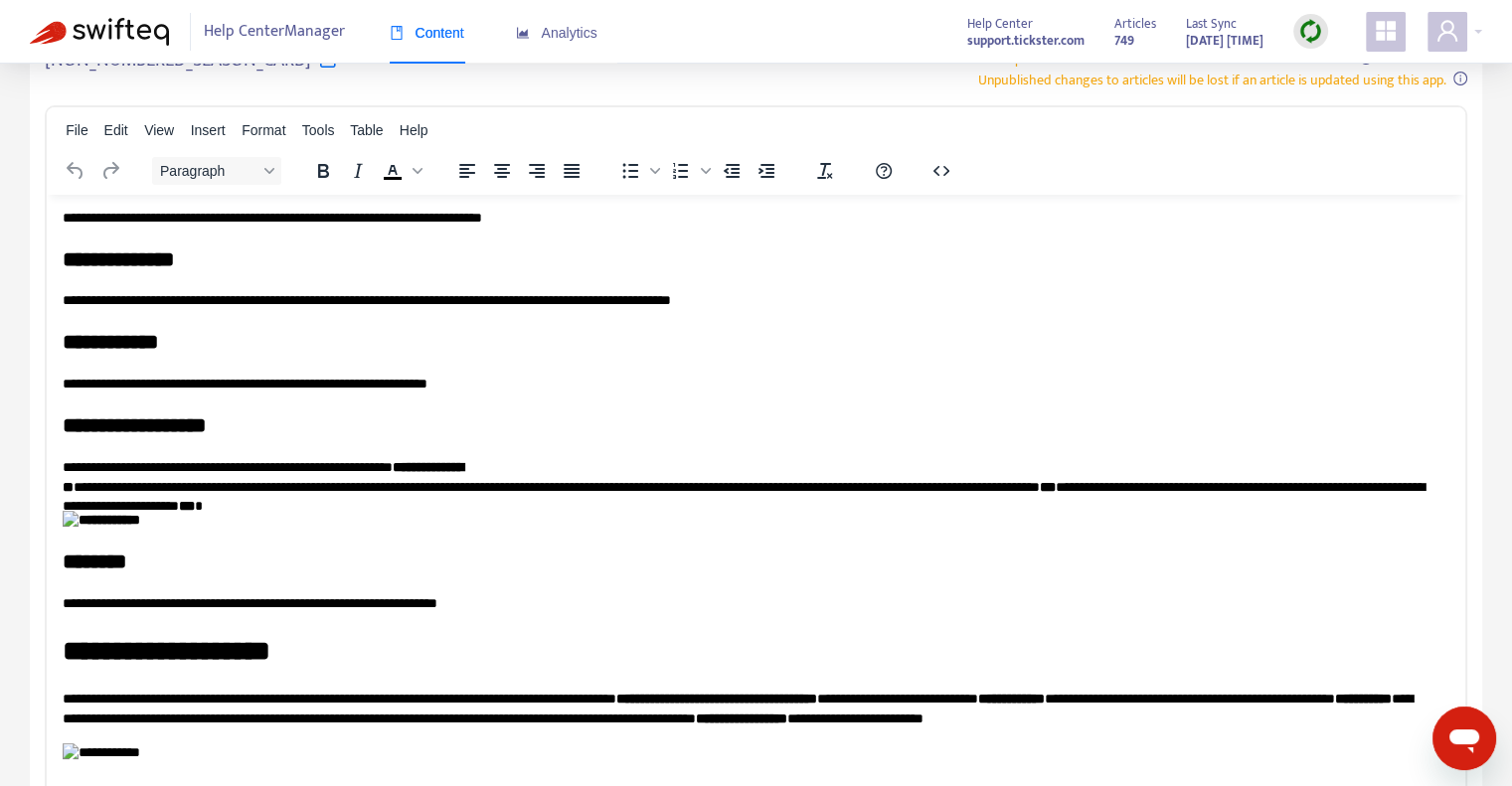 click on "**********" at bounding box center (749, 650) 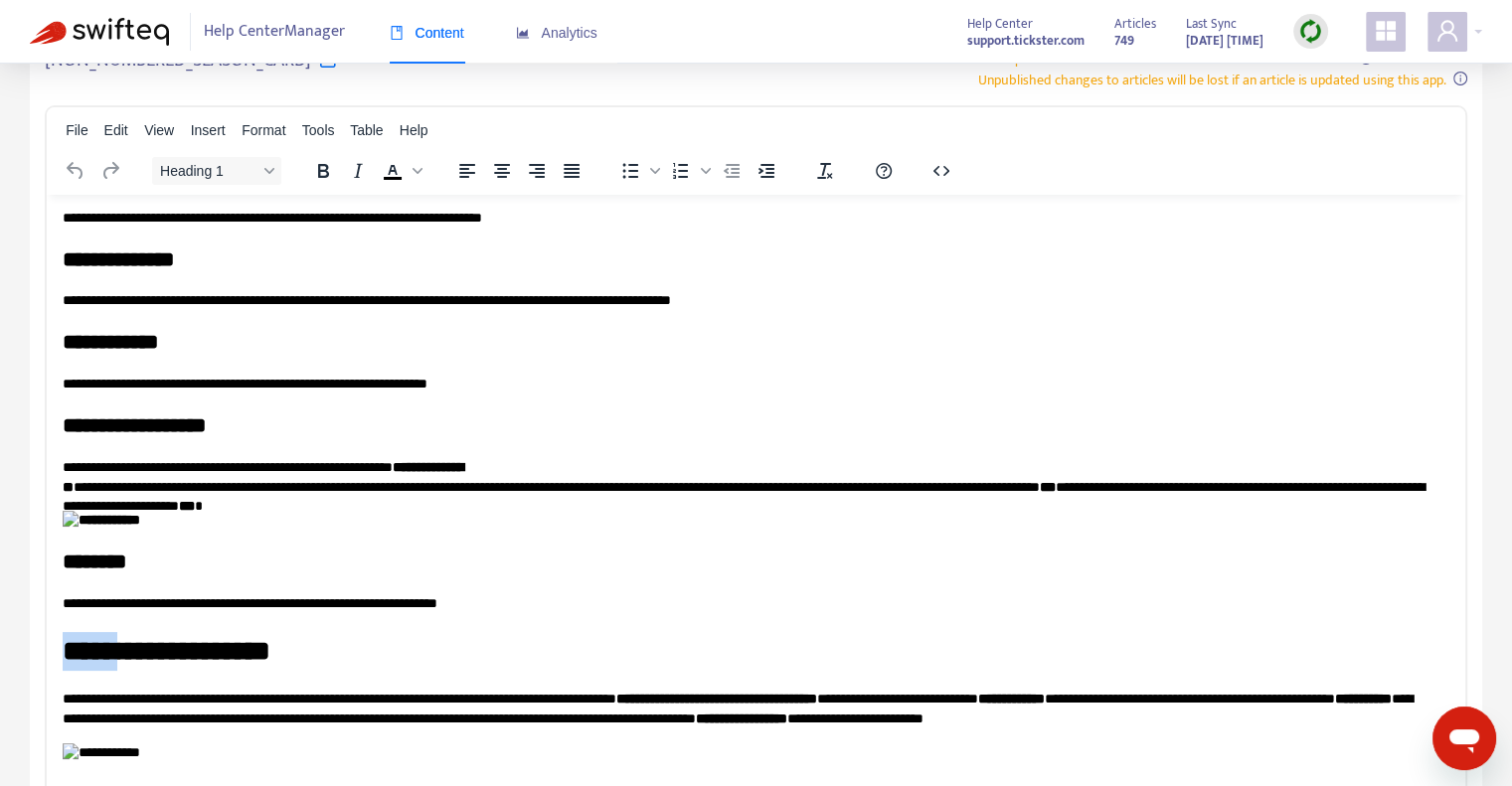 click on "**********" at bounding box center (749, 650) 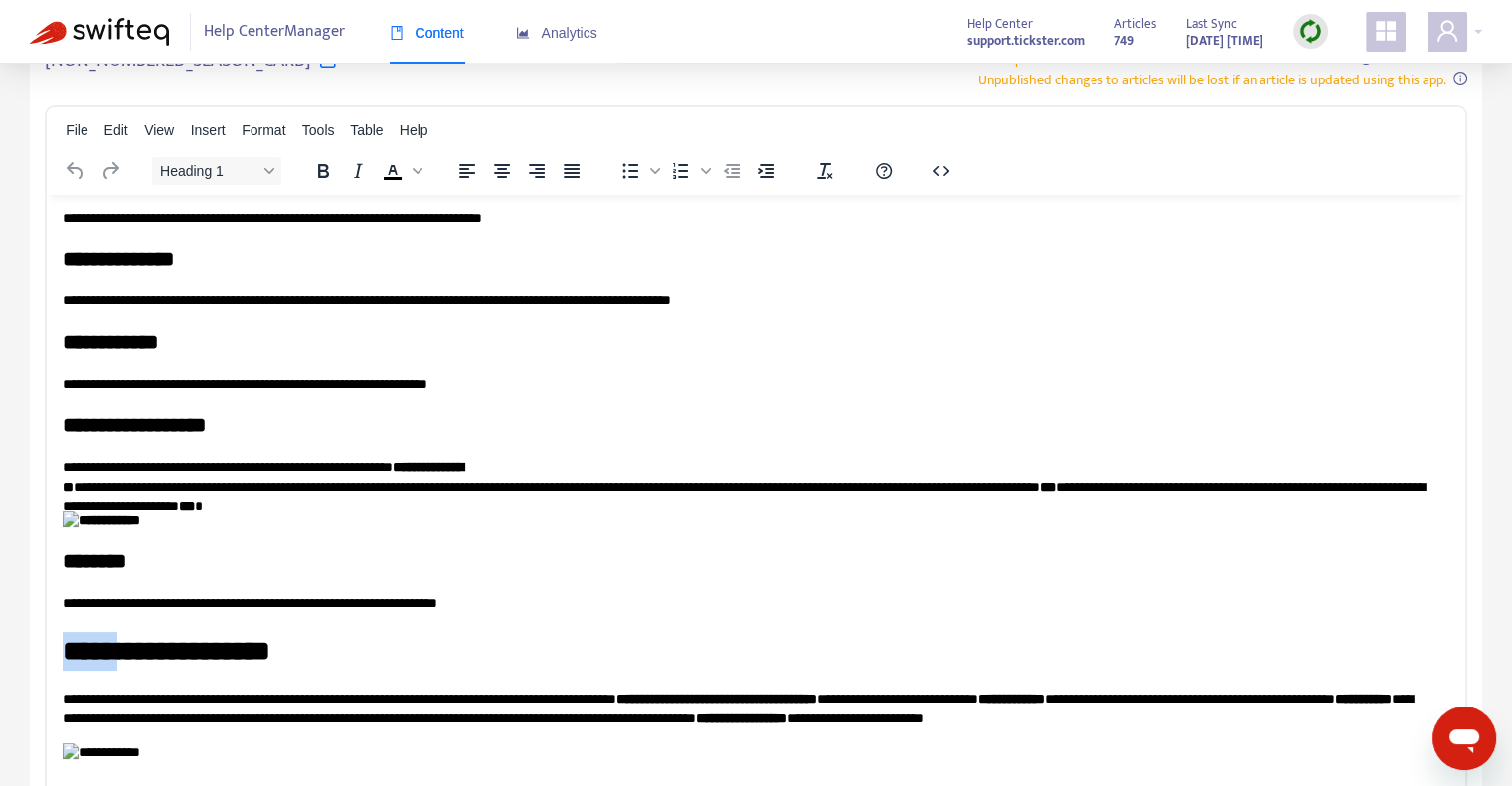 type 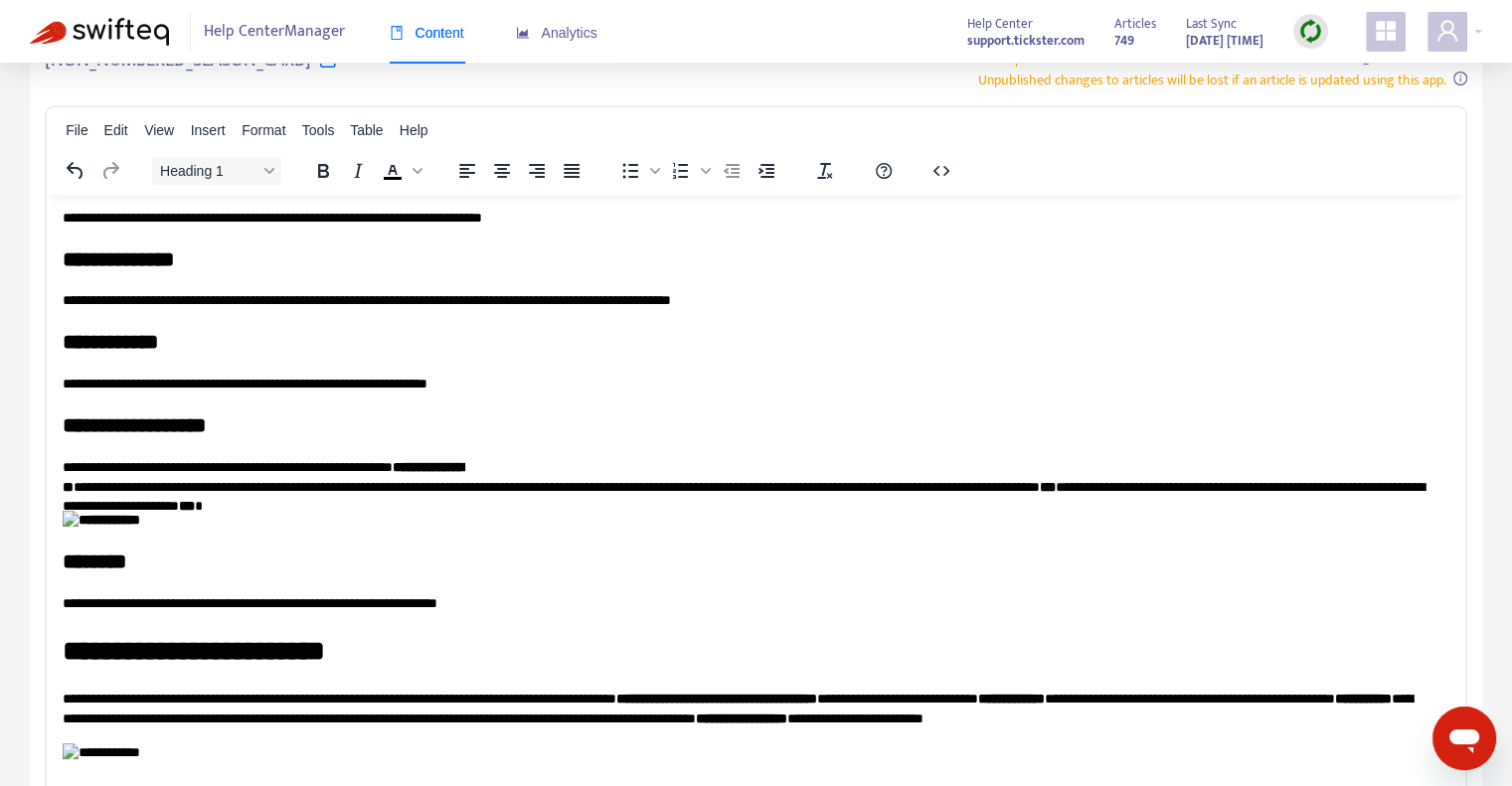 click on "**********" at bounding box center (749, 707) 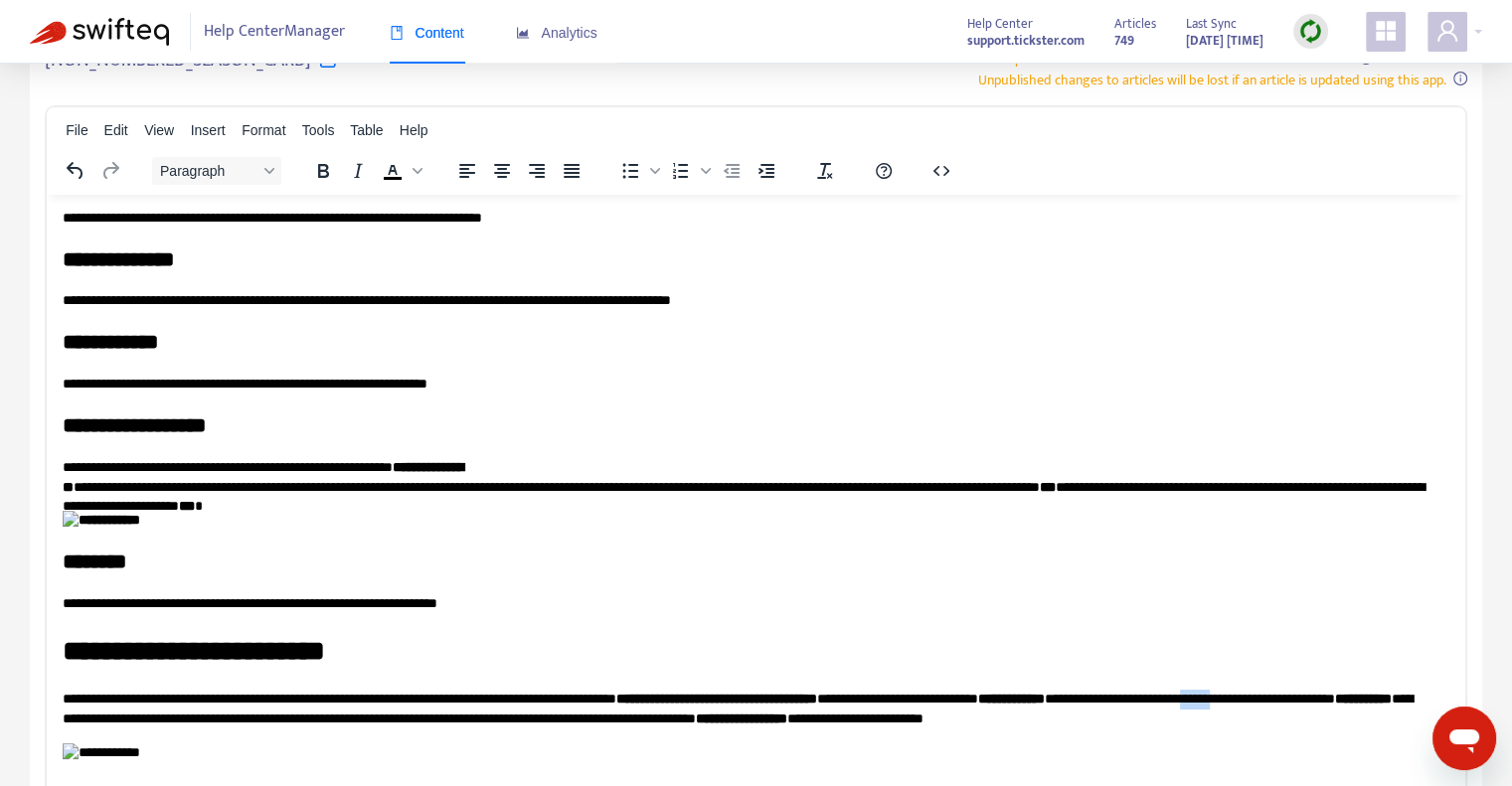 click on "**********" at bounding box center [749, 707] 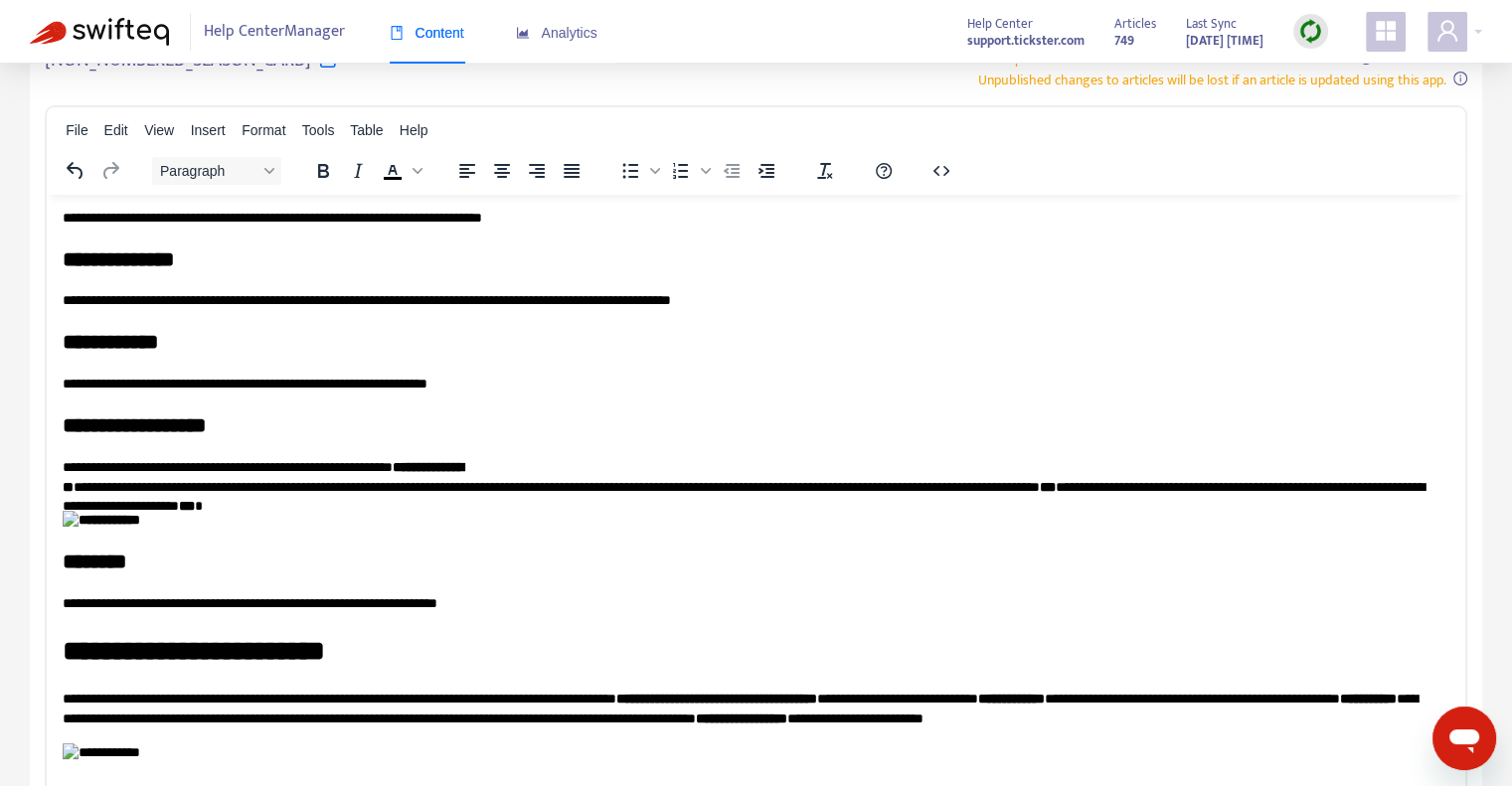 click on "**********" at bounding box center [1368, 698] 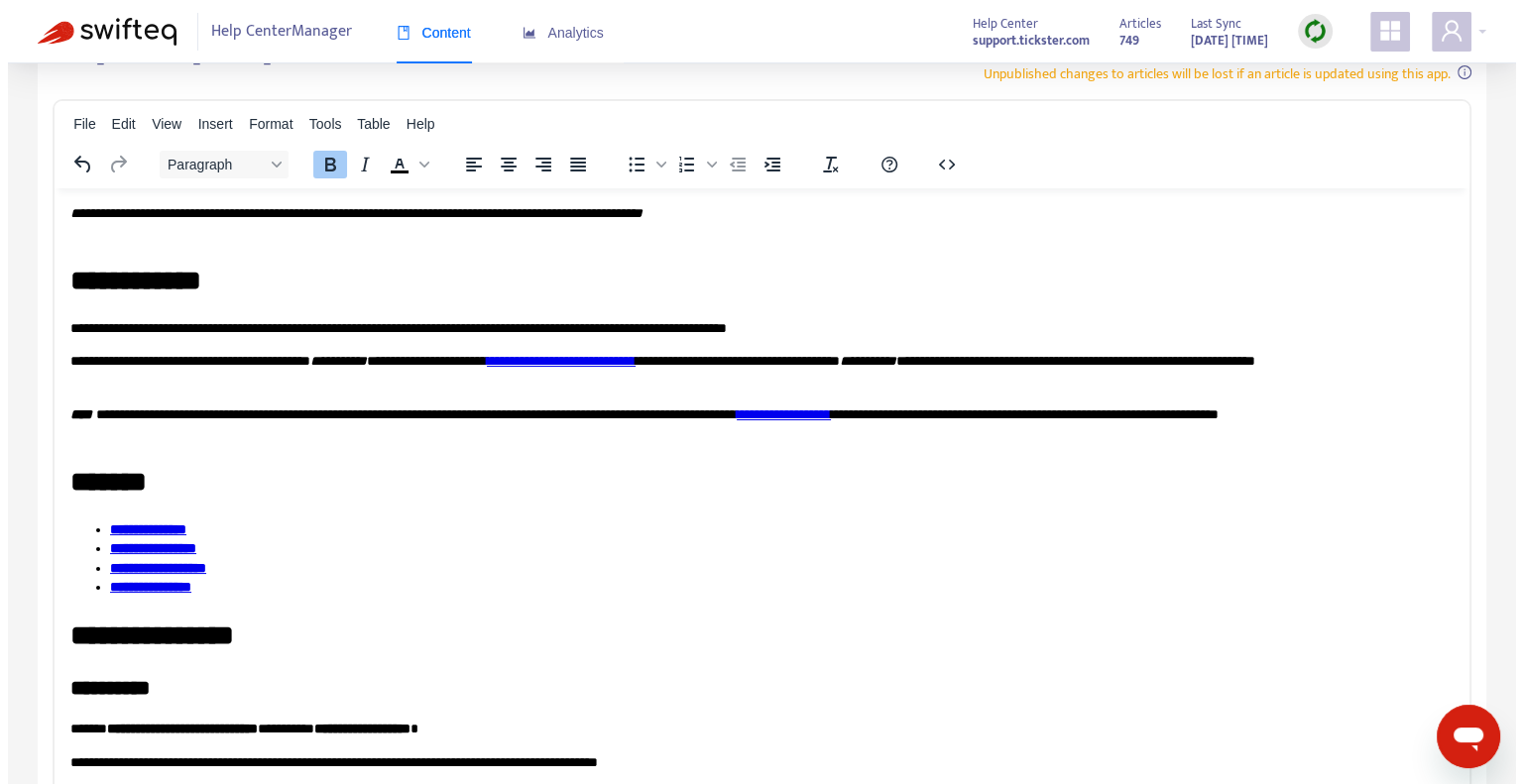 scroll, scrollTop: 0, scrollLeft: 0, axis: both 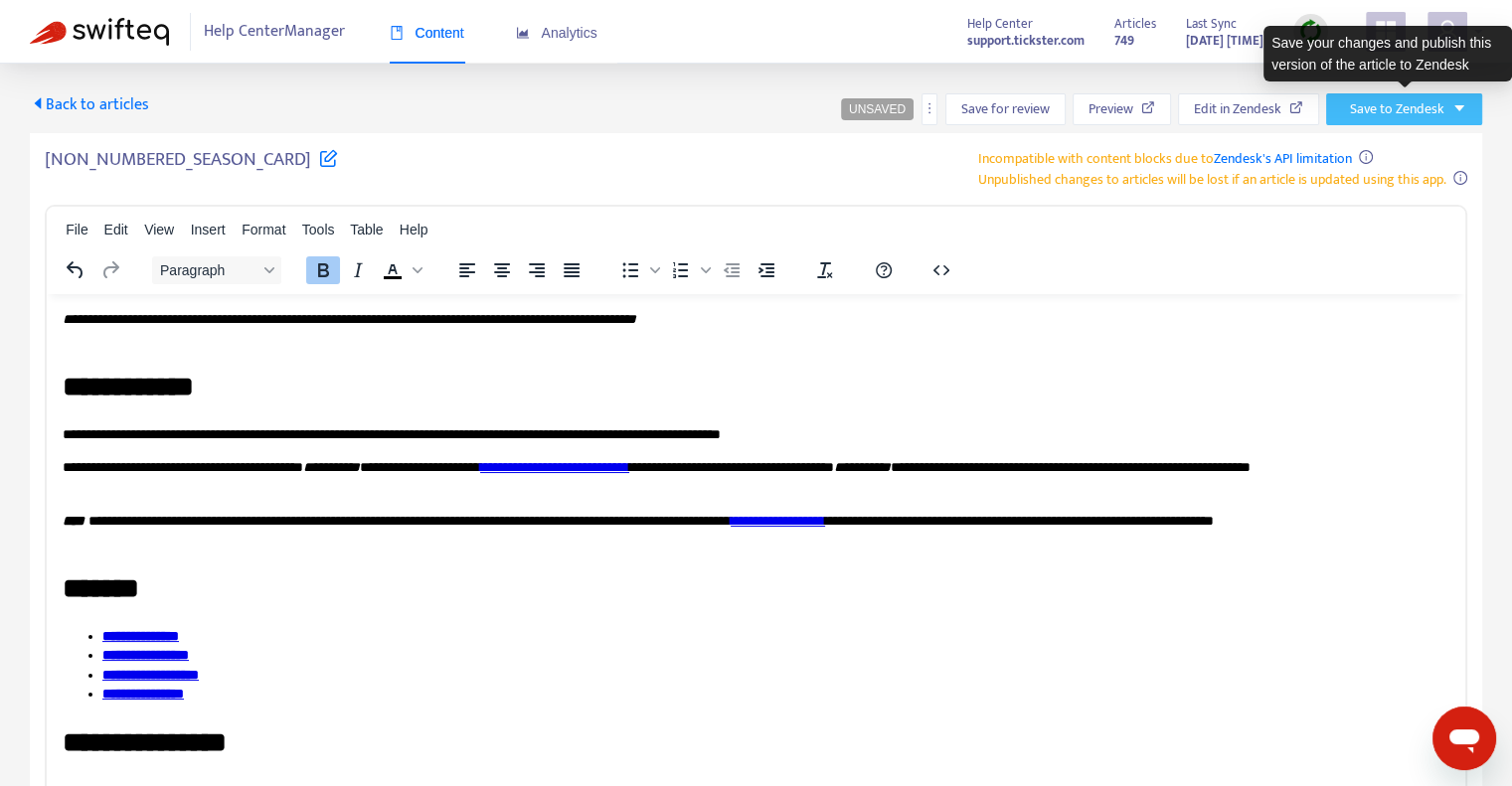 click 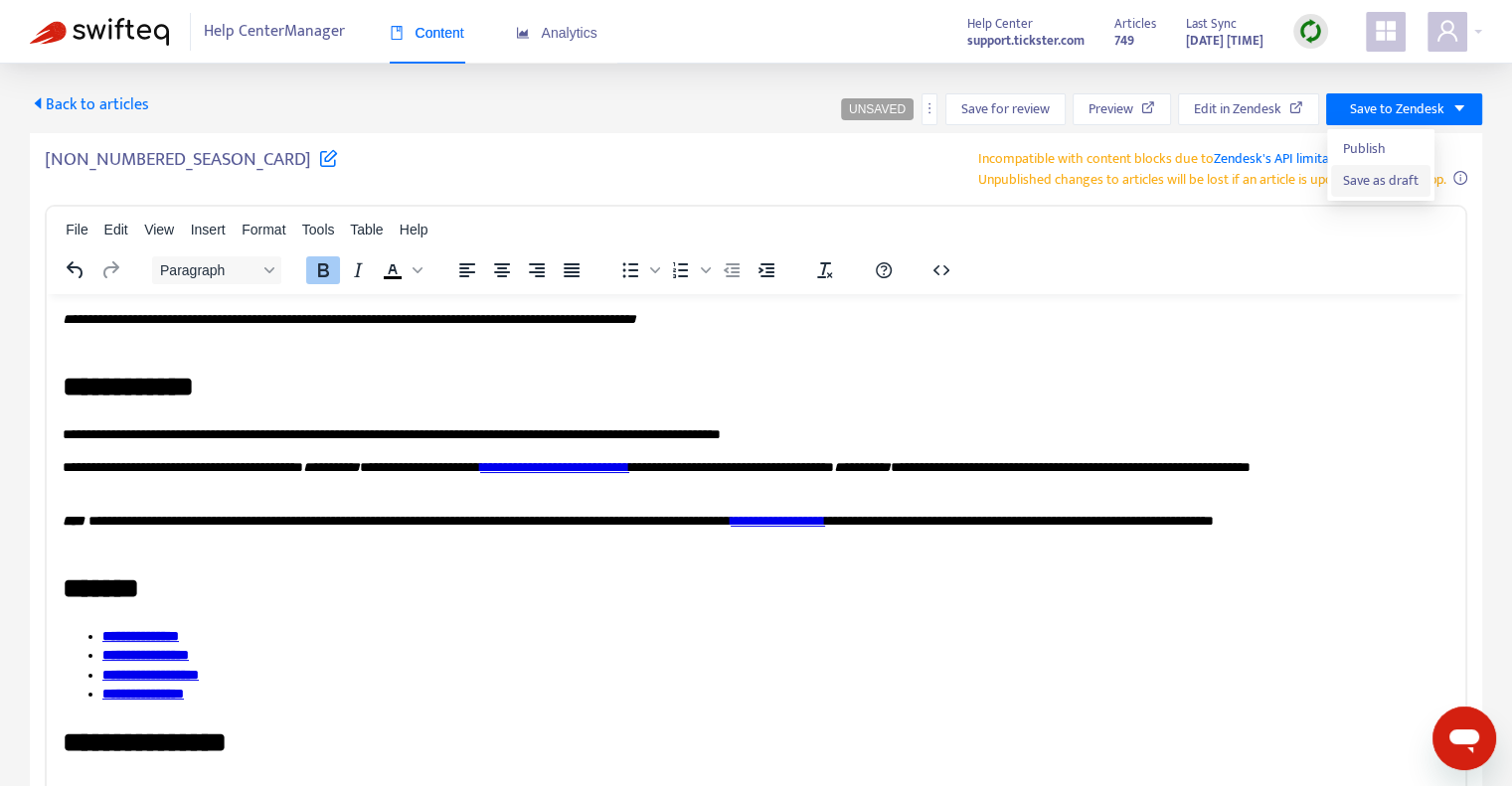 click on "Save as draft" at bounding box center [1381, 181] 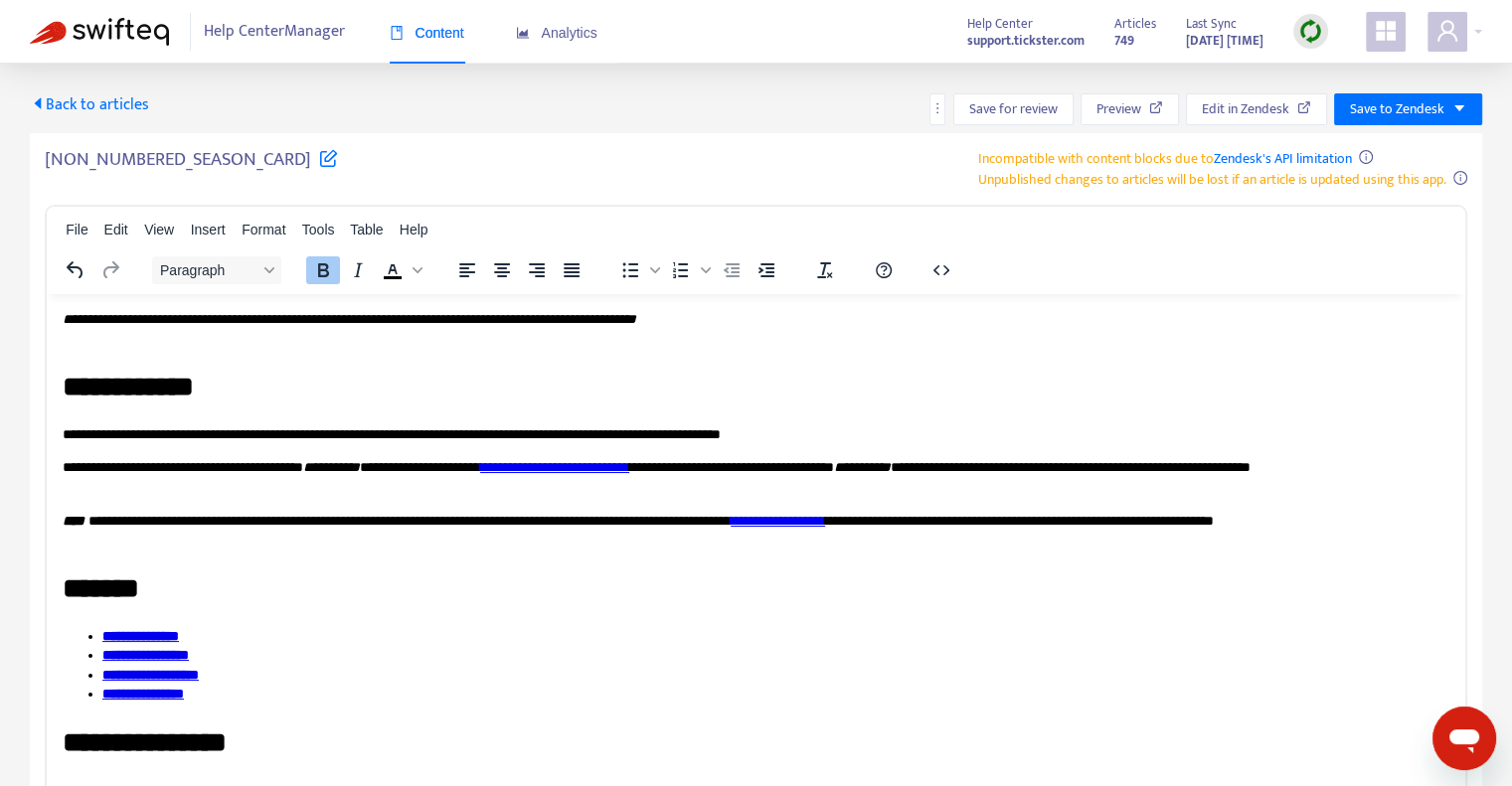 click on "Back to articles" at bounding box center (89, 104) 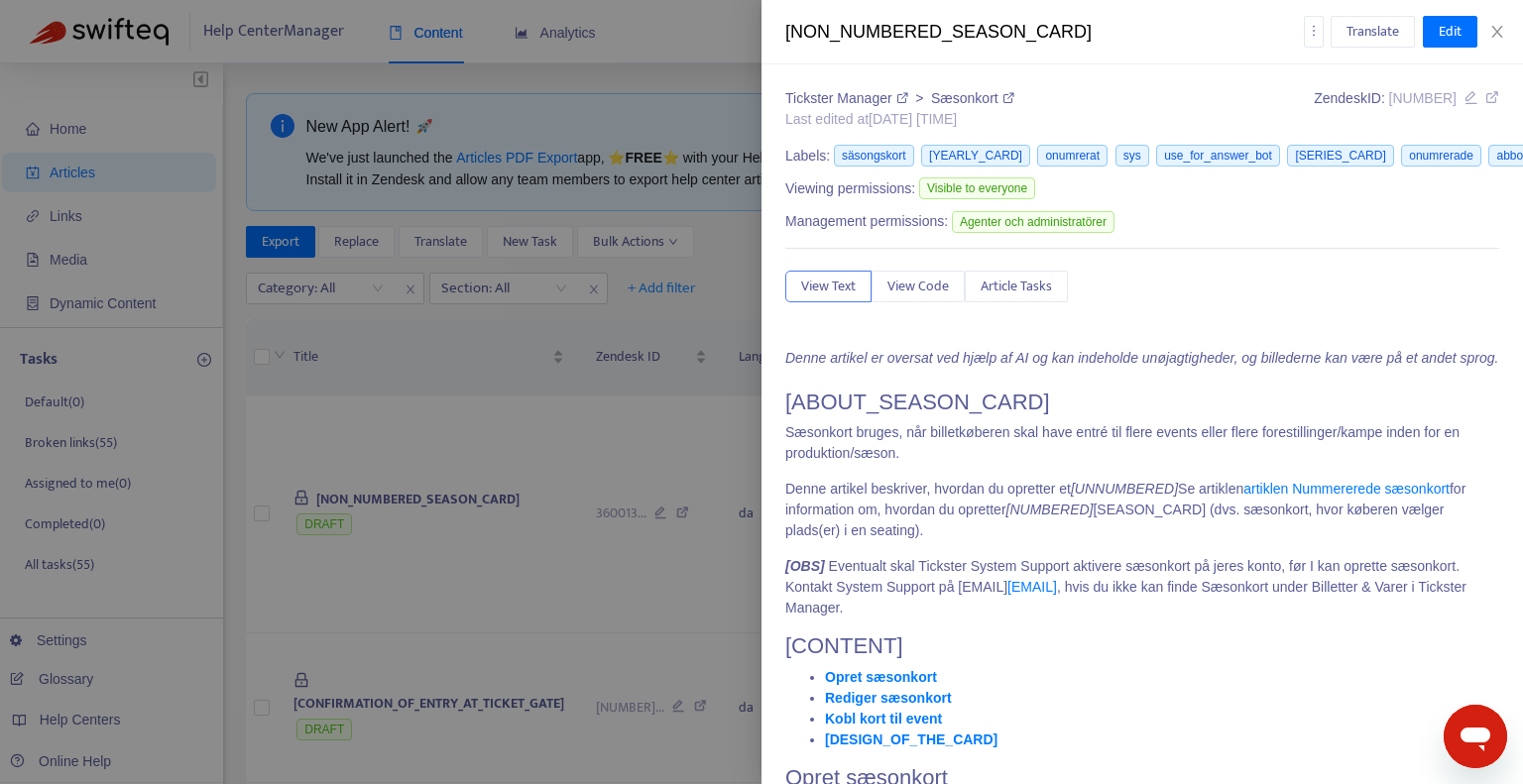 type on "*********" 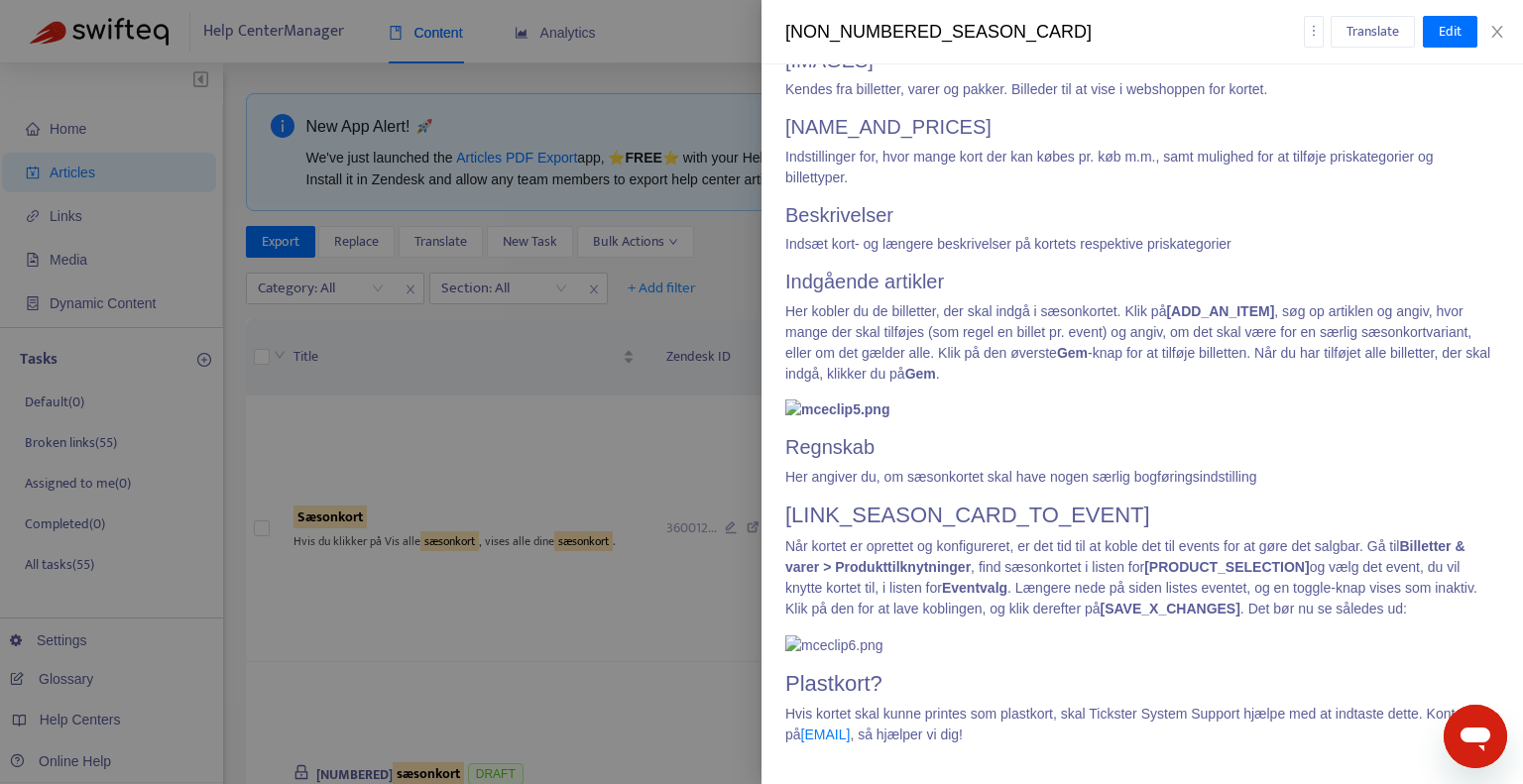 scroll, scrollTop: 3568, scrollLeft: 0, axis: vertical 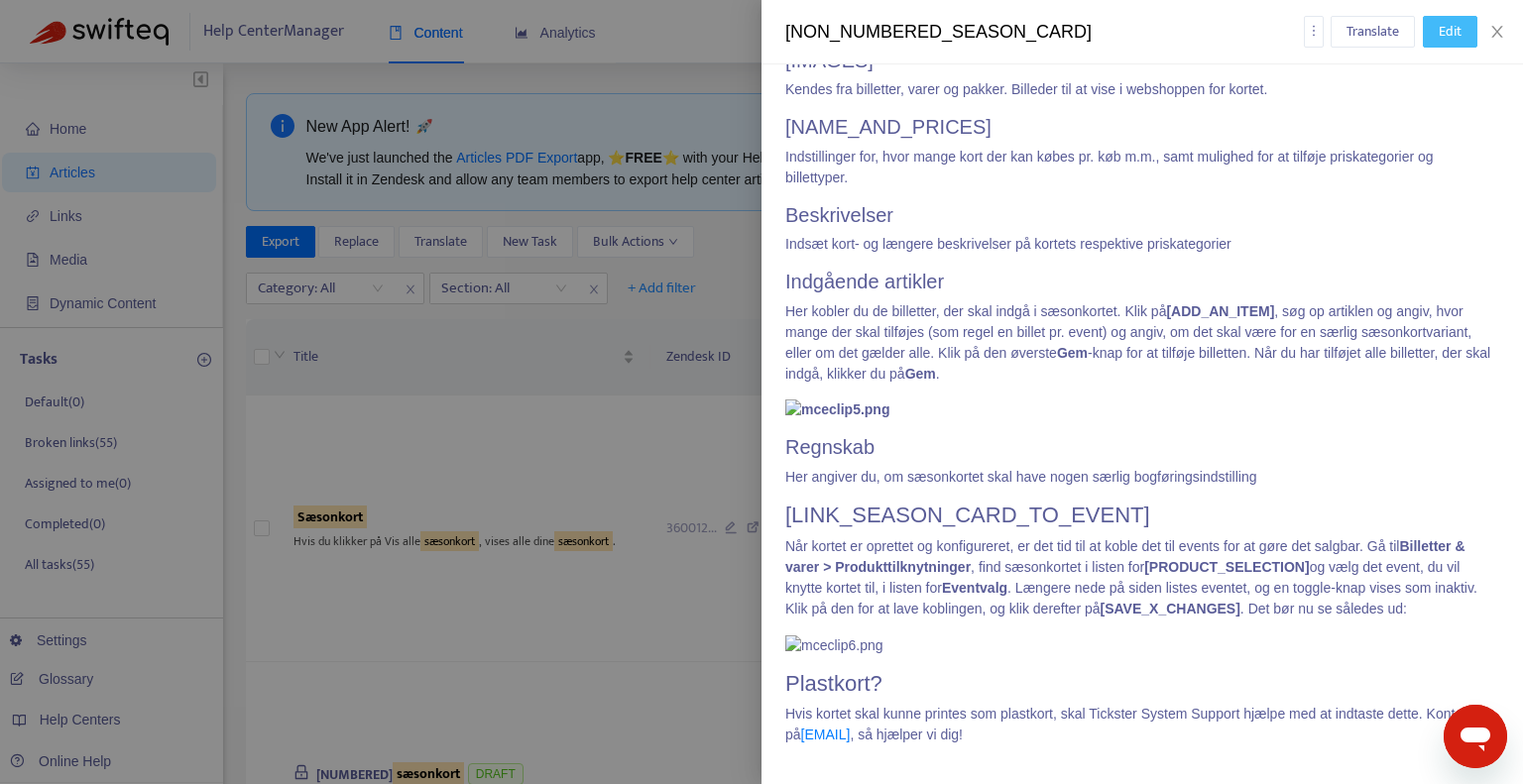 click on "Edit" at bounding box center [1450, 32] 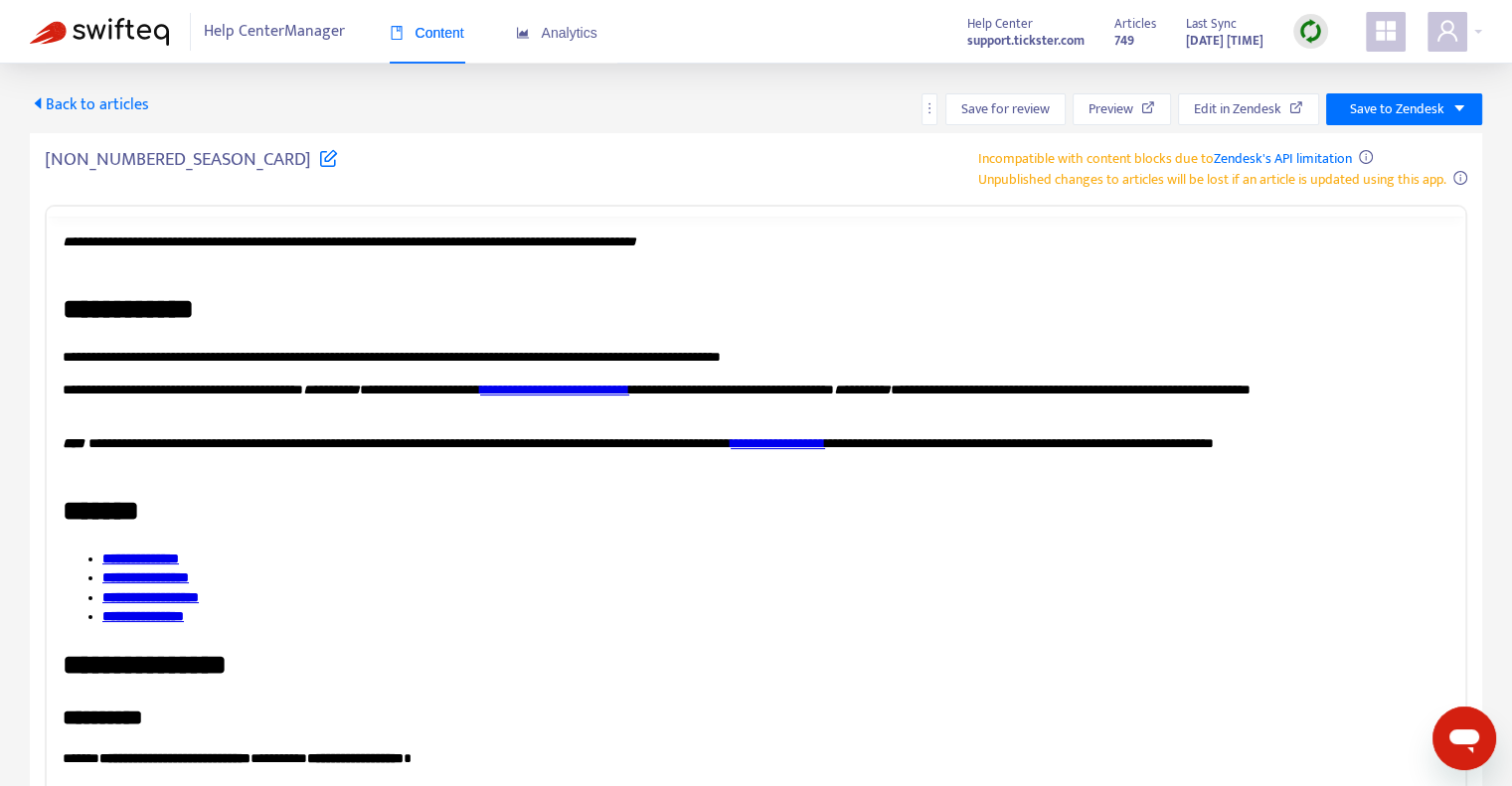 scroll, scrollTop: 0, scrollLeft: 0, axis: both 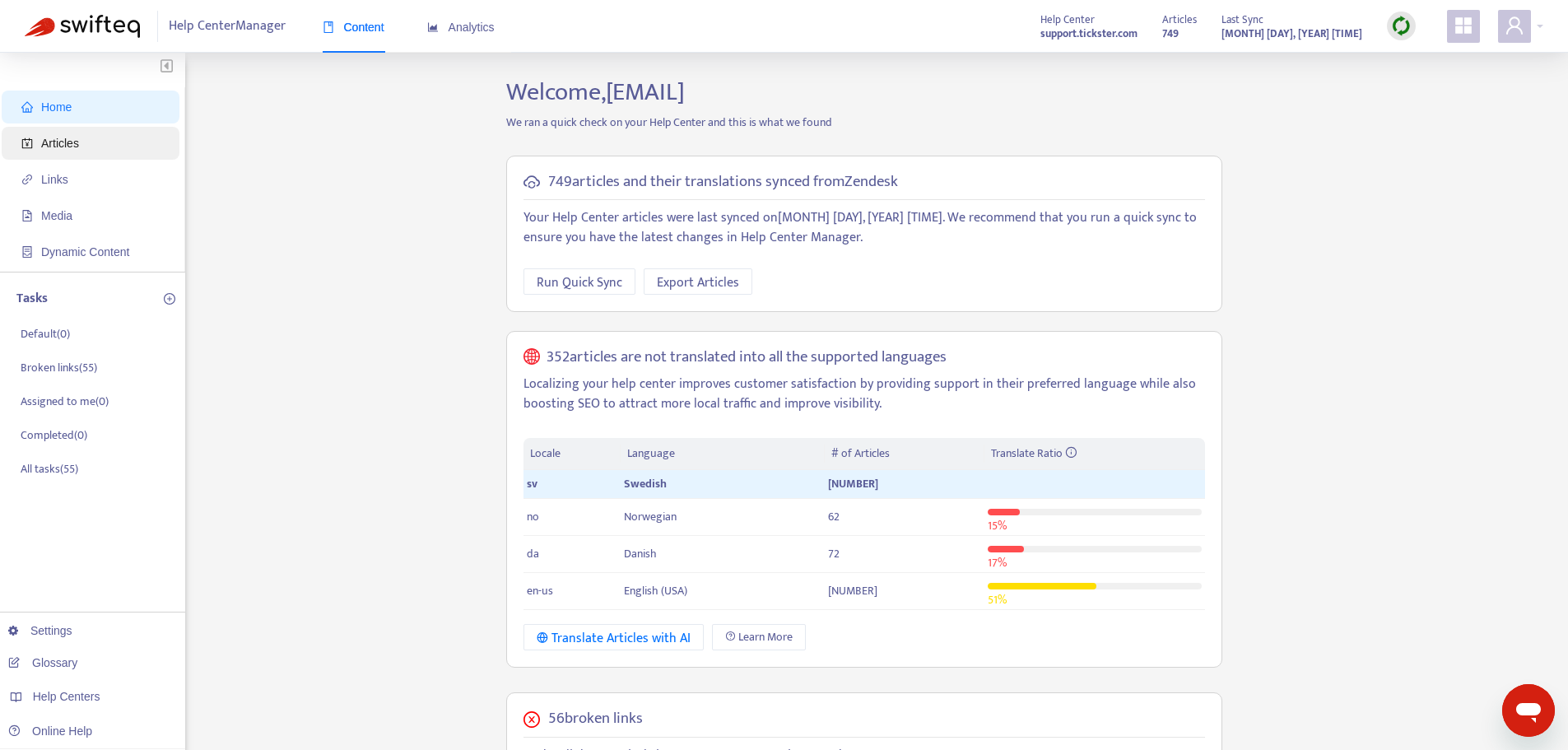 click on "Articles" at bounding box center (94, 143) 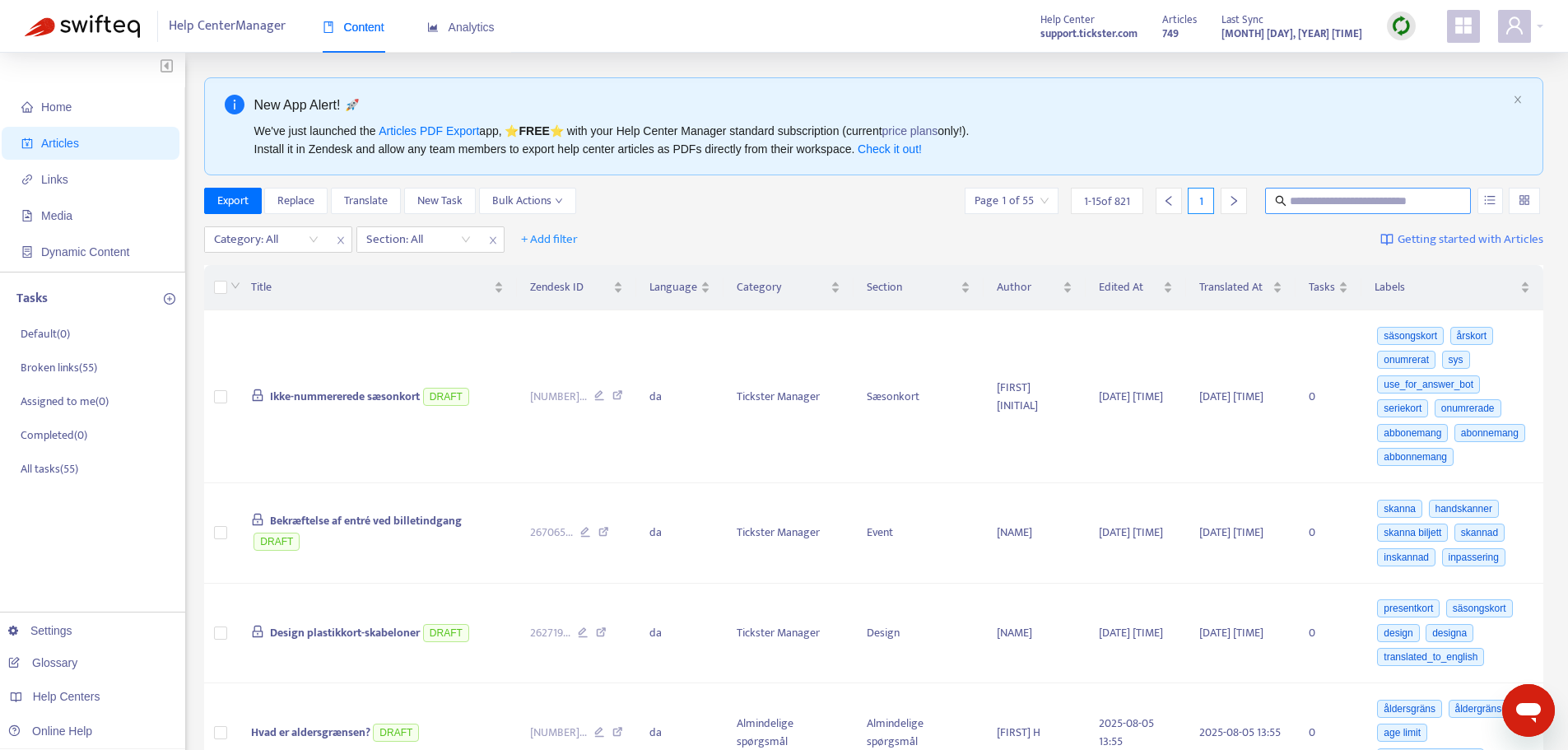 click at bounding box center (1369, 201) 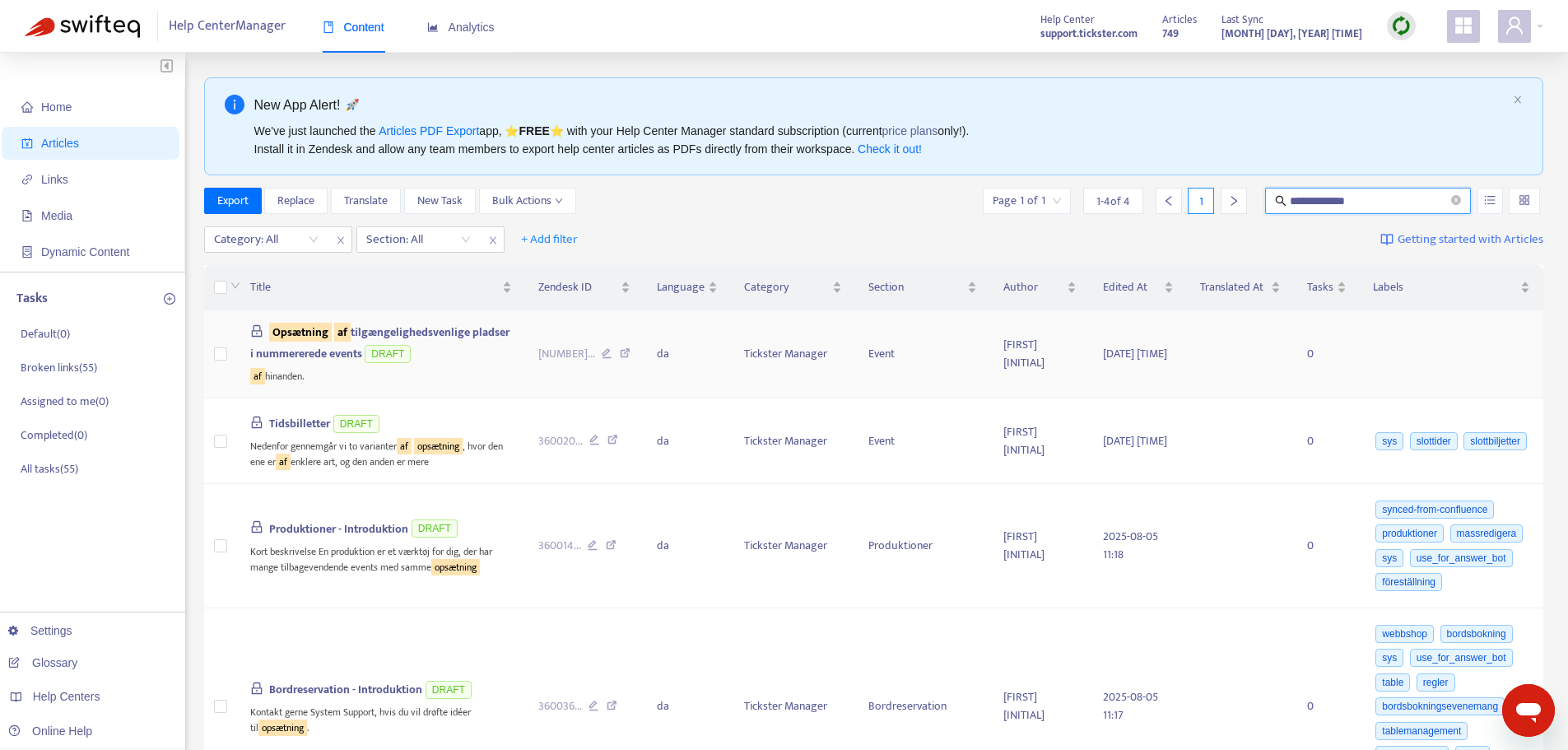 click on "Opsætning   af  tilgængelighedsvenlige pladser i nummererede events" at bounding box center (380, 342) 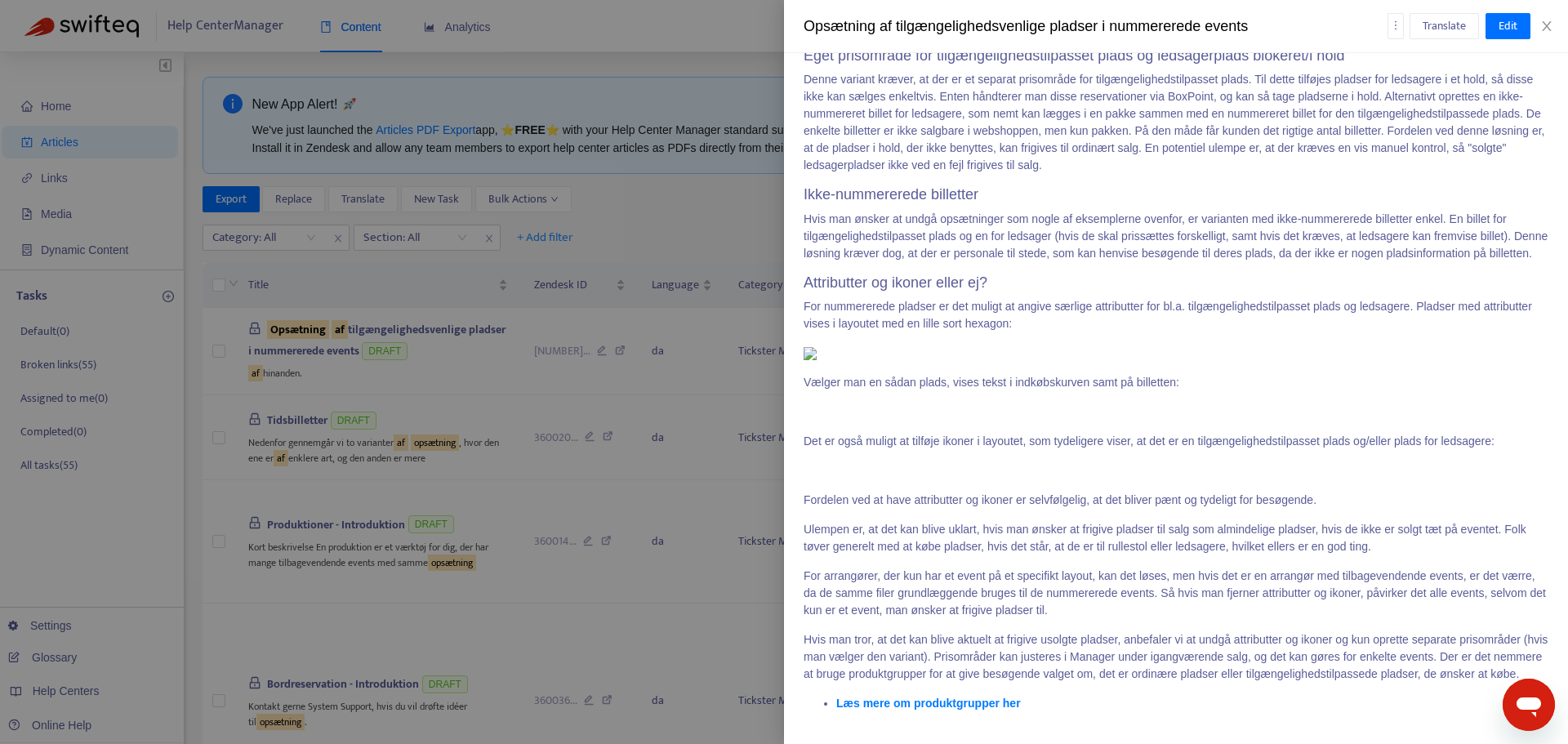 scroll, scrollTop: 980, scrollLeft: 0, axis: vertical 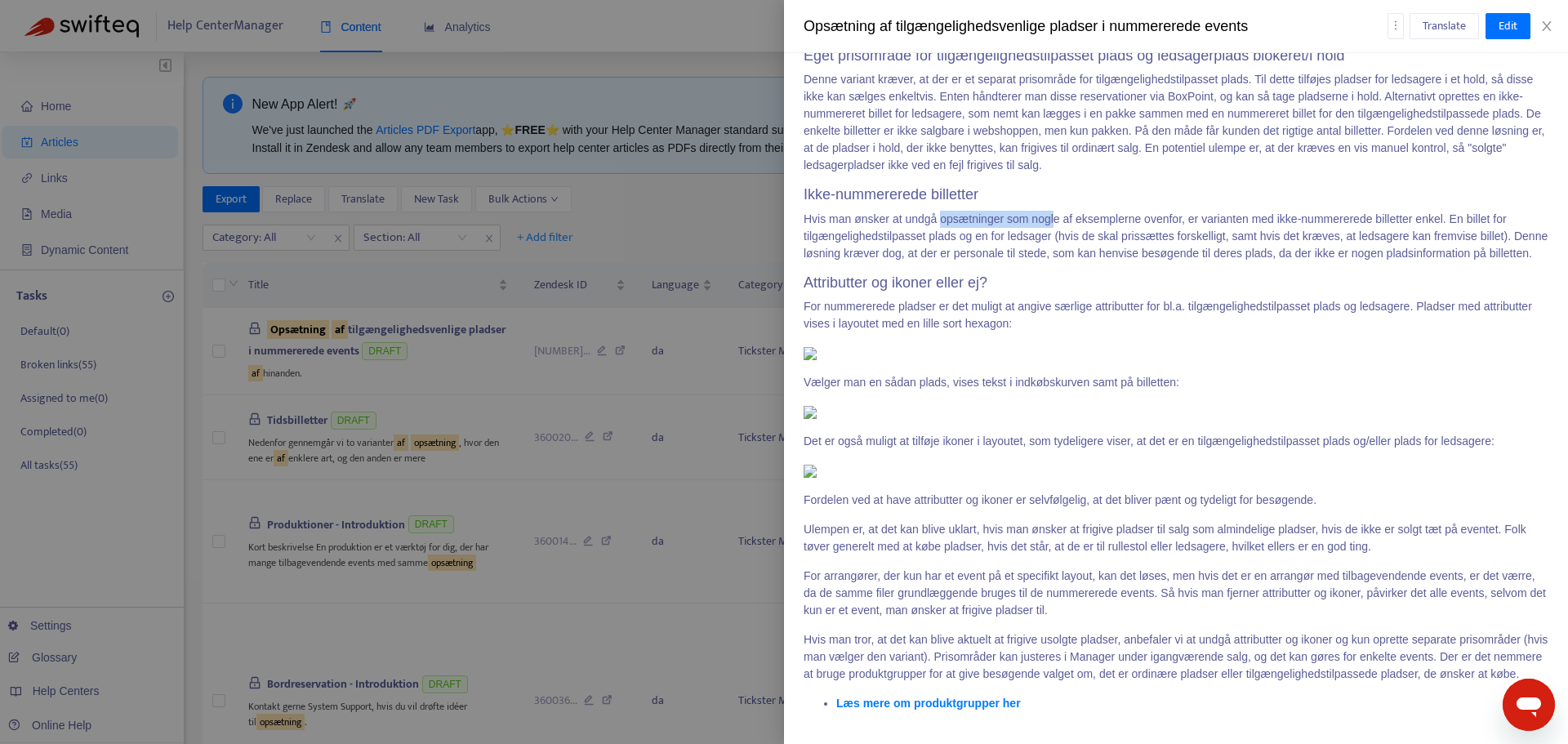 drag, startPoint x: 941, startPoint y: 331, endPoint x: 1053, endPoint y: 329, distance: 112.0179 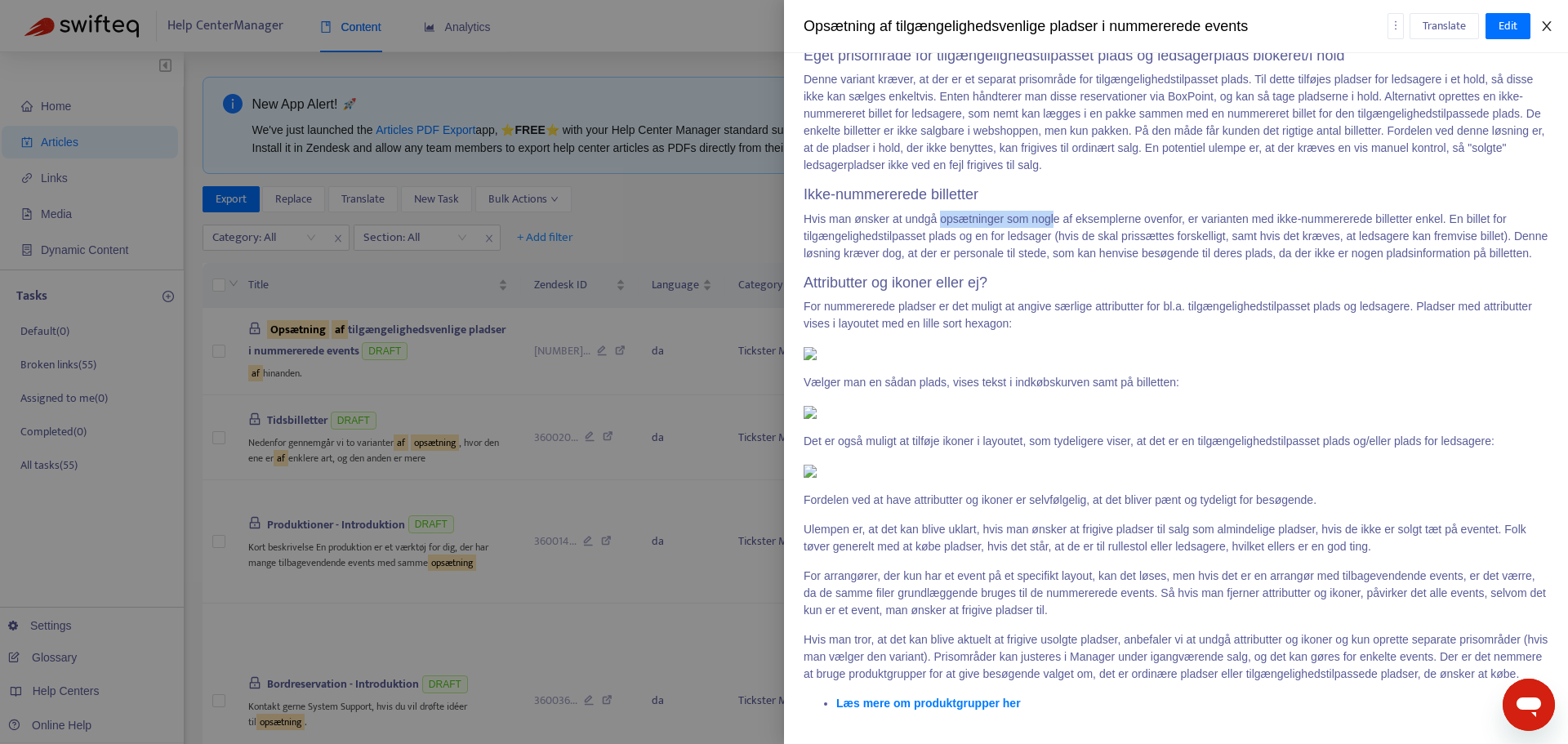 click 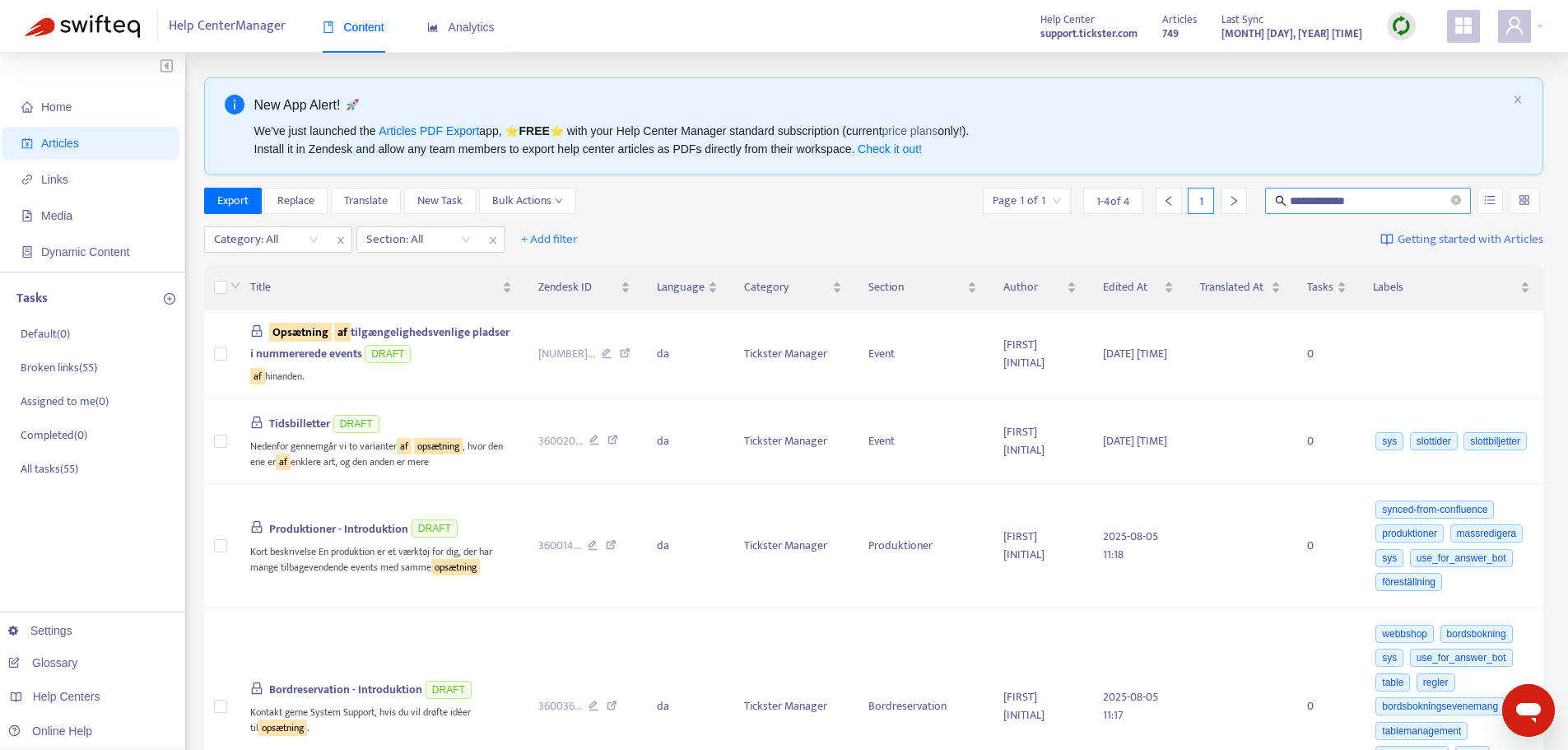 click on "**********" at bounding box center [1369, 201] 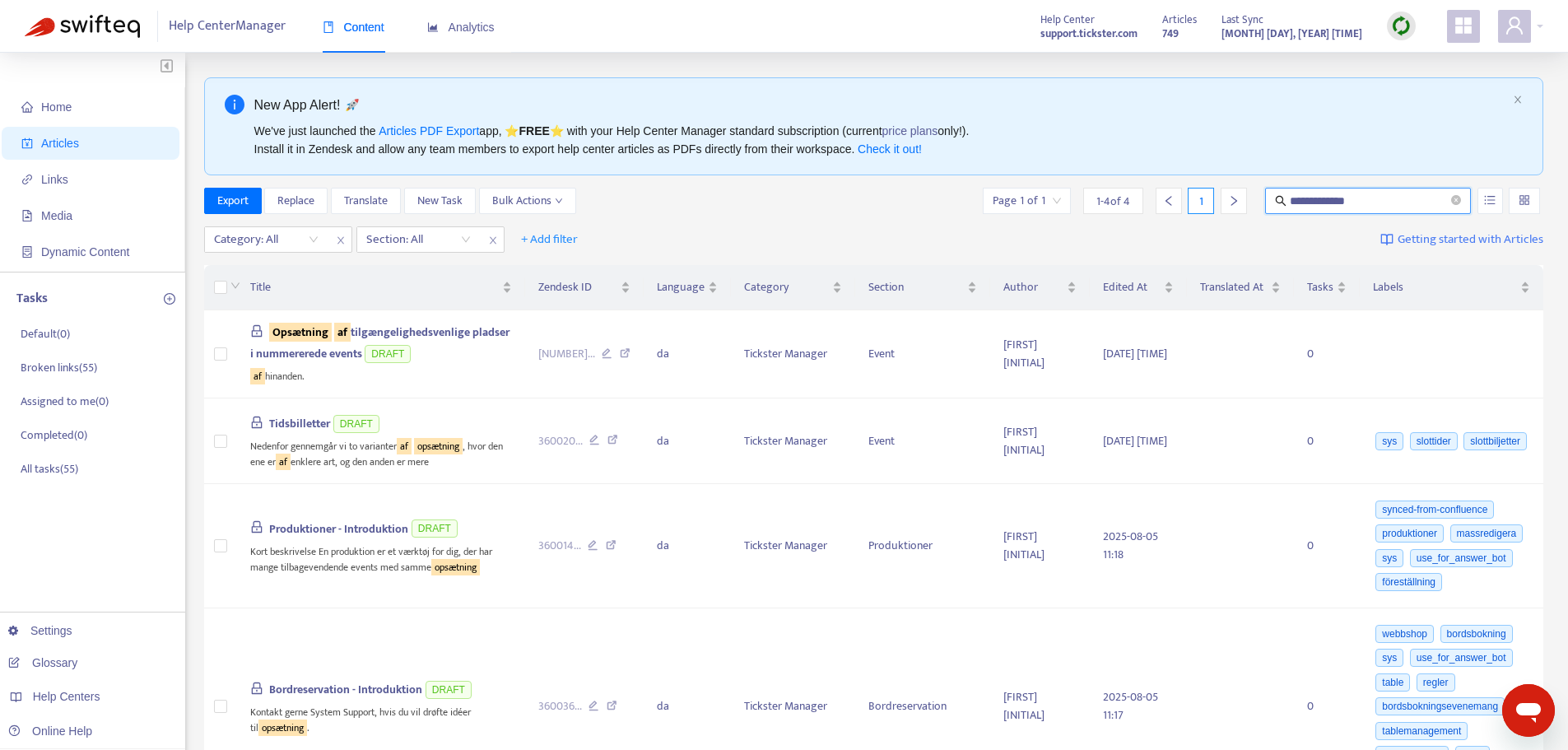 click on "**********" at bounding box center (1369, 201) 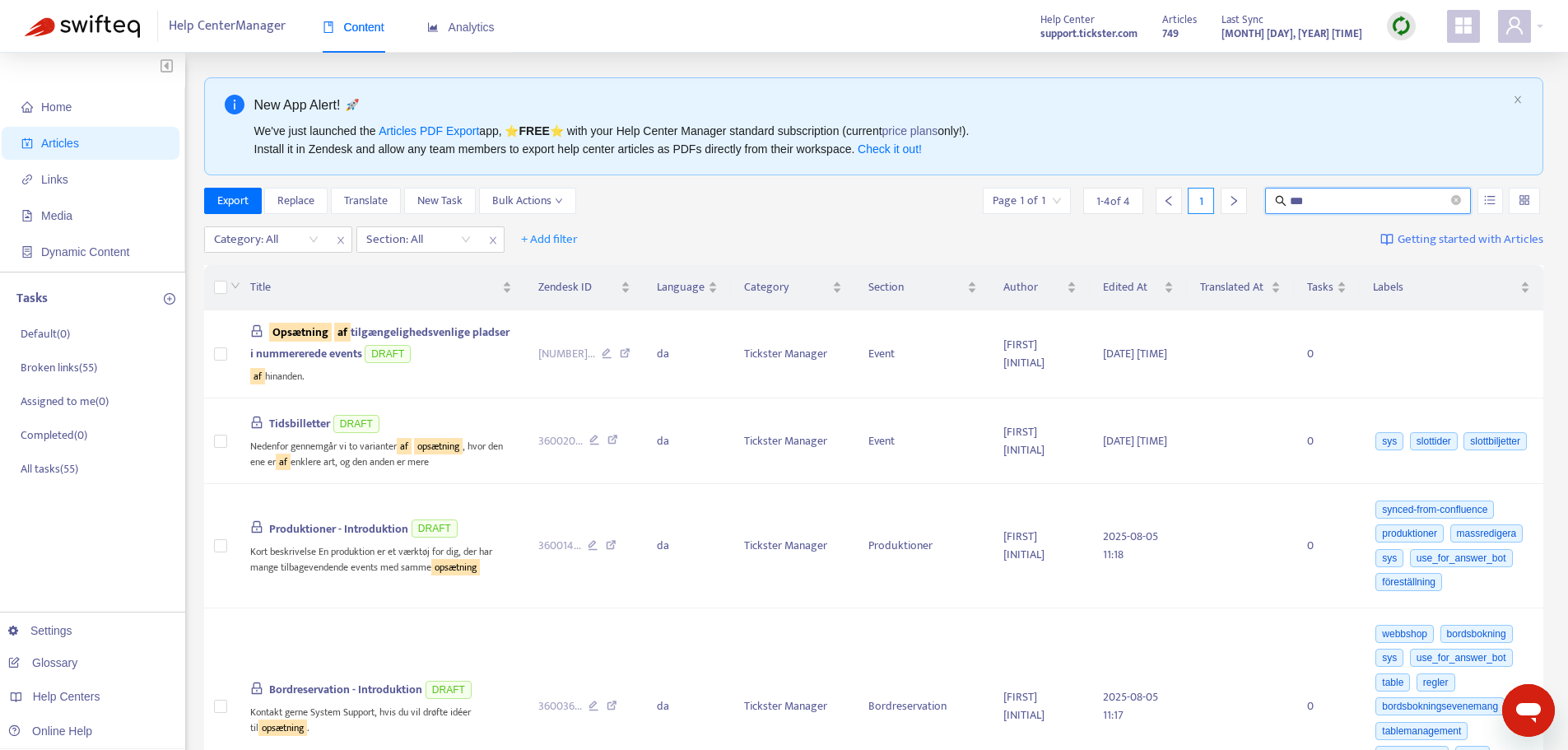 type on "*" 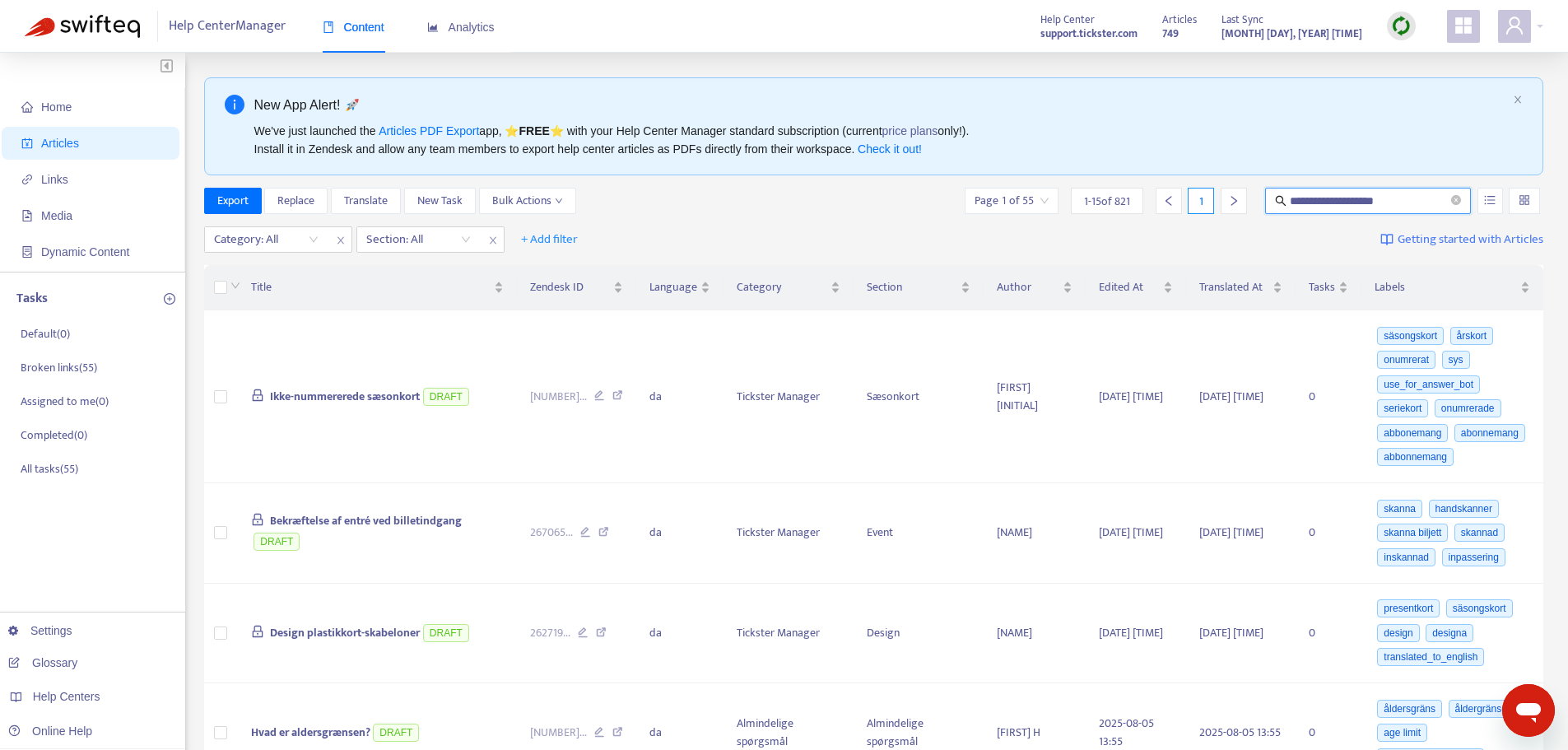 type on "**********" 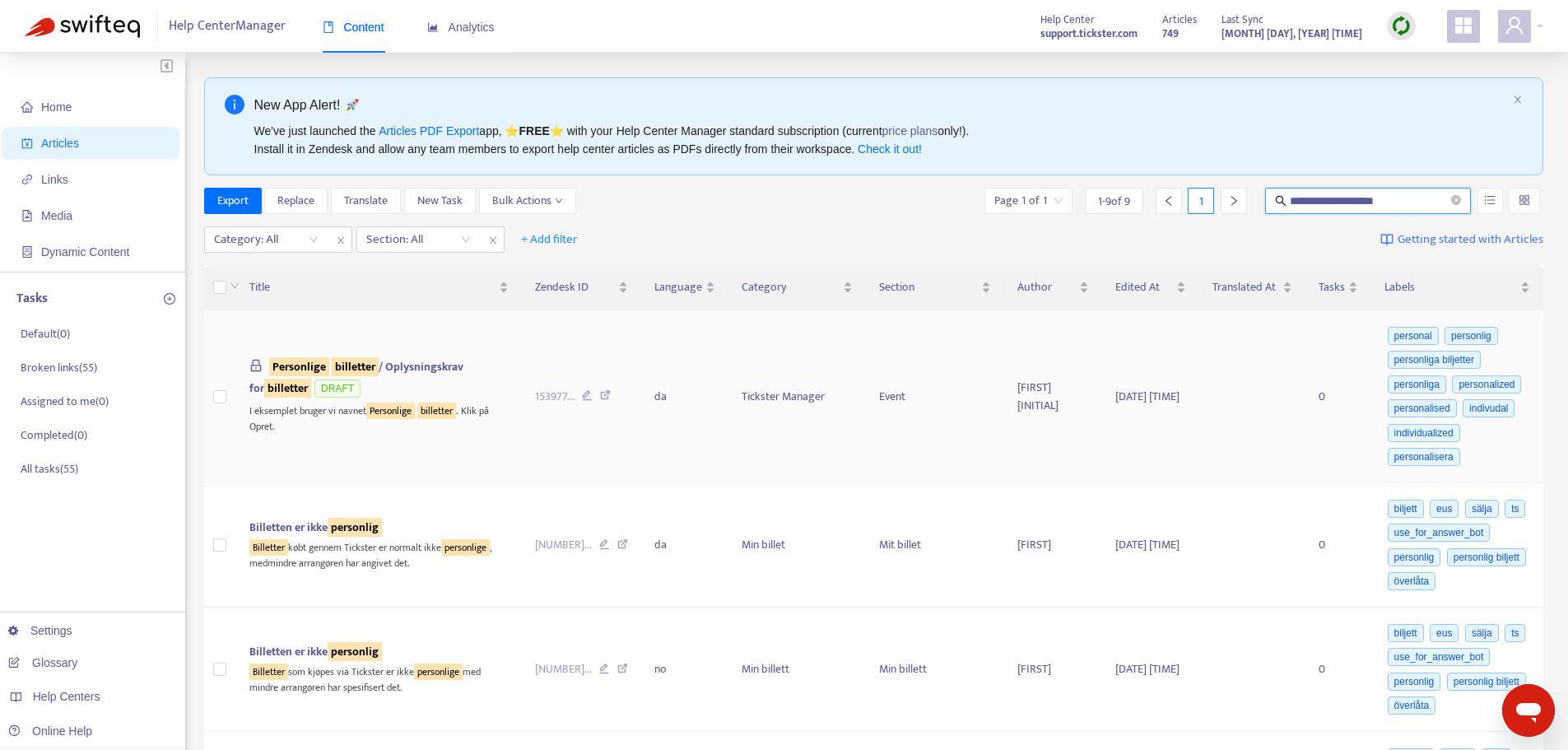 click on "Personlige   billetter  / Oplysningskrav for  billetter" at bounding box center (356, 377) 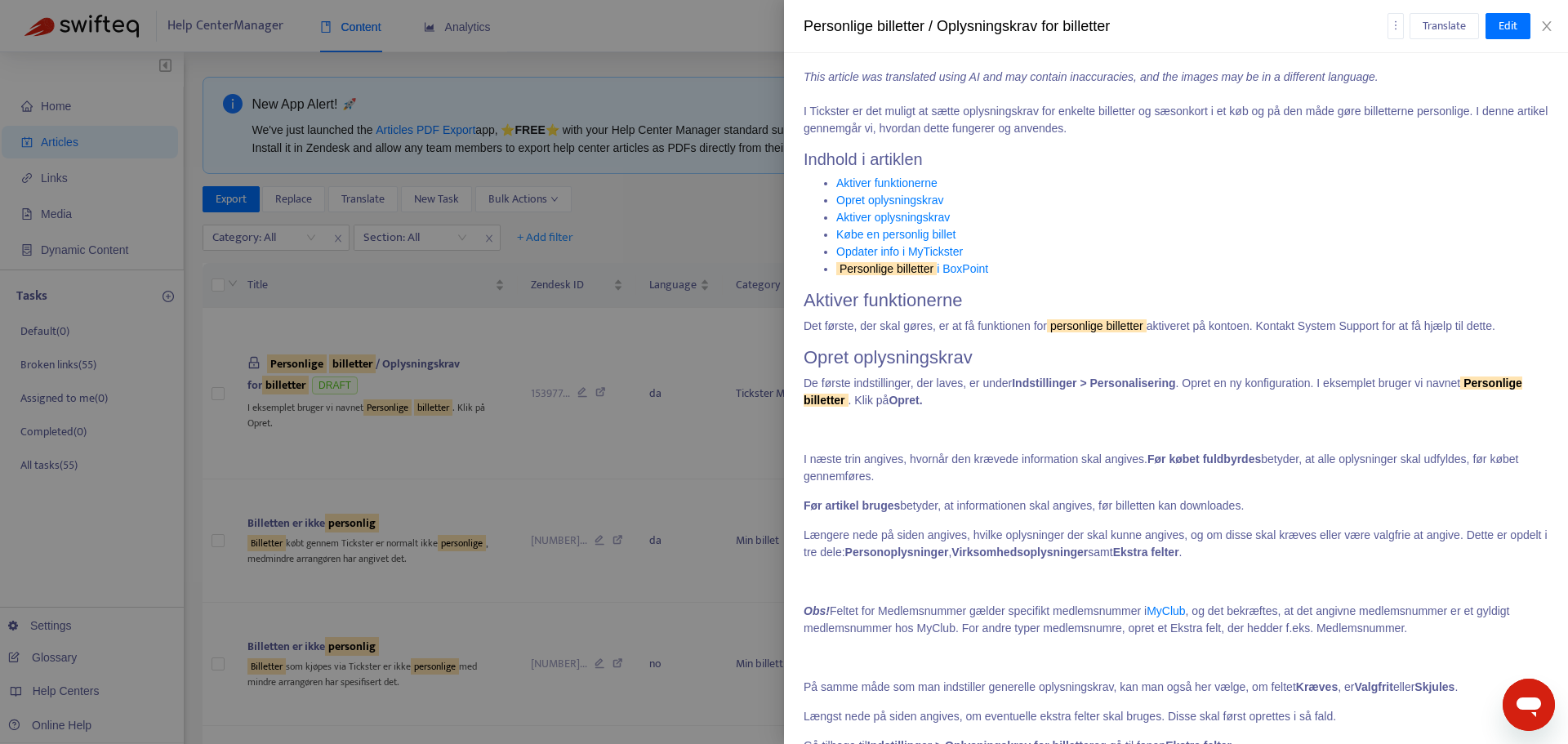 scroll, scrollTop: 245, scrollLeft: 0, axis: vertical 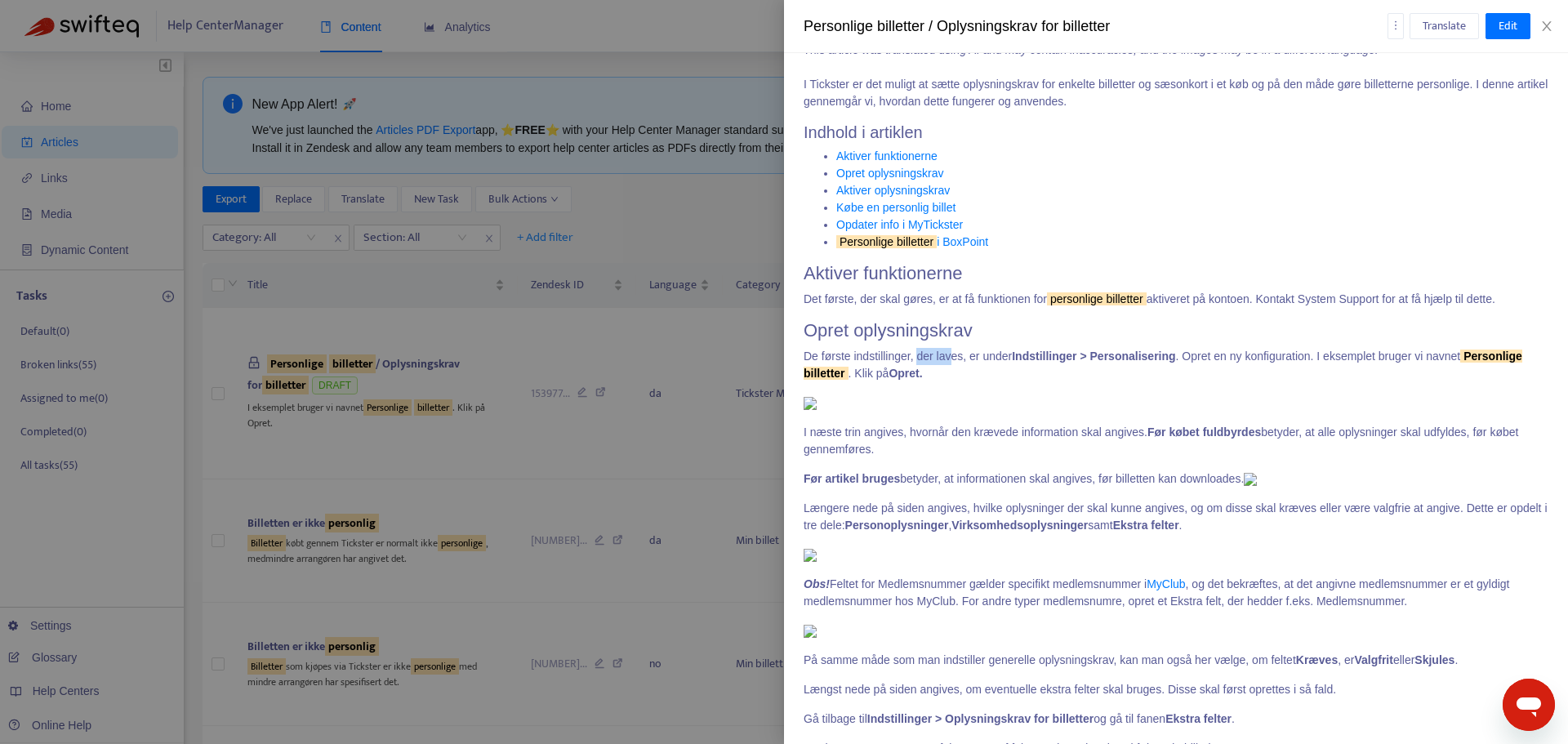 drag, startPoint x: 929, startPoint y: 360, endPoint x: 957, endPoint y: 356, distance: 28.28427 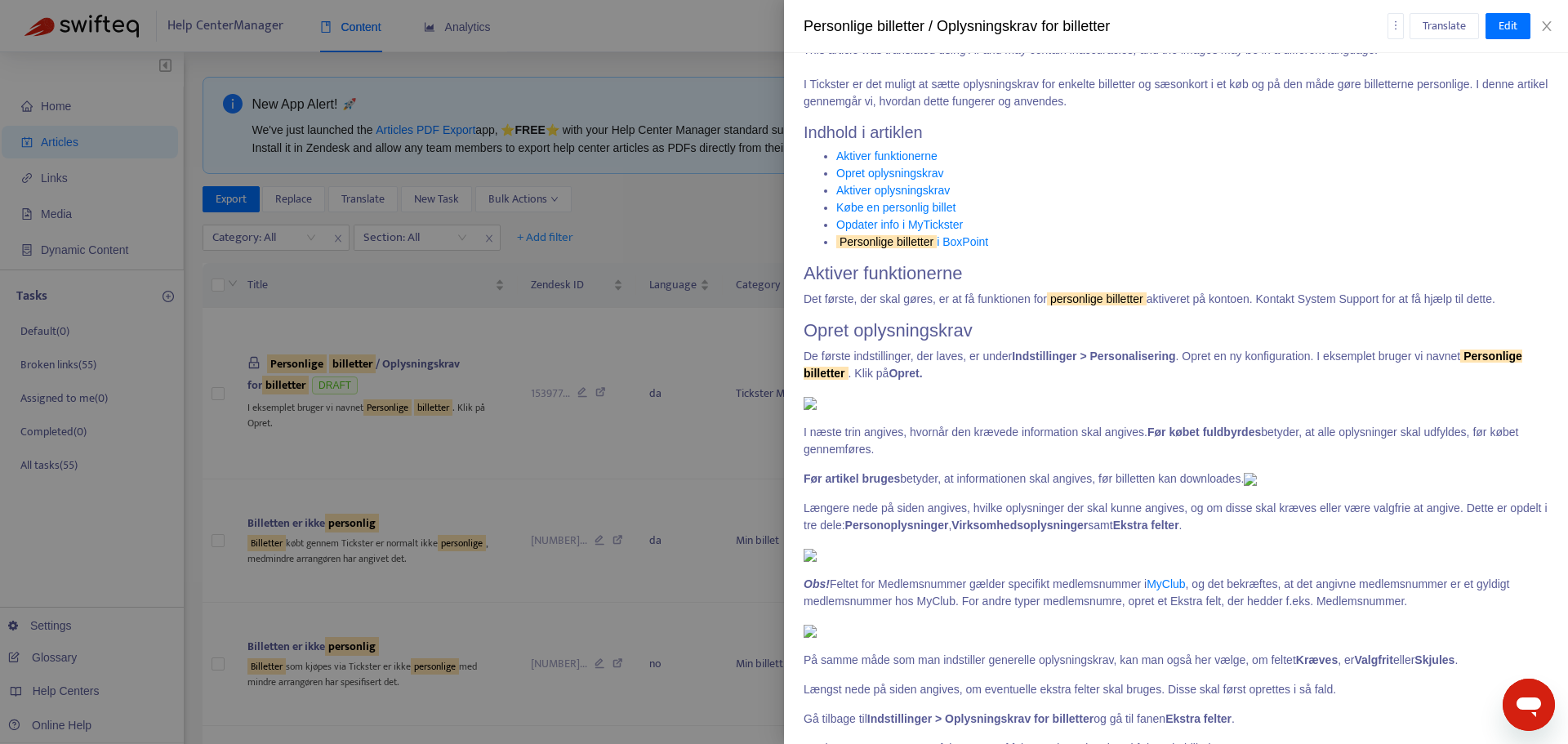 click on "Page 1 of 6" at bounding box center [1176, 931] 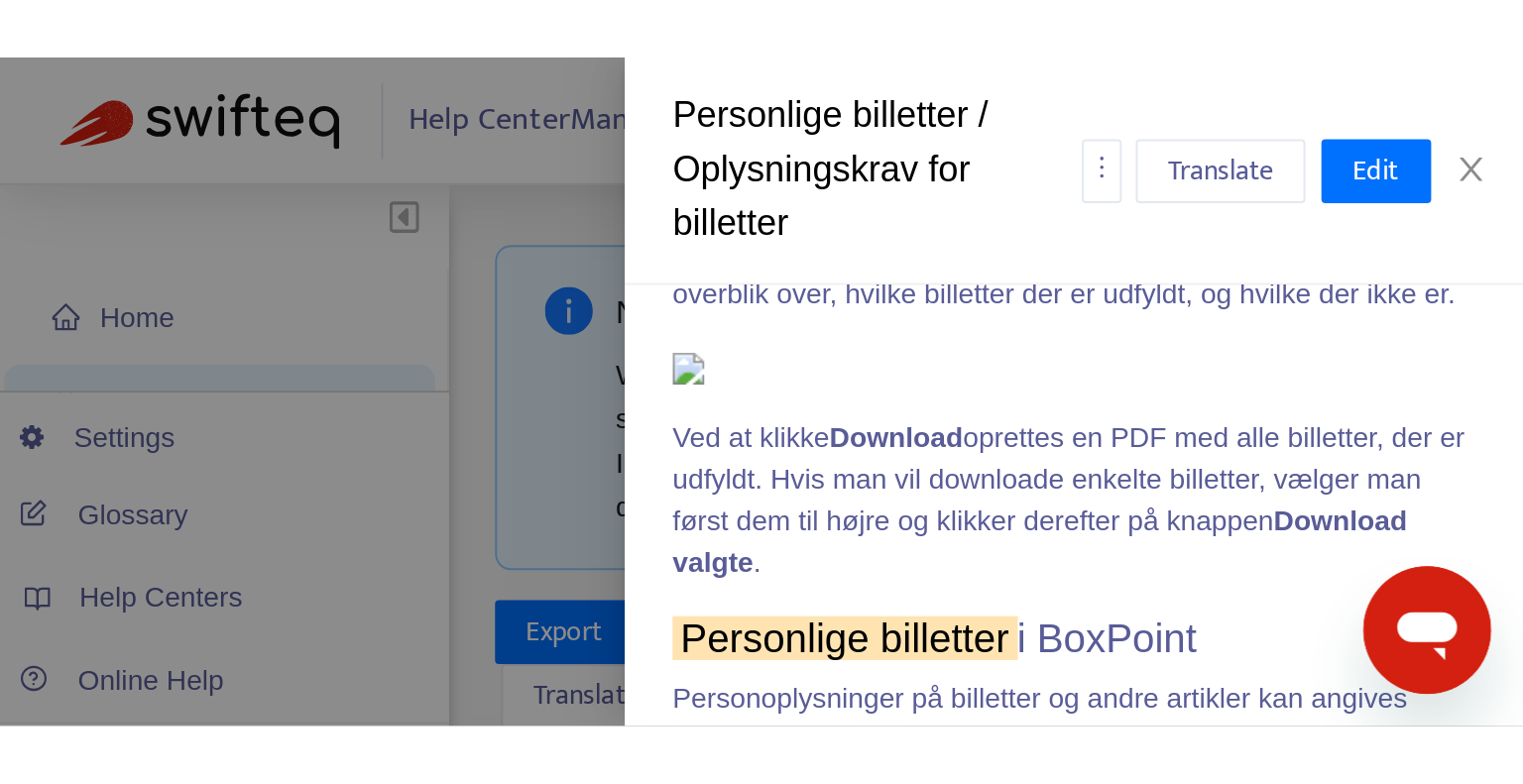 scroll, scrollTop: 2988, scrollLeft: 0, axis: vertical 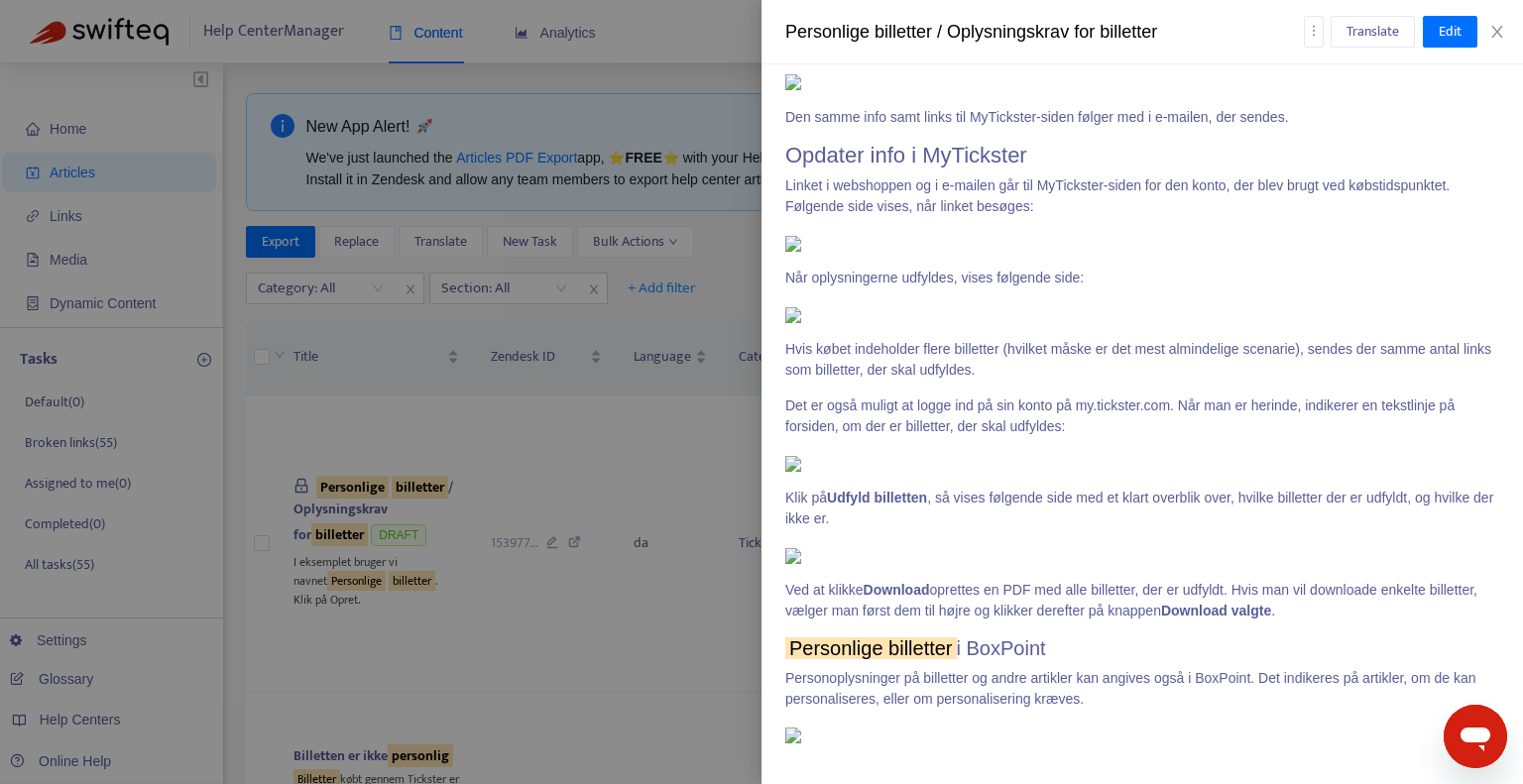 click on "Kræves" at bounding box center (1408, -774) 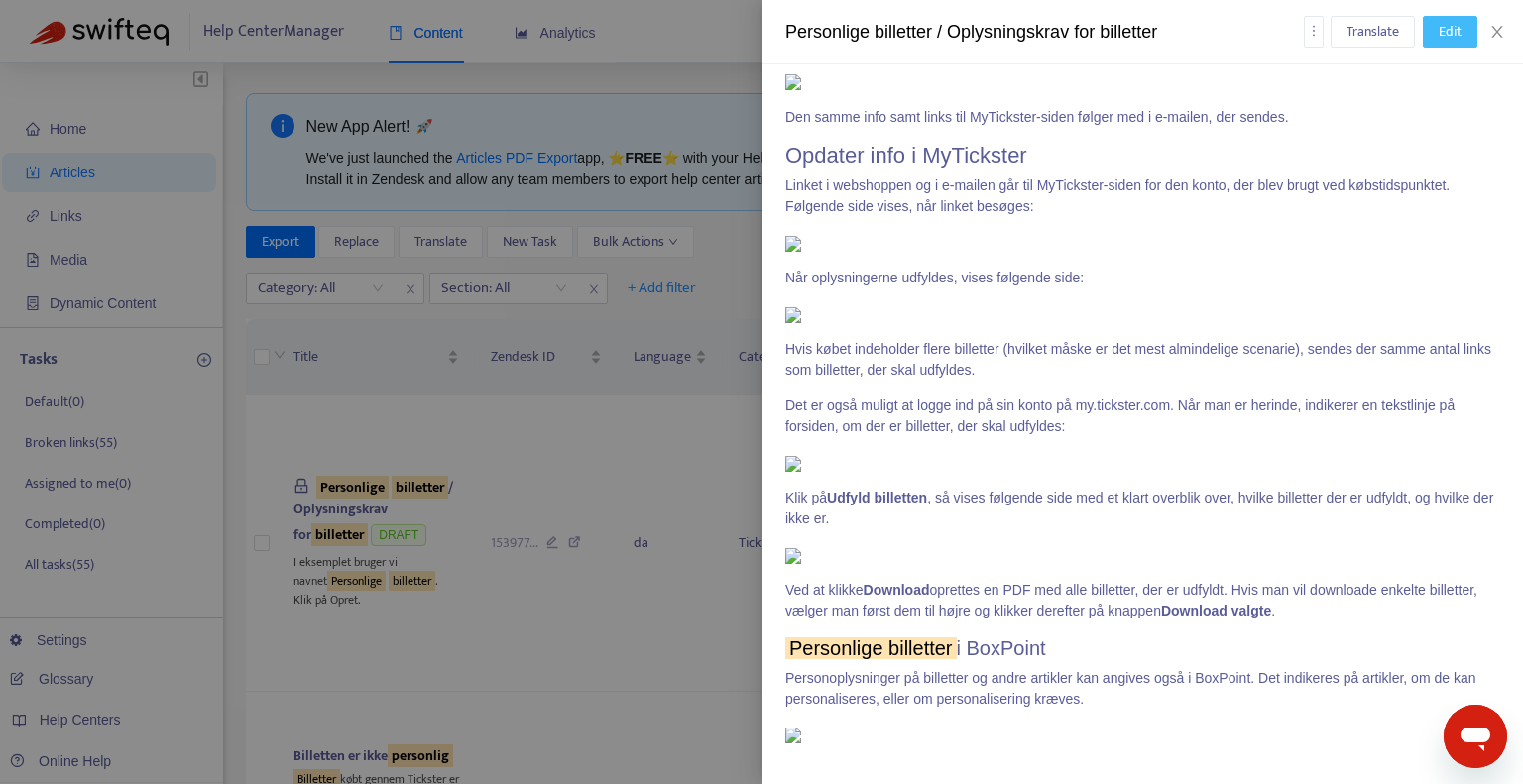 click on "Edit" at bounding box center (1450, 32) 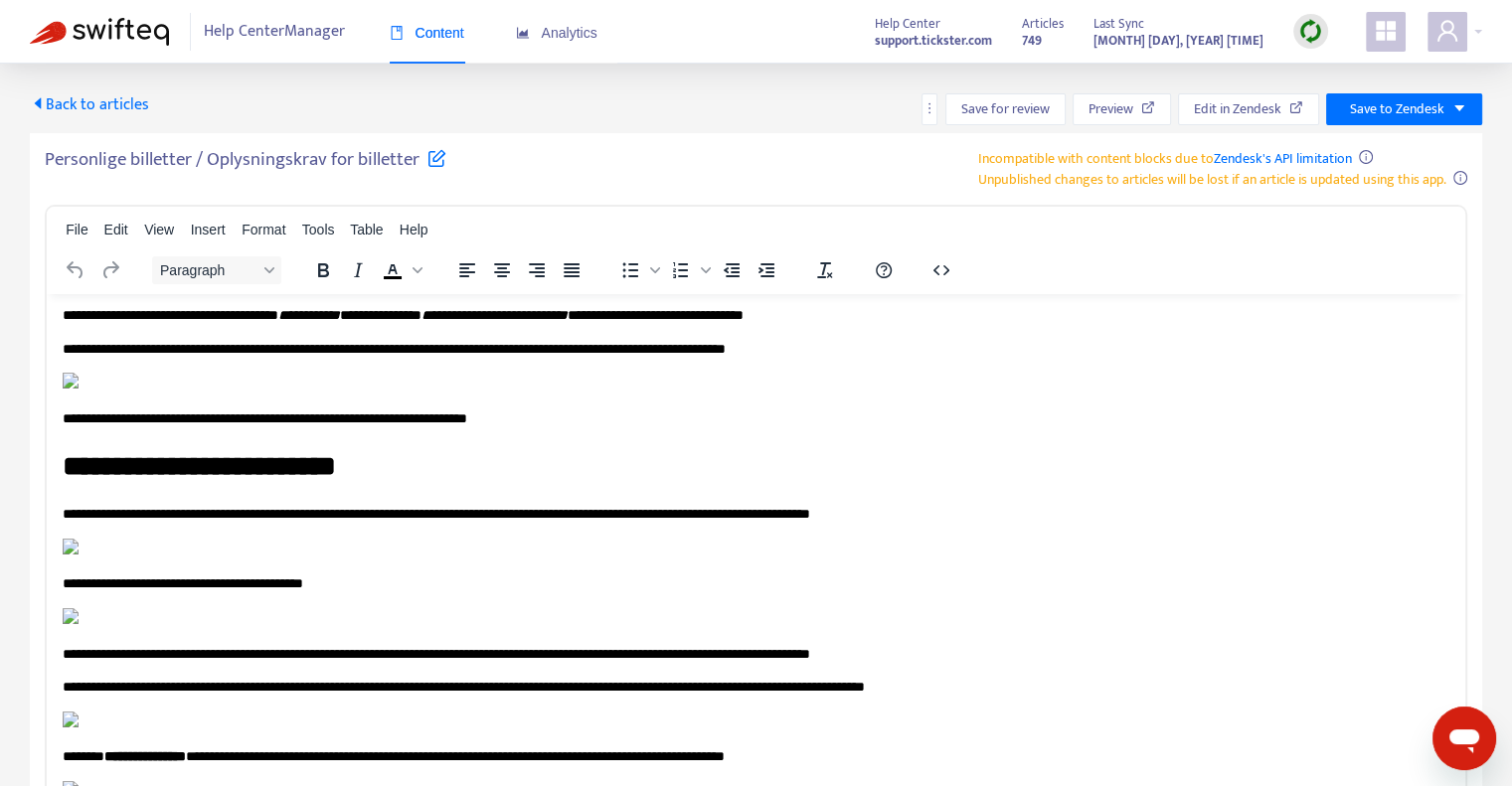 scroll, scrollTop: 2584, scrollLeft: 0, axis: vertical 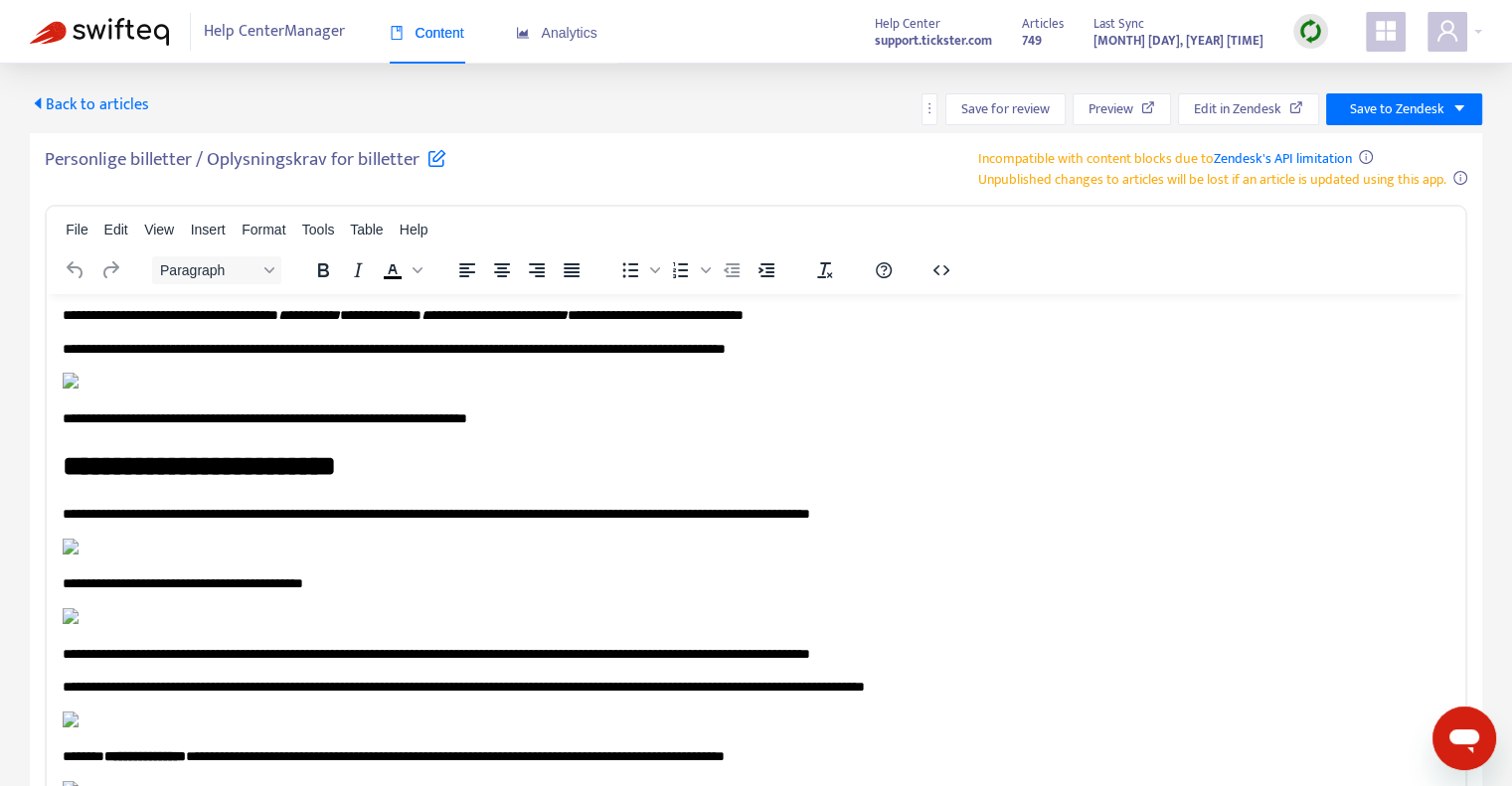 type 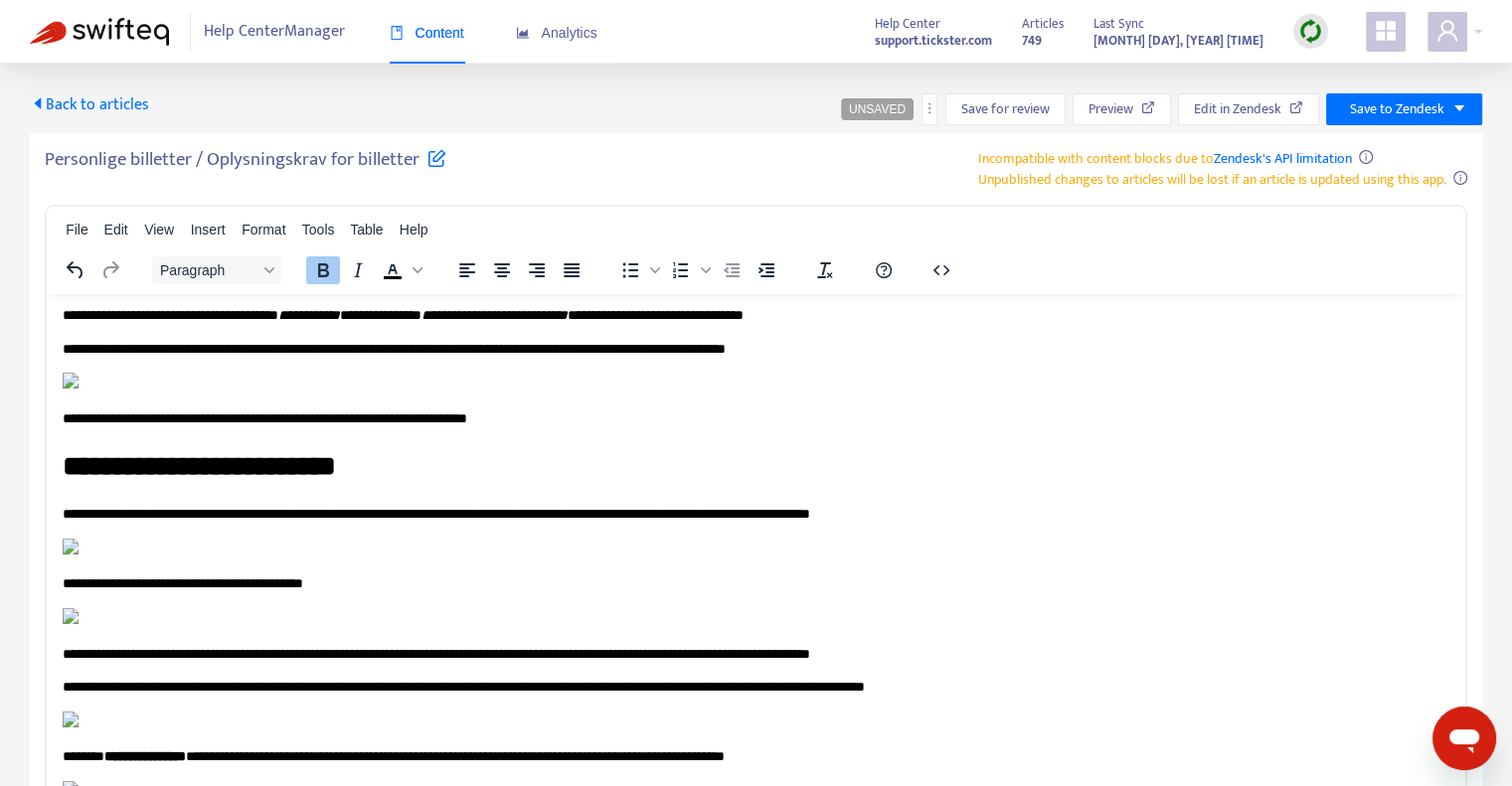 drag, startPoint x: 889, startPoint y: 436, endPoint x: 877, endPoint y: 436, distance: 12 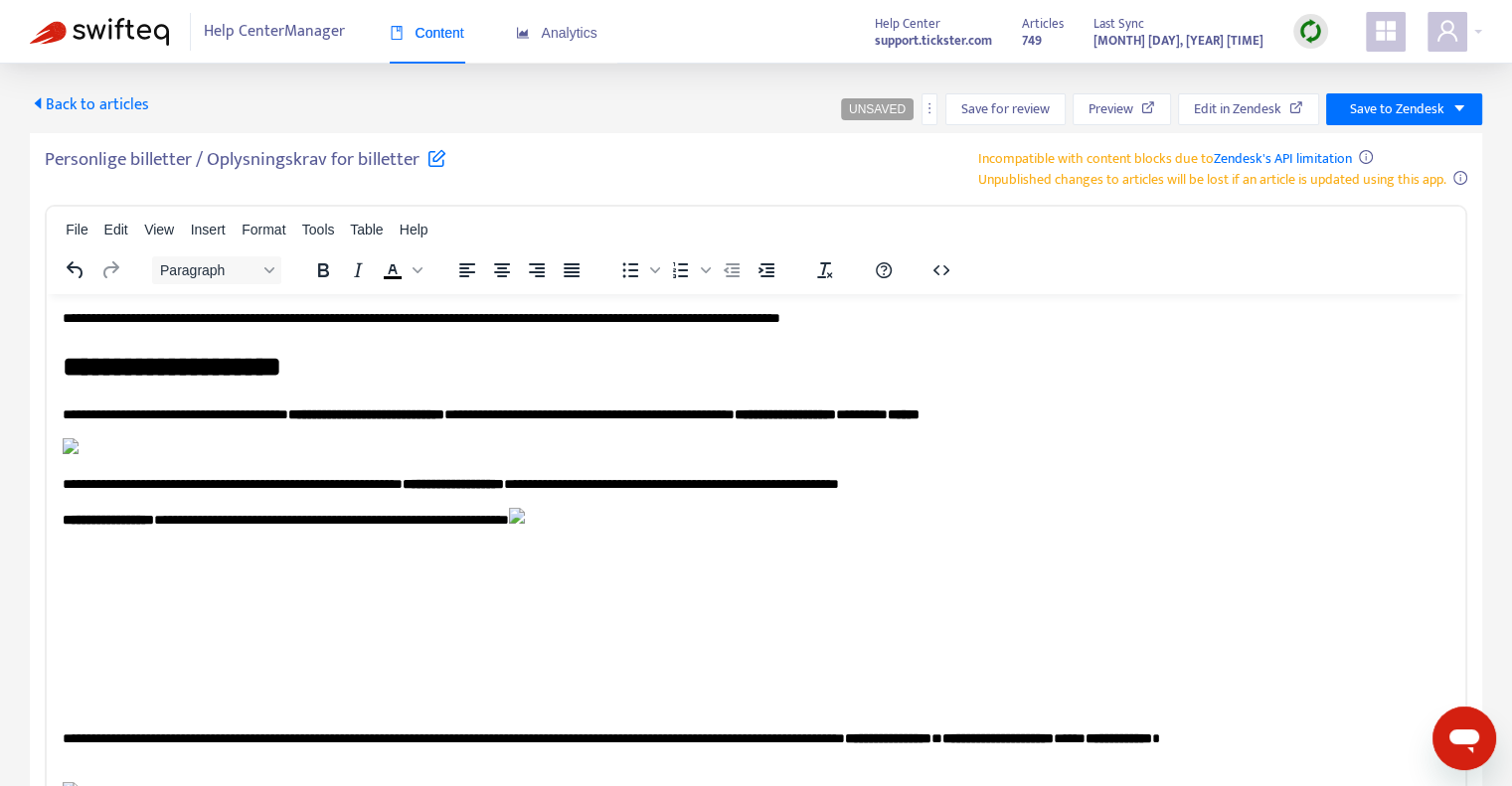 scroll, scrollTop: 298, scrollLeft: 0, axis: vertical 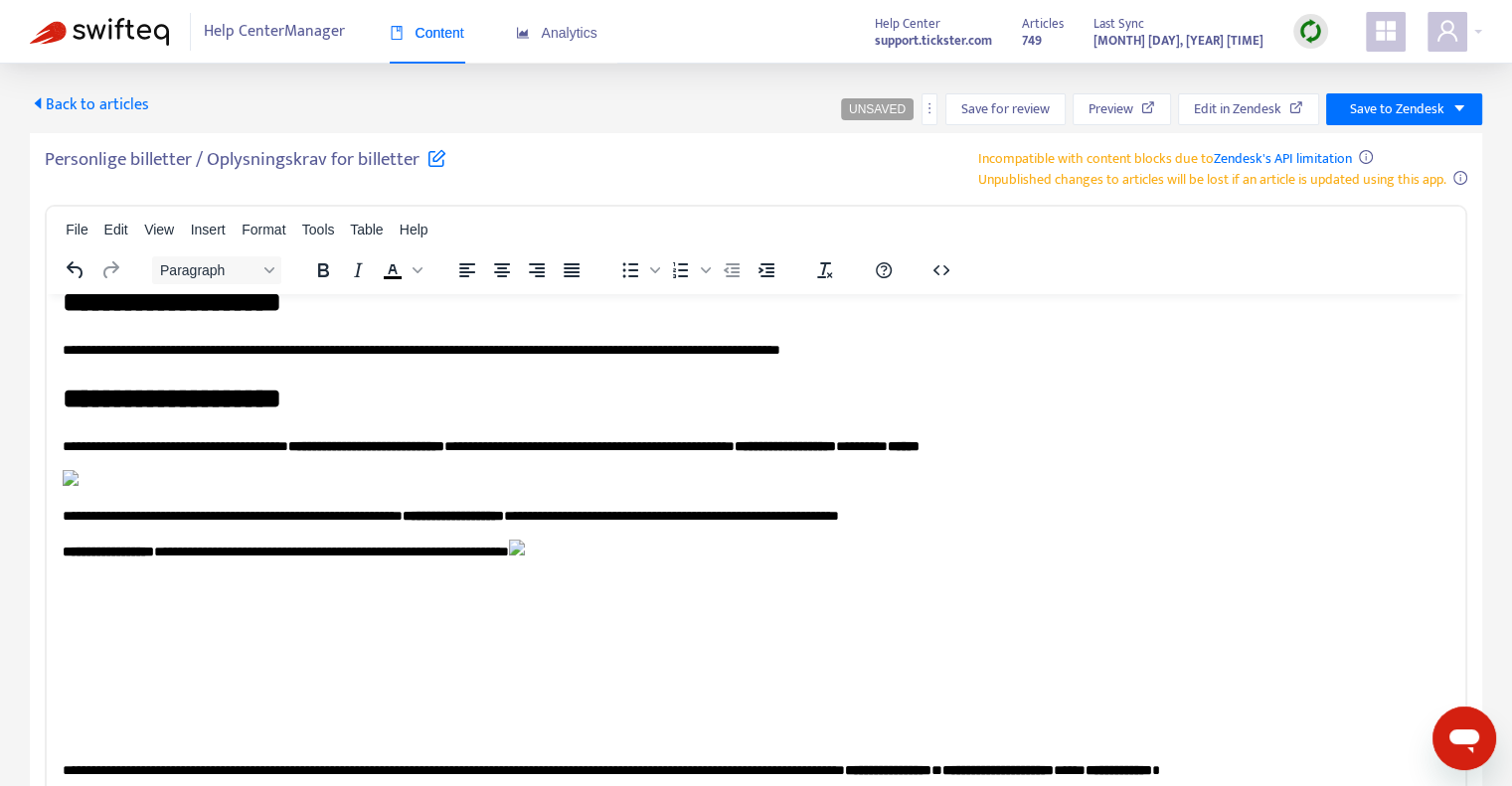 click on "**********" at bounding box center (366, 445) 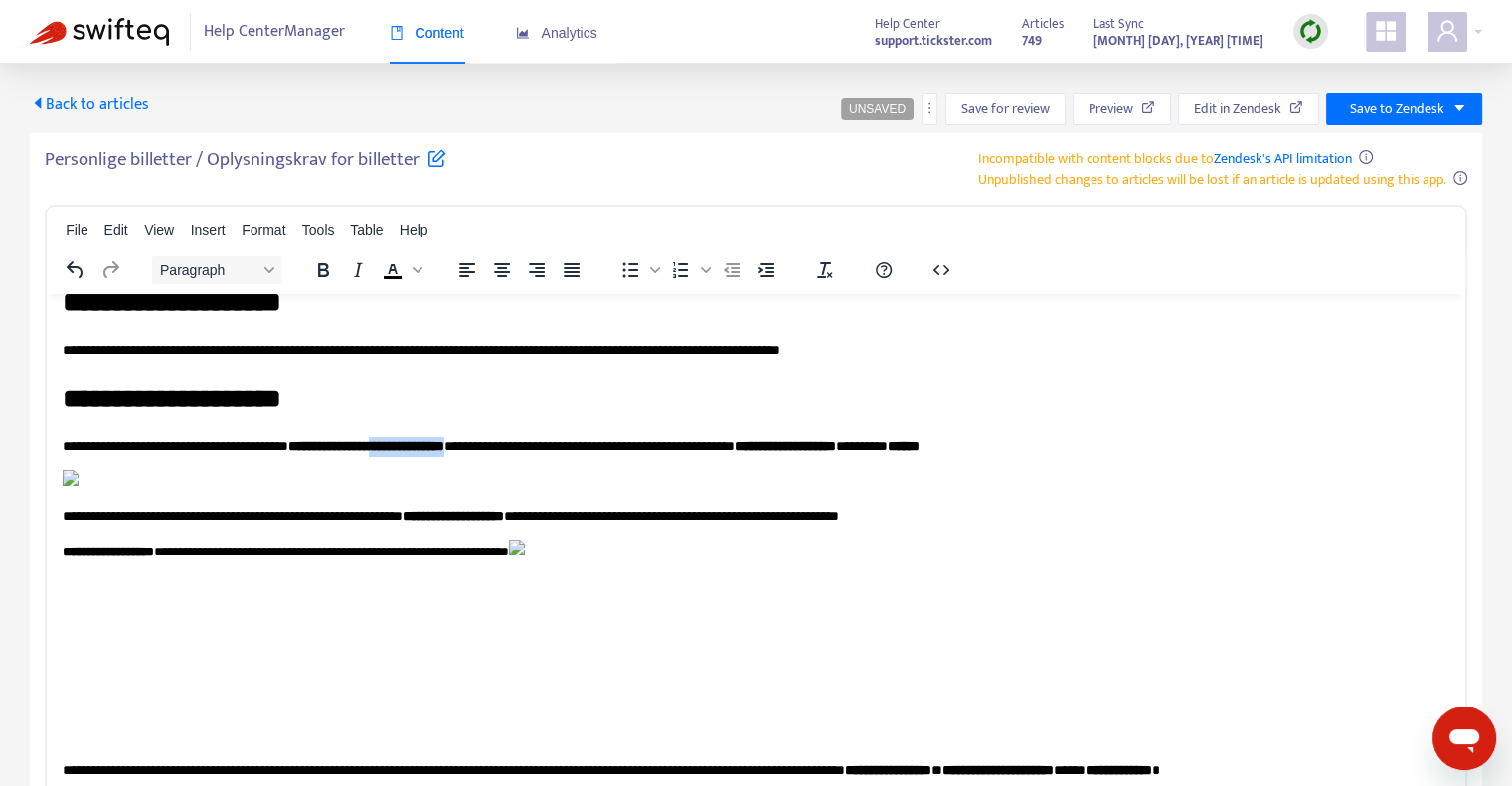 click on "**********" at bounding box center (366, 445) 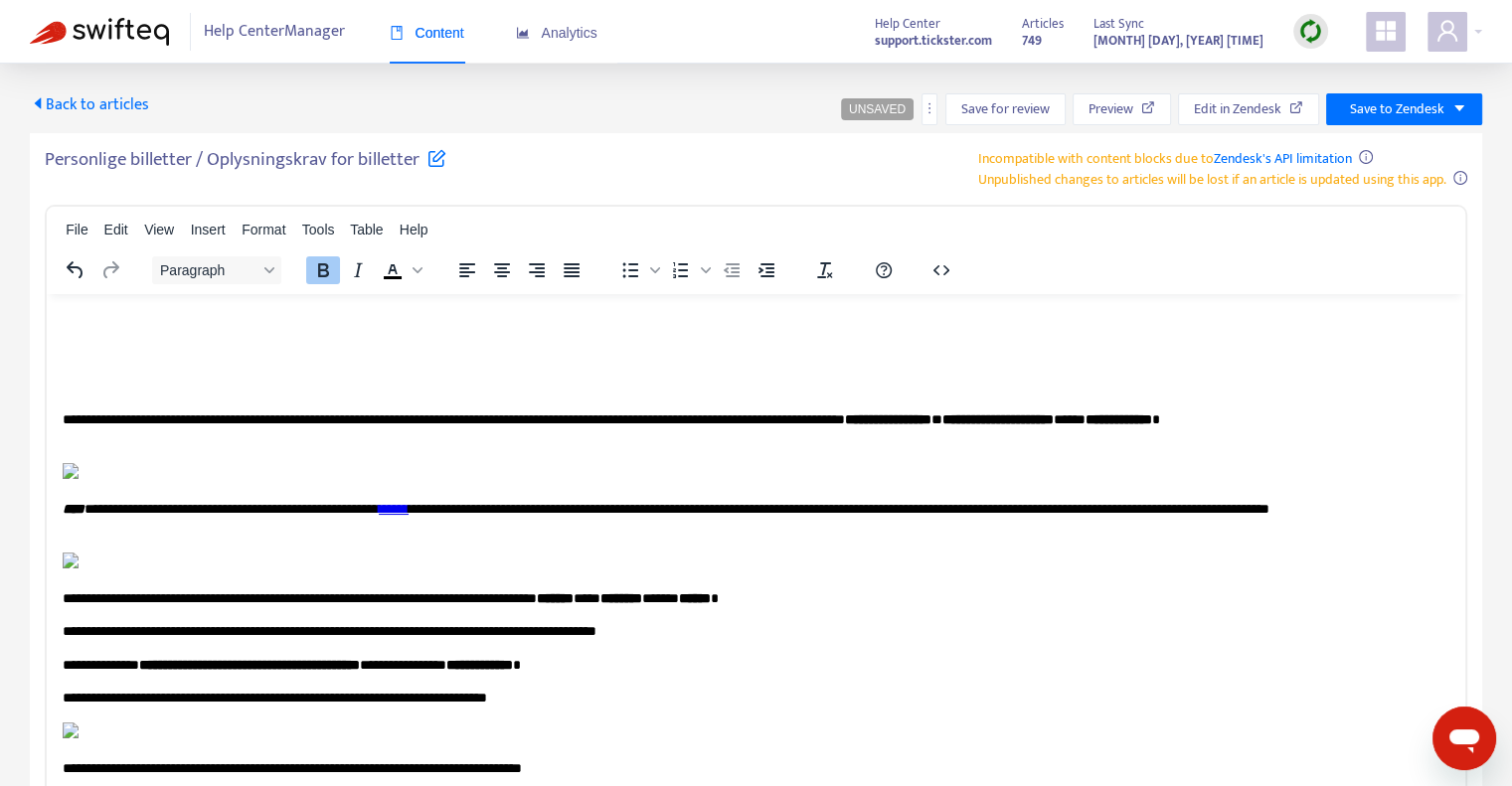 scroll, scrollTop: 696, scrollLeft: 0, axis: vertical 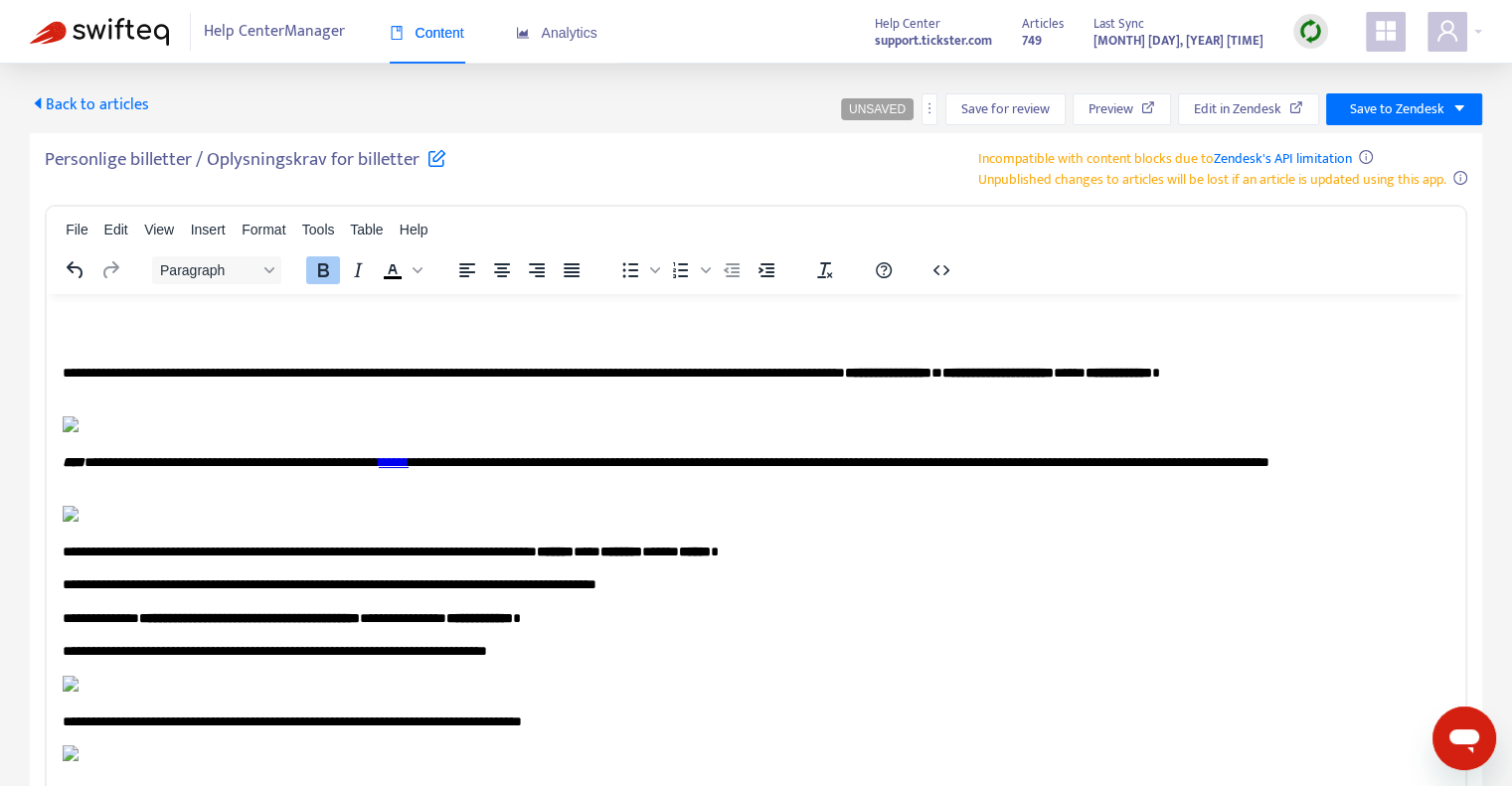 drag, startPoint x: 602, startPoint y: 465, endPoint x: 577, endPoint y: 472, distance: 25.96151 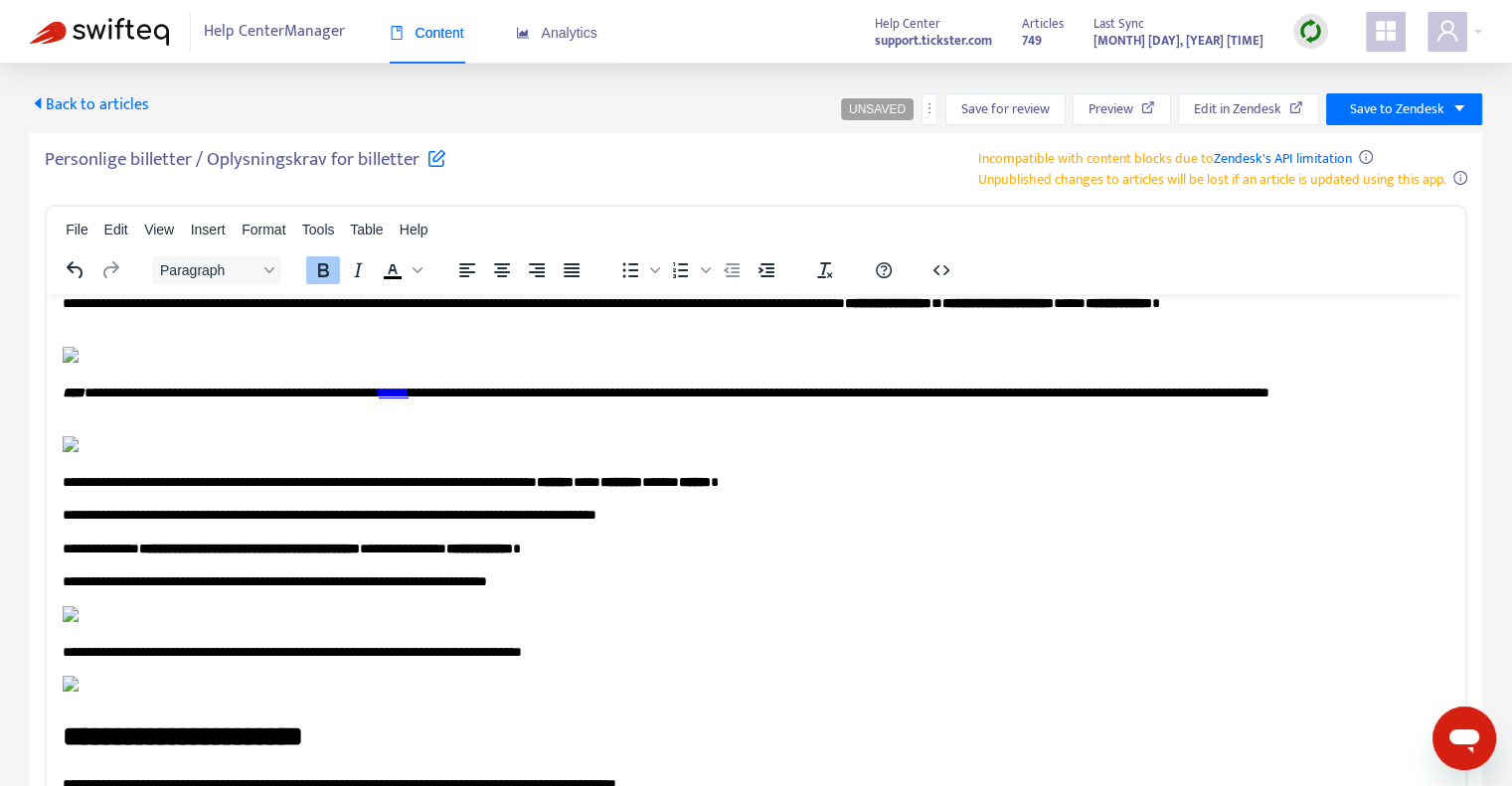 scroll, scrollTop: 795, scrollLeft: 0, axis: vertical 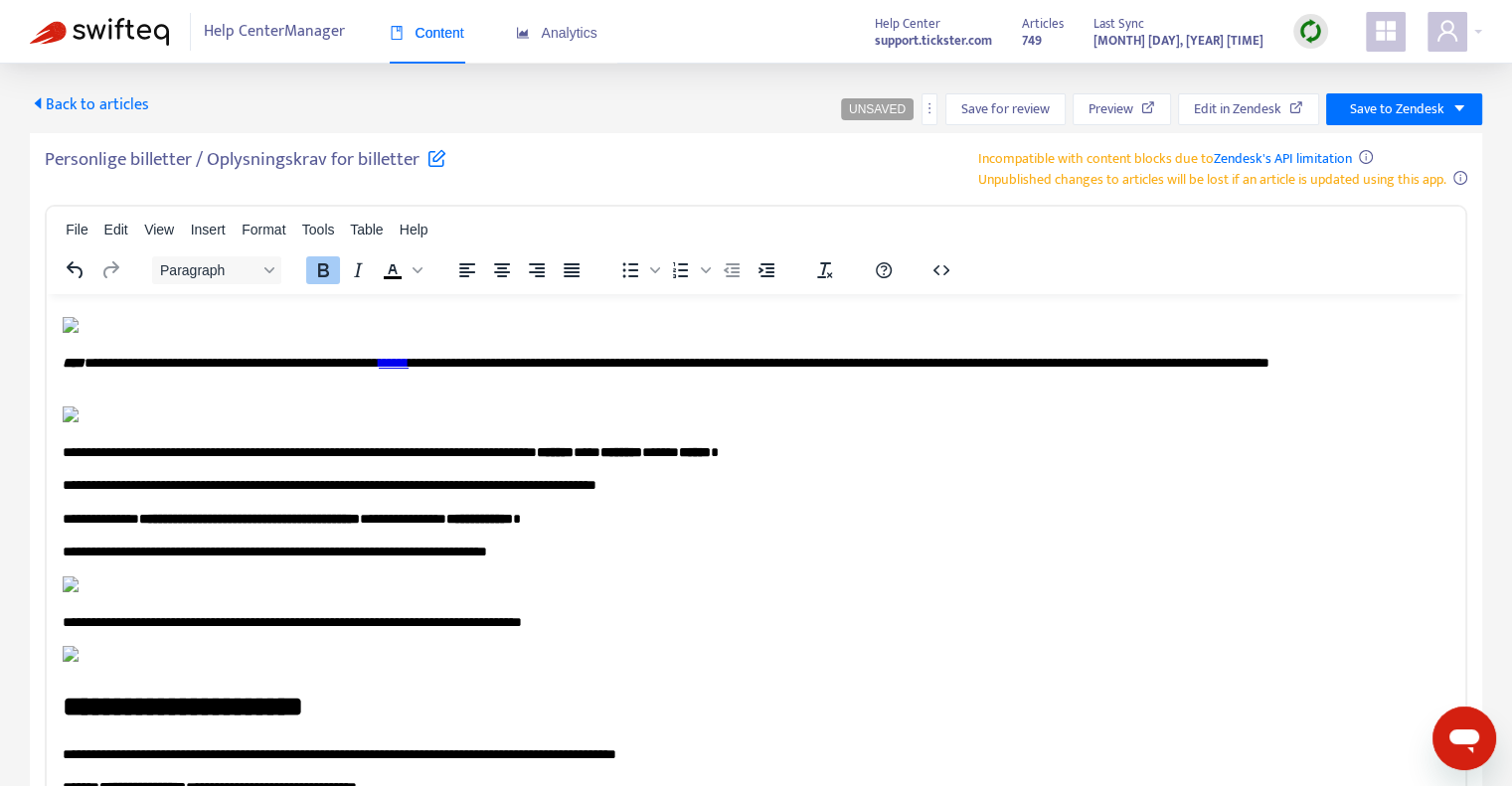 click on "**********" at bounding box center (888, 272) 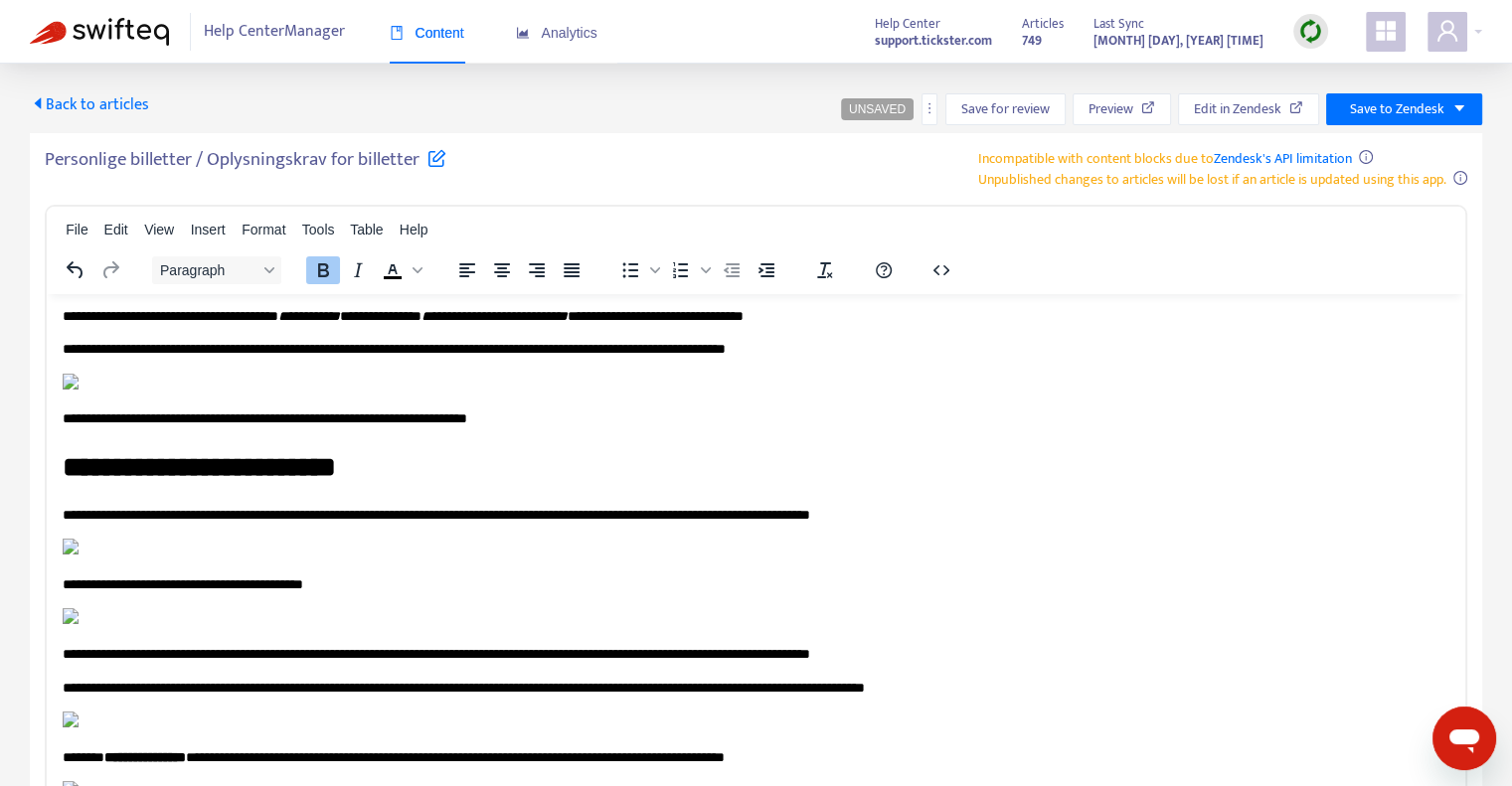 scroll, scrollTop: 2683, scrollLeft: 0, axis: vertical 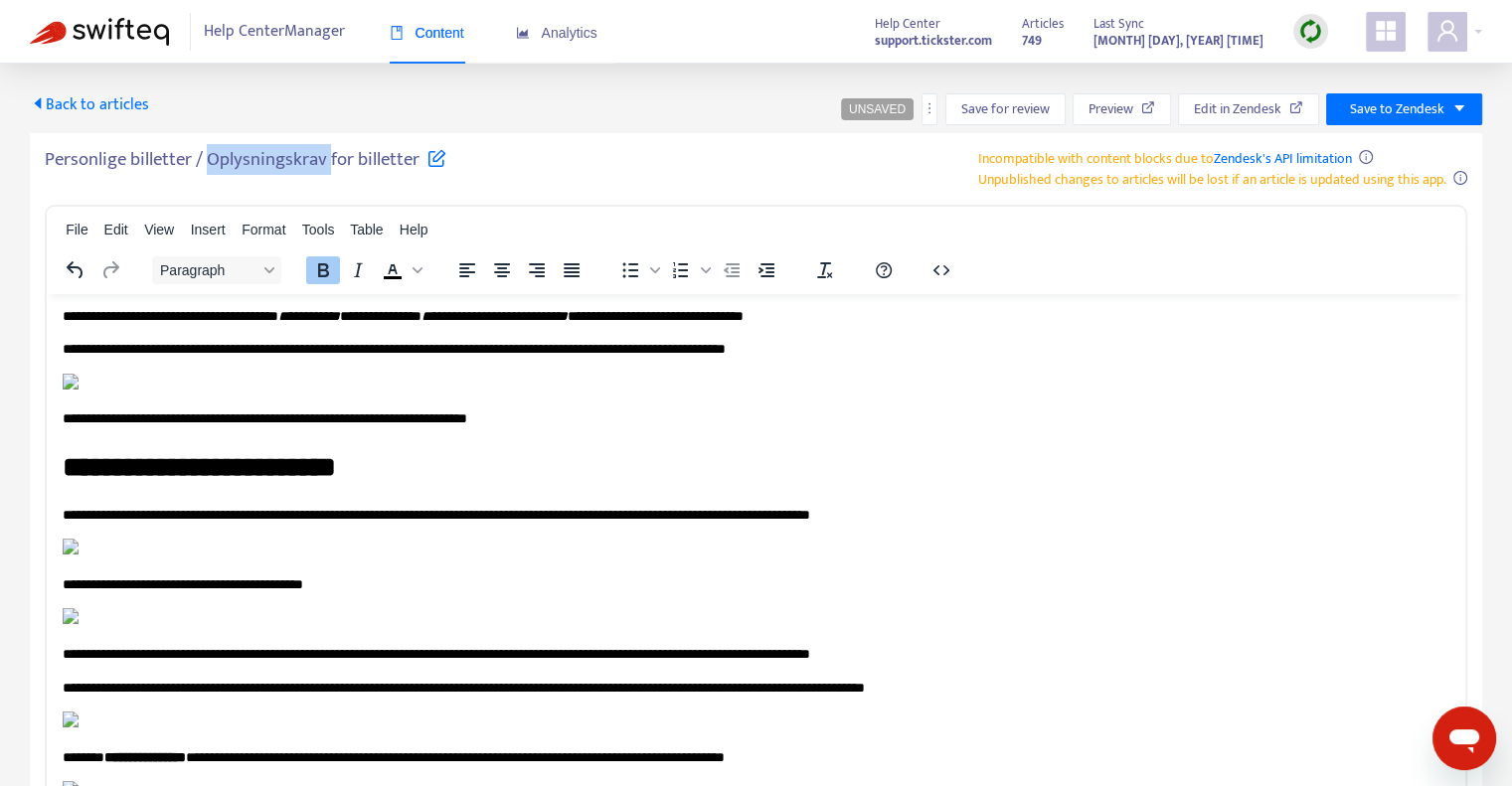 click on "Personlige billetter / Oplysningskrav for billetter" at bounding box center (246, 165) 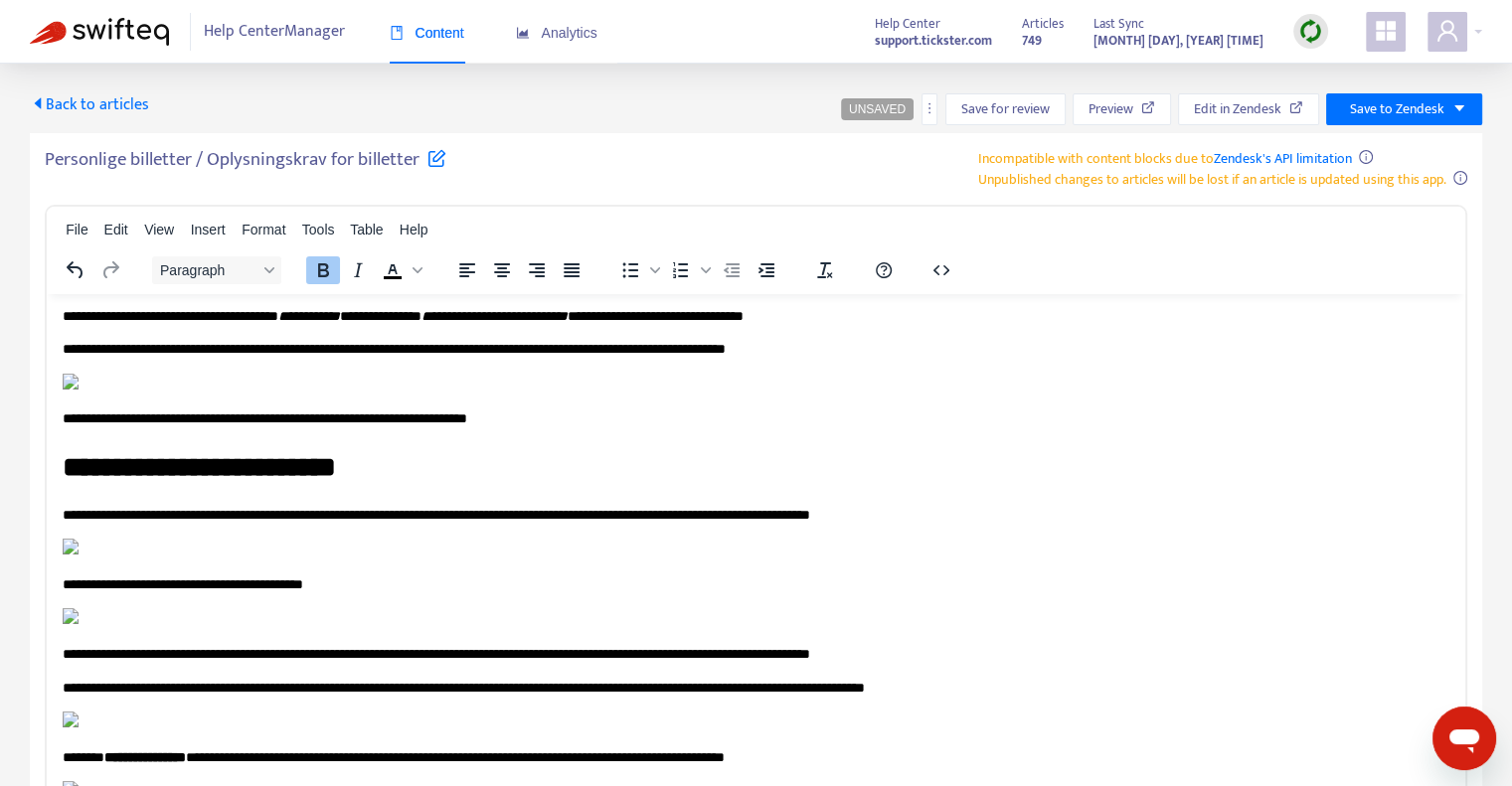click on "Back to articles UNSAVED Save for review Preview  Edit in Zendesk  Save to Zendesk  Personlige billetter / Oplysningskrav for billetter   Incompatible with content blocks due to  Zendesk's API limitation Unpublished changes to articles will be lost if an article is updated using this app. File Edit View Insert Format Tools Table Help Paragraph To open the popup, press Shift+Enter To open the popup, press Shift+Enter To open the popup, press Shift+Enter p  ›  strong Press Alt+0 for help [NUMBER] words" at bounding box center (756, 553) 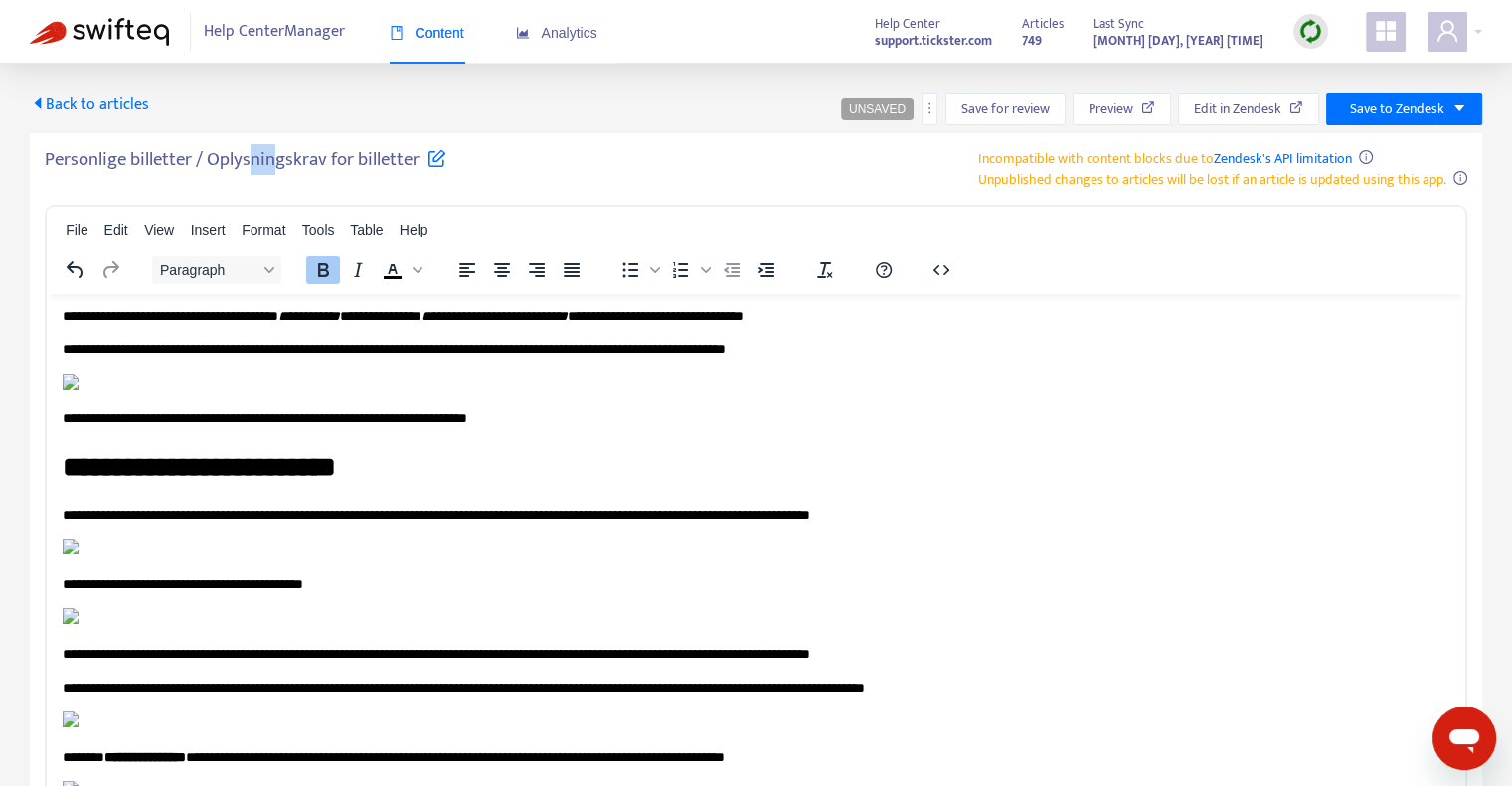 drag, startPoint x: 279, startPoint y: 158, endPoint x: 253, endPoint y: 160, distance: 26.07681 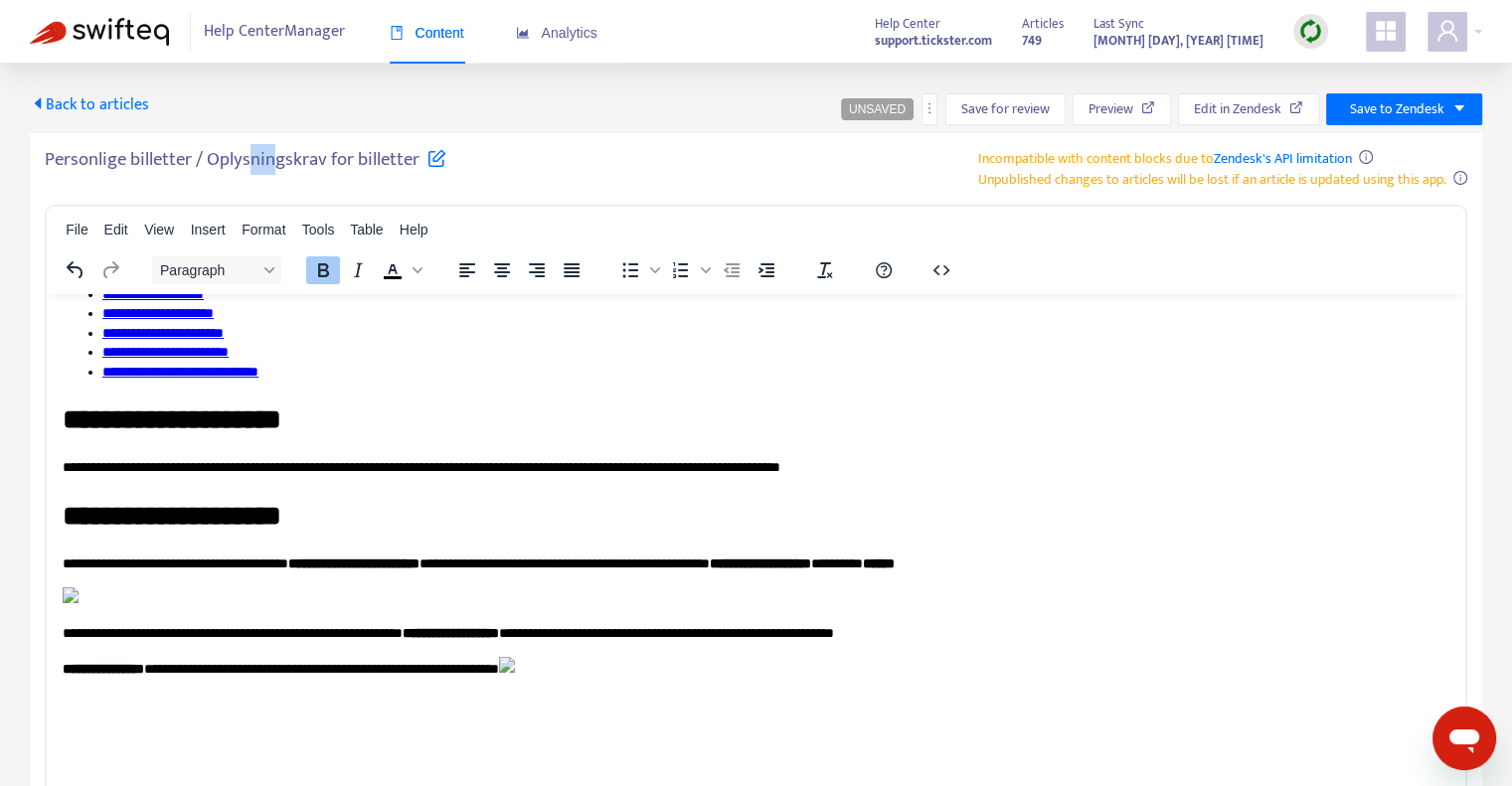 scroll, scrollTop: 199, scrollLeft: 0, axis: vertical 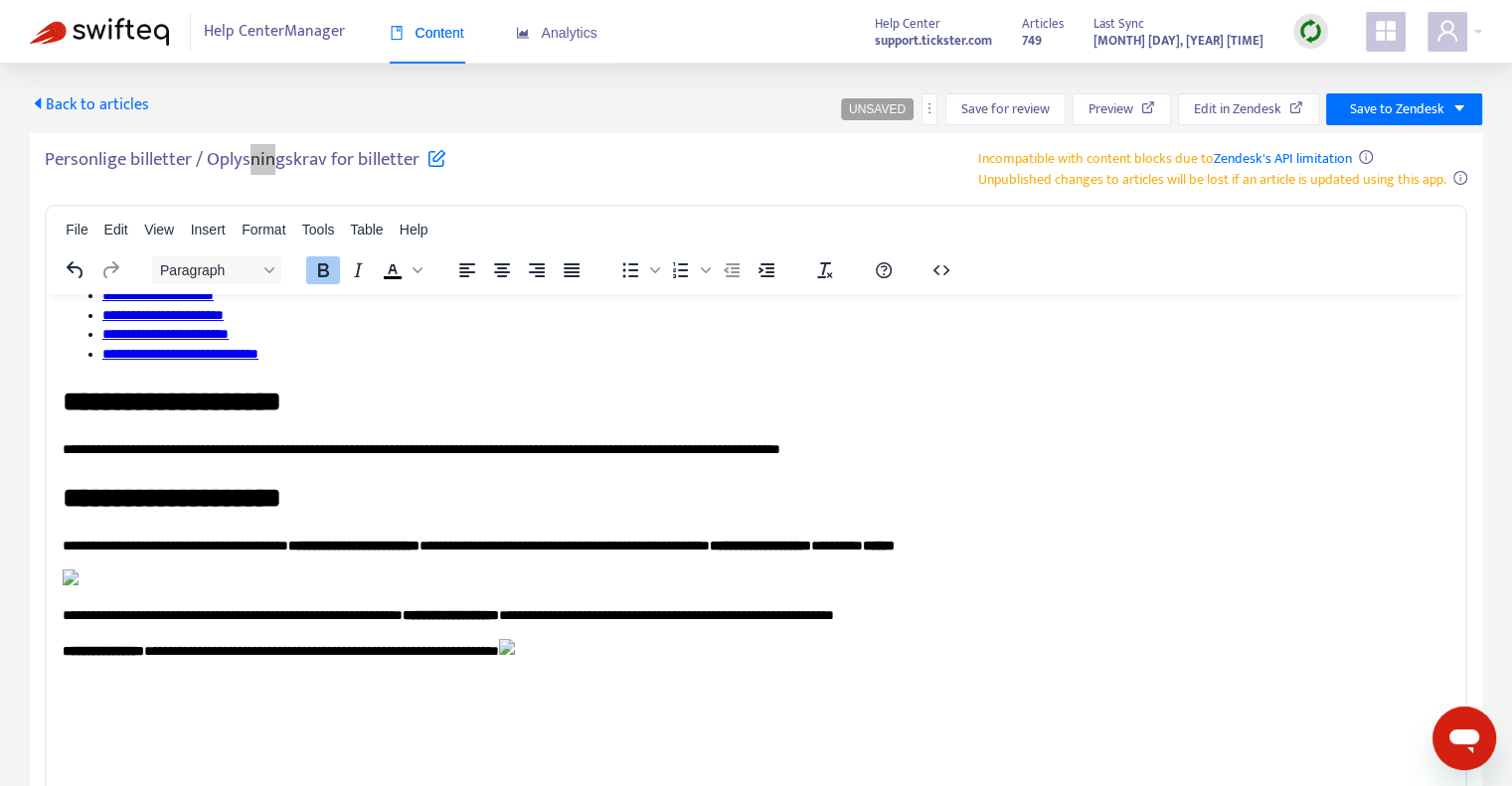 click on "**********" at bounding box center (749, 497) 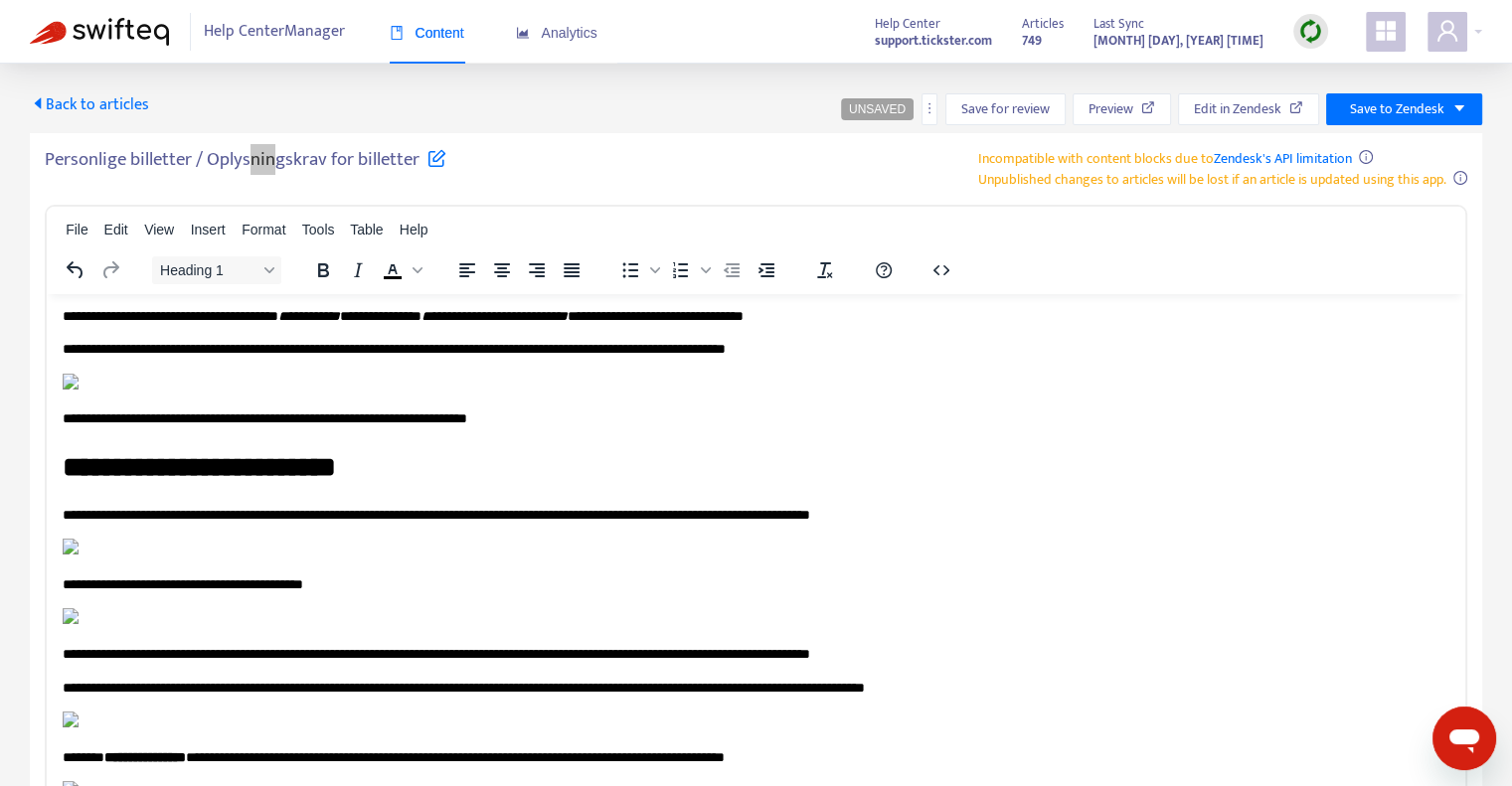 scroll, scrollTop: 3677, scrollLeft: 0, axis: vertical 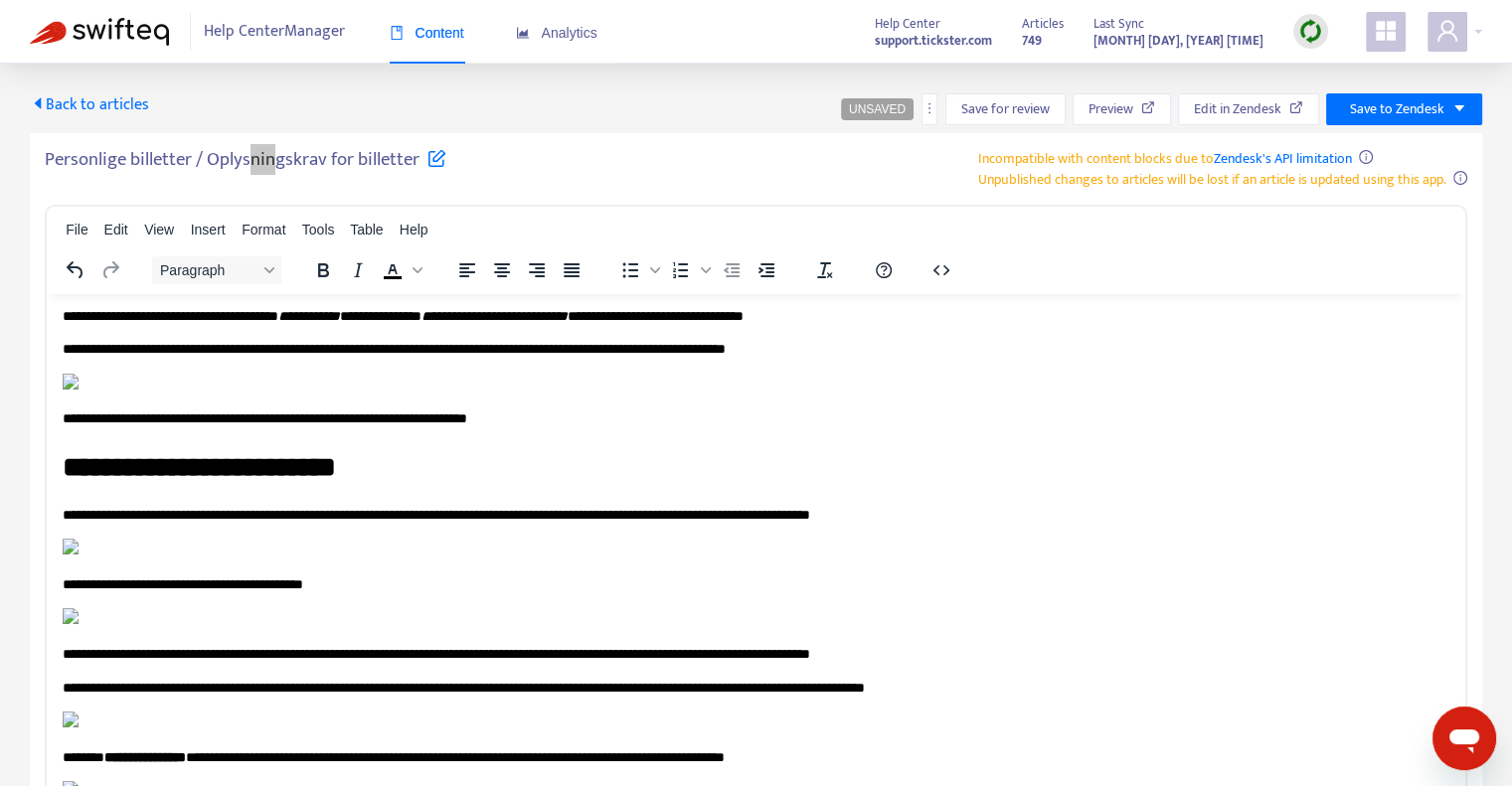 click on "**********" at bounding box center [749, -76] 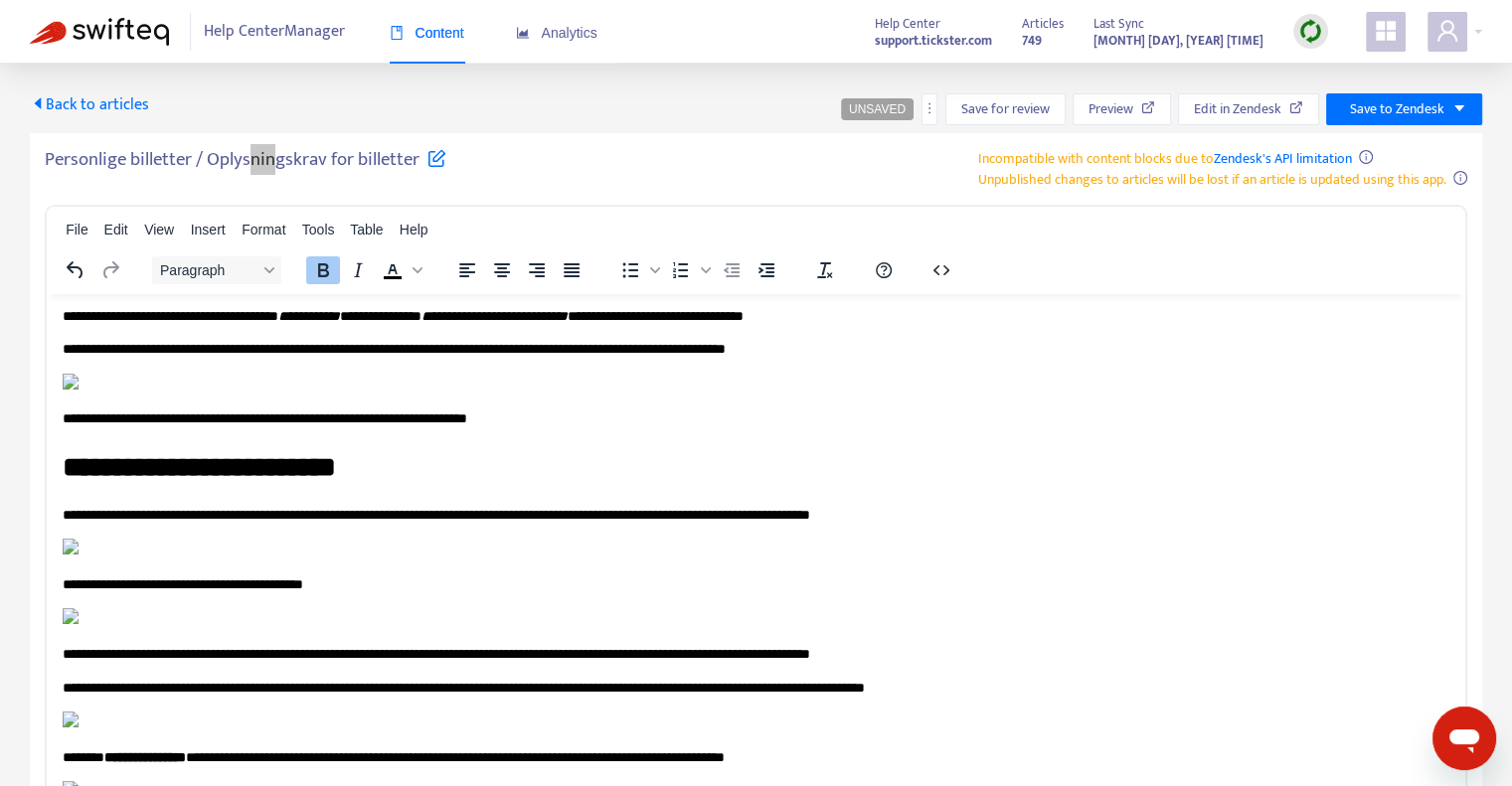 drag, startPoint x: 502, startPoint y: 512, endPoint x: 343, endPoint y: 508, distance: 159.05031 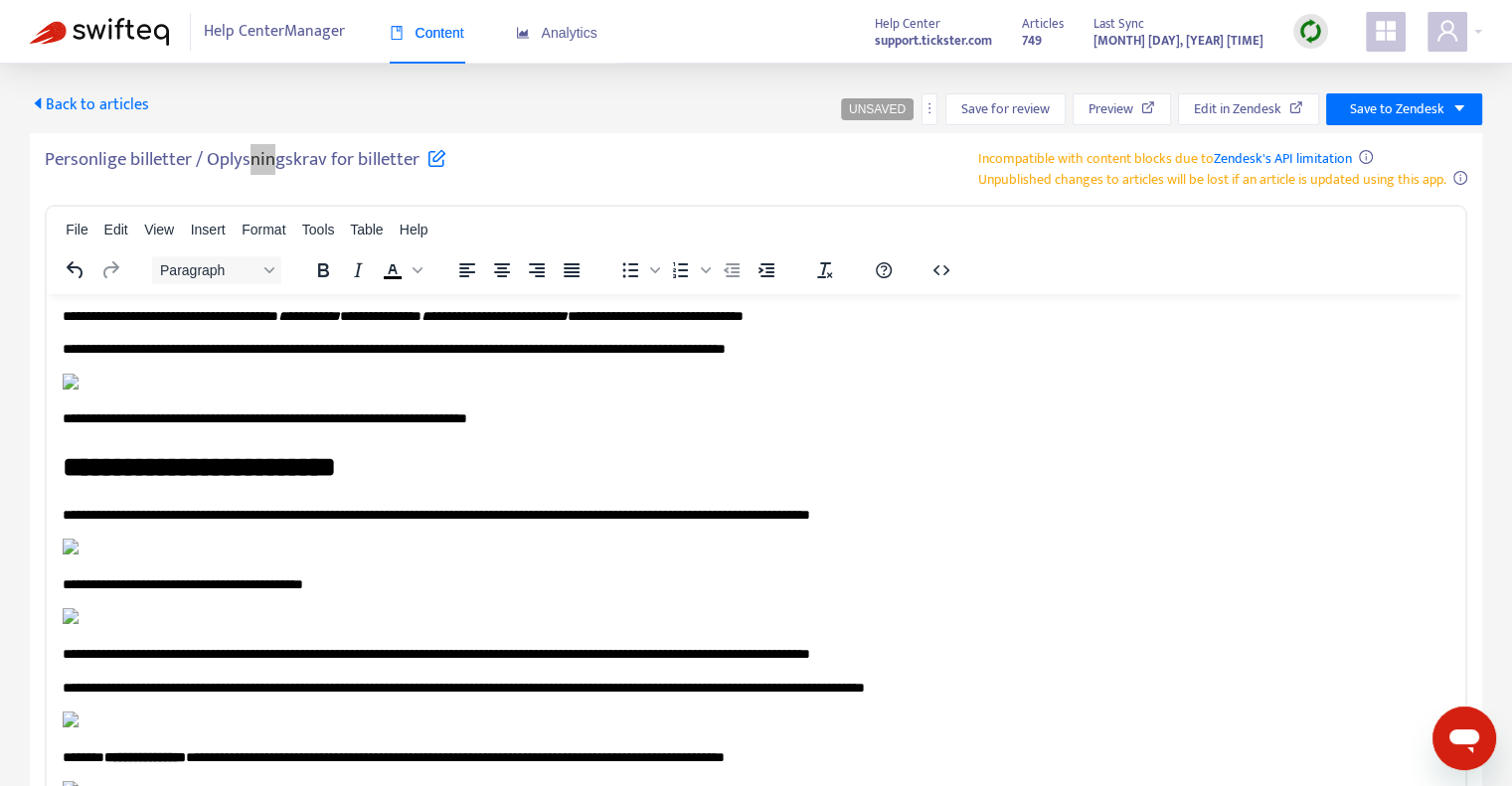 scroll, scrollTop: 3975, scrollLeft: 0, axis: vertical 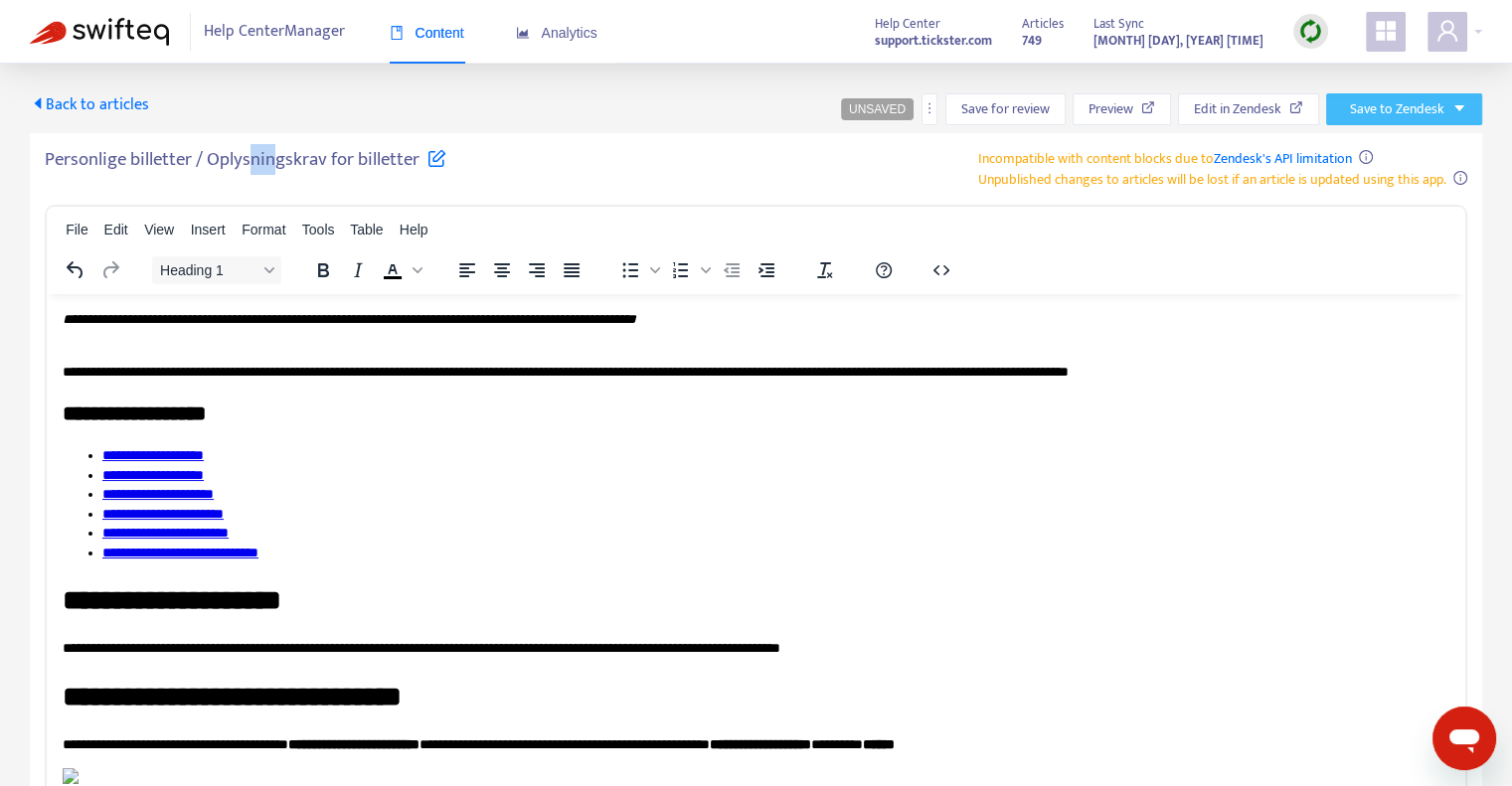 click 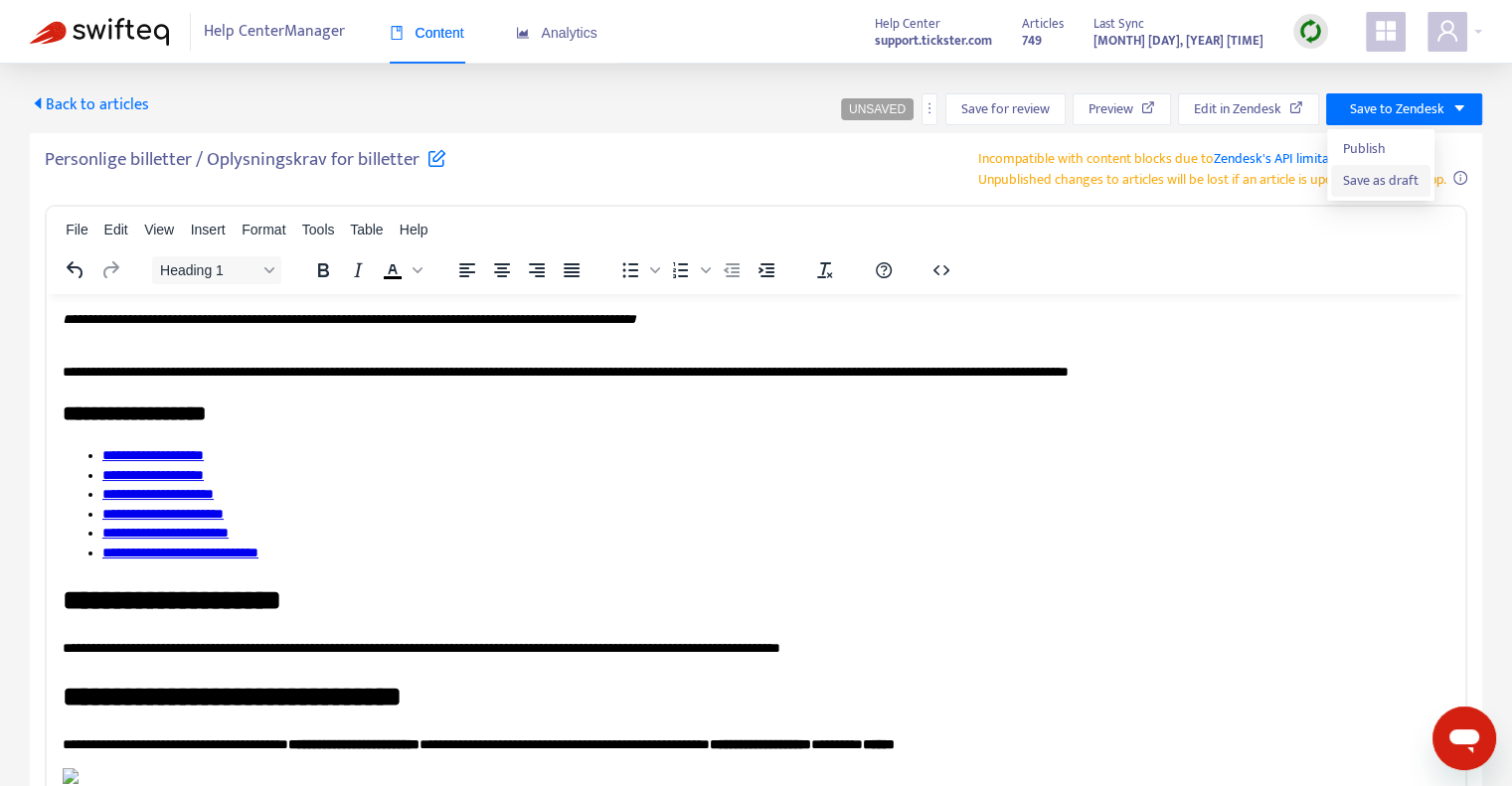 click on "Save as draft" at bounding box center (1381, 181) 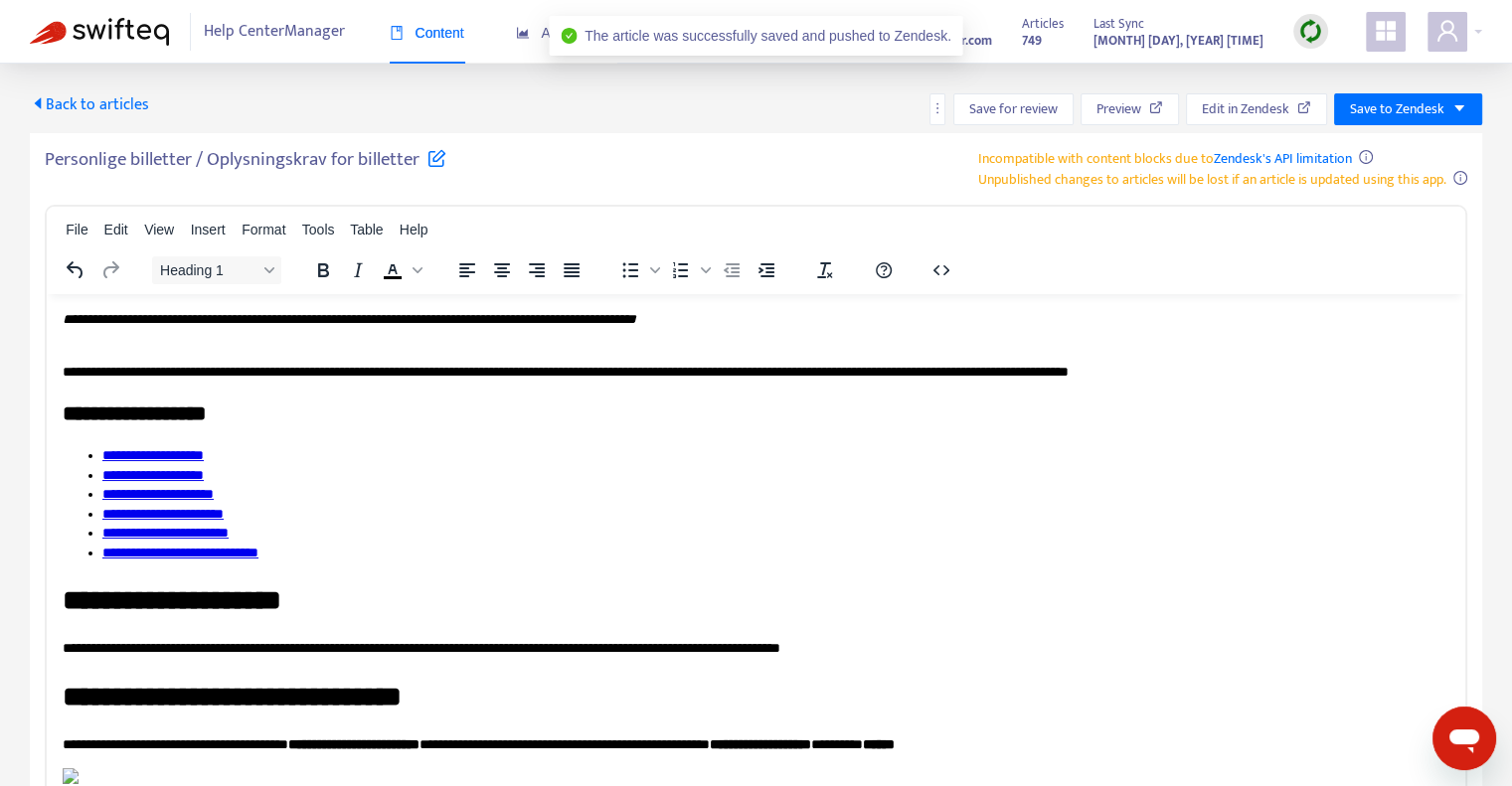 click on "Back to articles" at bounding box center [89, 104] 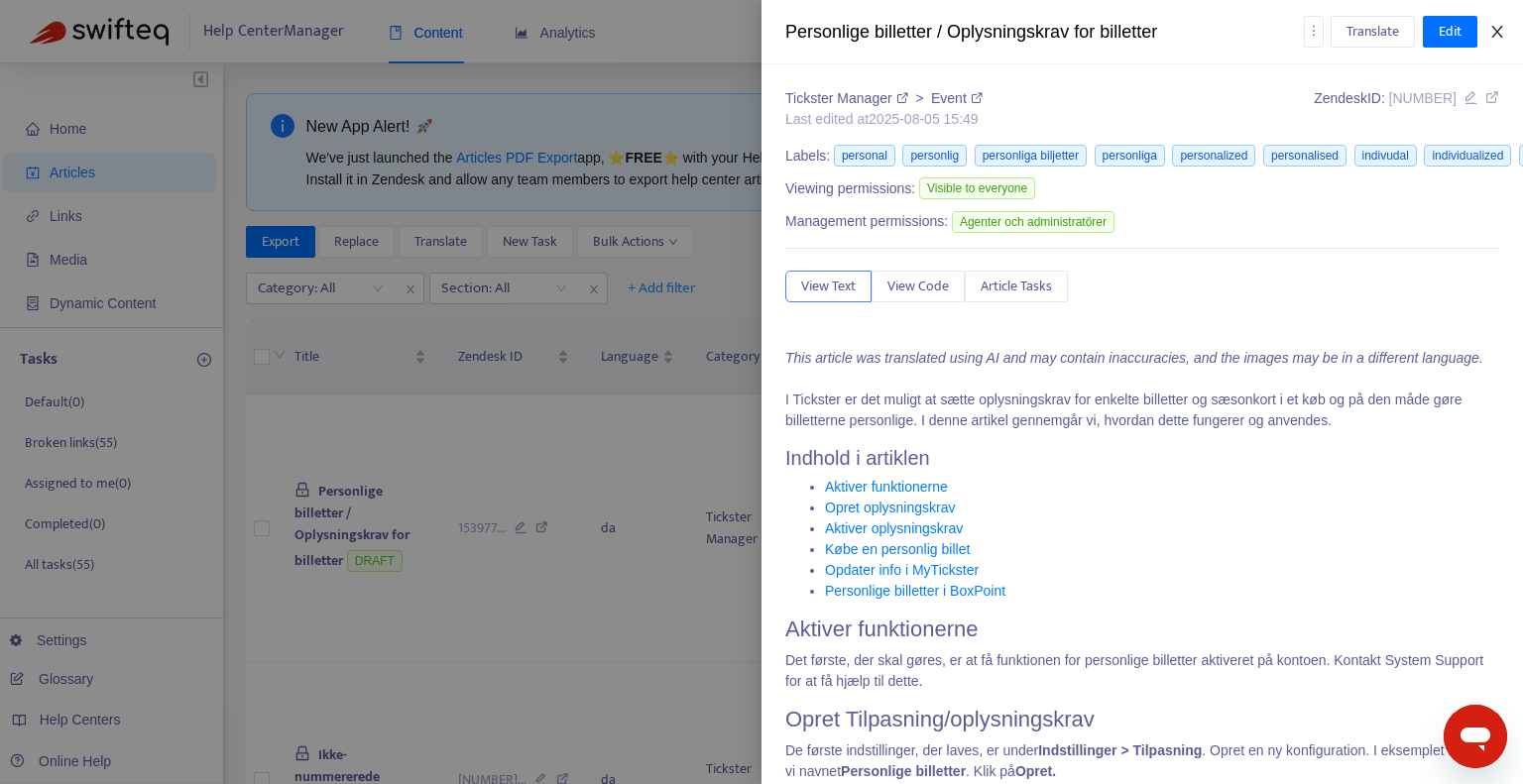 click 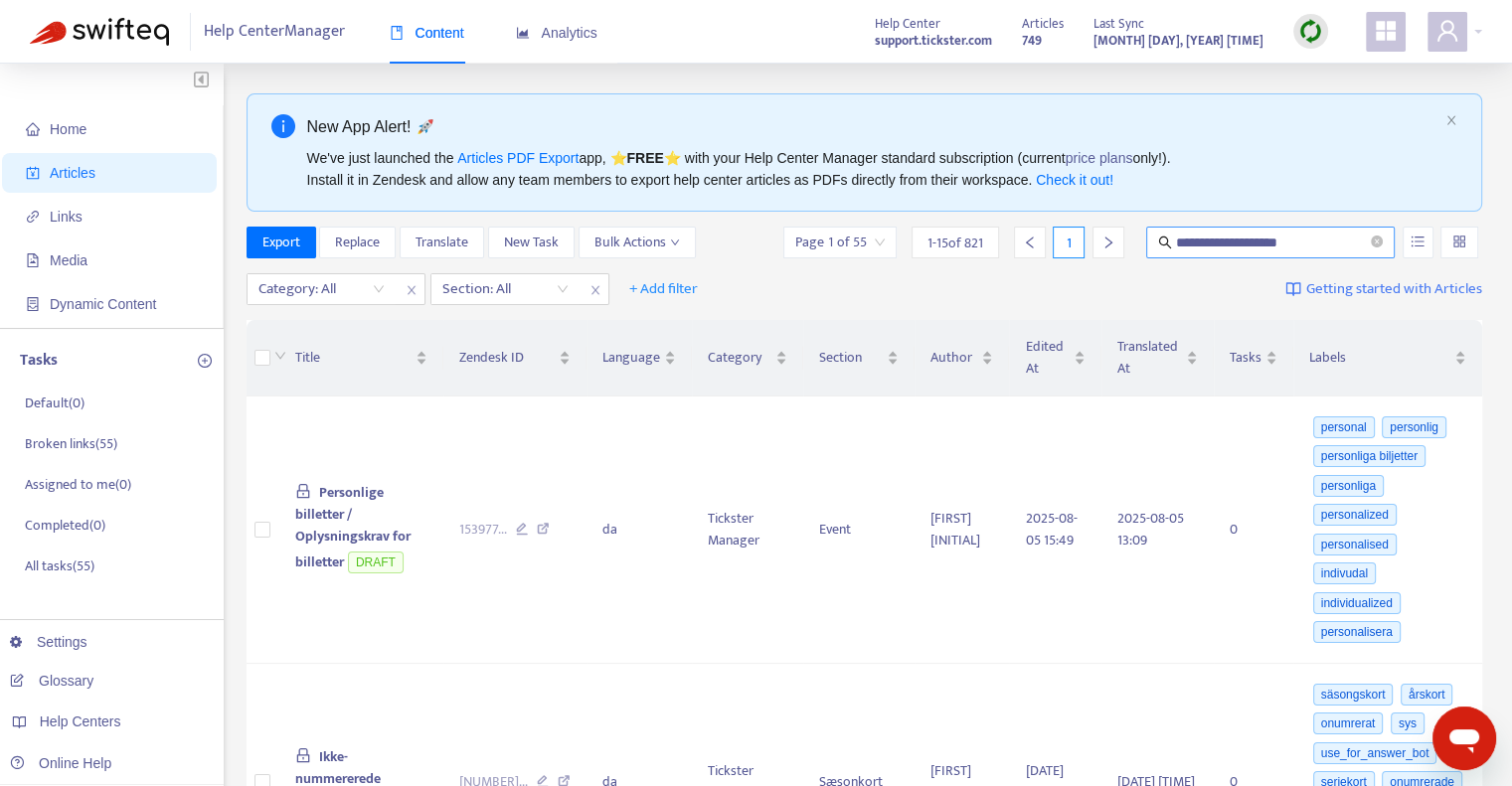 click on "**********" at bounding box center (1271, 242) 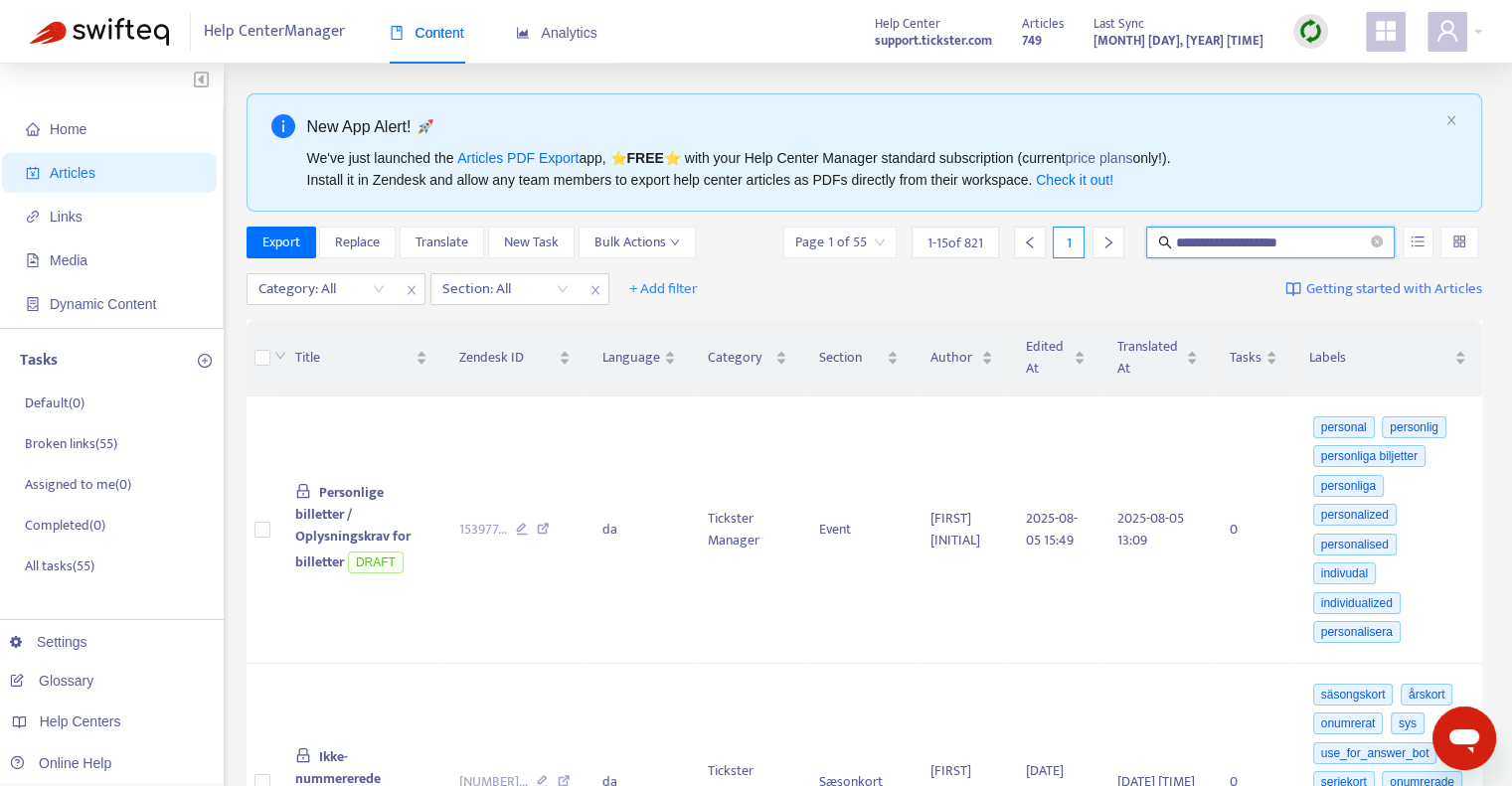 click on "**********" at bounding box center [1271, 242] 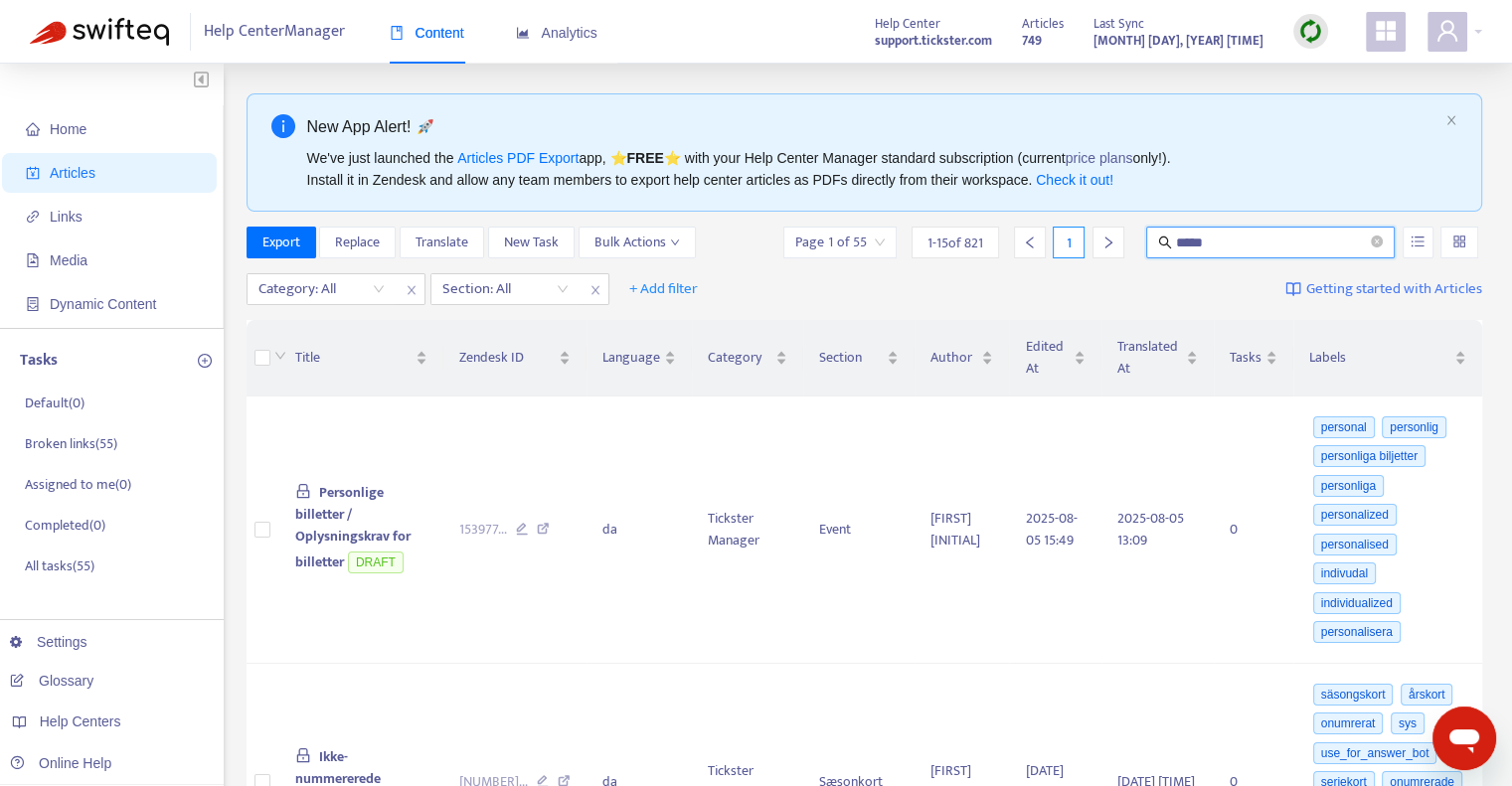 type on "*****" 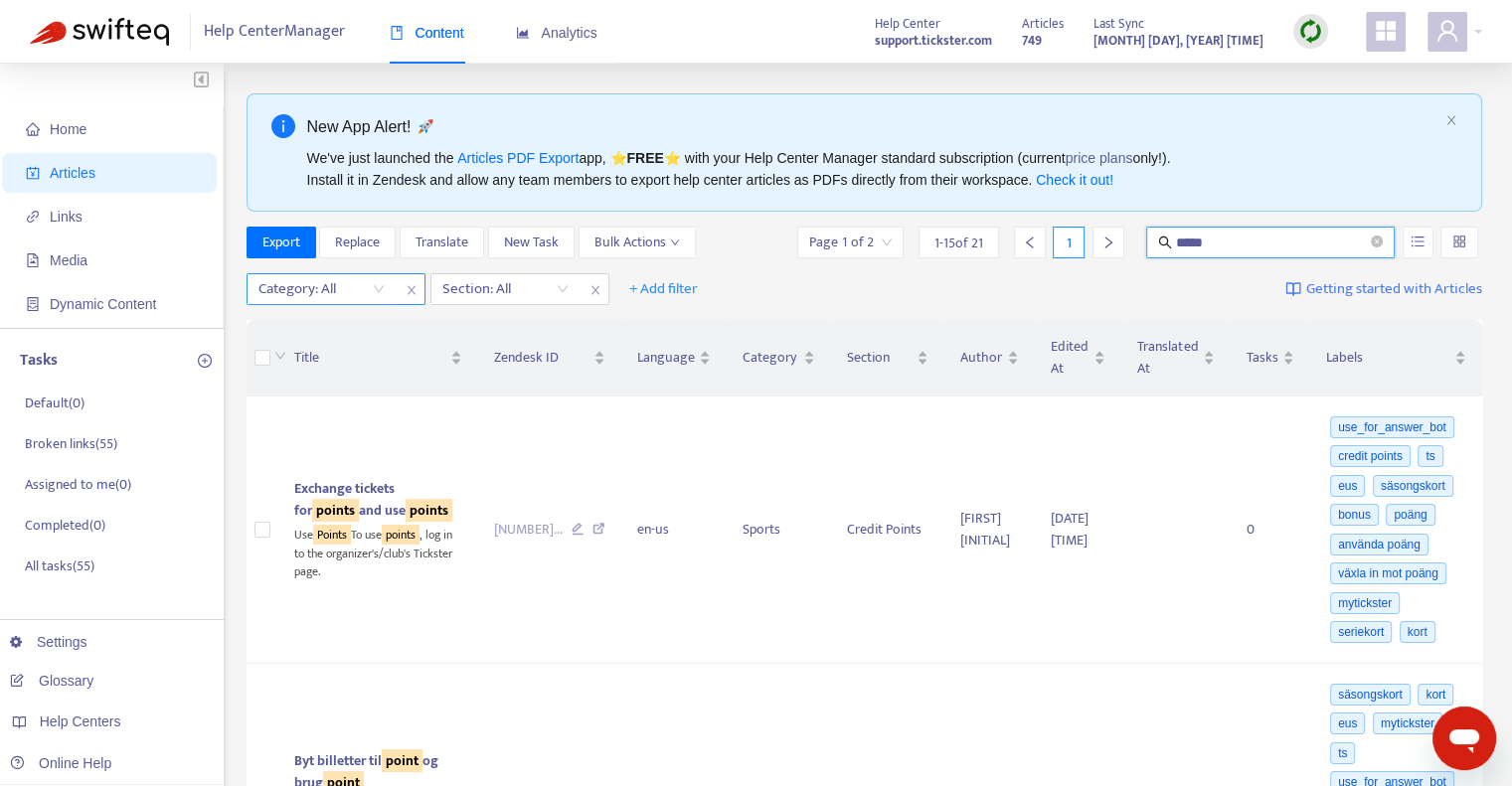 click on "Category: All" at bounding box center [321, 289] 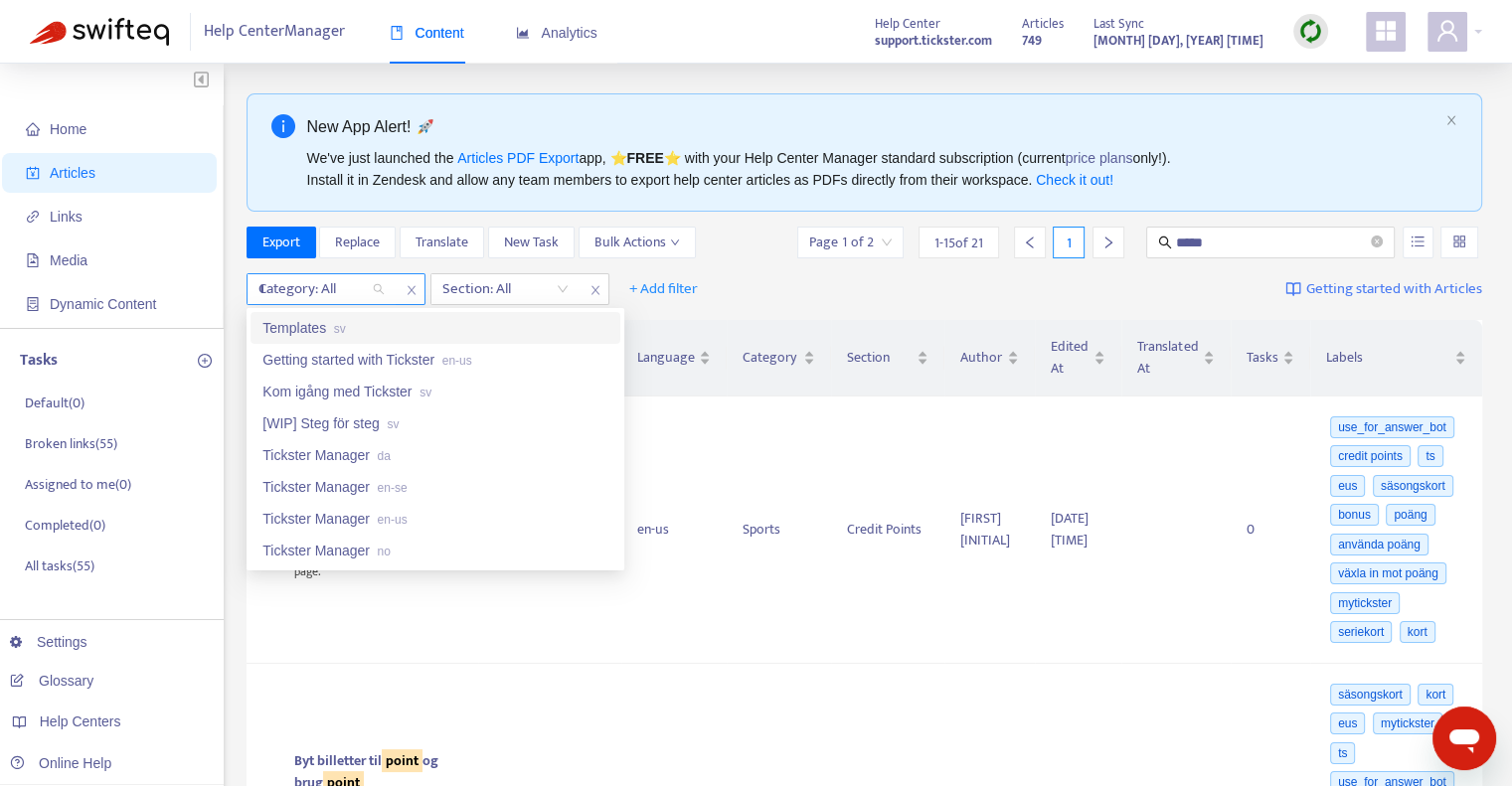 type on "**" 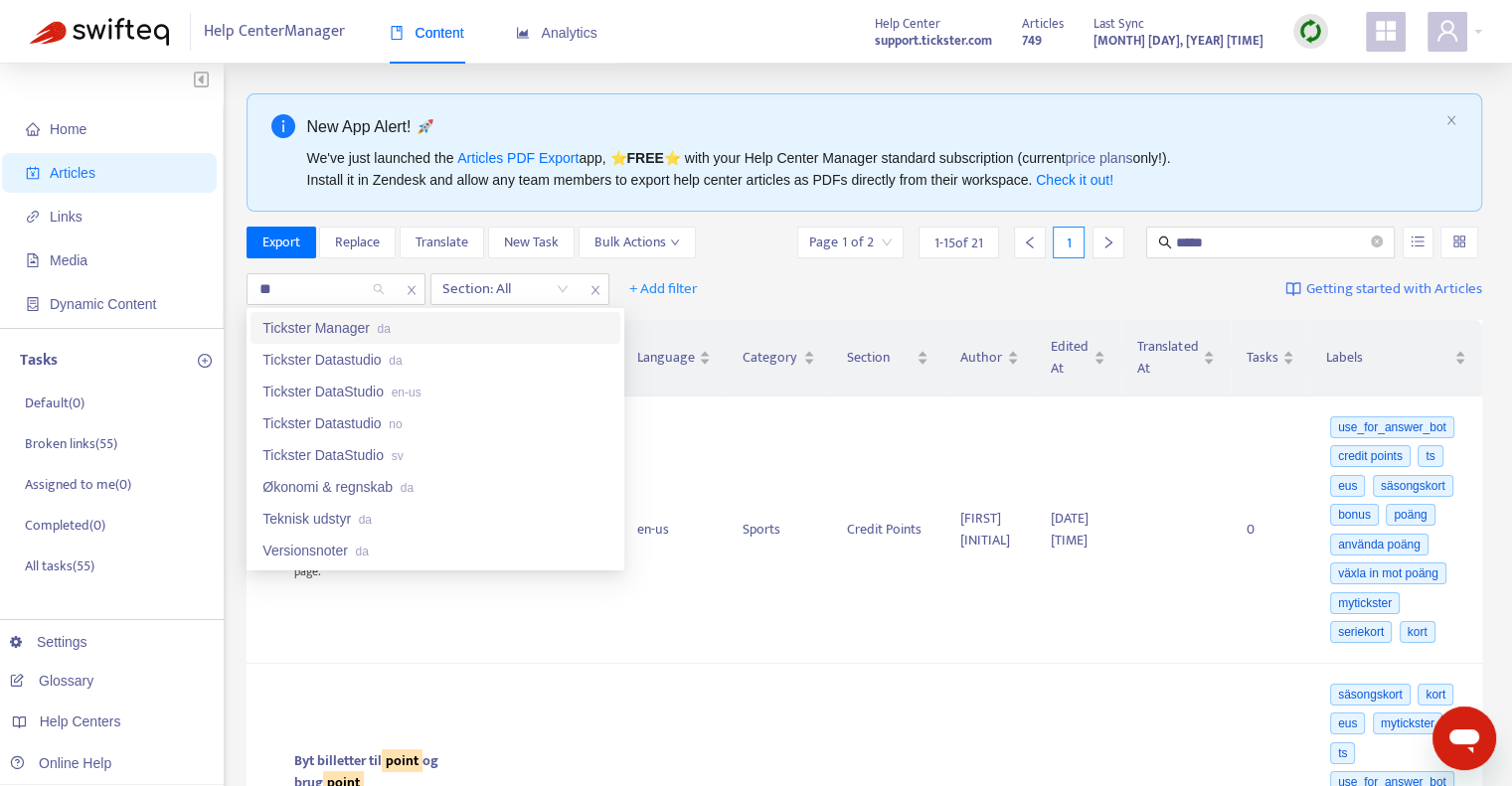 click on "da" at bounding box center [384, 329] 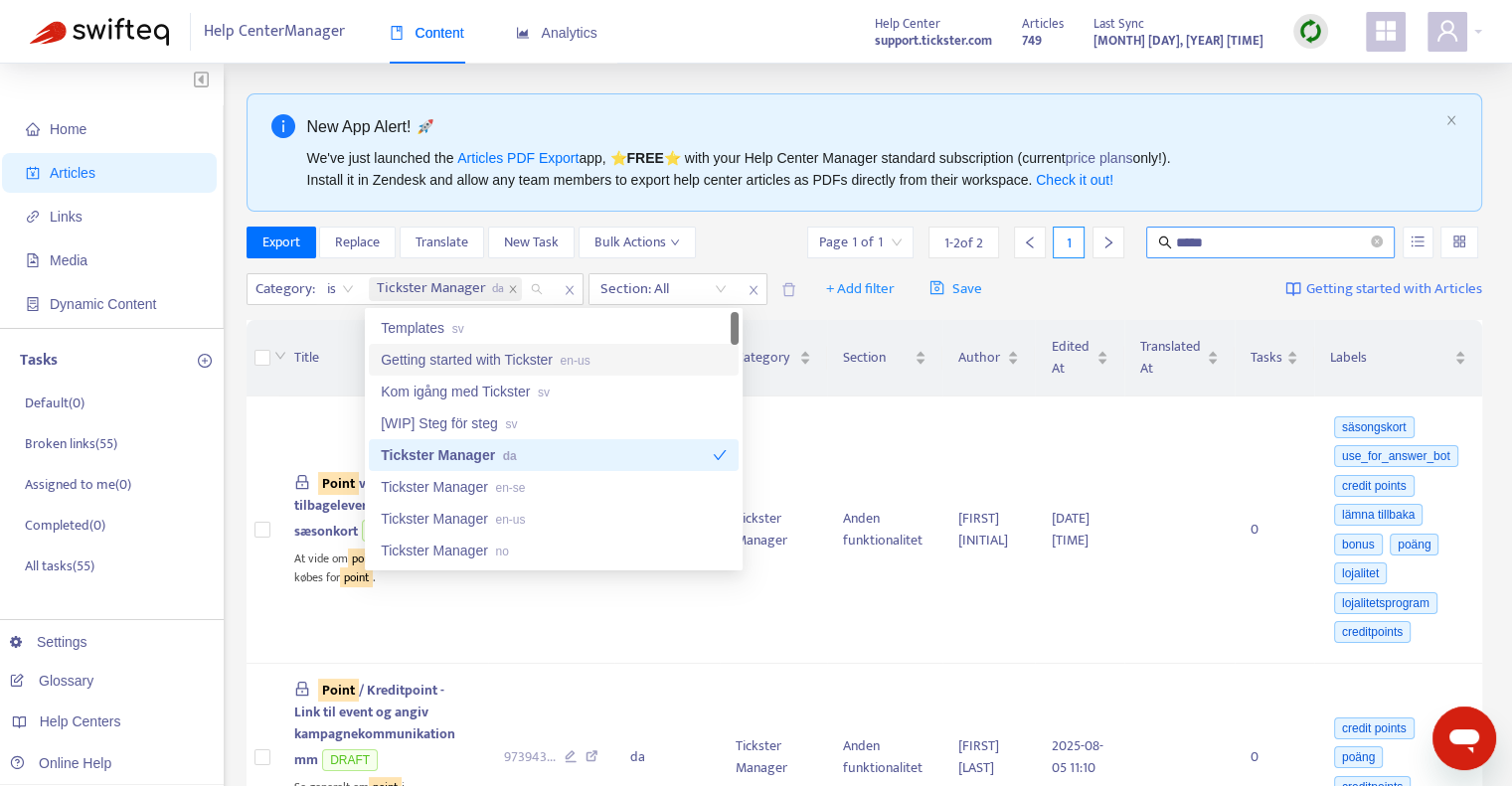 click on "*****" at bounding box center (1271, 242) 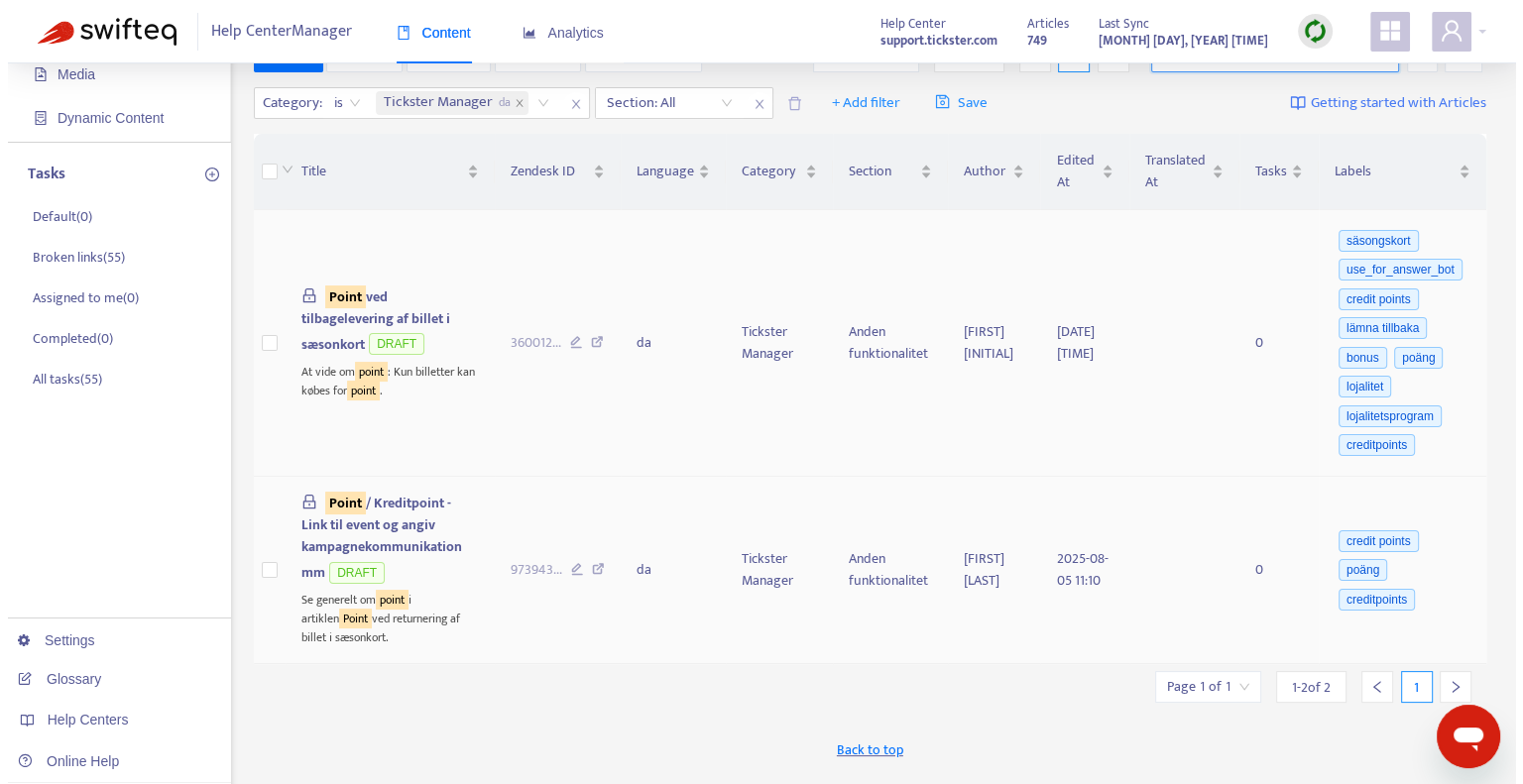 scroll, scrollTop: 198, scrollLeft: 0, axis: vertical 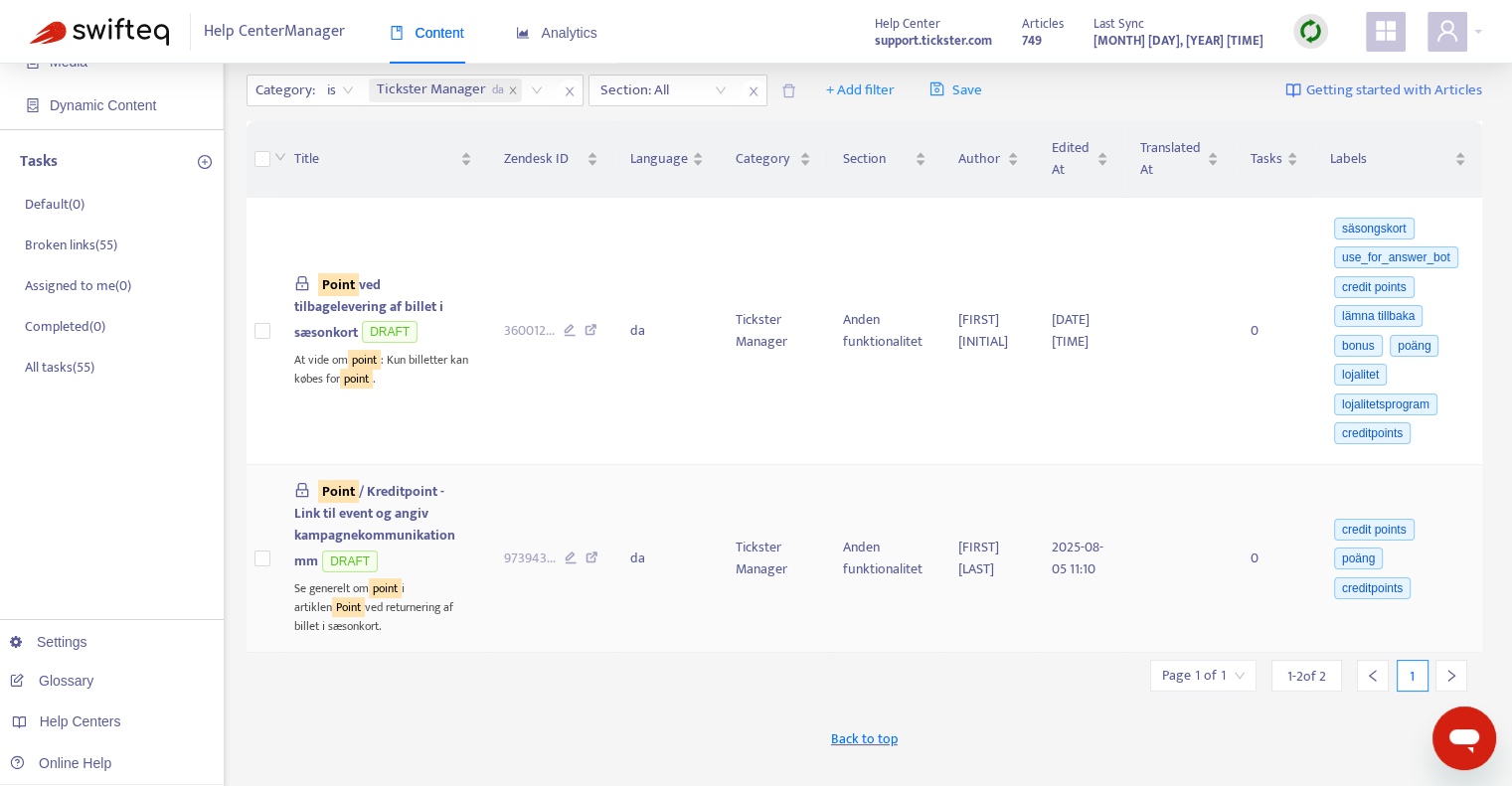 click on "Point  / Kreditpoint - Link til event og angiv kampagnekommunikation mm" at bounding box center [375, 526] 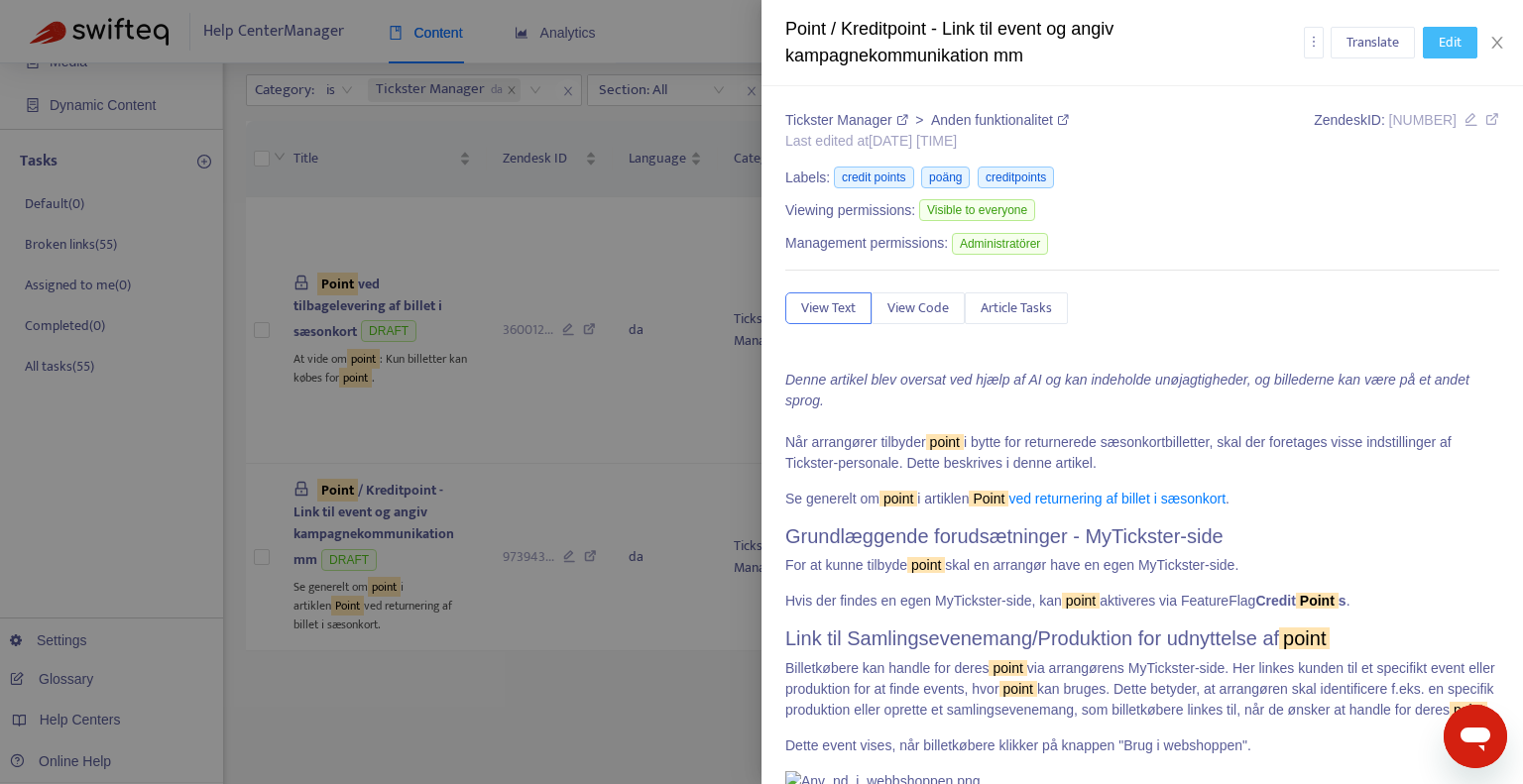 click on "Edit" at bounding box center (1450, 43) 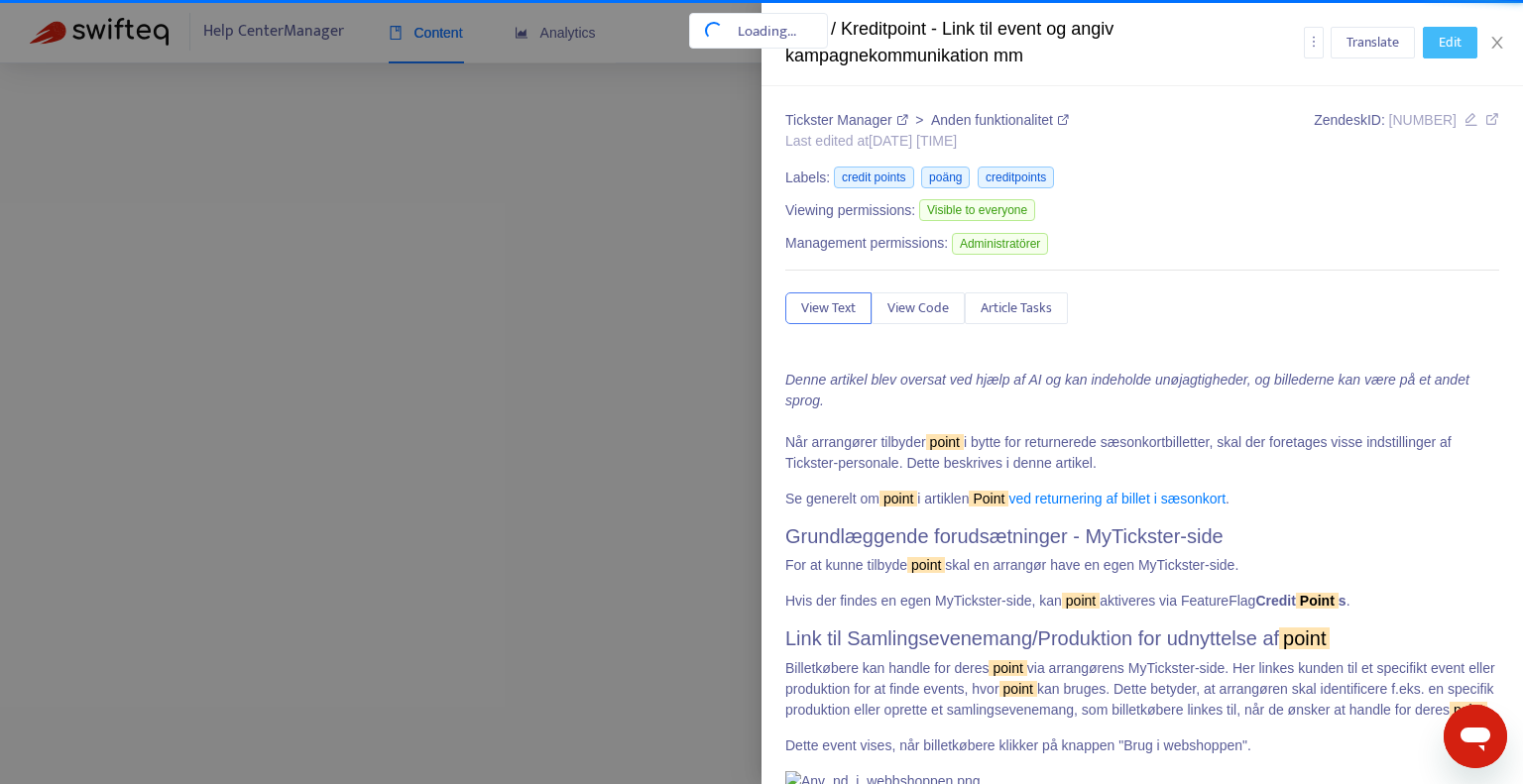 type 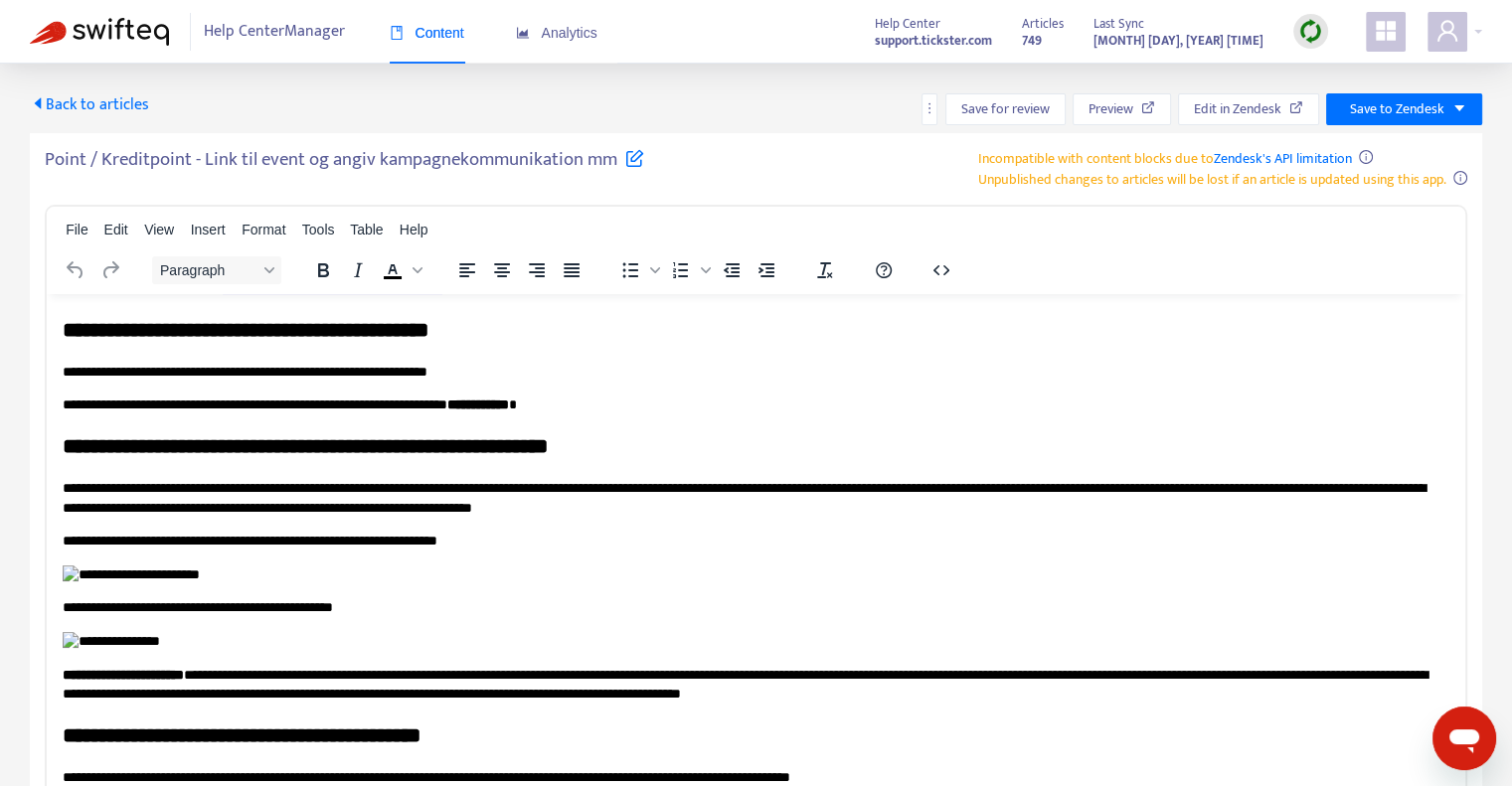 scroll, scrollTop: 199, scrollLeft: 0, axis: vertical 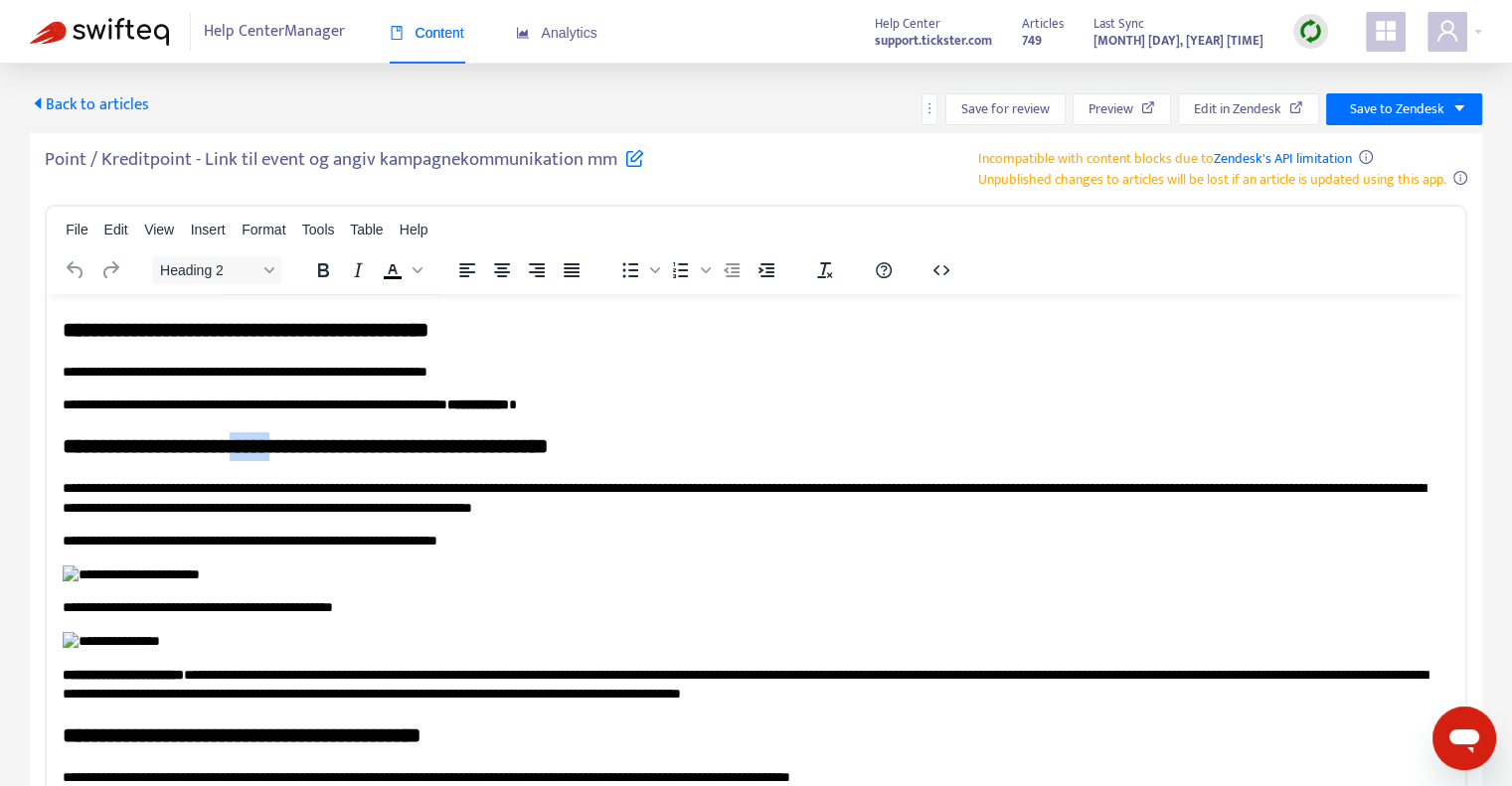 drag, startPoint x: 340, startPoint y: 367, endPoint x: 272, endPoint y: 361, distance: 68.26419 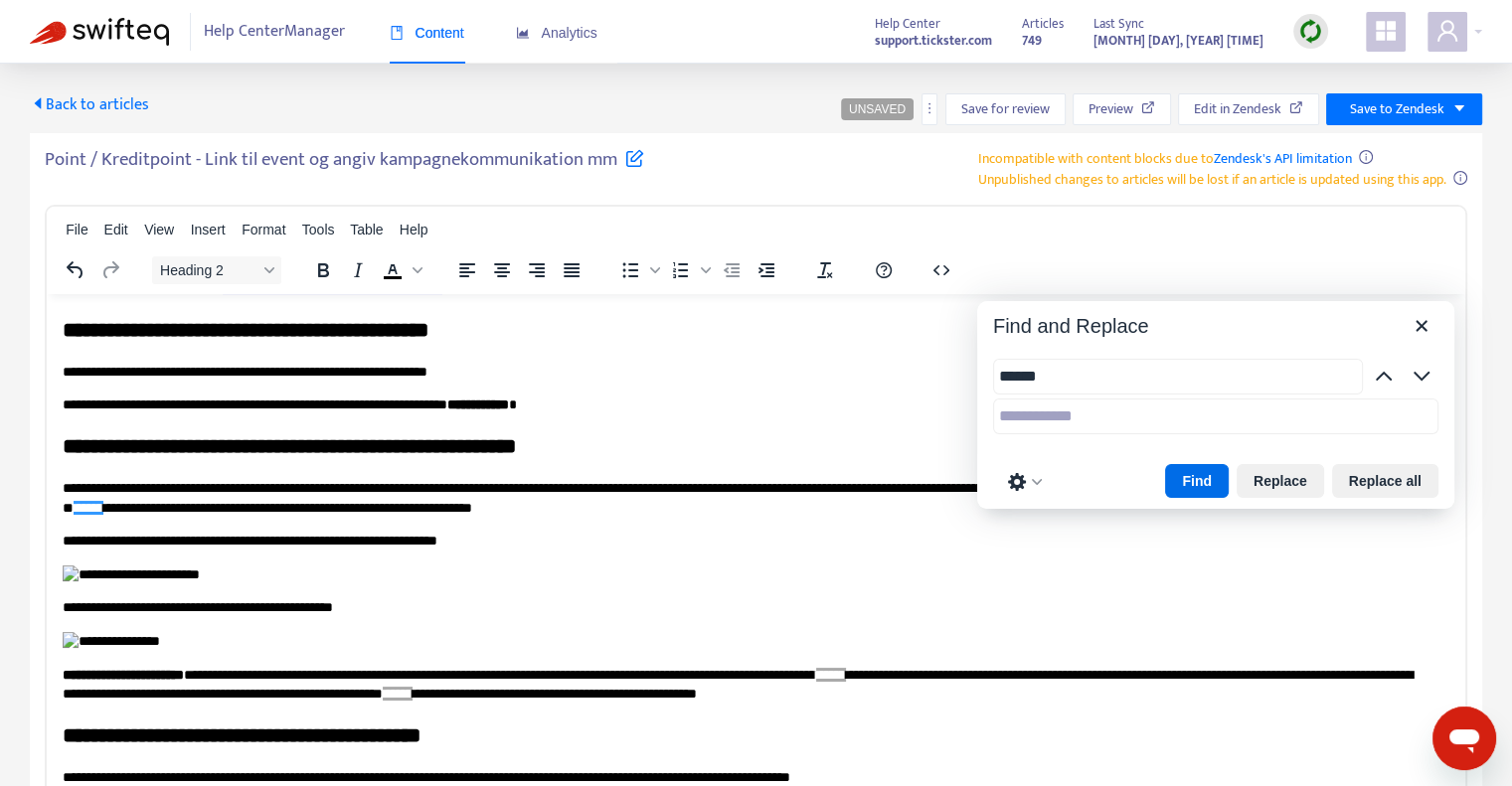 type on "******" 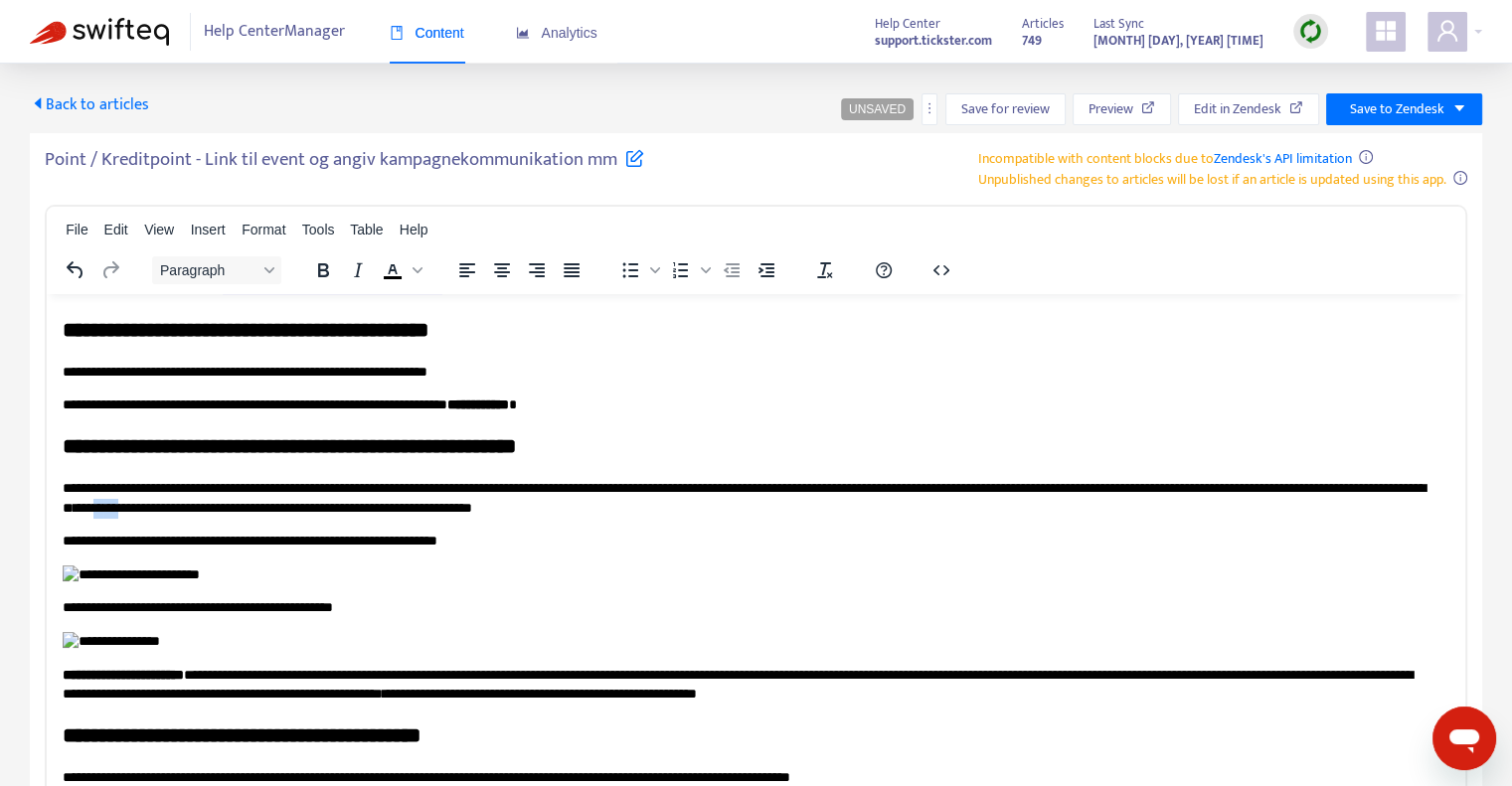 drag, startPoint x: 420, startPoint y: 428, endPoint x: 378, endPoint y: 429, distance: 42.0119 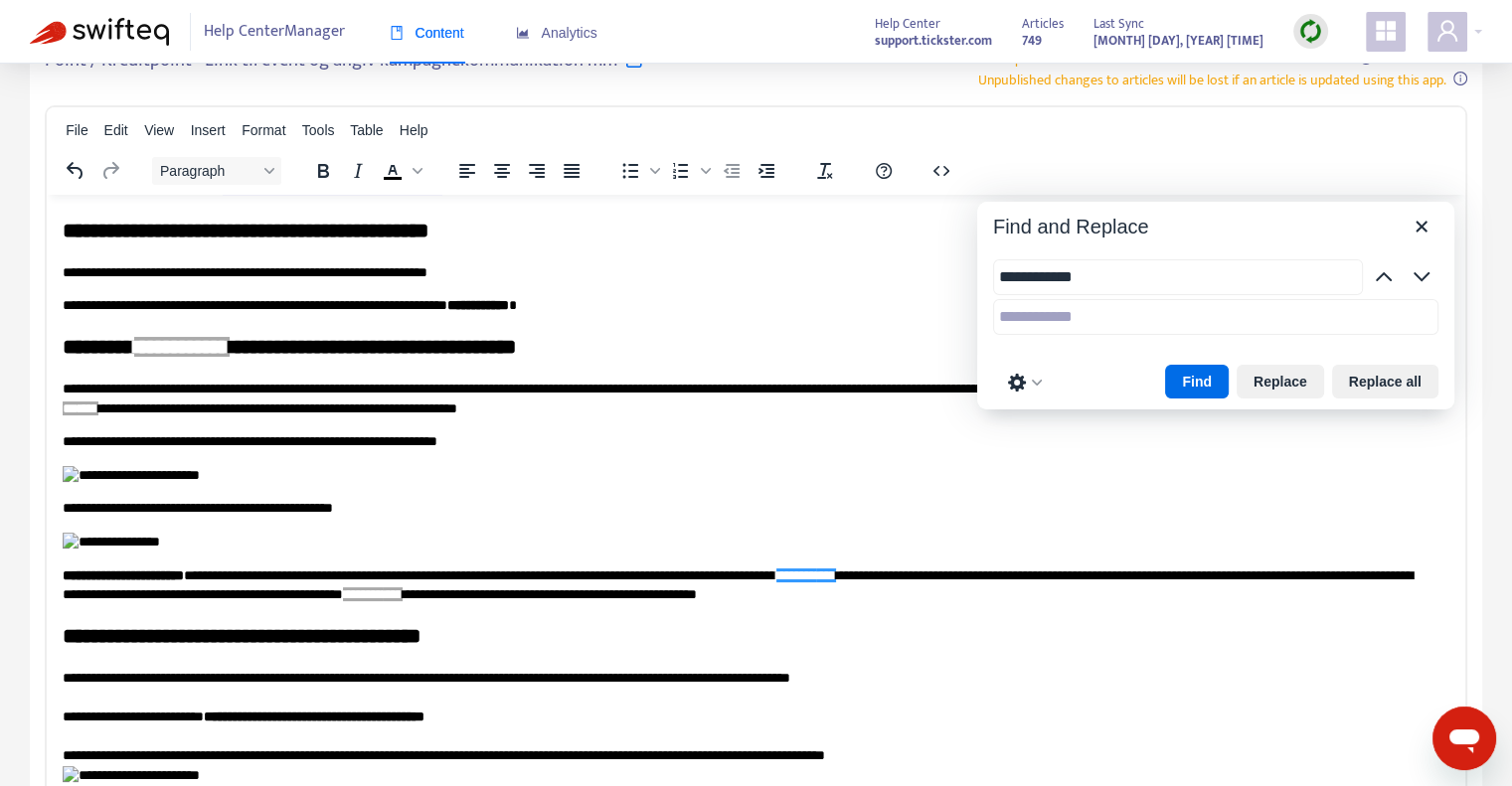 scroll, scrollTop: 186, scrollLeft: 0, axis: vertical 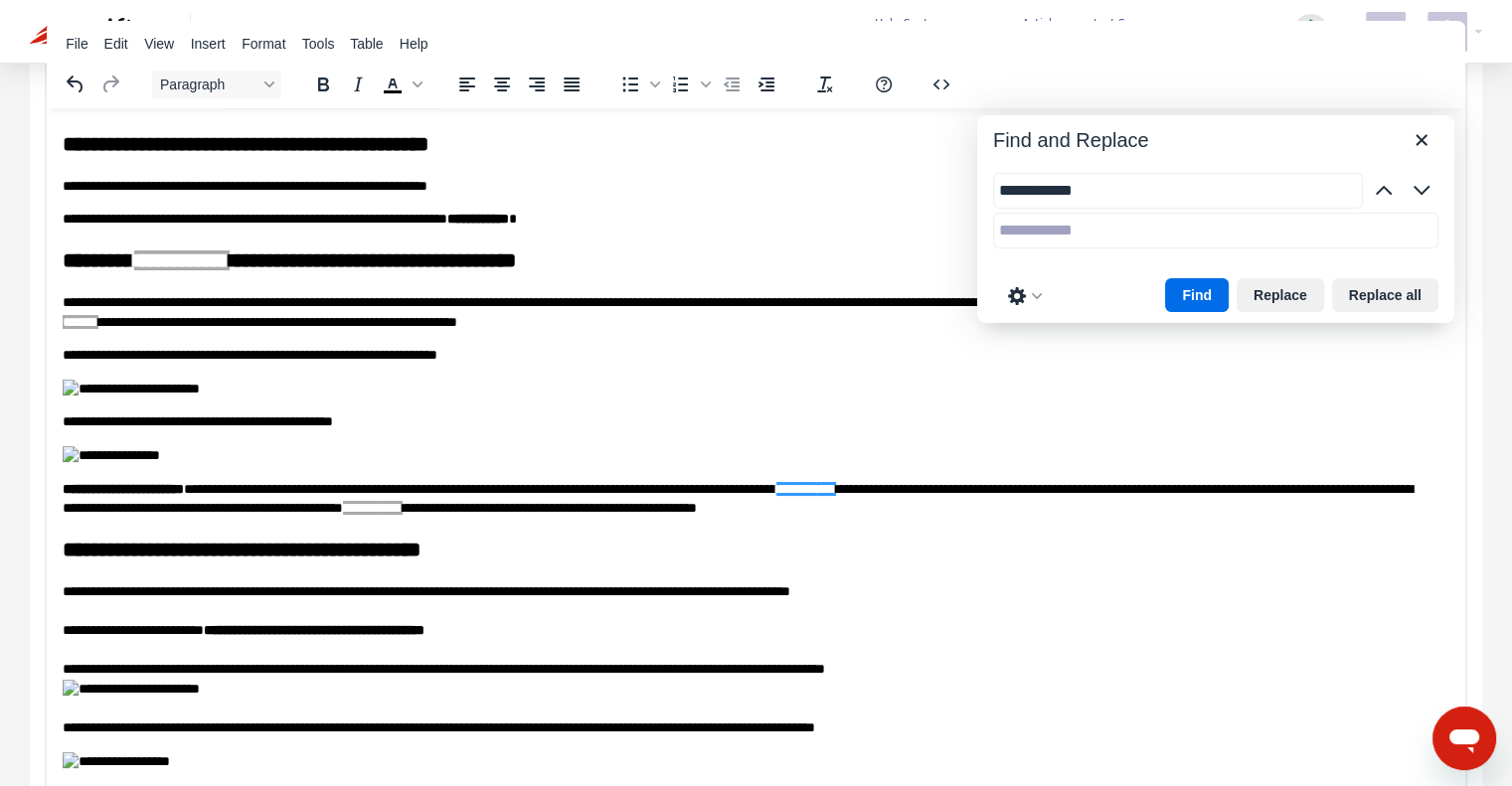 drag, startPoint x: 1176, startPoint y: 289, endPoint x: 910, endPoint y: 174, distance: 289.7948 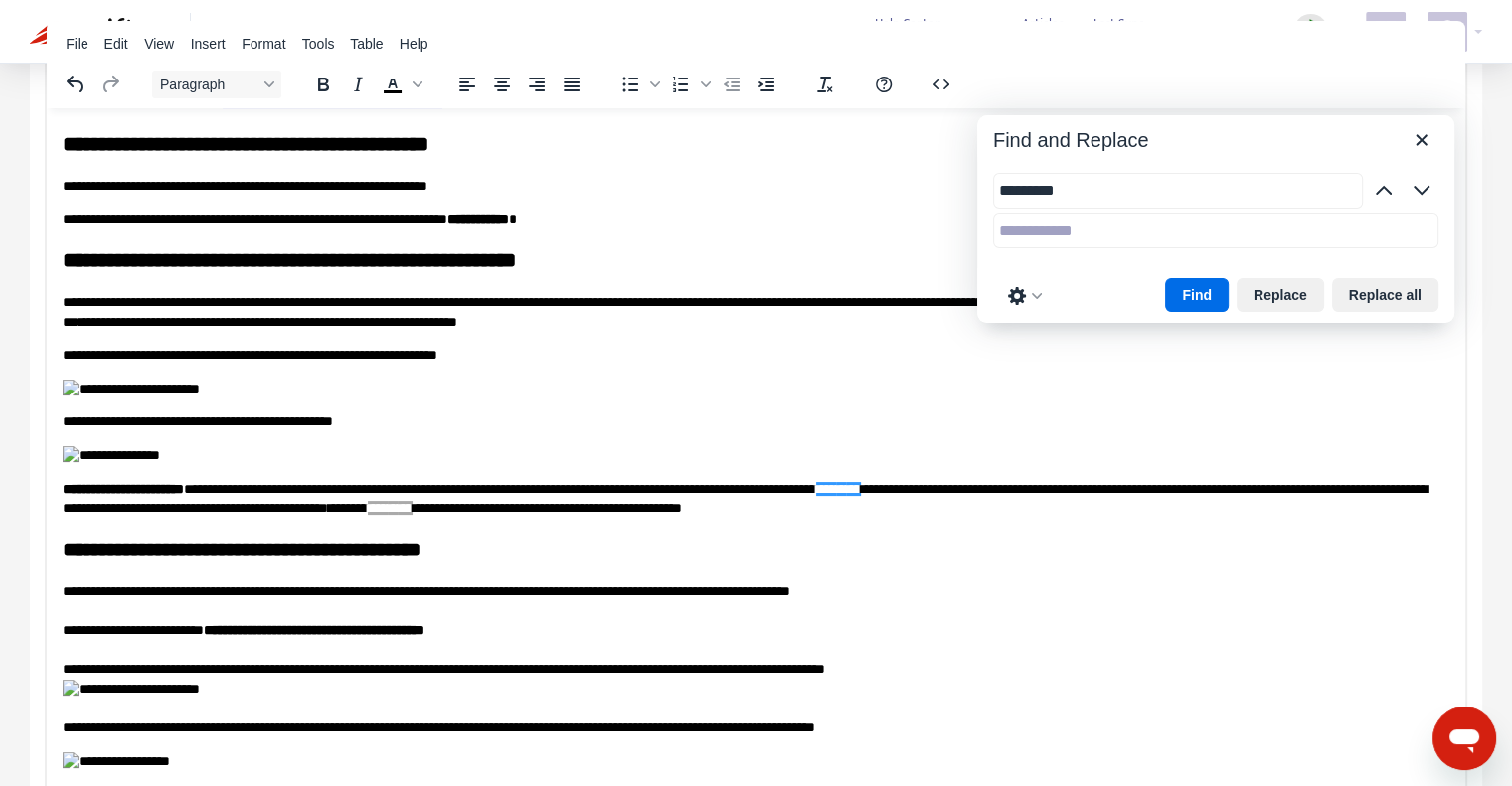 type on "*********" 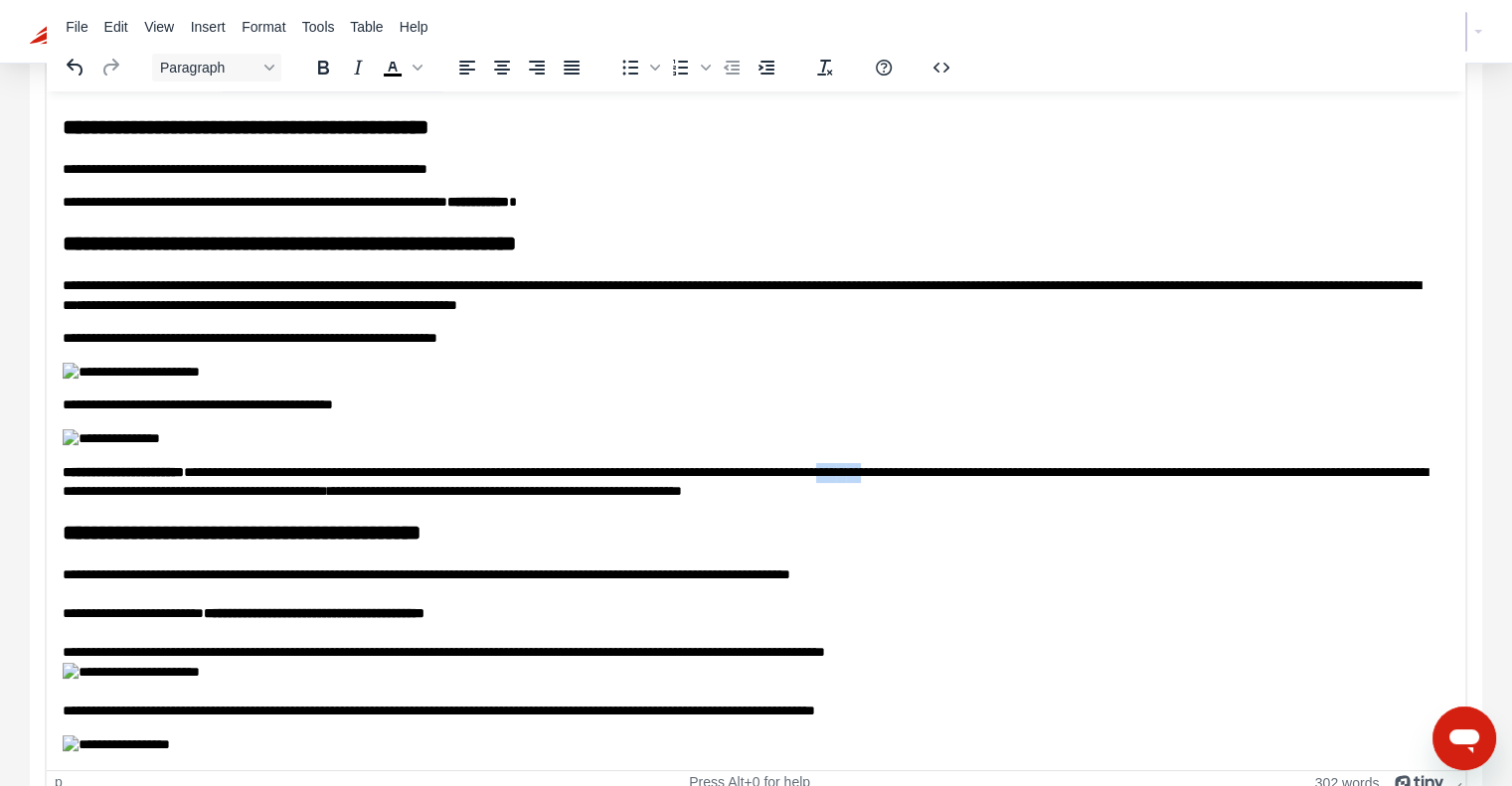 scroll, scrollTop: 228, scrollLeft: 0, axis: vertical 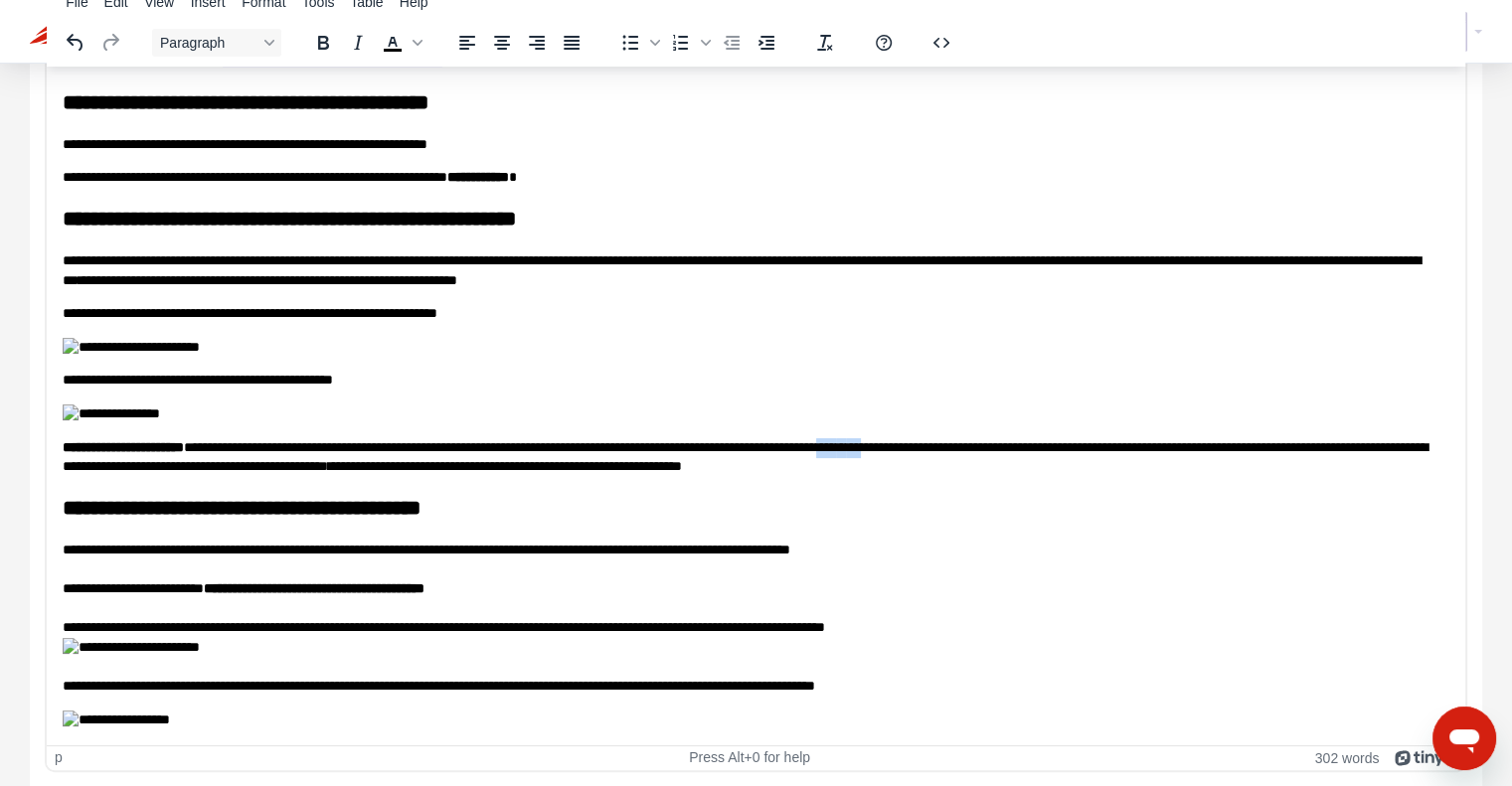 click on "**********" at bounding box center [749, 456] 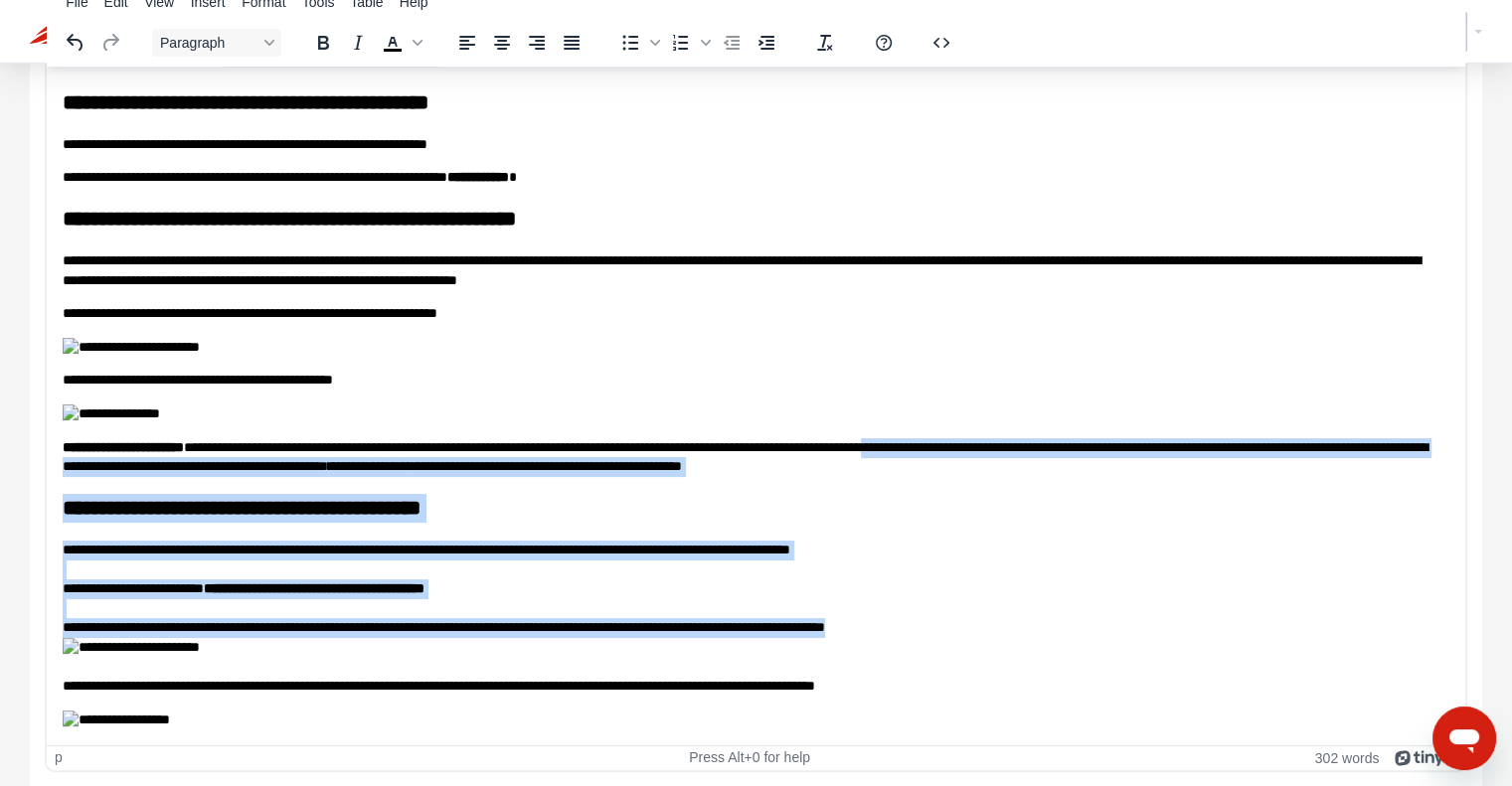 scroll, scrollTop: 350, scrollLeft: 0, axis: vertical 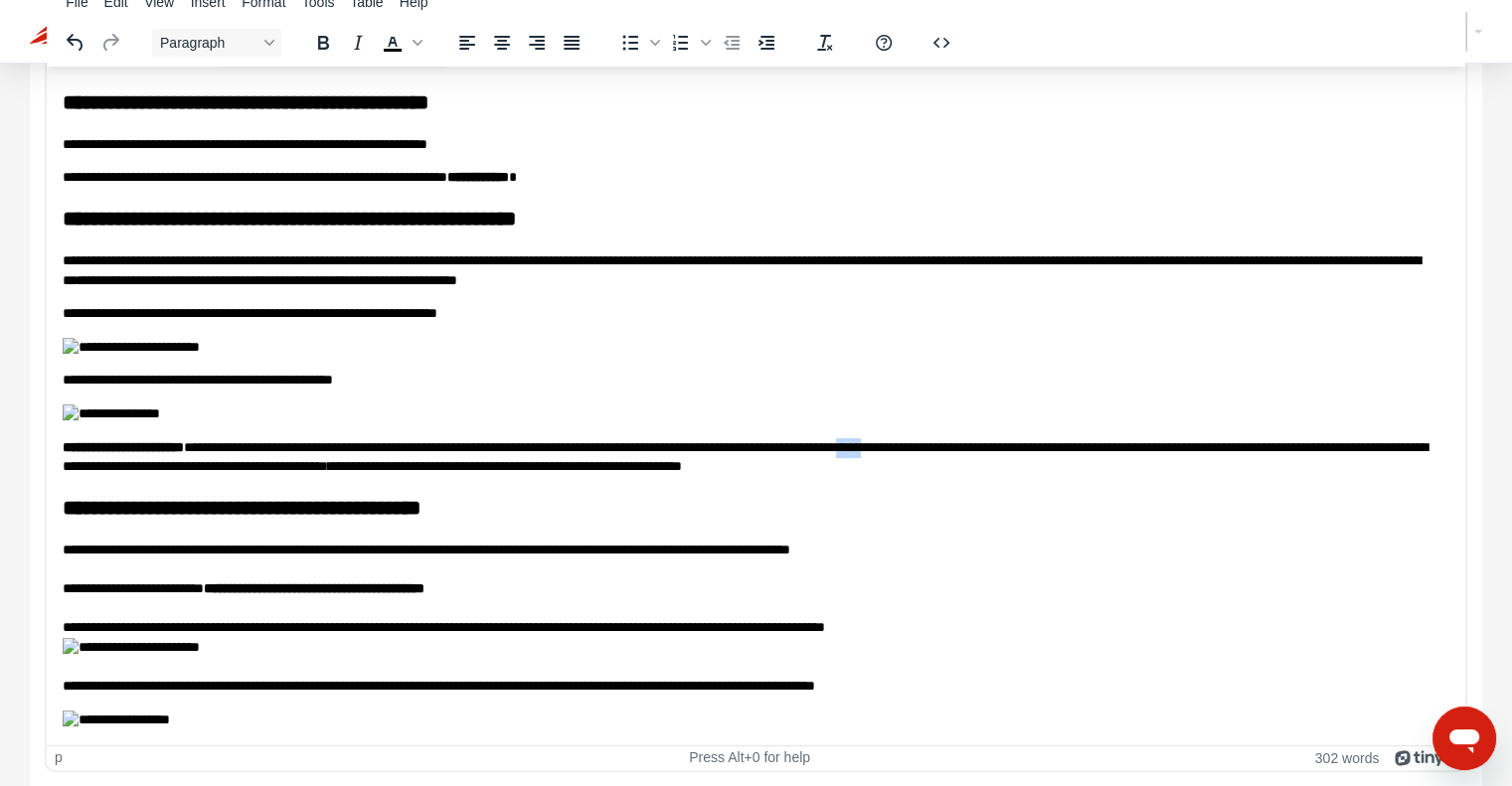 drag, startPoint x: 1064, startPoint y: 733, endPoint x: 1022, endPoint y: 529, distance: 208.27866 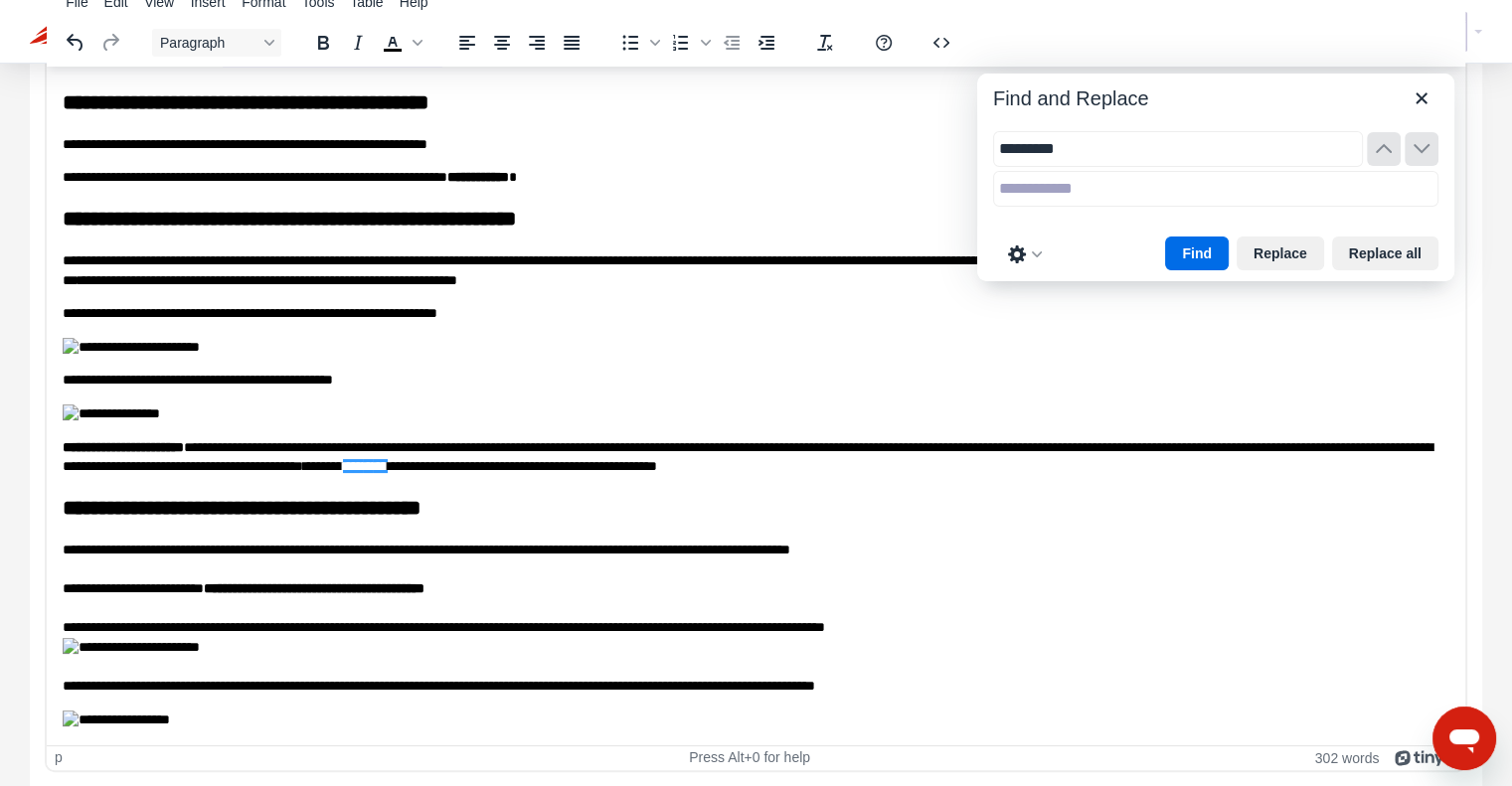 type on "*********" 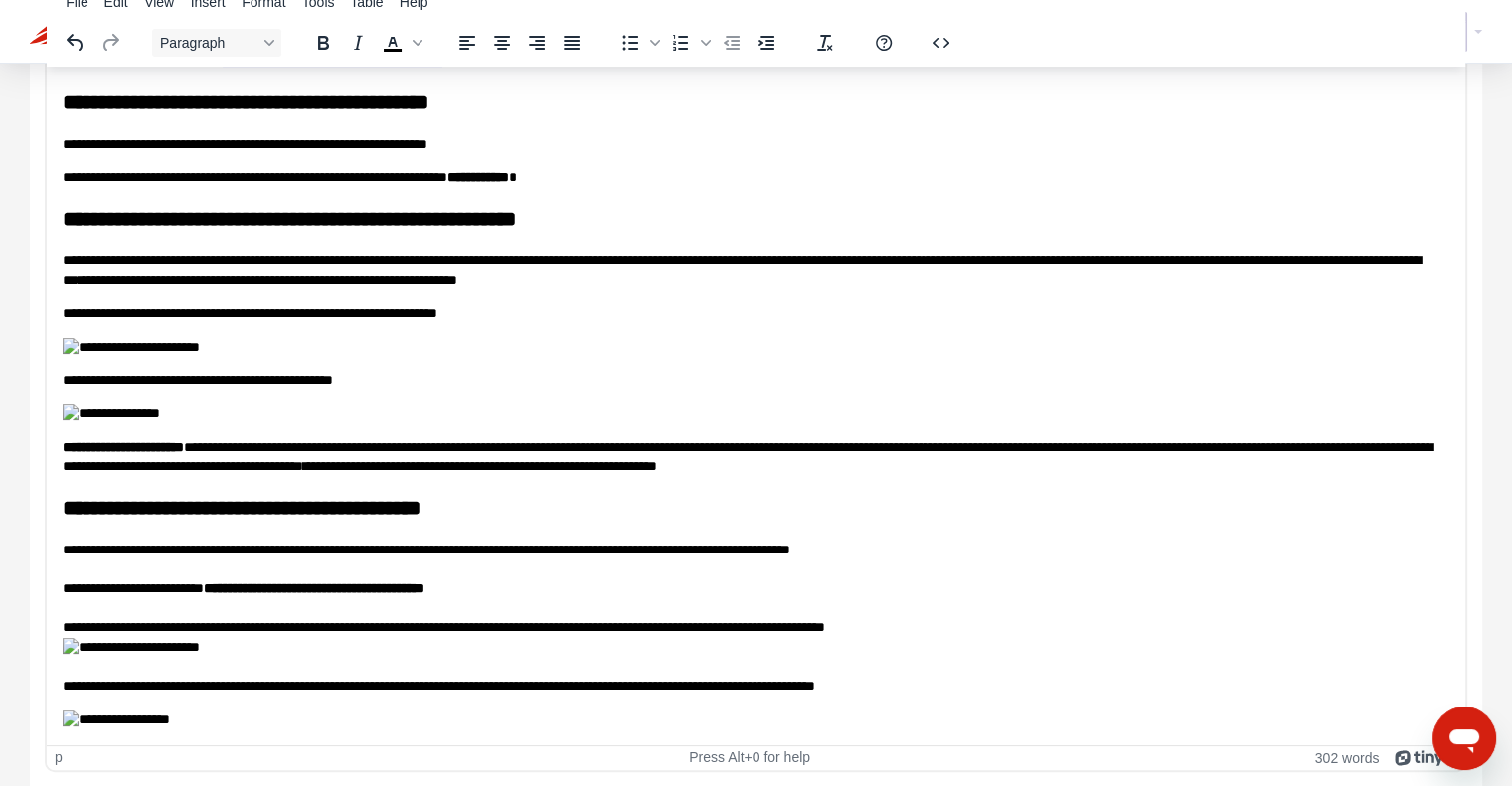 click on "**********" at bounding box center (749, 456) 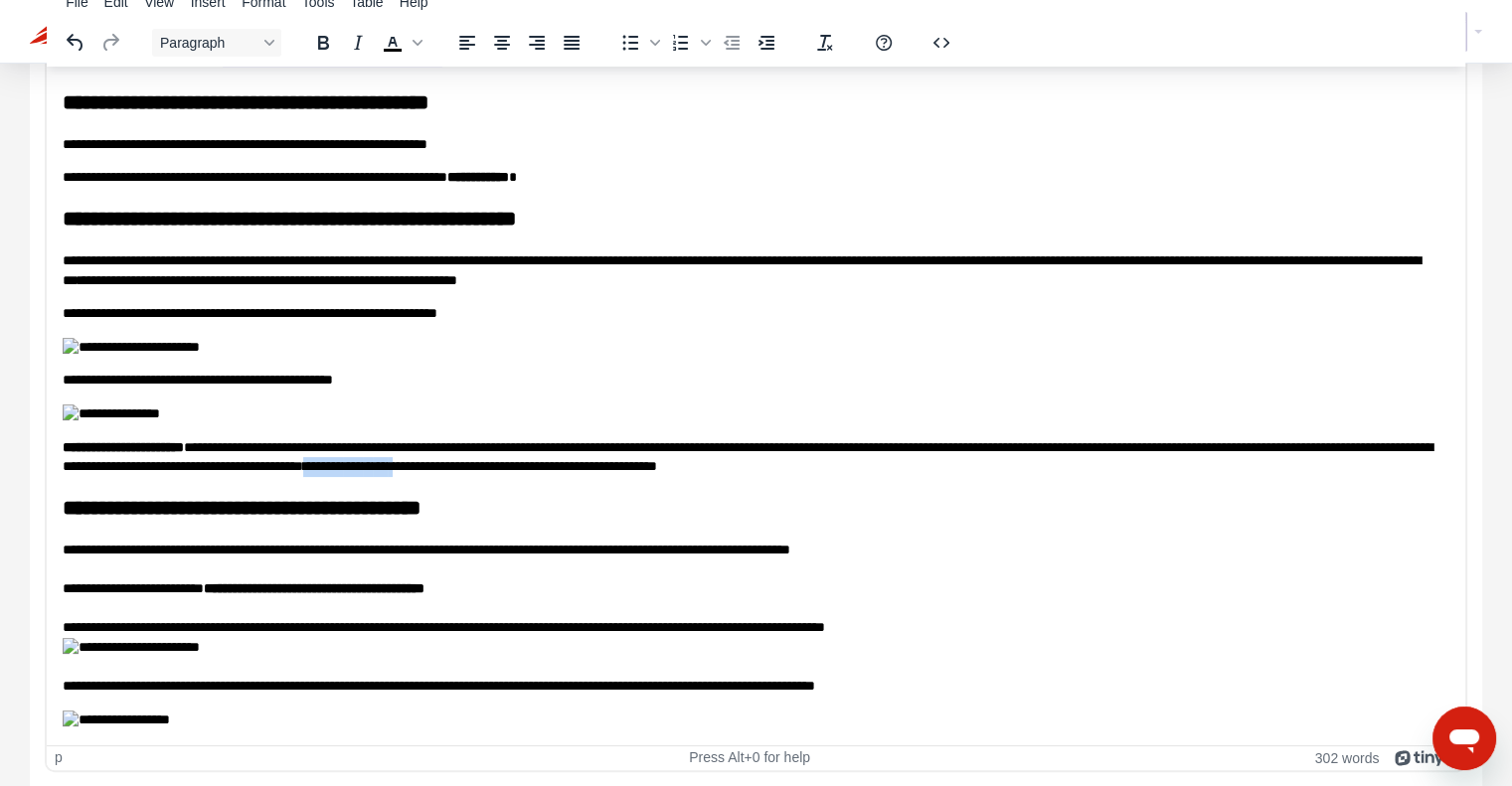 click on "**********" at bounding box center (749, 456) 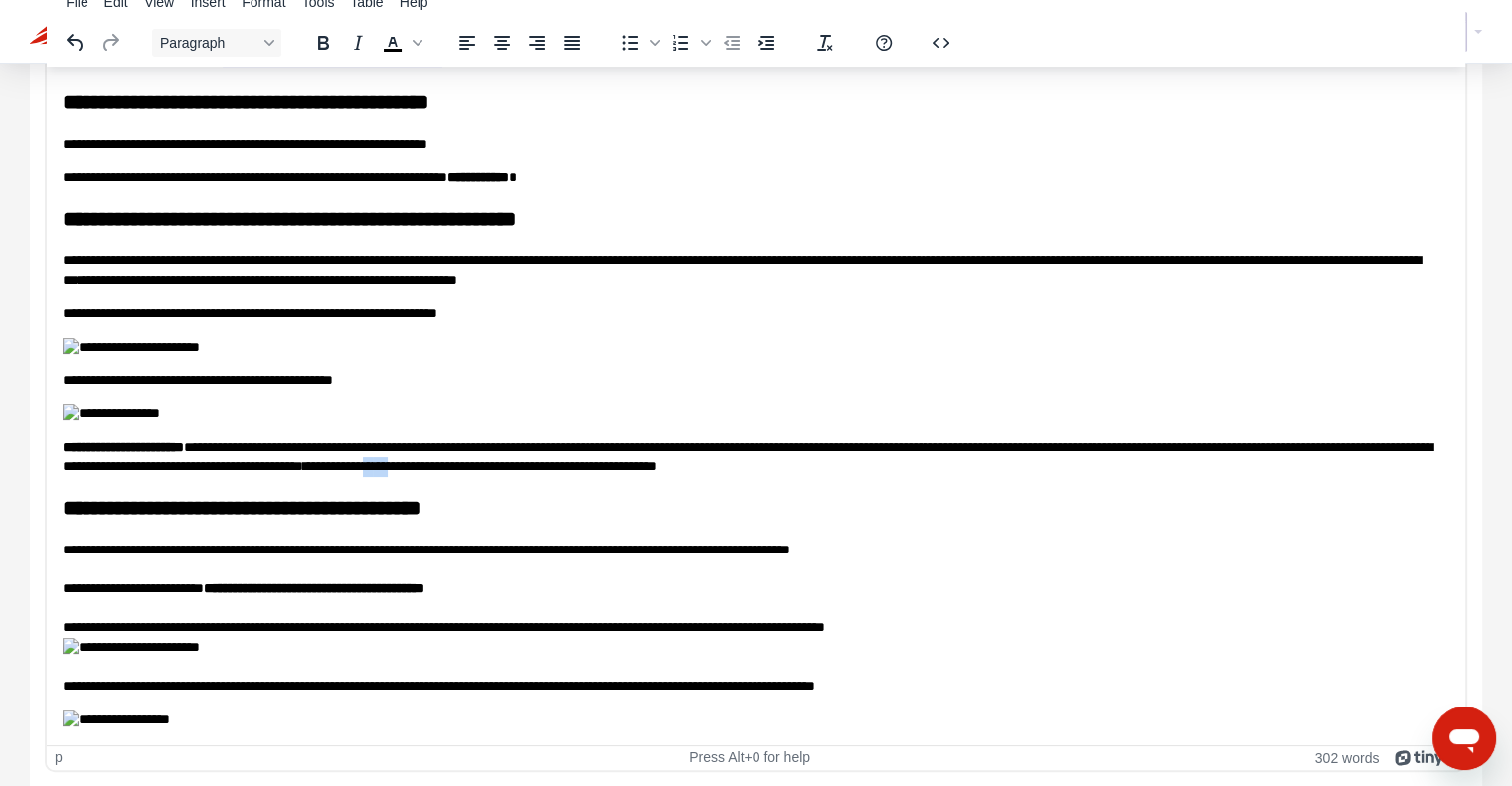 drag, startPoint x: 893, startPoint y: 544, endPoint x: 853, endPoint y: 553, distance: 41 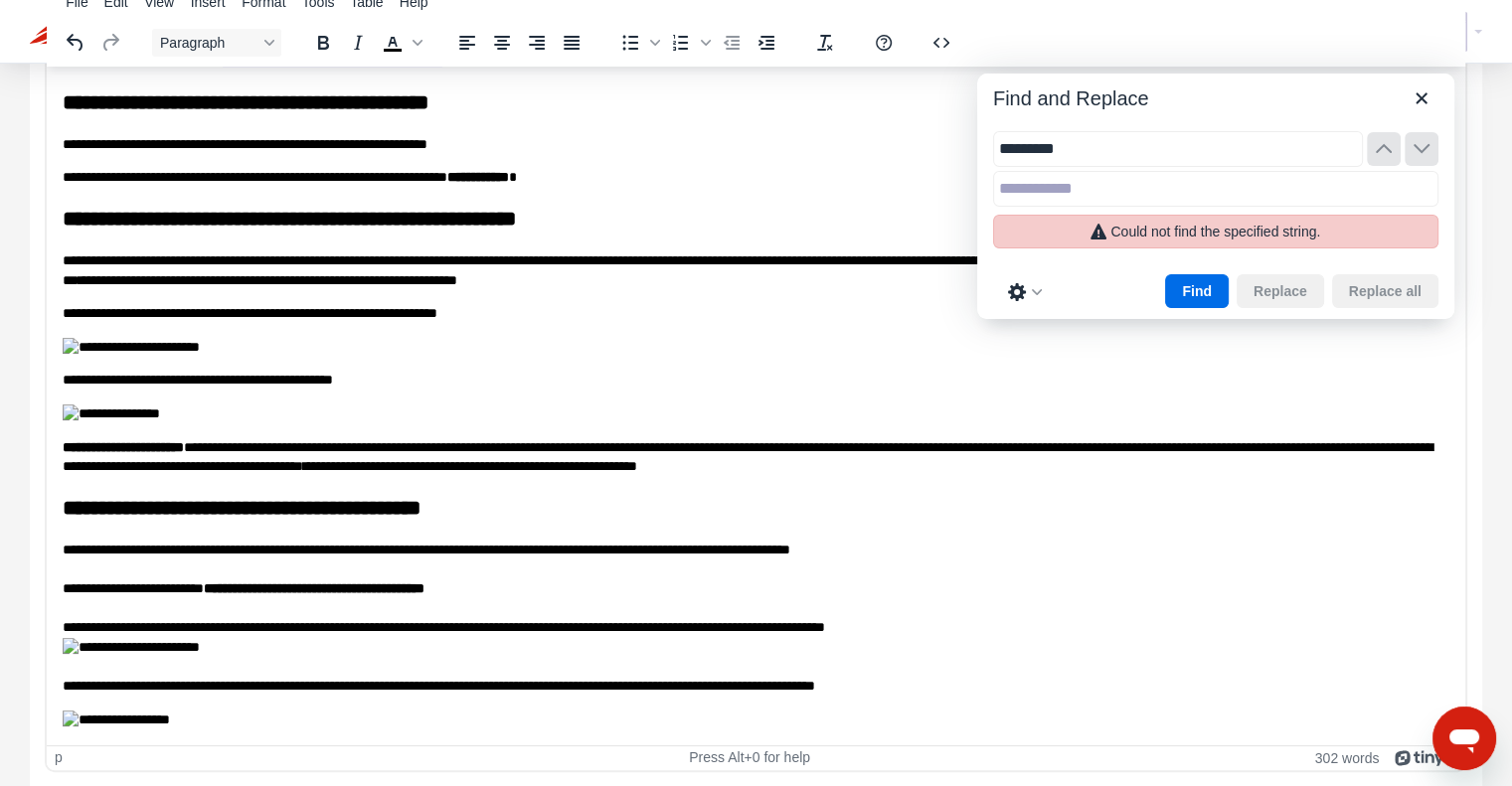 type on "*********" 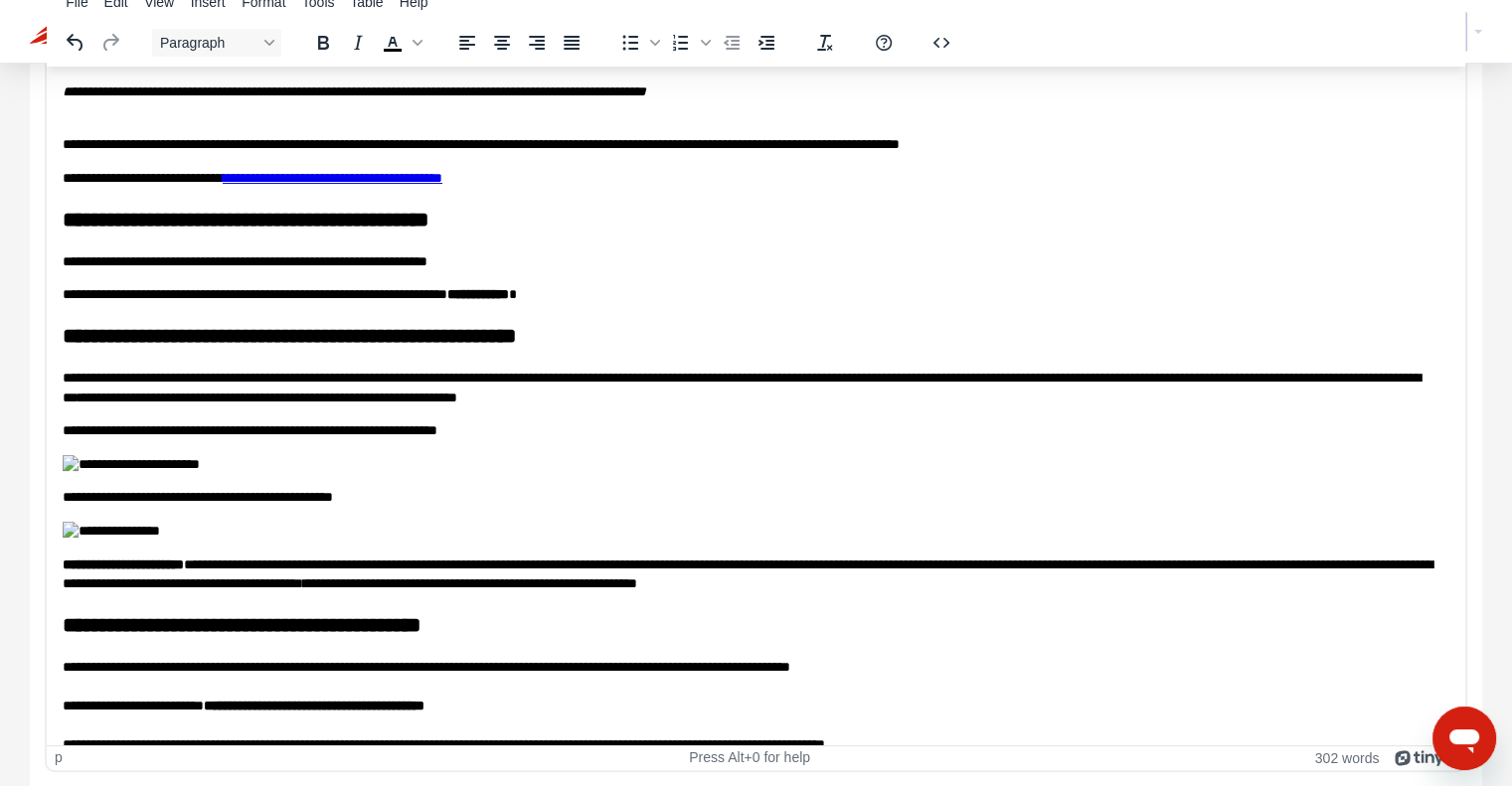 scroll, scrollTop: 0, scrollLeft: 0, axis: both 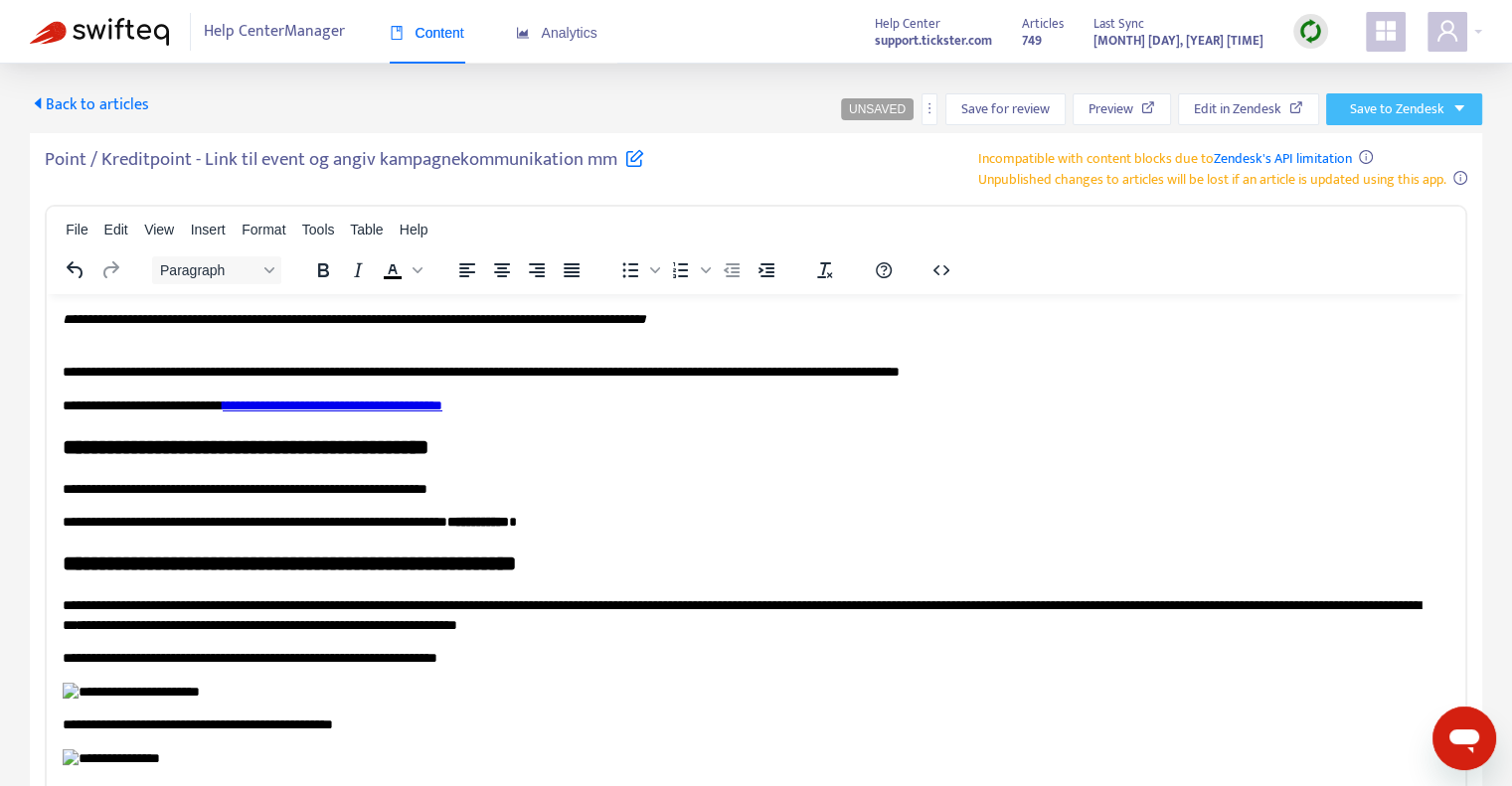 click on "Save to Zendesk" at bounding box center (1397, 109) 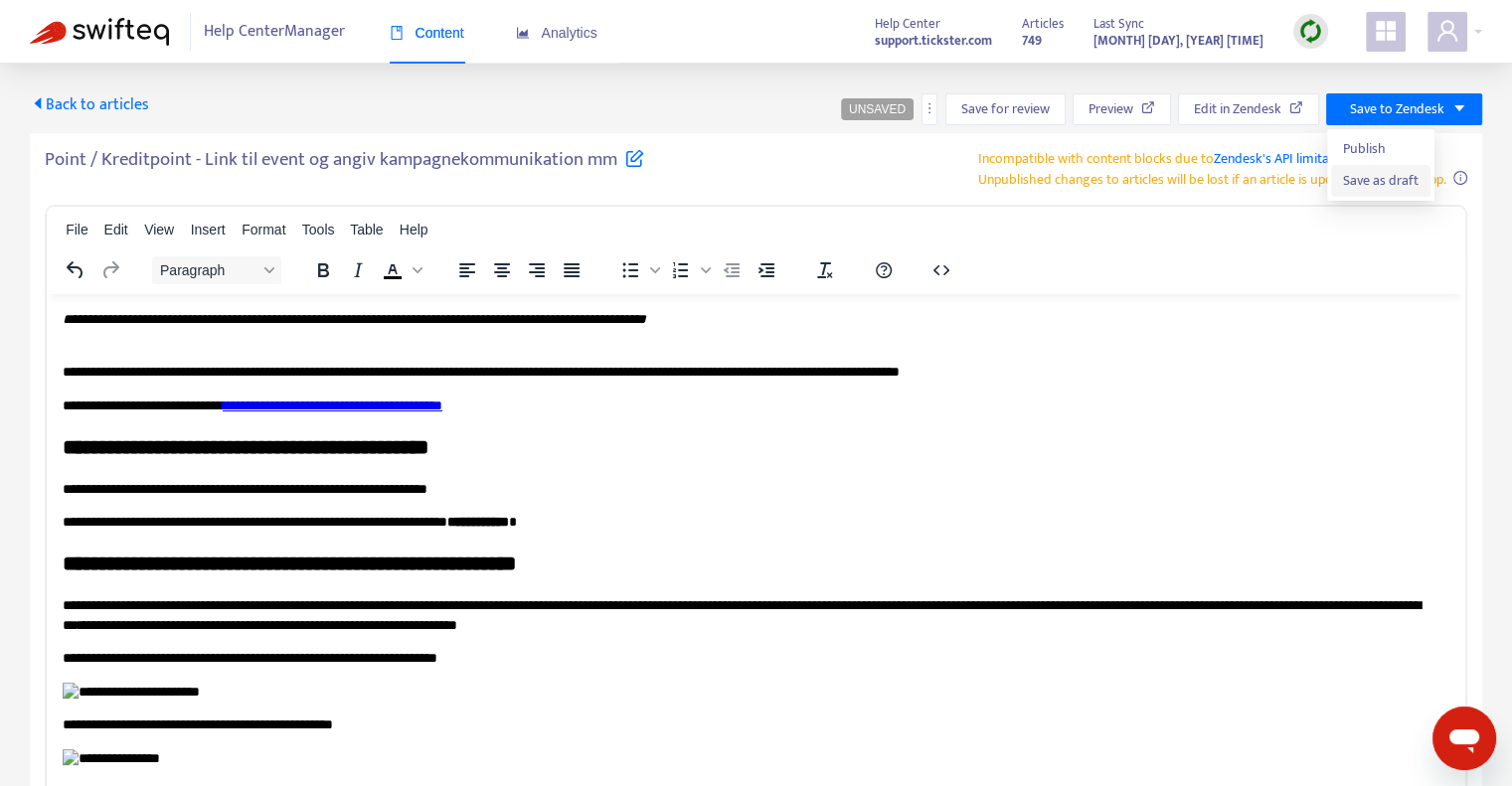 click on "Save as draft" at bounding box center [1381, 181] 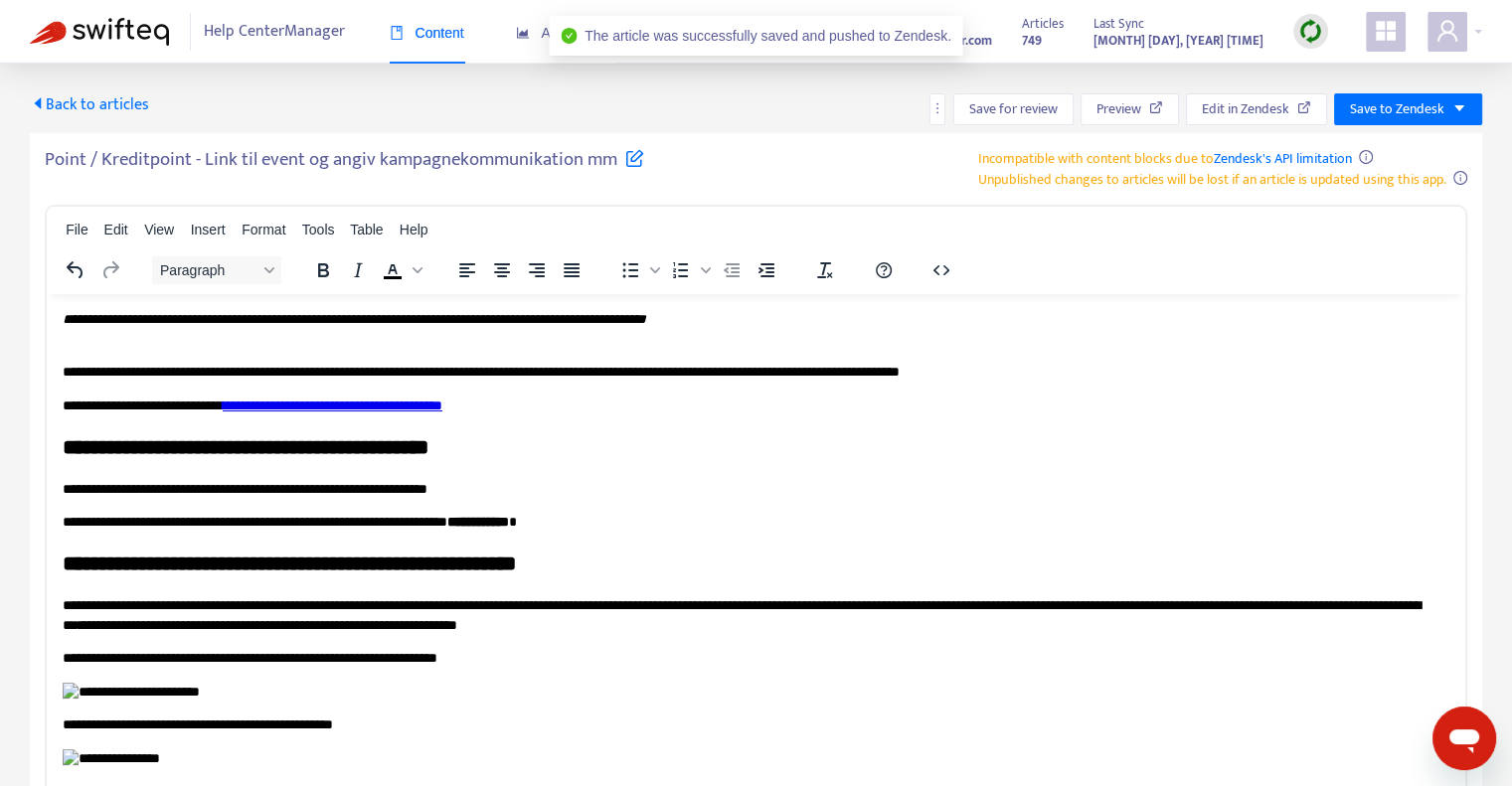 click on "Back to articles" at bounding box center [89, 104] 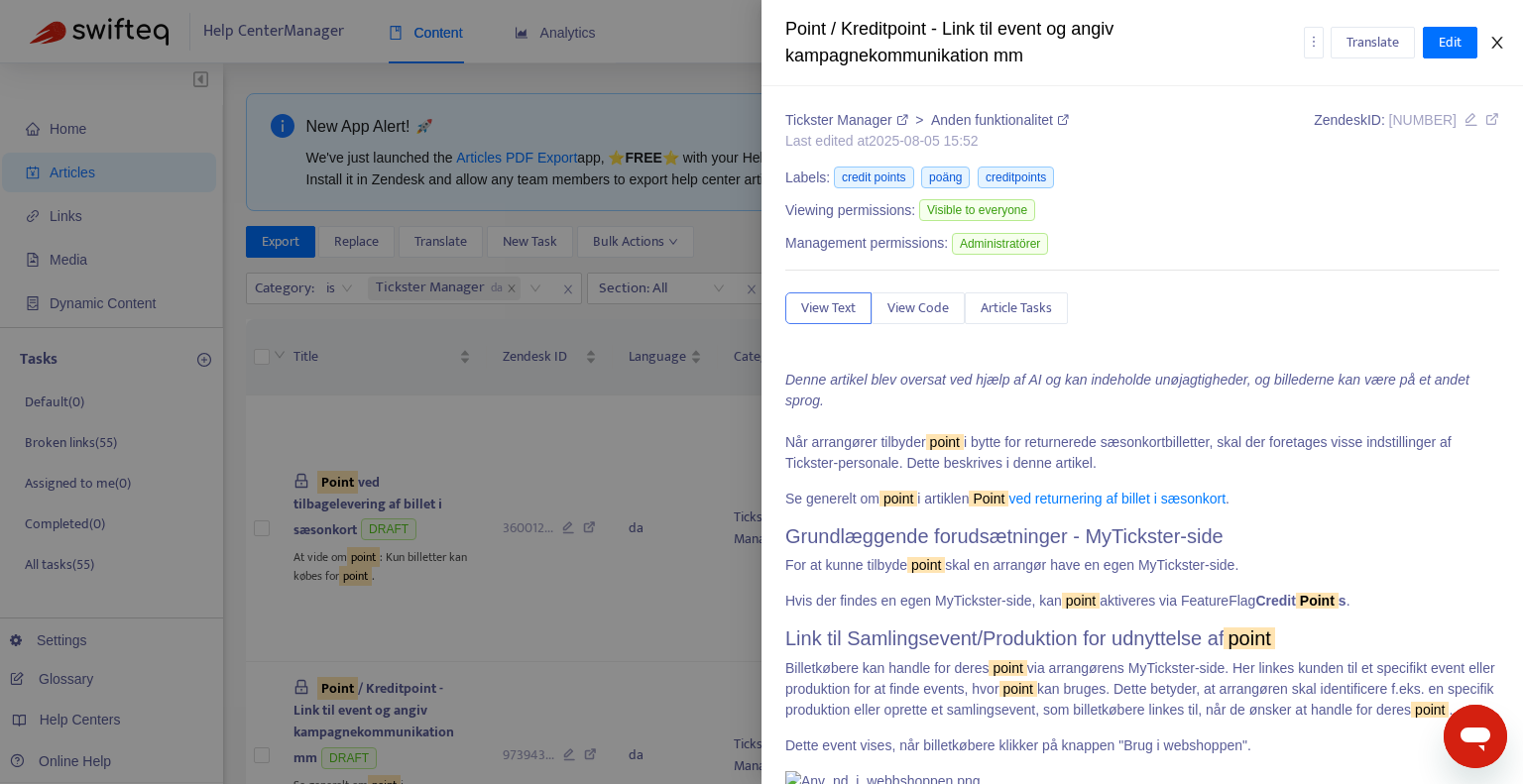click at bounding box center (1497, 43) 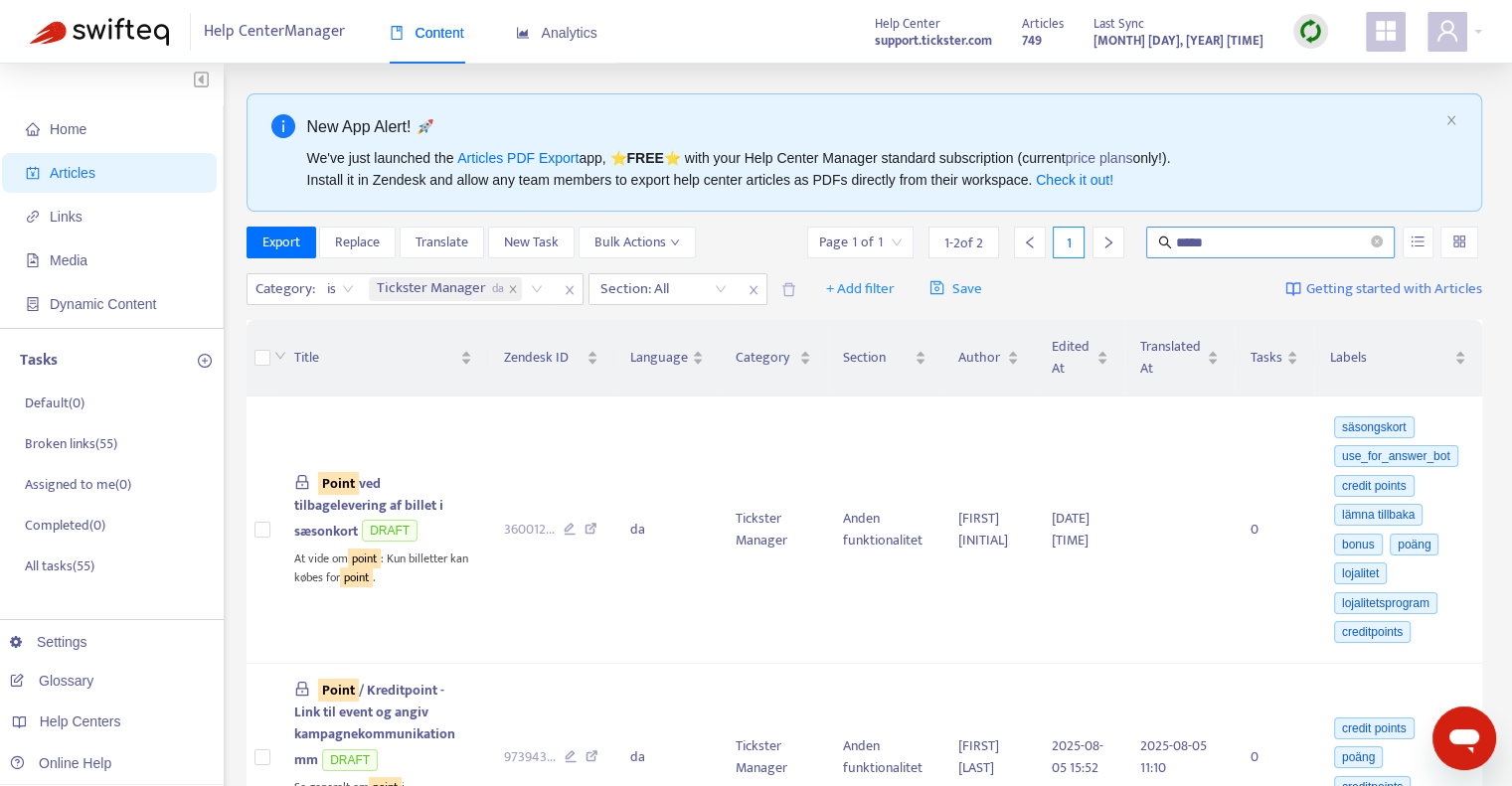 click on "*****" at bounding box center (1271, 242) 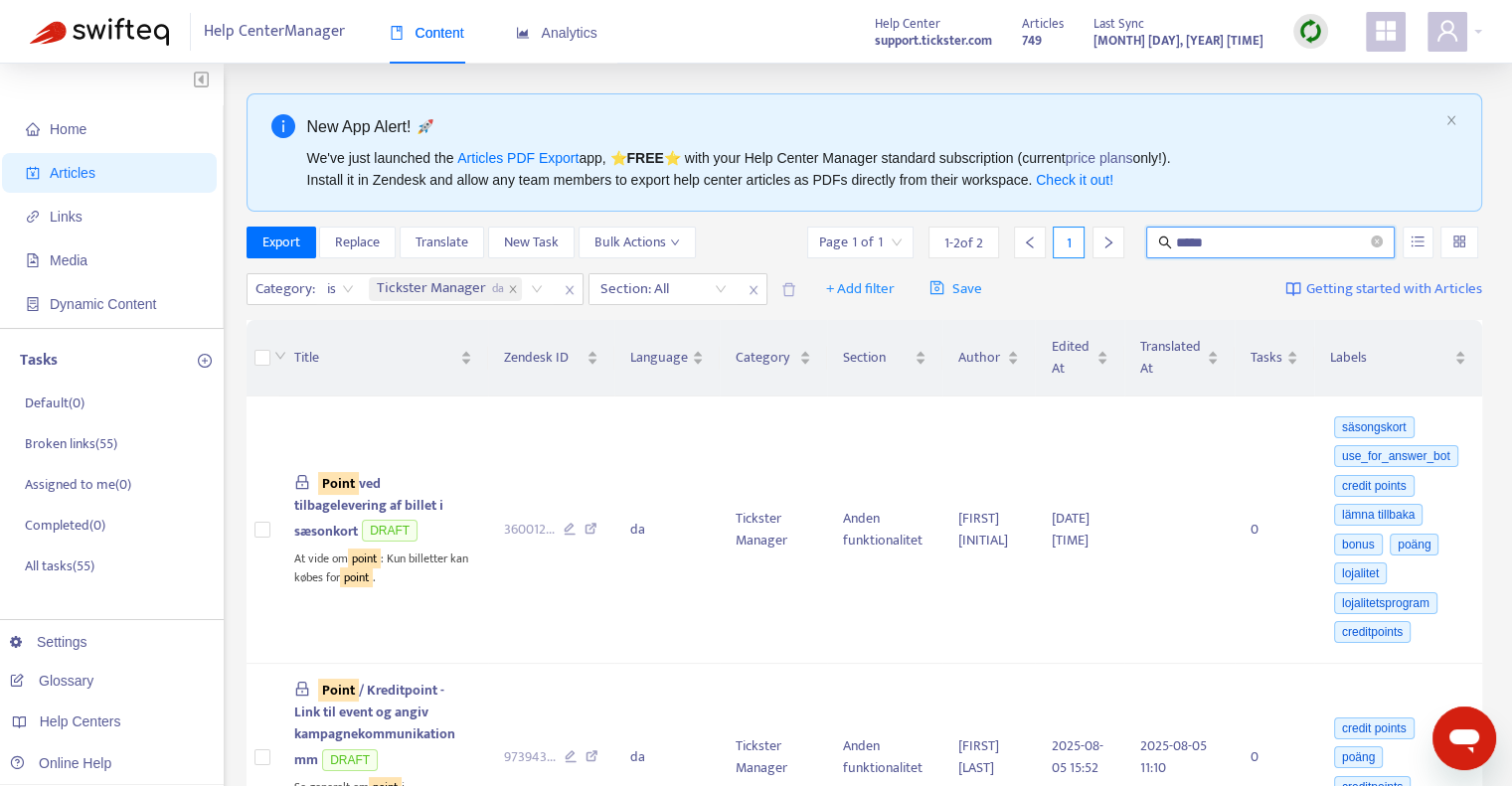 click on "*****" at bounding box center (1271, 242) 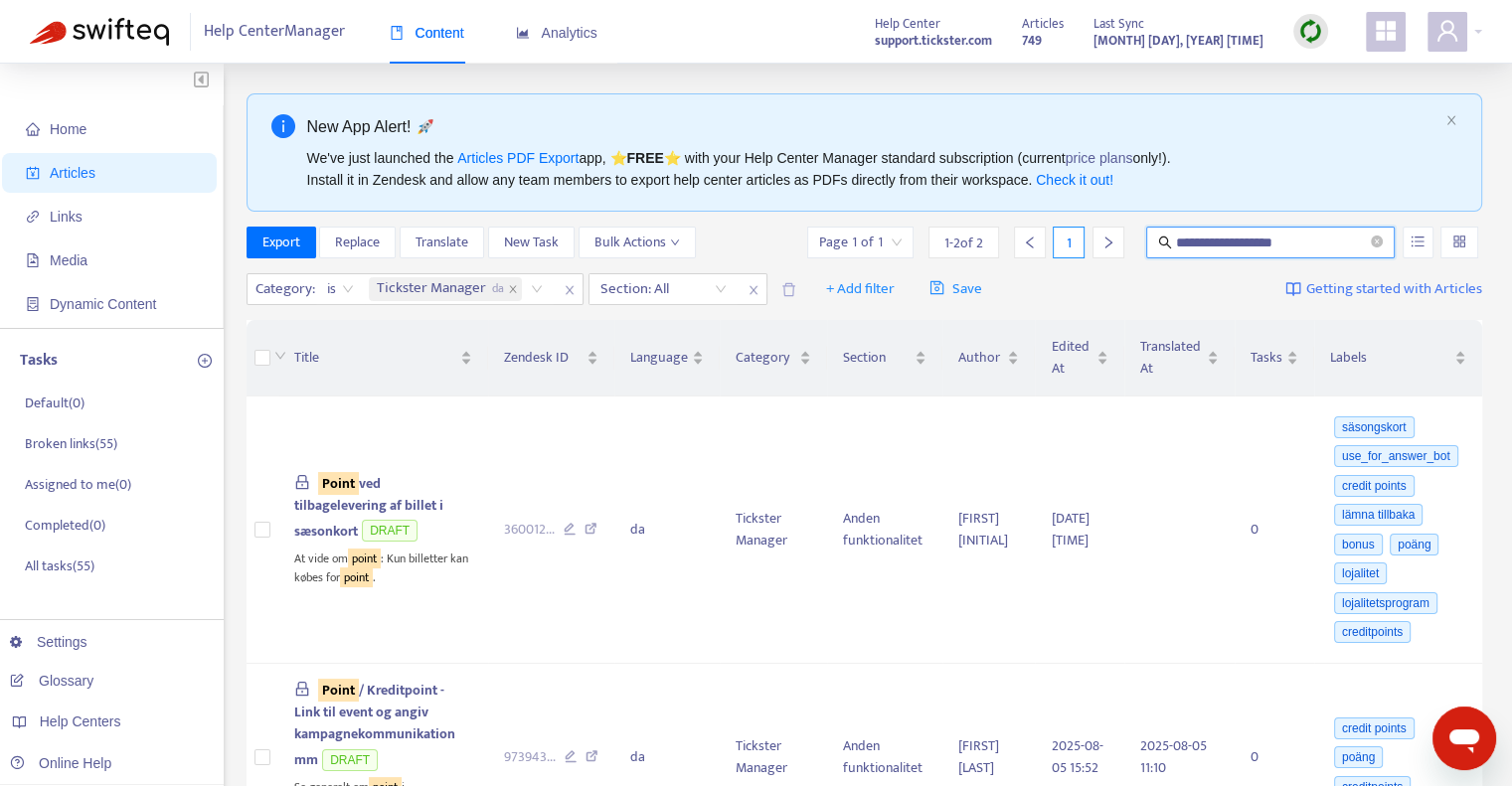 type on "**********" 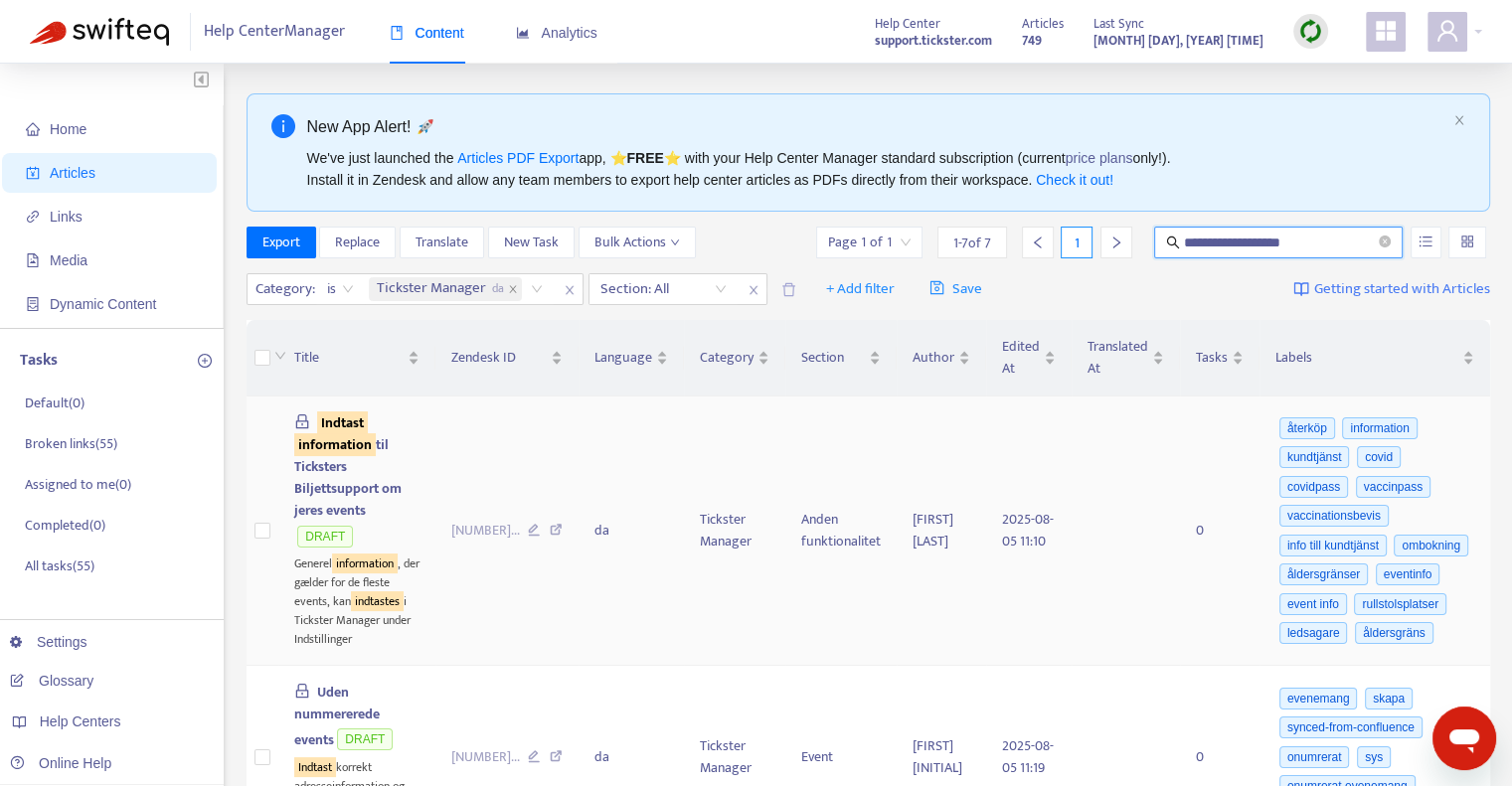 click on "Indtast   information  til Ticksters Biljettsupport om jeres events" at bounding box center [348, 466] 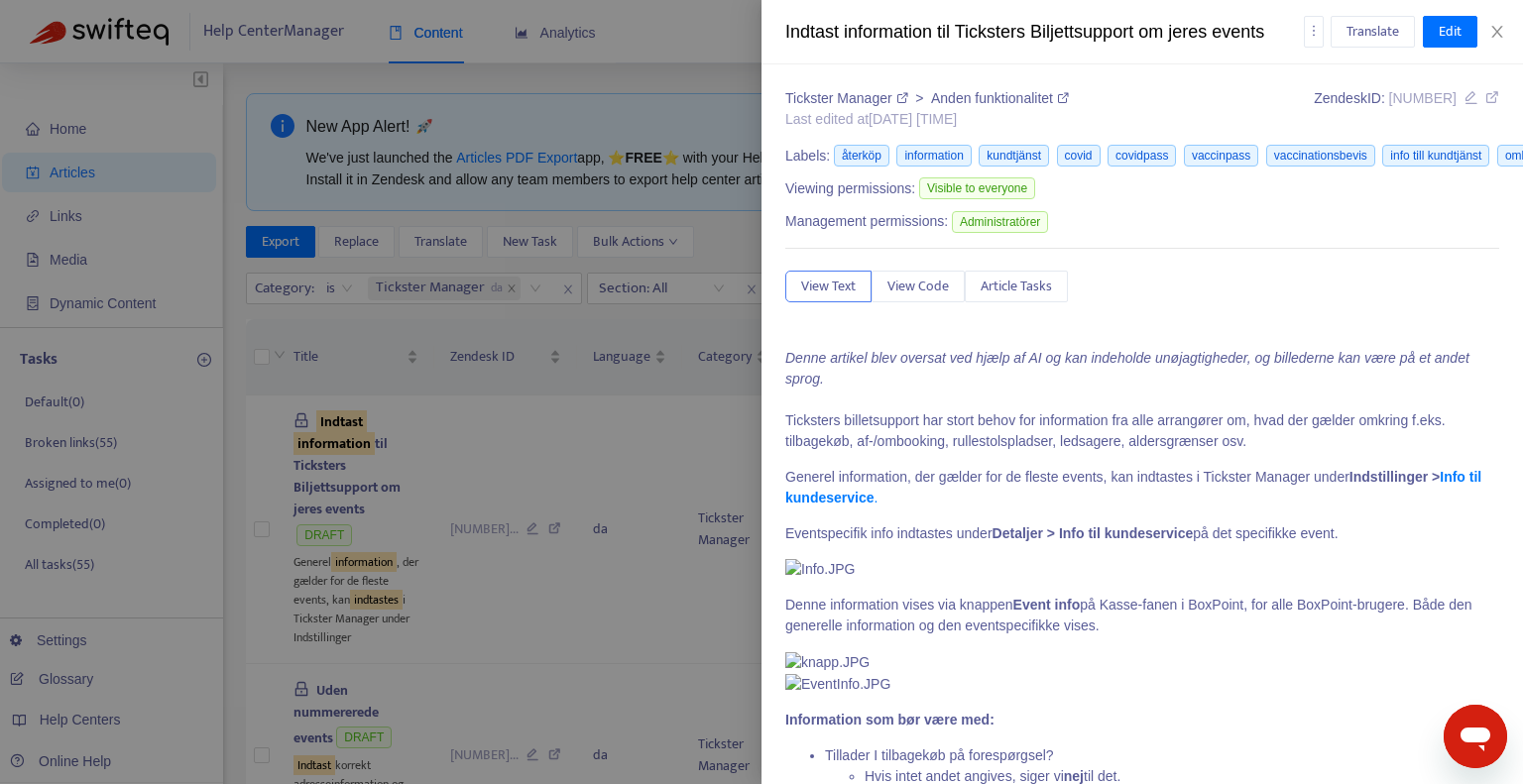 click on "Indtast information til Ticksters Biljettsupport om jeres events" at bounding box center [1044, 32] 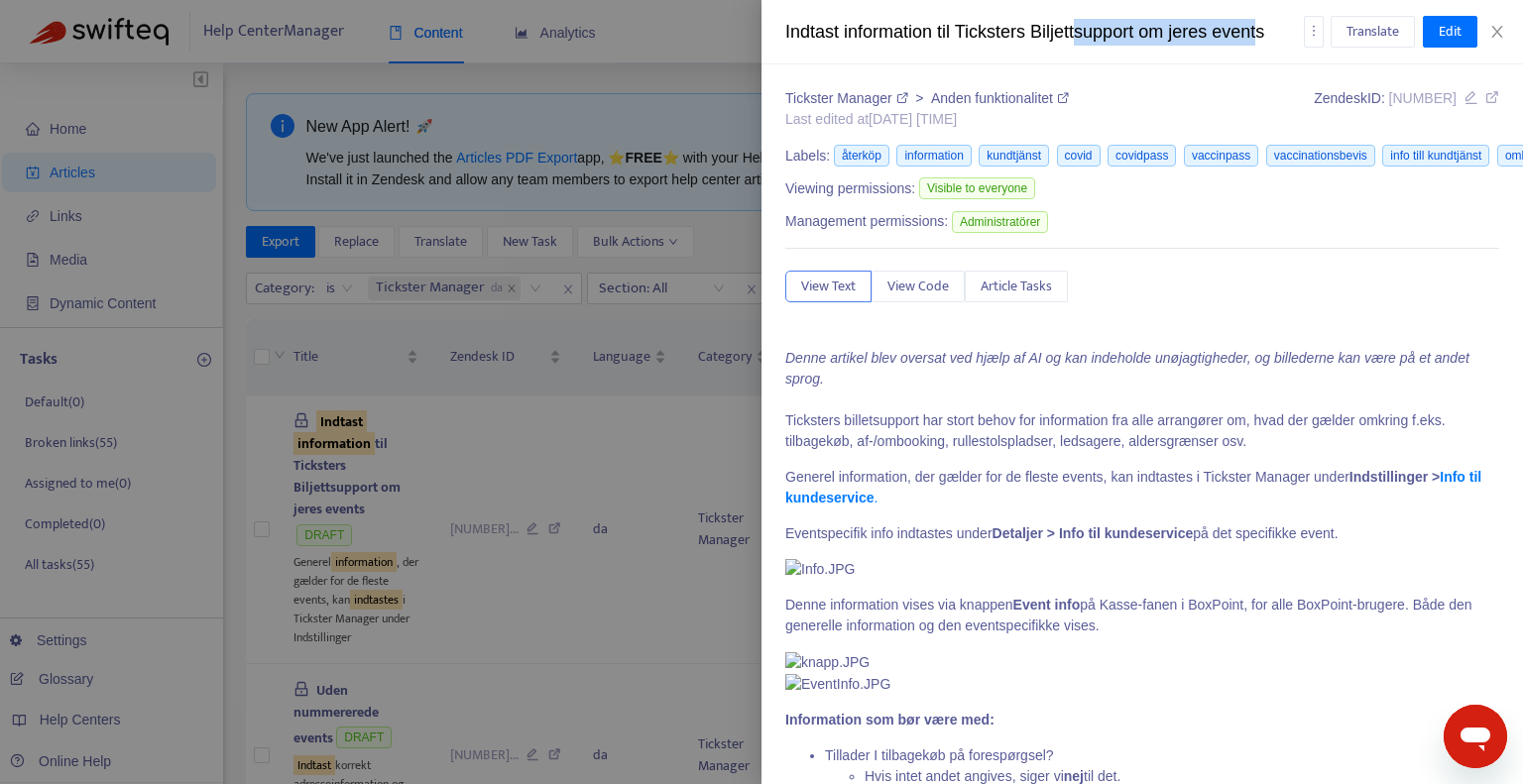 drag, startPoint x: 1091, startPoint y: 39, endPoint x: 1272, endPoint y: 1, distance: 184.94594 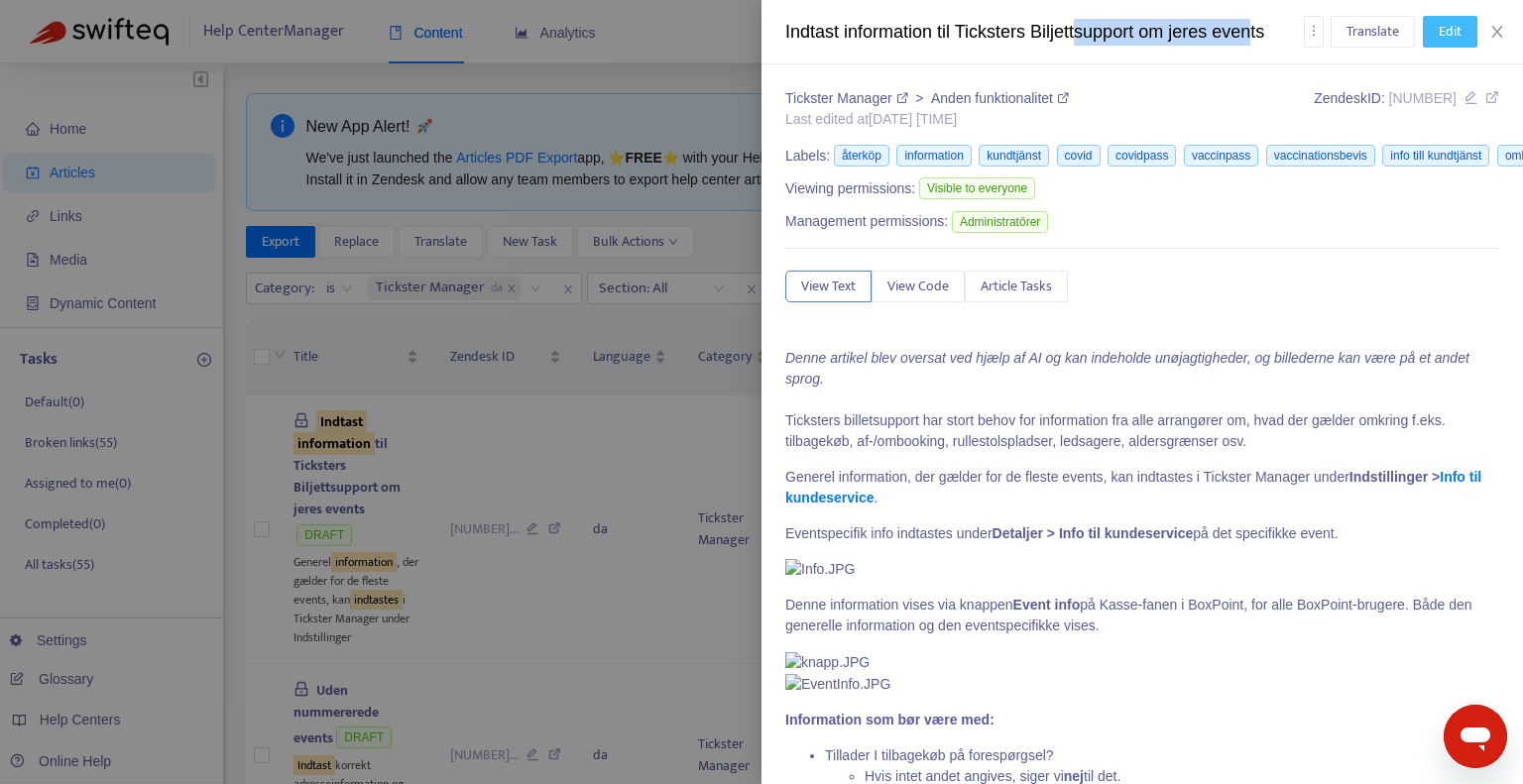 click on "Edit" at bounding box center (1450, 32) 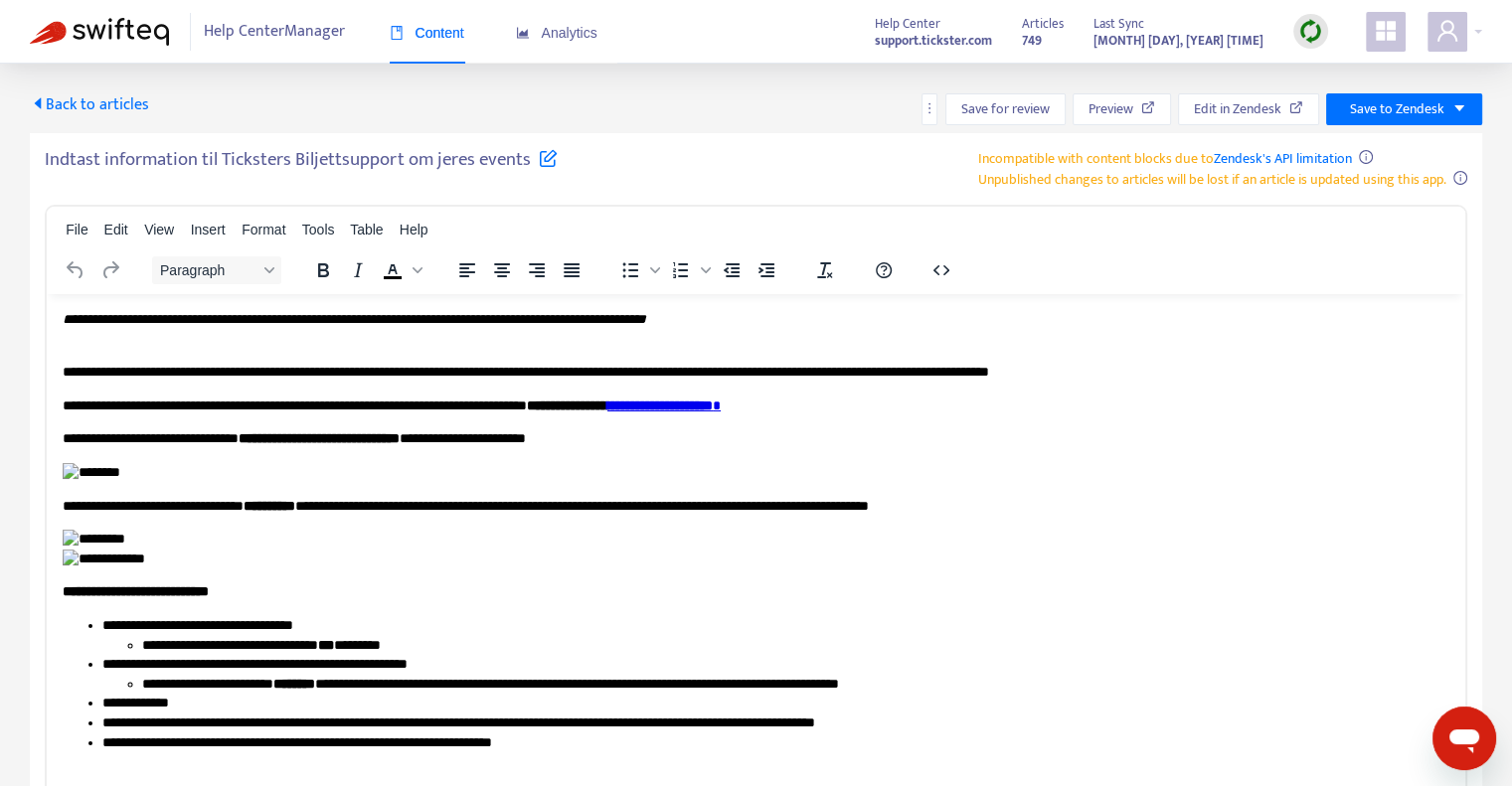 scroll, scrollTop: 0, scrollLeft: 0, axis: both 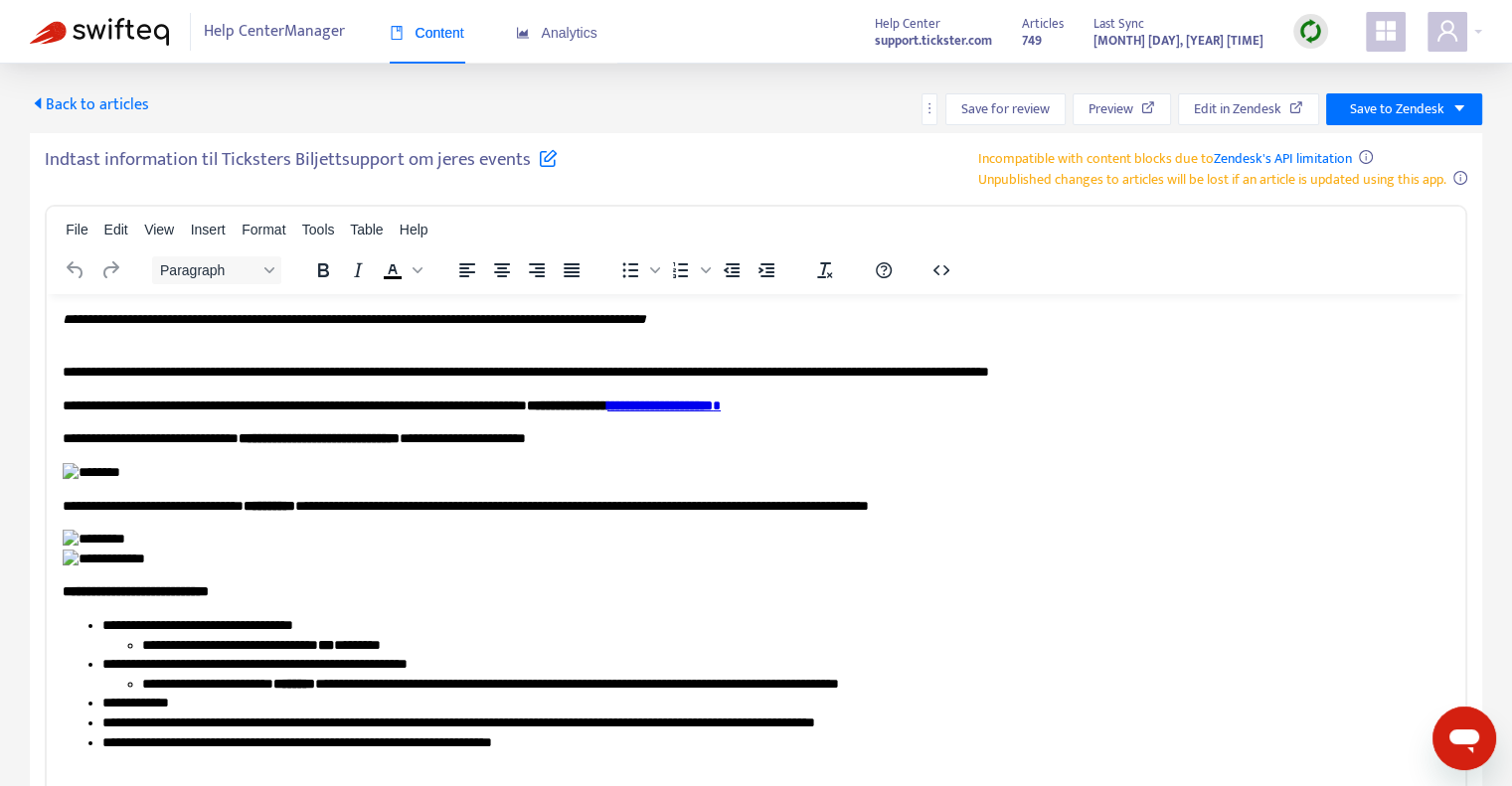 click at bounding box center [548, 157] 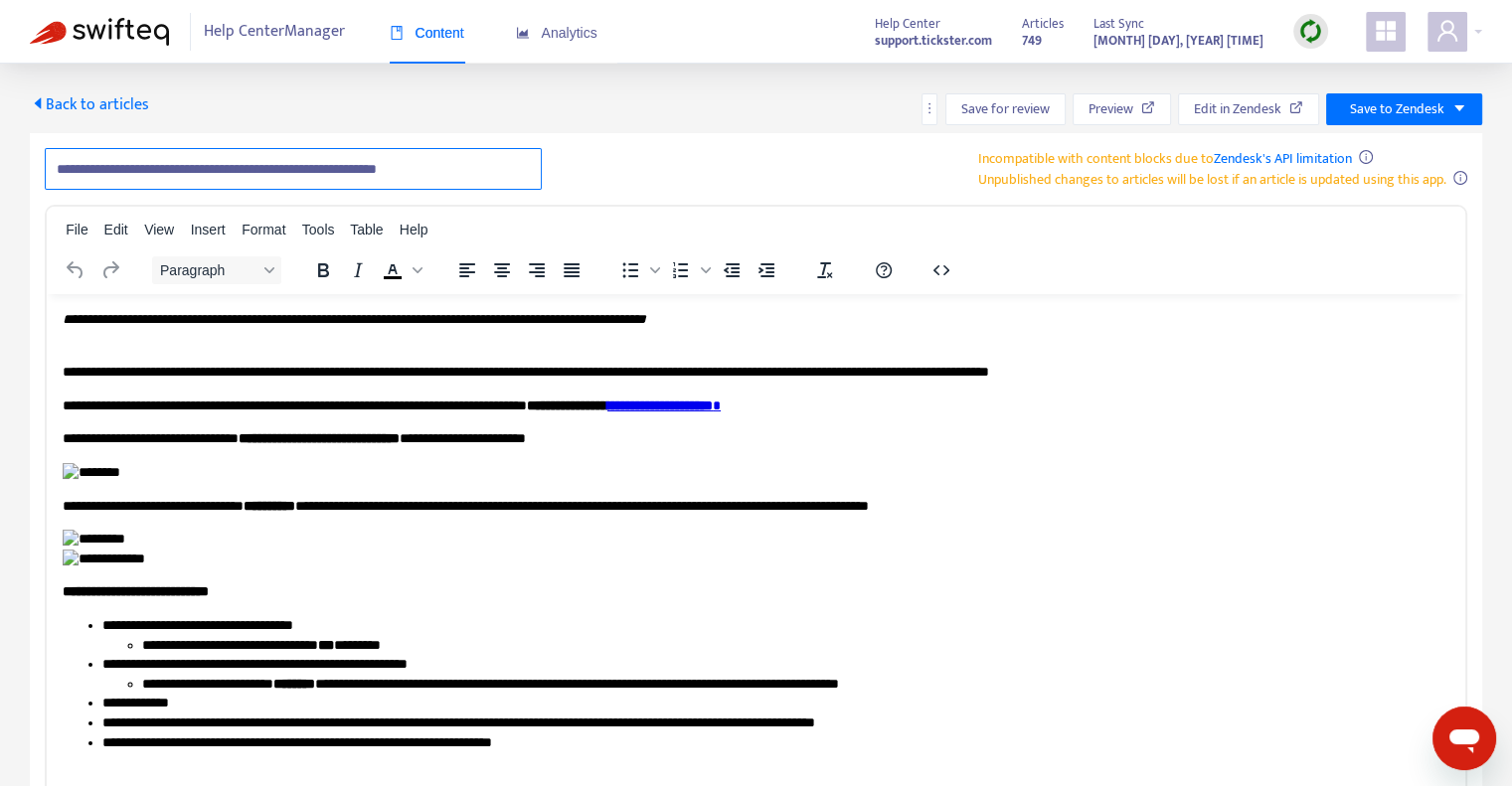 drag, startPoint x: 286, startPoint y: 170, endPoint x: 251, endPoint y: 171, distance: 35.014283 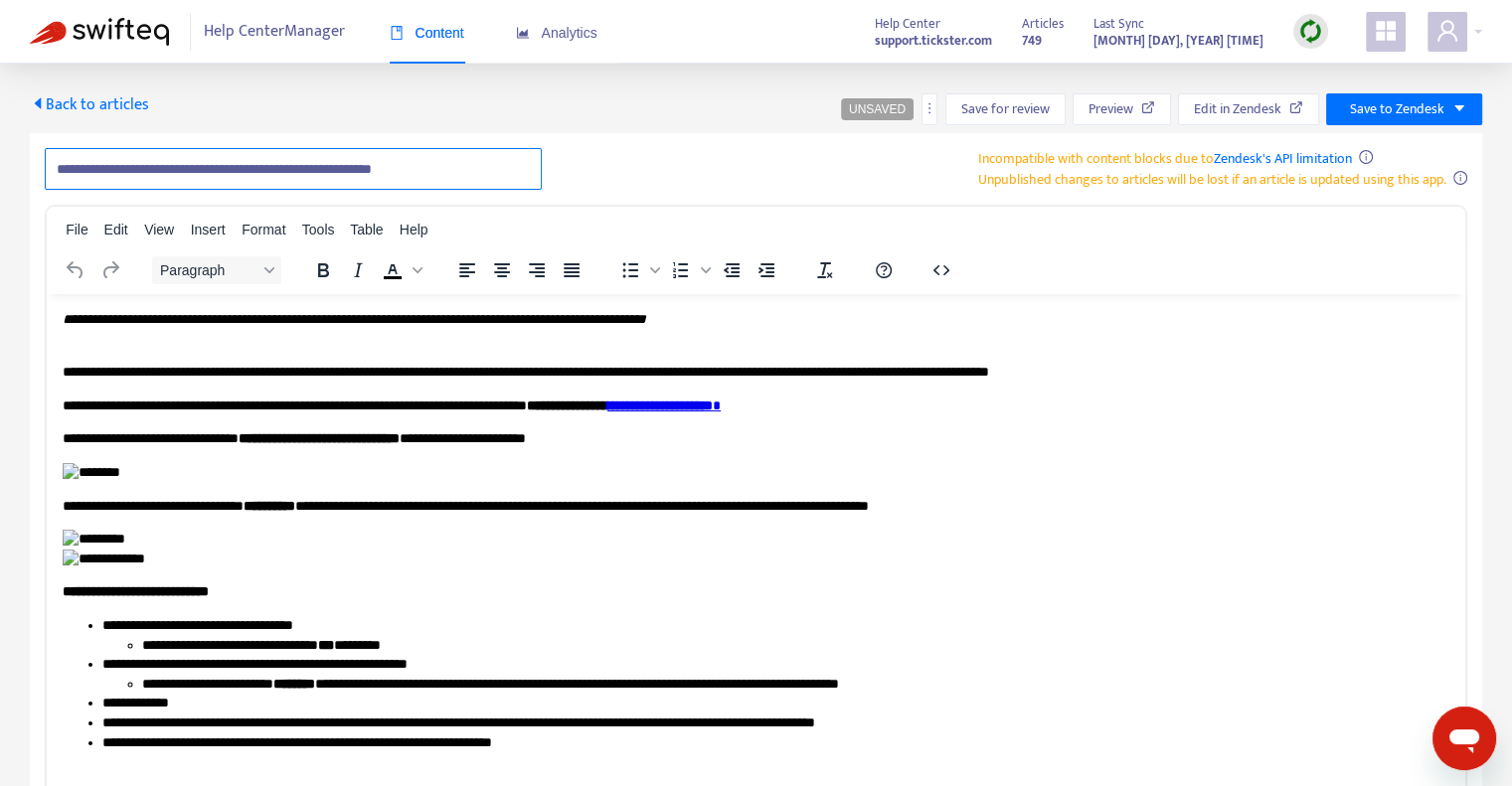 type on "**********" 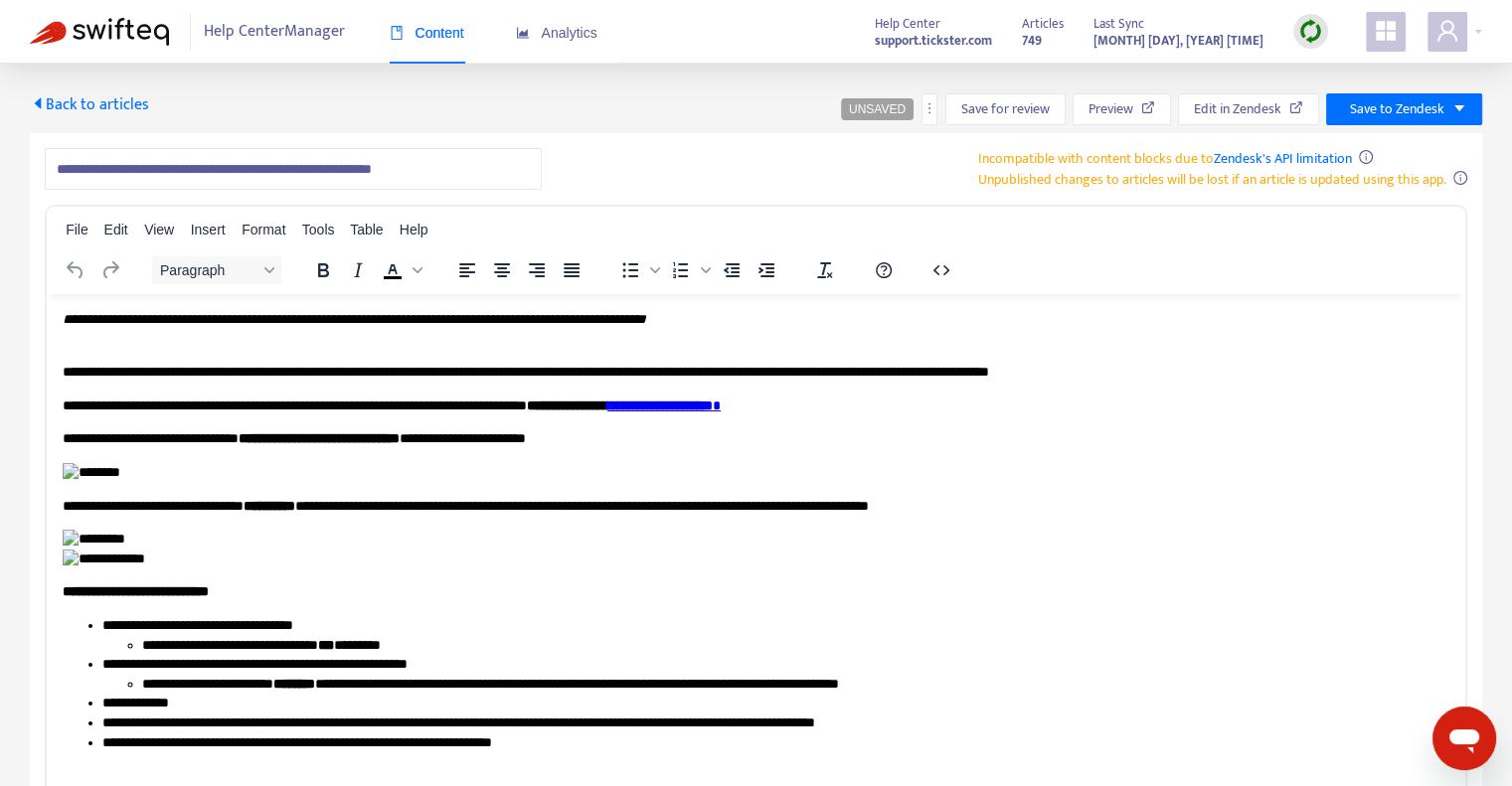 click on "**********" at bounding box center [756, 573] 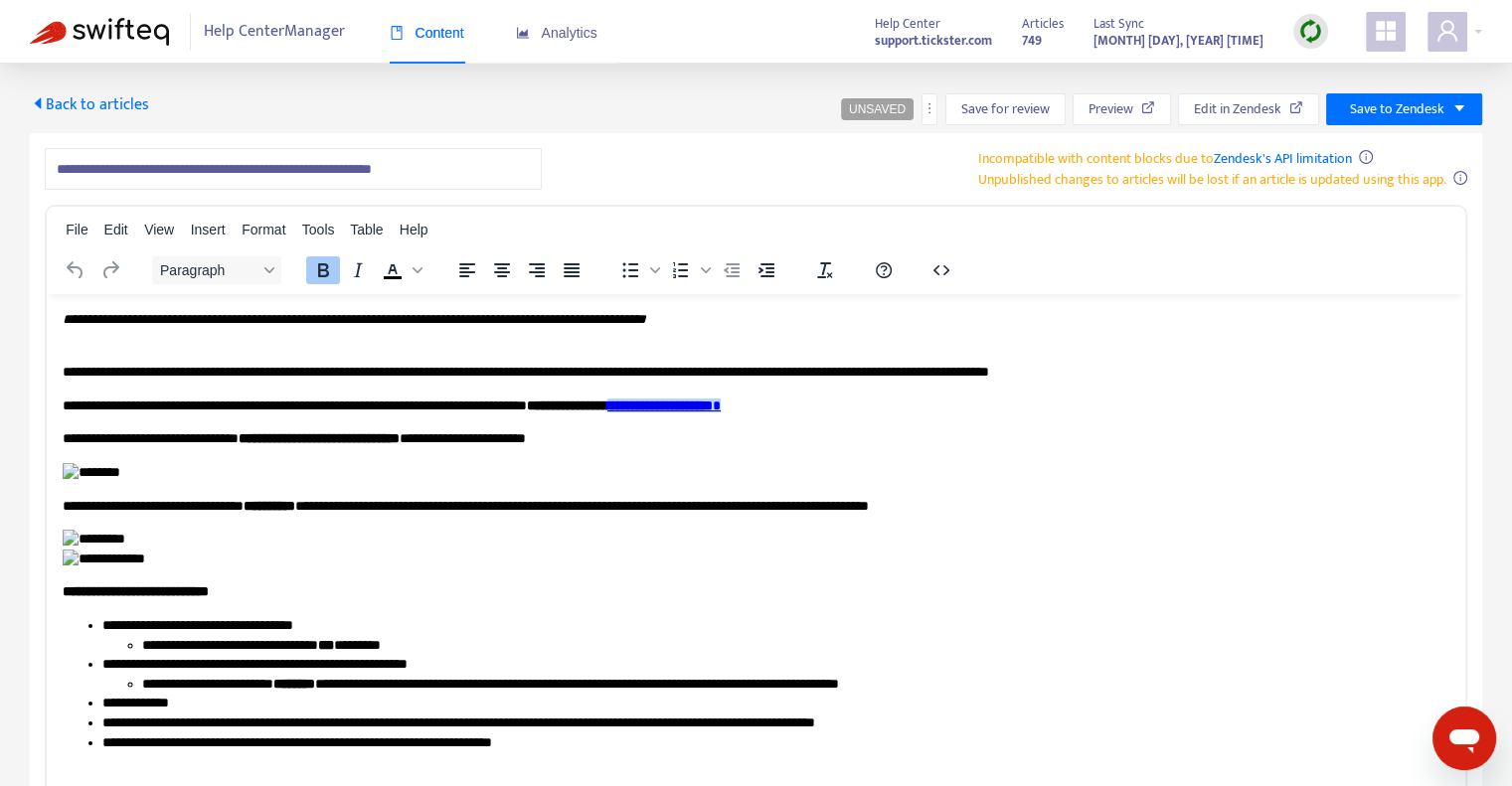 click on "**********" at bounding box center (660, 404) 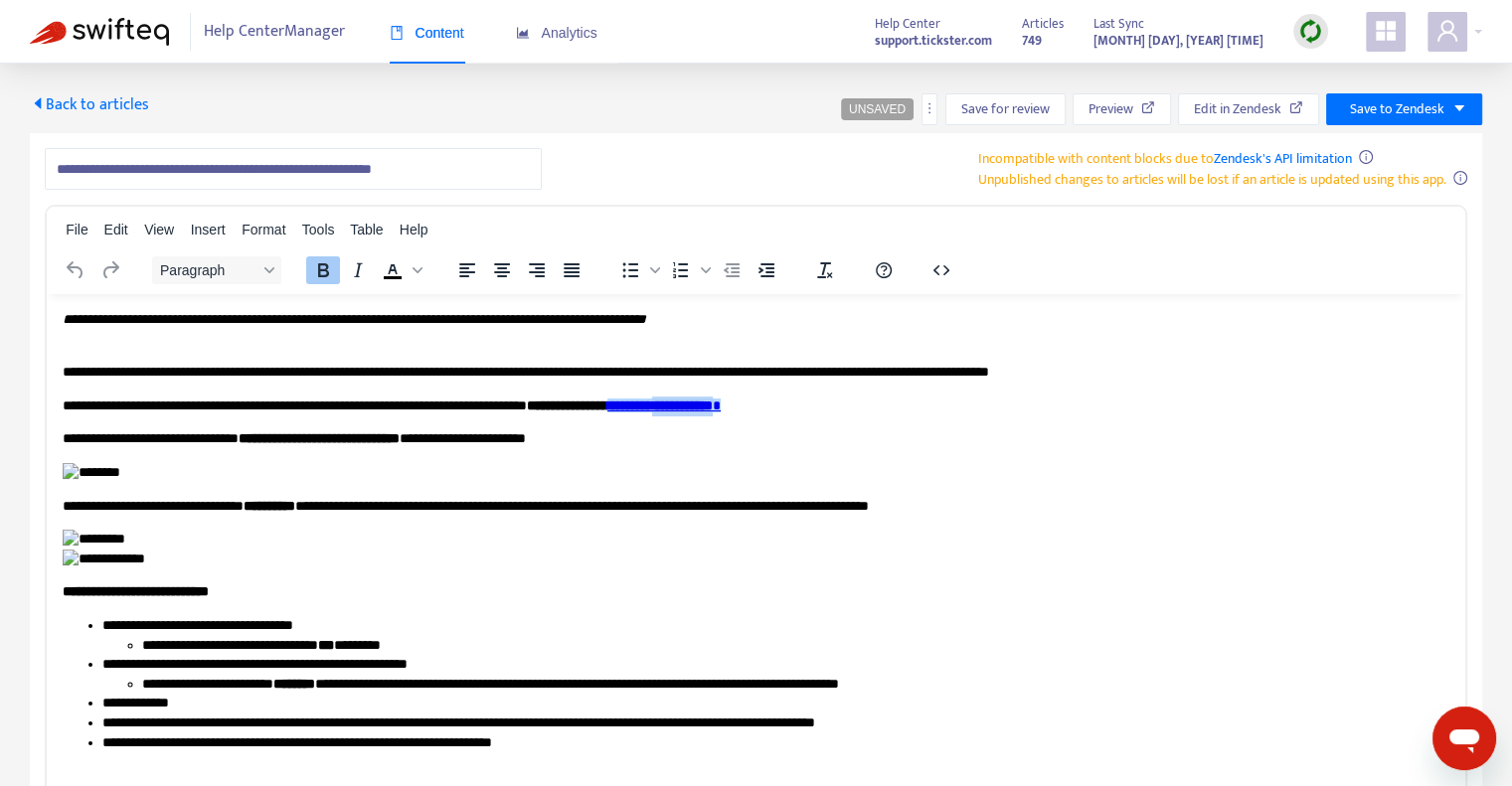 click on "**********" at bounding box center [660, 404] 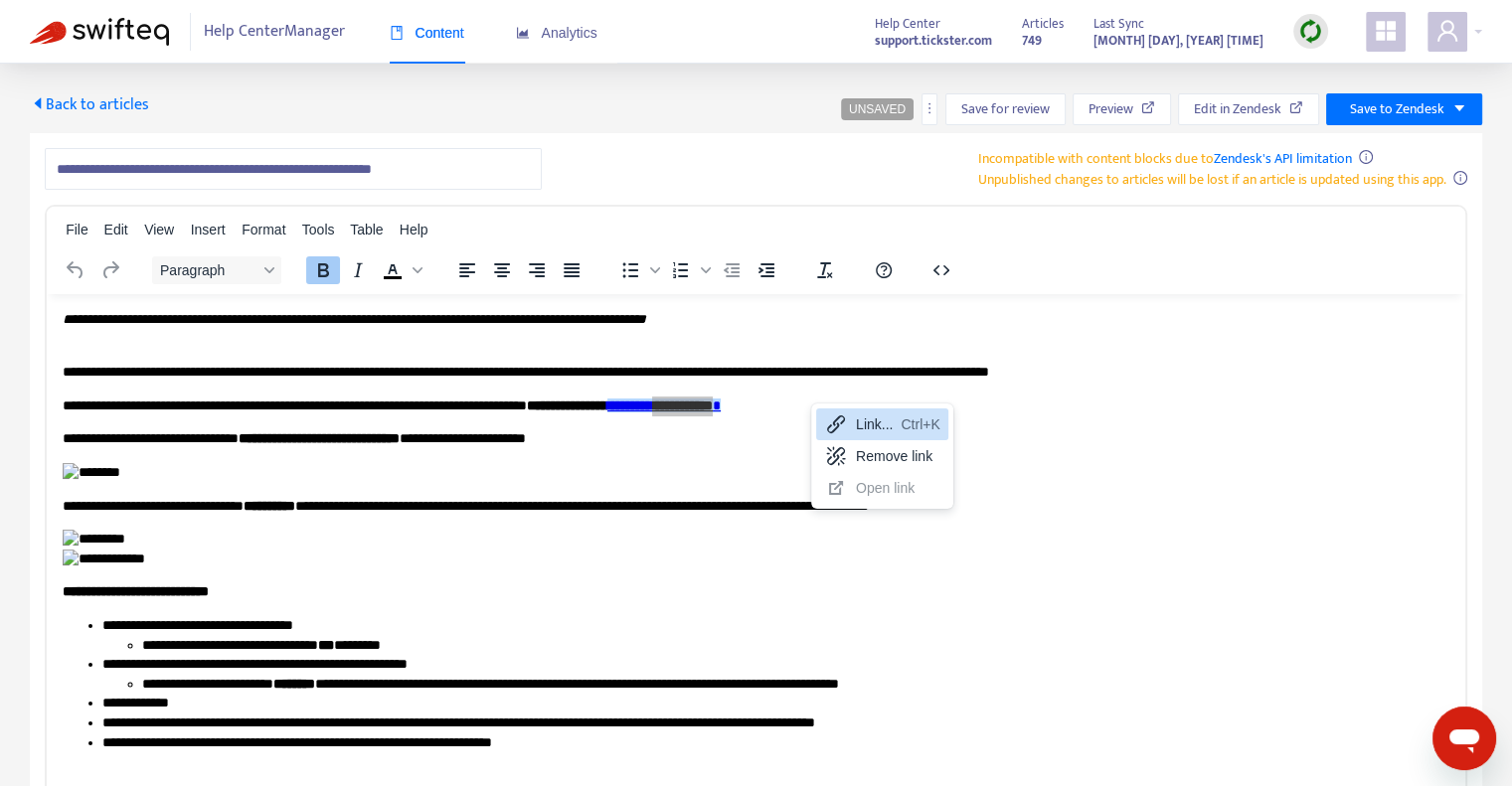 click 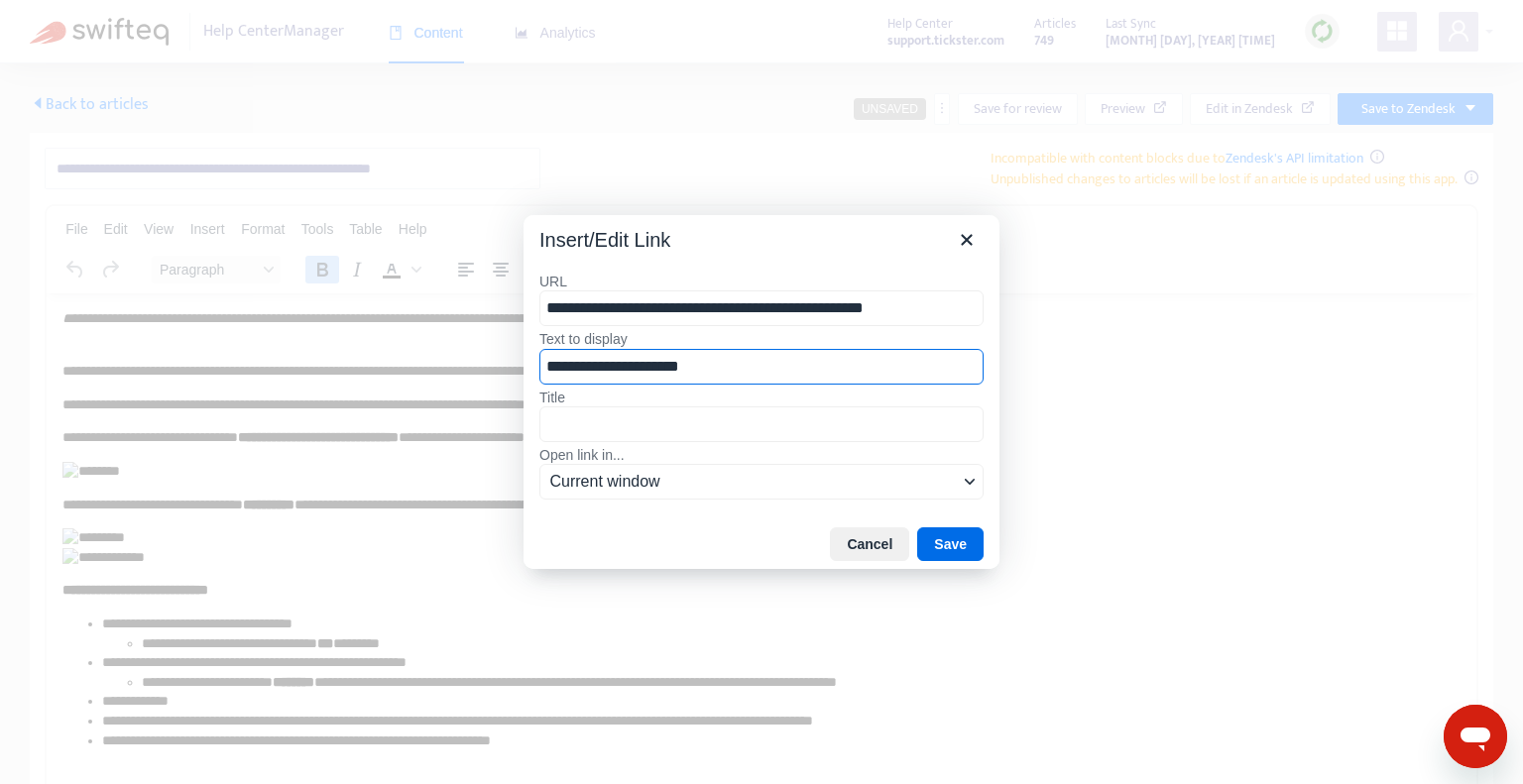 drag, startPoint x: 712, startPoint y: 368, endPoint x: 492, endPoint y: 368, distance: 220 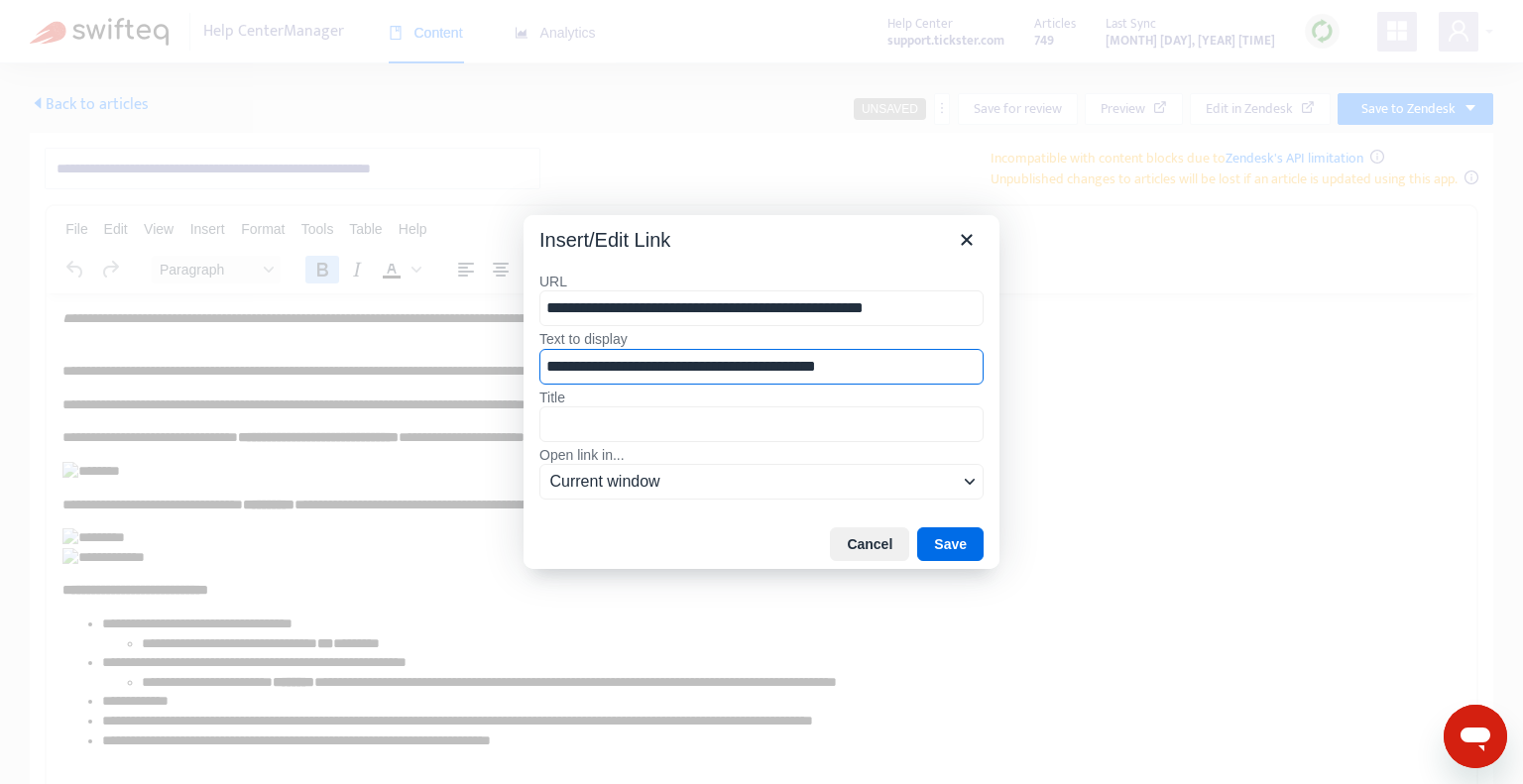 type on "**********" 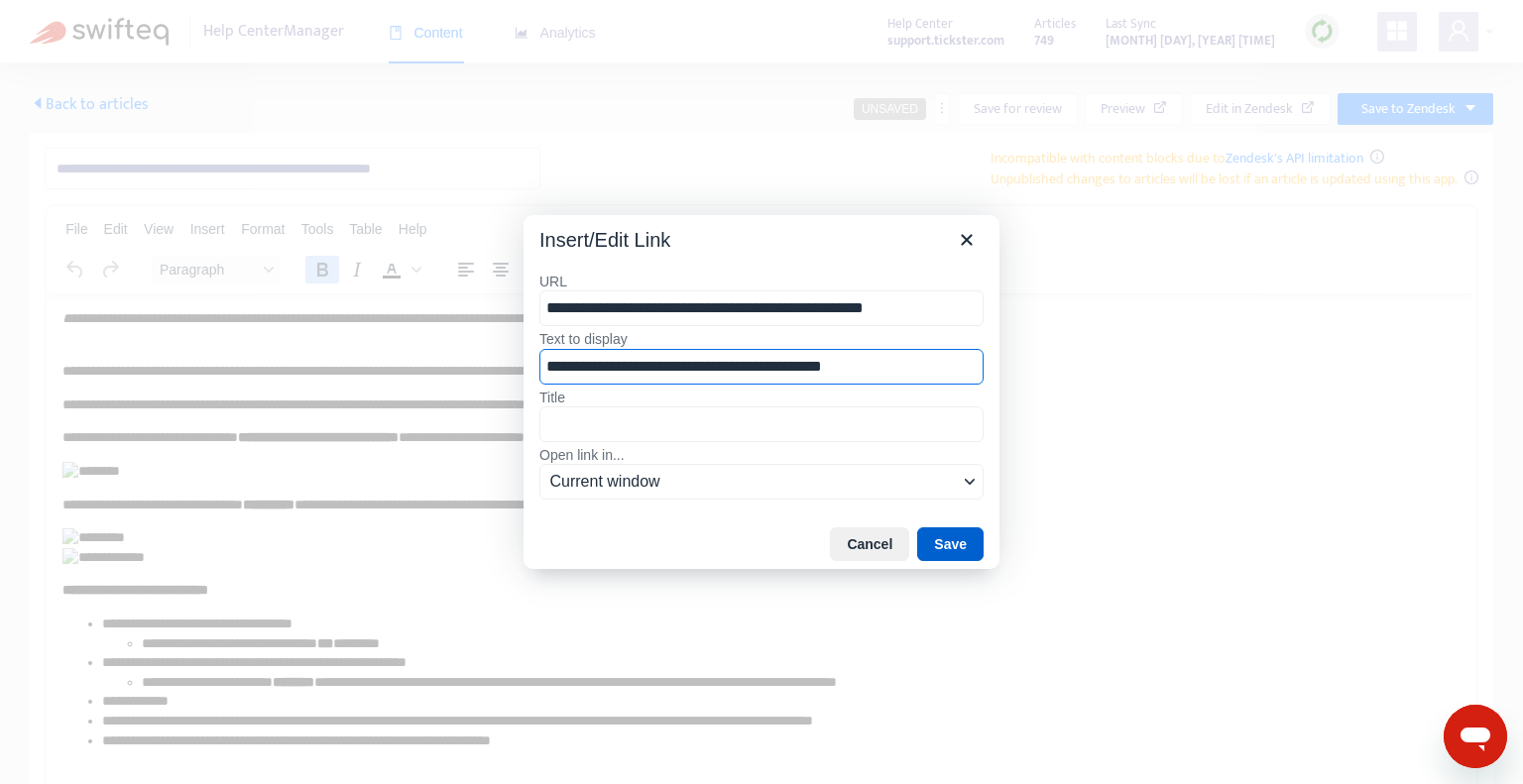 click on "Save" at bounding box center (950, 544) 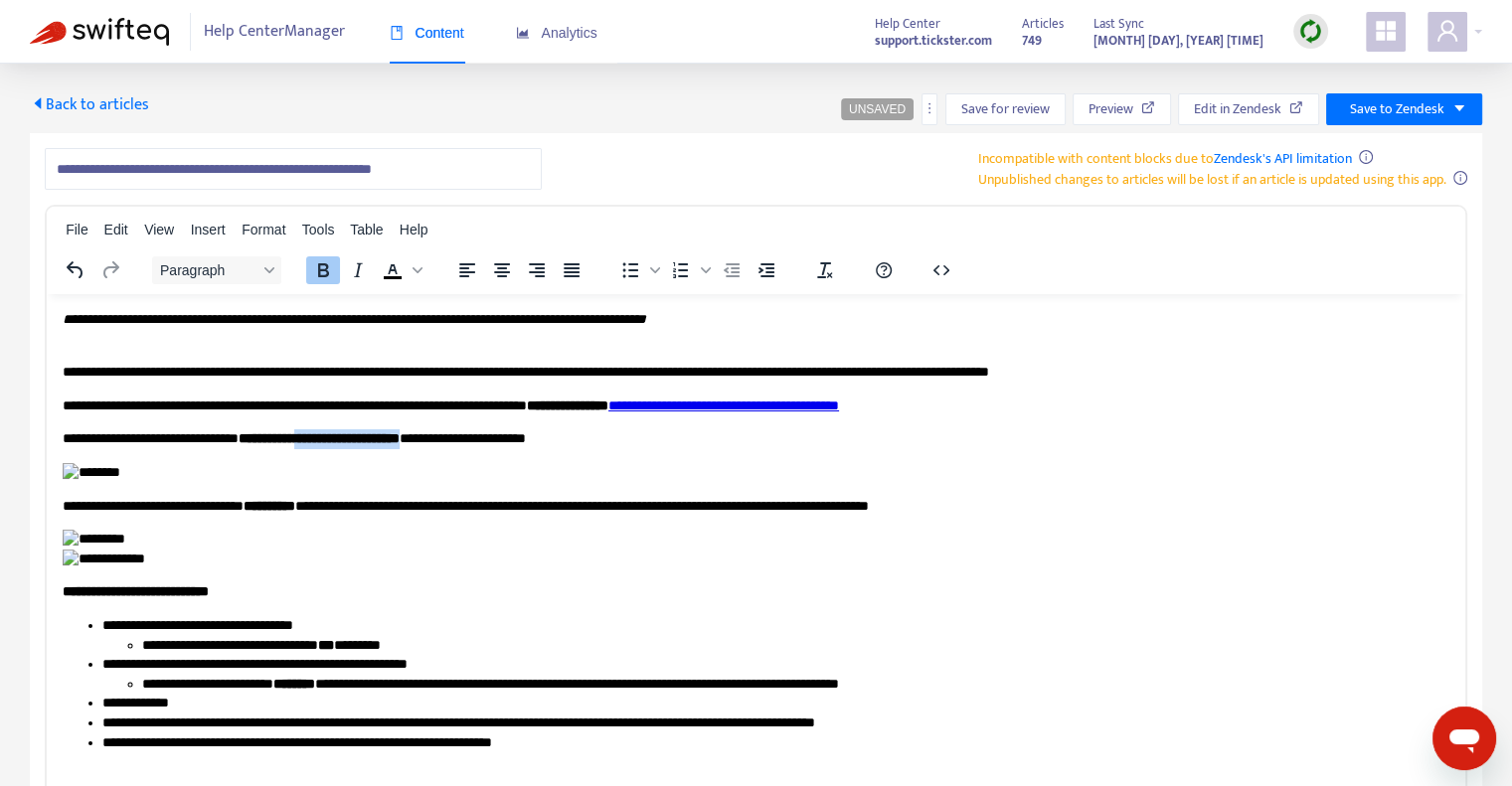 drag, startPoint x: 474, startPoint y: 438, endPoint x: 340, endPoint y: 431, distance: 134.18271 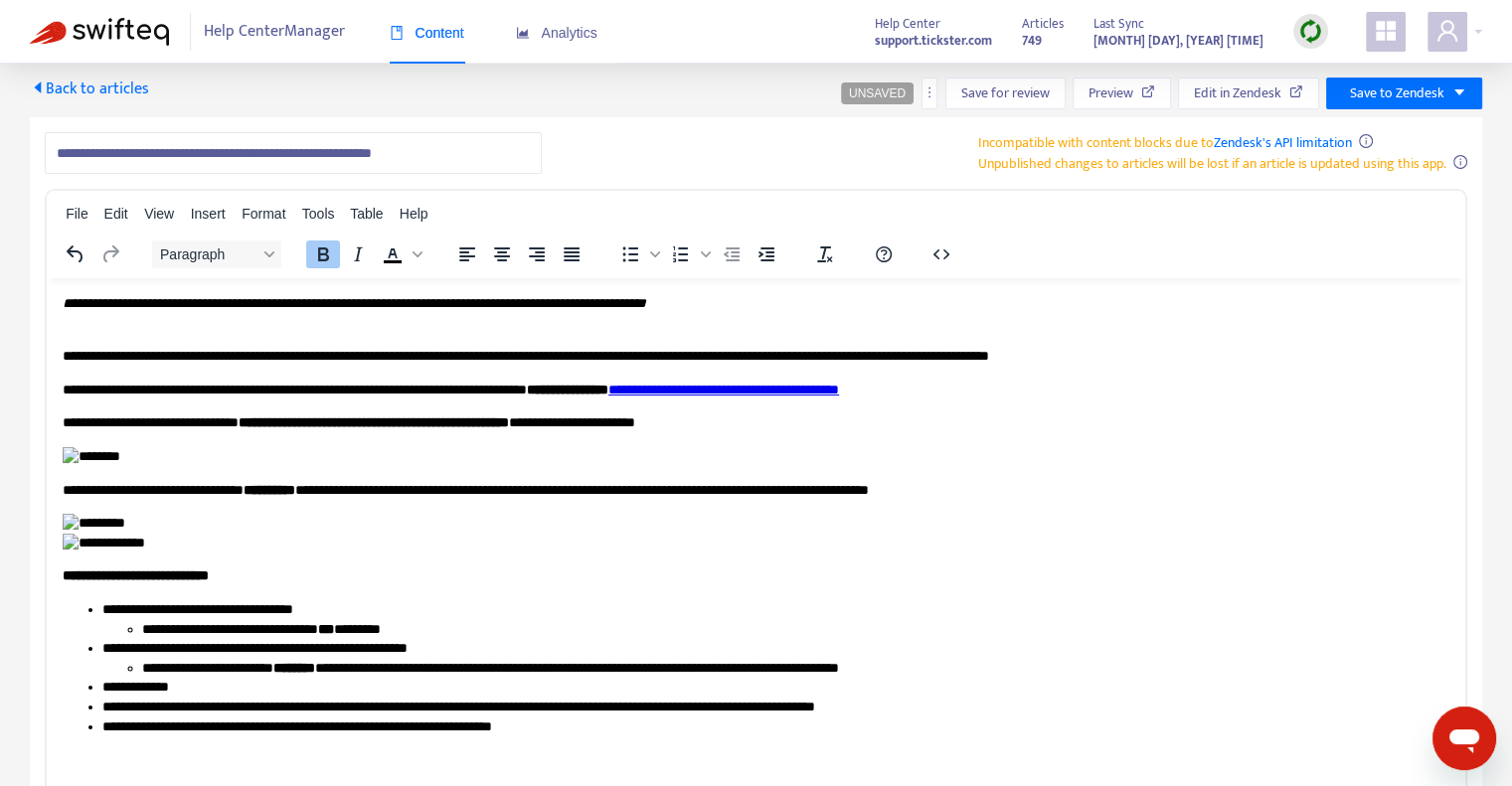 scroll, scrollTop: 0, scrollLeft: 0, axis: both 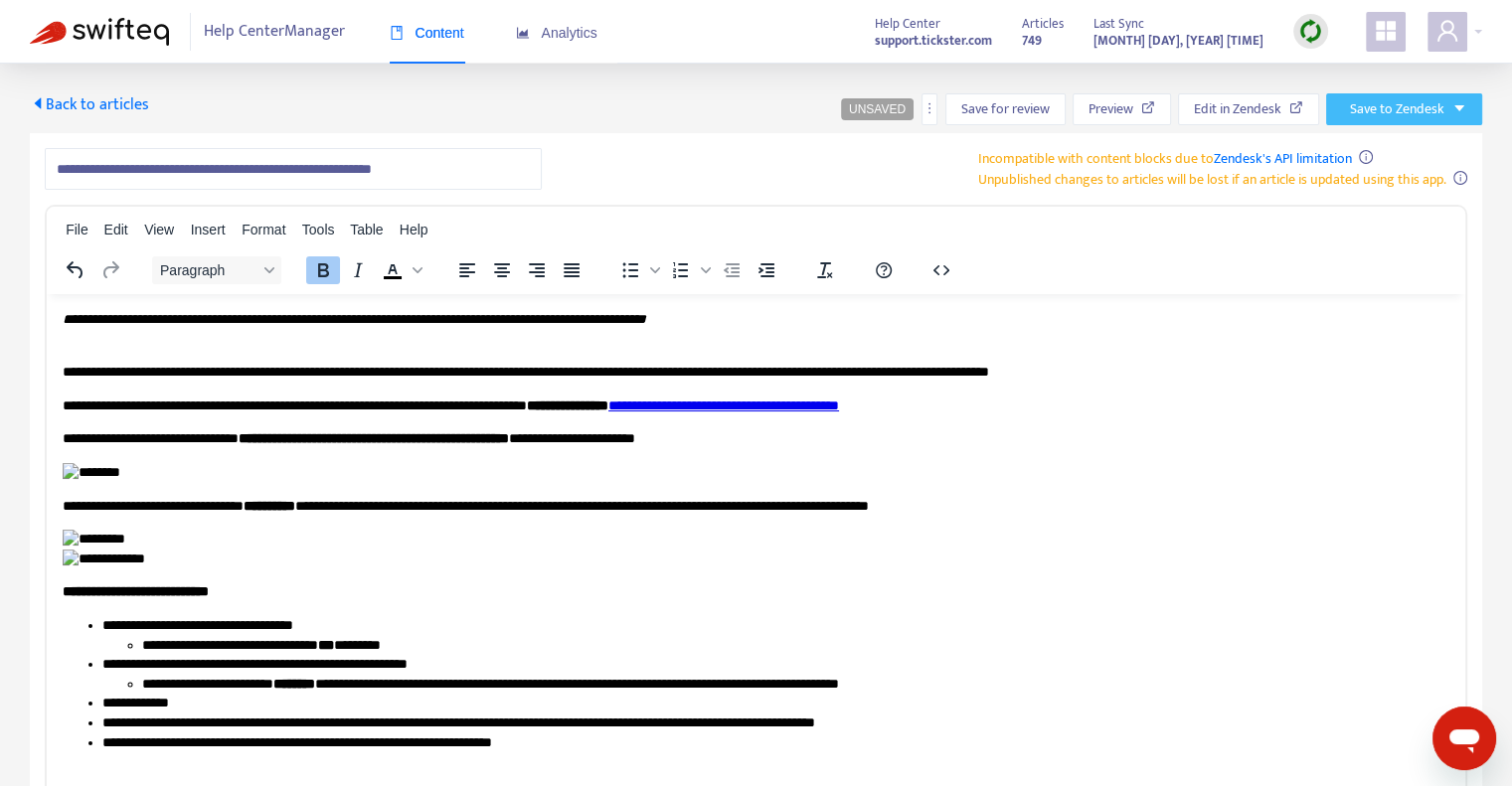 click on "Save to Zendesk" at bounding box center [1404, 109] 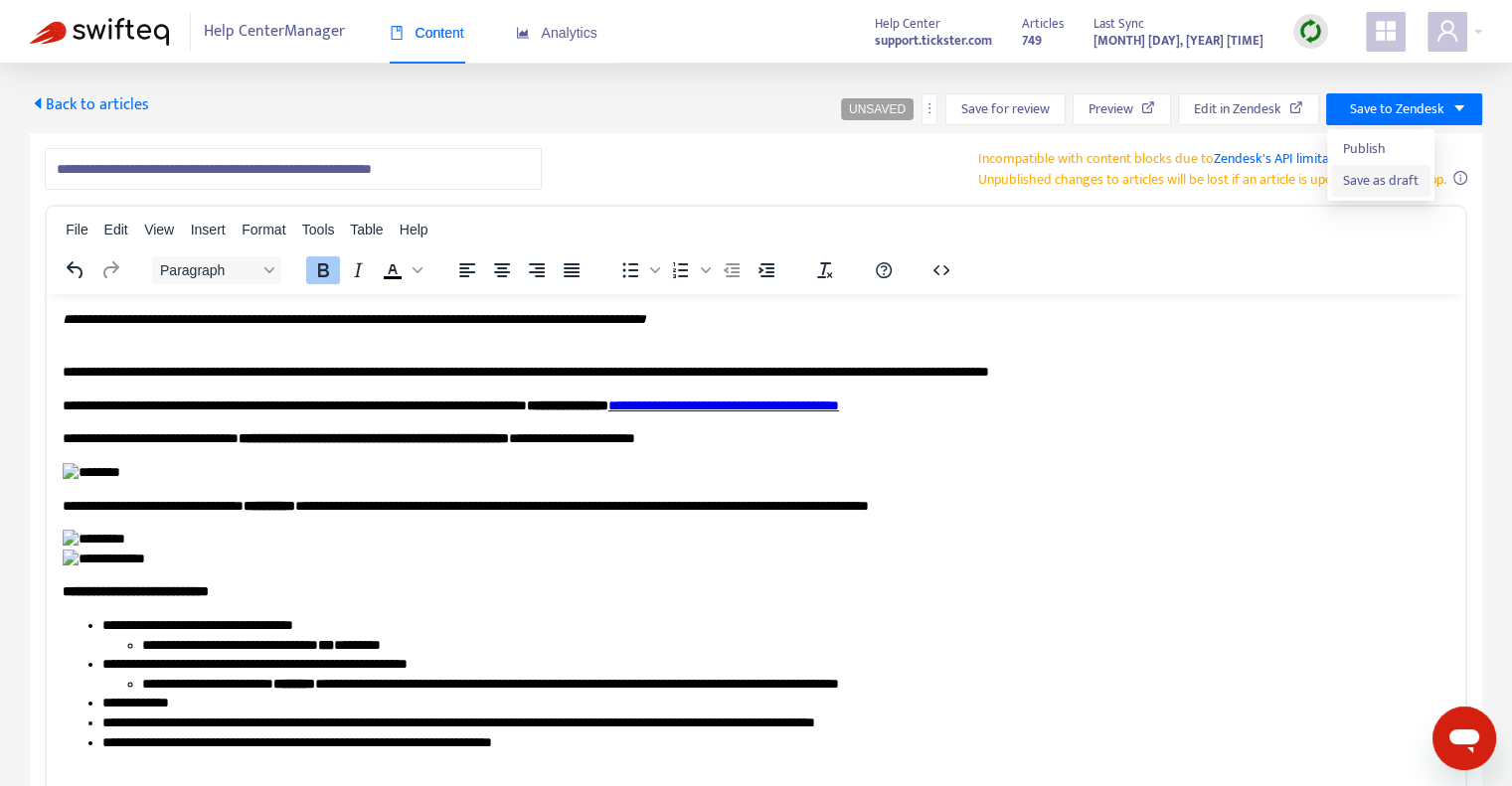 click on "Save as draft" at bounding box center (1381, 181) 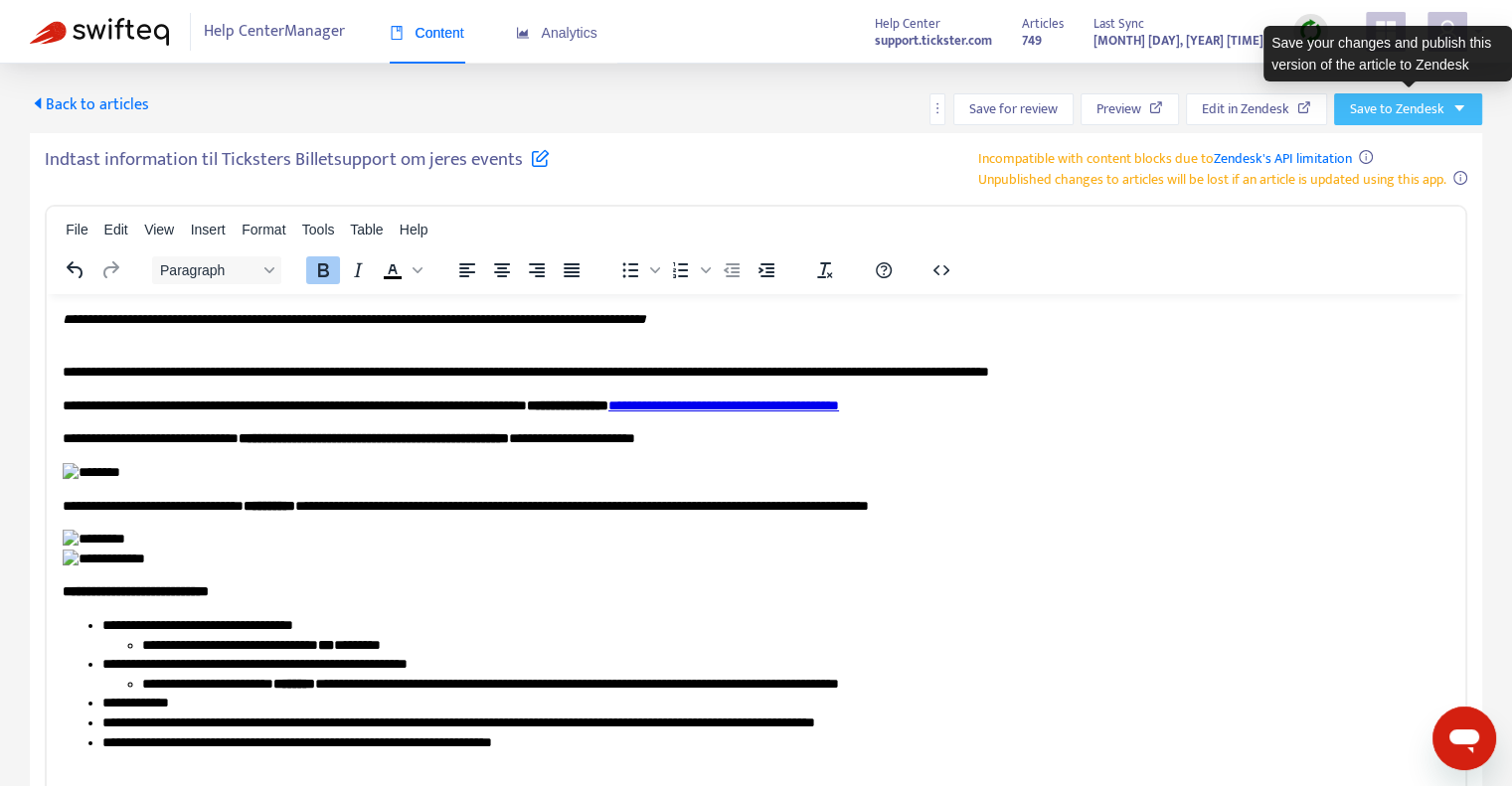 click 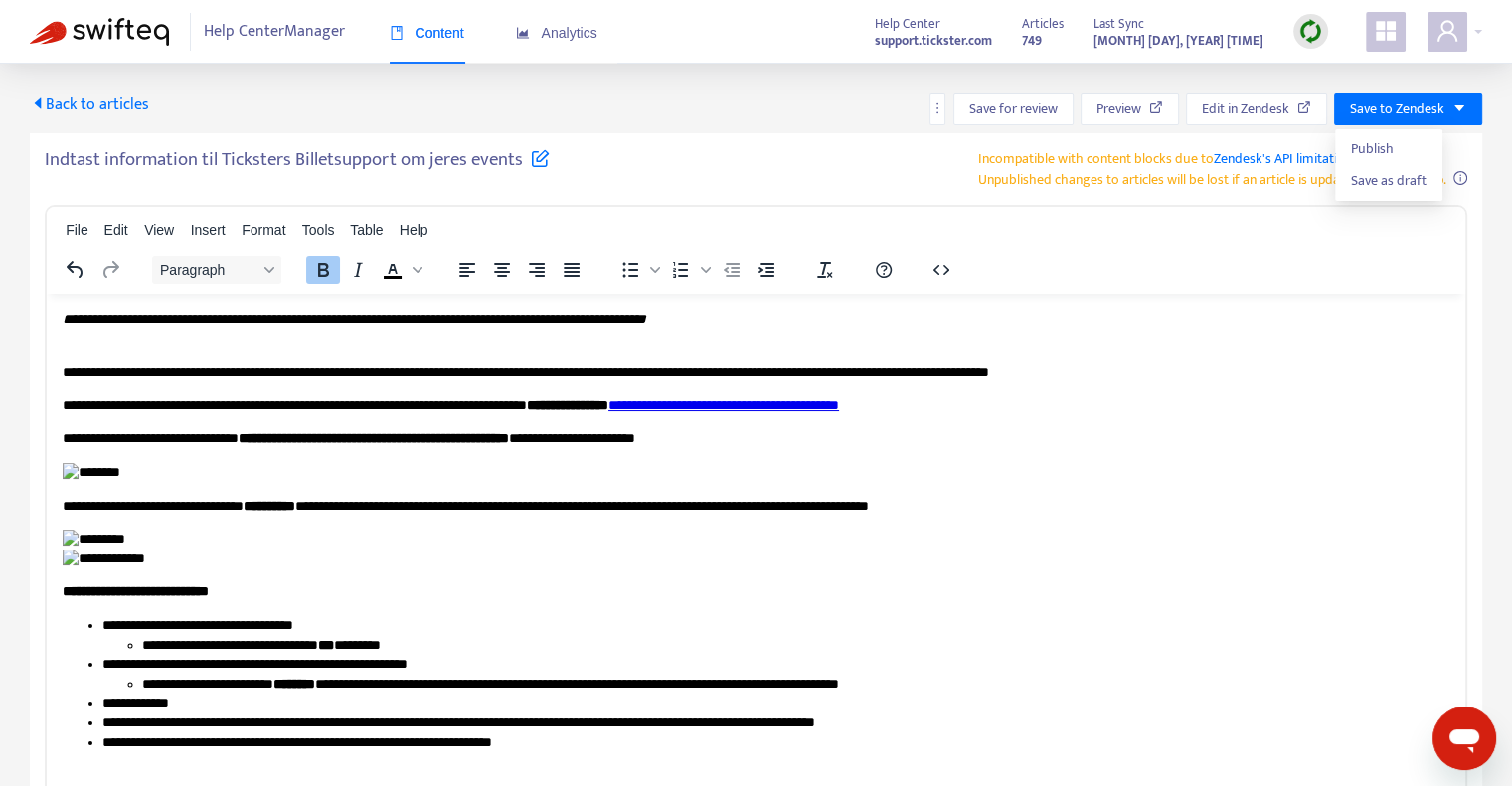 click on "Back to articles Save for review Preview  Edit in Zendesk  Save to Zendesk  Indtast information til Ticksters Billetsupport om jeres events   Incompatible with content blocks due to  Zendesk's API limitation Unpublished changes to articles will be lost if an article is updated using this app. File Edit View Insert Format Tools Table Help Paragraph To open the popup, press Shift+Enter To open the popup, press Shift+Enter To open the popup, press Shift+Enter p  ›  strong Press Alt+0 for help 186 words" at bounding box center (756, 539) 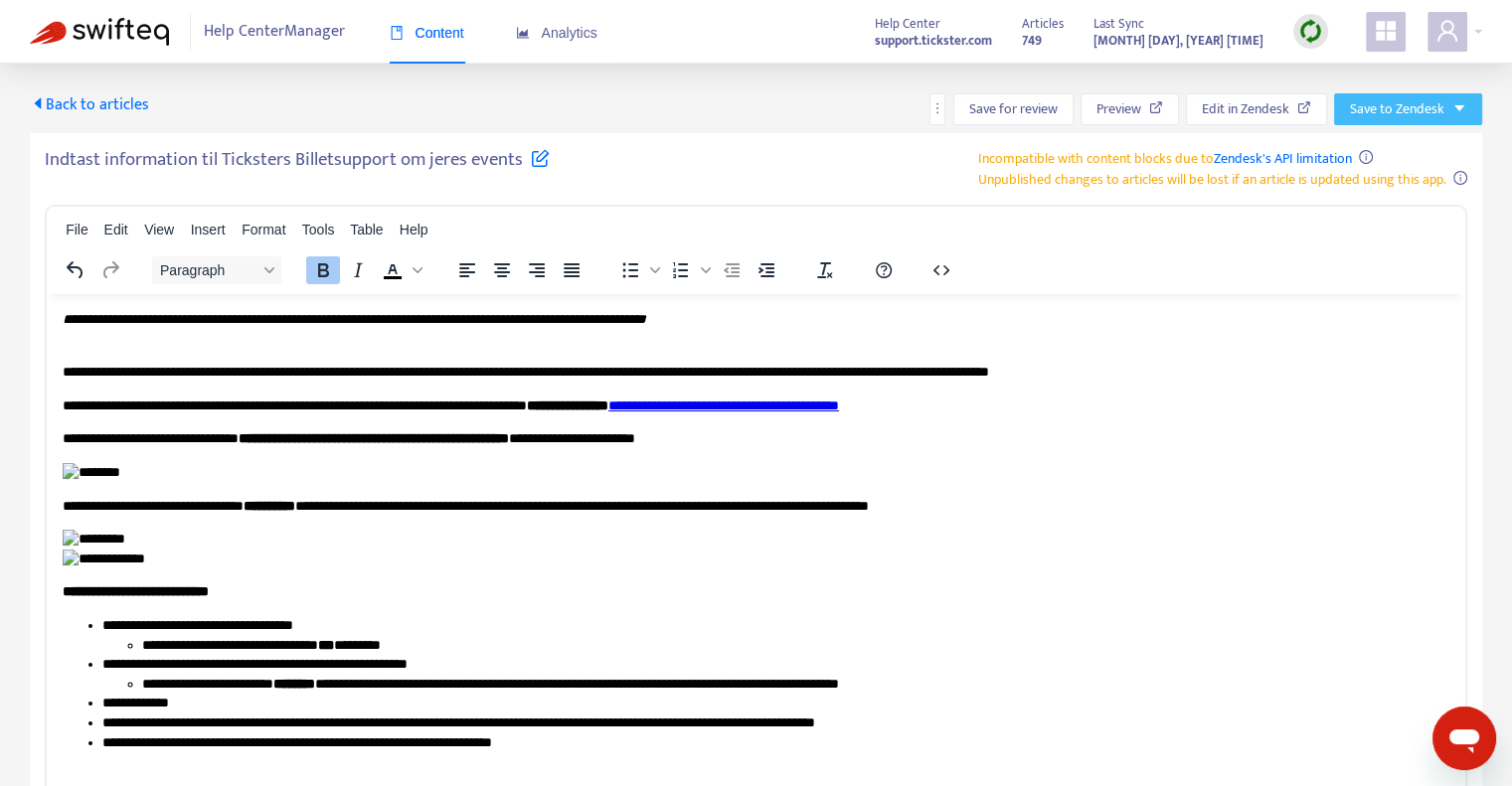 click on "Save to Zendesk" 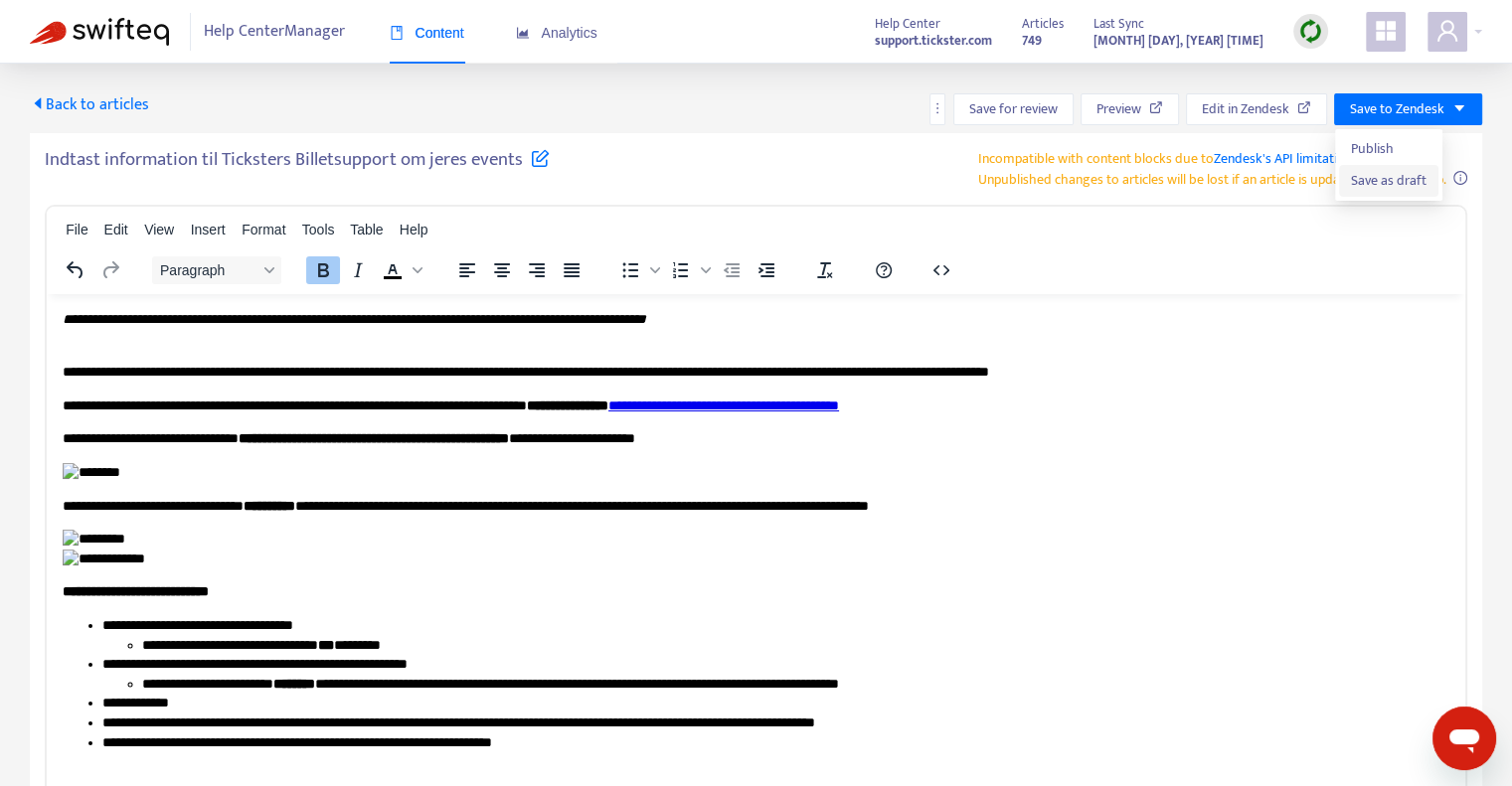 click on "Save as draft" at bounding box center [1389, 181] 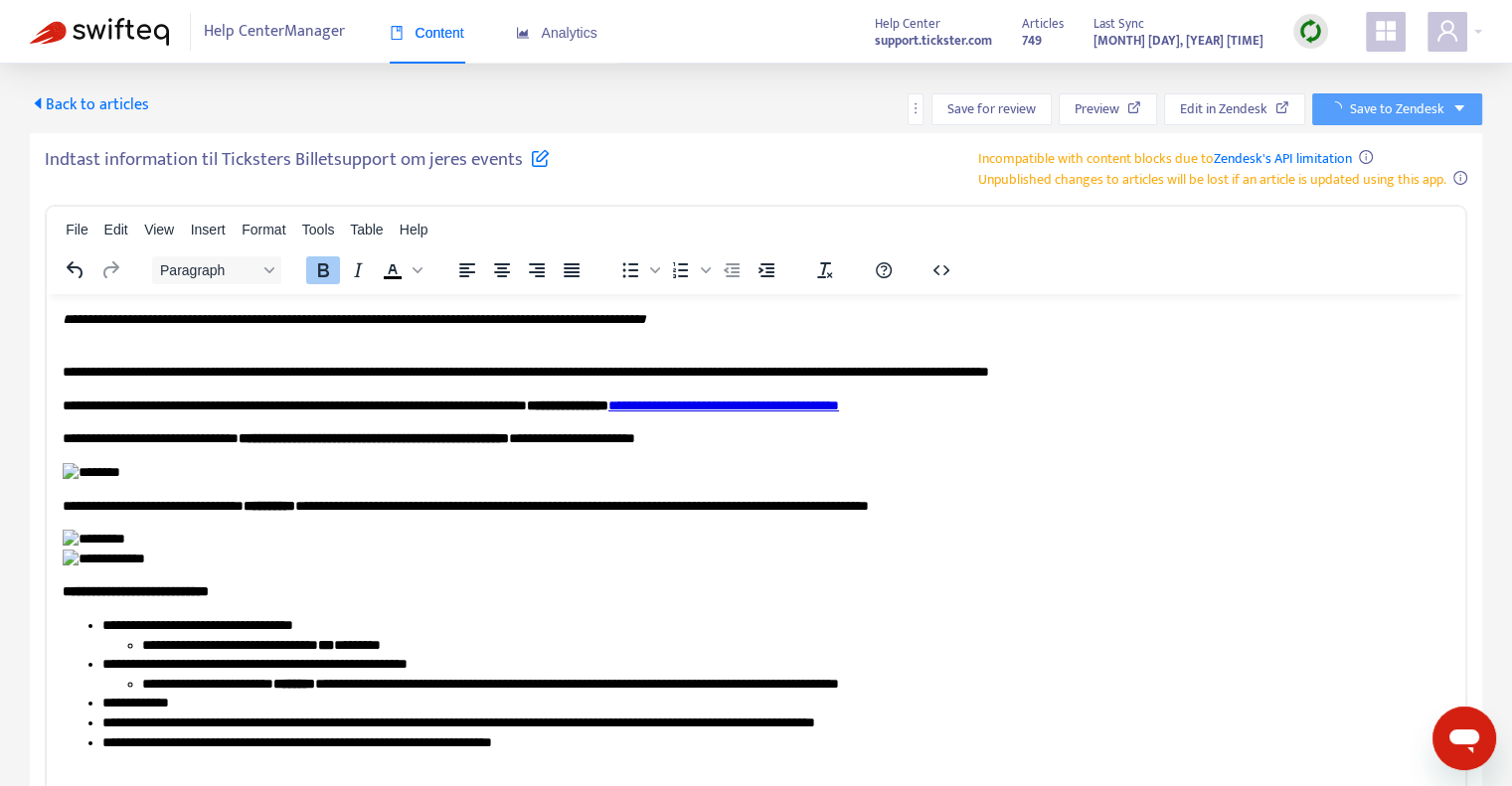 click on "Back to articles" at bounding box center (89, 104) 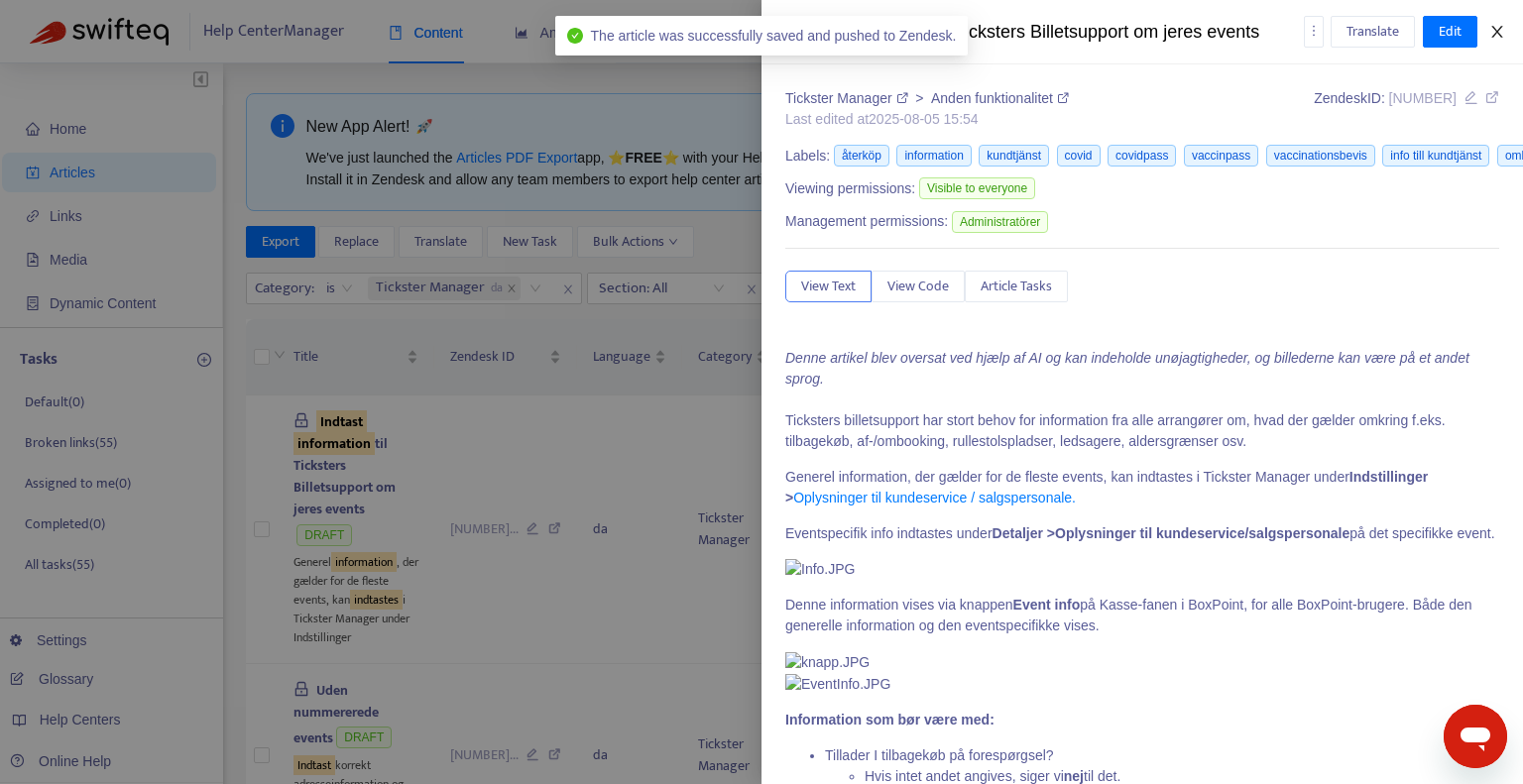 click 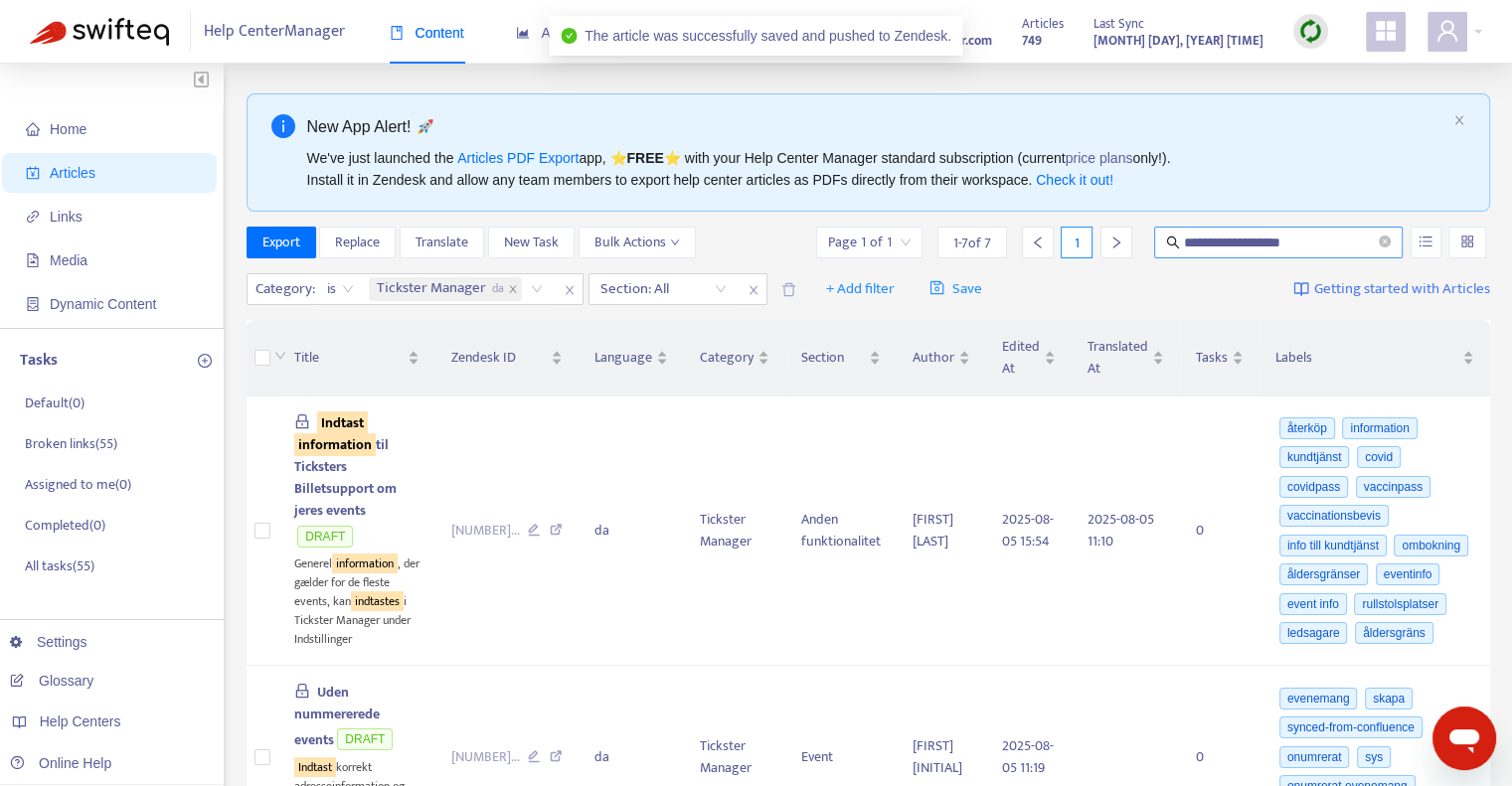 click on "**********" at bounding box center [1279, 242] 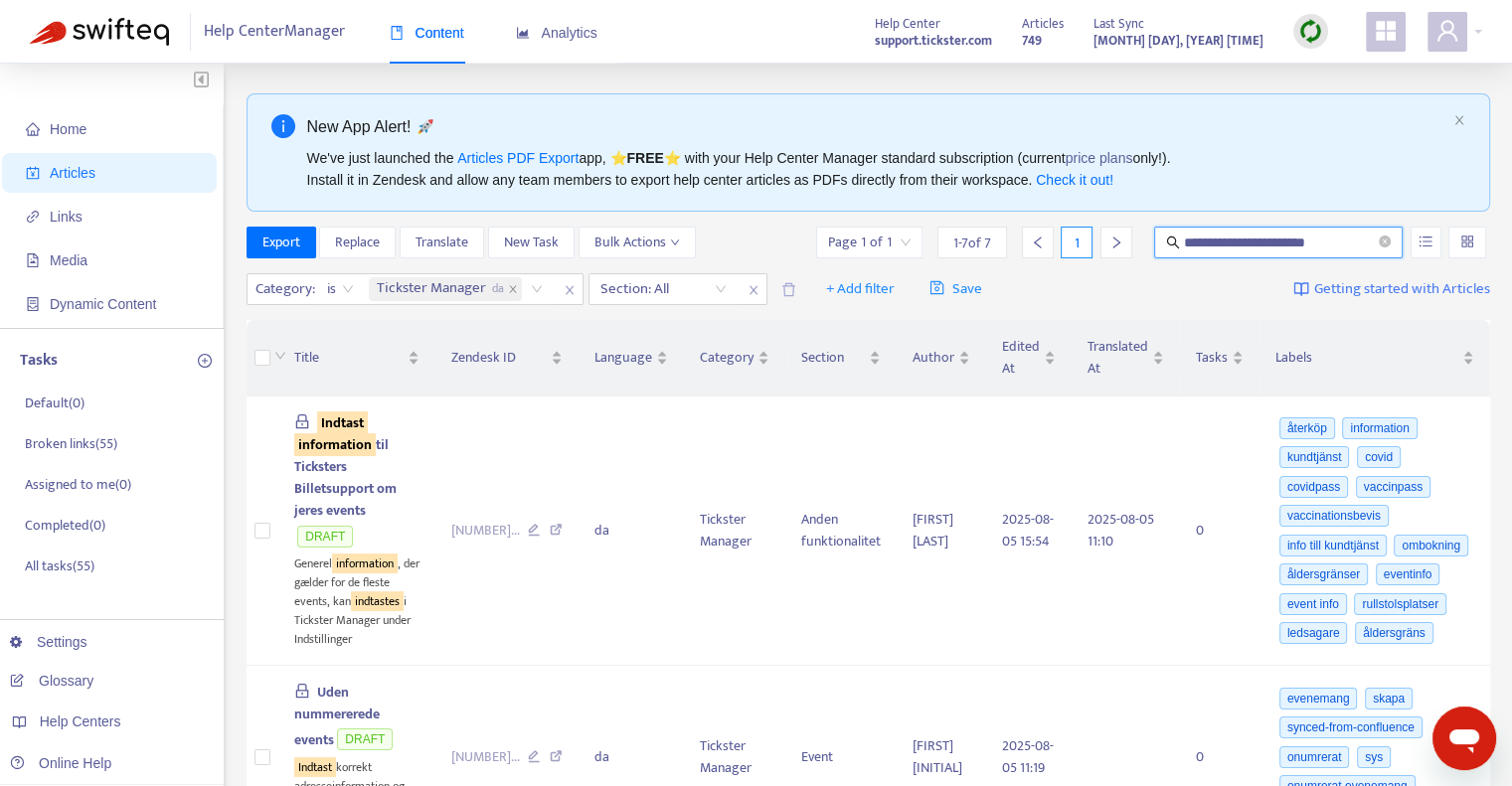 scroll, scrollTop: 0, scrollLeft: 4, axis: horizontal 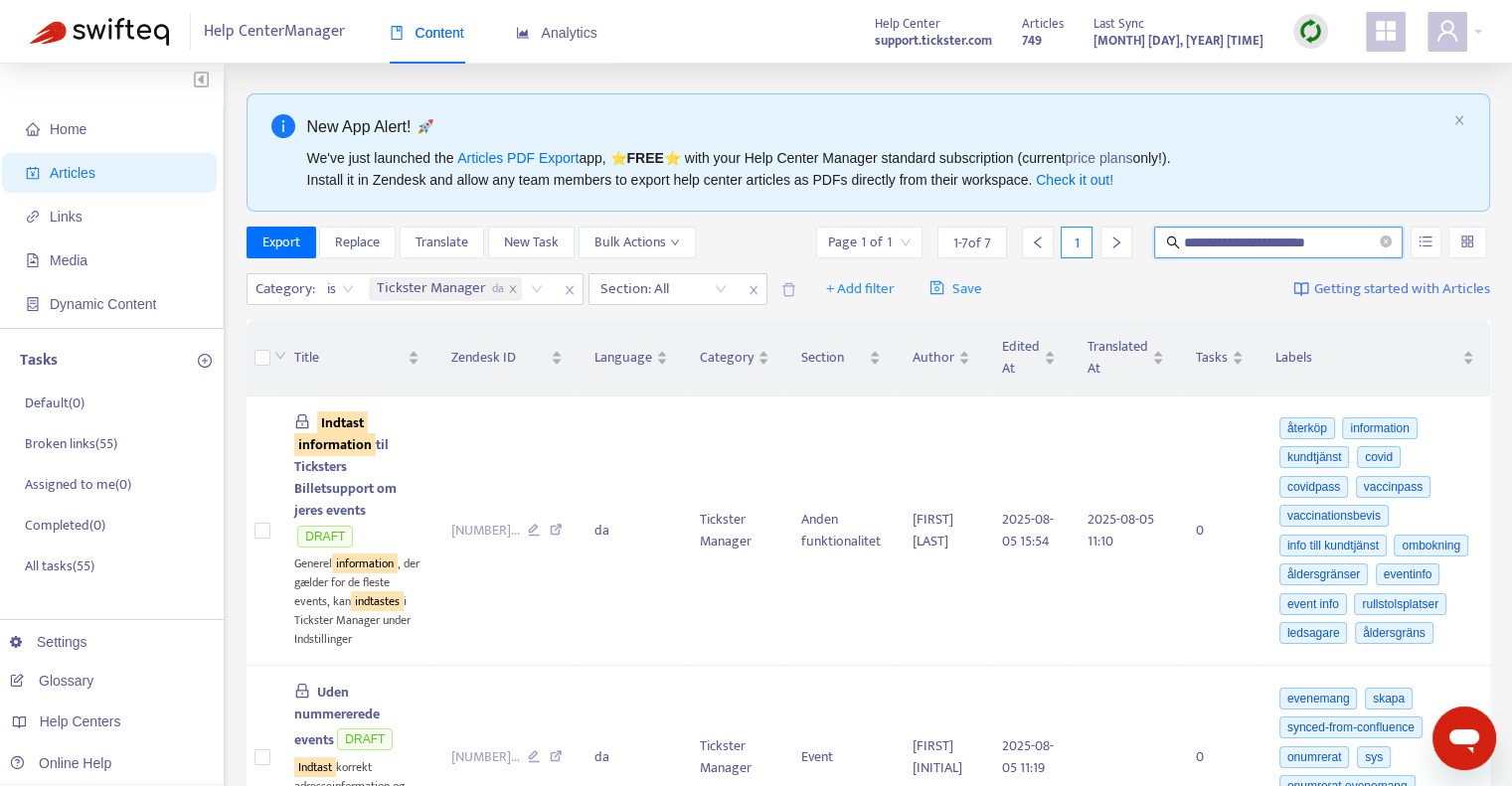 type on "**********" 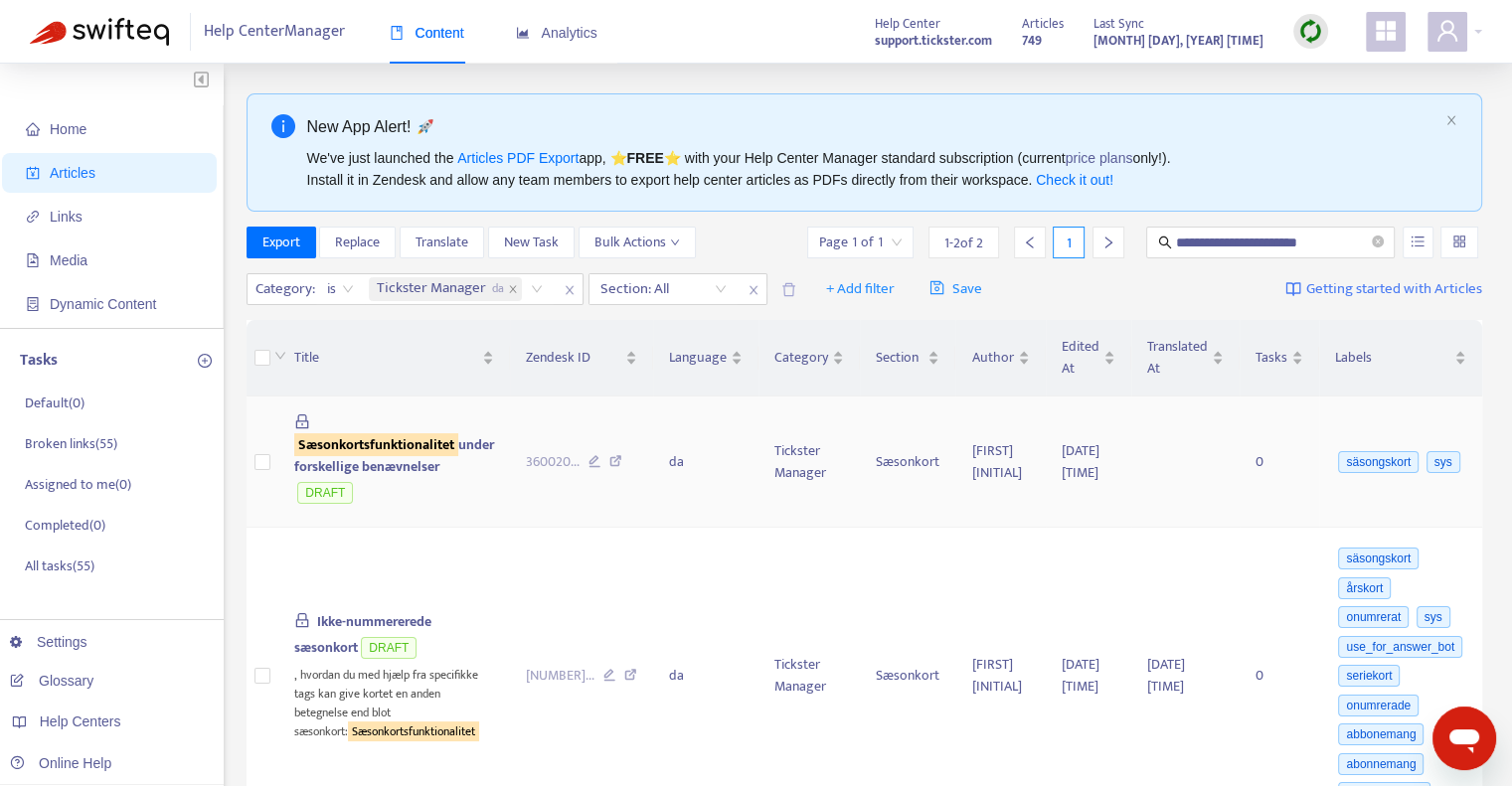 scroll, scrollTop: 0, scrollLeft: 0, axis: both 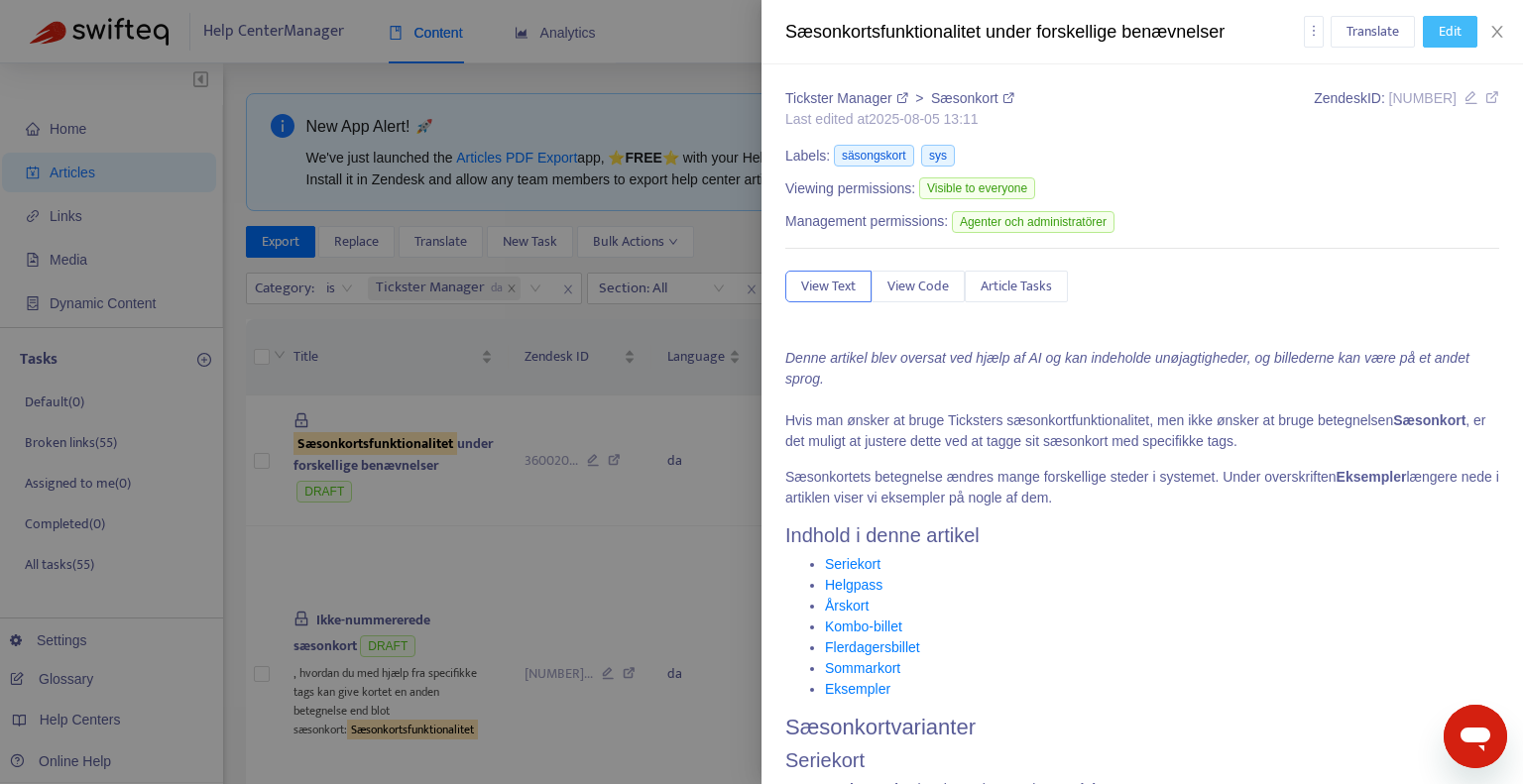 click on "Edit" at bounding box center (1450, 32) 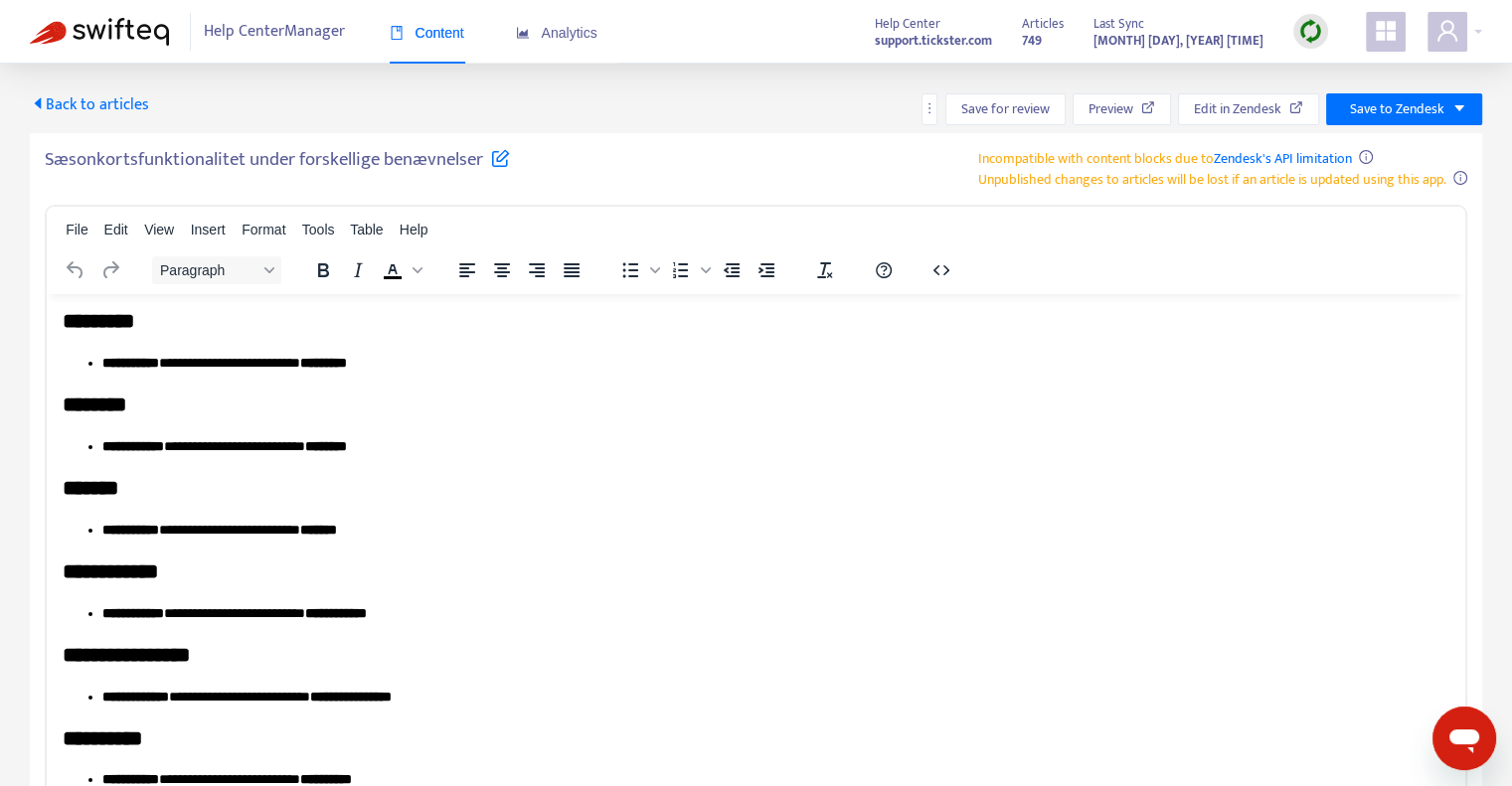 scroll, scrollTop: 397, scrollLeft: 0, axis: vertical 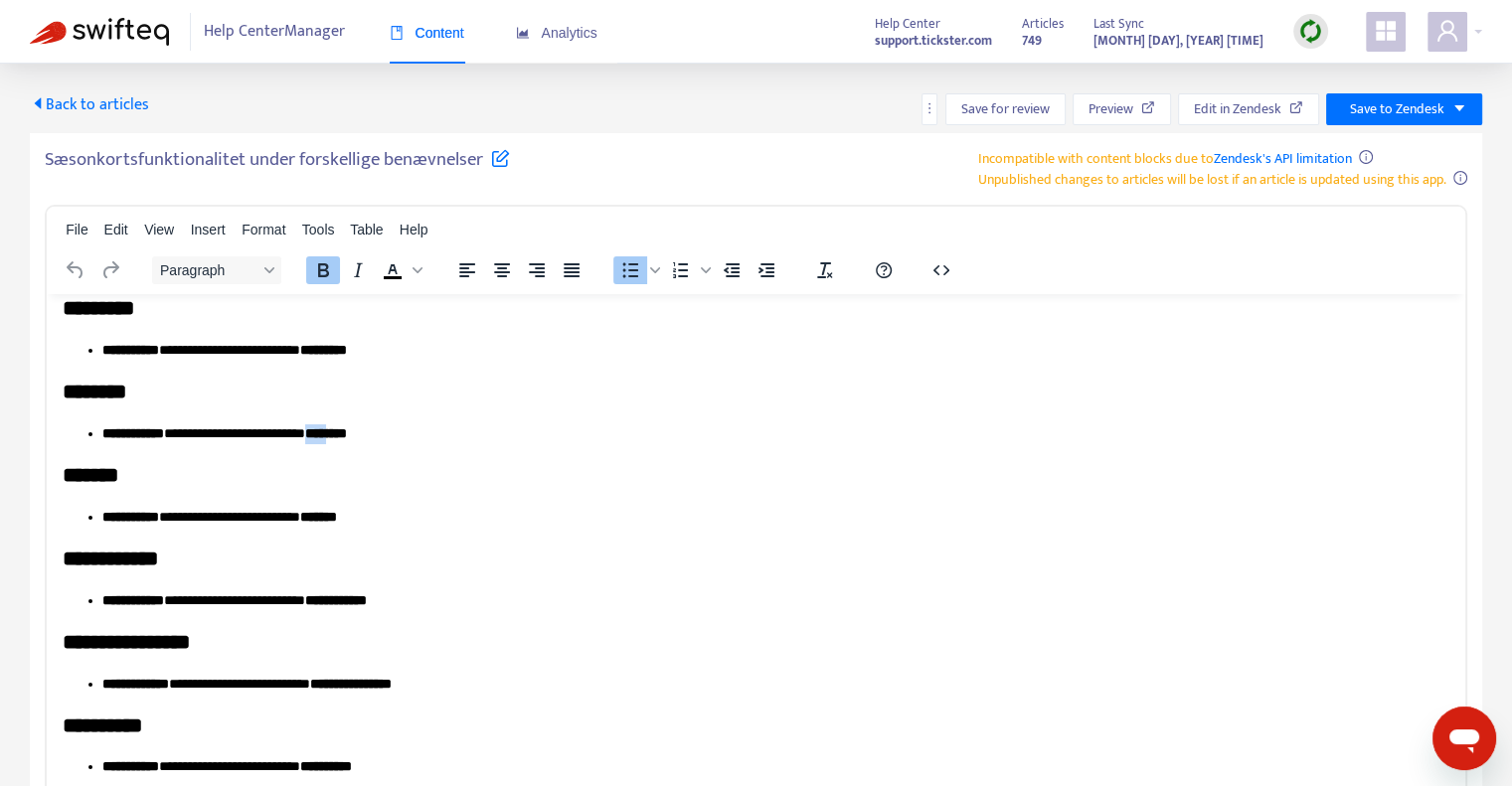 drag, startPoint x: 392, startPoint y: 430, endPoint x: 367, endPoint y: 432, distance: 25.079872 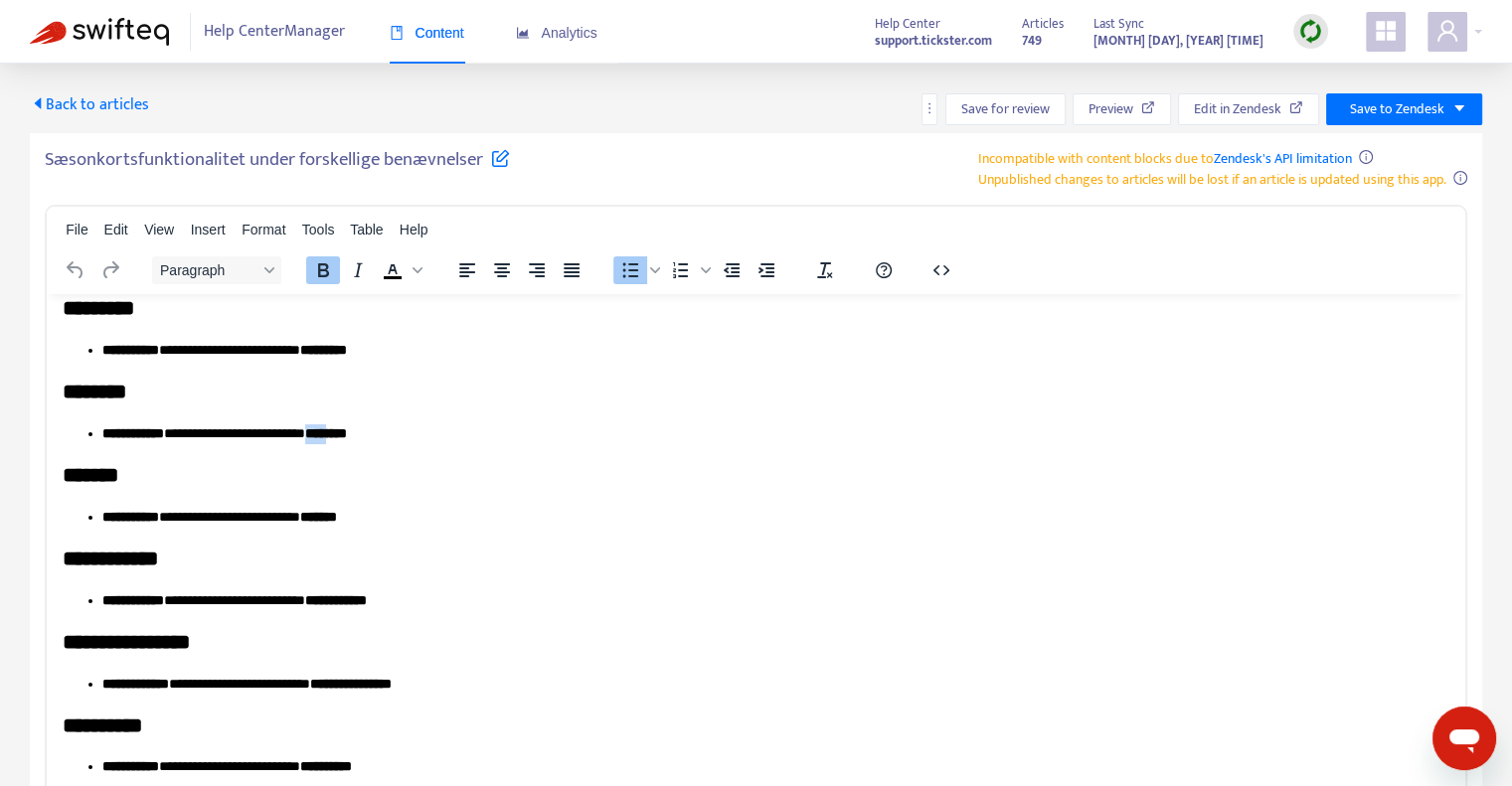 type 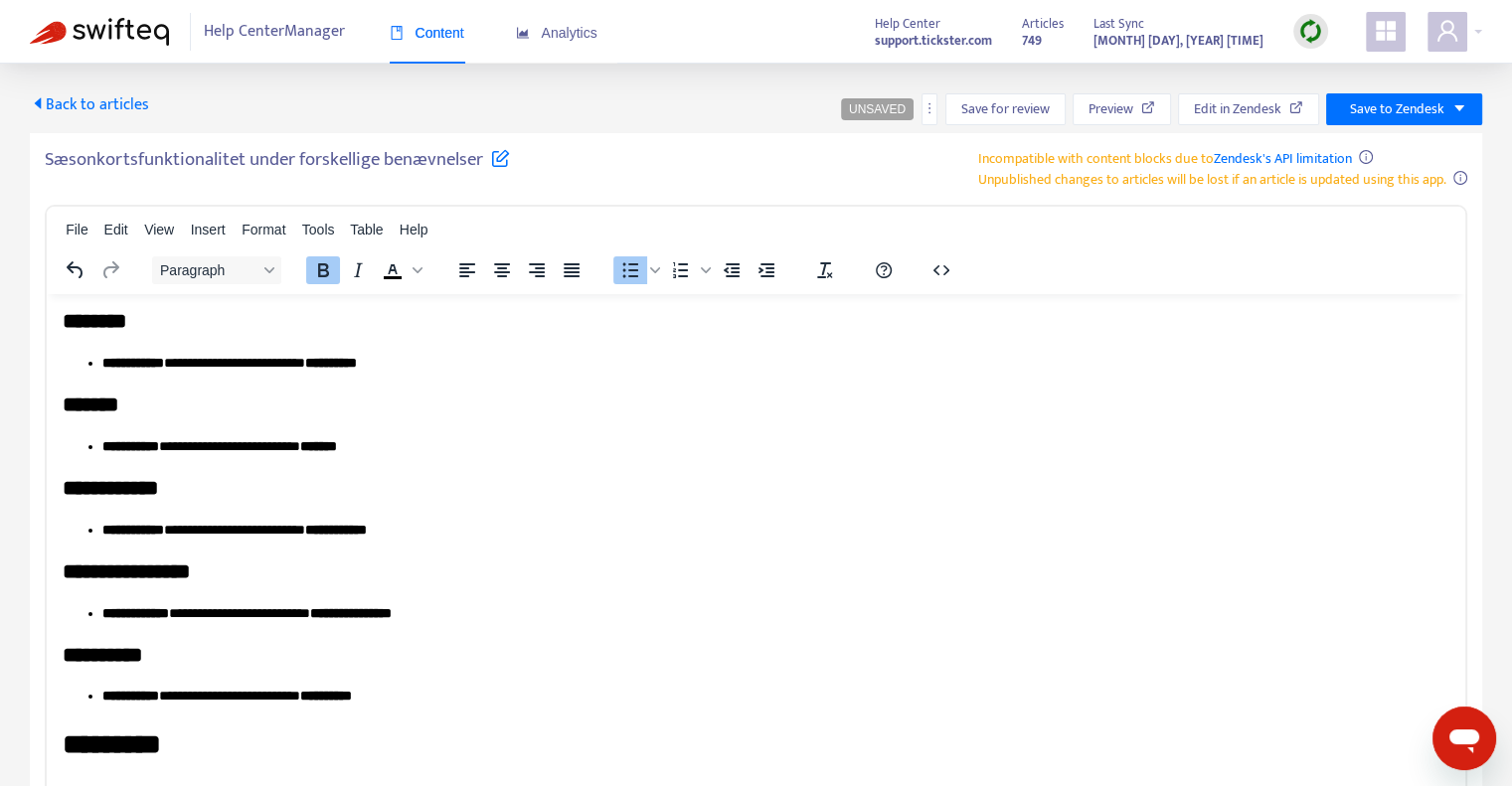 scroll, scrollTop: 497, scrollLeft: 0, axis: vertical 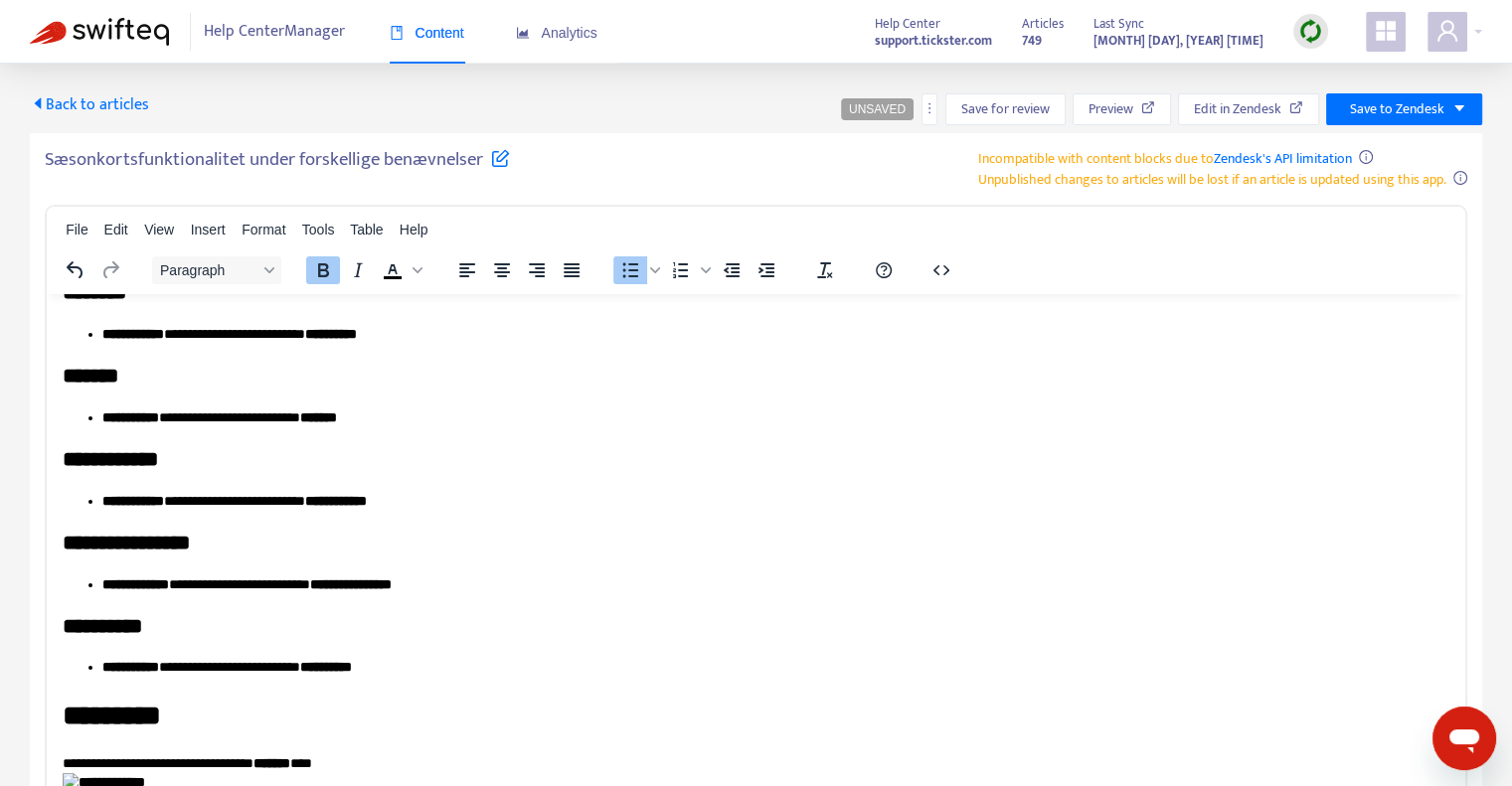 click on "**********" at bounding box center [351, 583] 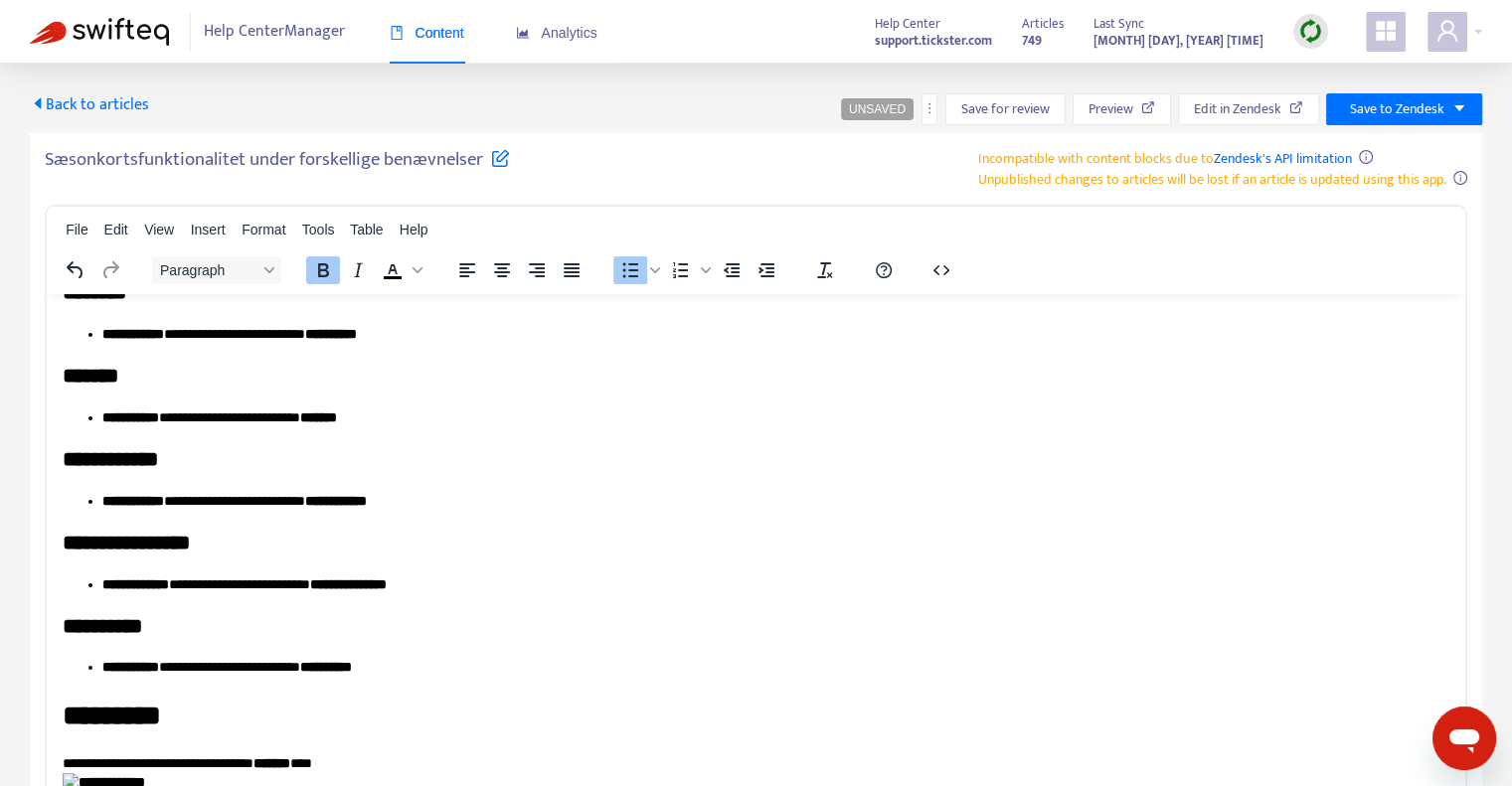 click on "**********" at bounding box center (326, 666) 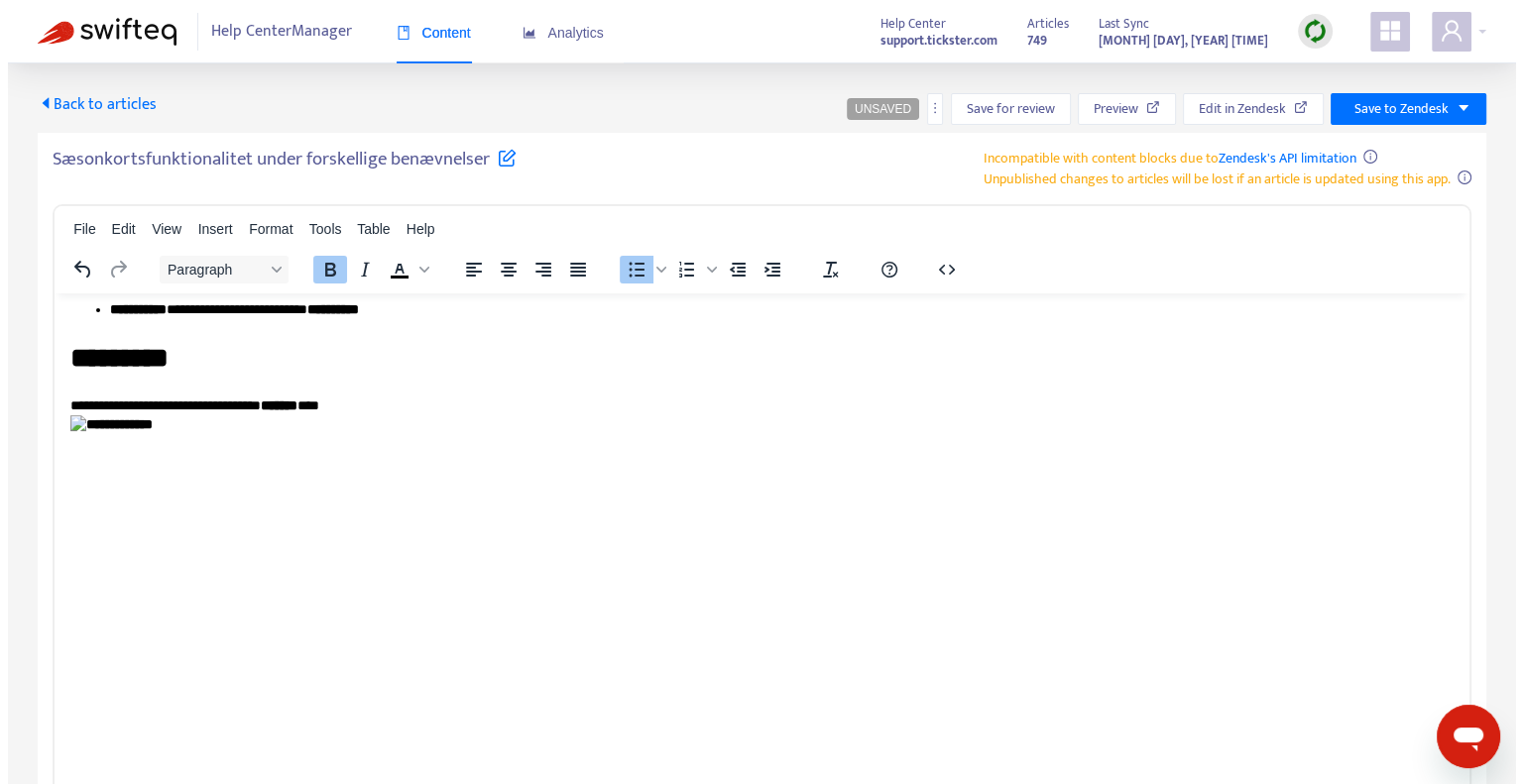 scroll, scrollTop: 1615, scrollLeft: 0, axis: vertical 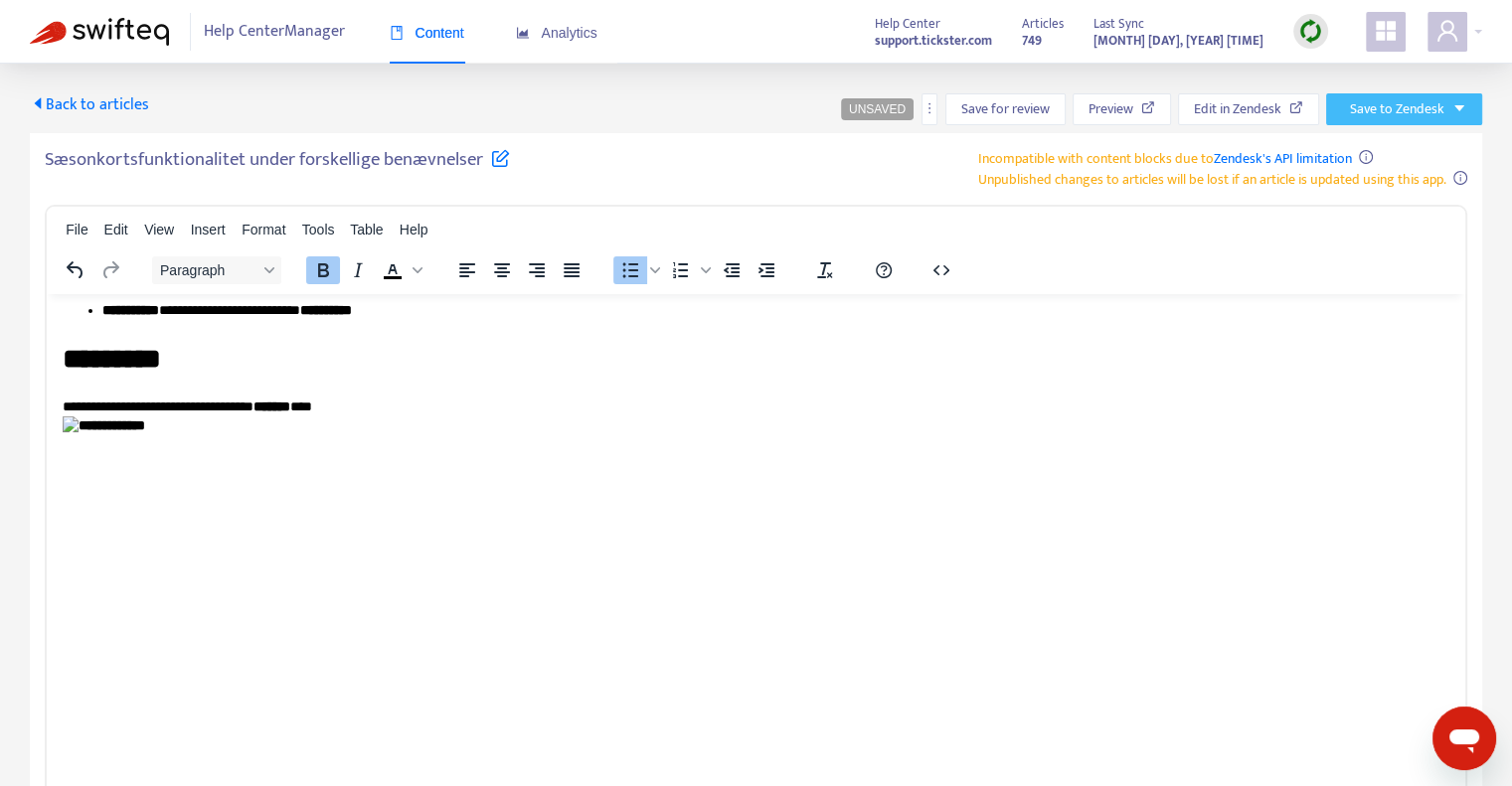 click on "Save to Zendesk" at bounding box center [1404, 109] 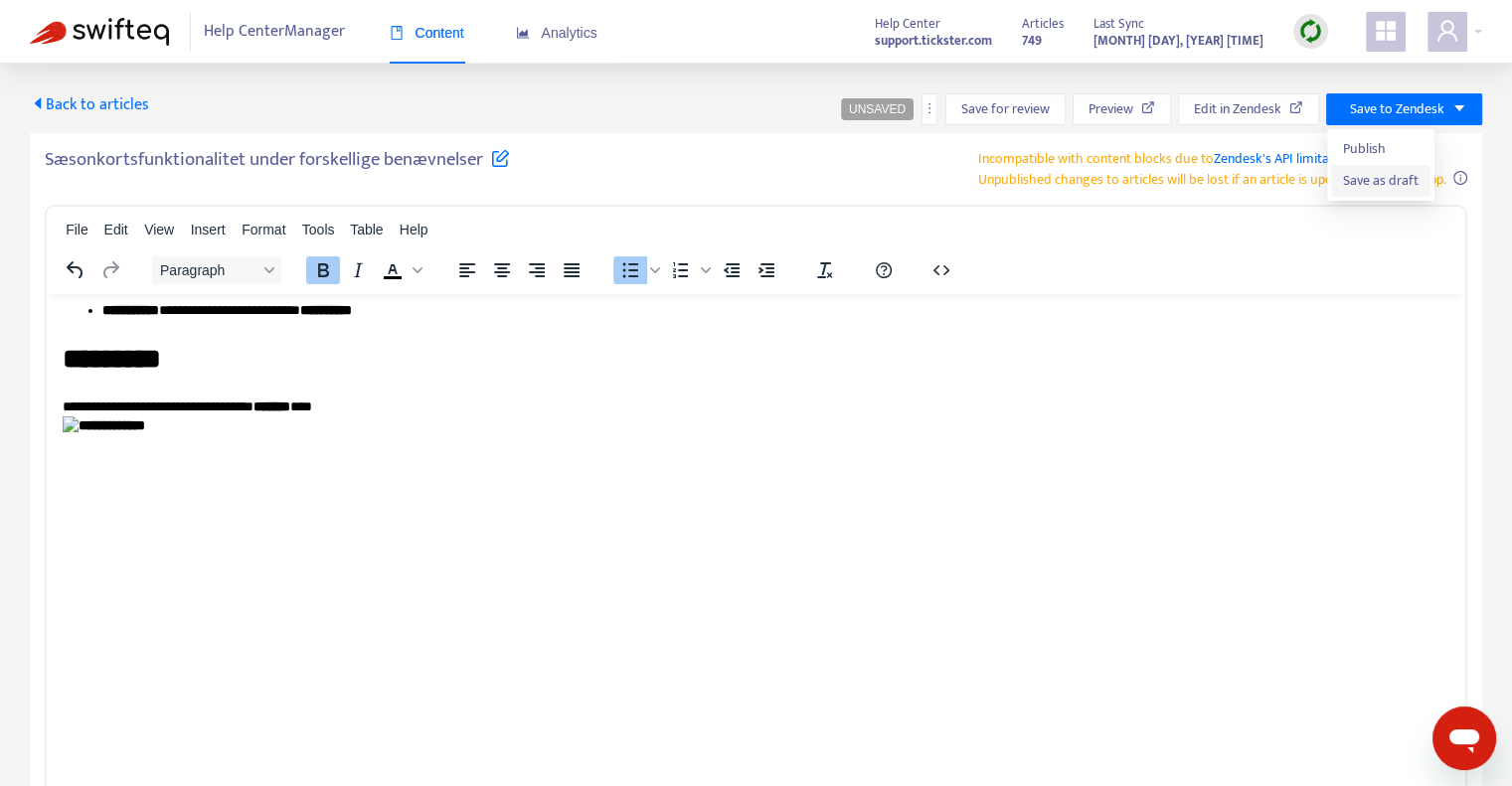 click on "Save as draft" at bounding box center [1381, 181] 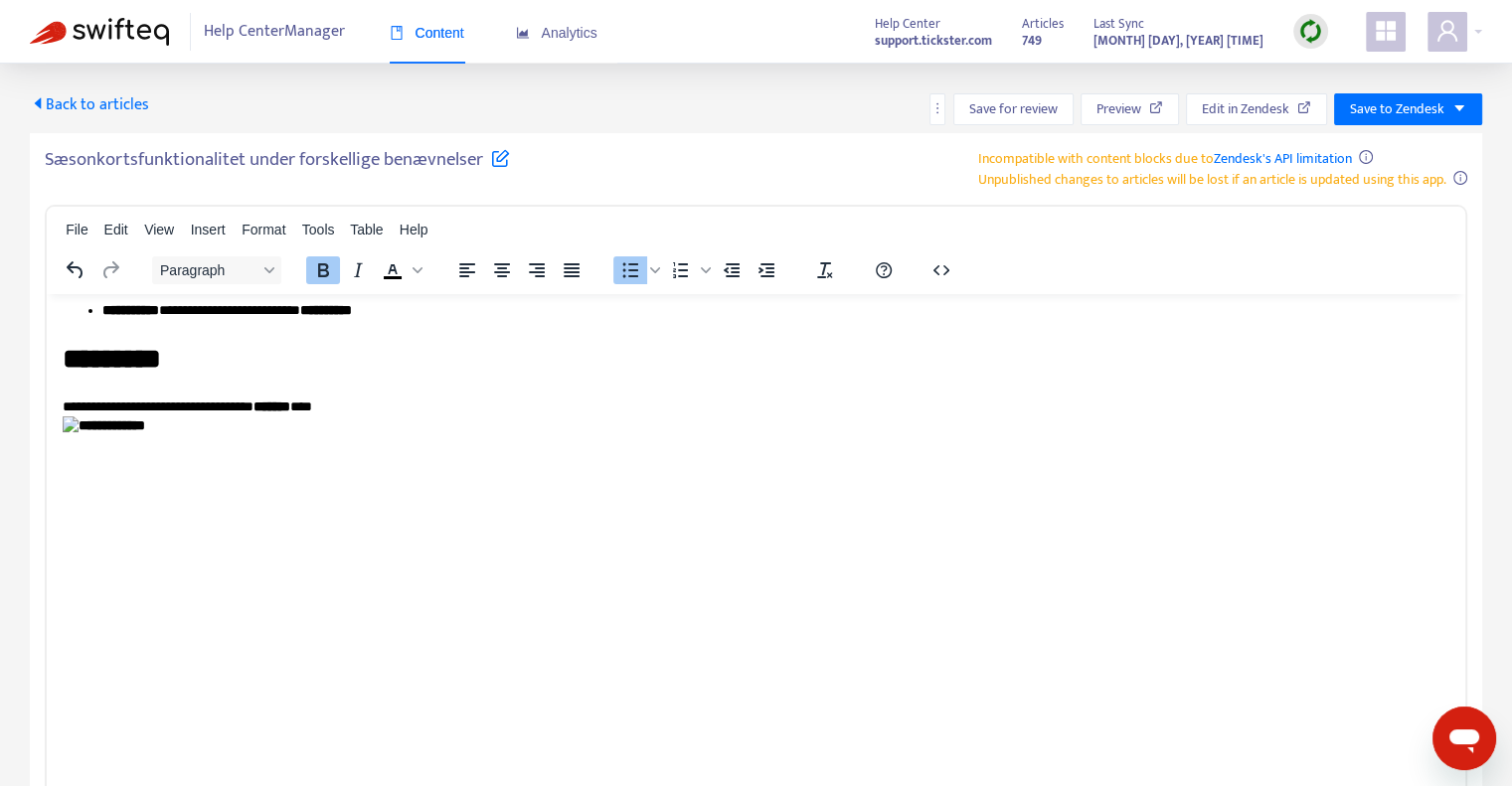 click on "Back to articles" at bounding box center (89, 104) 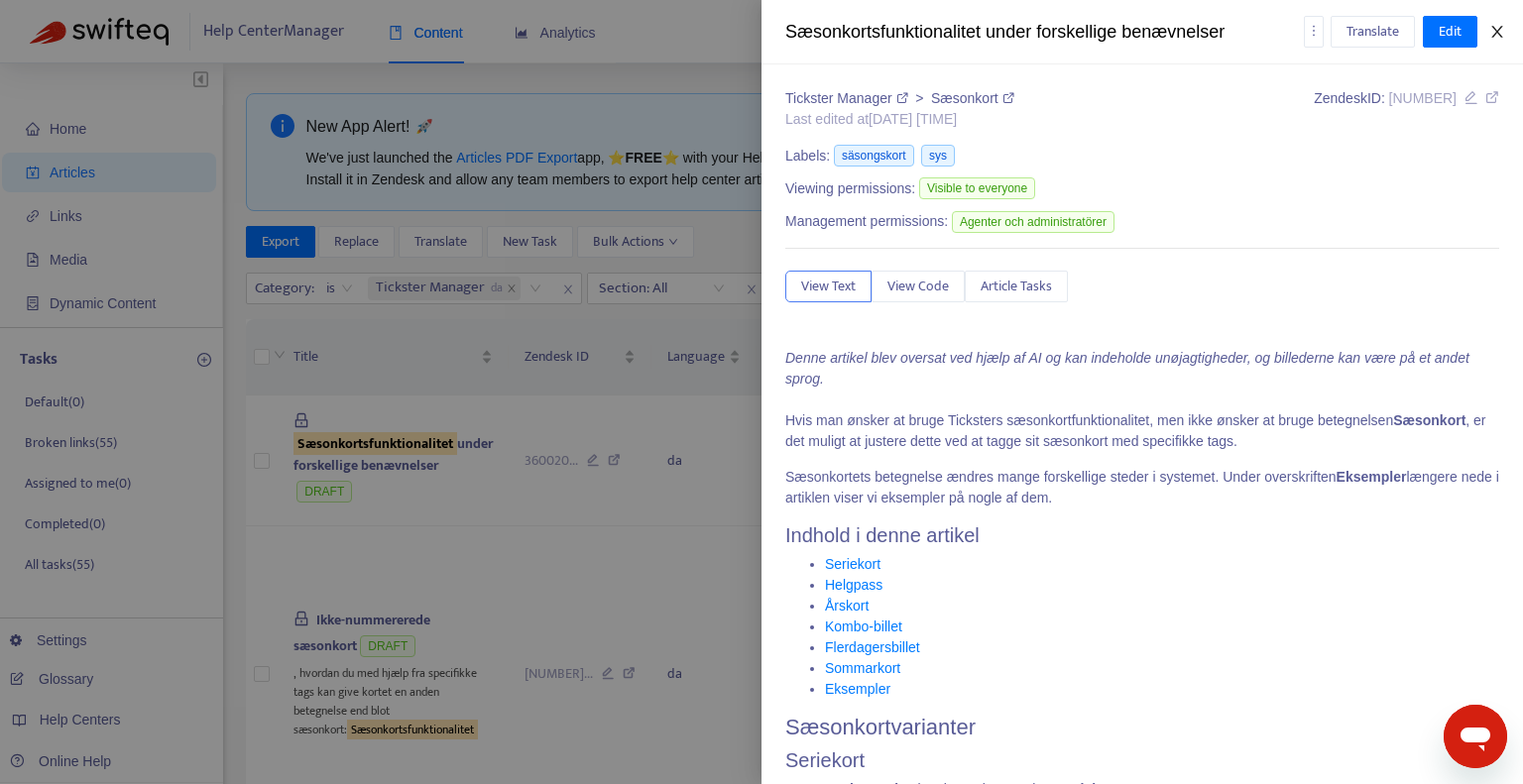 click 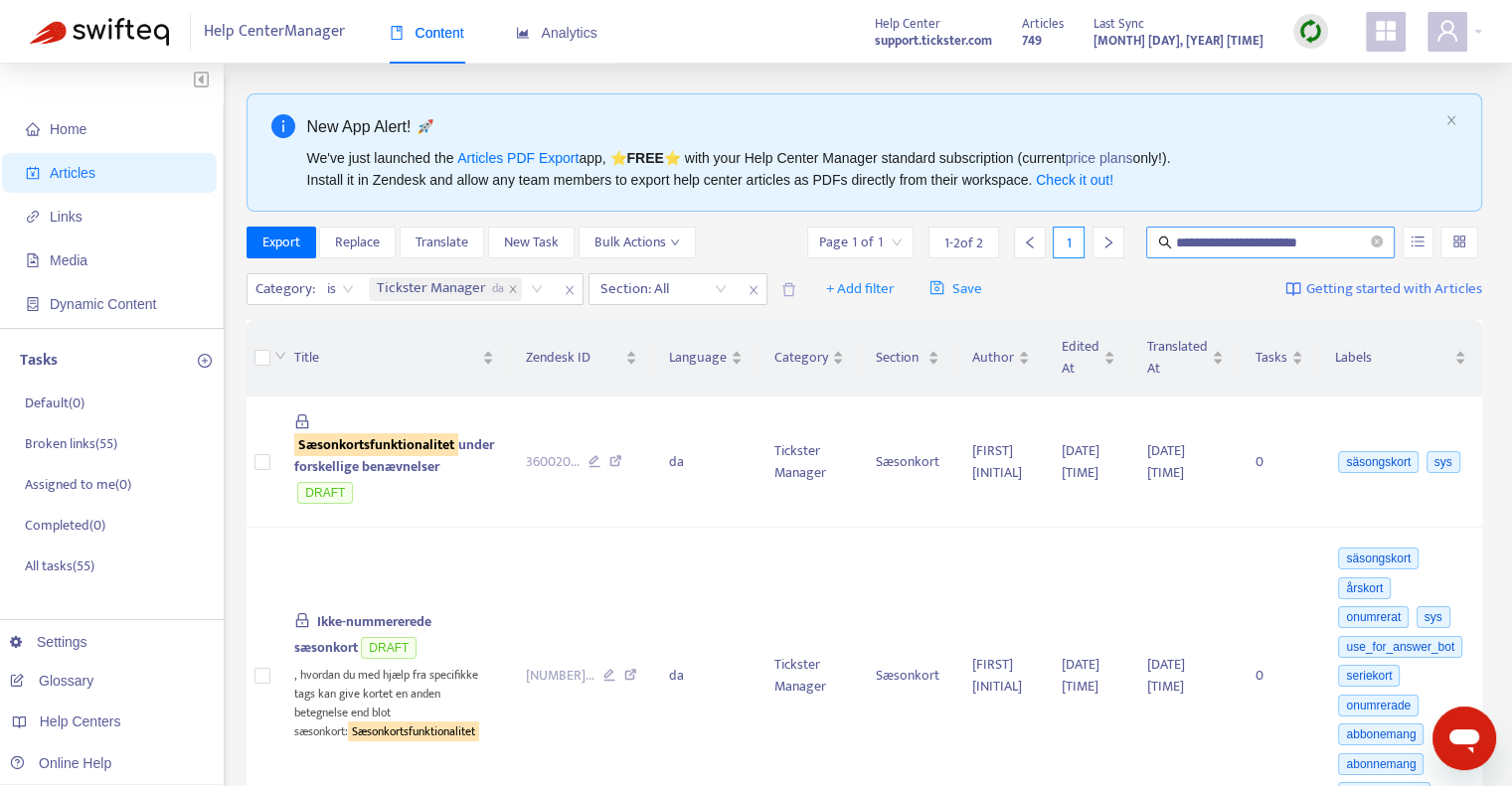 click on "**********" at bounding box center (1271, 242) 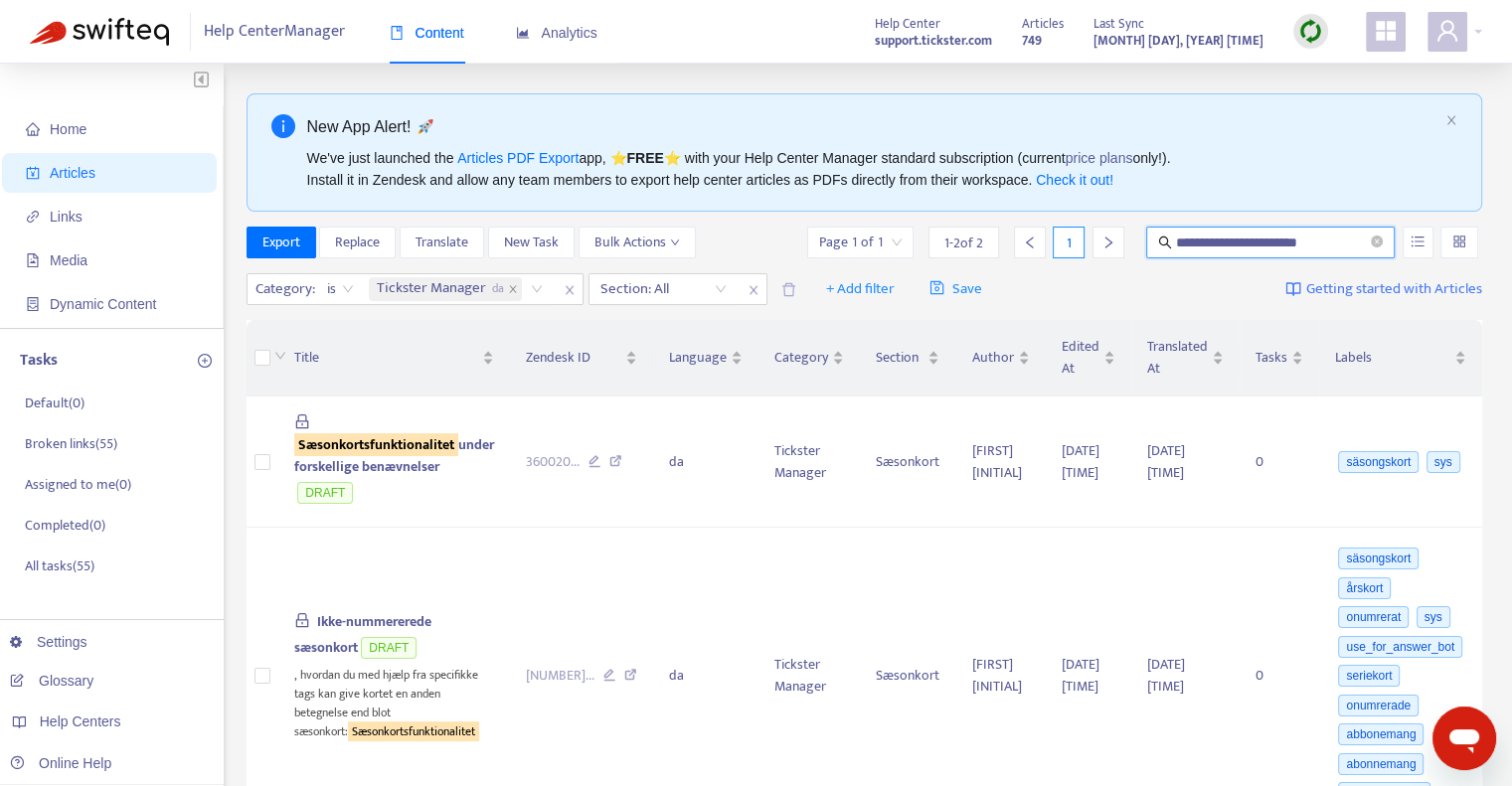 click on "**********" at bounding box center [1271, 242] 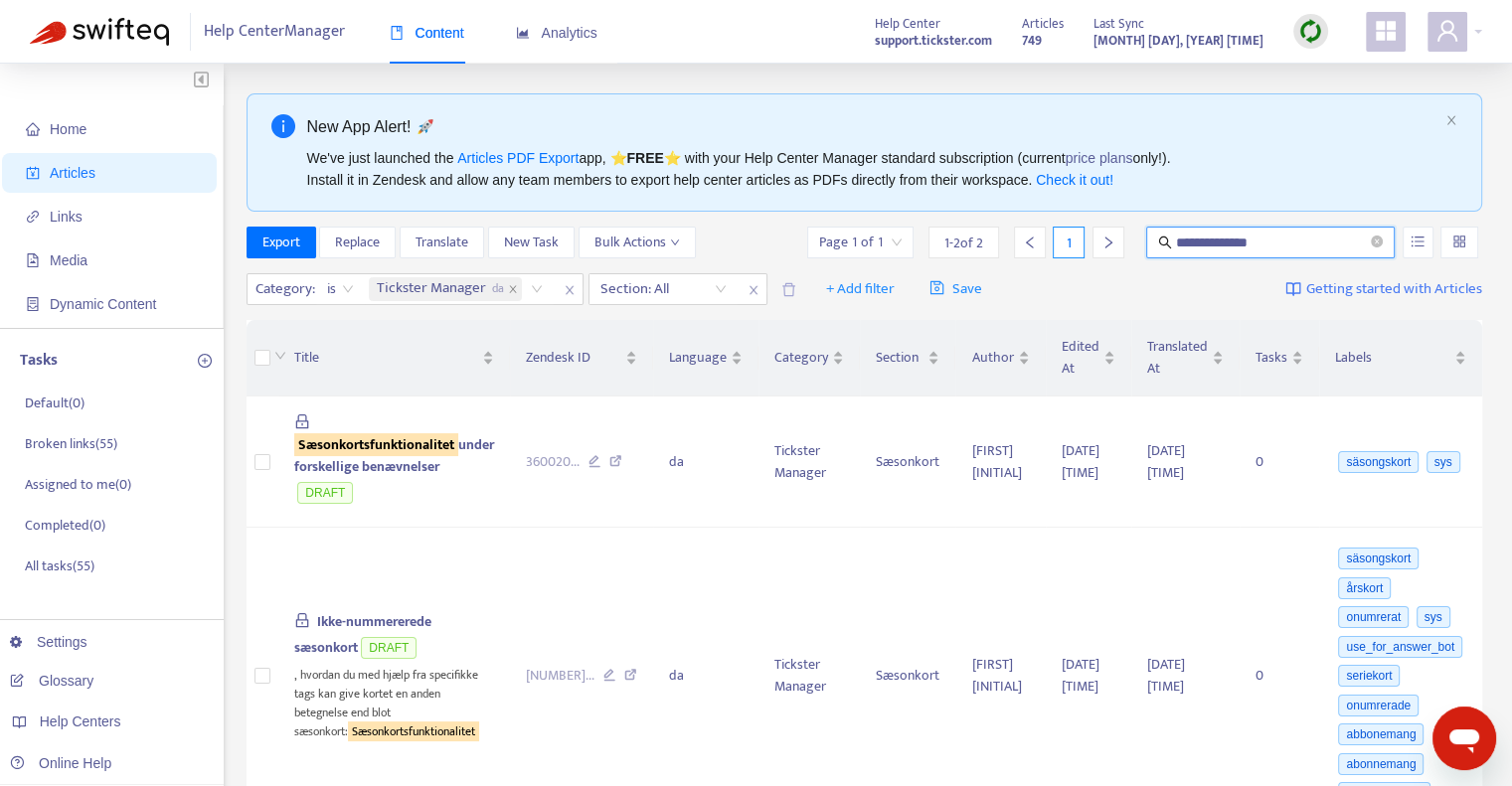 type on "**********" 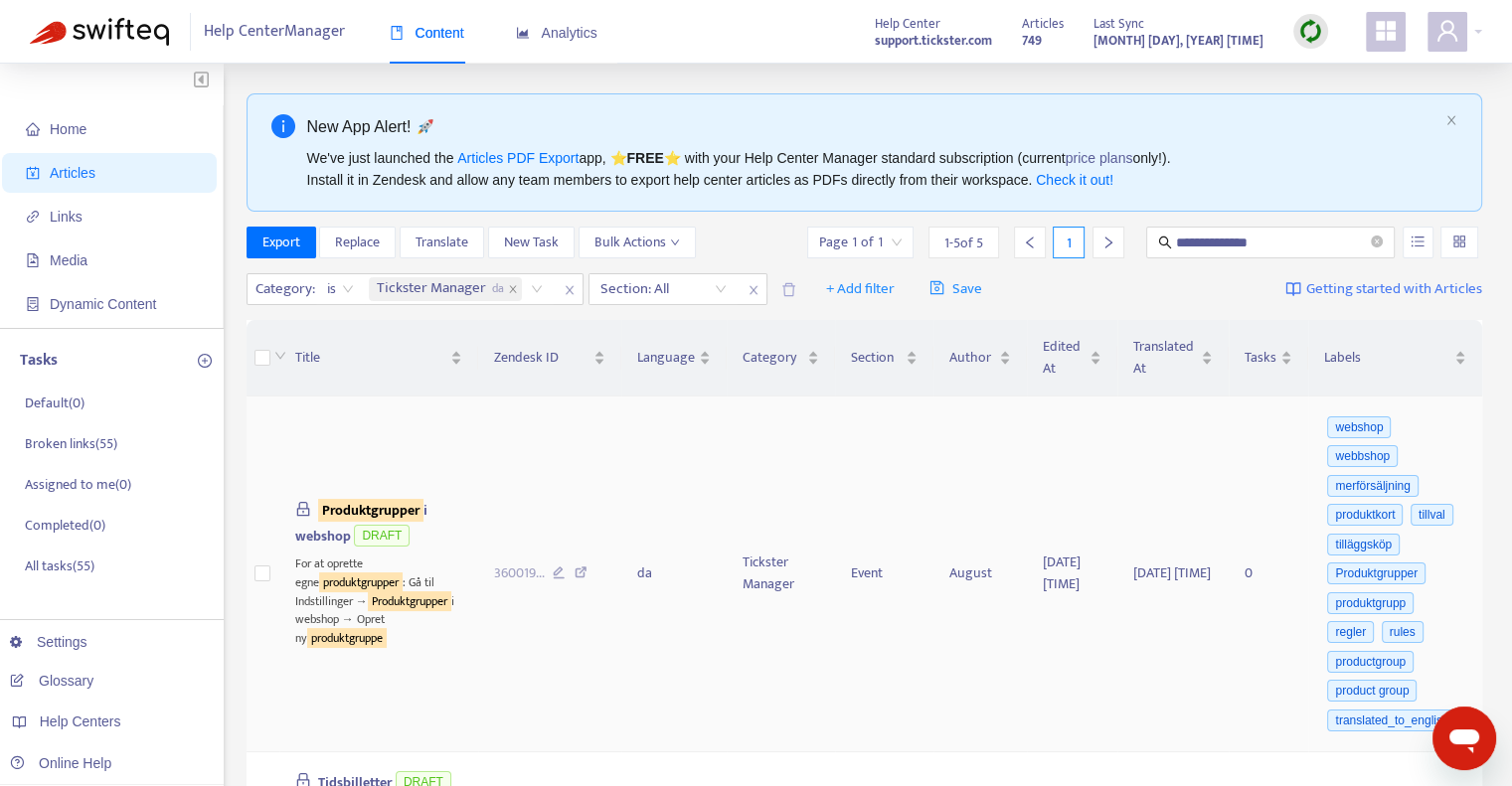 click on "Produktgrupper" at bounding box center (371, 510) 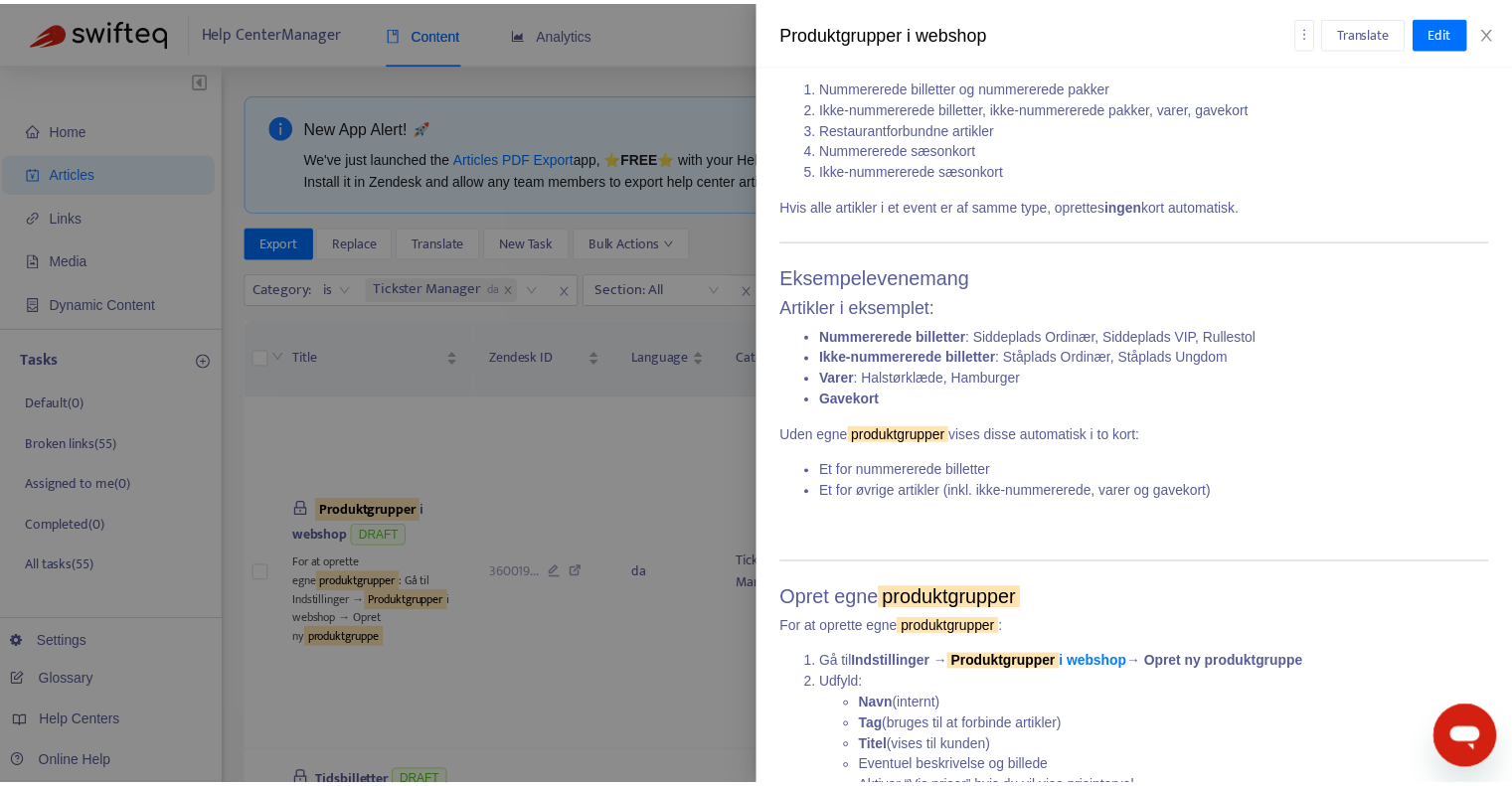 scroll, scrollTop: 1292, scrollLeft: 0, axis: vertical 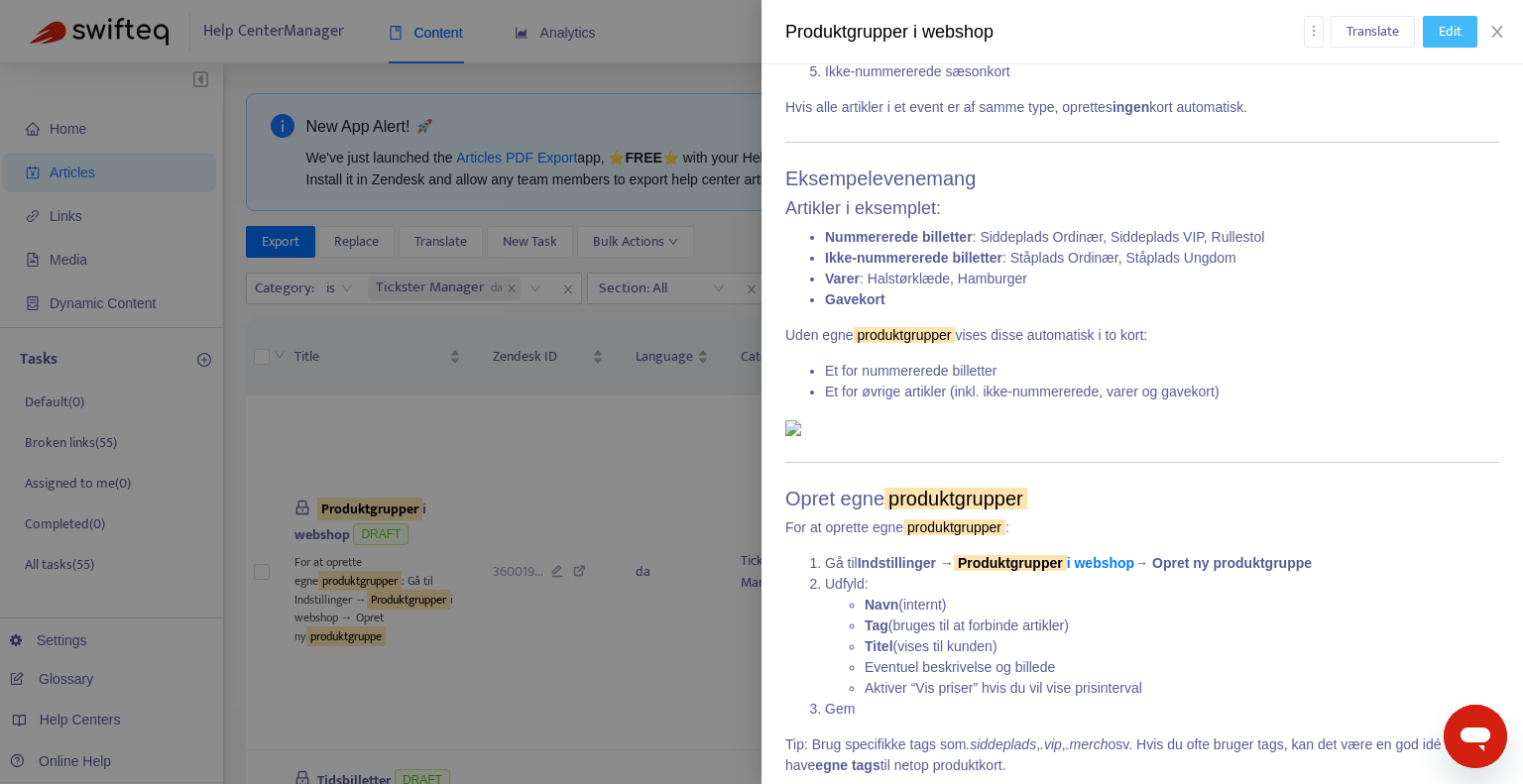 click on "Edit" at bounding box center (1450, 32) 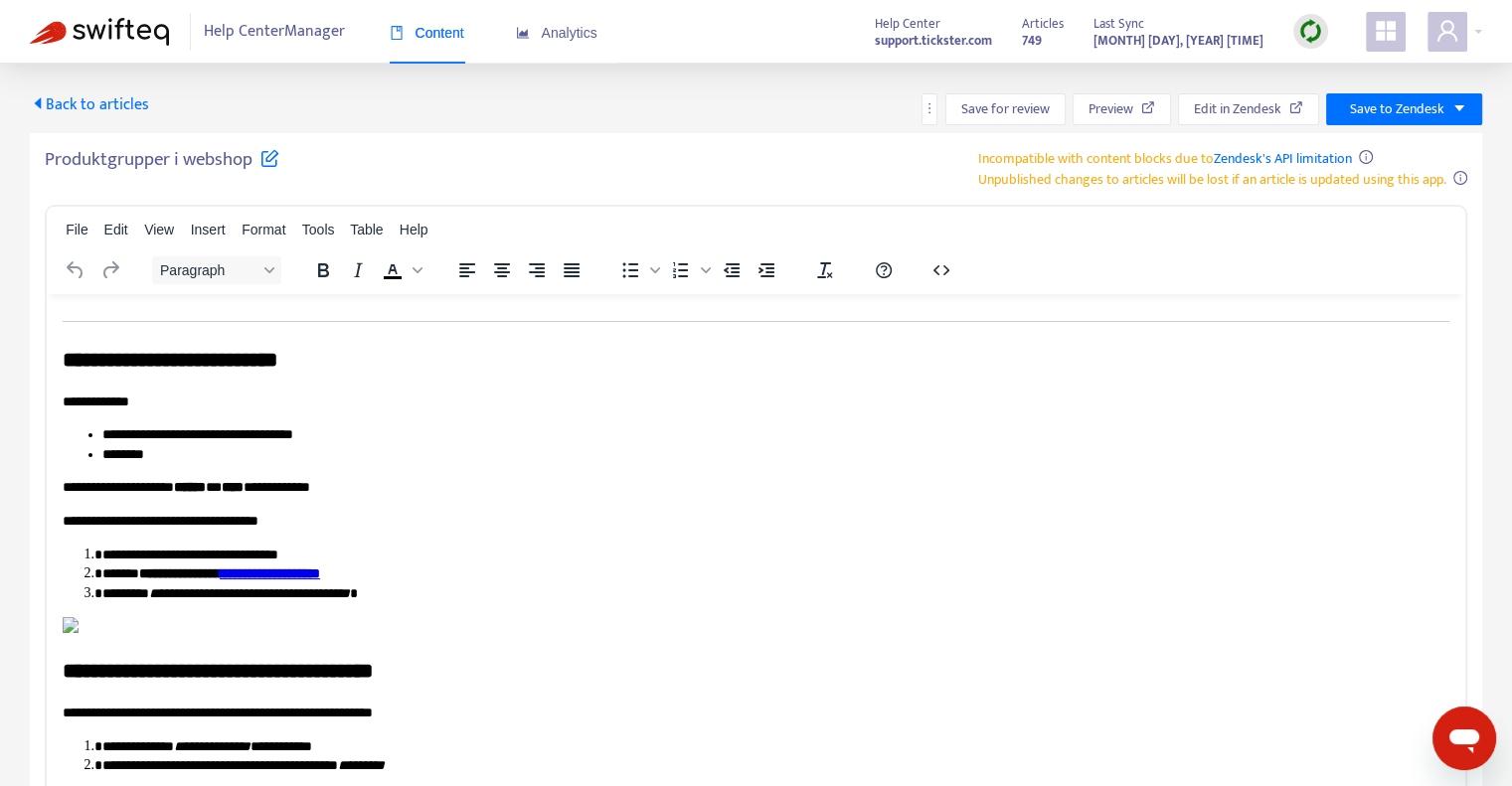 scroll, scrollTop: 1987, scrollLeft: 0, axis: vertical 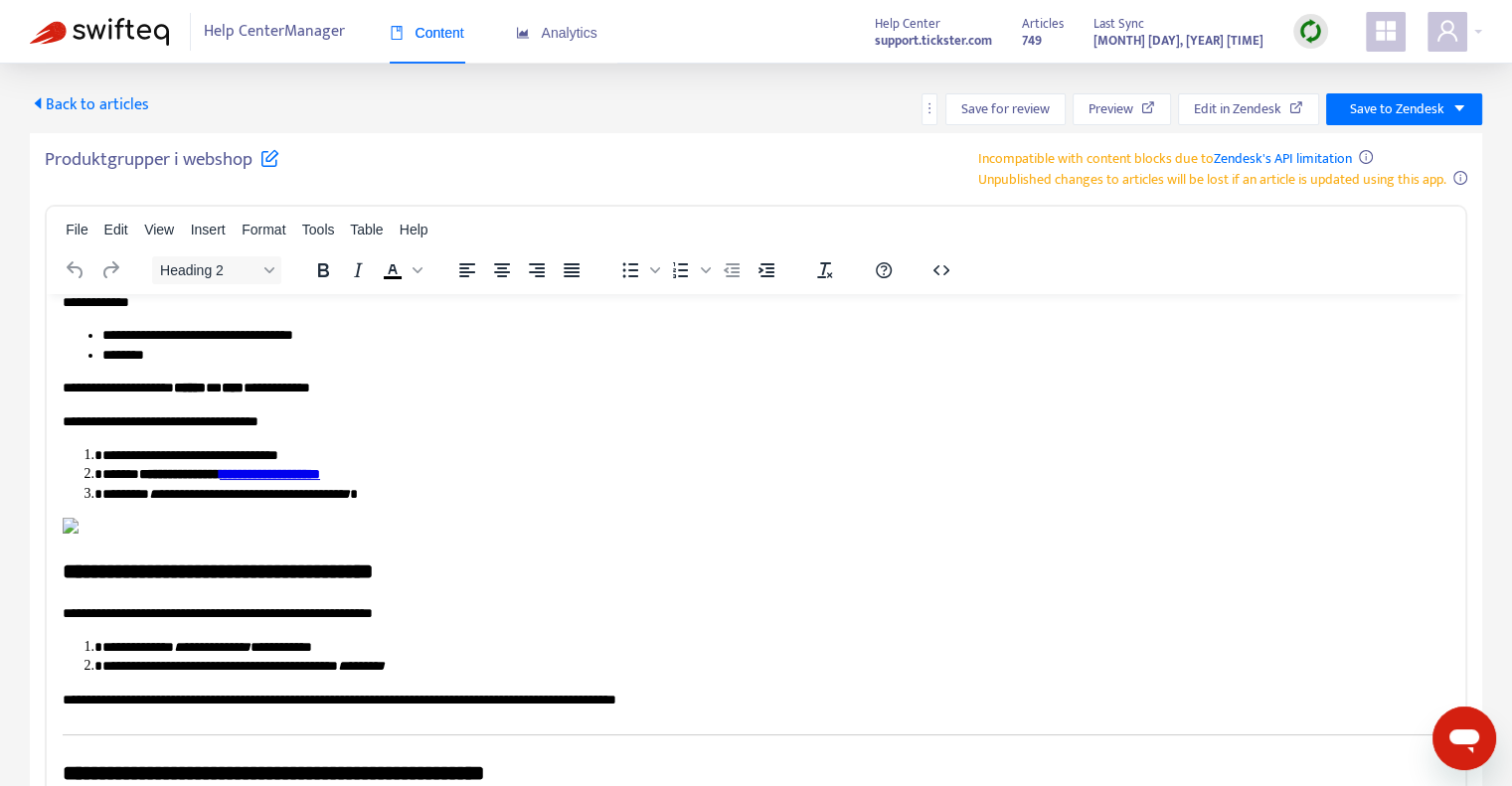 click on "**********" at bounding box center (749, -585) 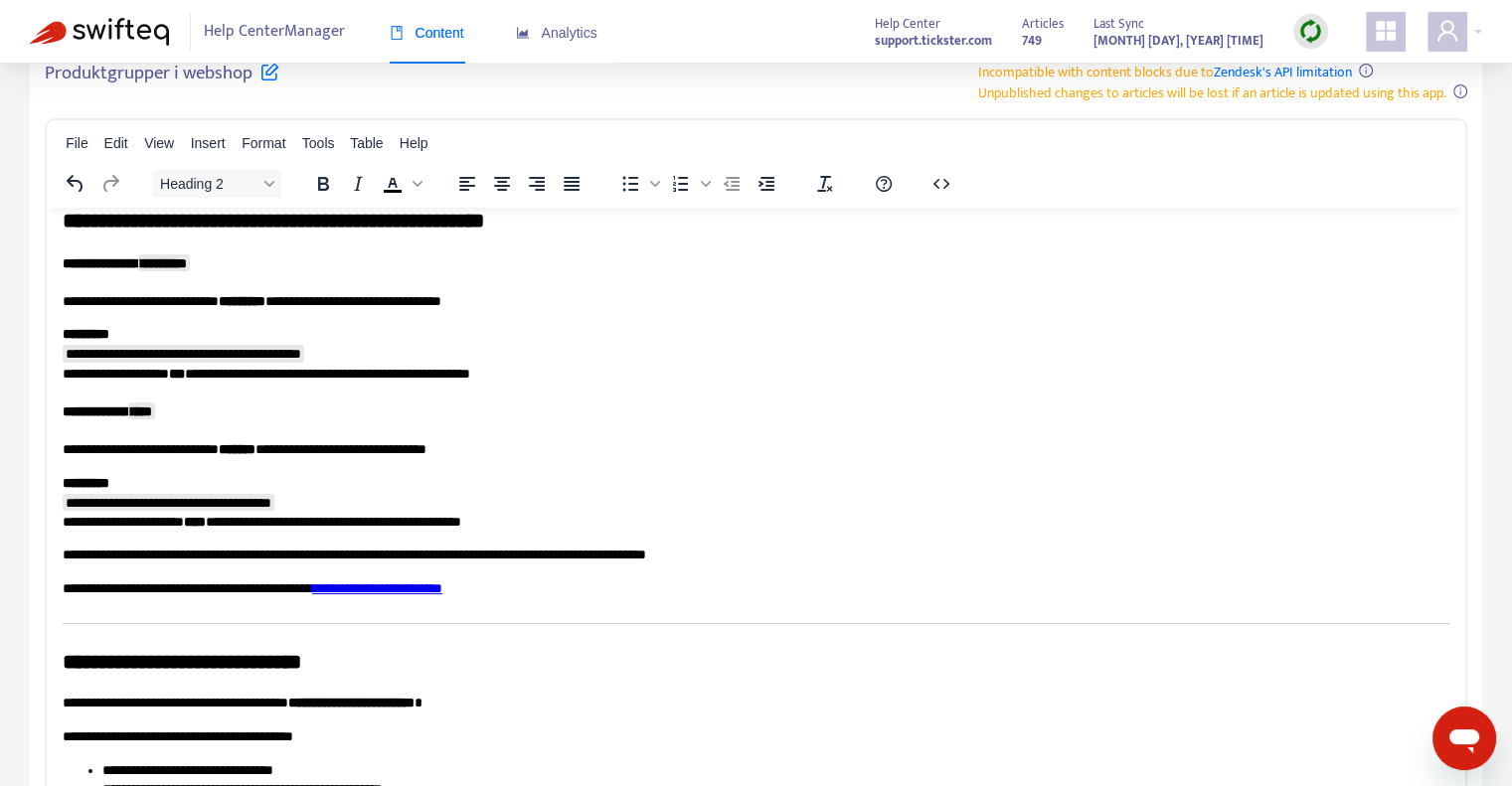 scroll, scrollTop: 0, scrollLeft: 0, axis: both 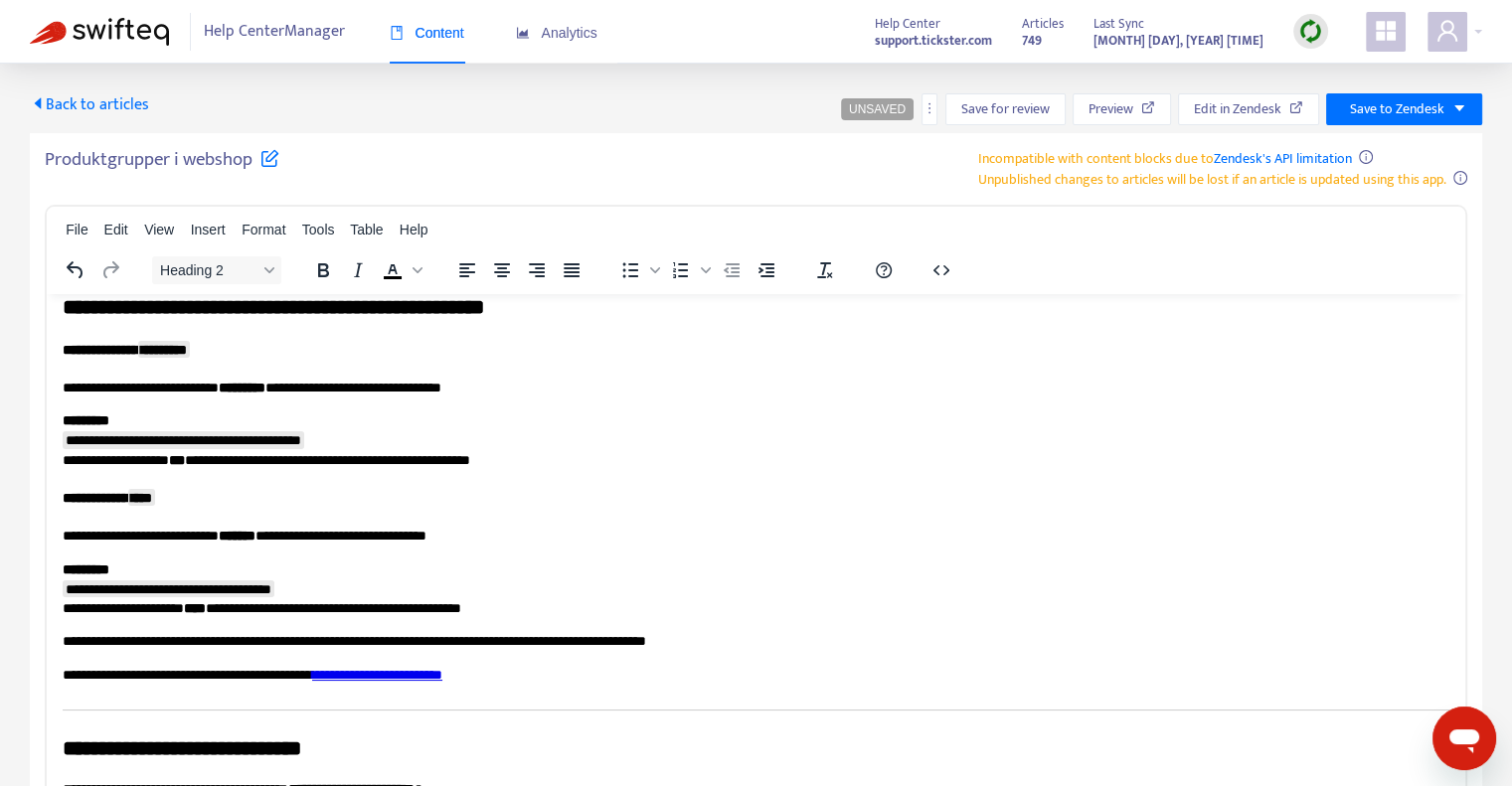click on "Back to articles UNSAVED Save for review Preview  Edit in Zendesk  Save to Zendesk  Produktgrupper i webshop   Incompatible with content blocks due to  Zendesk's API limitation Unpublished changes to articles will be lost if an article is updated using this app. File Edit View Insert Format Tools Table Help Heading 2 To open the popup, press Shift+Enter To open the popup, press Shift+Enter To open the popup, press Shift+Enter h2 Press Alt+0 for help 624 words" at bounding box center (756, 553) 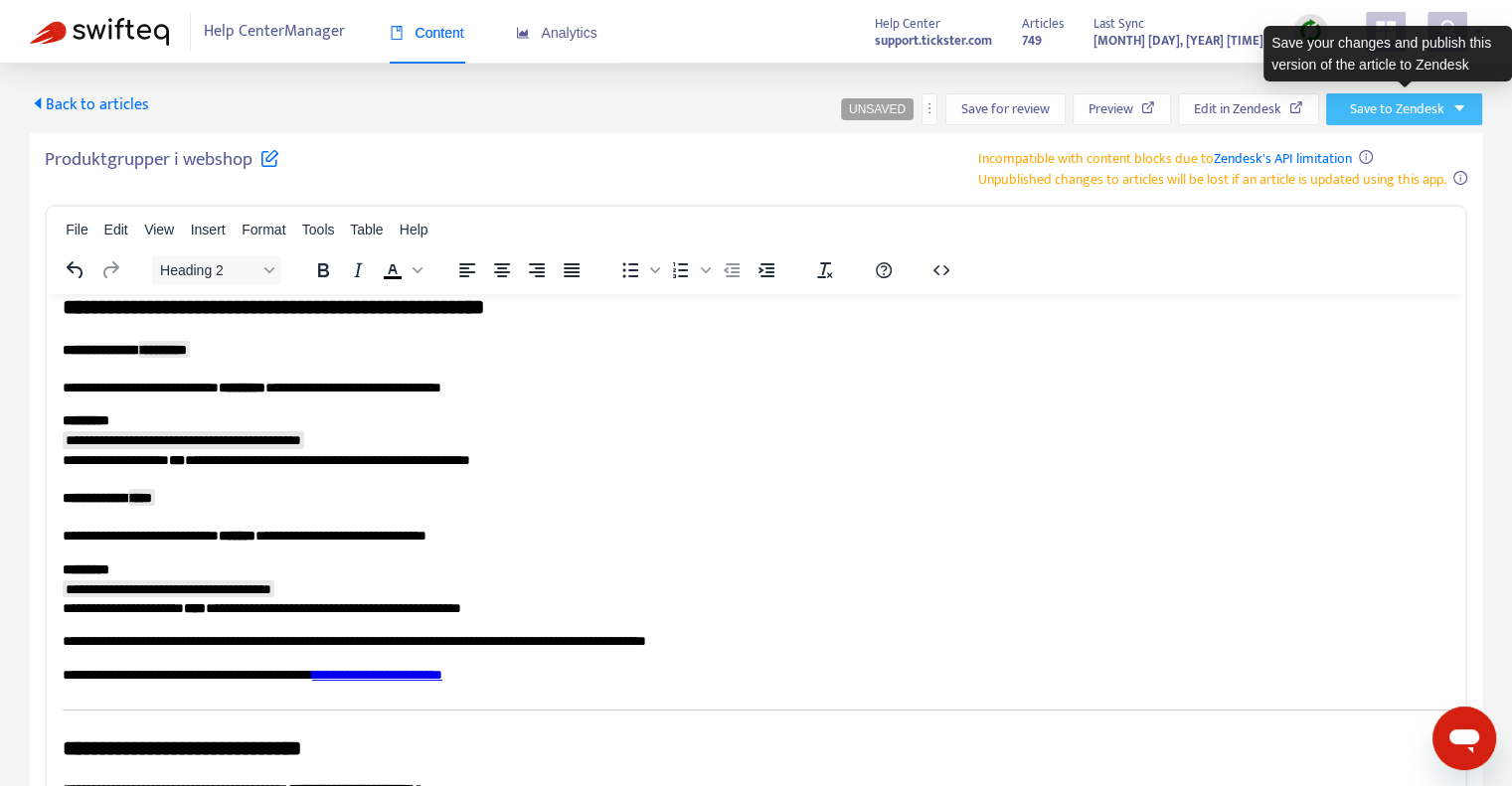click on "Save to Zendesk" at bounding box center (1404, 109) 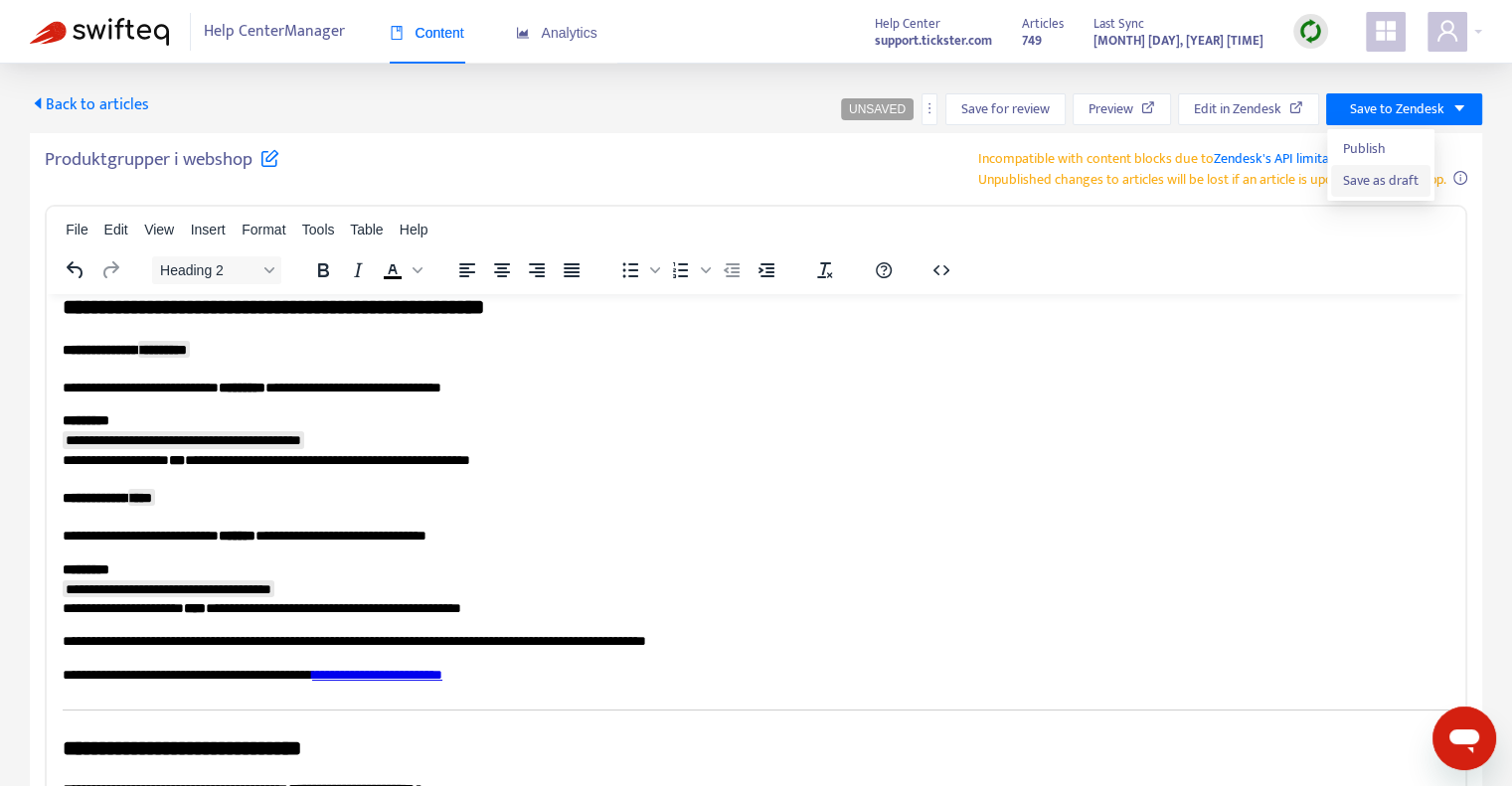 click on "Save as draft" at bounding box center [1381, 181] 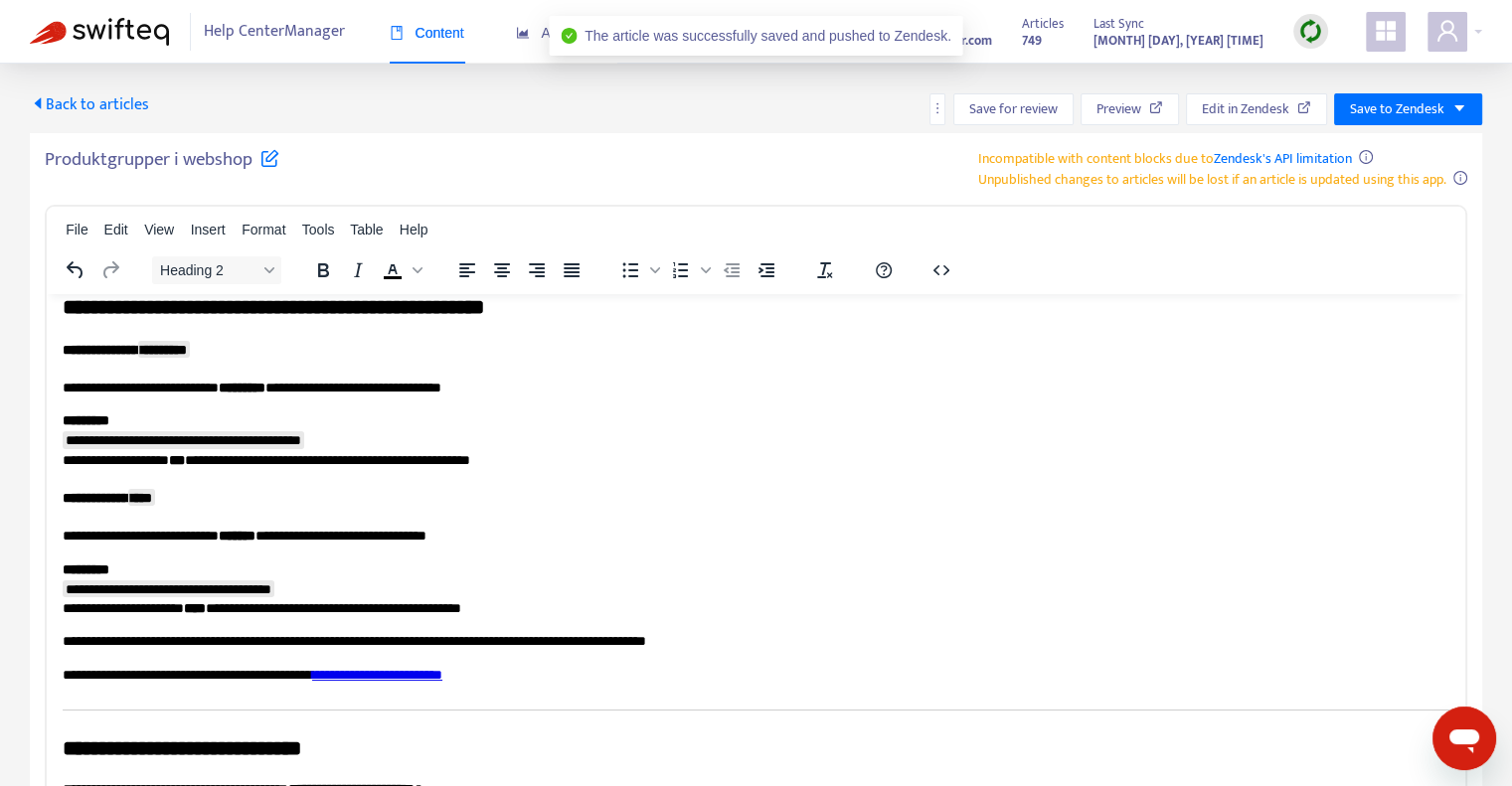 click on "Back to articles" at bounding box center (89, 104) 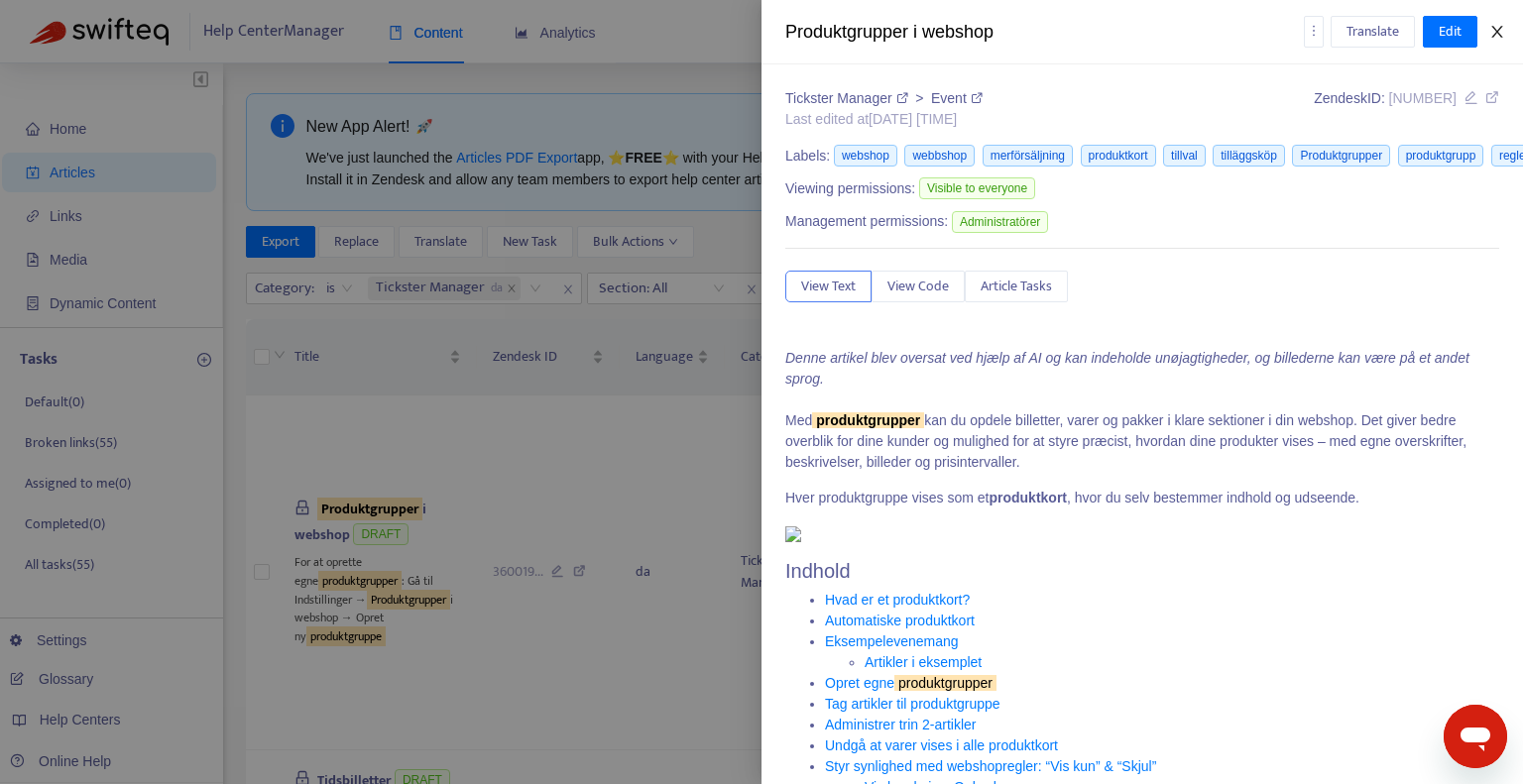 click at bounding box center [1497, 32] 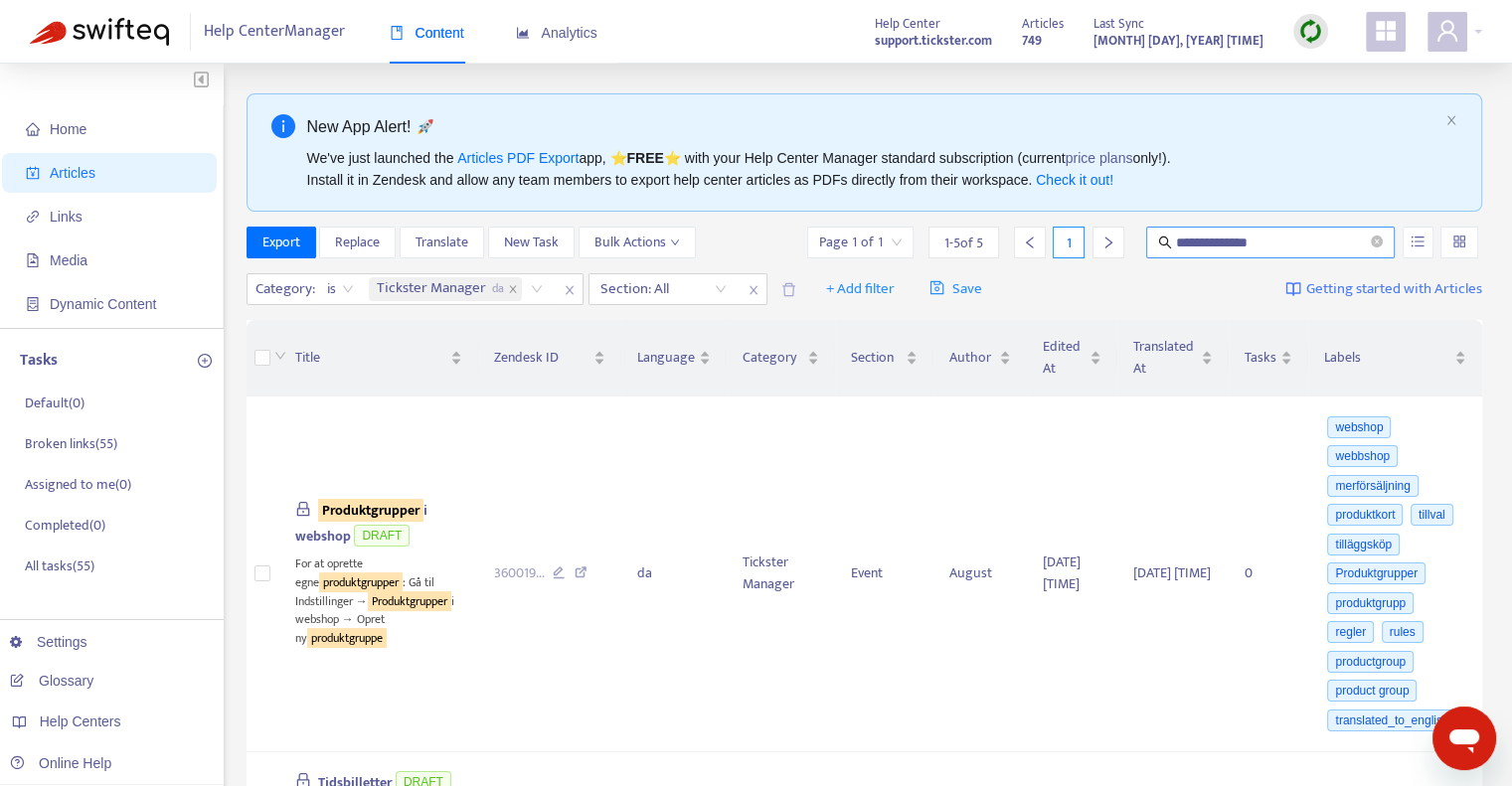 click on "**********" at bounding box center (1271, 242) 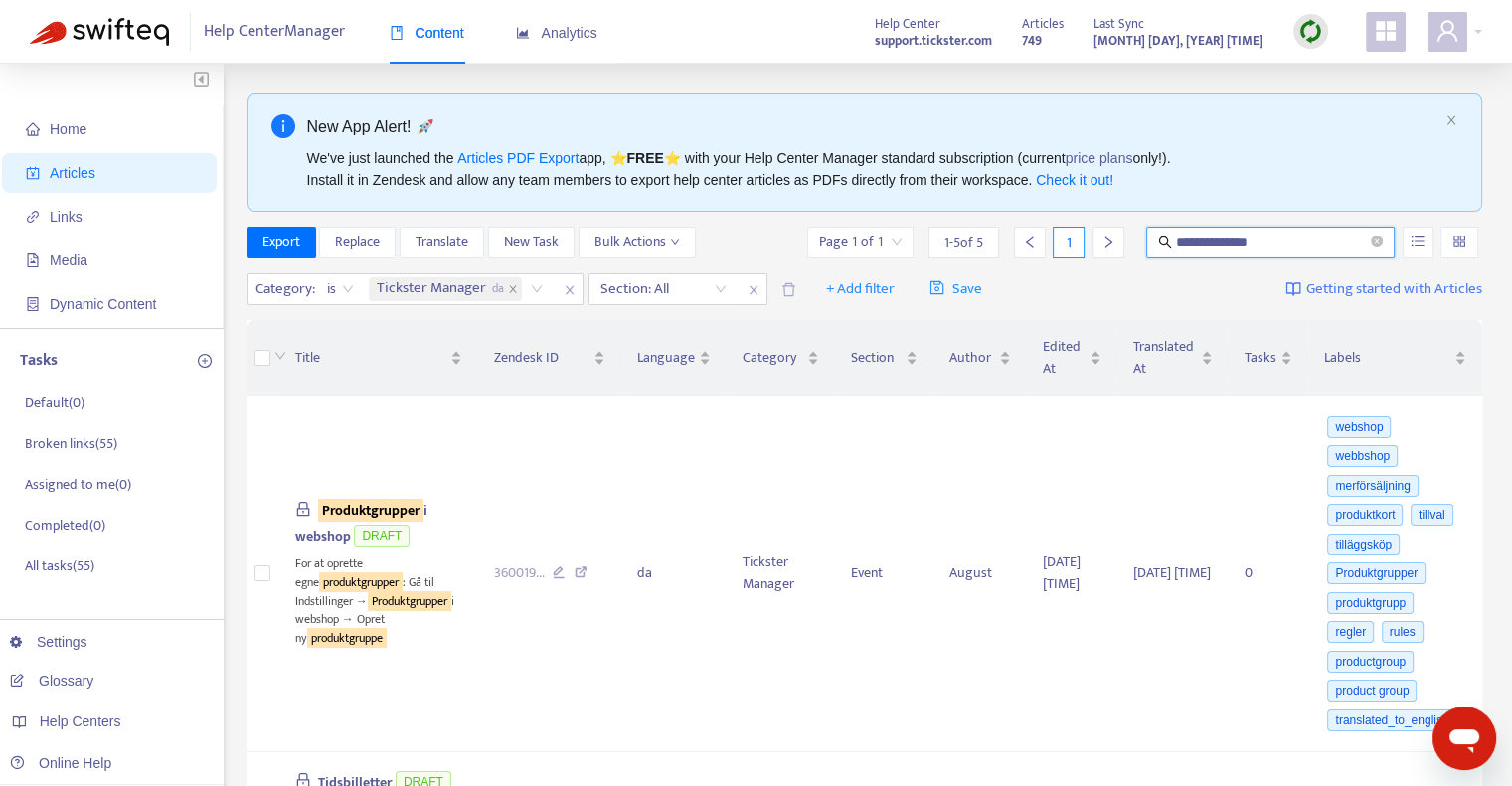 click on "**********" at bounding box center (1271, 242) 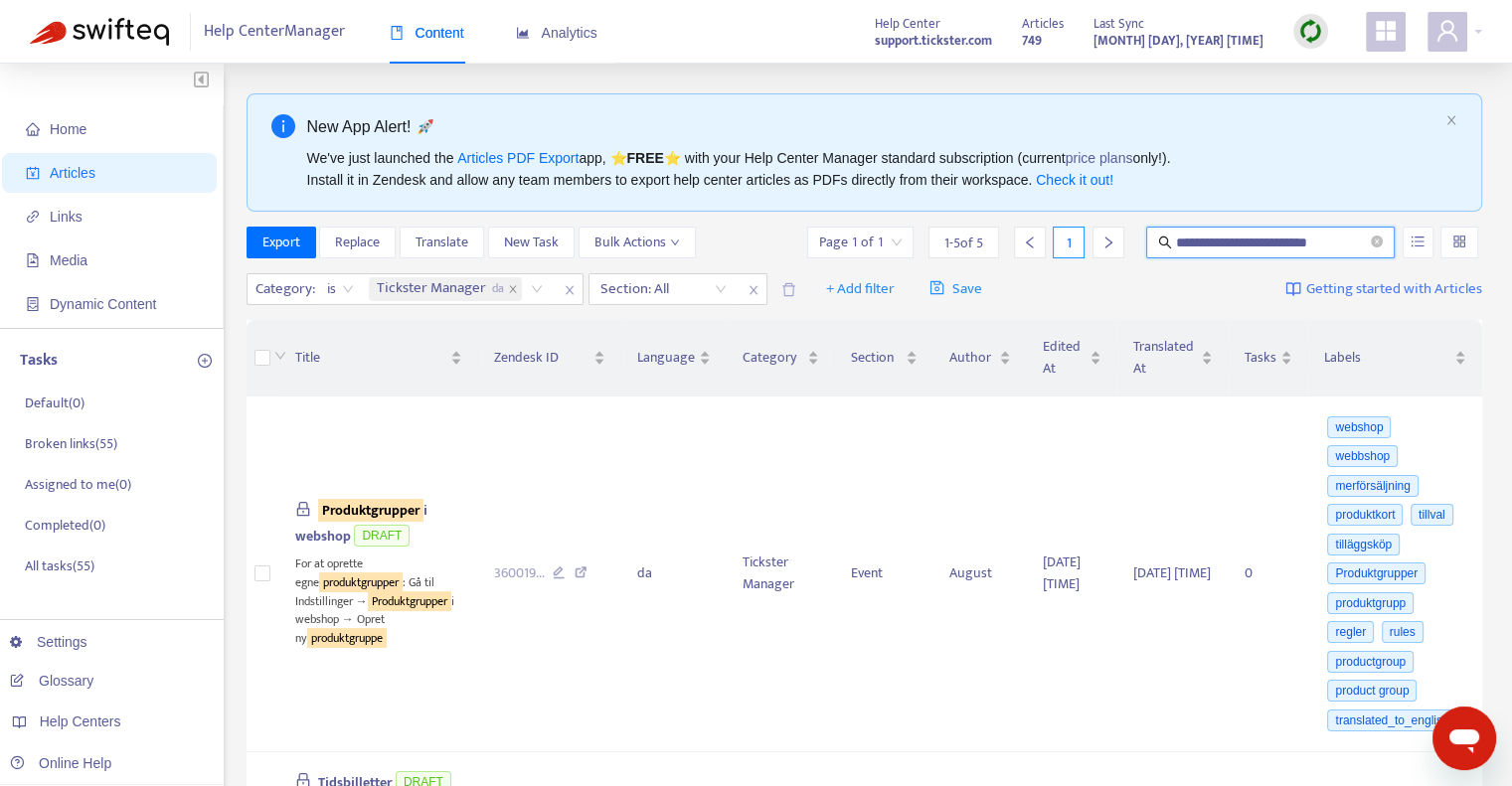 type on "**********" 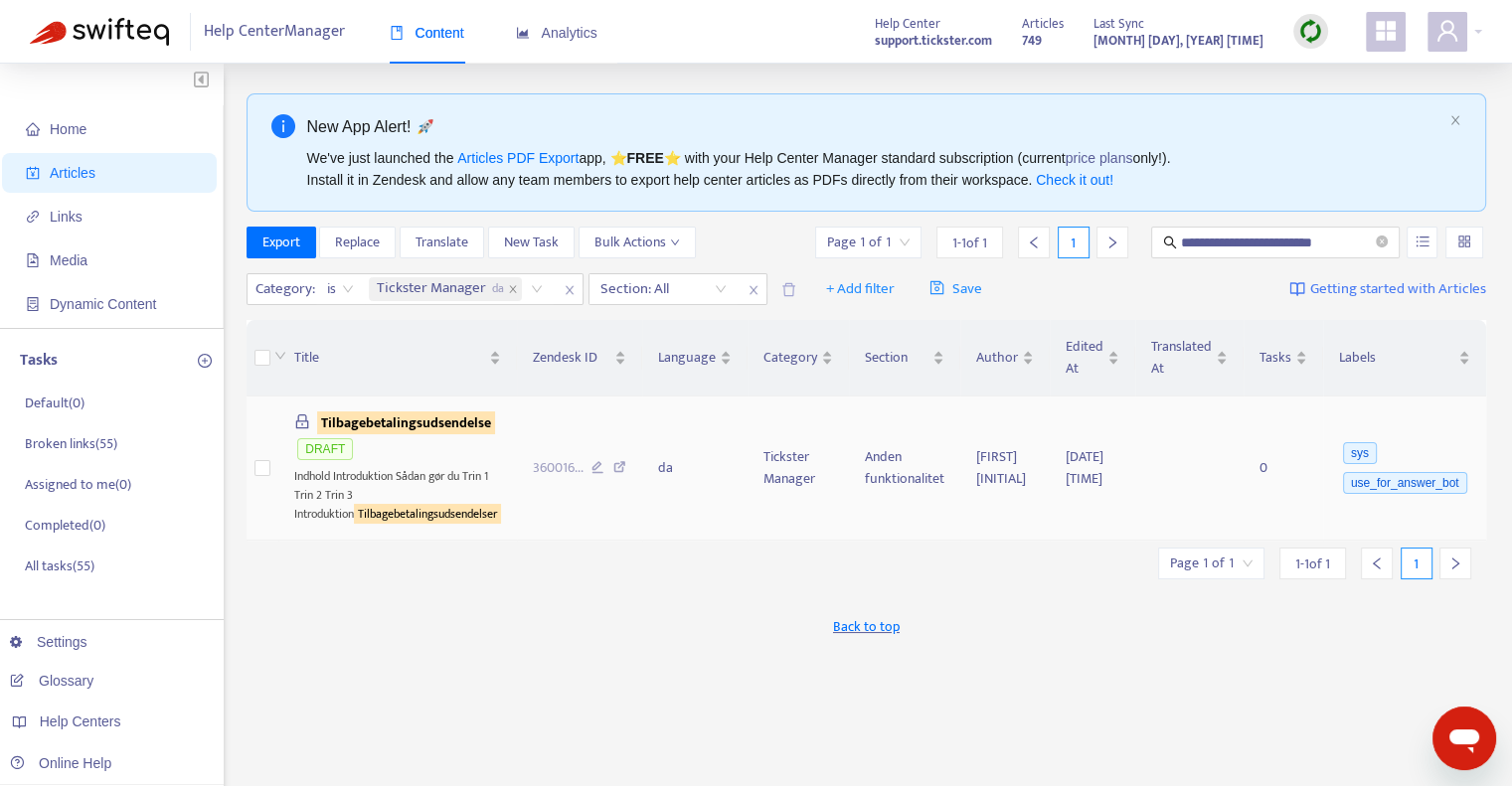 click on "Tilbagebetalingsudsendelse" at bounding box center (406, 422) 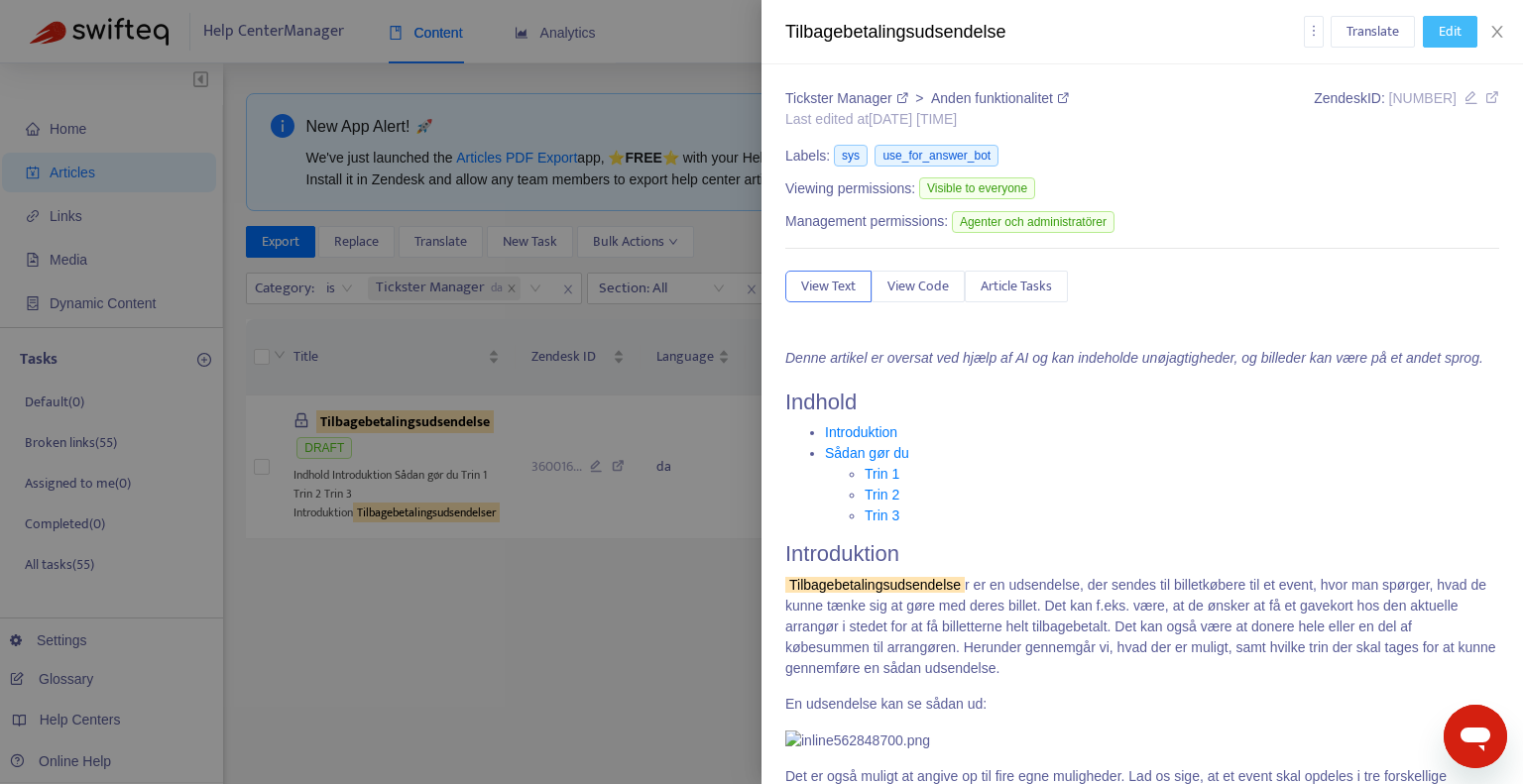 click on "Edit" at bounding box center (1450, 32) 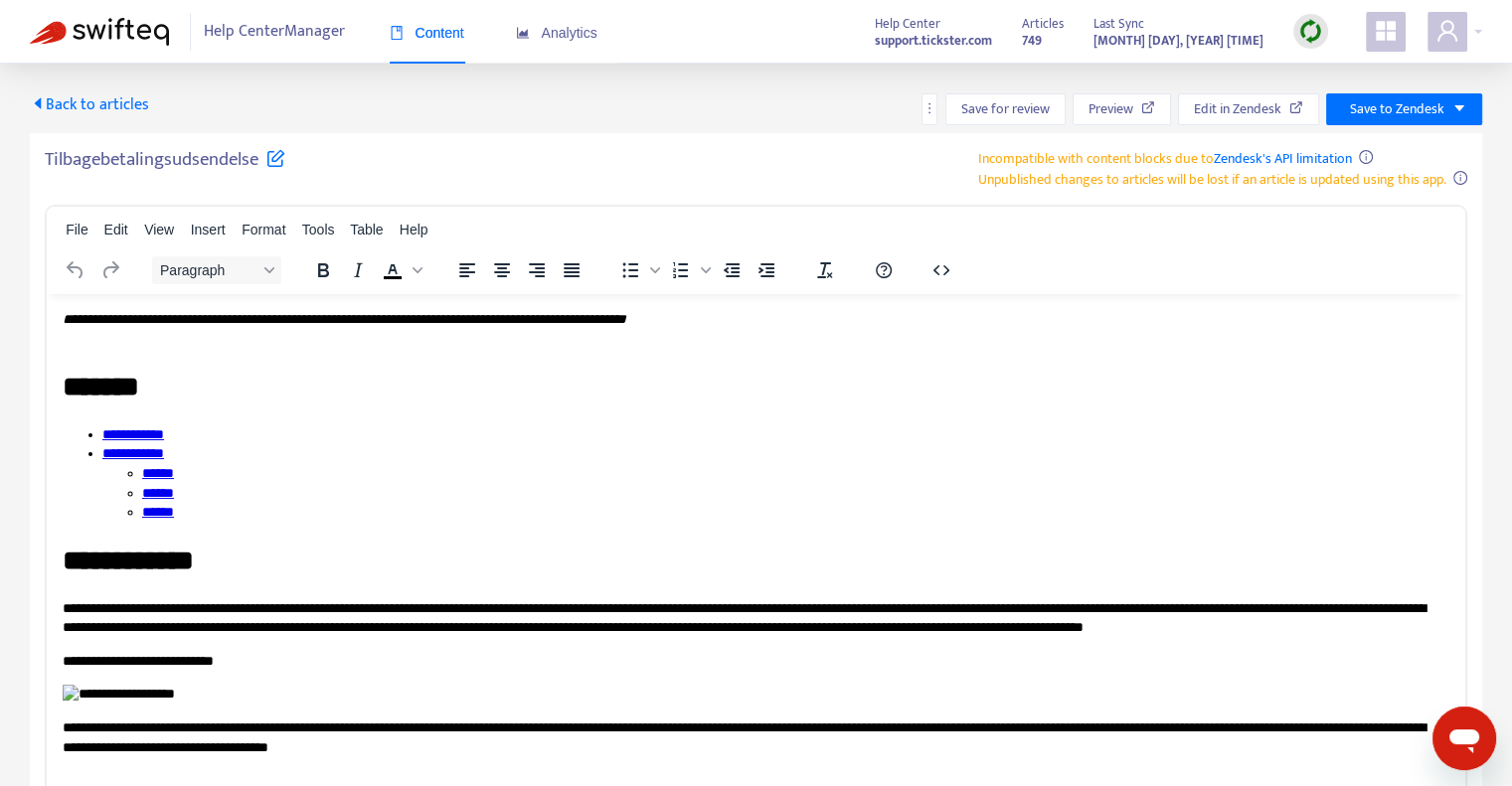 scroll, scrollTop: 0, scrollLeft: 0, axis: both 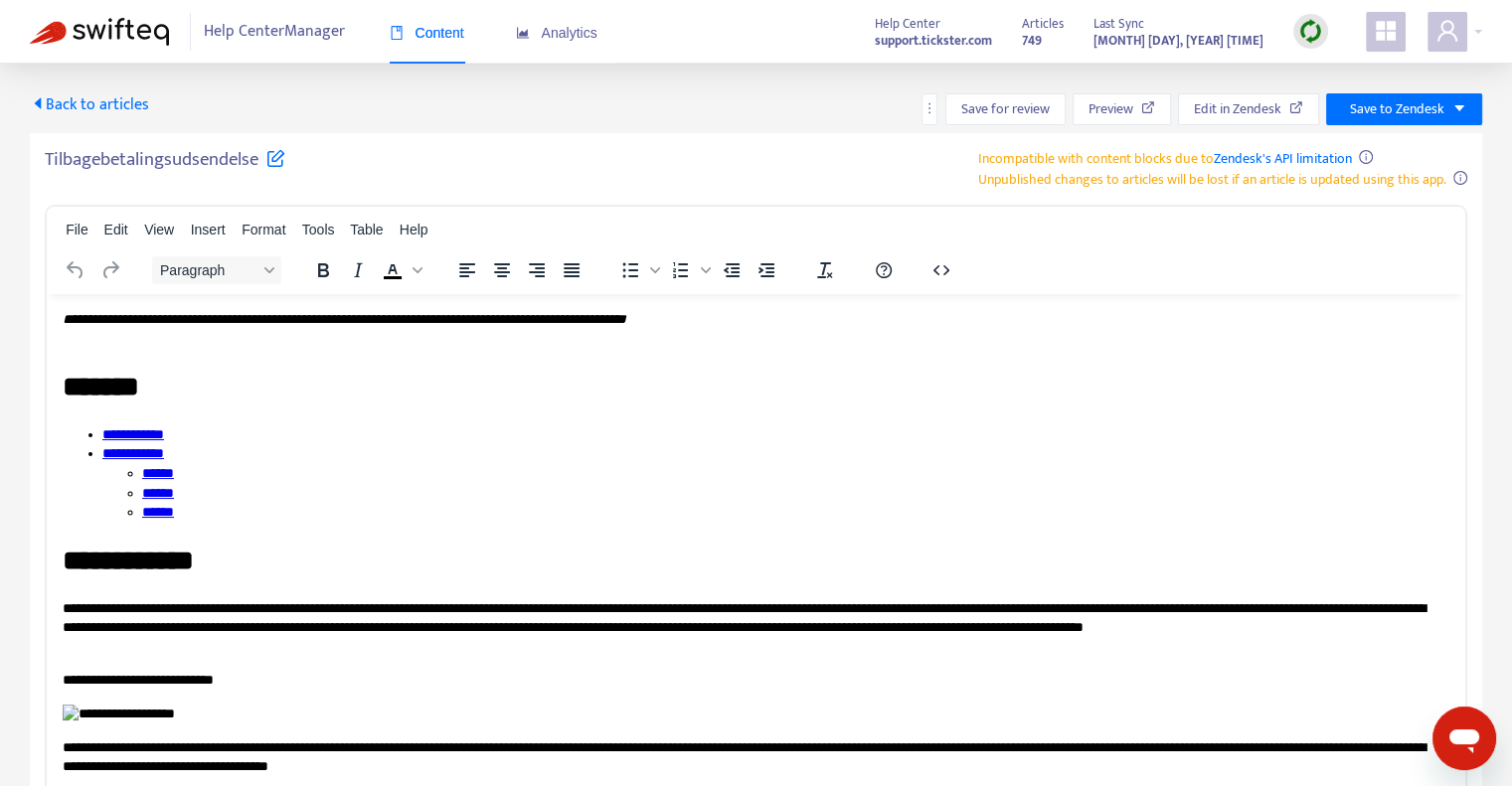 click at bounding box center (275, 157) 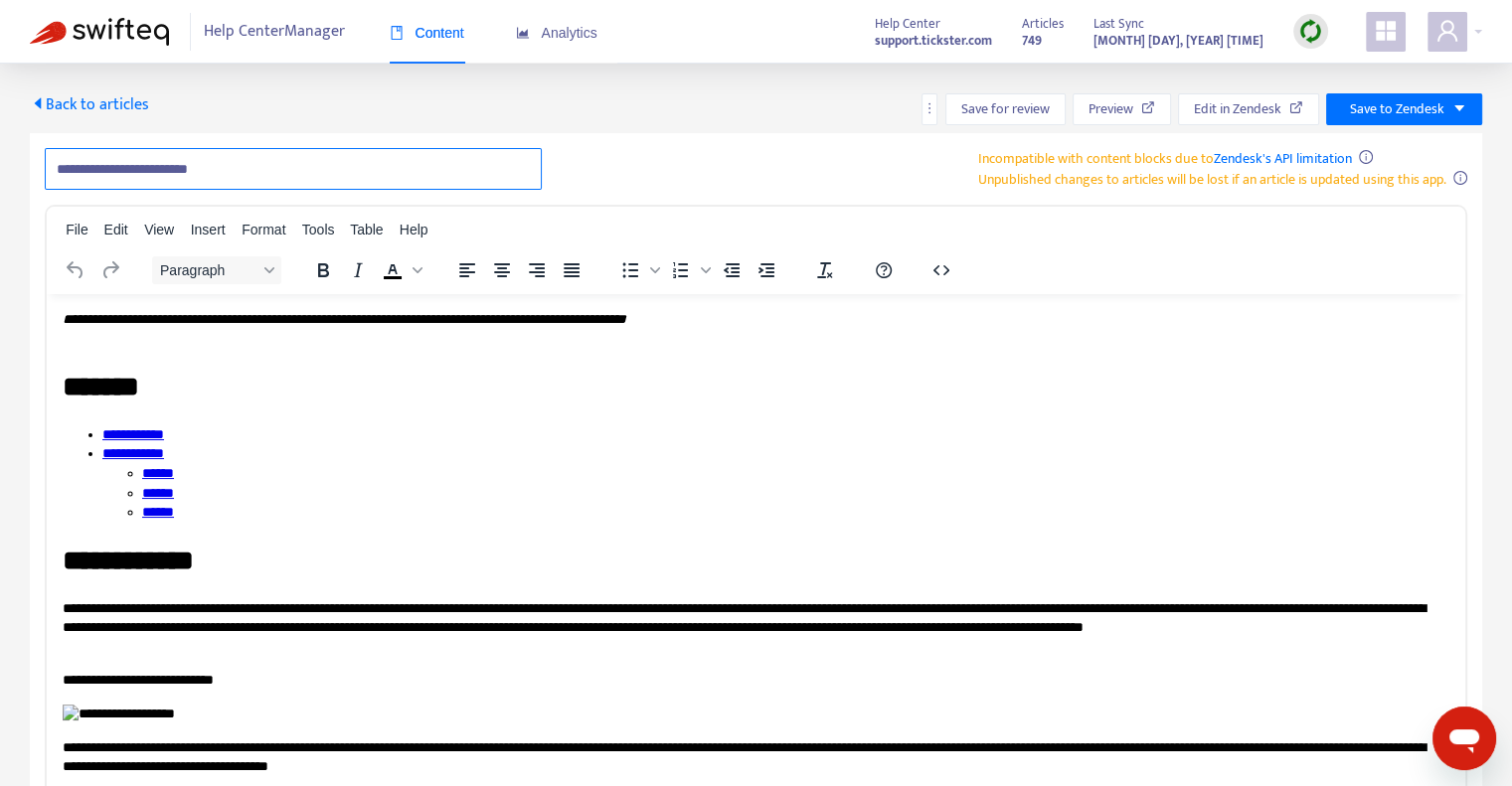 drag, startPoint x: 165, startPoint y: 168, endPoint x: 43, endPoint y: 162, distance: 122.147452 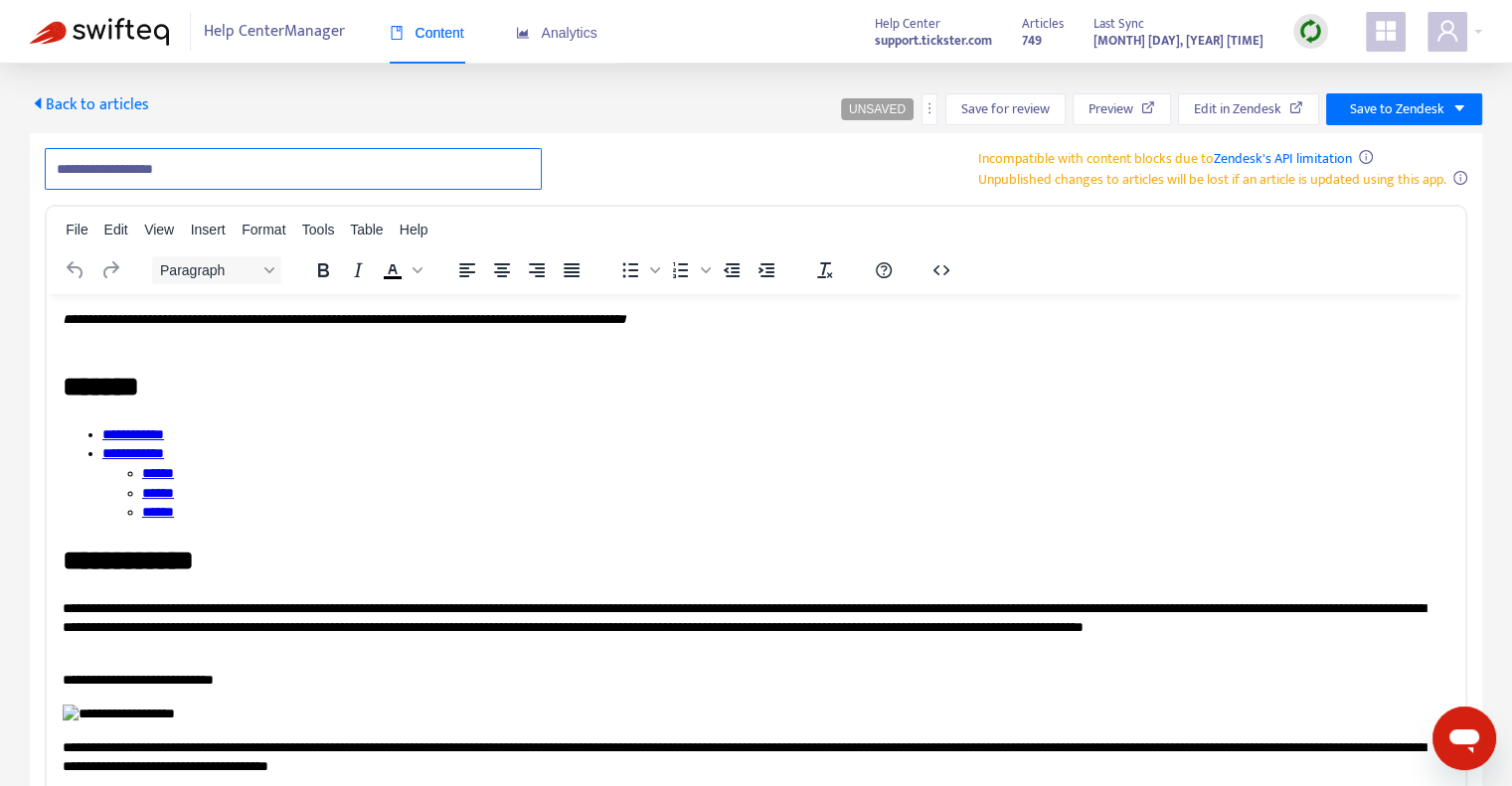 click on "**********" at bounding box center [293, 169] 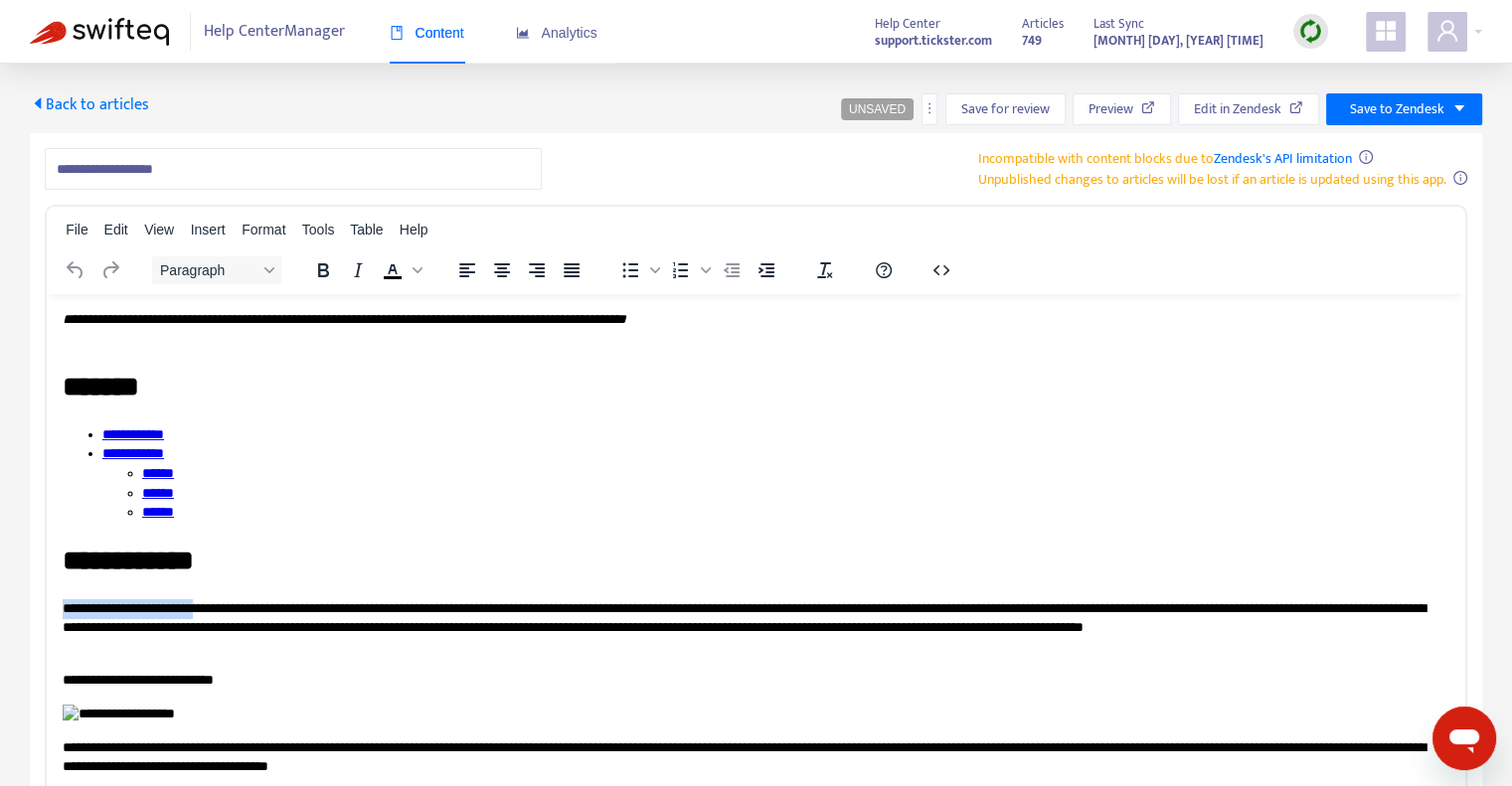 drag, startPoint x: 64, startPoint y: 607, endPoint x: 231, endPoint y: 606, distance: 167.00299 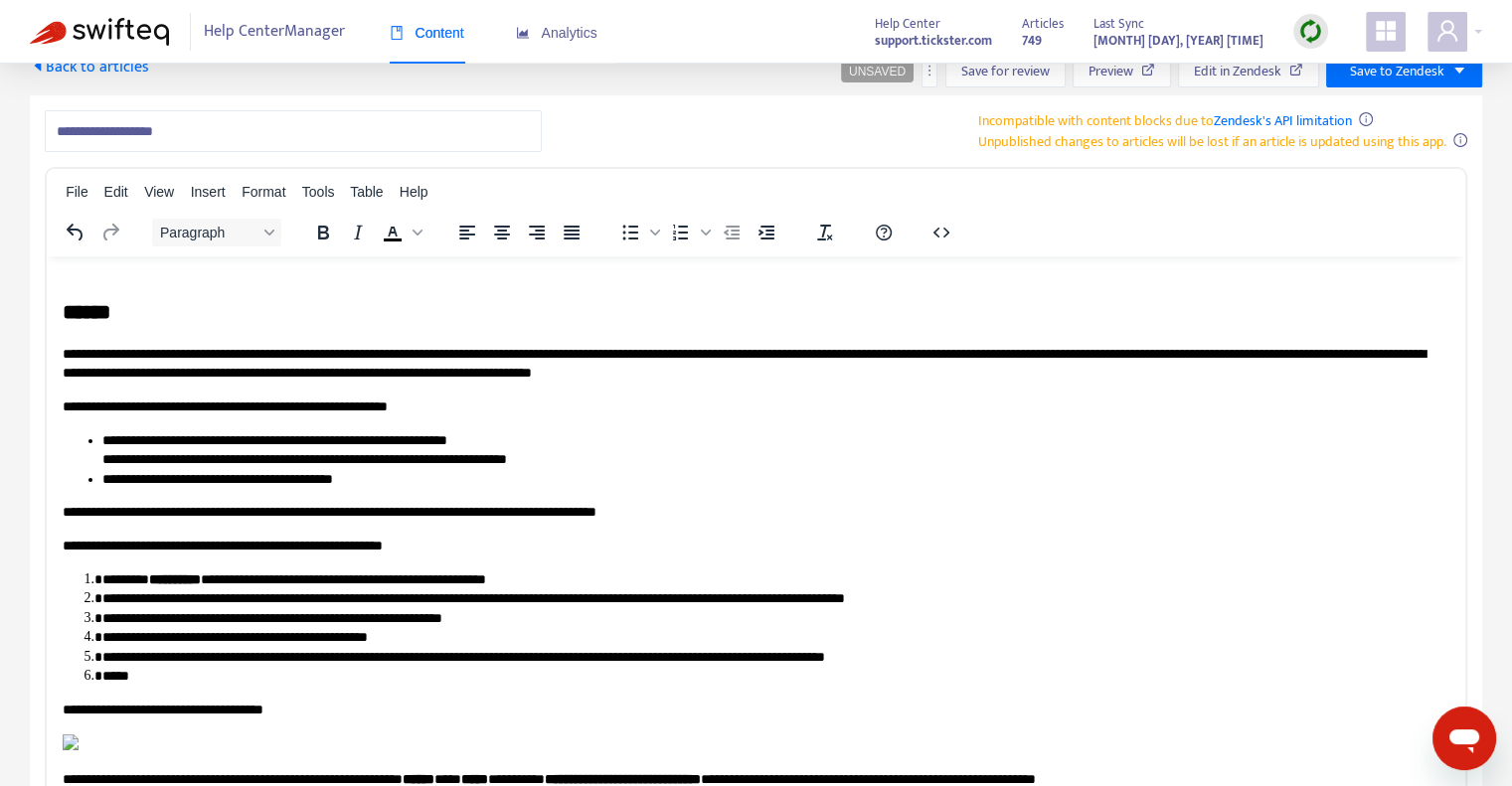 scroll, scrollTop: 0, scrollLeft: 0, axis: both 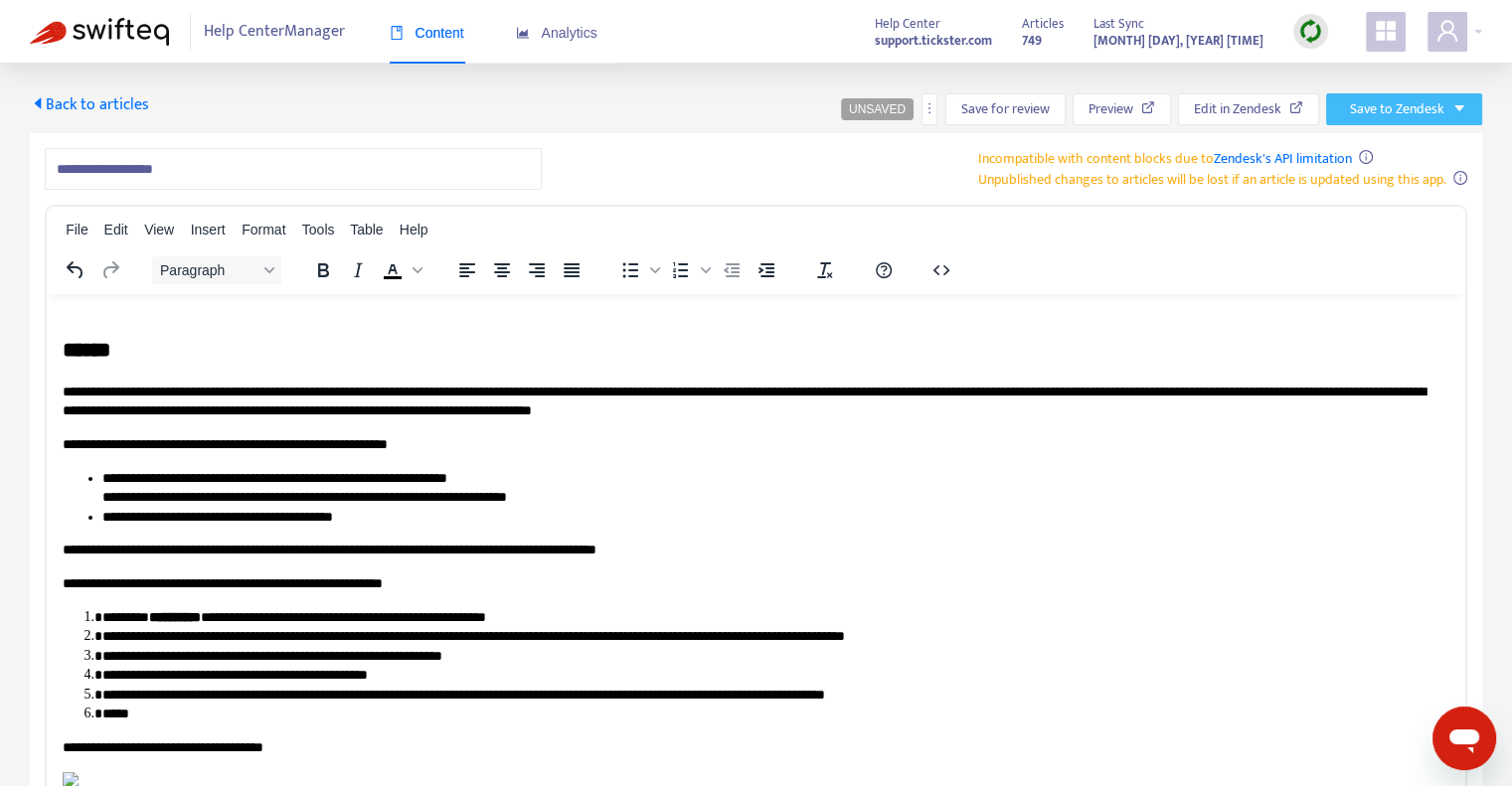 click on "Save to Zendesk" at bounding box center [1397, 109] 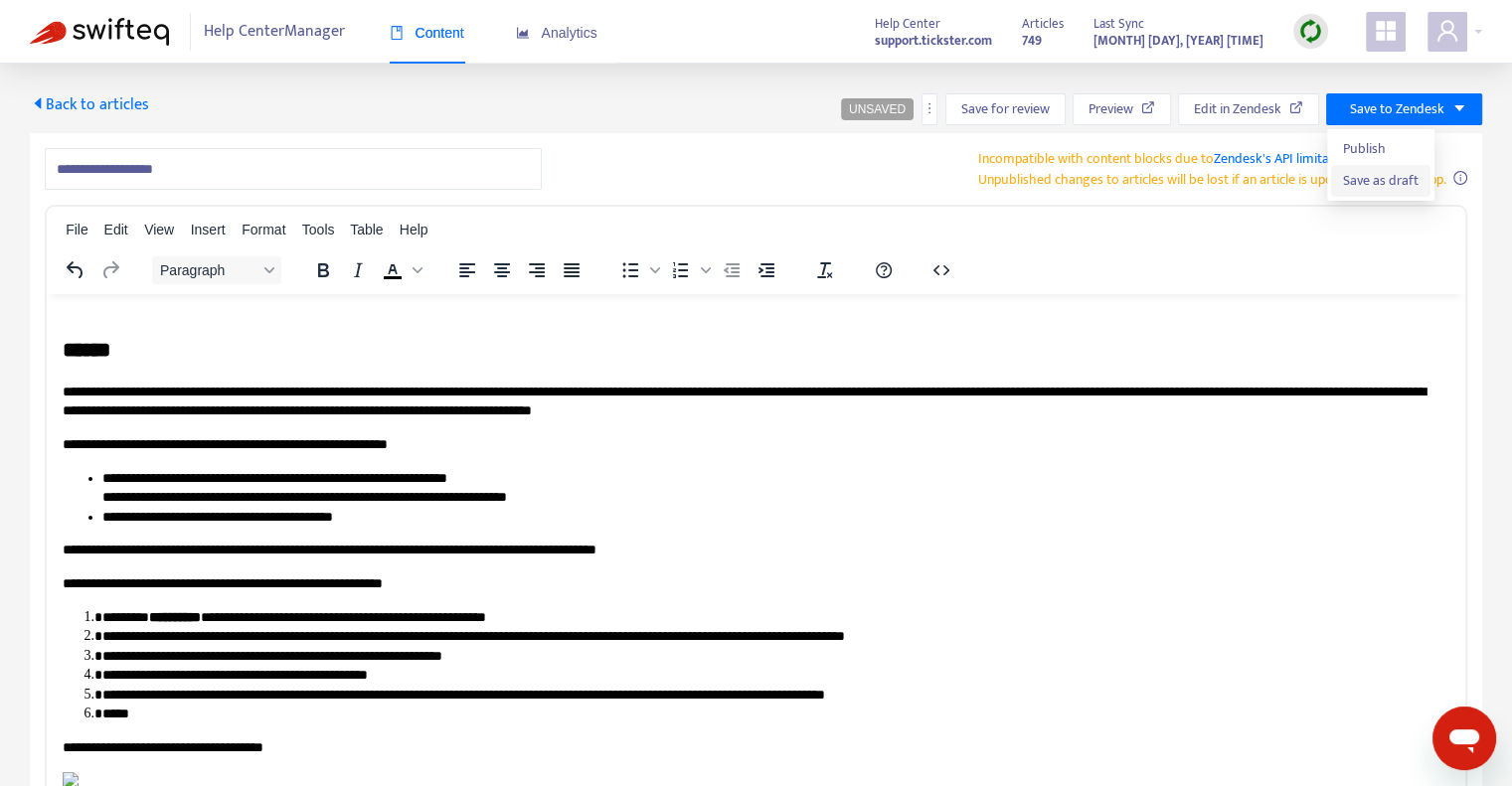 click on "Save as draft" at bounding box center (1381, 181) 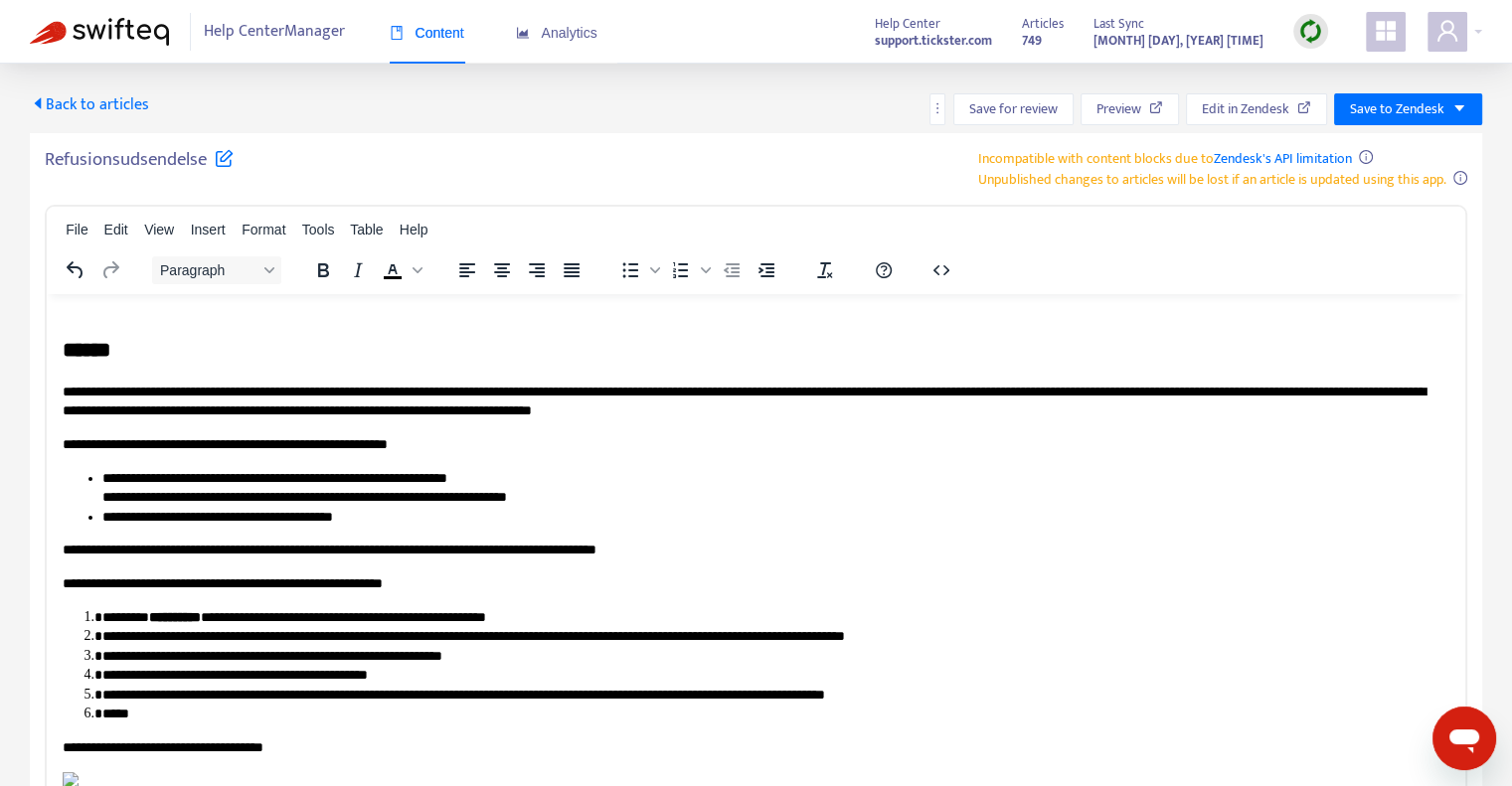 click on "Back to articles" at bounding box center (89, 104) 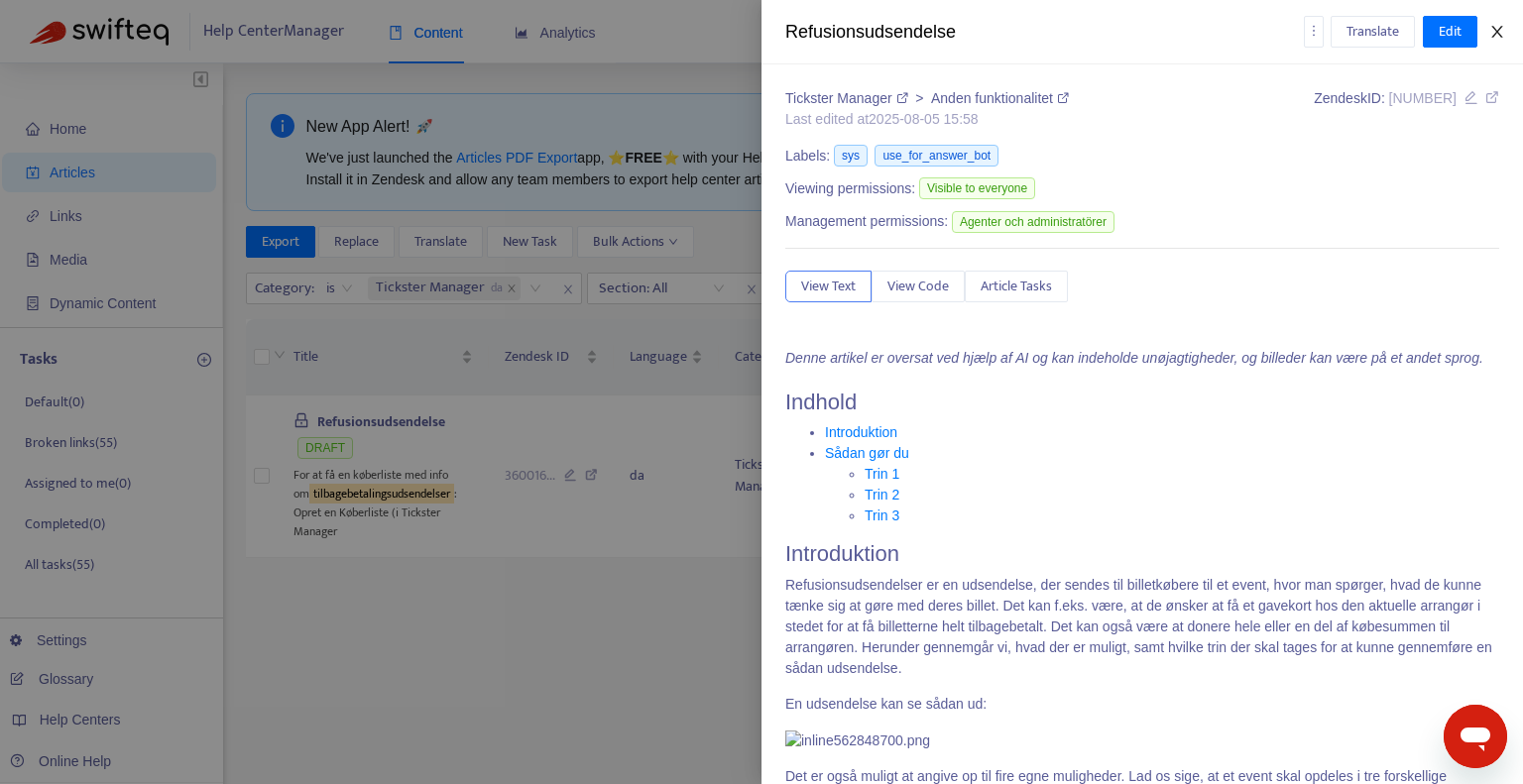 click 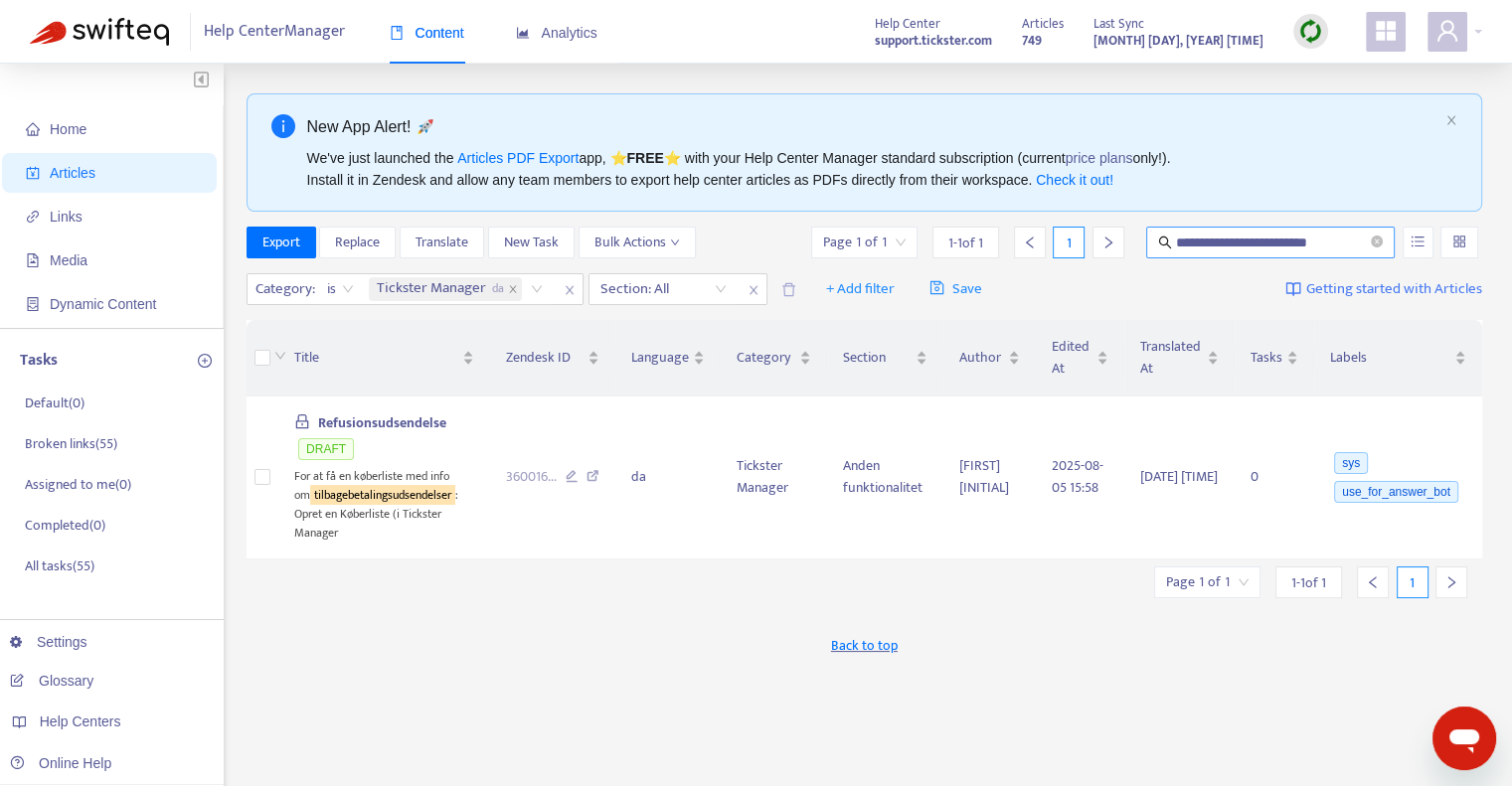 click on "**********" at bounding box center [1271, 242] 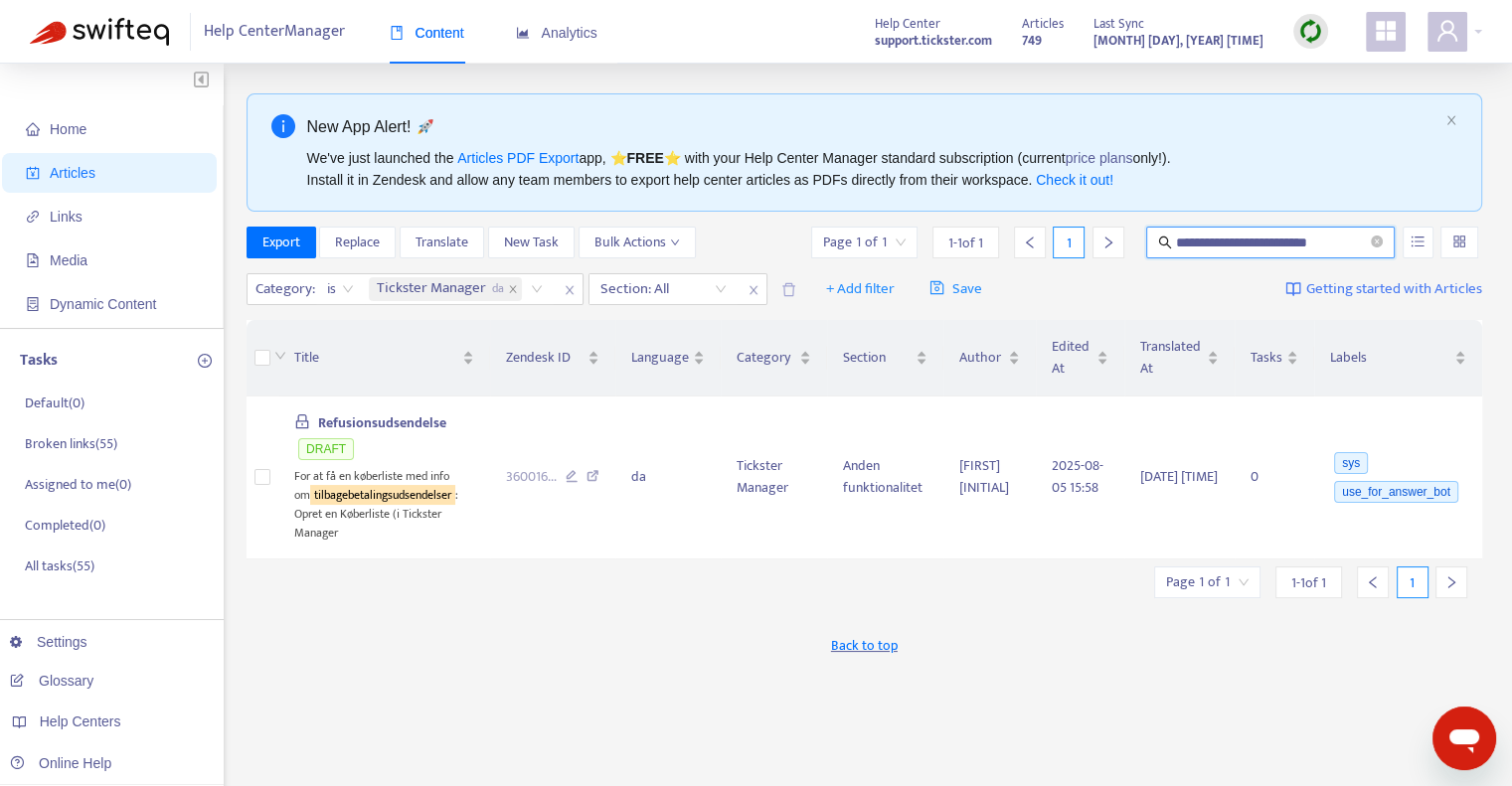 click on "**********" at bounding box center [1271, 242] 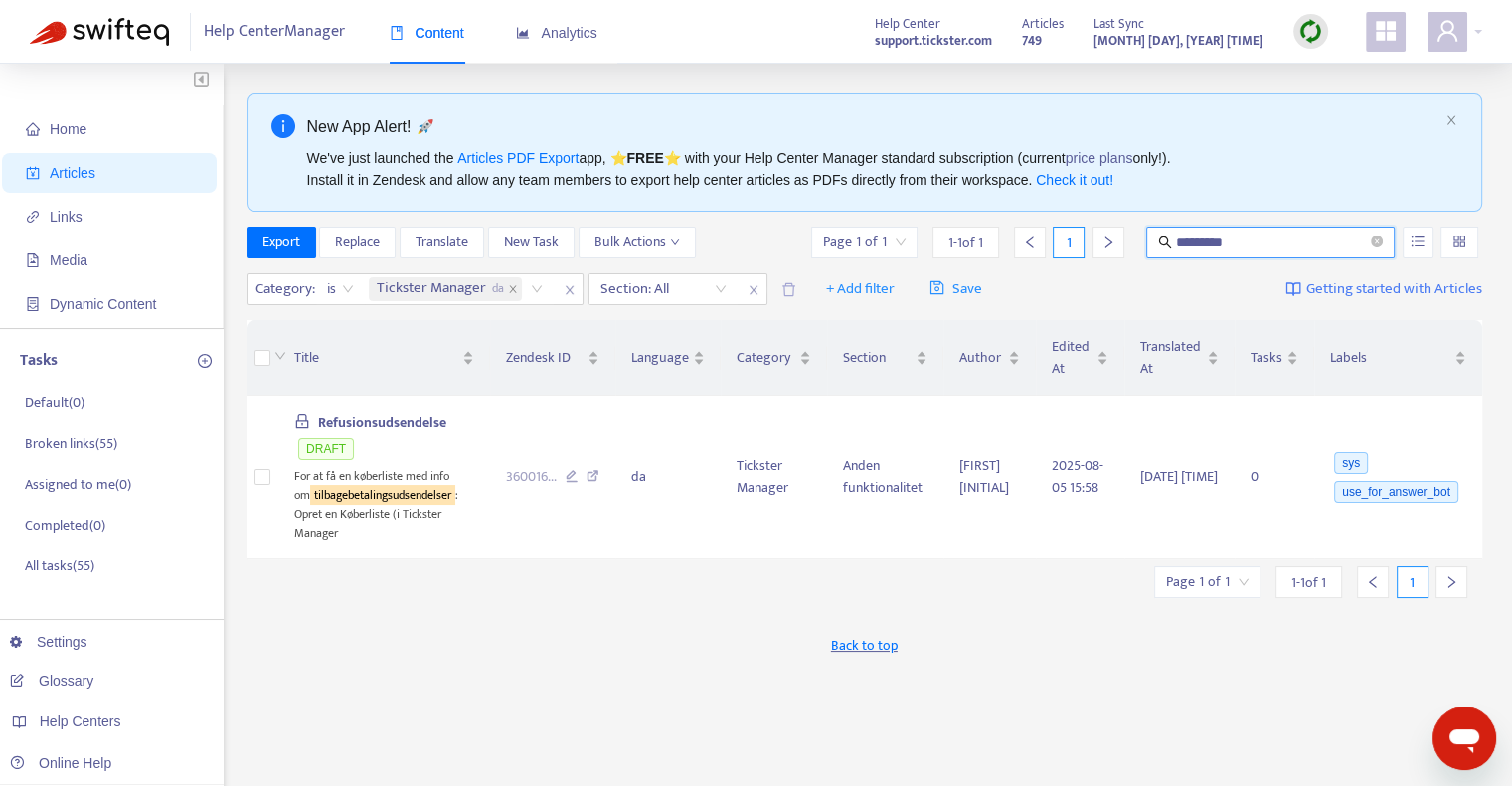 type on "*********" 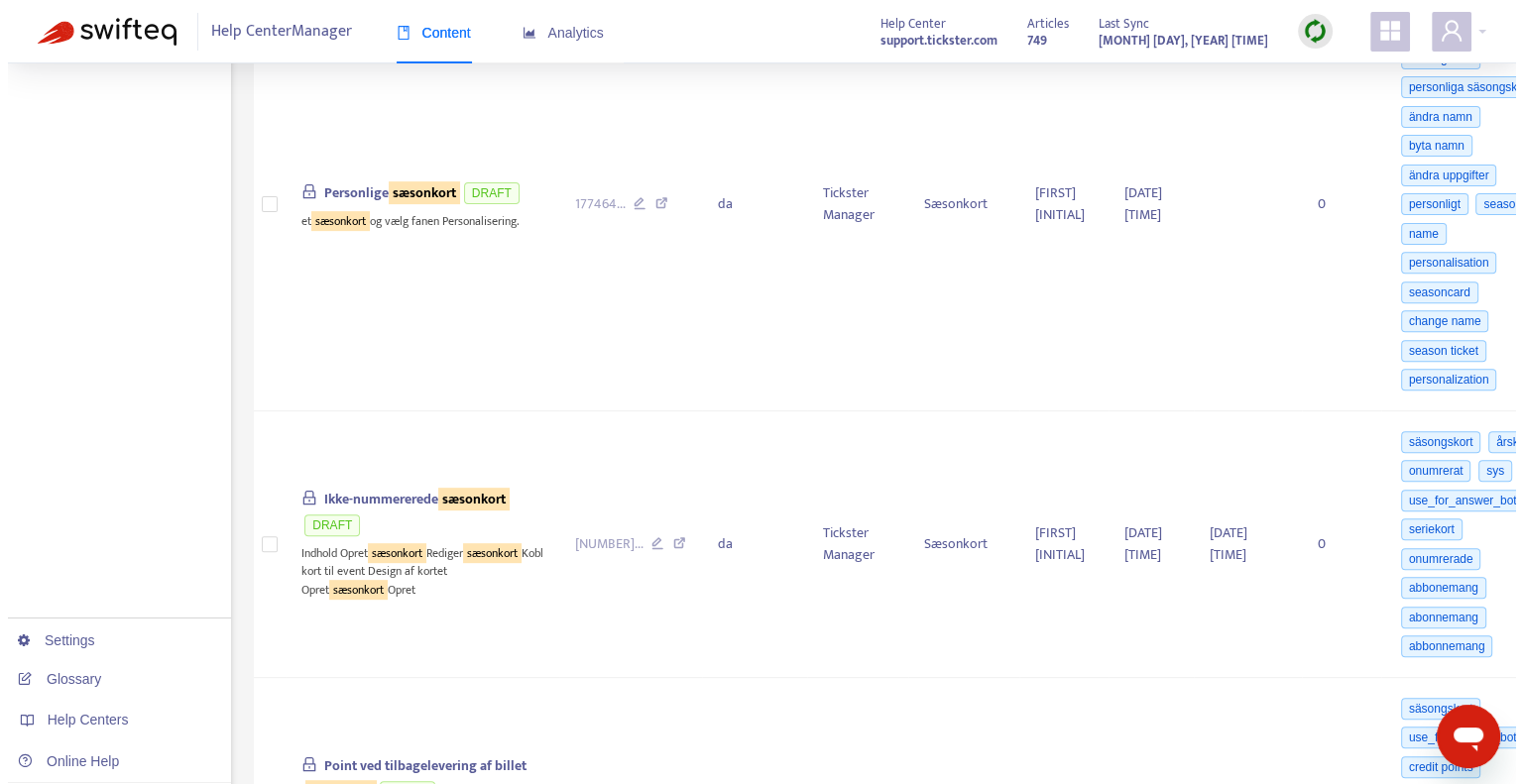 scroll, scrollTop: 793, scrollLeft: 0, axis: vertical 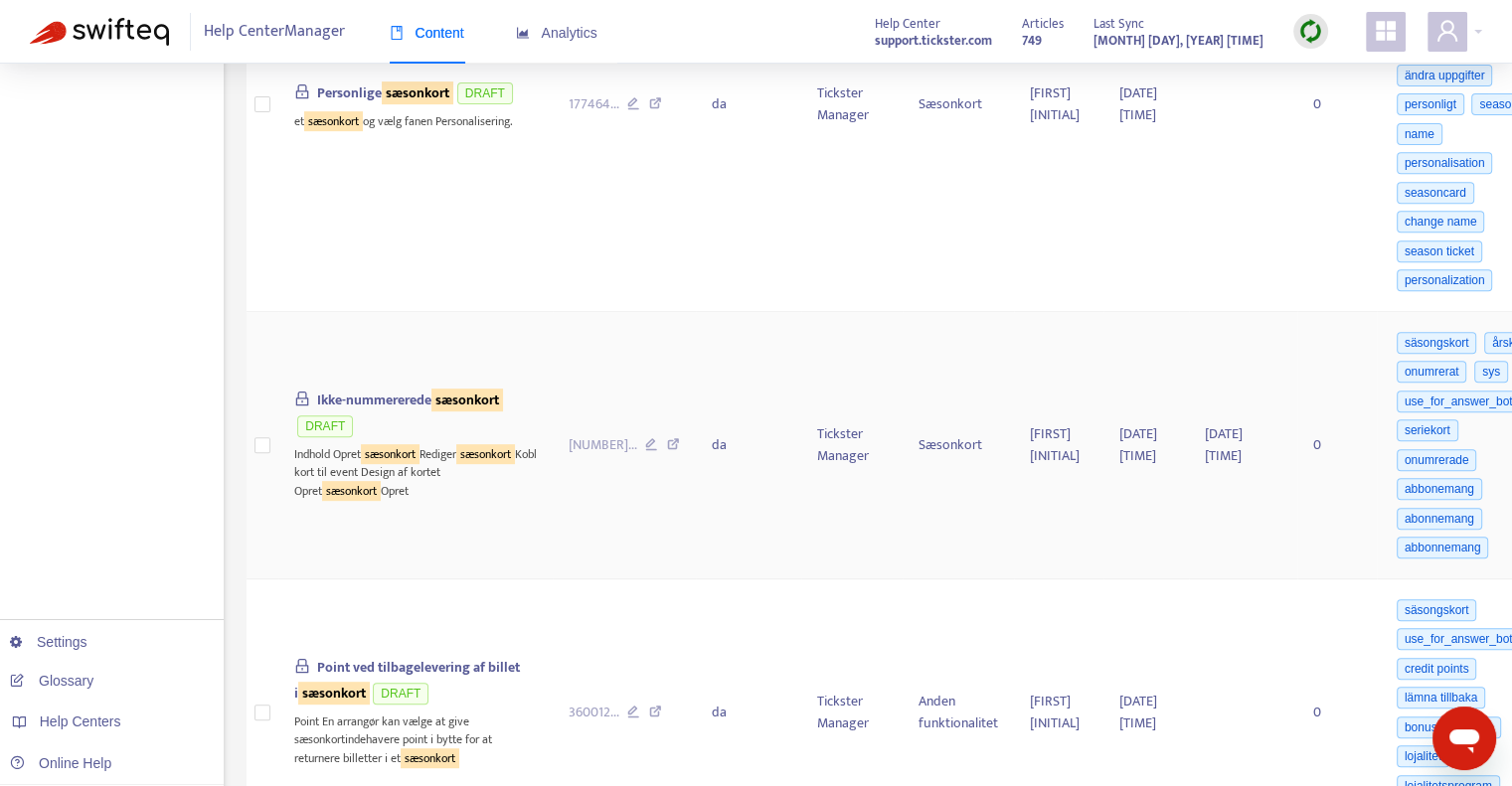 click on "sæsonkort" at bounding box center [485, 454] 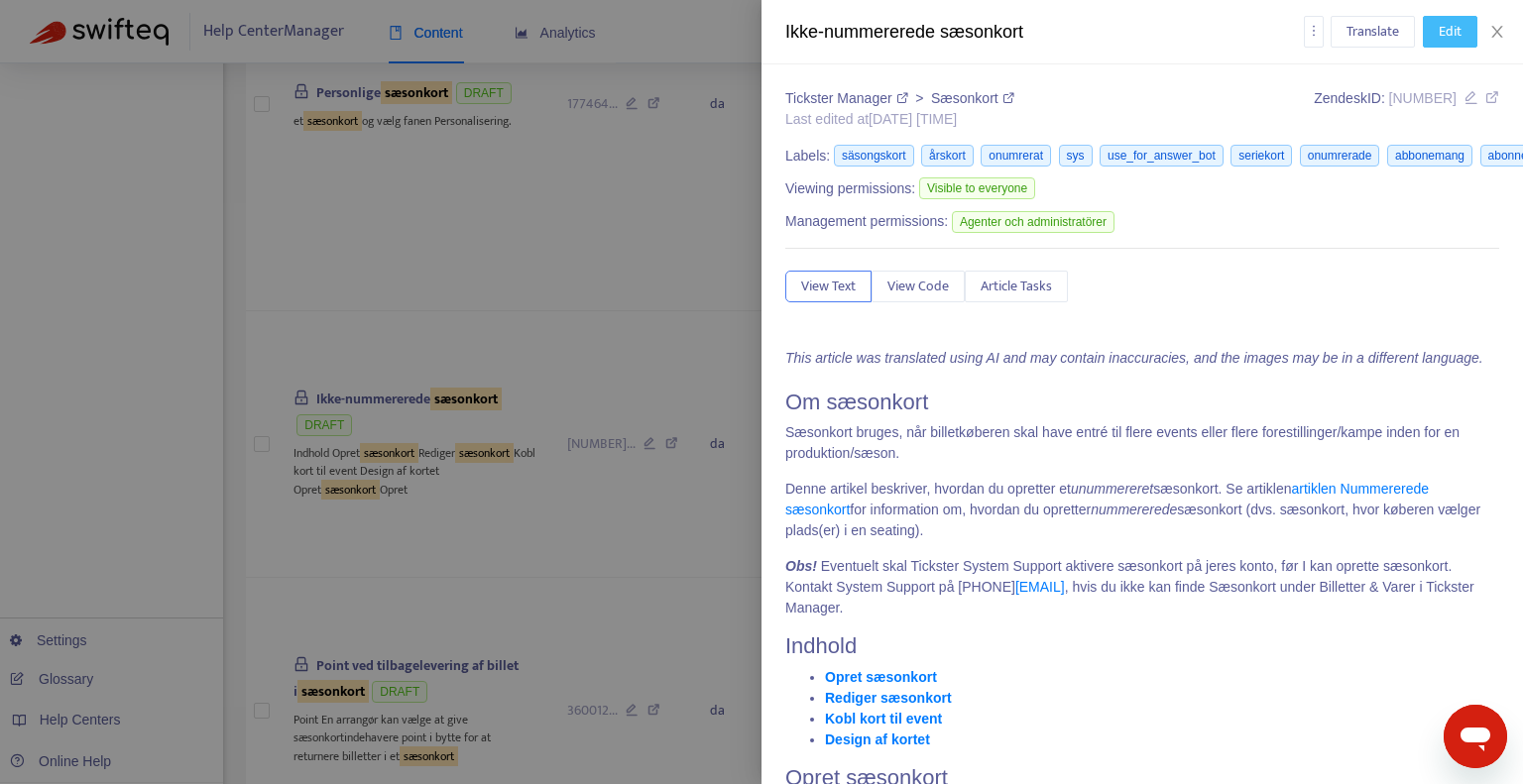 click on "Edit" at bounding box center [1450, 32] 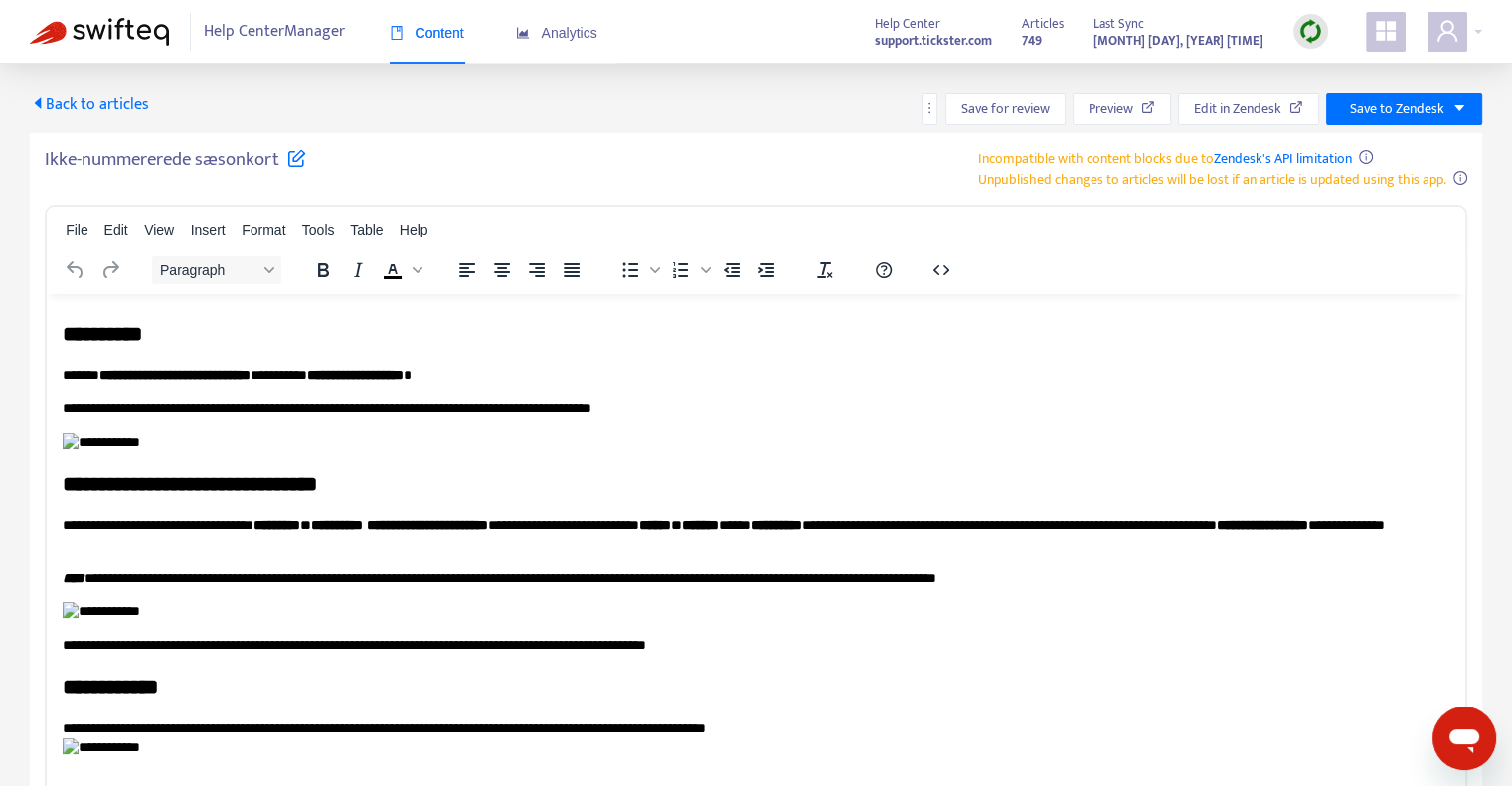 scroll, scrollTop: 497, scrollLeft: 0, axis: vertical 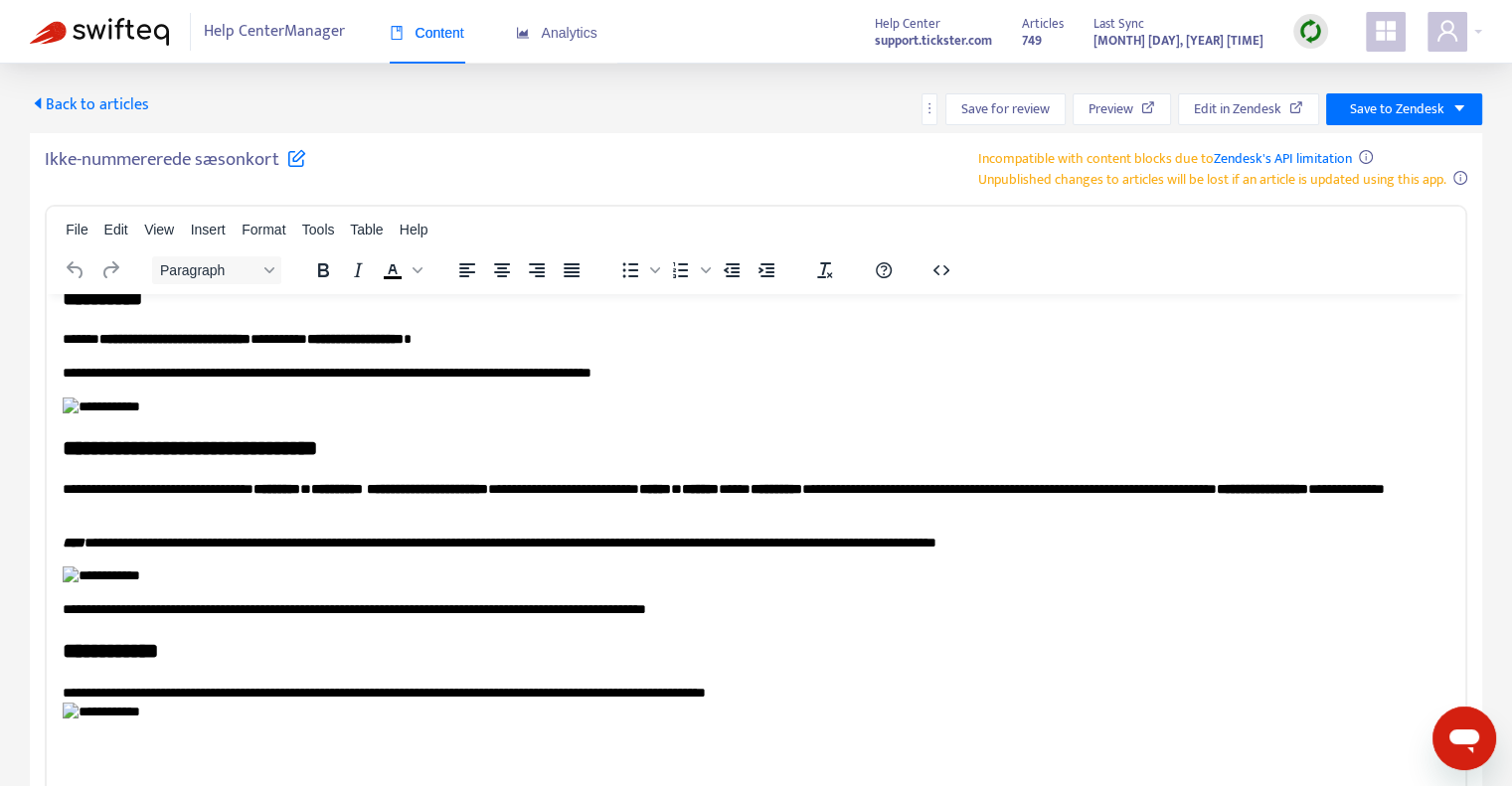 click on "**********" at bounding box center [355, 338] 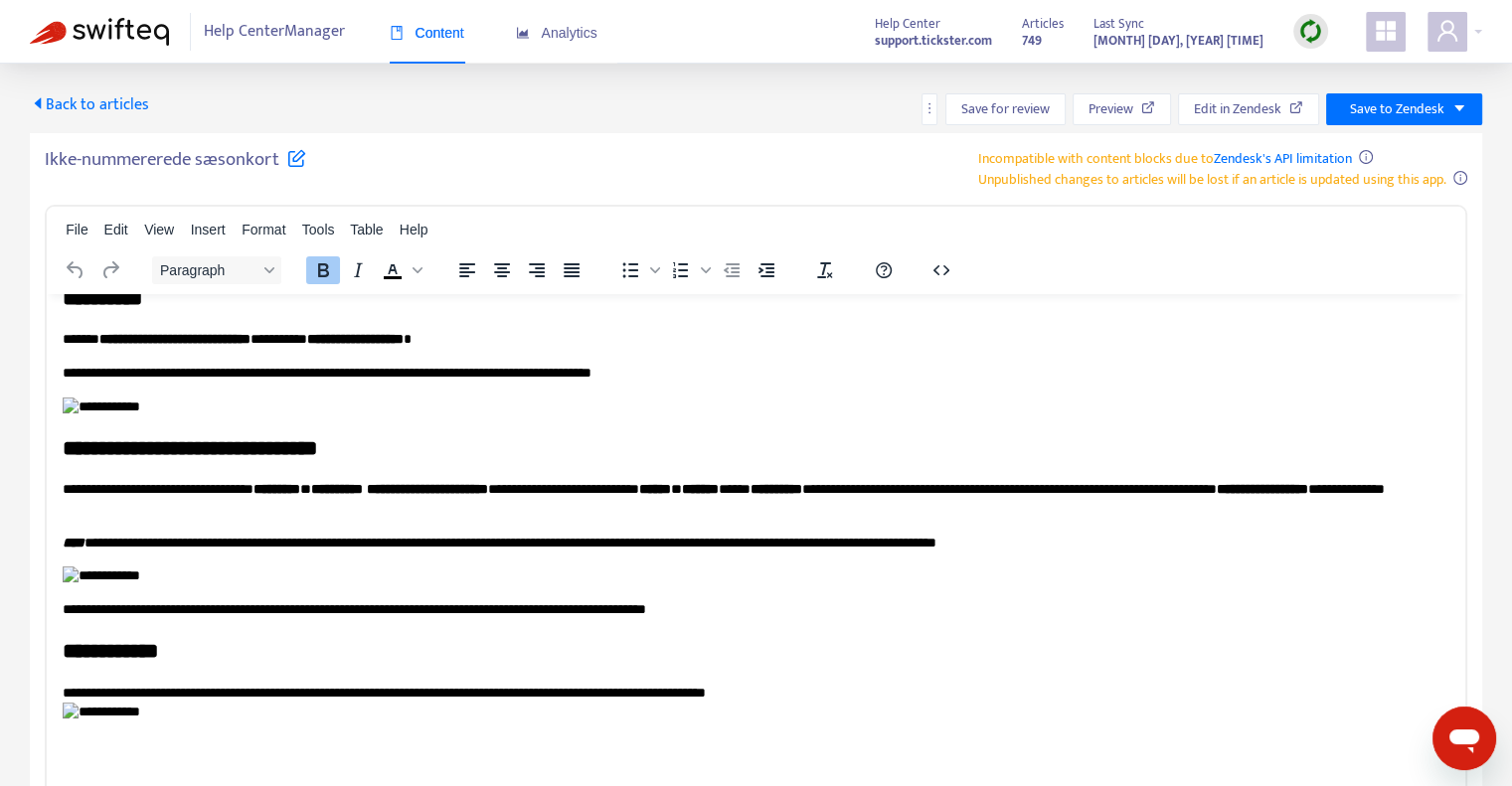 type 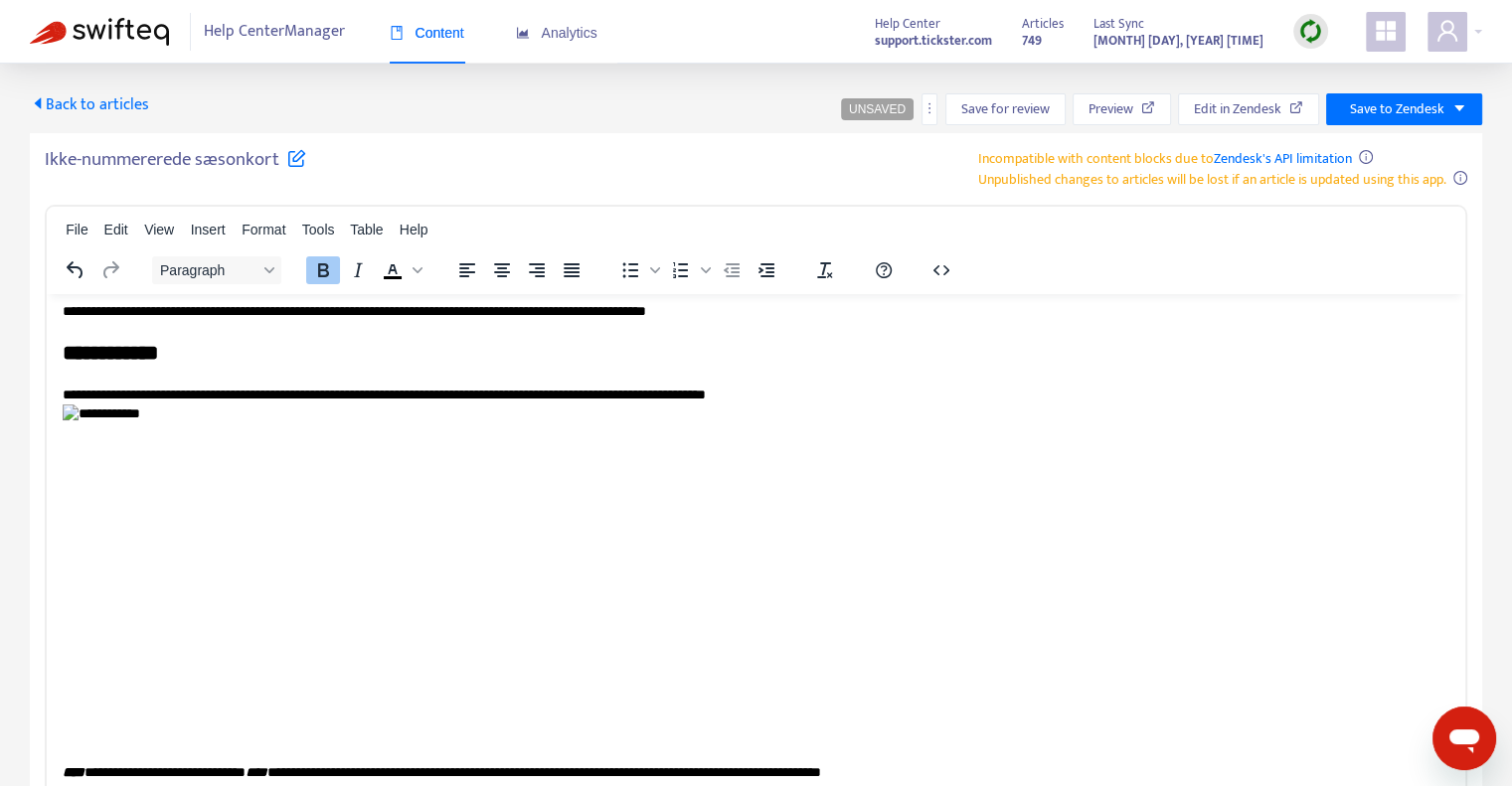 scroll, scrollTop: 894, scrollLeft: 0, axis: vertical 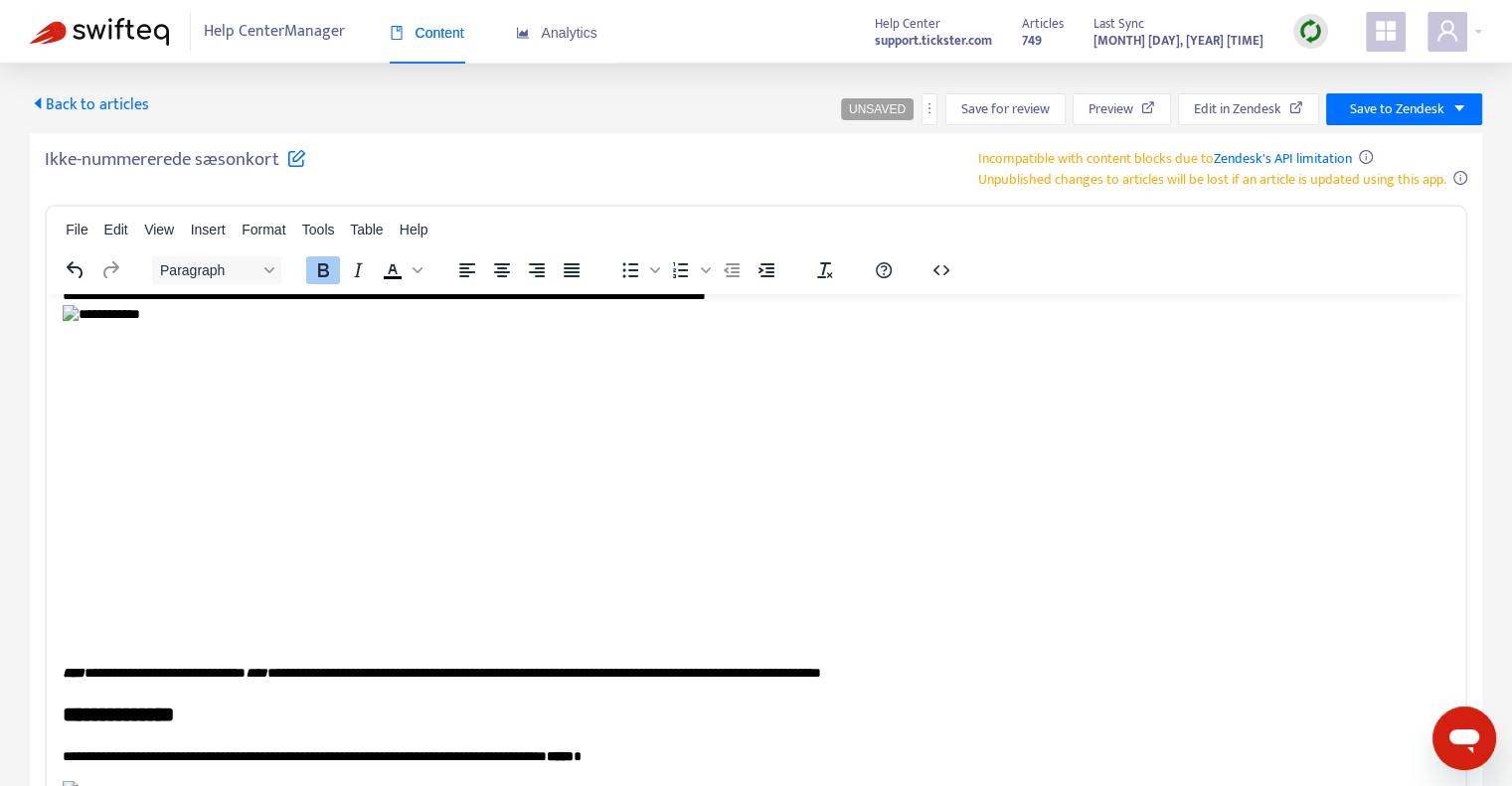 drag, startPoint x: 551, startPoint y: 513, endPoint x: 581, endPoint y: 516, distance: 30.149627 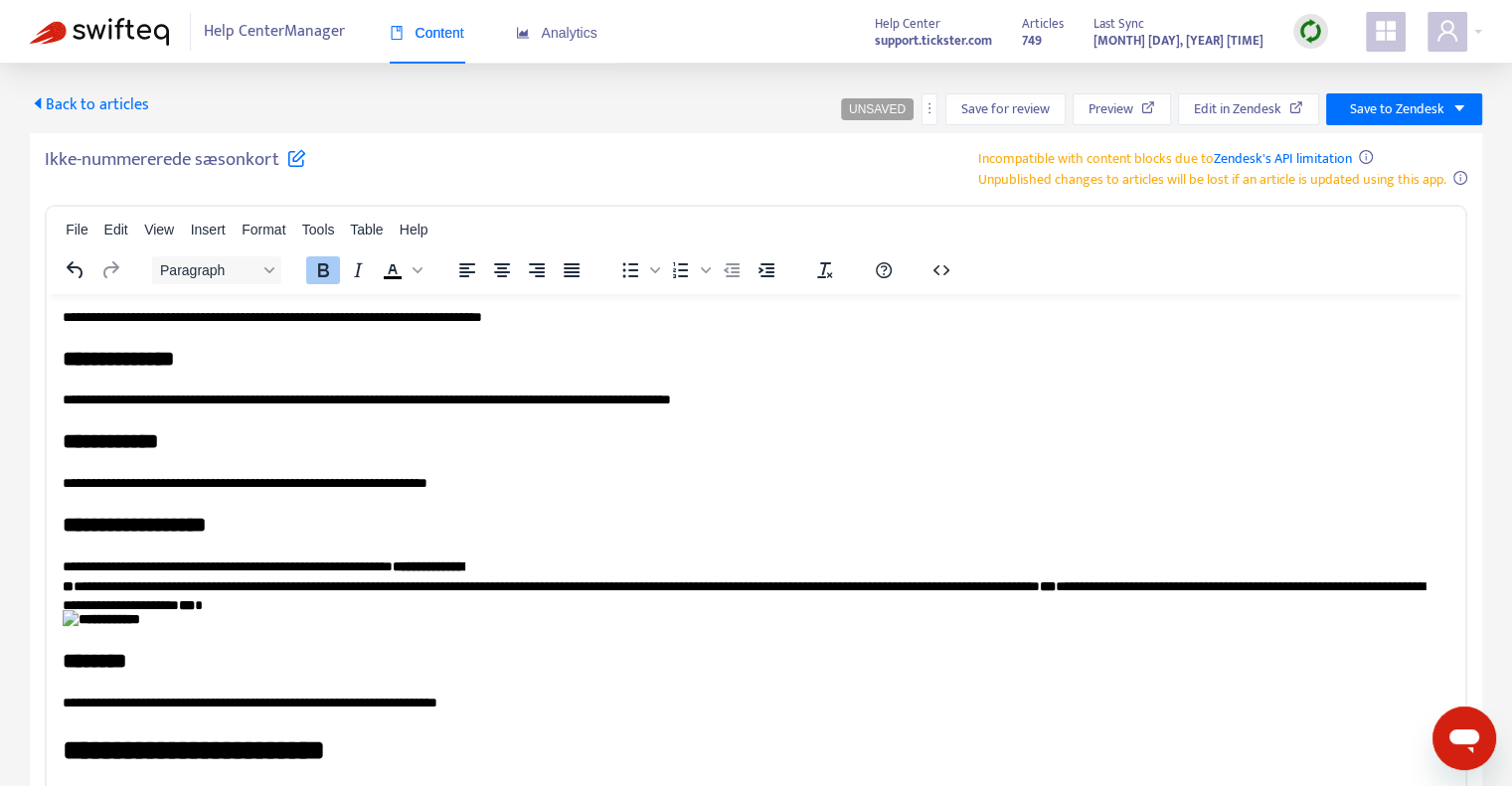 scroll, scrollTop: 3180, scrollLeft: 0, axis: vertical 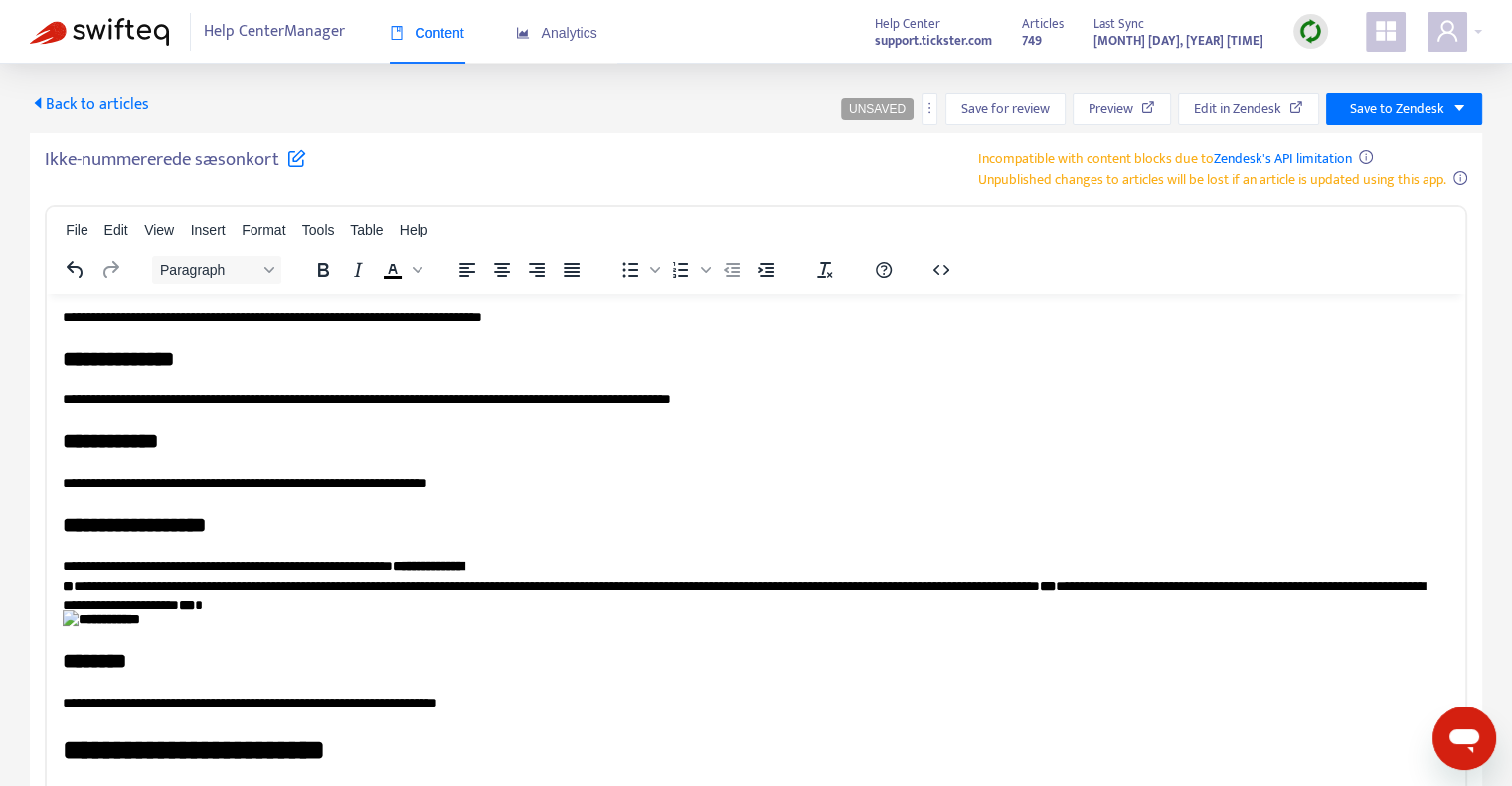 drag, startPoint x: 227, startPoint y: 567, endPoint x: 189, endPoint y: 567, distance: 38 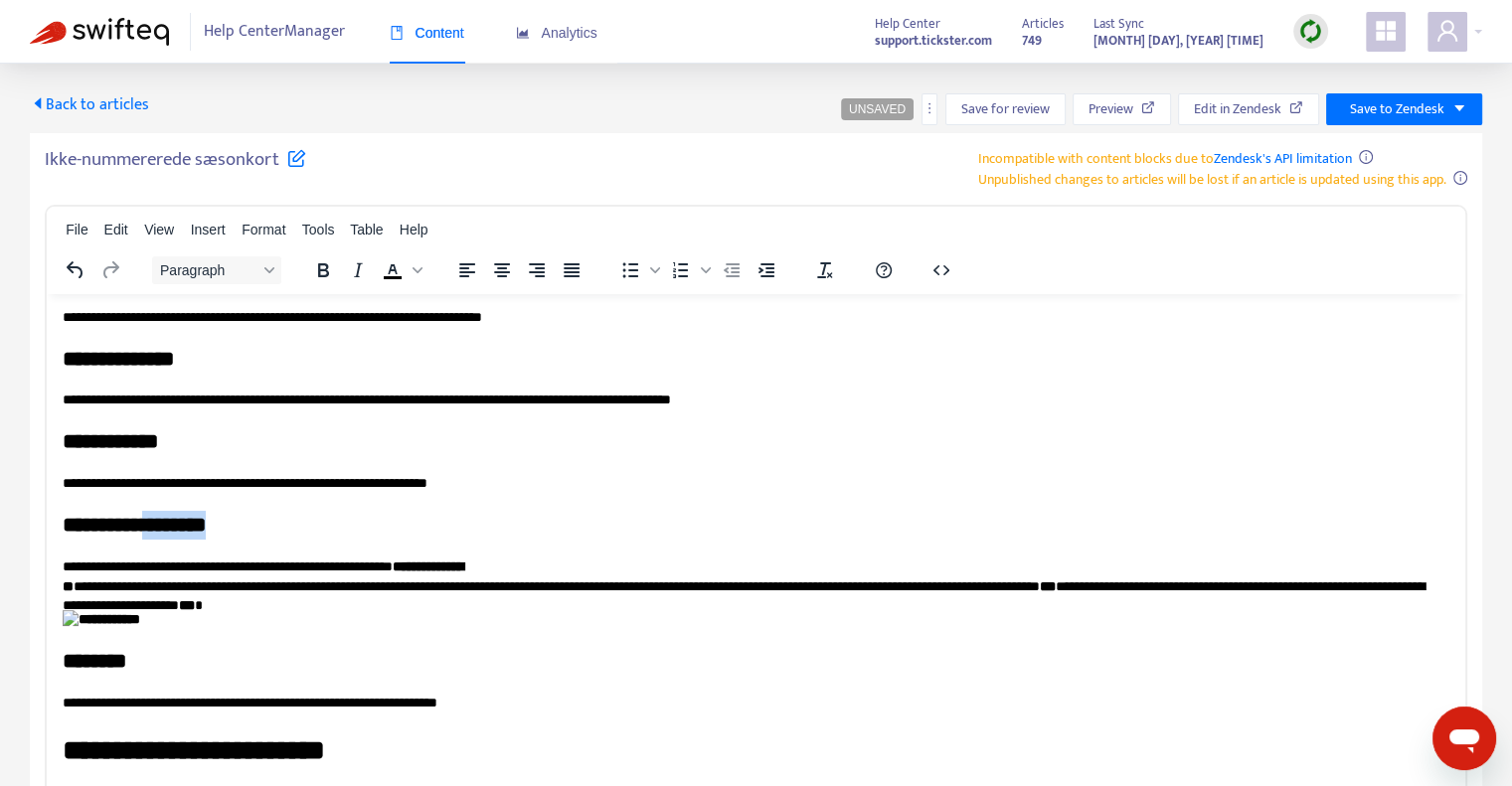 click on "**********" at bounding box center (749, 524) 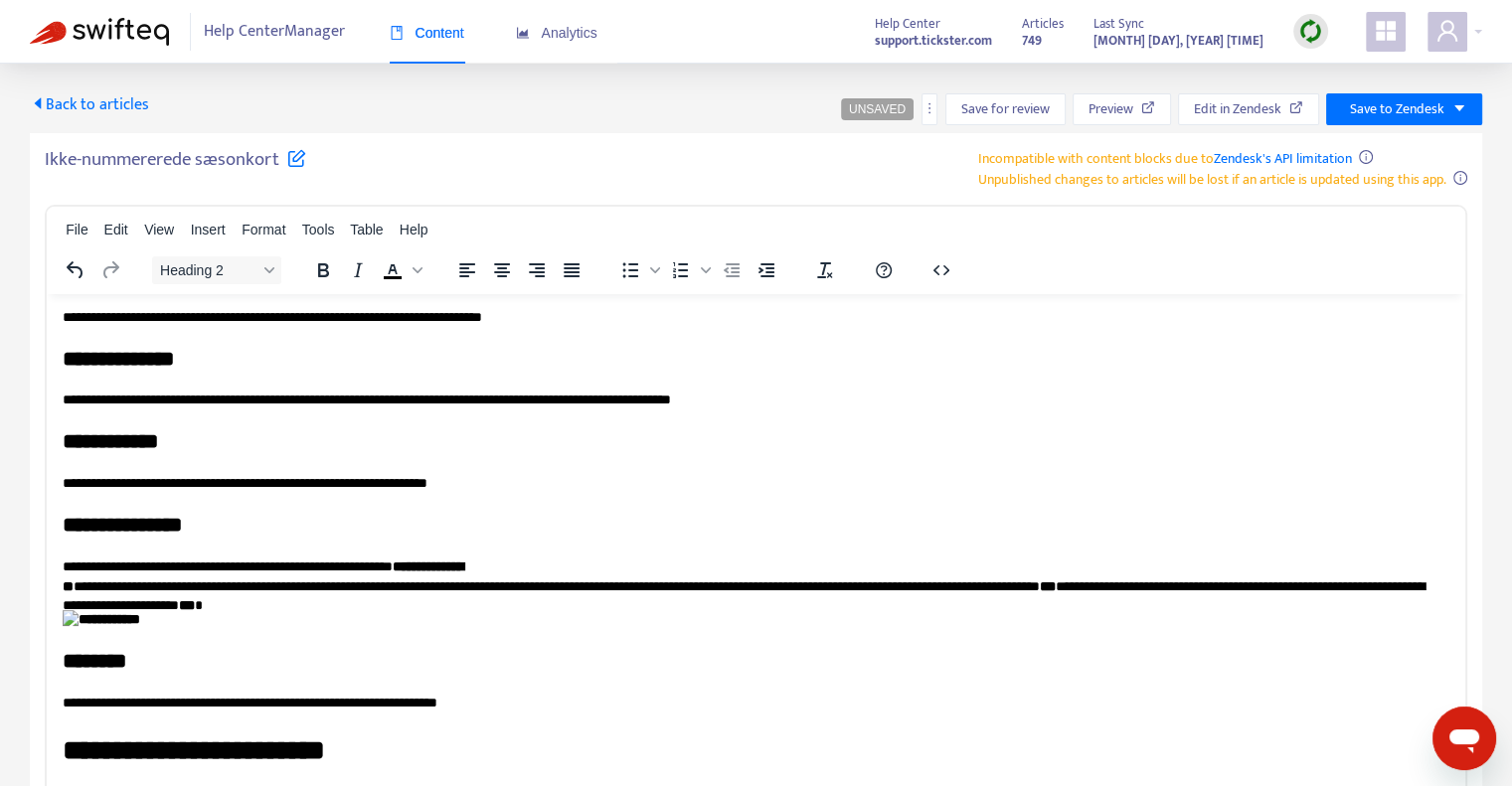 scroll, scrollTop: 3677, scrollLeft: 0, axis: vertical 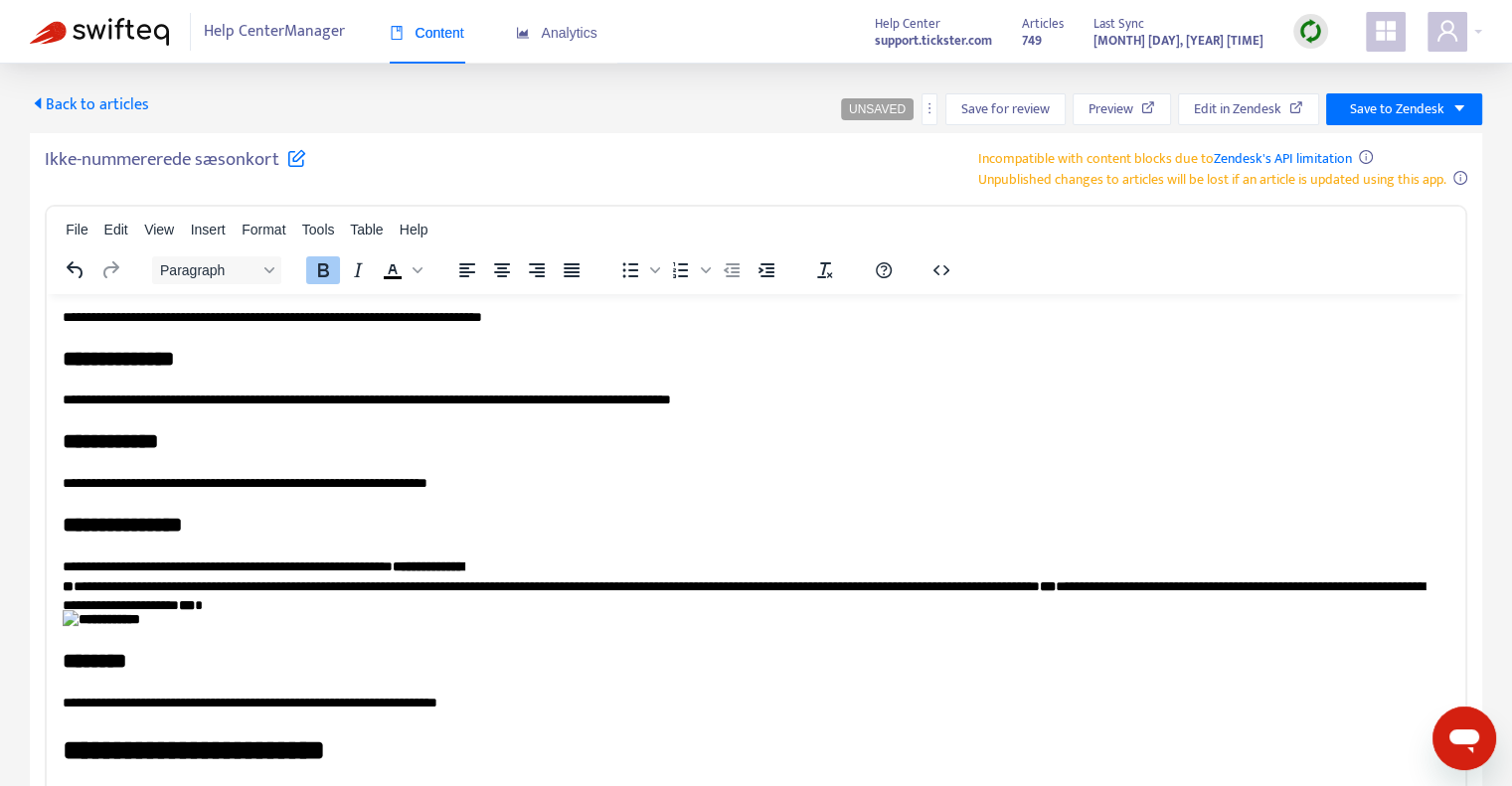click on "**********" at bounding box center (262, 575) 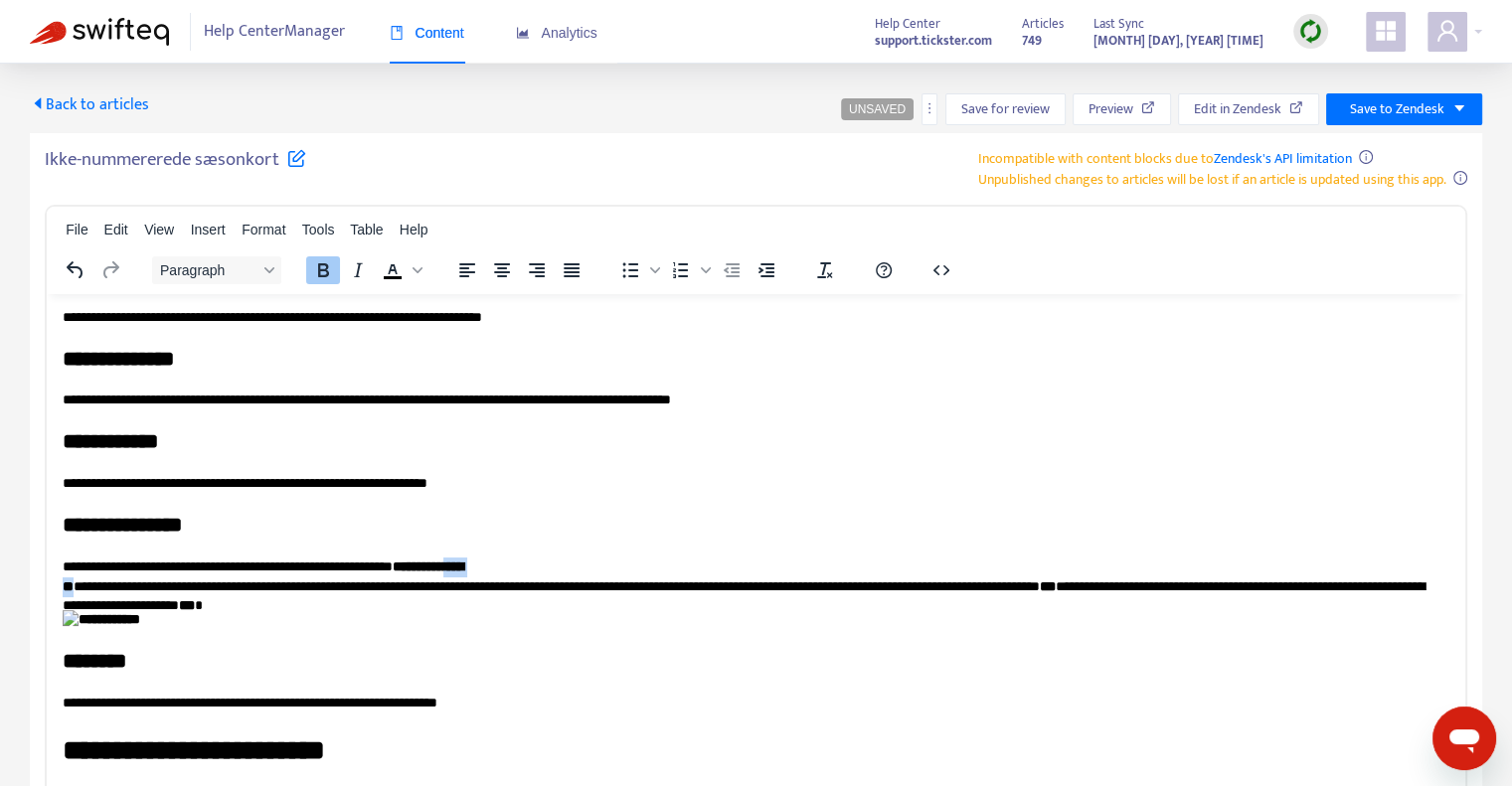click on "**********" at bounding box center (262, 575) 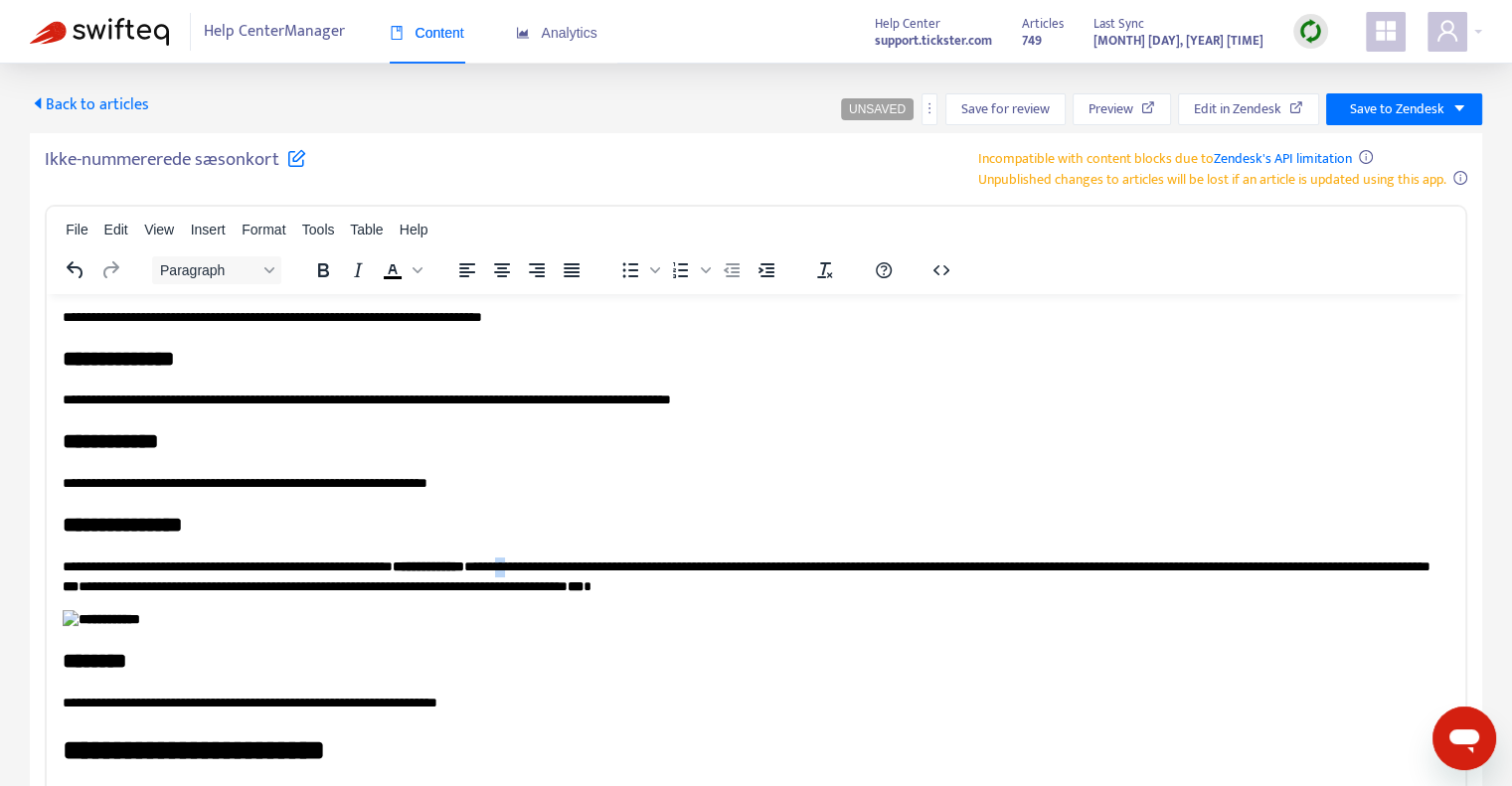 drag, startPoint x: 582, startPoint y: 471, endPoint x: 571, endPoint y: 469, distance: 11.18034 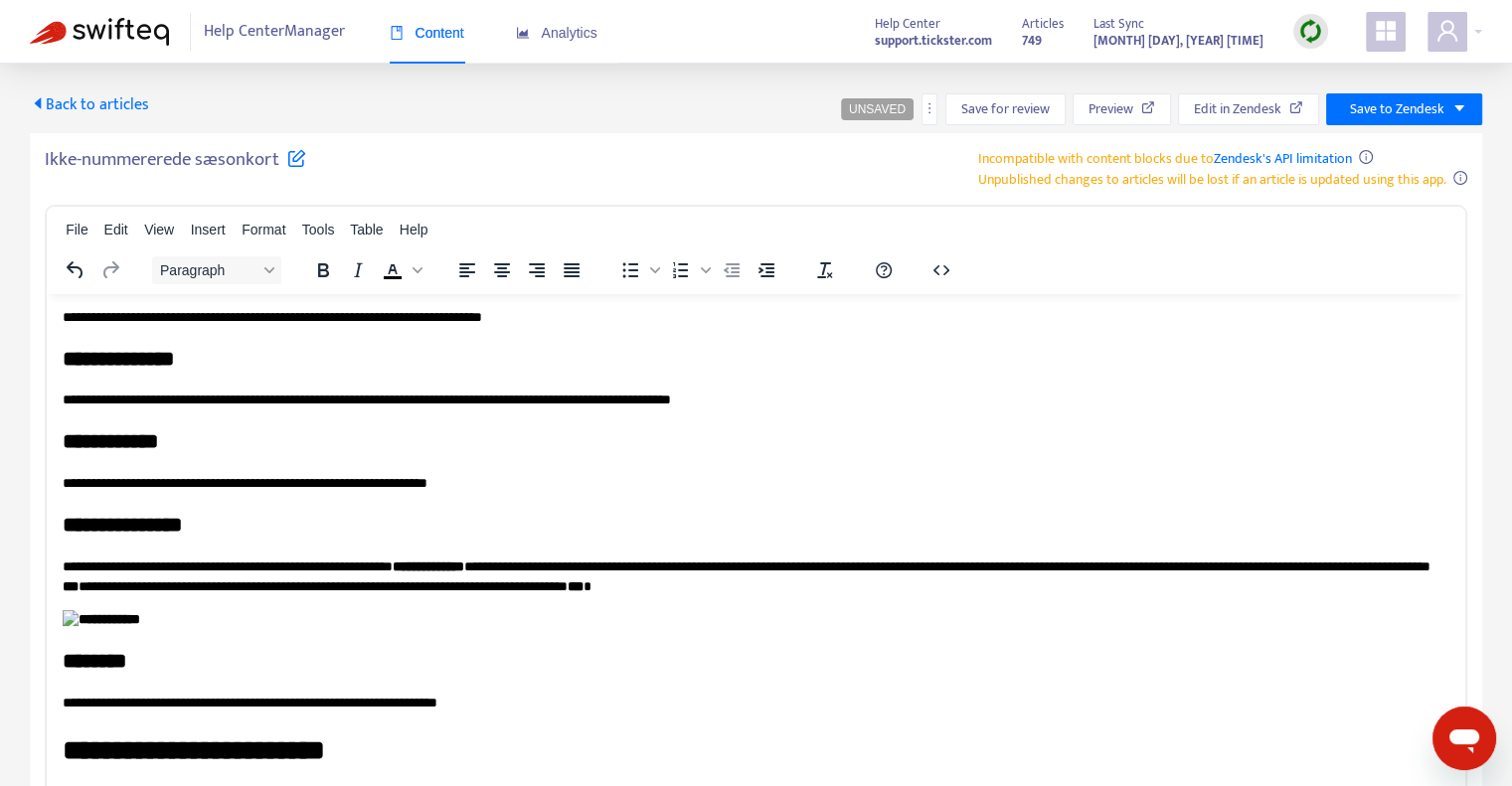 click on "***" at bounding box center (71, 585) 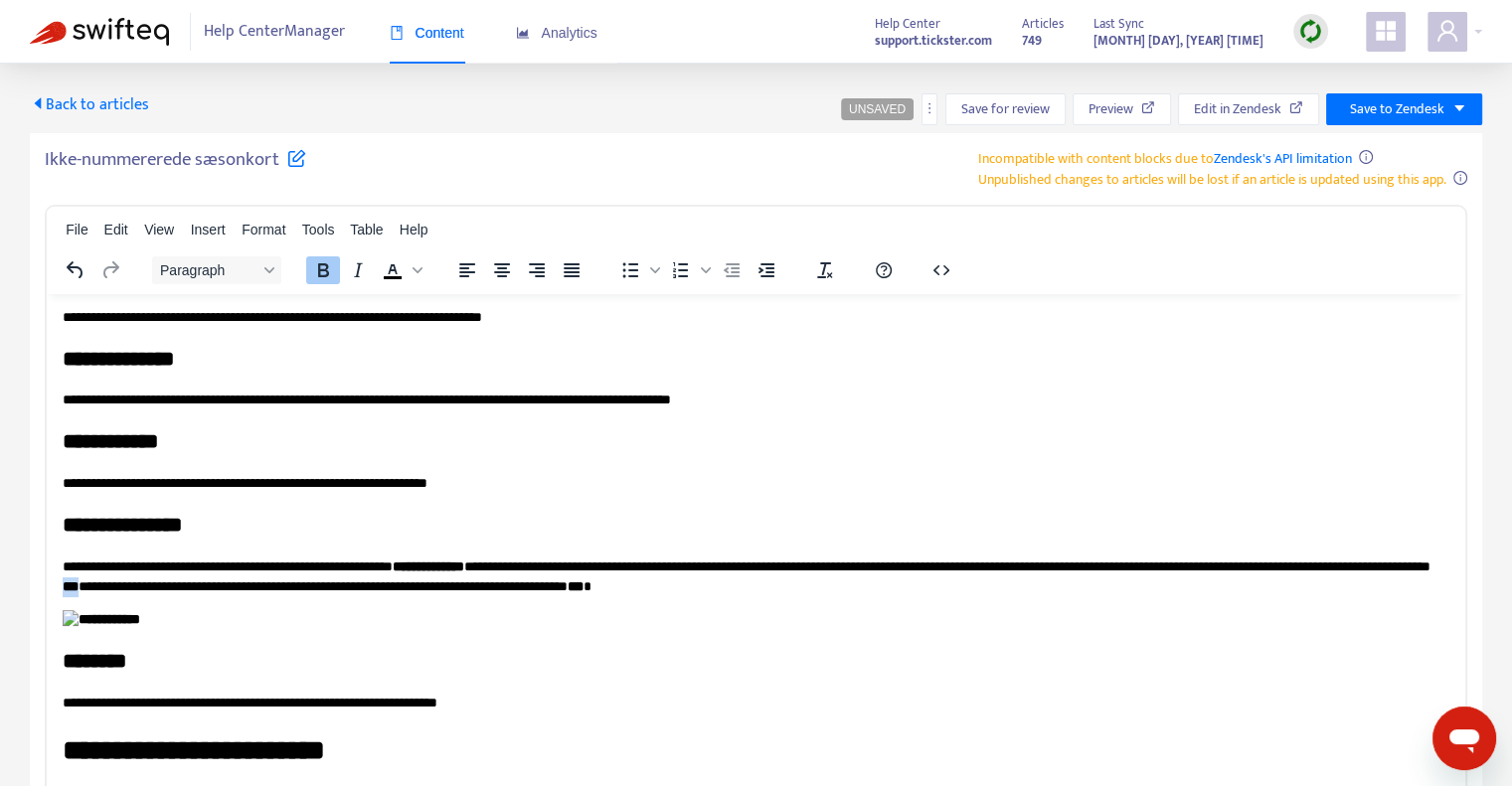 click on "***" at bounding box center [71, 585] 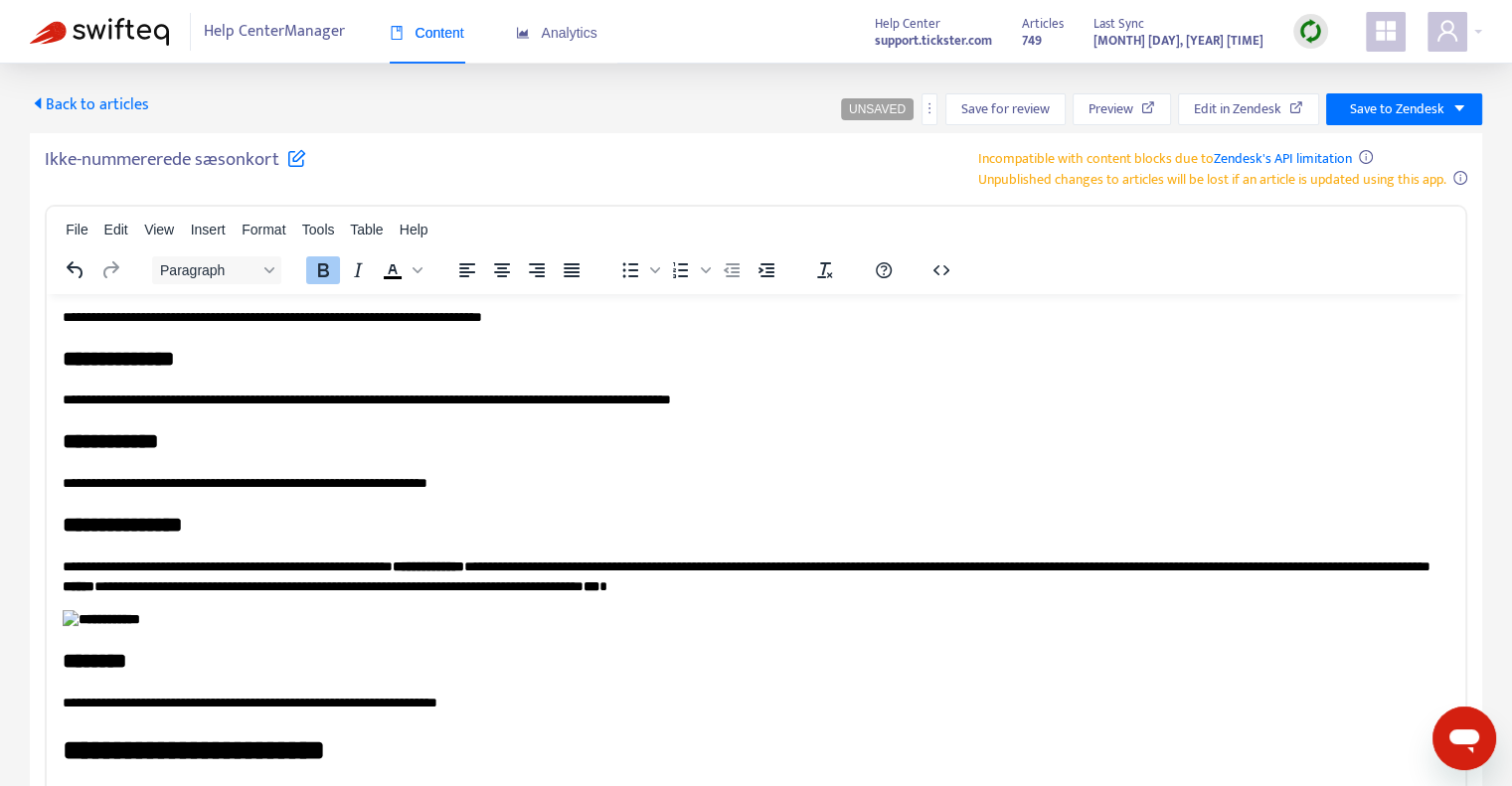 scroll, scrollTop: 4092, scrollLeft: 0, axis: vertical 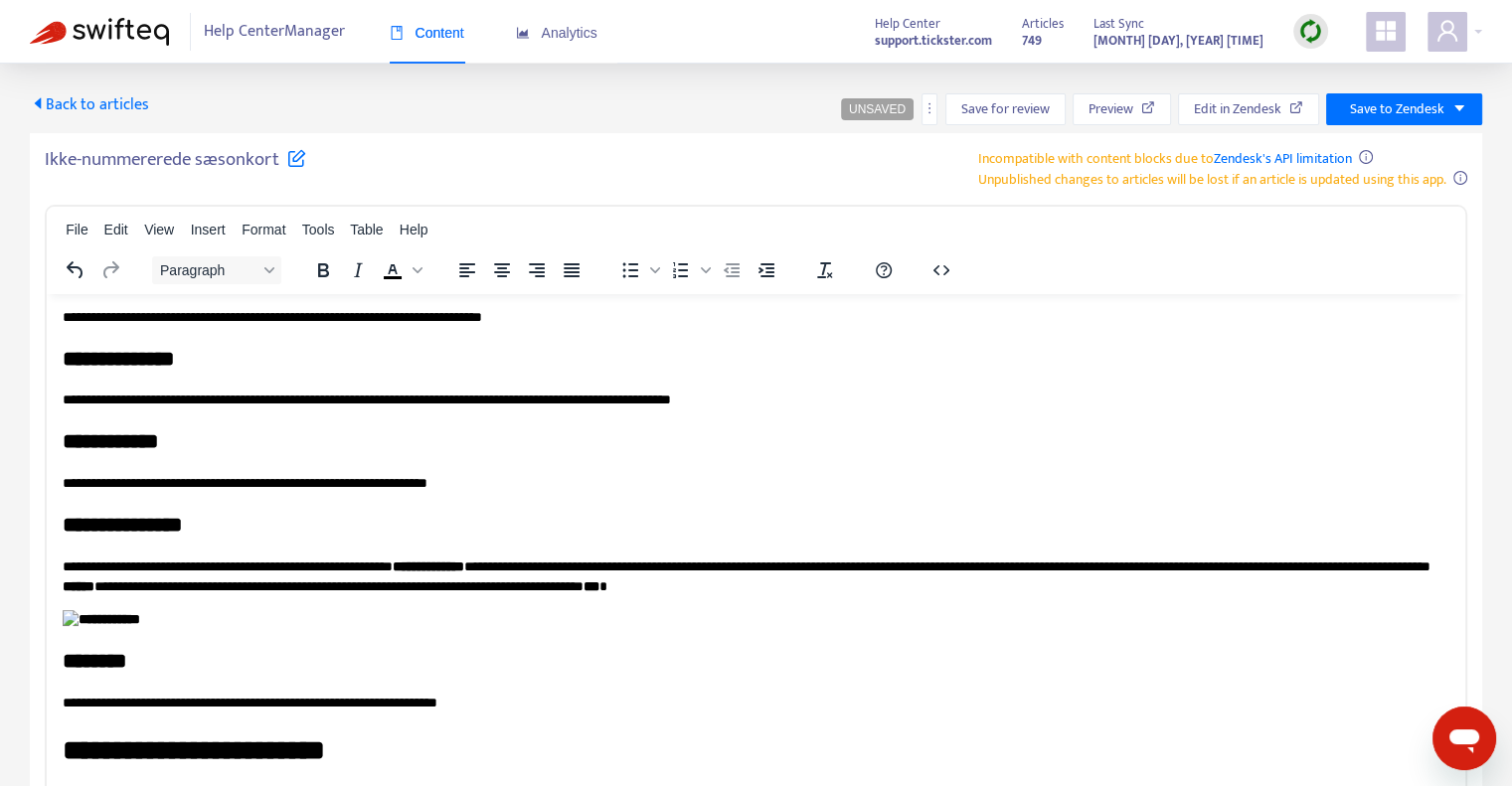 click on "**********" at bounding box center (749, 807) 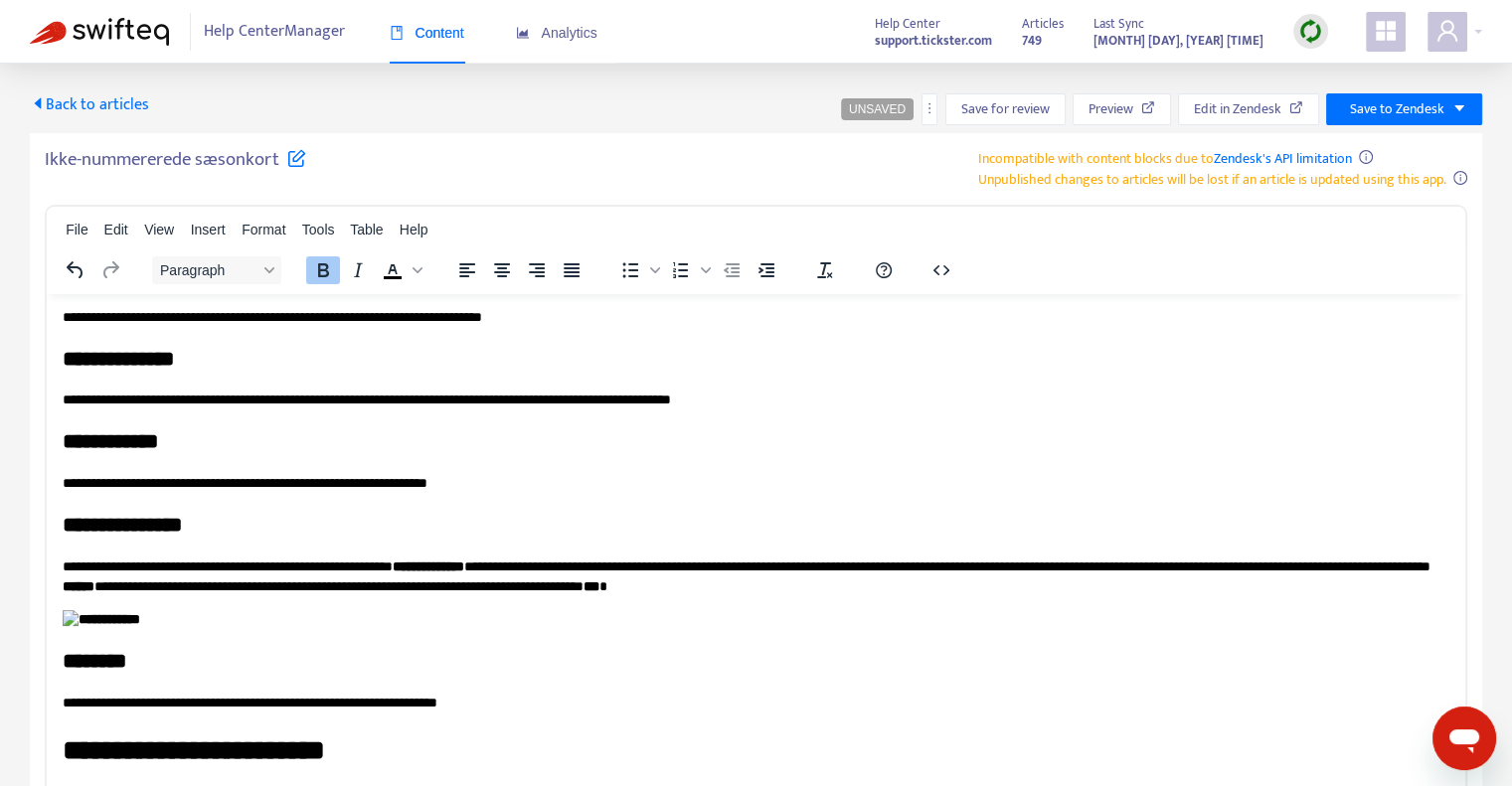 click on "**********" at bounding box center (1016, 797) 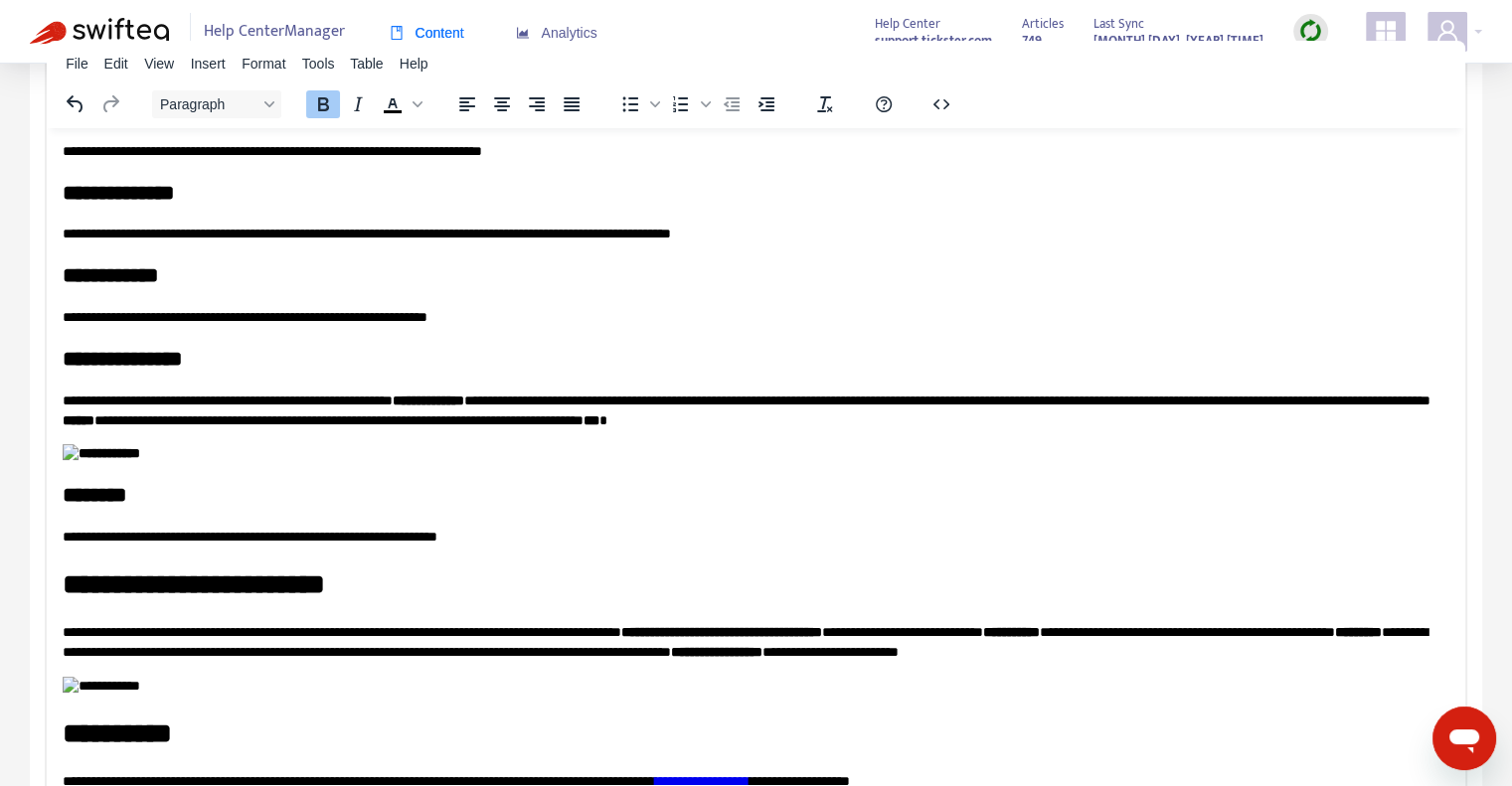 scroll, scrollTop: 199, scrollLeft: 0, axis: vertical 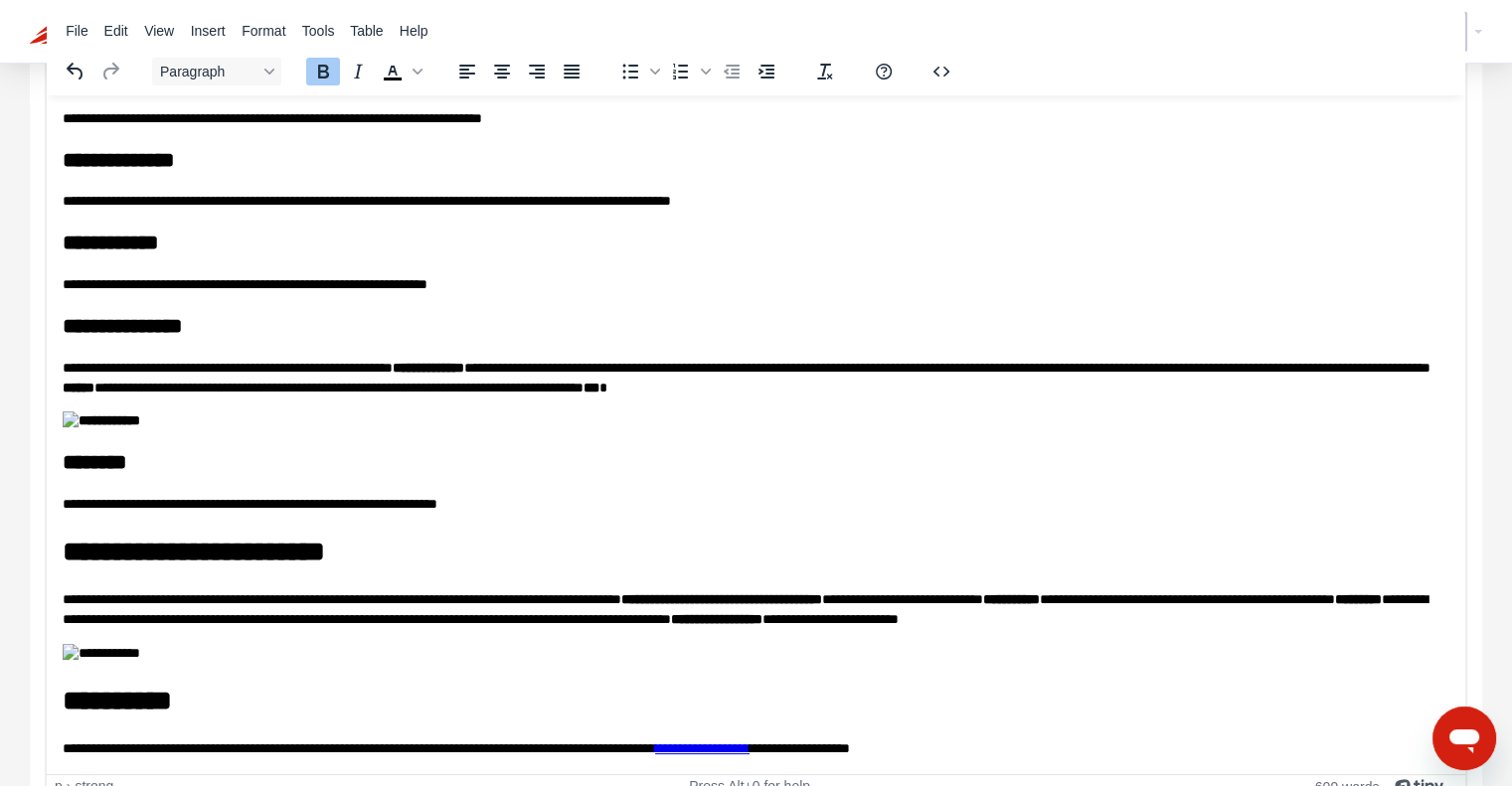 click on "**********" at bounding box center [749, 608] 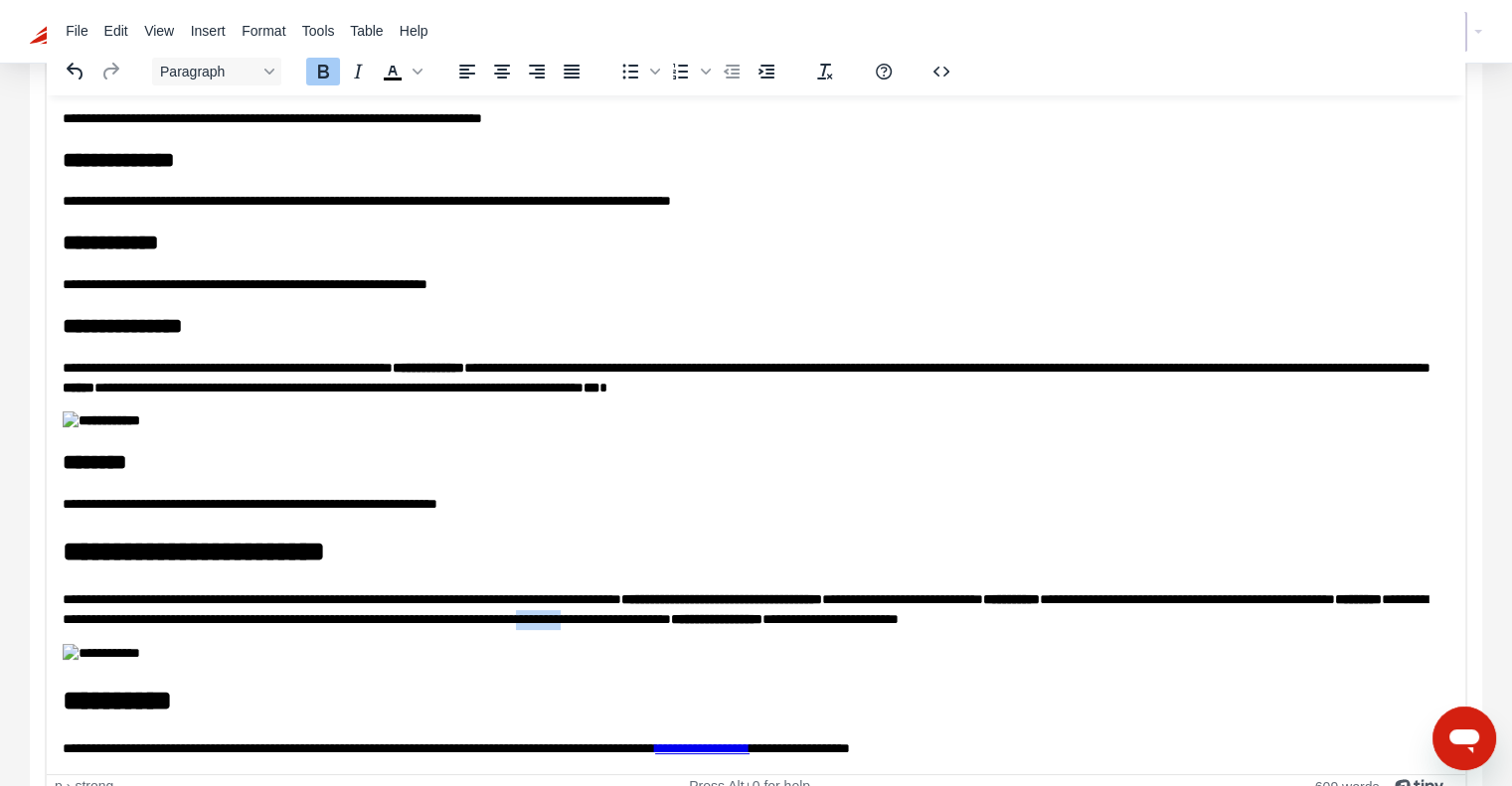 click on "**********" at bounding box center [749, 608] 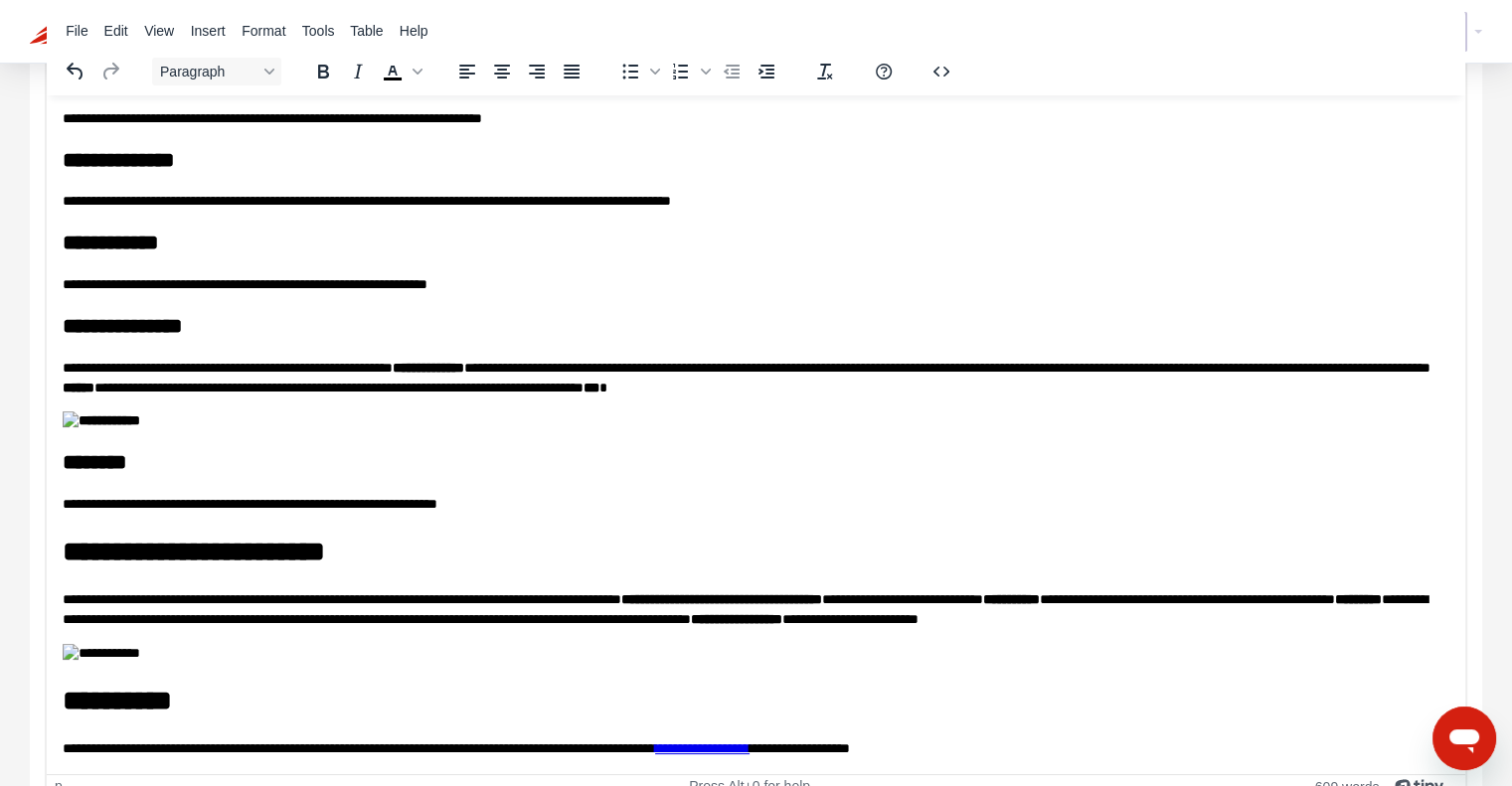 click on "**********" at bounding box center (749, 608) 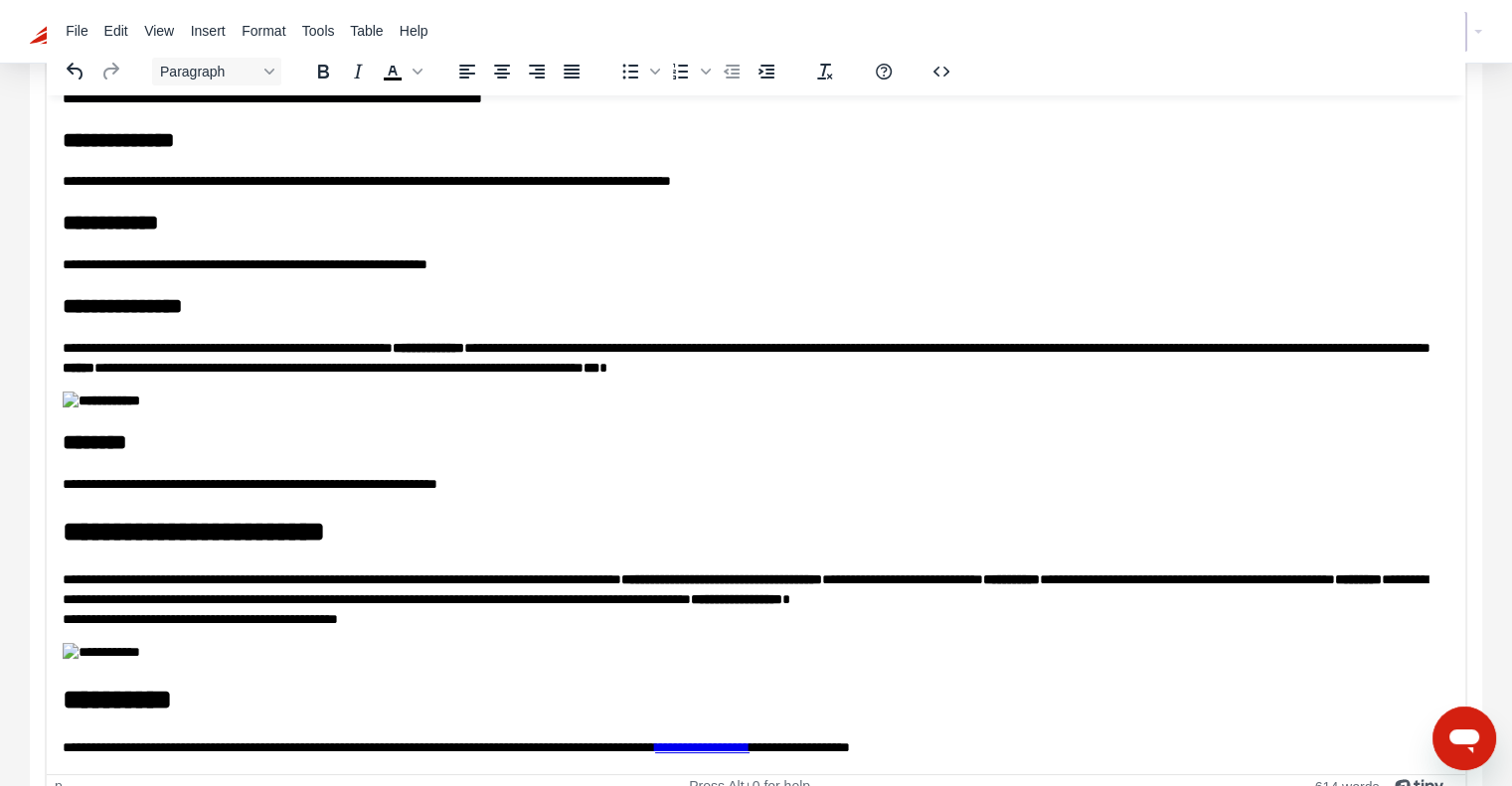 click on "**********" at bounding box center [749, 598] 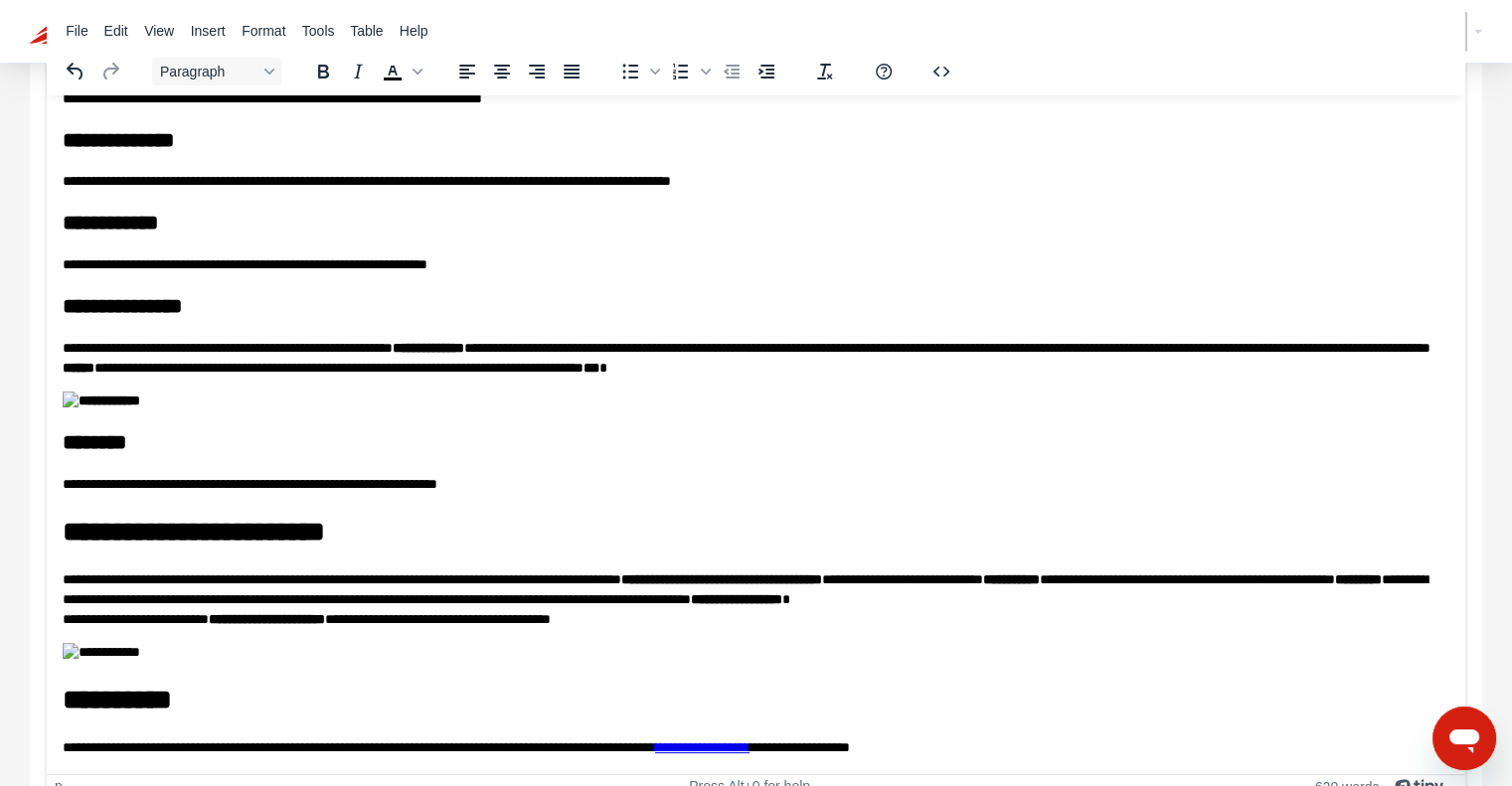click on "**********" at bounding box center [737, 598] 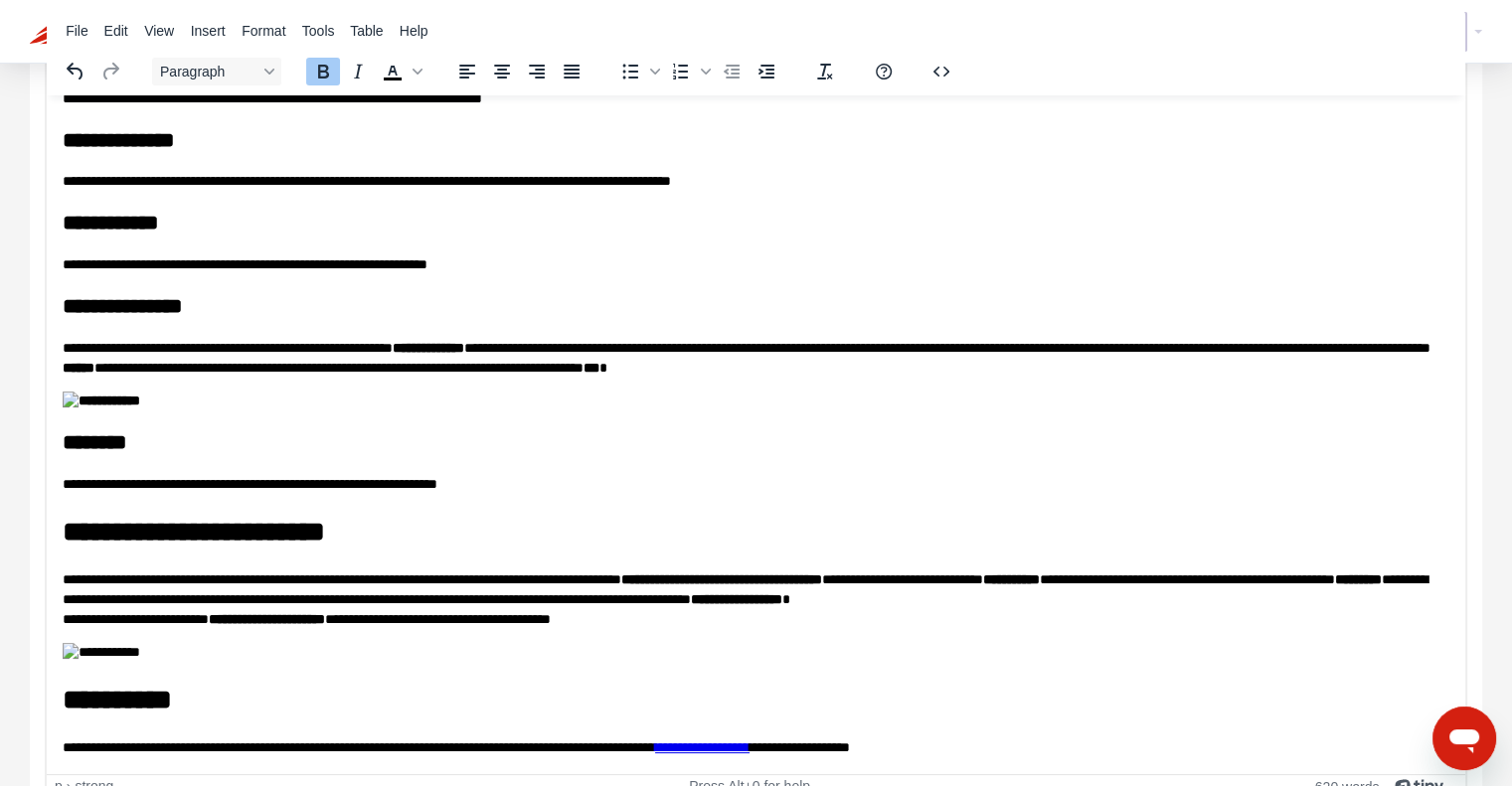 click on "**********" at bounding box center (737, 598) 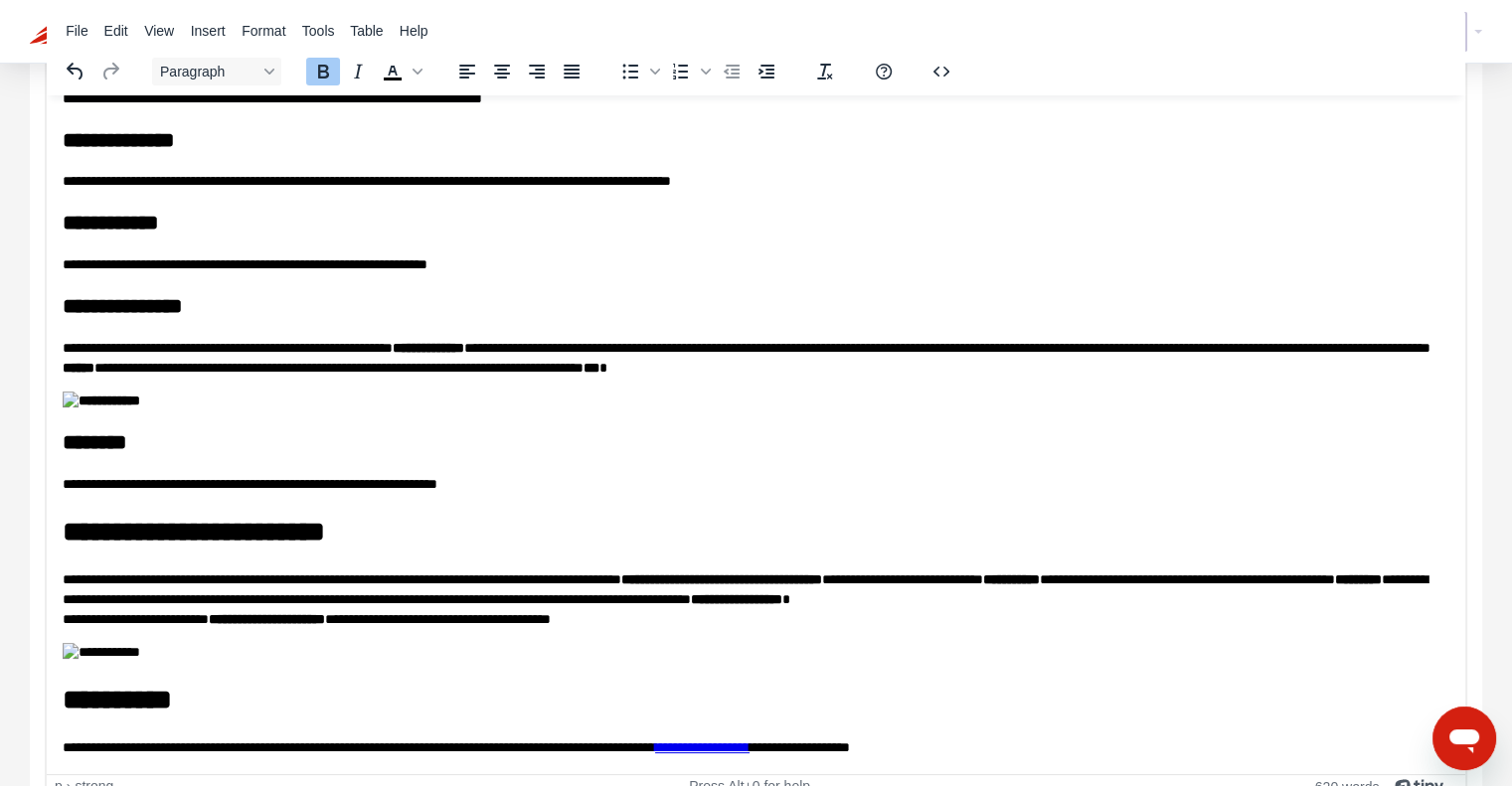 click on "**********" at bounding box center [737, 598] 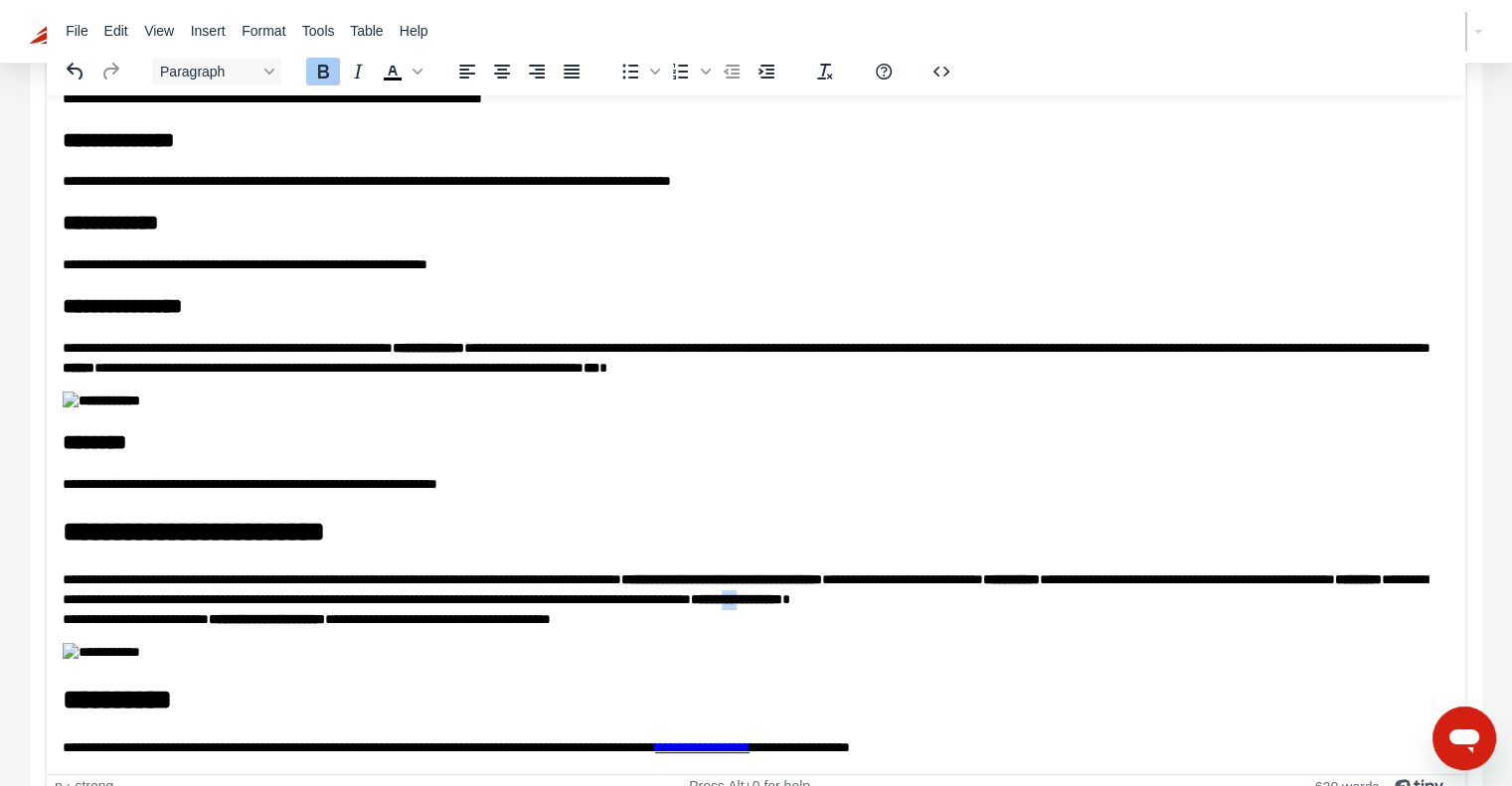 click on "**********" at bounding box center (737, 598) 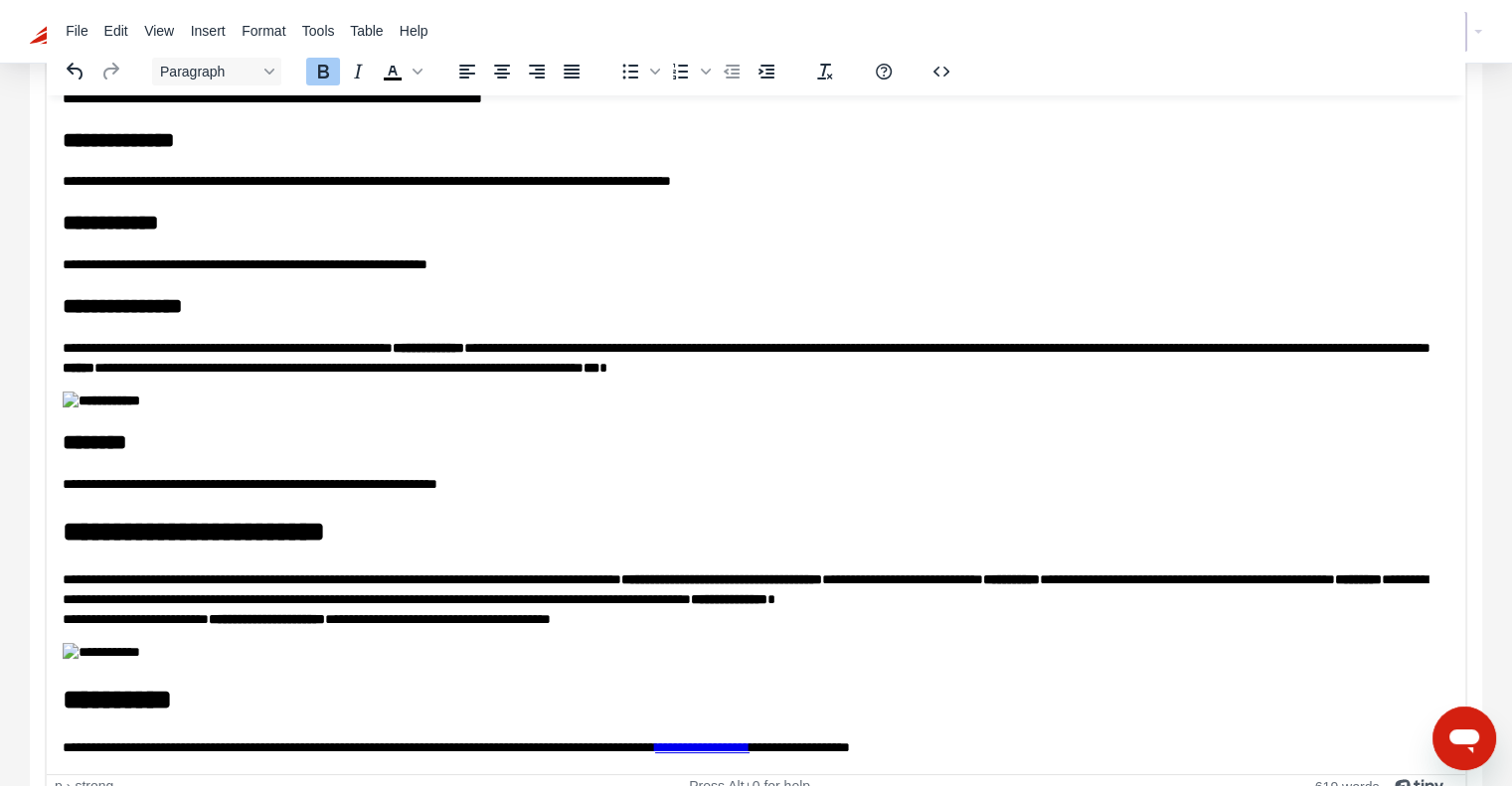click on "**********" at bounding box center (729, 598) 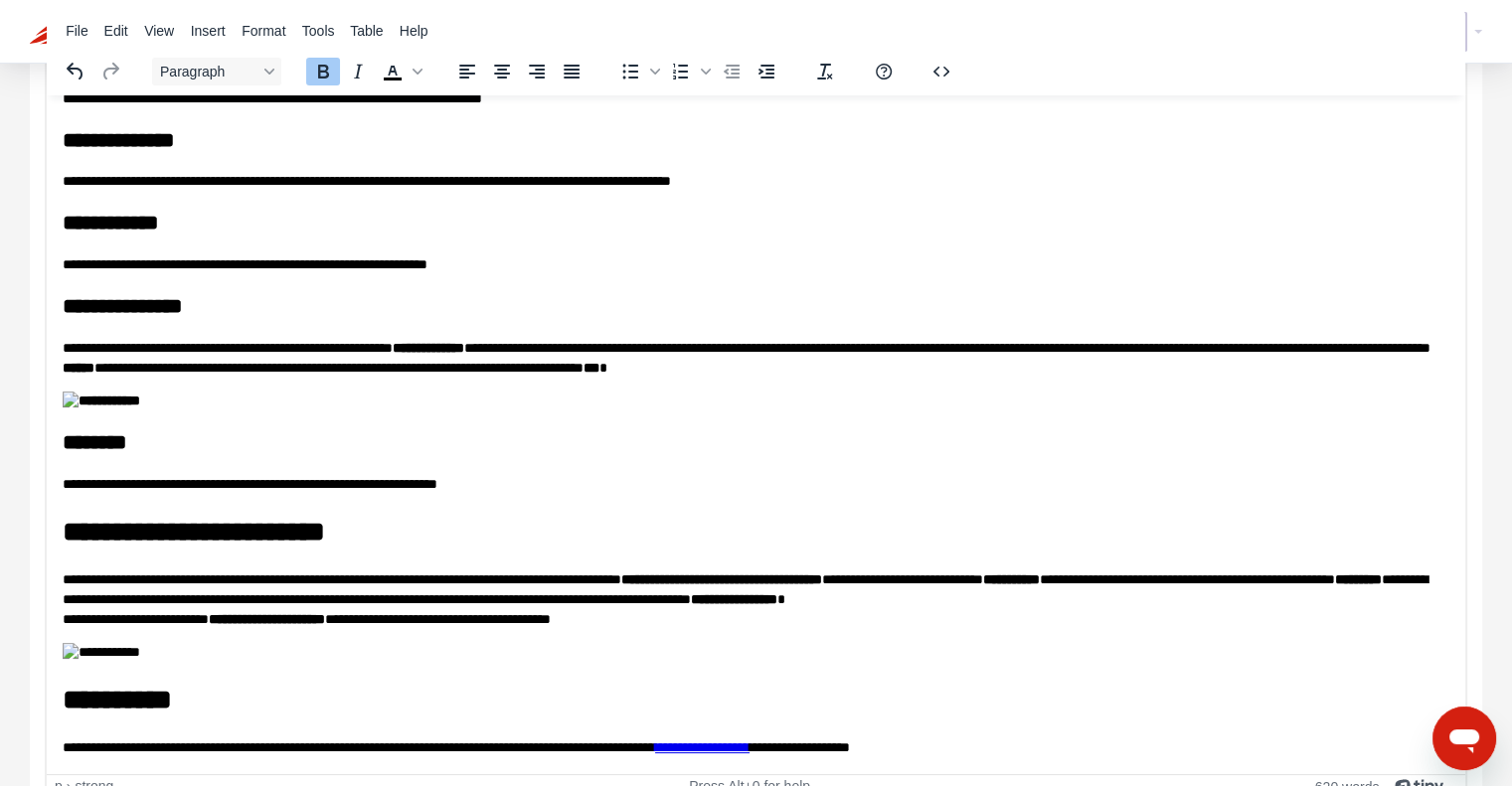 click on "**********" at bounding box center (749, 598) 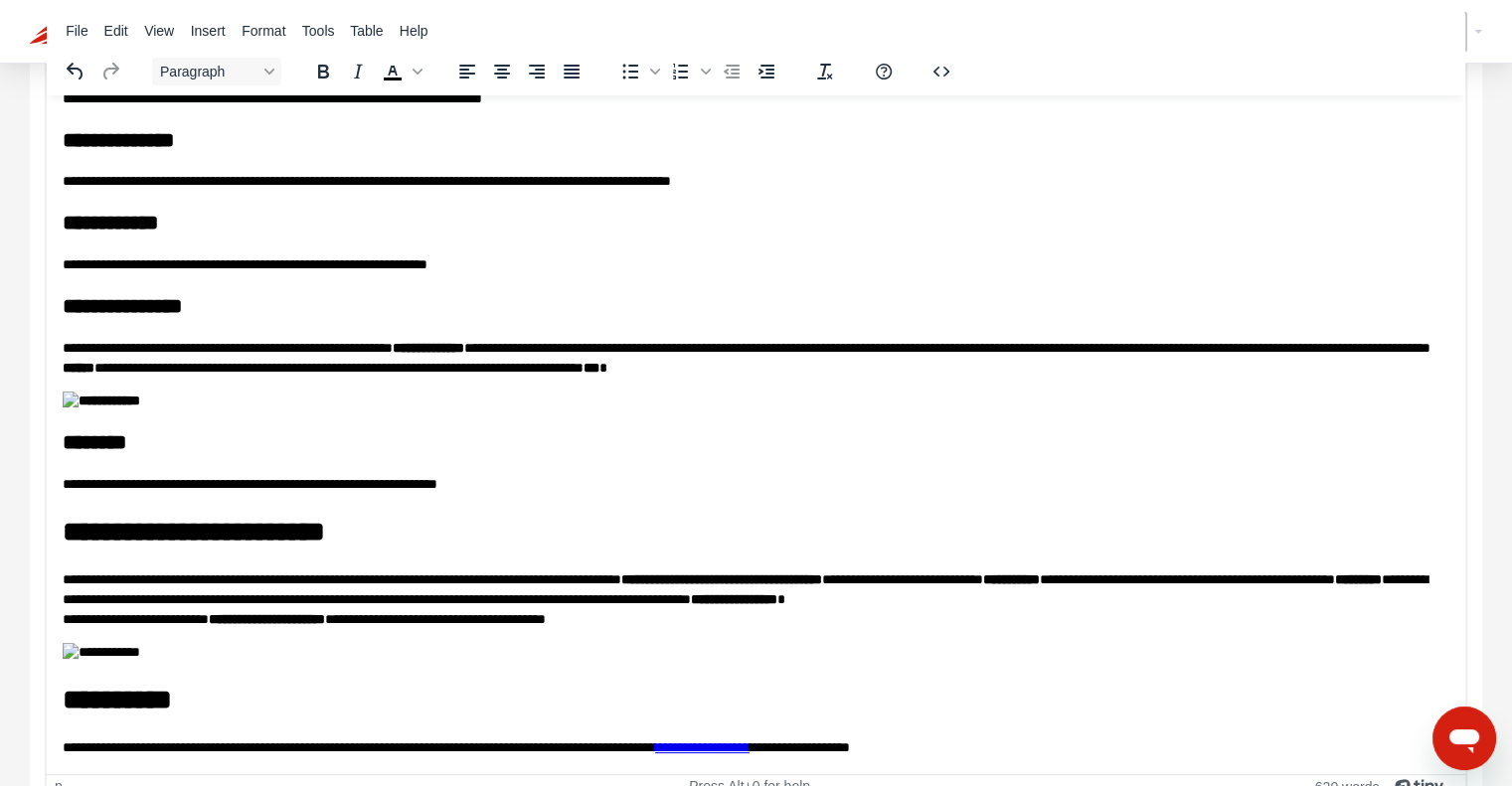 scroll, scrollTop: 4112, scrollLeft: 0, axis: vertical 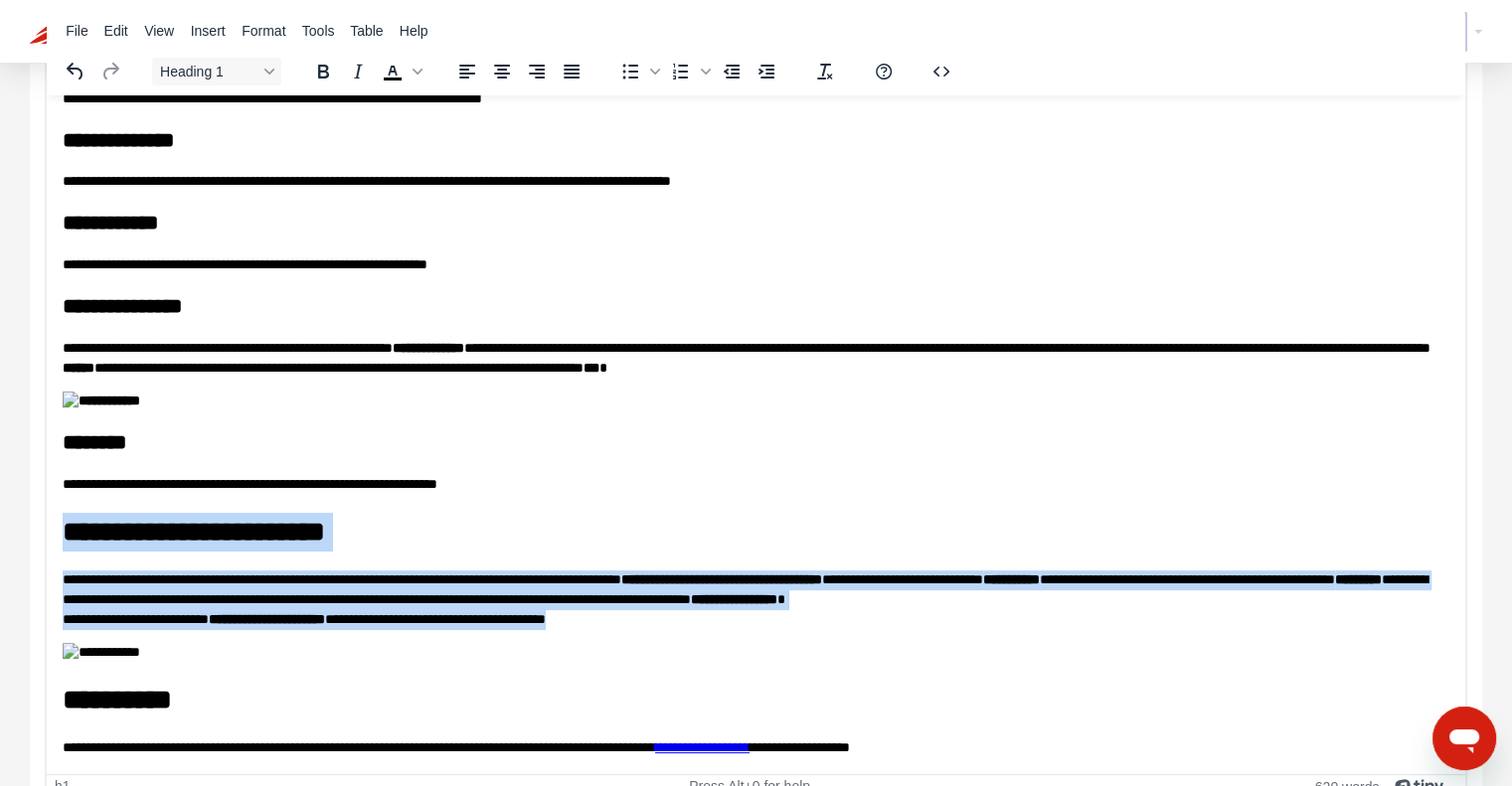 drag, startPoint x: 968, startPoint y: 615, endPoint x: 89, endPoint y: 439, distance: 896.4469 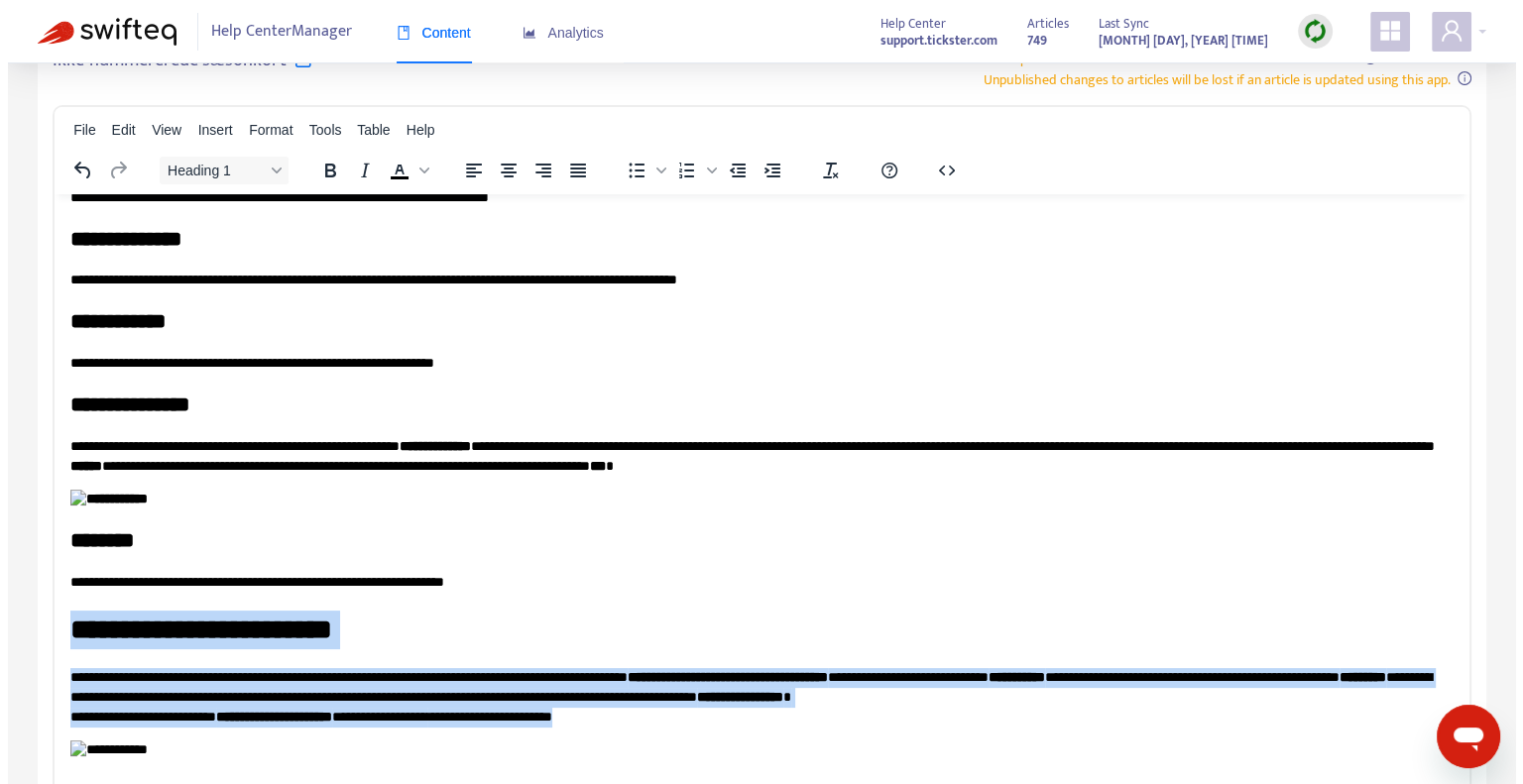 scroll, scrollTop: 0, scrollLeft: 0, axis: both 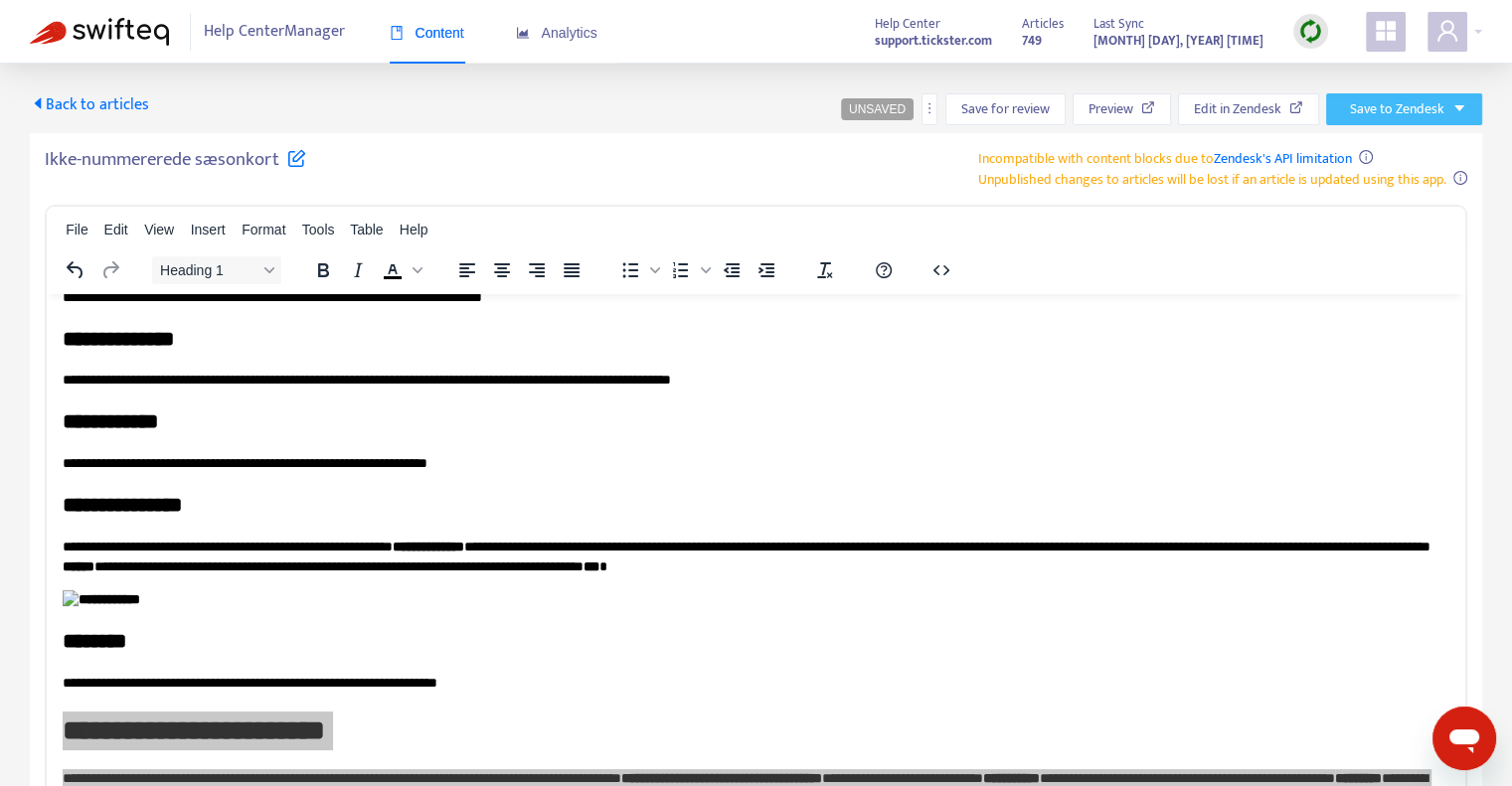 click on "Save to Zendesk" at bounding box center [1397, 109] 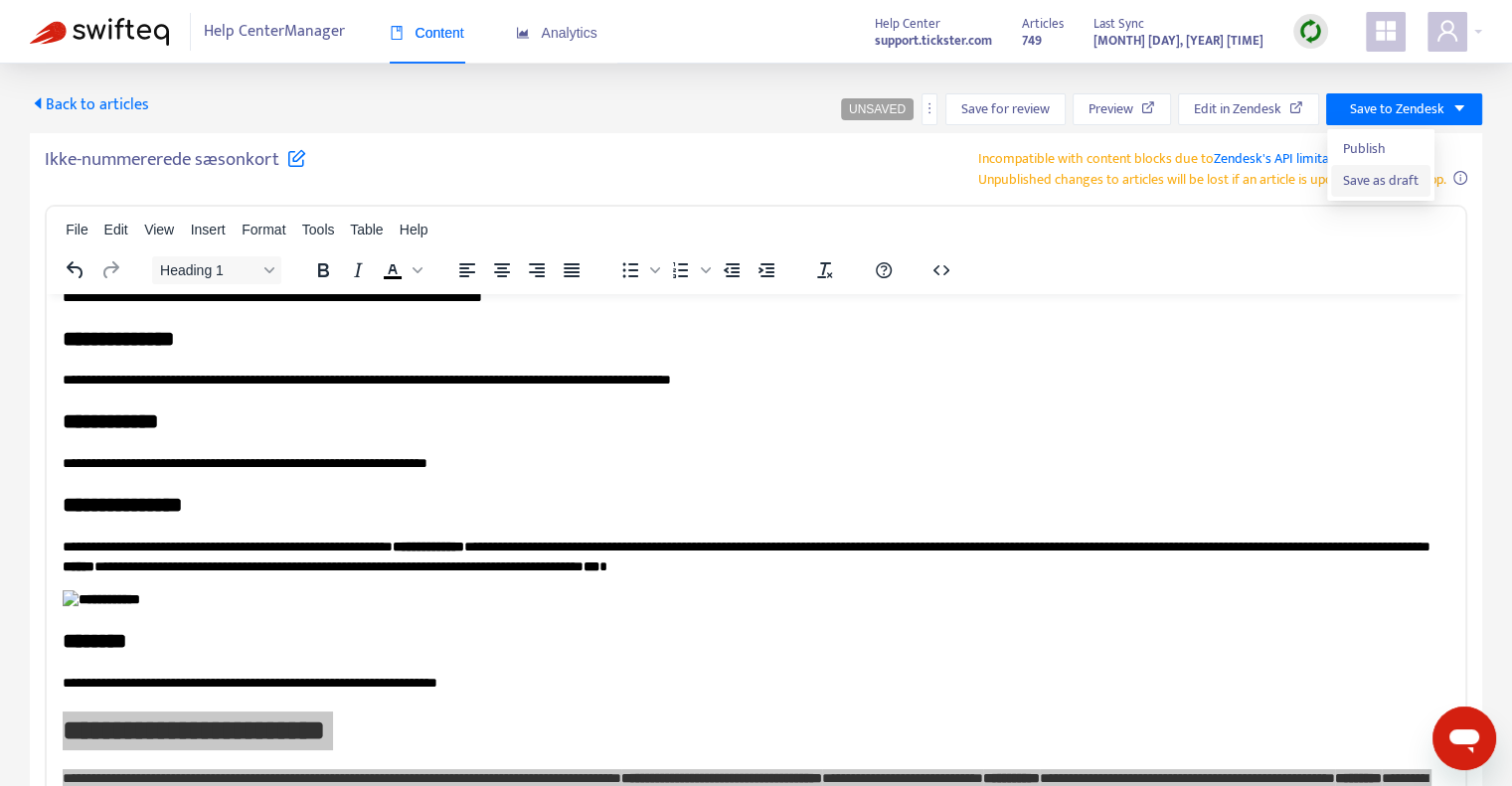 click on "Save as draft" at bounding box center [1381, 181] 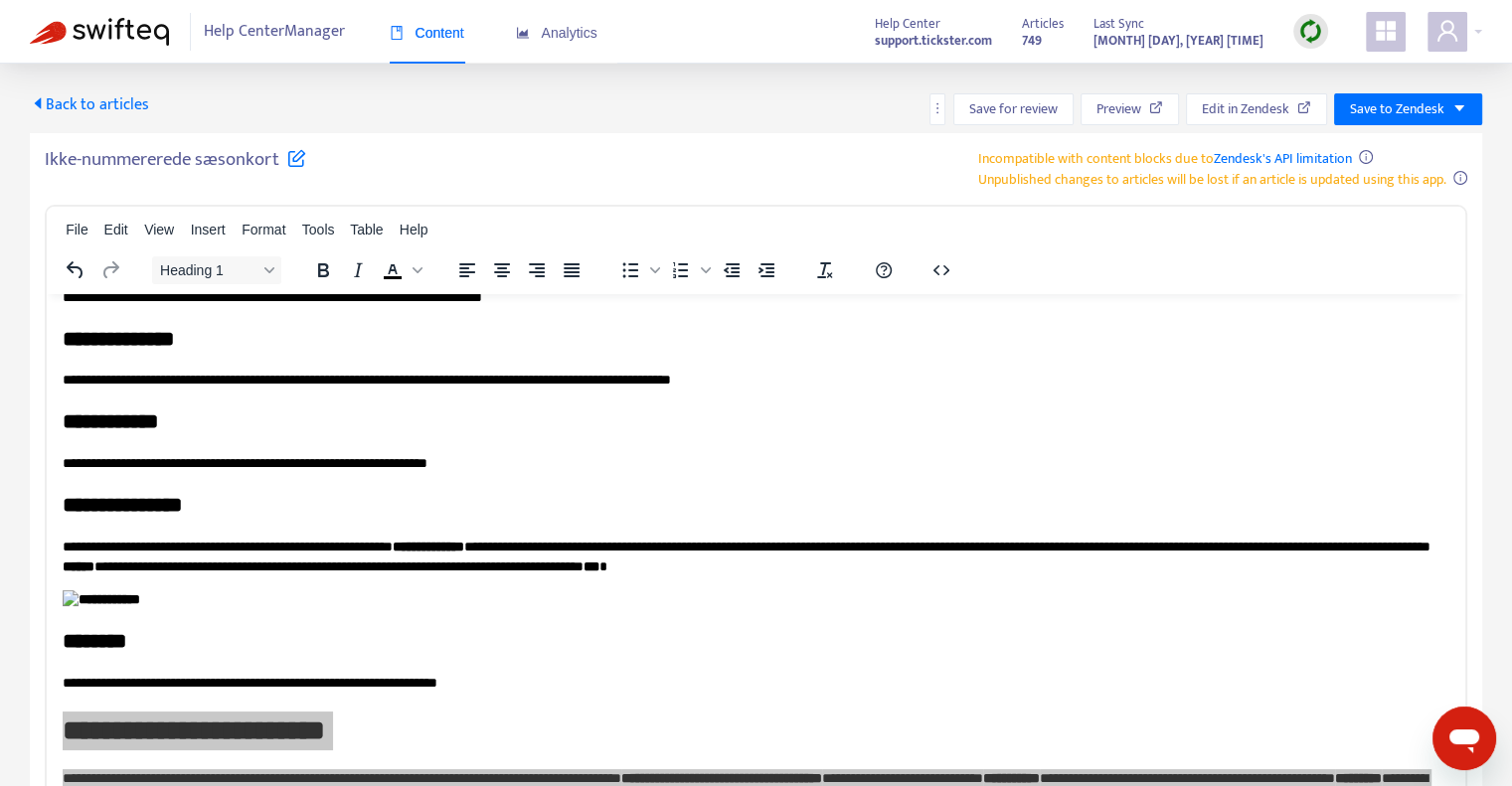 click on "Back to articles" at bounding box center [89, 104] 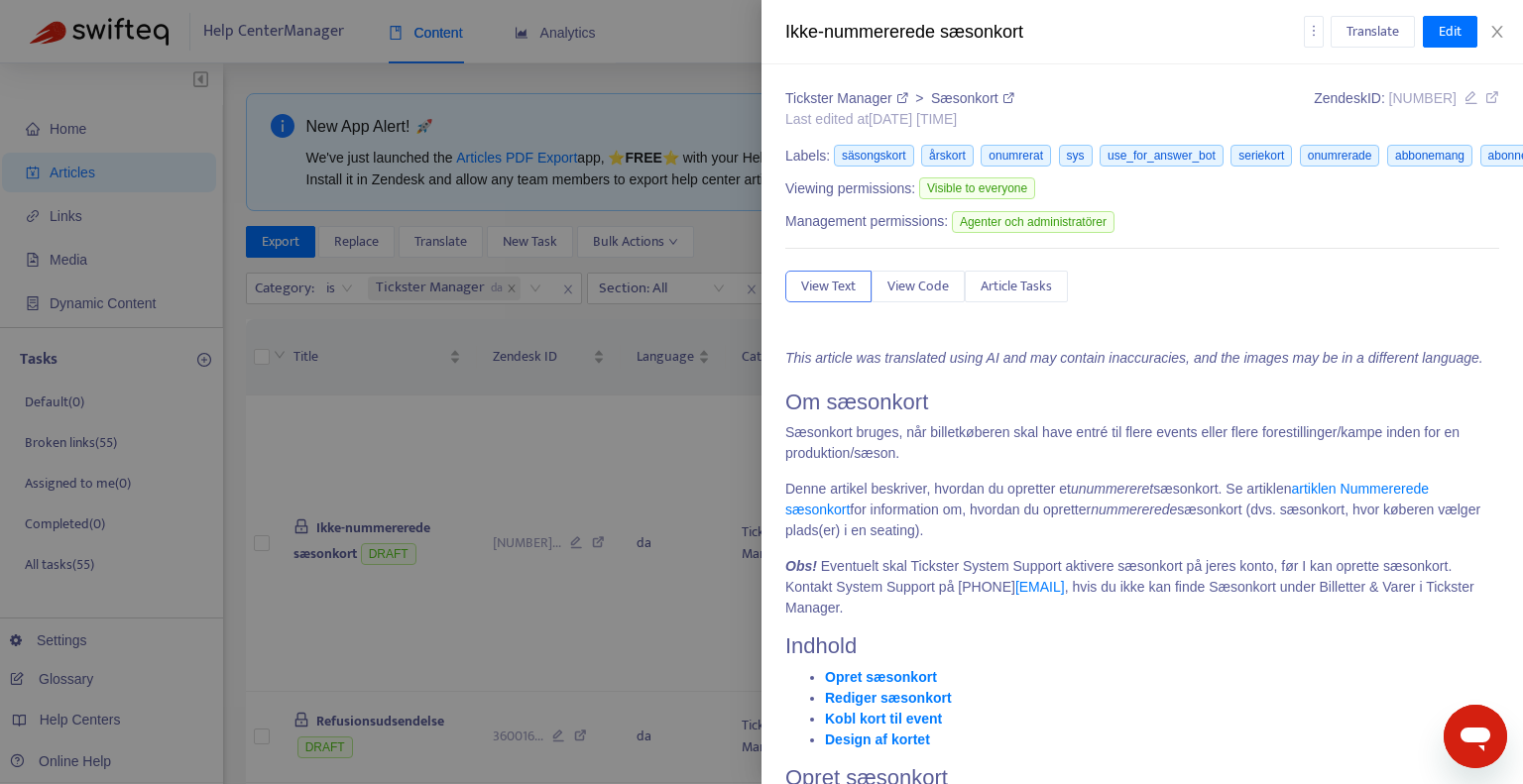 type on "*********" 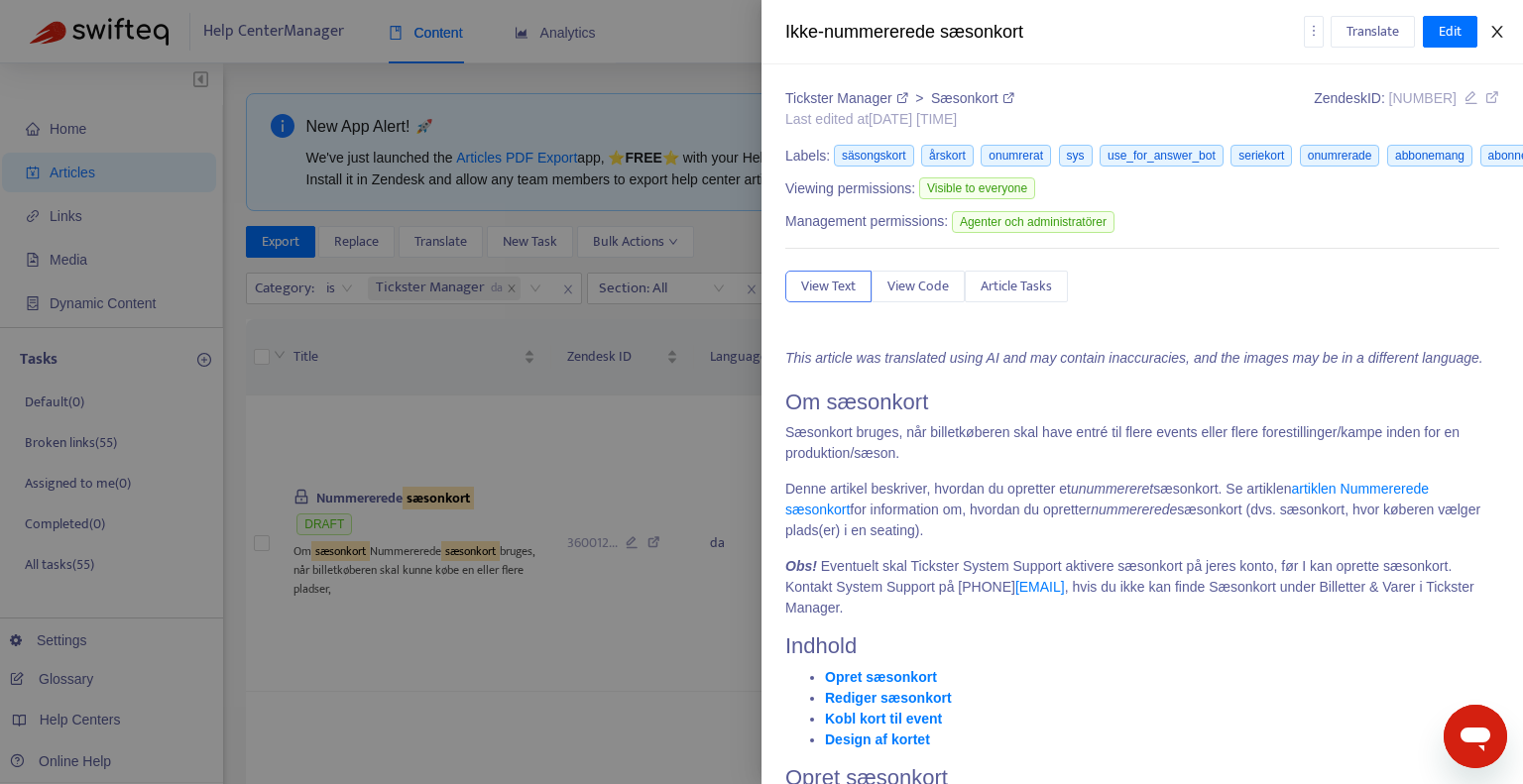 click 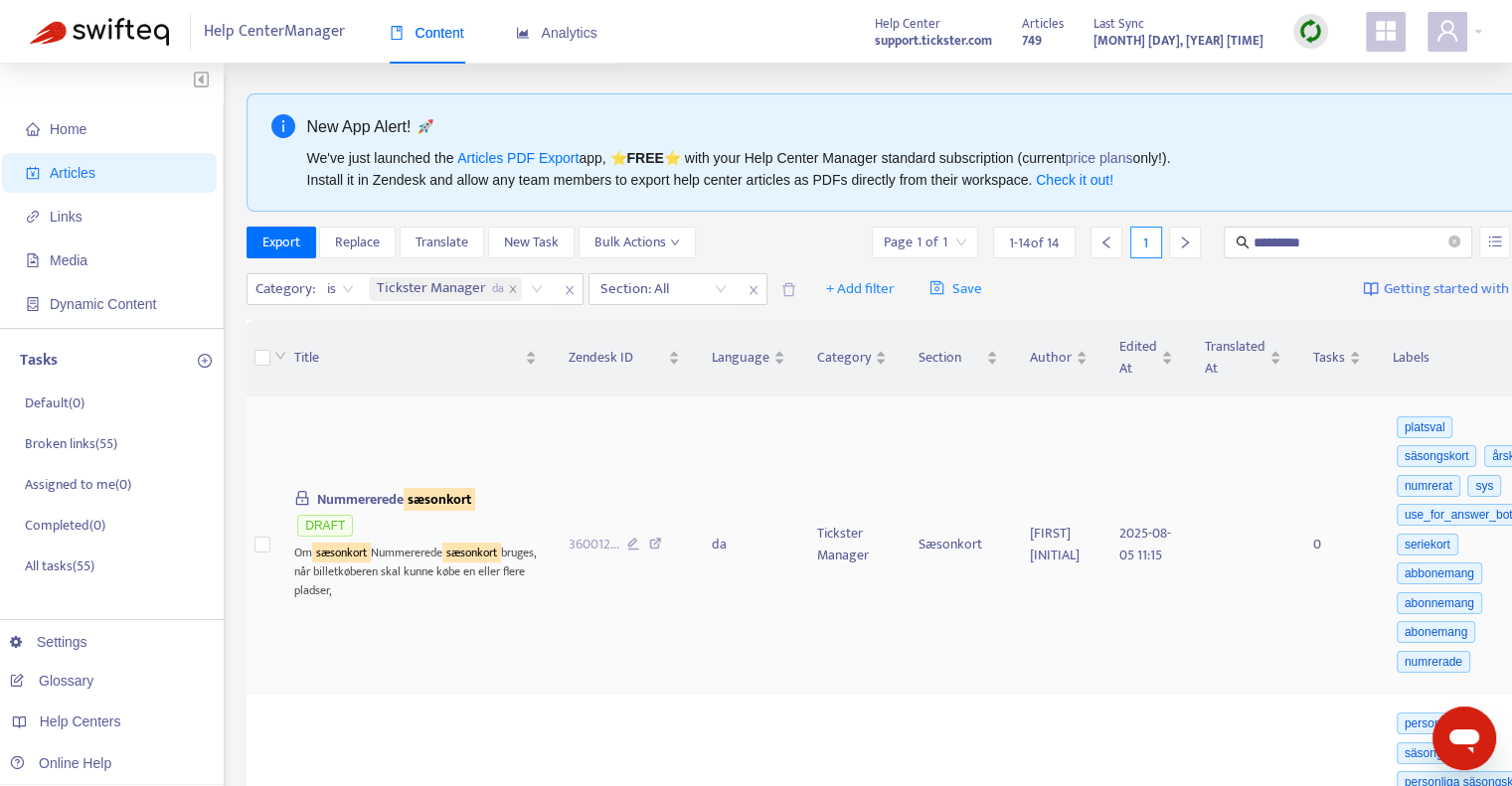 click on "Nummererede  sæsonkort" at bounding box center (396, 499) 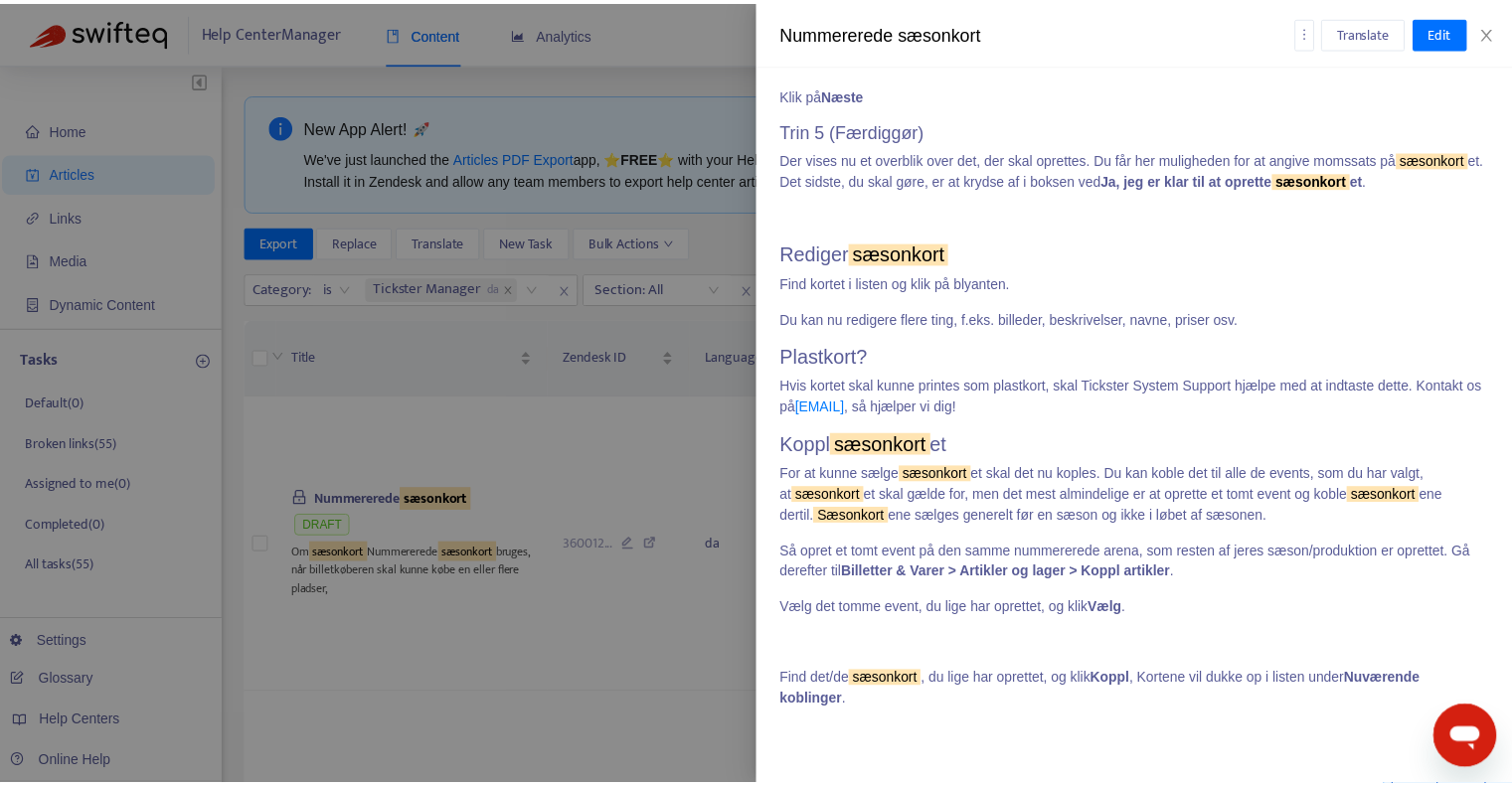 scroll, scrollTop: 2683, scrollLeft: 0, axis: vertical 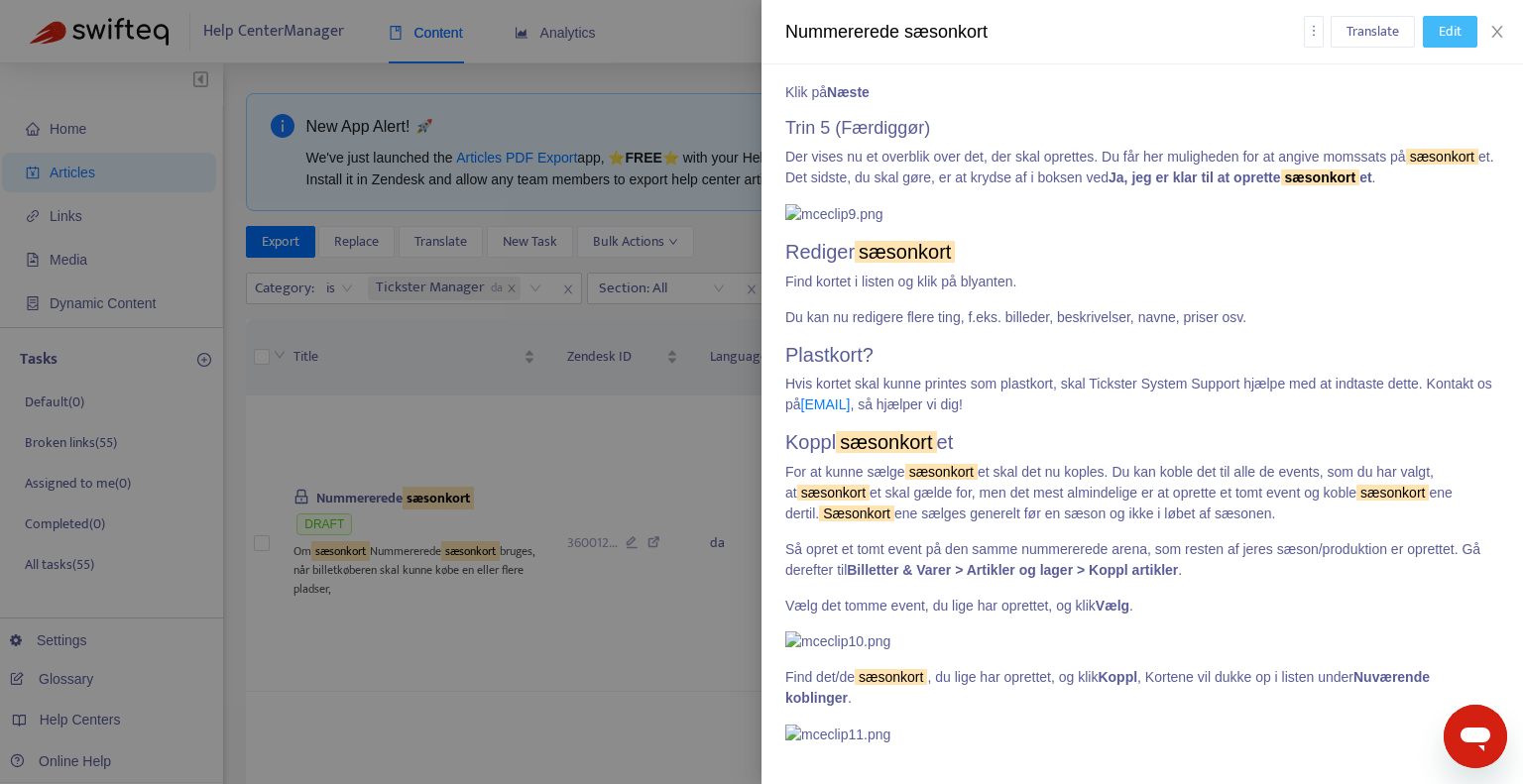 click on "Edit" at bounding box center [1450, 32] 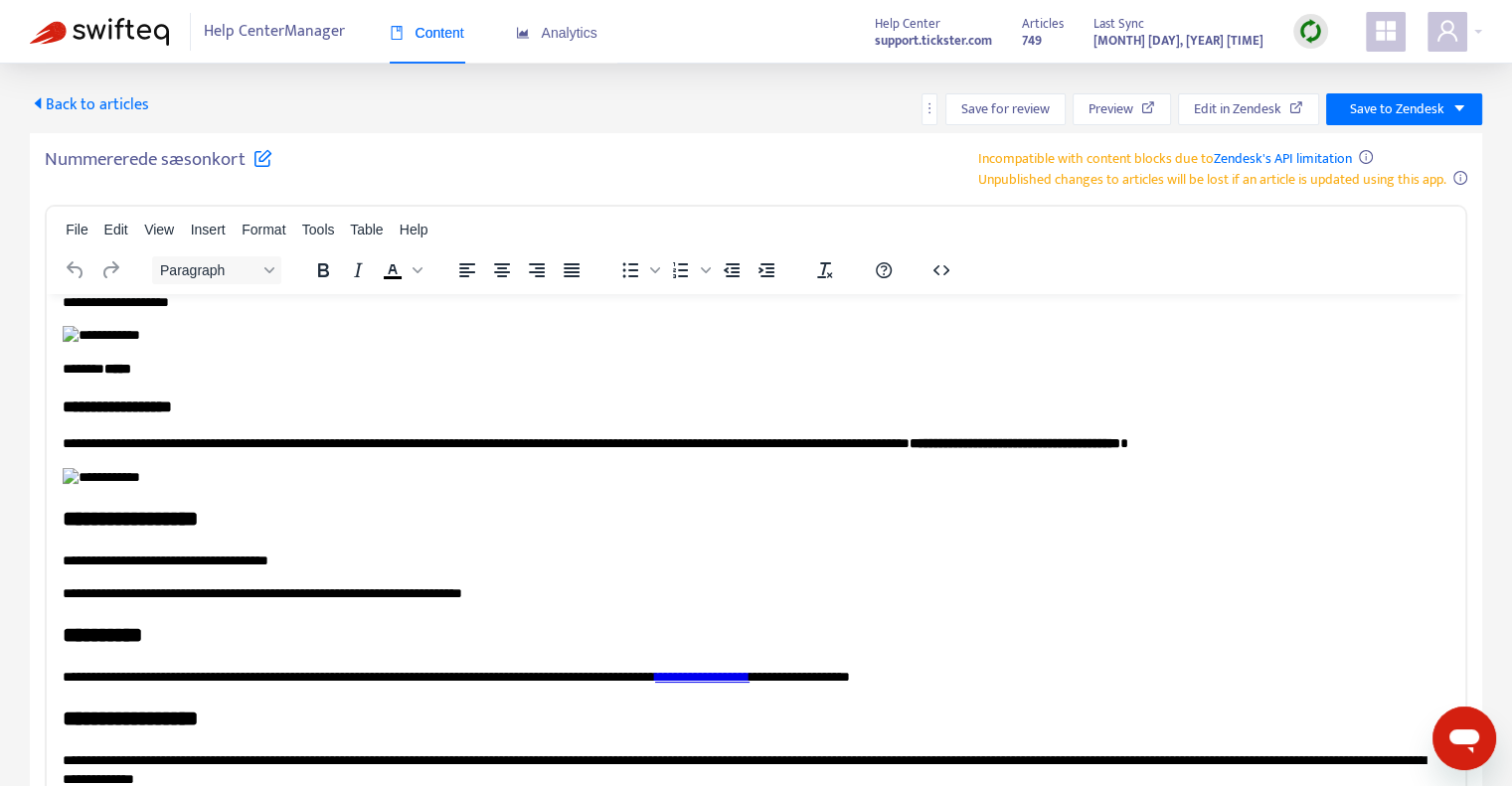 scroll, scrollTop: 5526, scrollLeft: 0, axis: vertical 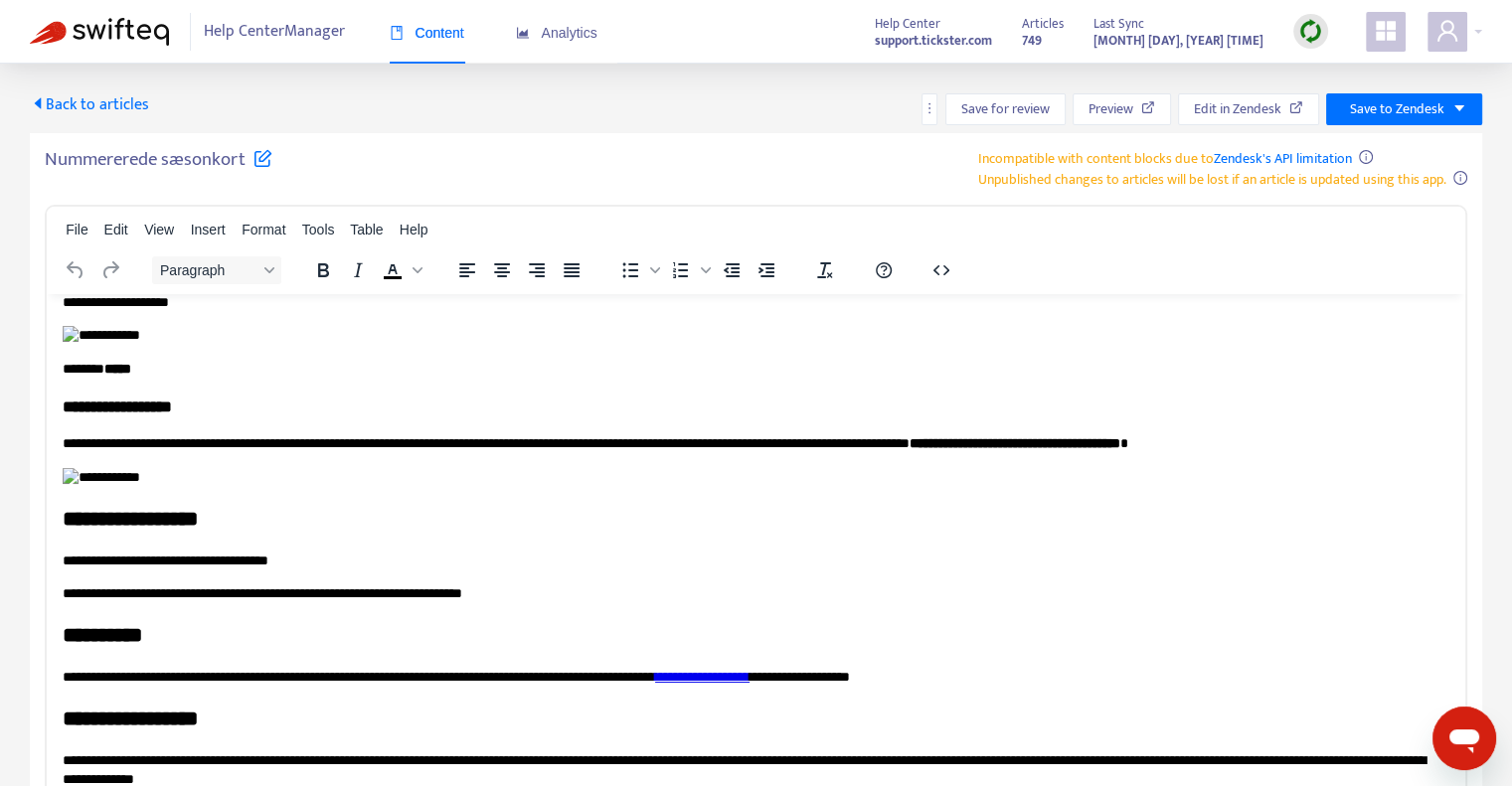 click on "**********" at bounding box center (749, 717) 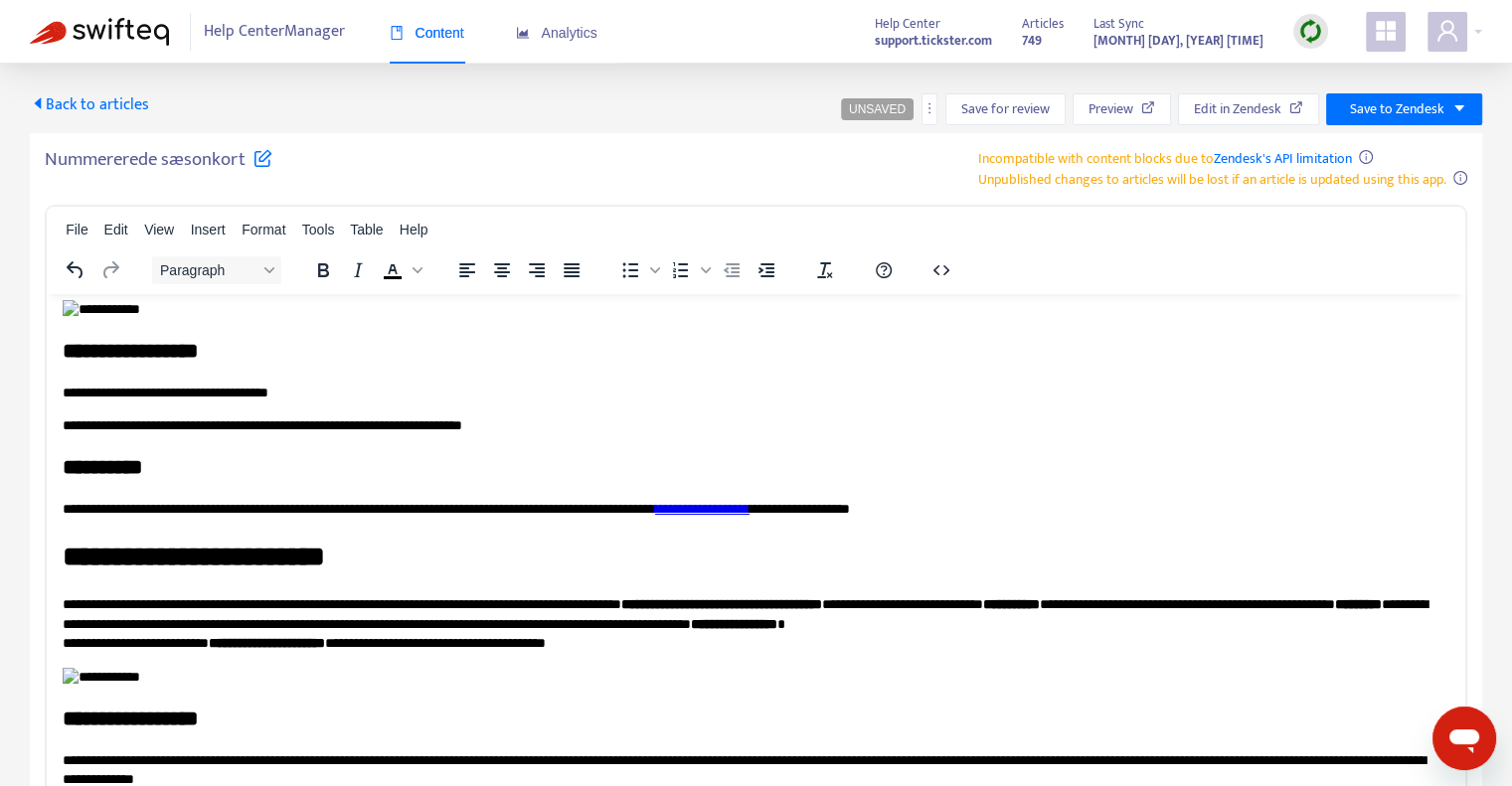 scroll, scrollTop: 5725, scrollLeft: 0, axis: vertical 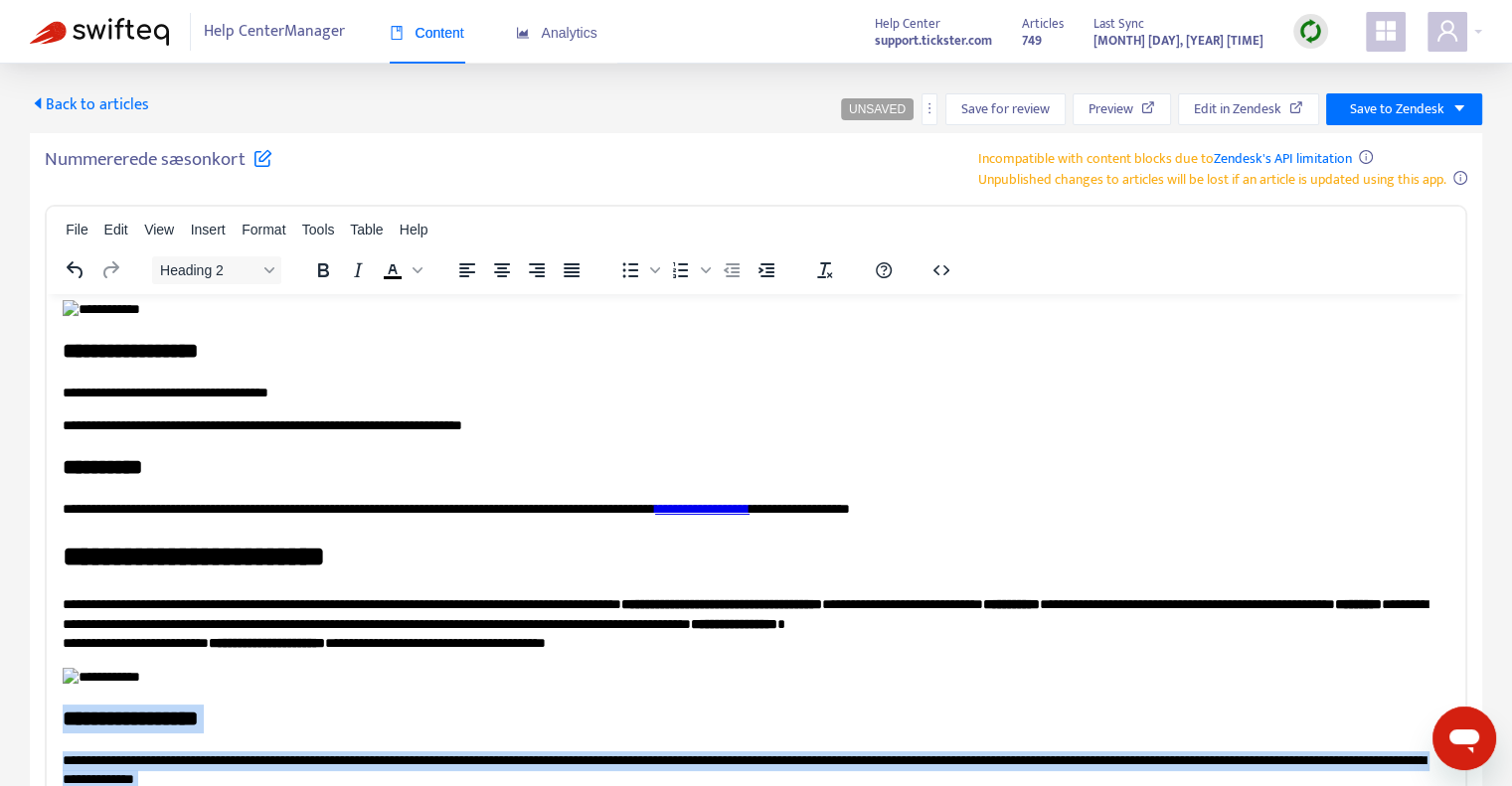 drag, startPoint x: 62, startPoint y: 483, endPoint x: 795, endPoint y: 751, distance: 780.45692 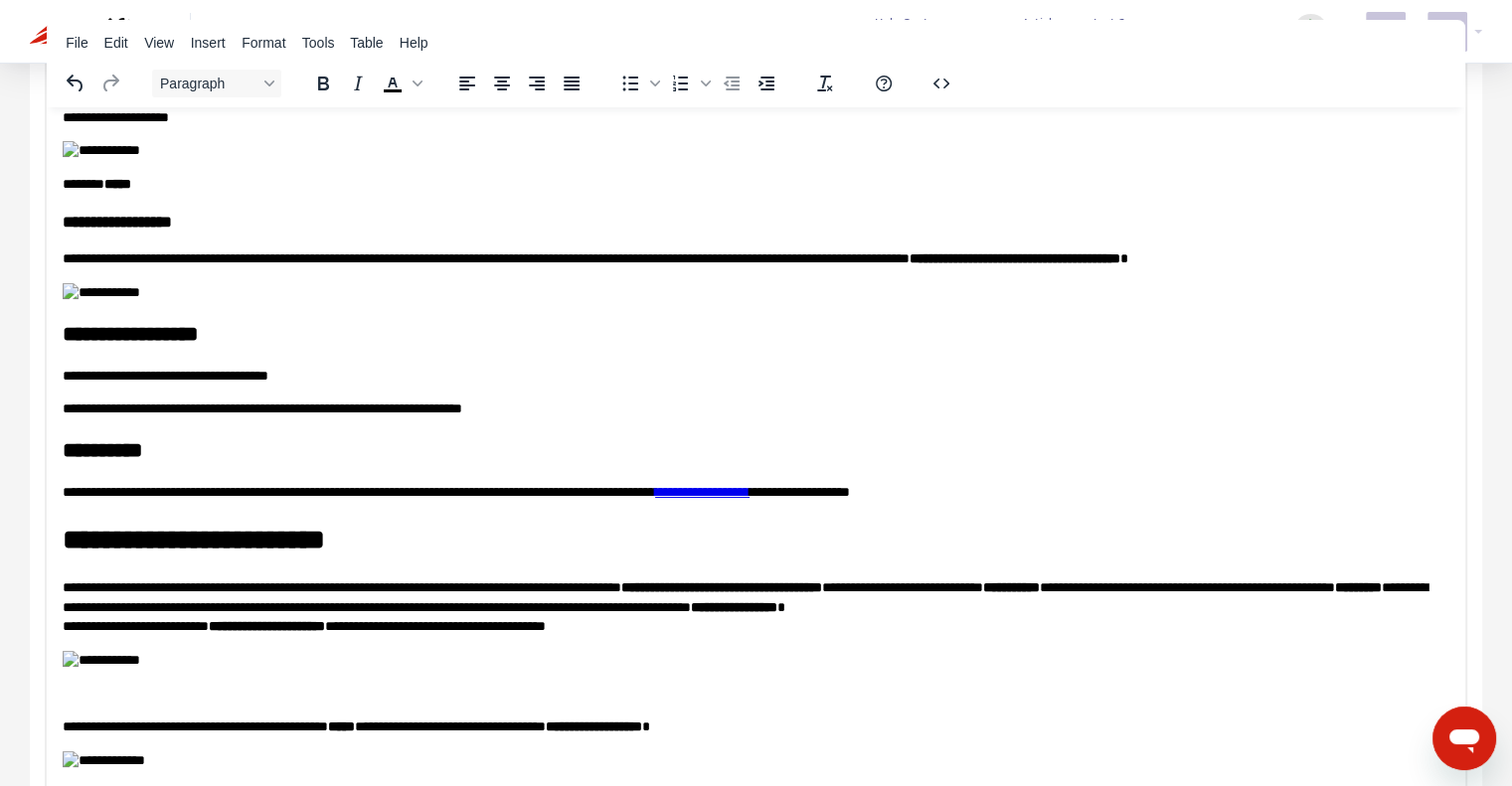 scroll, scrollTop: 199, scrollLeft: 0, axis: vertical 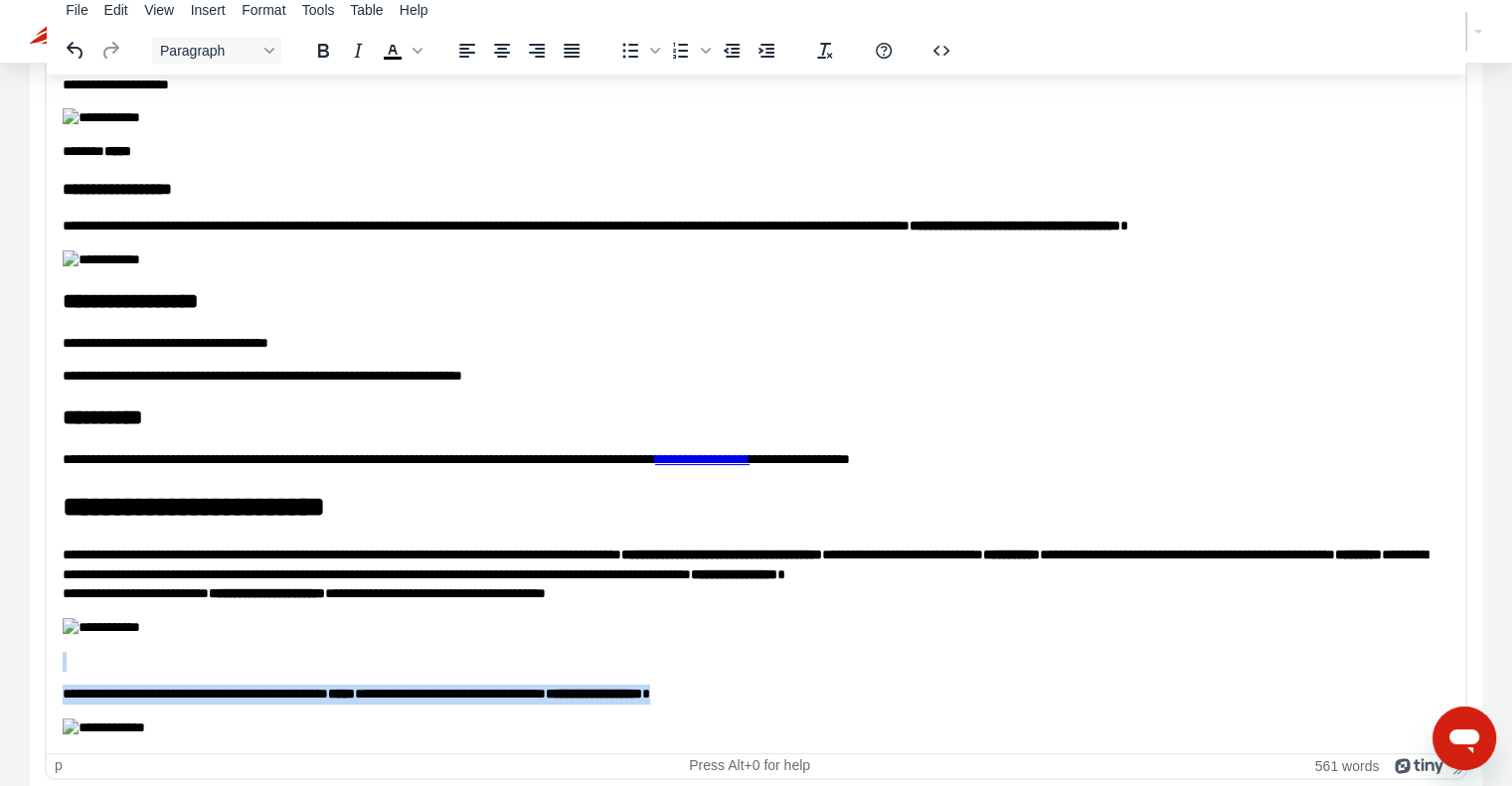 drag, startPoint x: 124, startPoint y: 483, endPoint x: 934, endPoint y: 707, distance: 840.40228 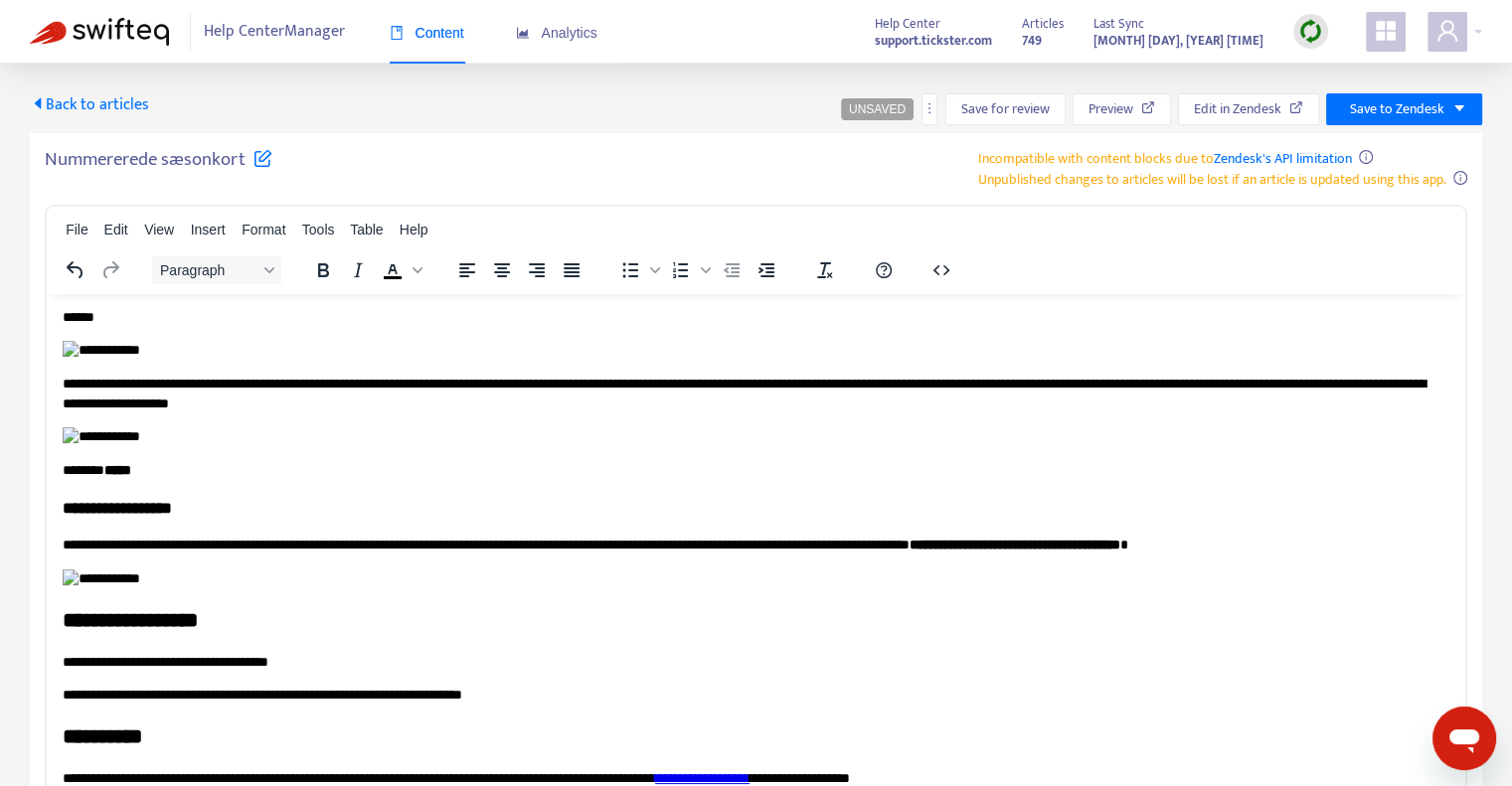 scroll, scrollTop: 2087, scrollLeft: 0, axis: vertical 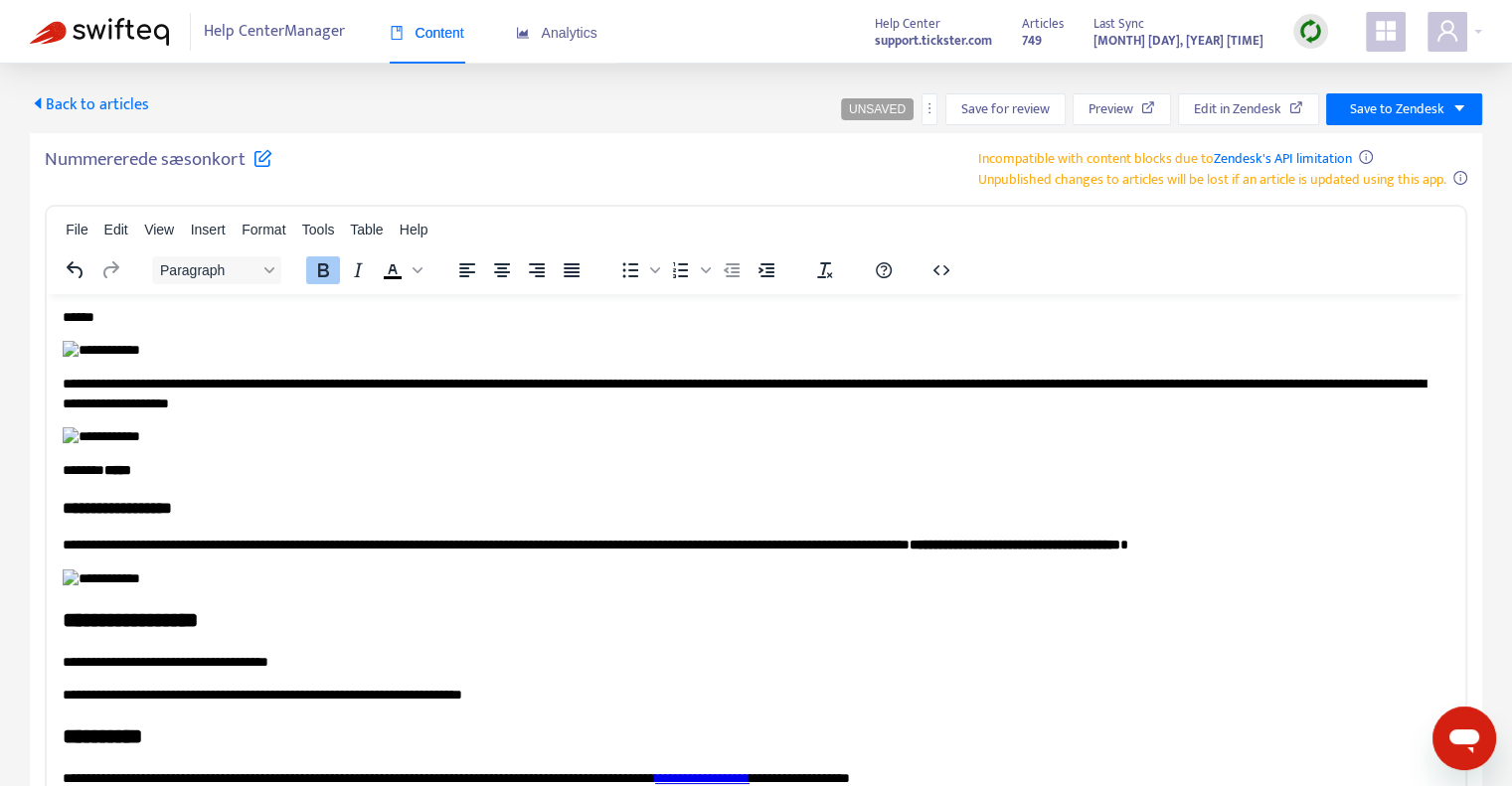drag, startPoint x: 551, startPoint y: 462, endPoint x: 581, endPoint y: 460, distance: 30.066593 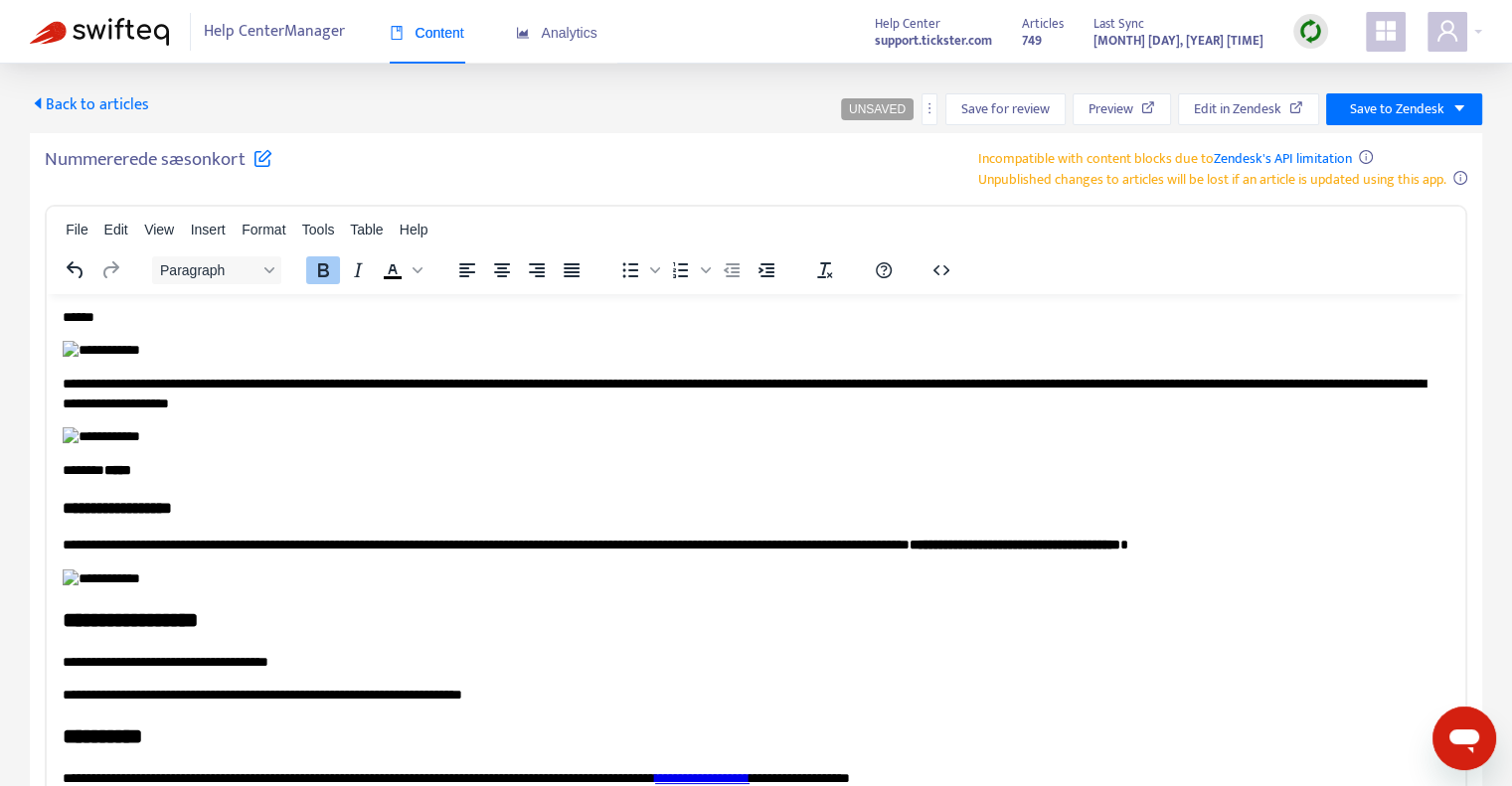 type 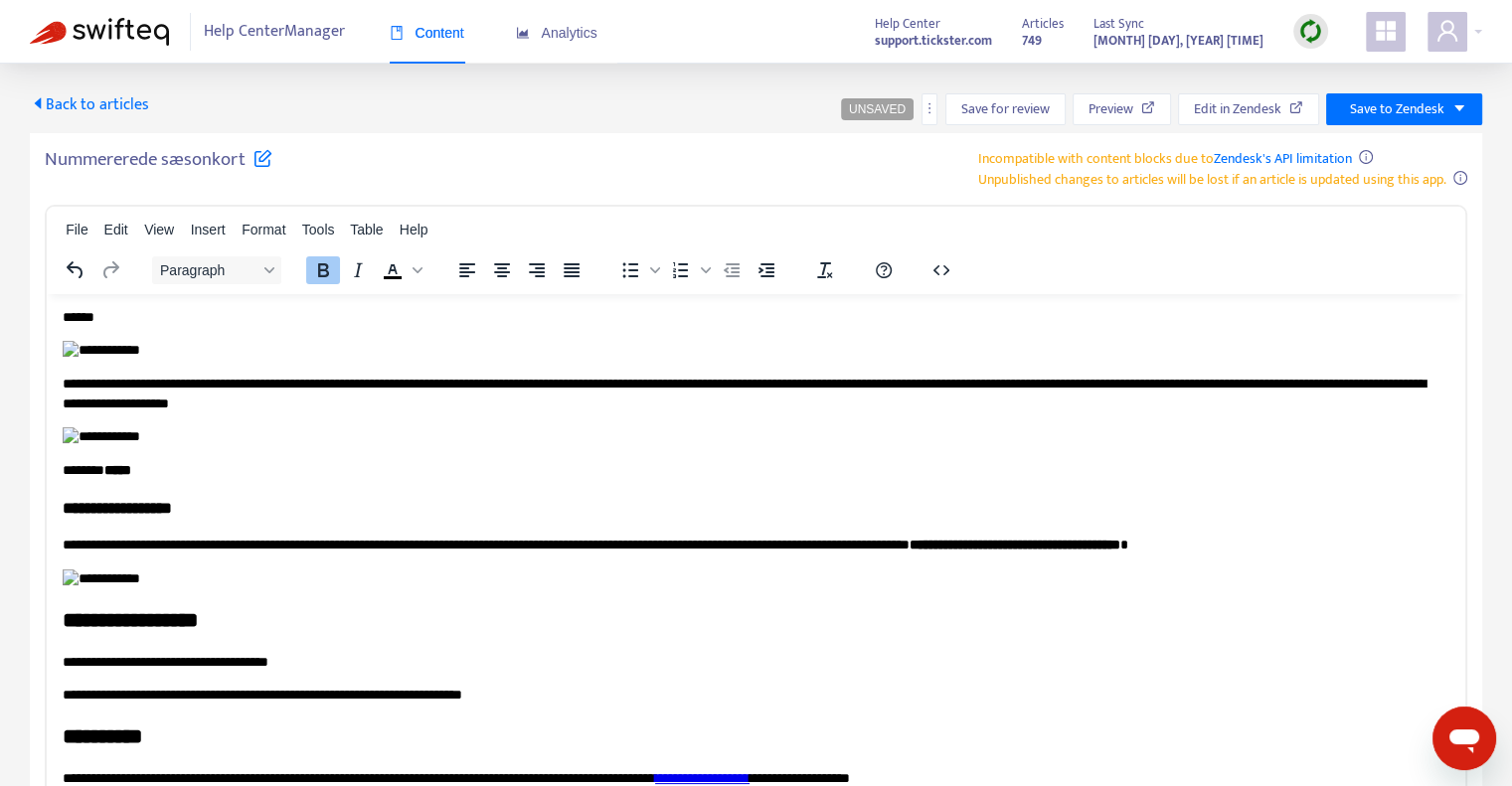 scroll, scrollTop: 3279, scrollLeft: 0, axis: vertical 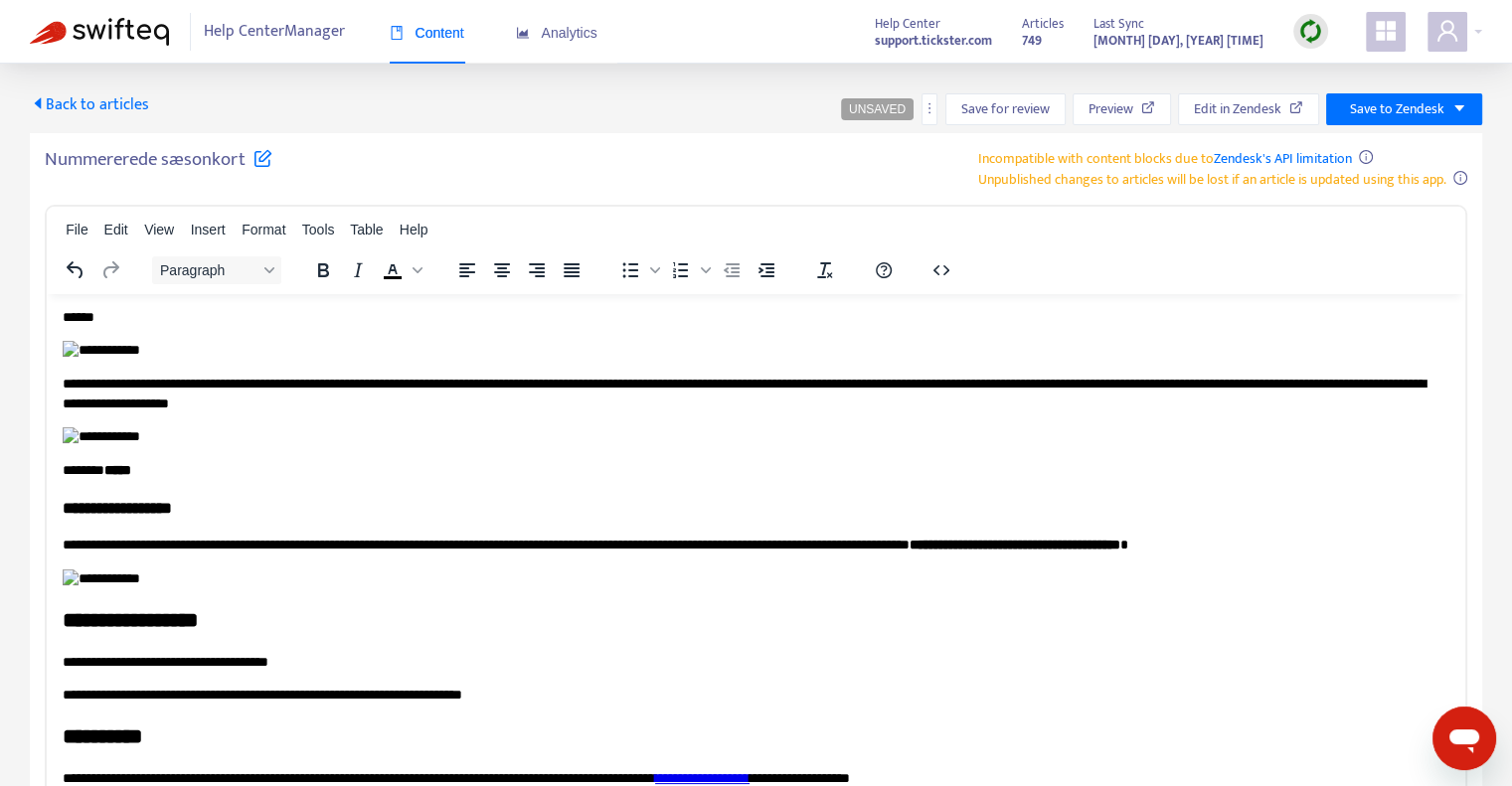 click on "**********" at bounding box center (749, 393) 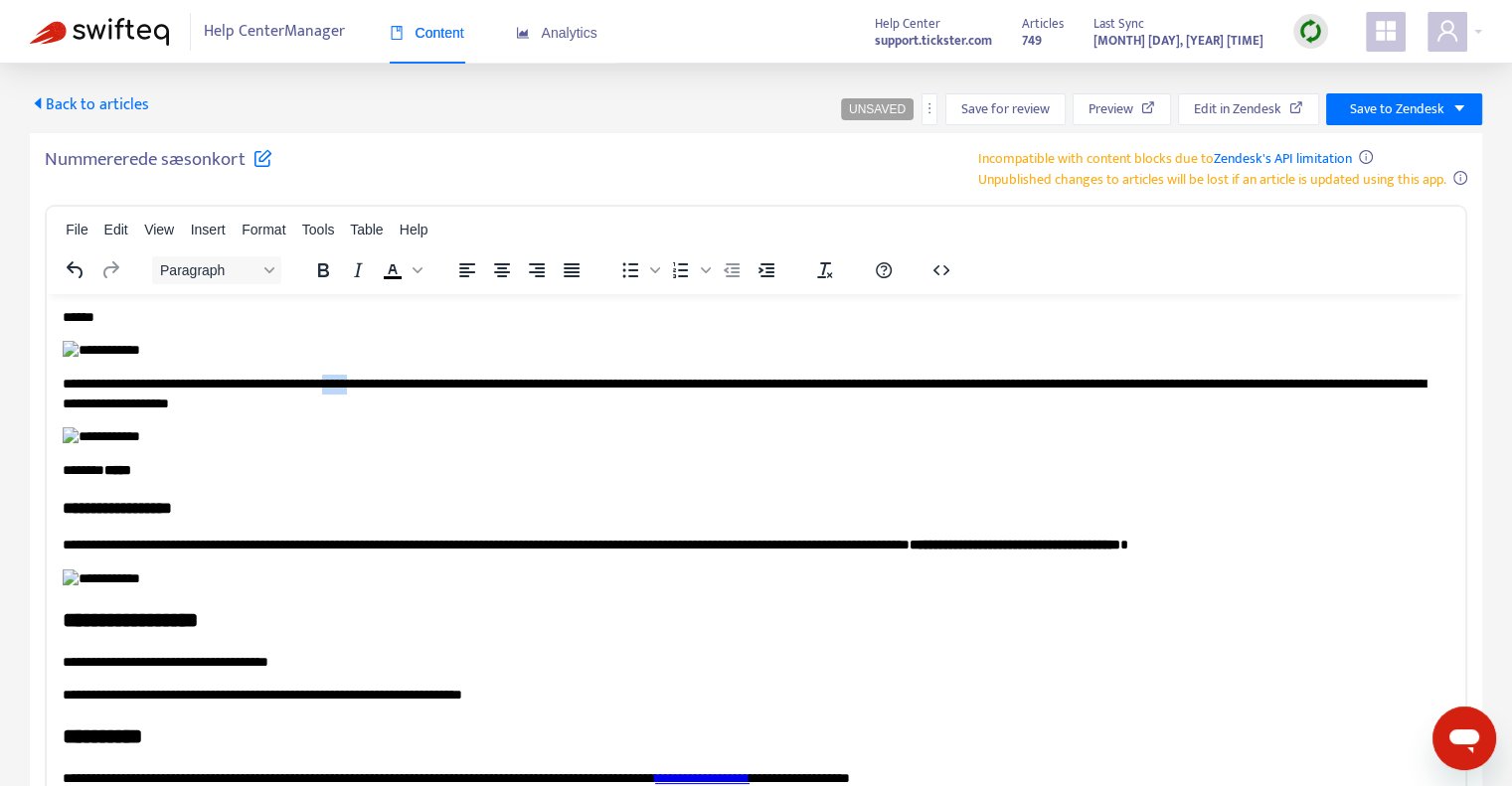 drag, startPoint x: 401, startPoint y: 490, endPoint x: 372, endPoint y: 494, distance: 29.274562 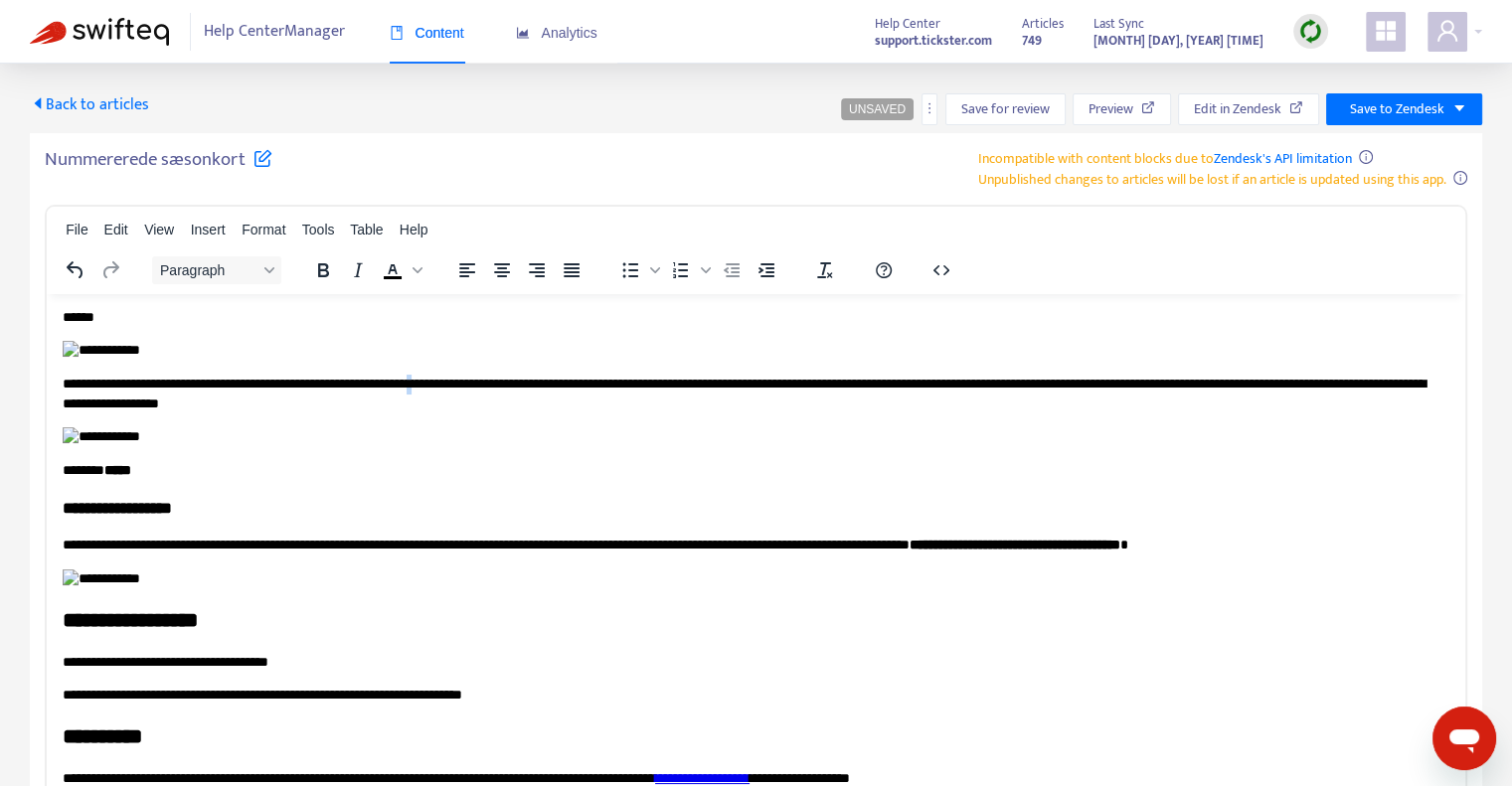 drag, startPoint x: 479, startPoint y: 490, endPoint x: 491, endPoint y: 488, distance: 12.165525 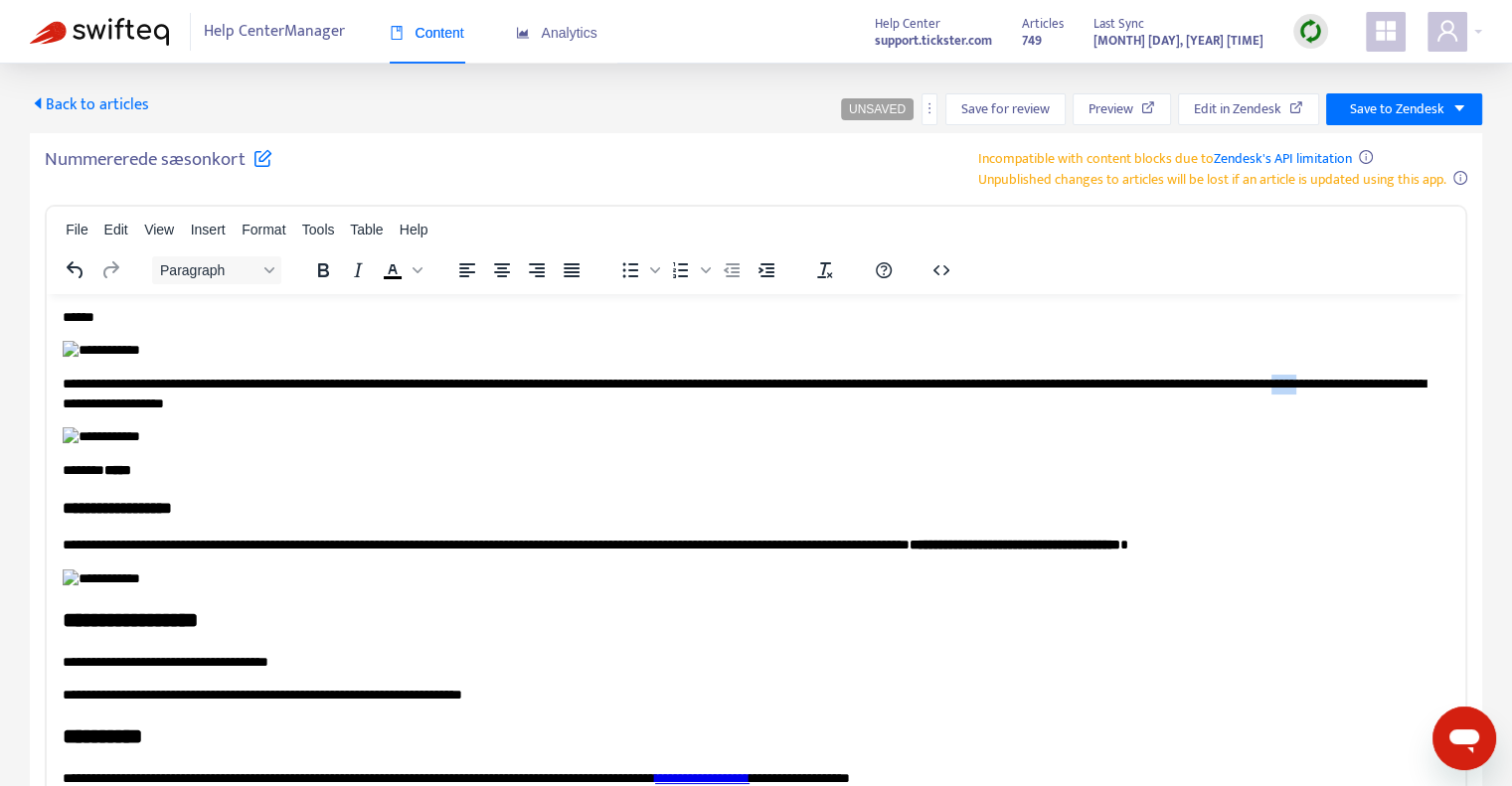 drag, startPoint x: 225, startPoint y: 511, endPoint x: 201, endPoint y: 511, distance: 24 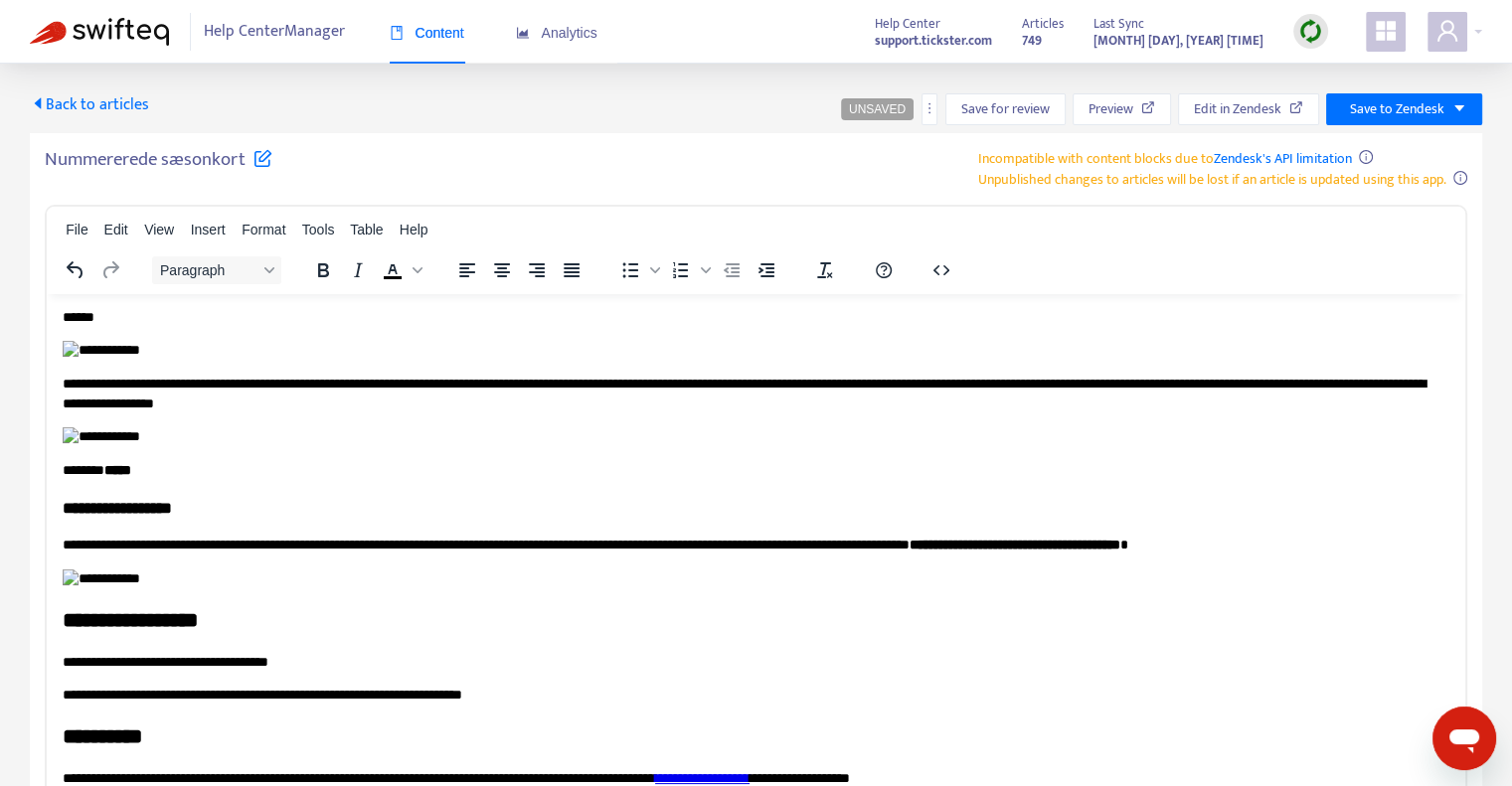 click on "**********" at bounding box center [749, 393] 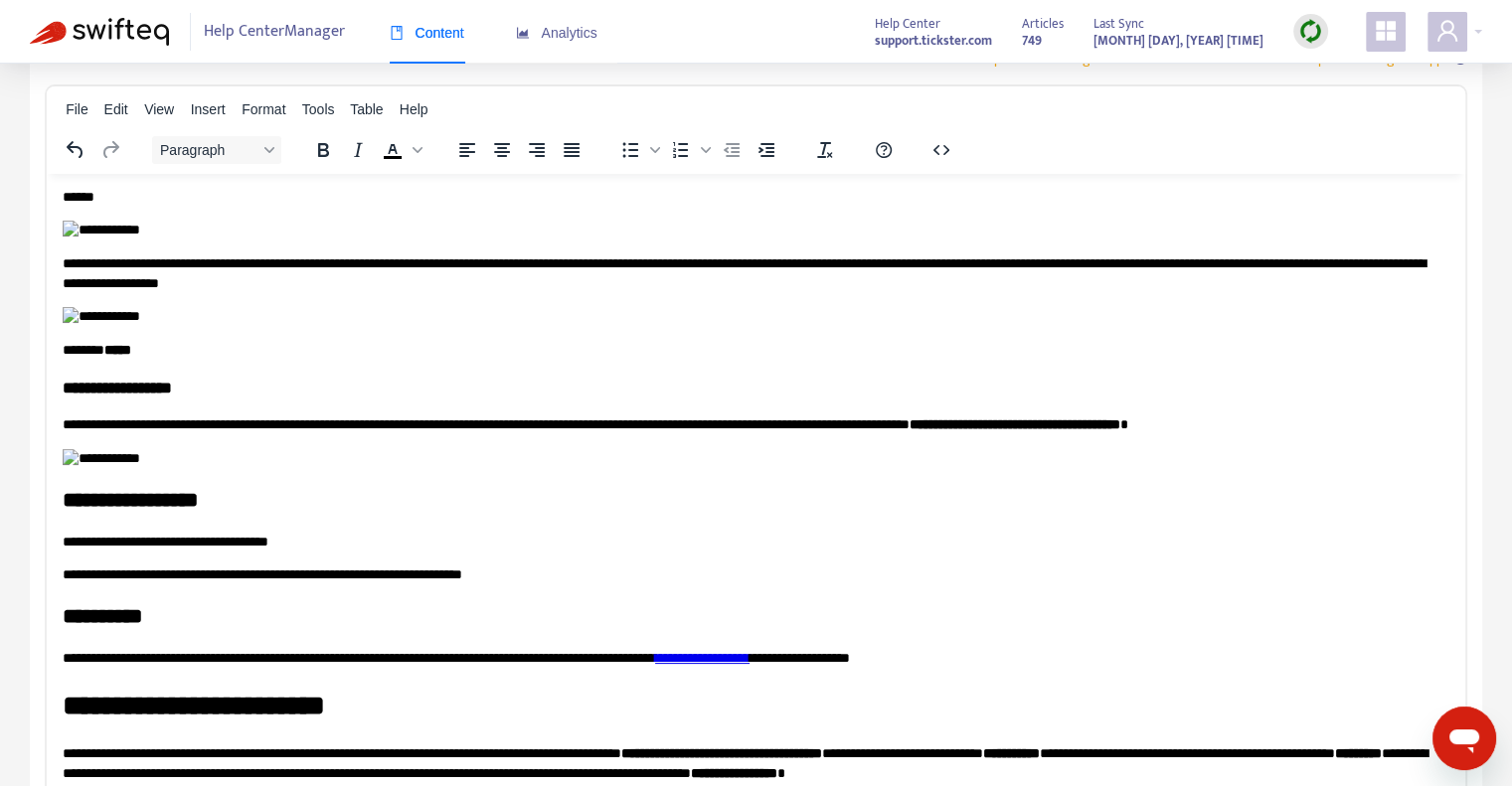 scroll, scrollTop: 0, scrollLeft: 0, axis: both 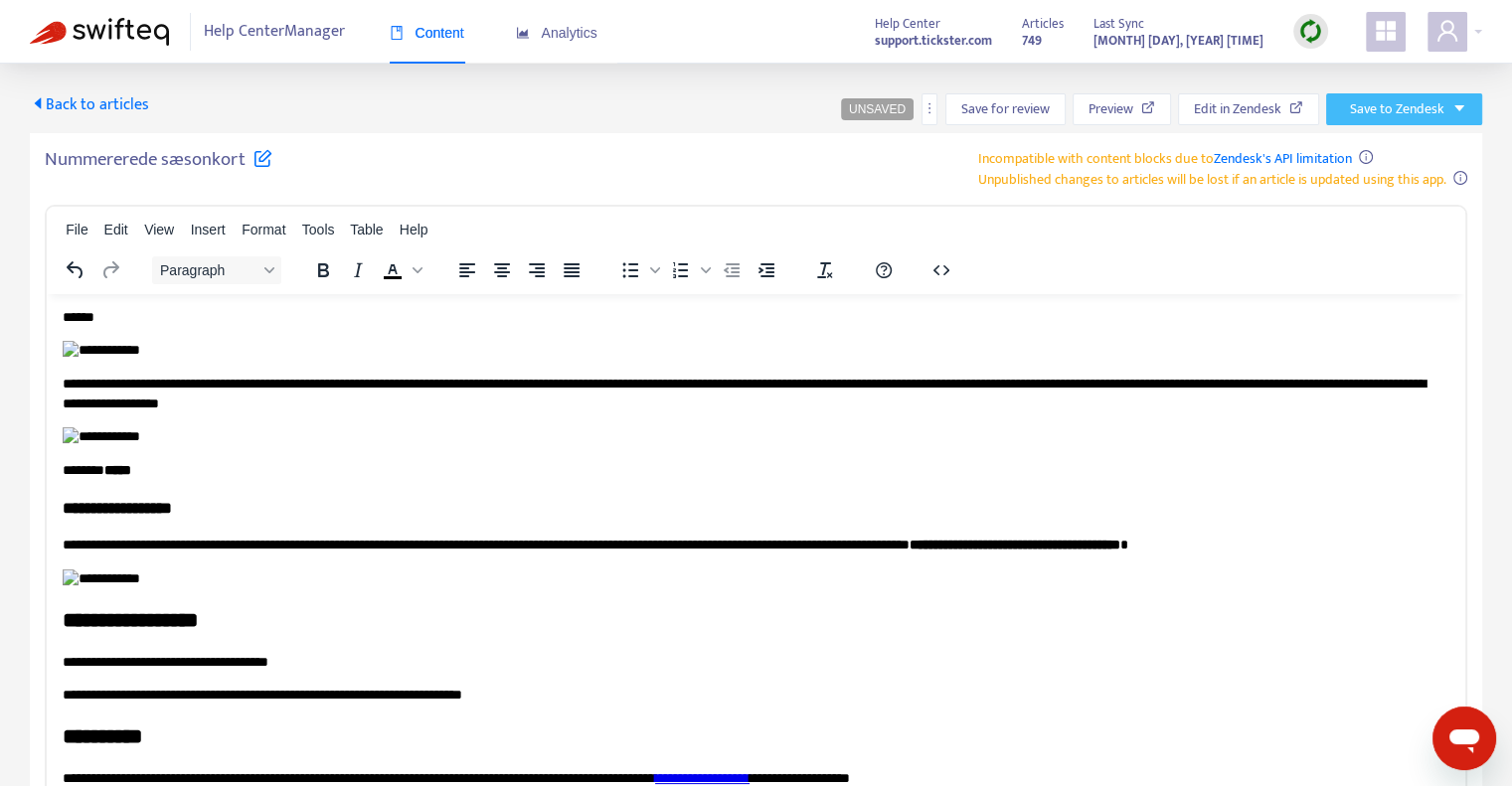 click on "Save to Zendesk" at bounding box center [1397, 109] 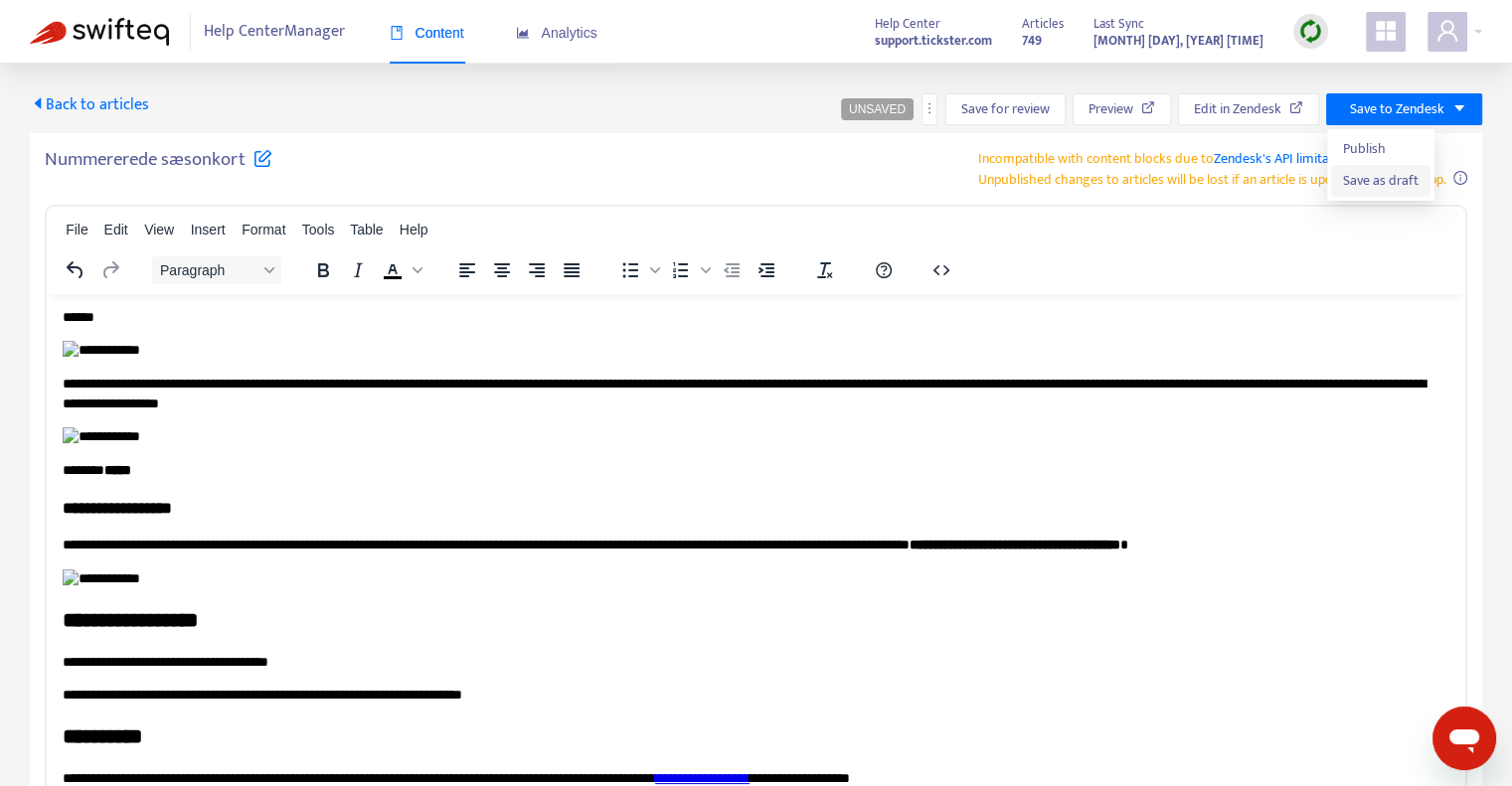 click on "Save as draft" at bounding box center (1381, 181) 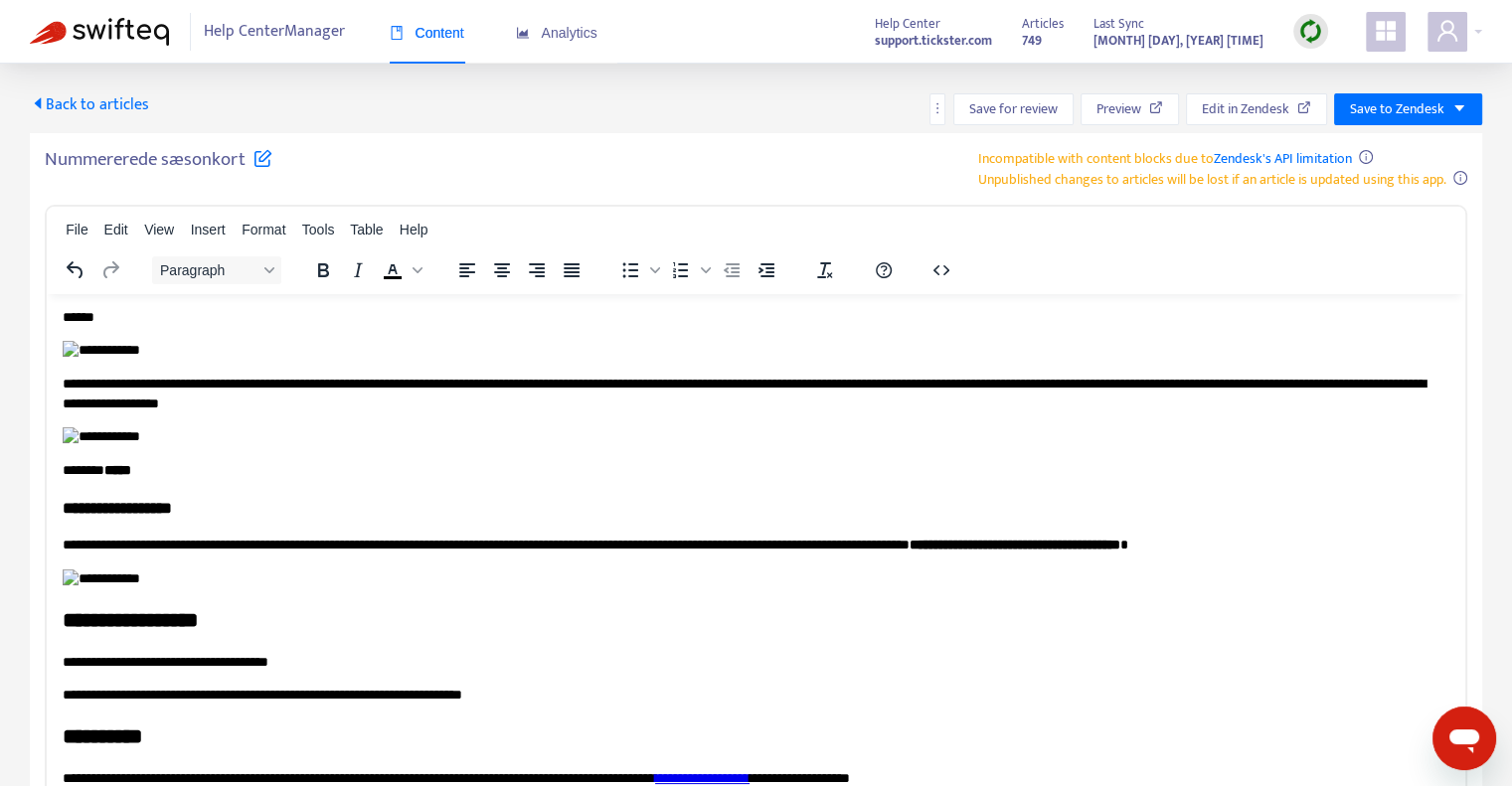 click on "Back to articles" at bounding box center [89, 104] 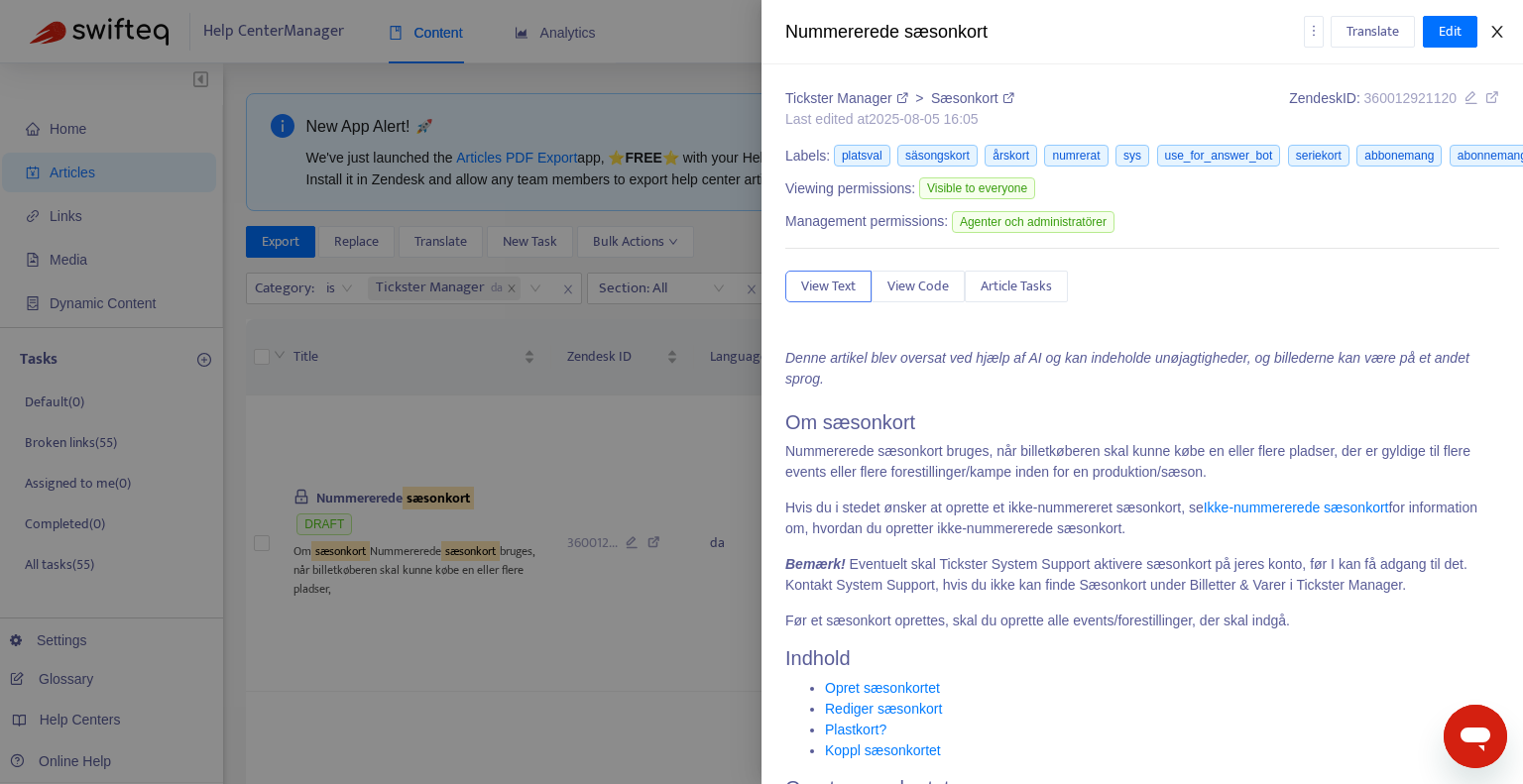 click 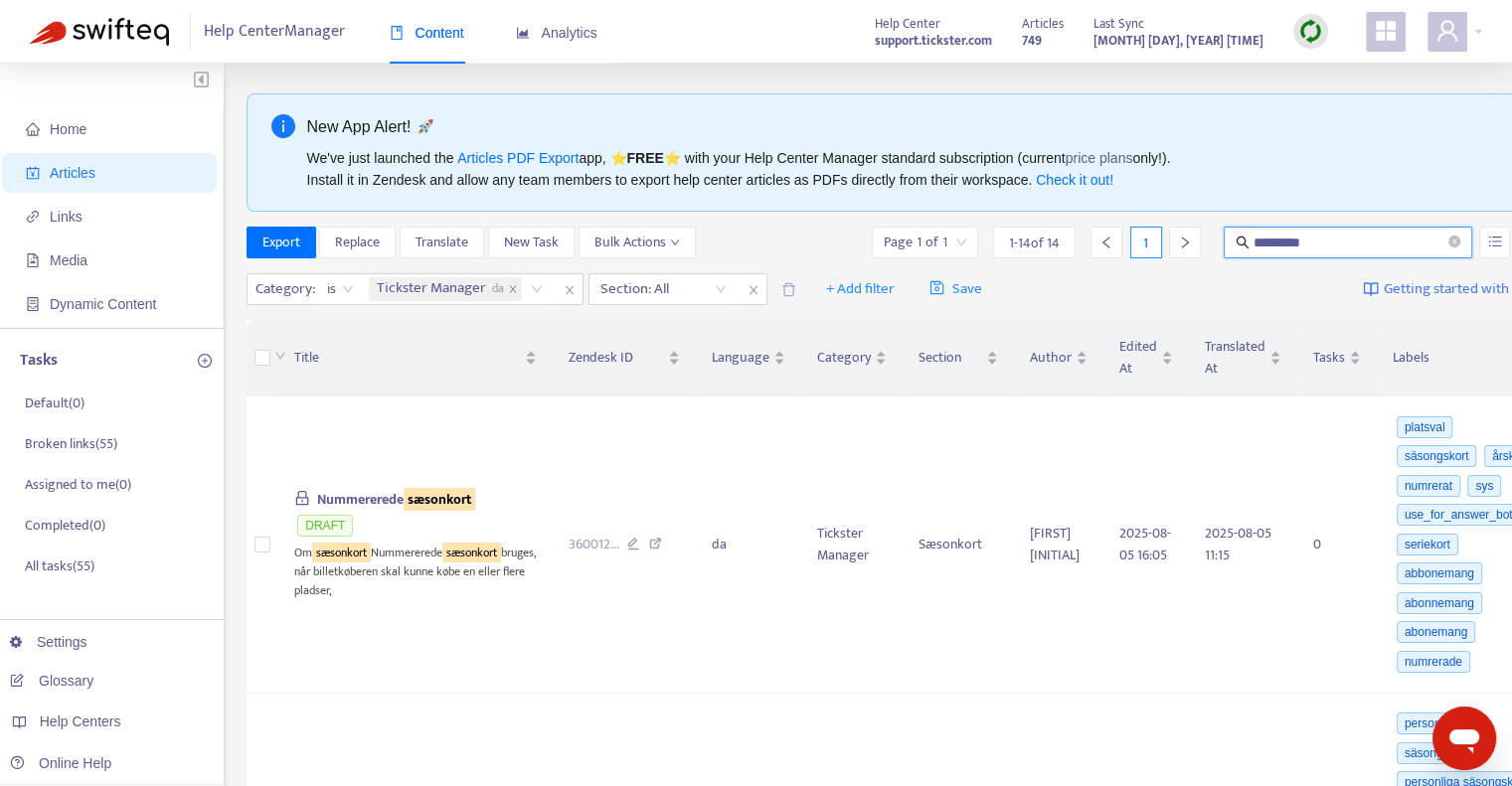 click on "*********" at bounding box center (1349, 242) 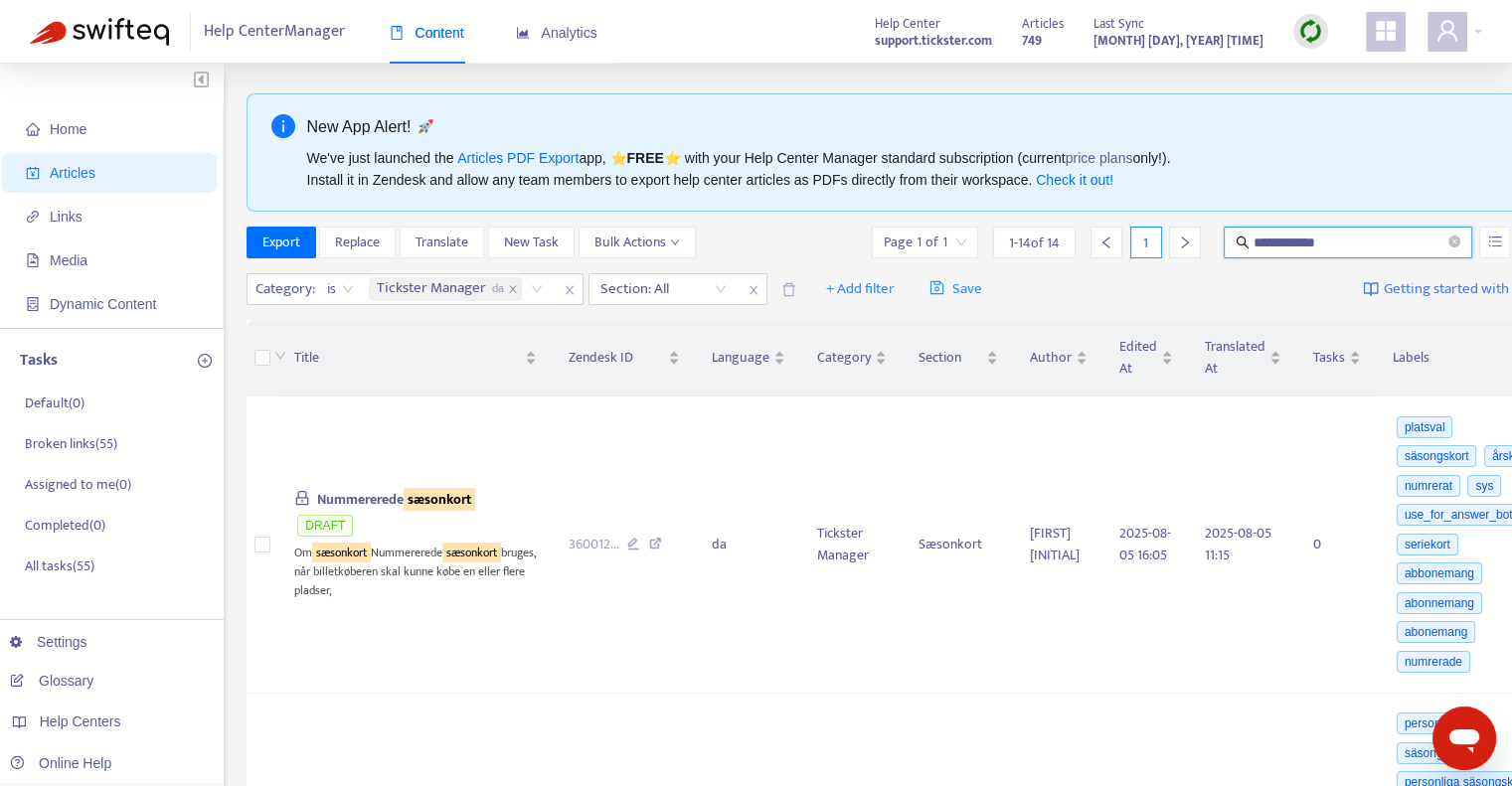 type on "**********" 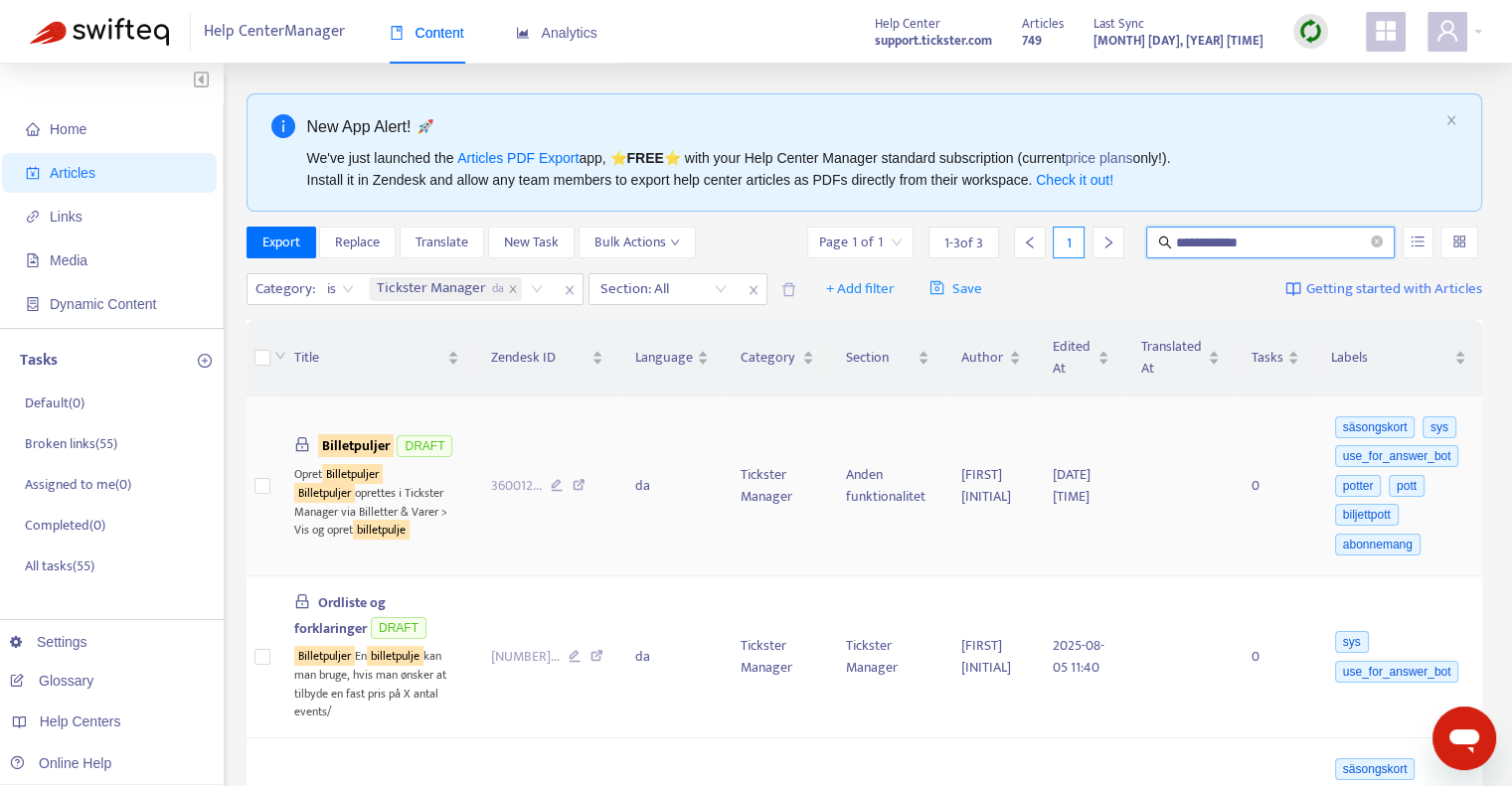click on "Opret  Billetpuljer
Billetpuljer  oprettes i Tickster Manager via Billetter & Varer > Vis og opret  billetpulje" at bounding box center (377, 500) 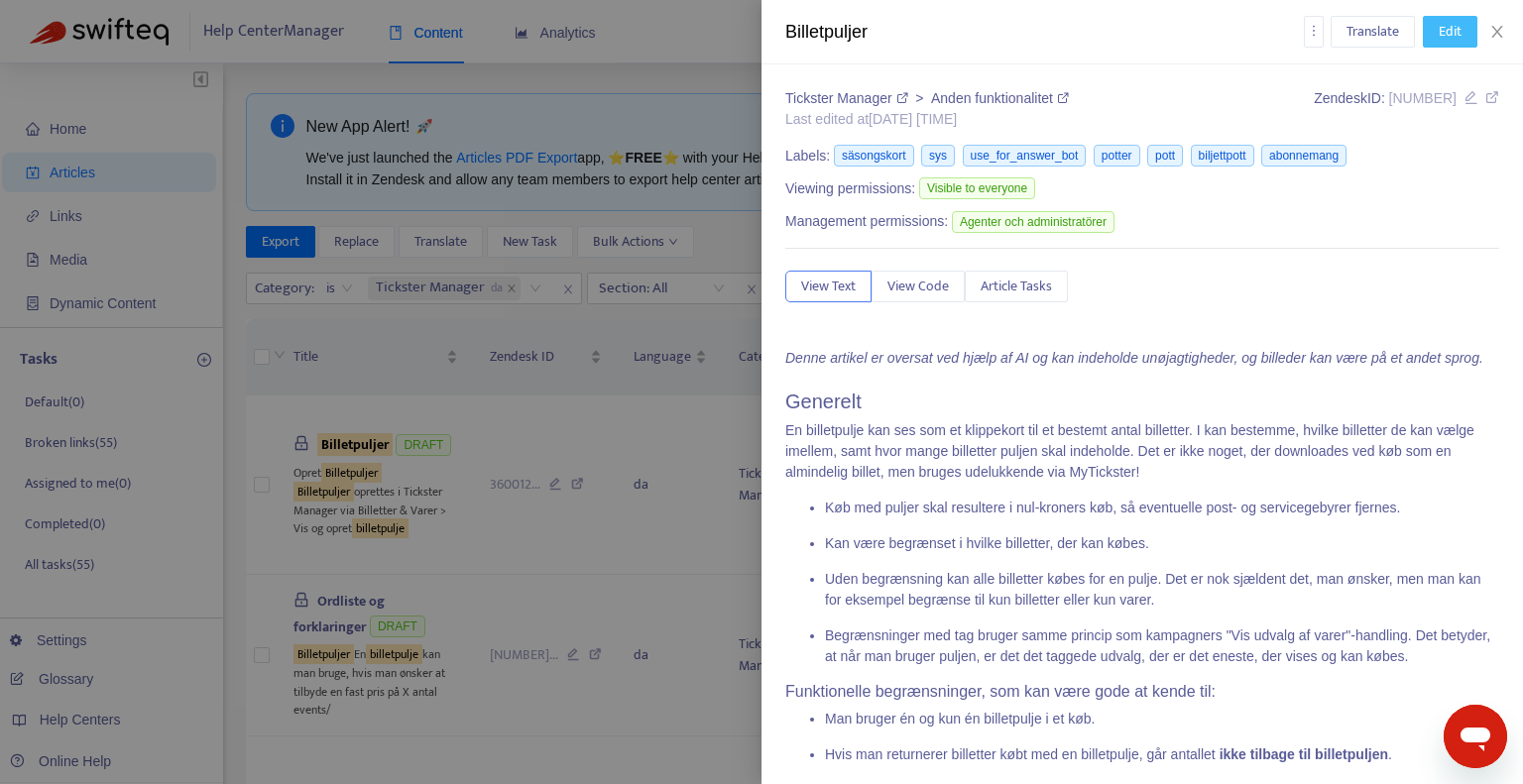 click on "Edit" at bounding box center [1450, 32] 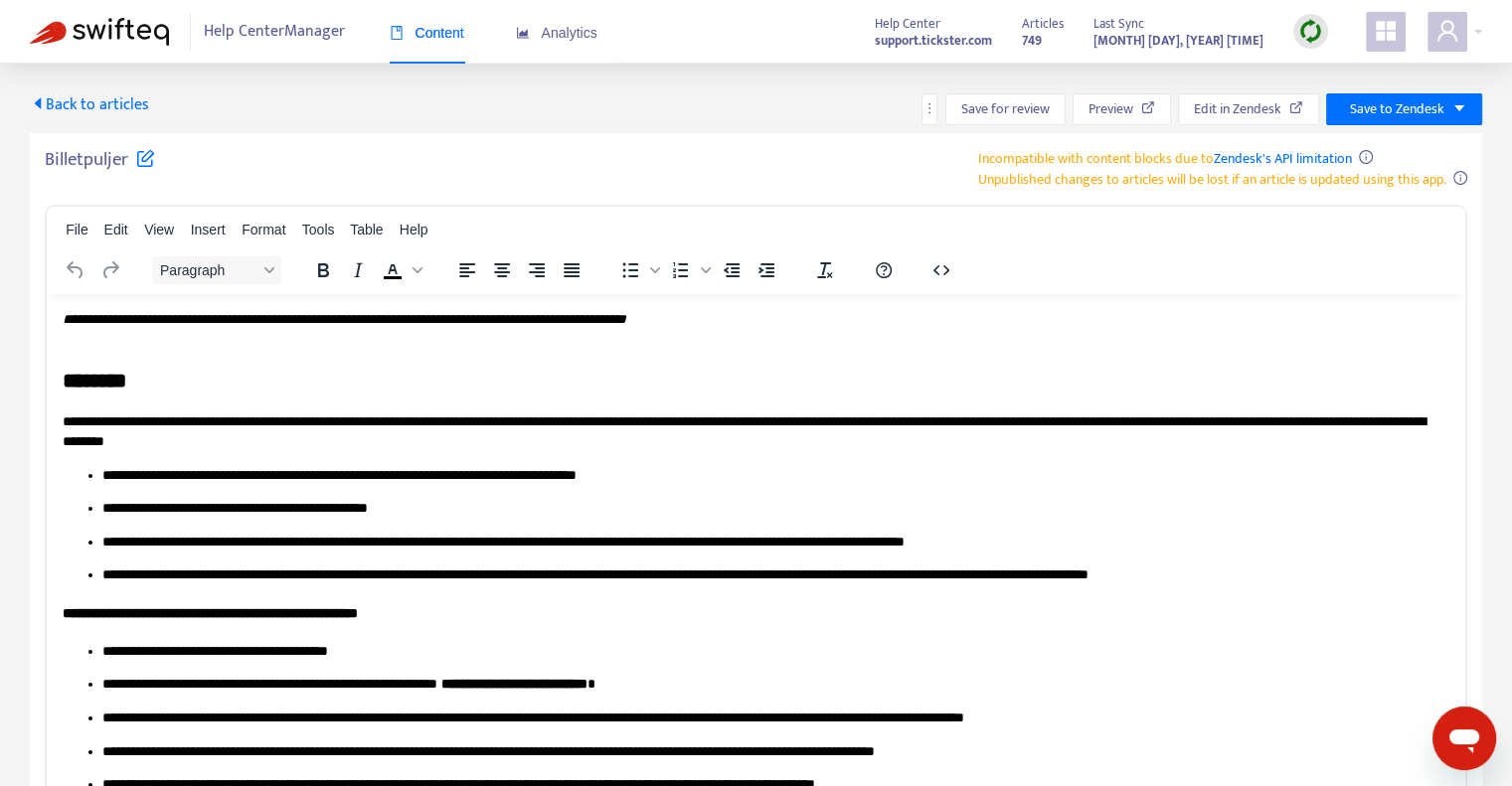 scroll, scrollTop: 0, scrollLeft: 0, axis: both 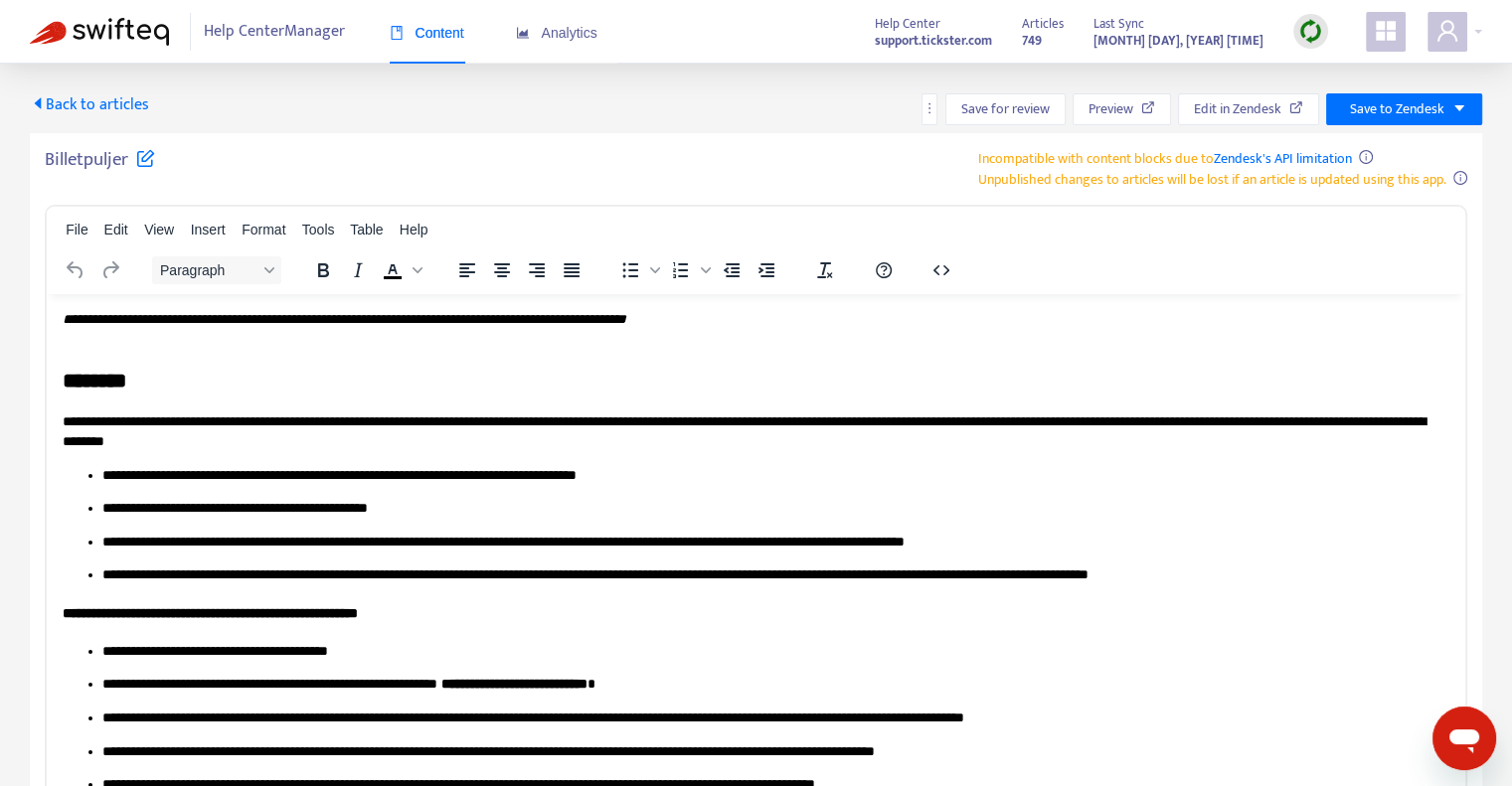 click on "**********" at bounding box center (744, 430) 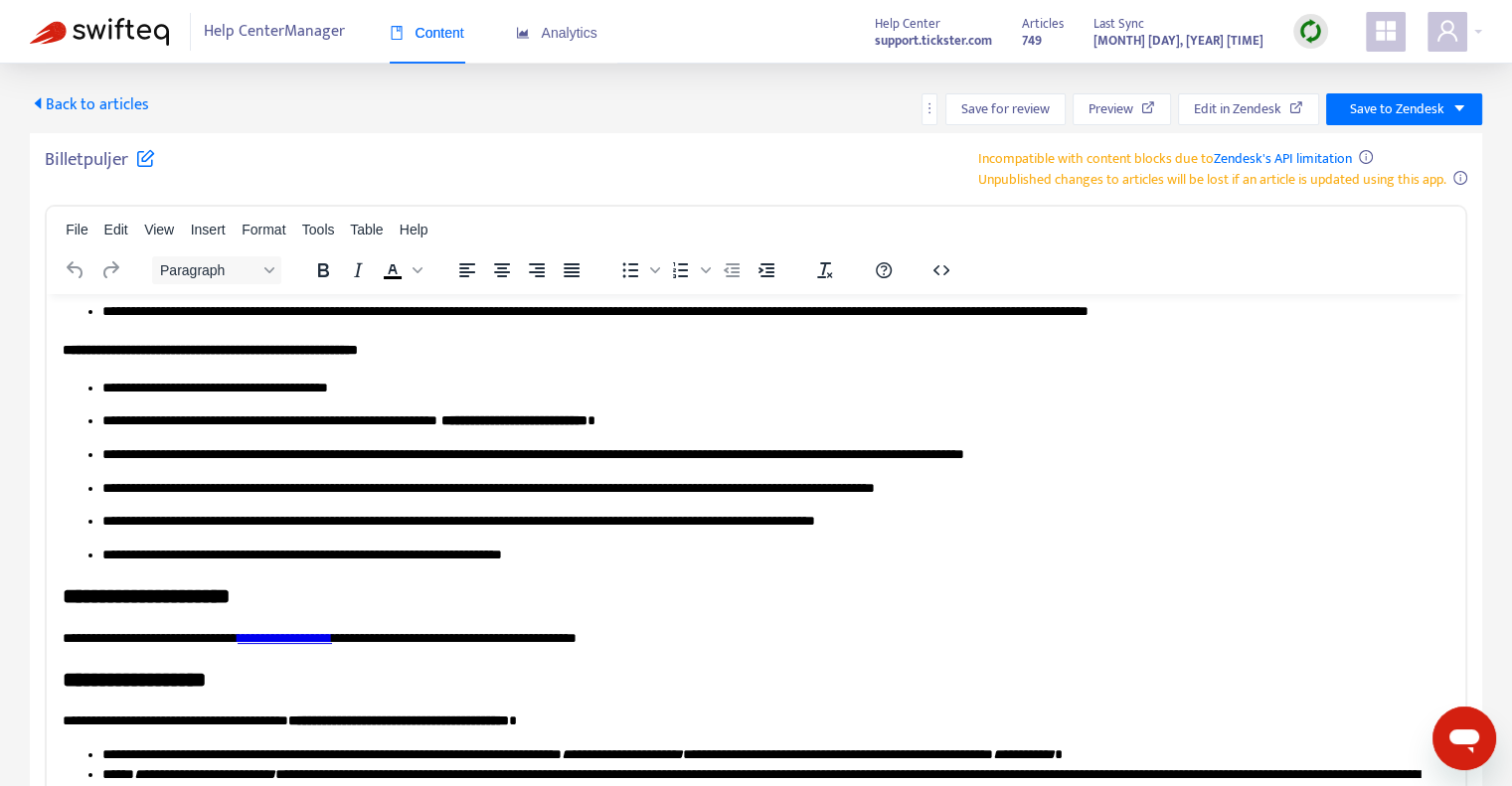 scroll, scrollTop: 298, scrollLeft: 0, axis: vertical 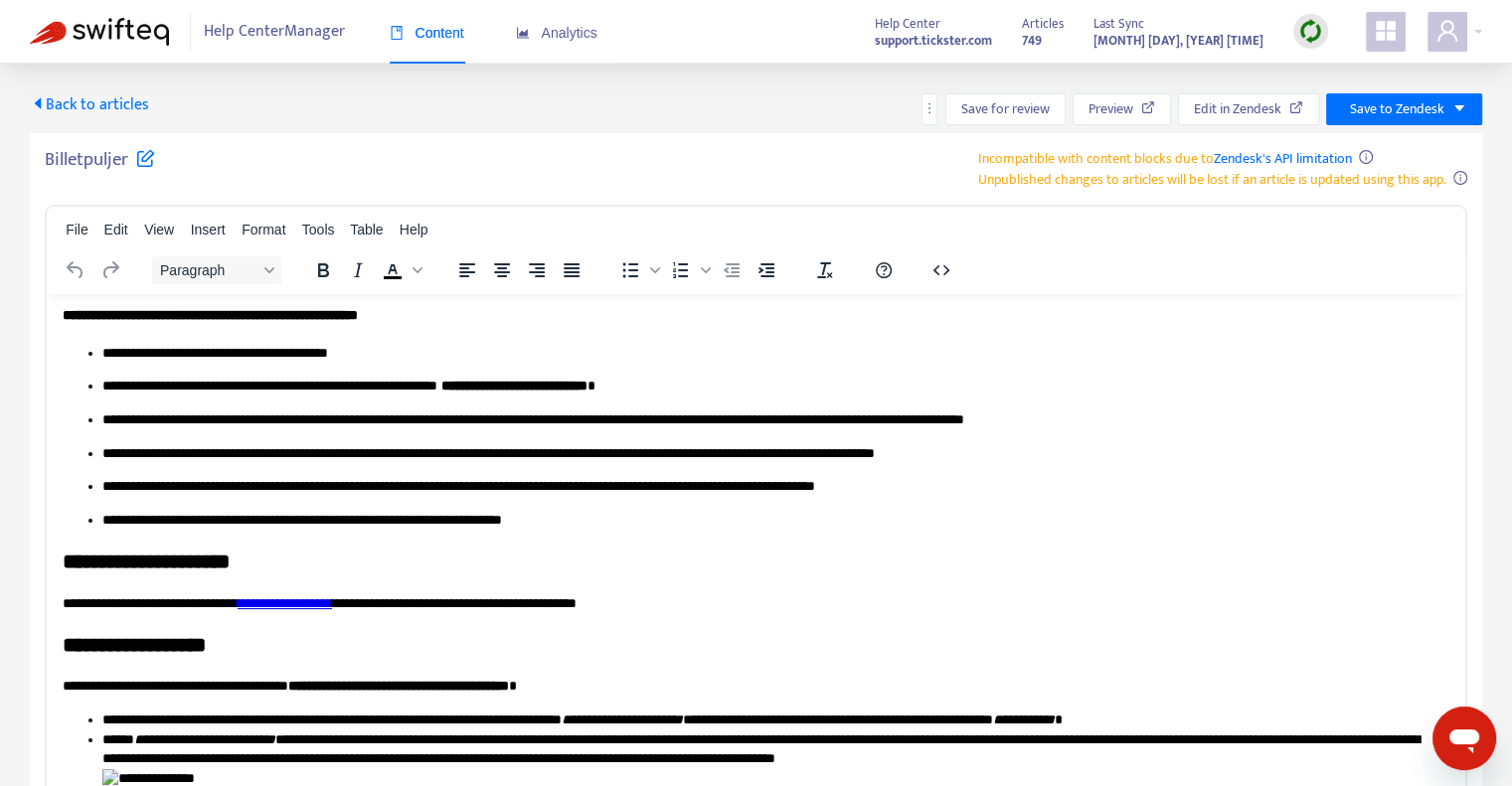 click on "**********" at bounding box center (768, 419) 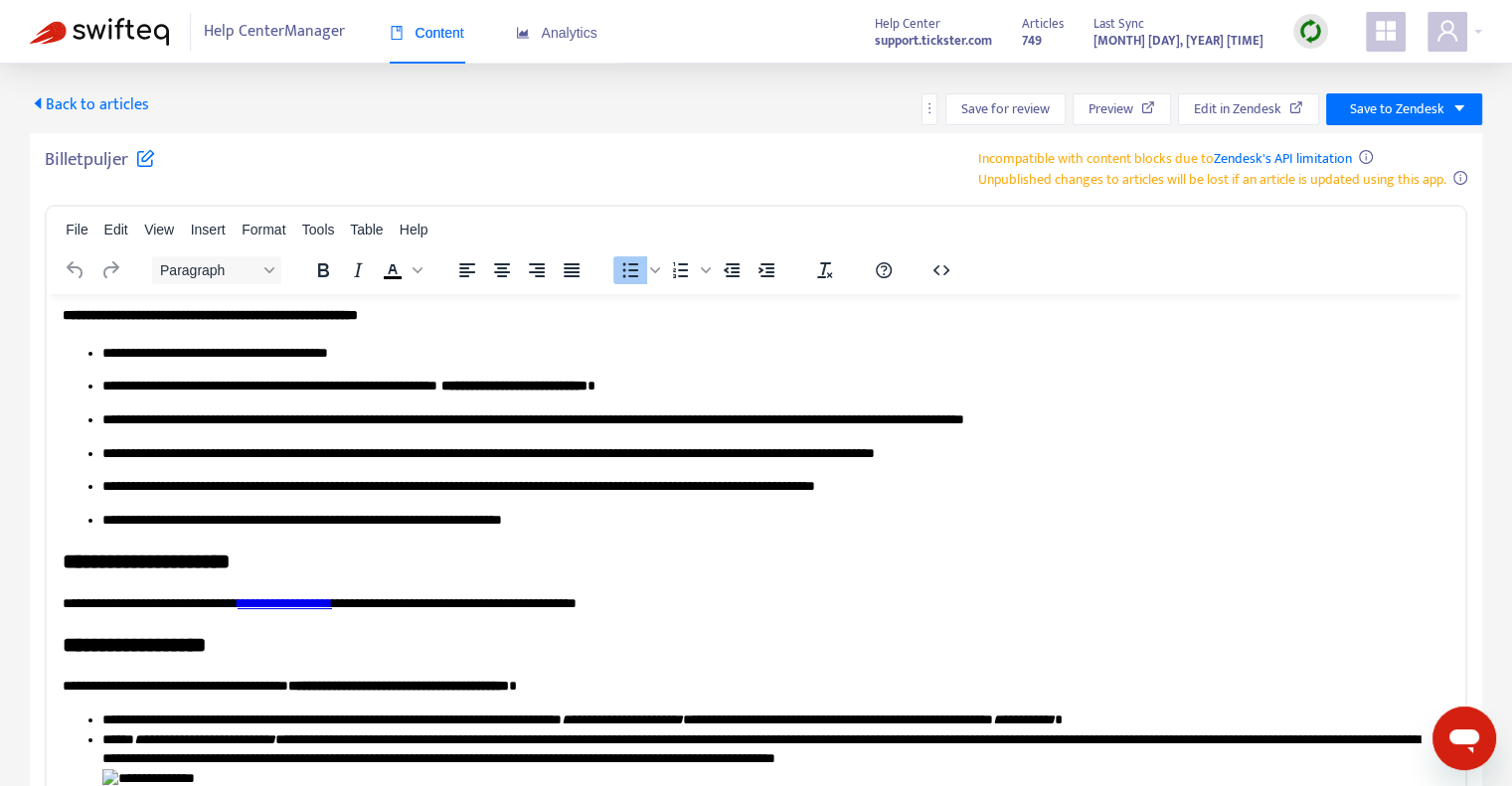 type 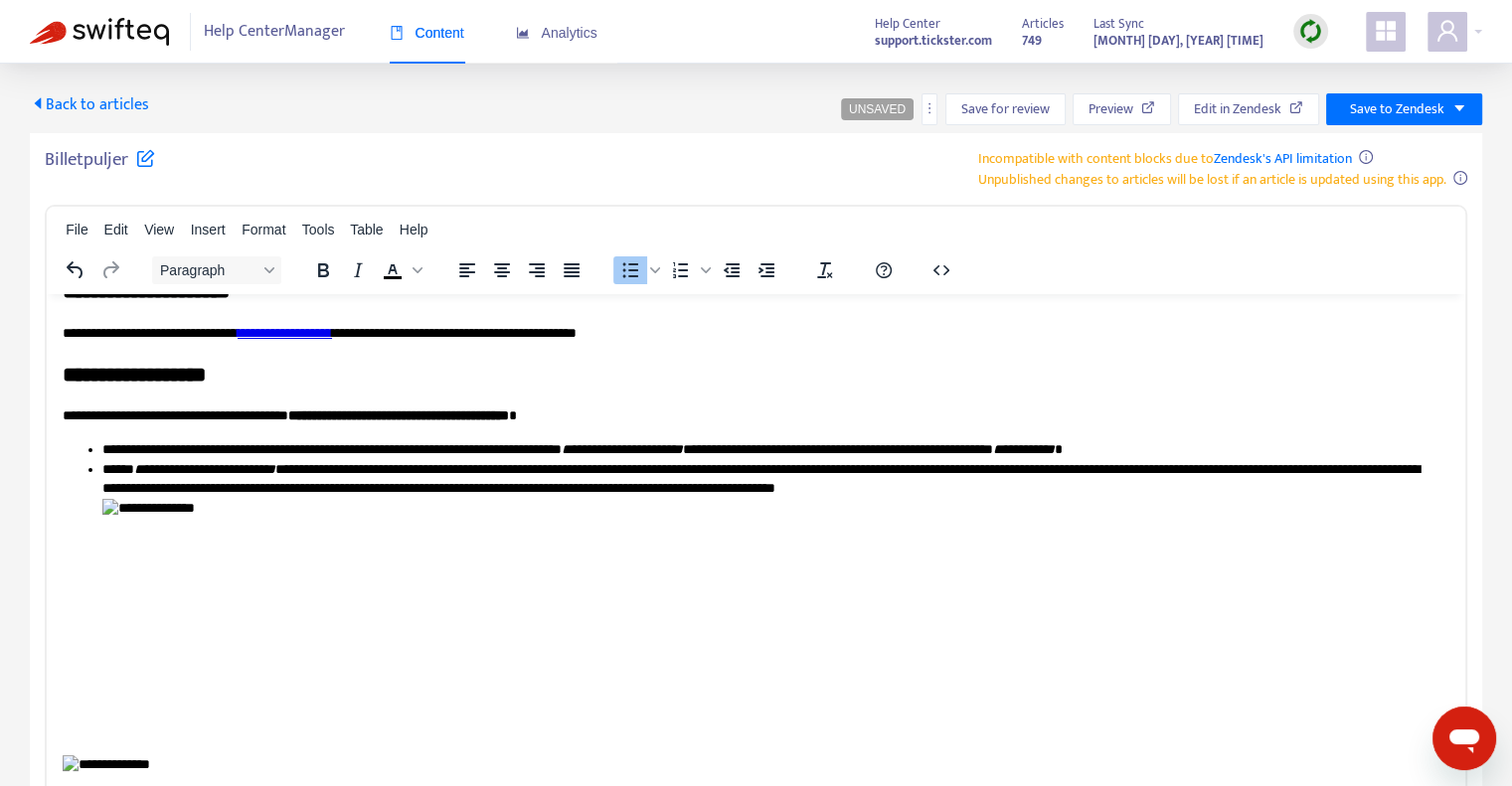 scroll, scrollTop: 596, scrollLeft: 0, axis: vertical 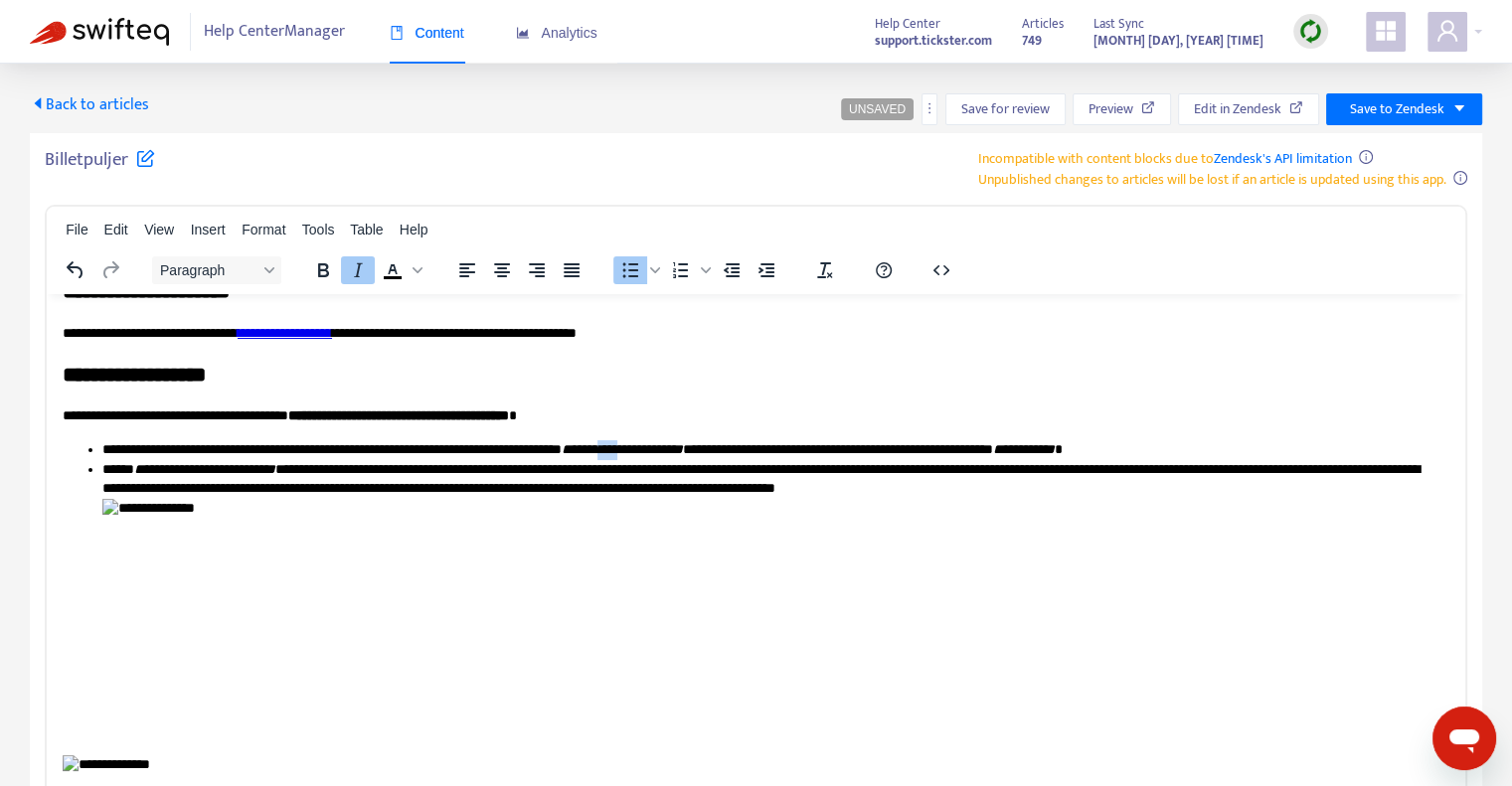 drag, startPoint x: 717, startPoint y: 421, endPoint x: 691, endPoint y: 421, distance: 26 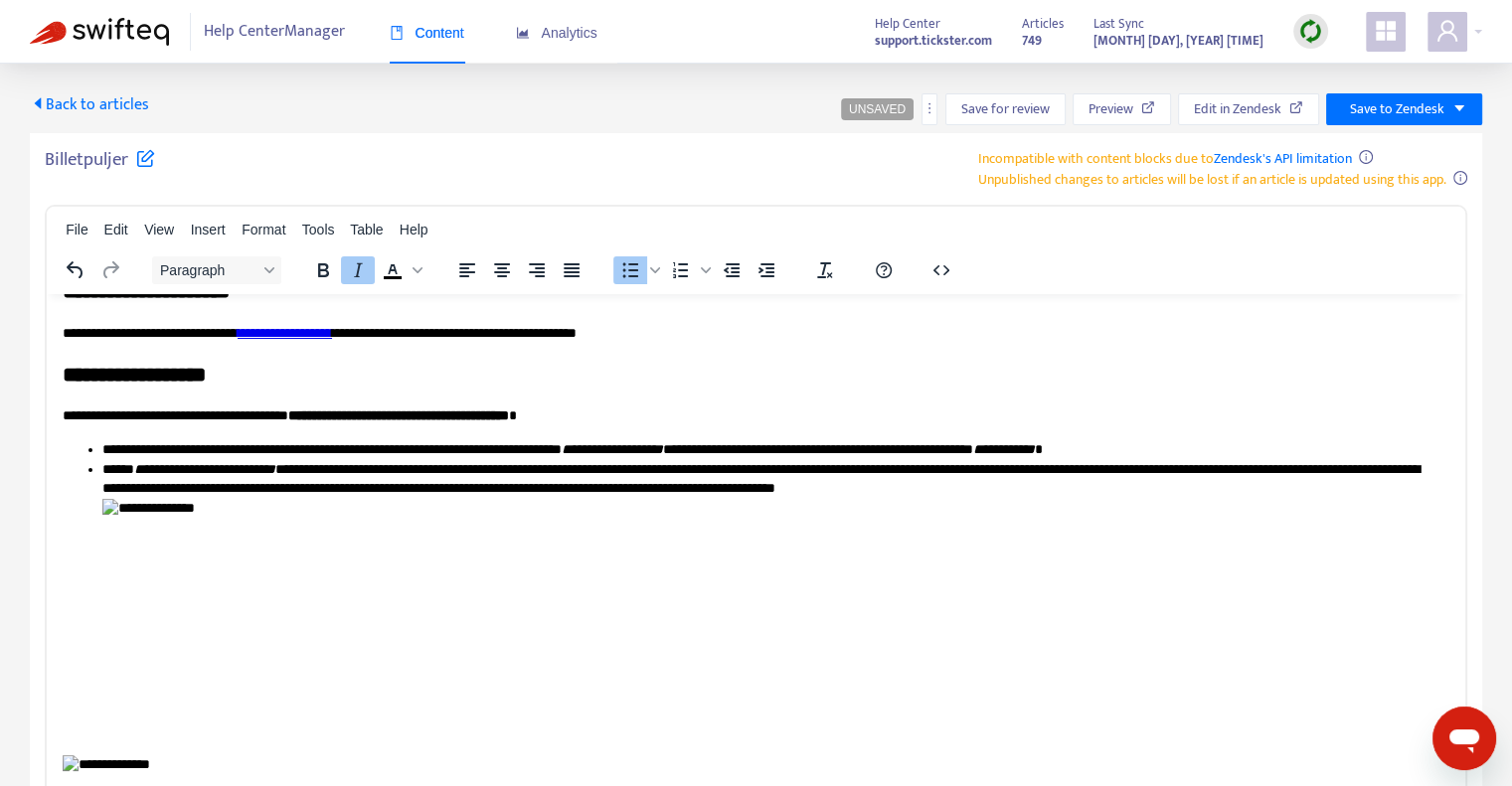 click on "**********" at bounding box center [205, 468] 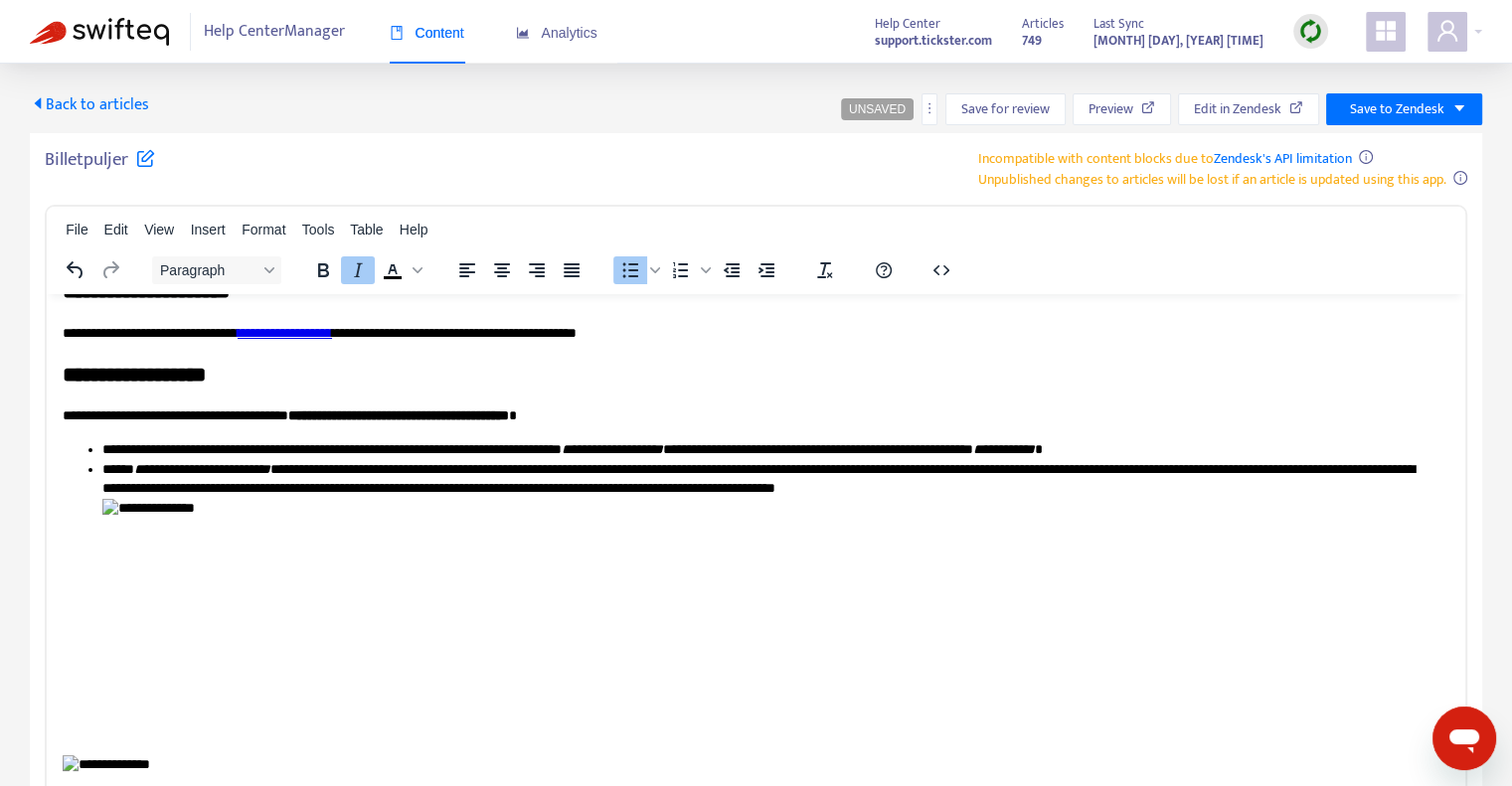 click on "**********" at bounding box center [401, 468] 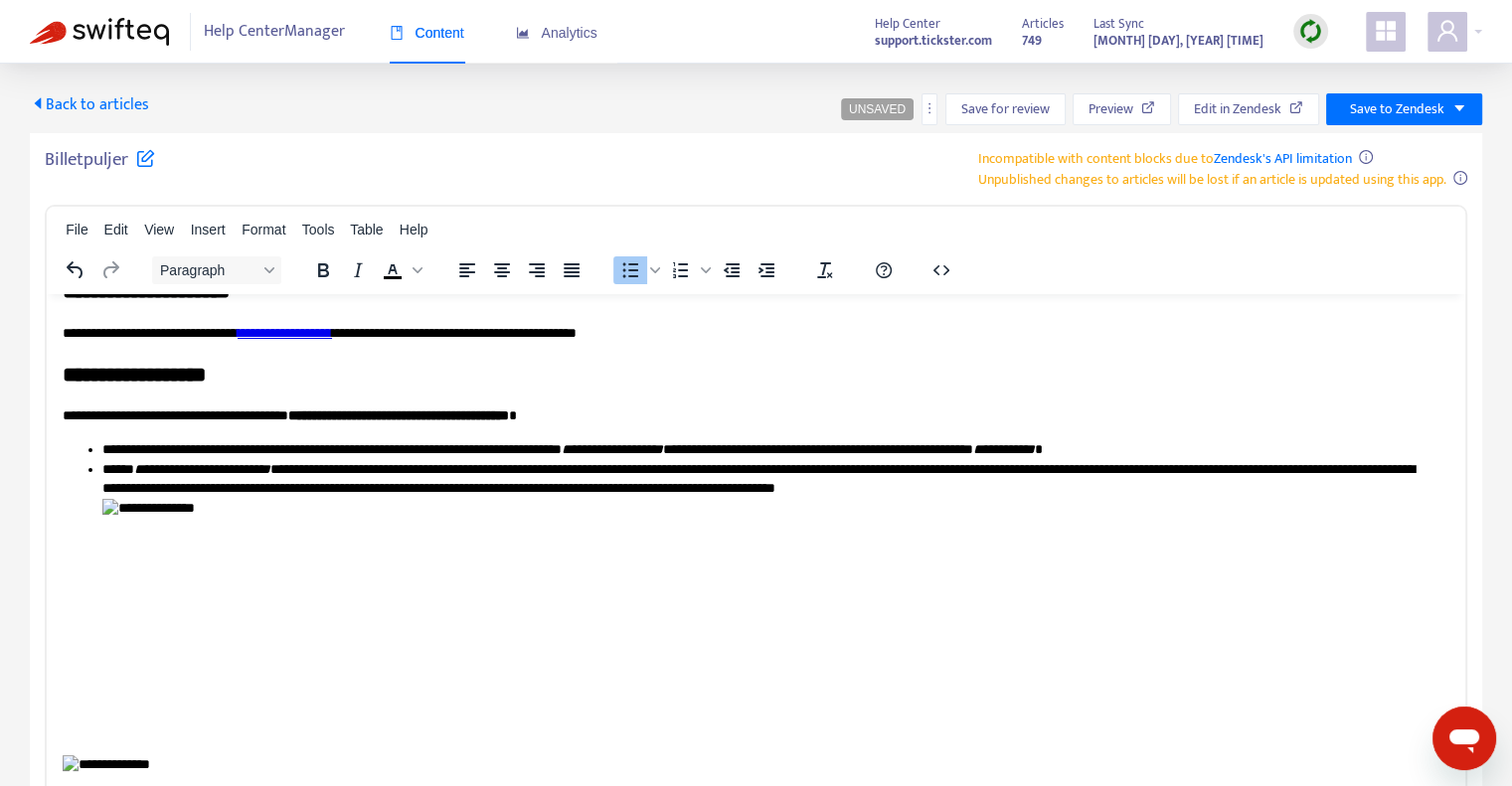 click on "**********" at bounding box center [202, 468] 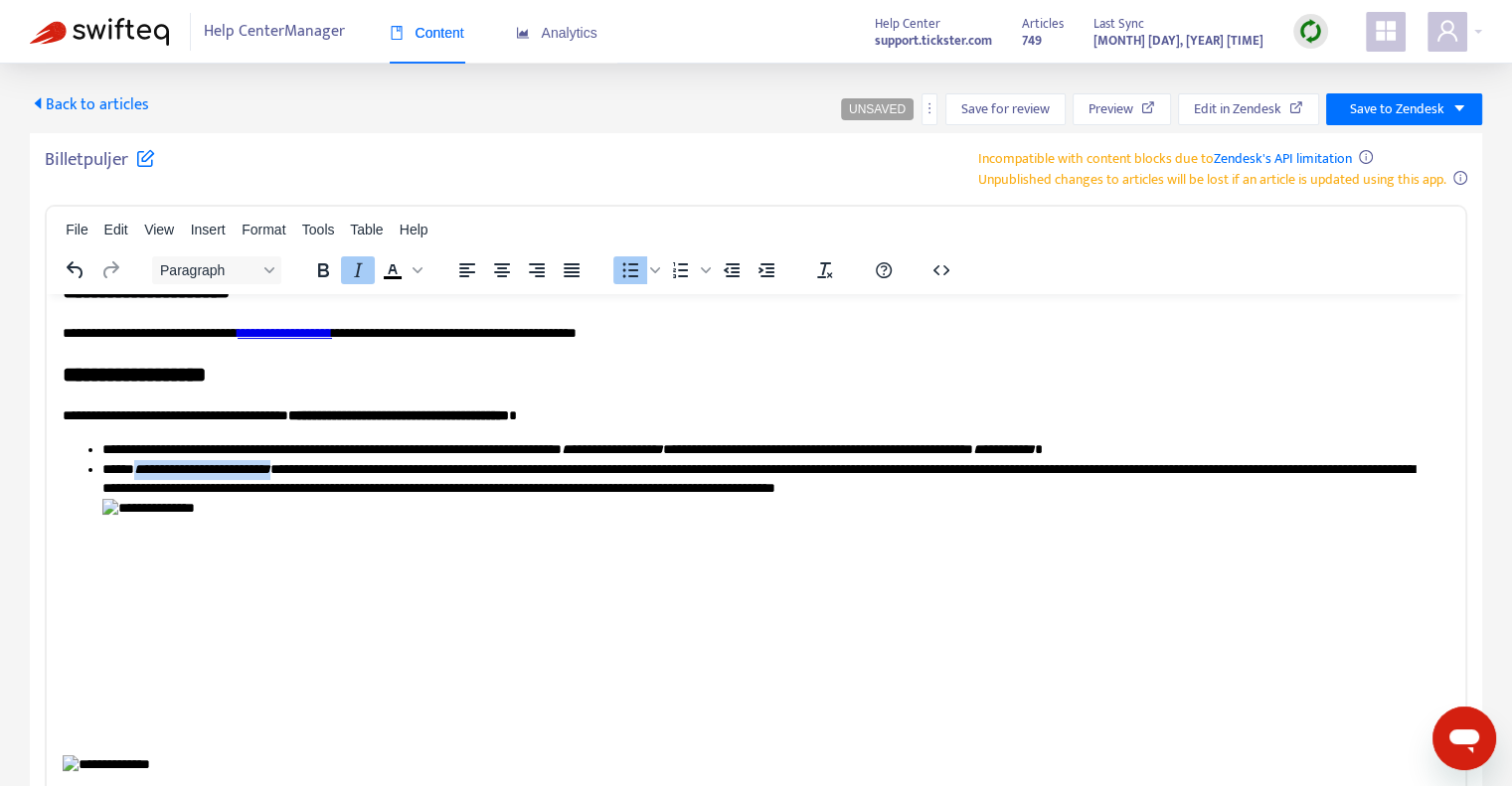 drag, startPoint x: 300, startPoint y: 441, endPoint x: 143, endPoint y: 436, distance: 157.0796 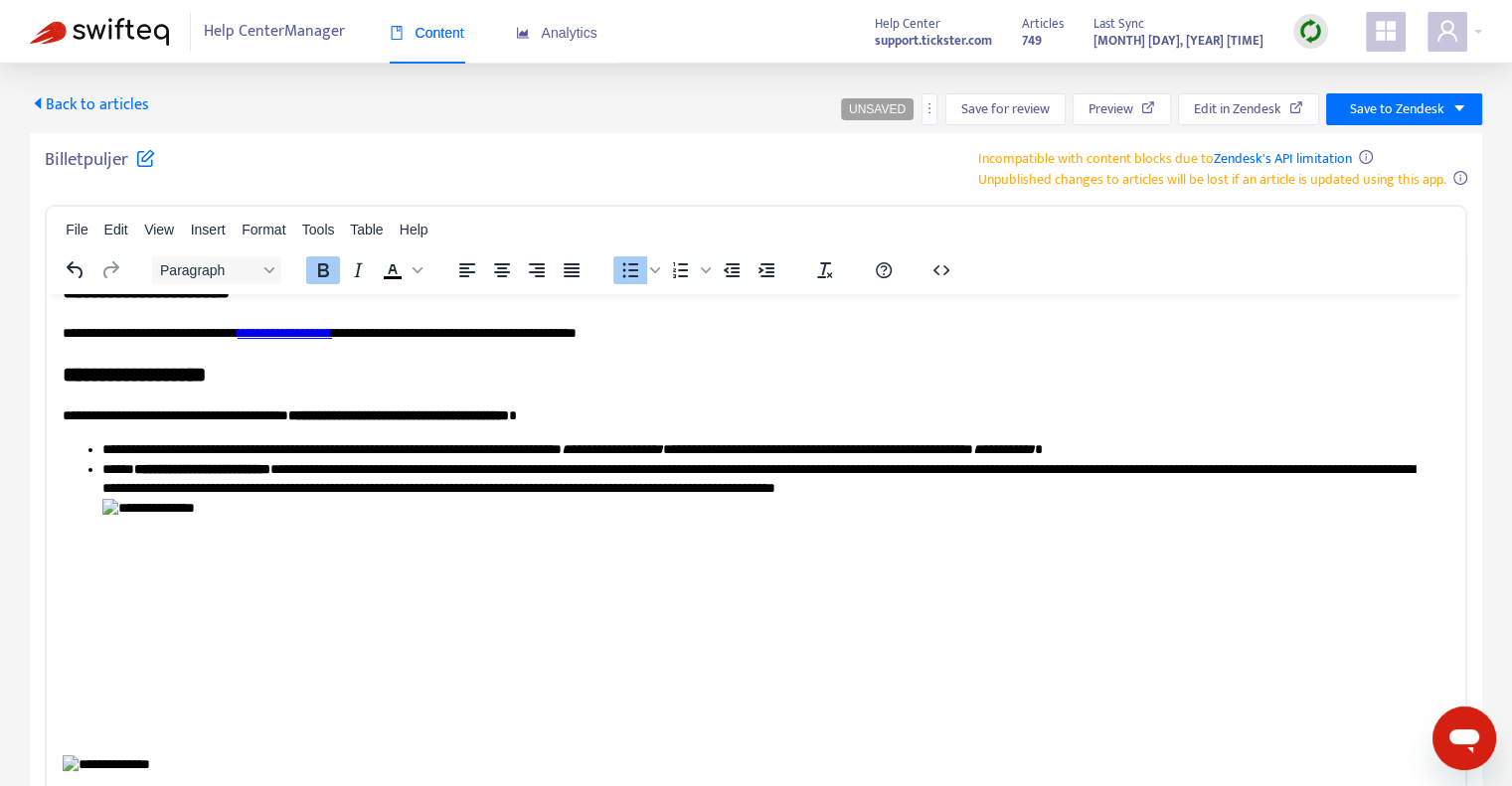 click on "**********" at bounding box center (401, 468) 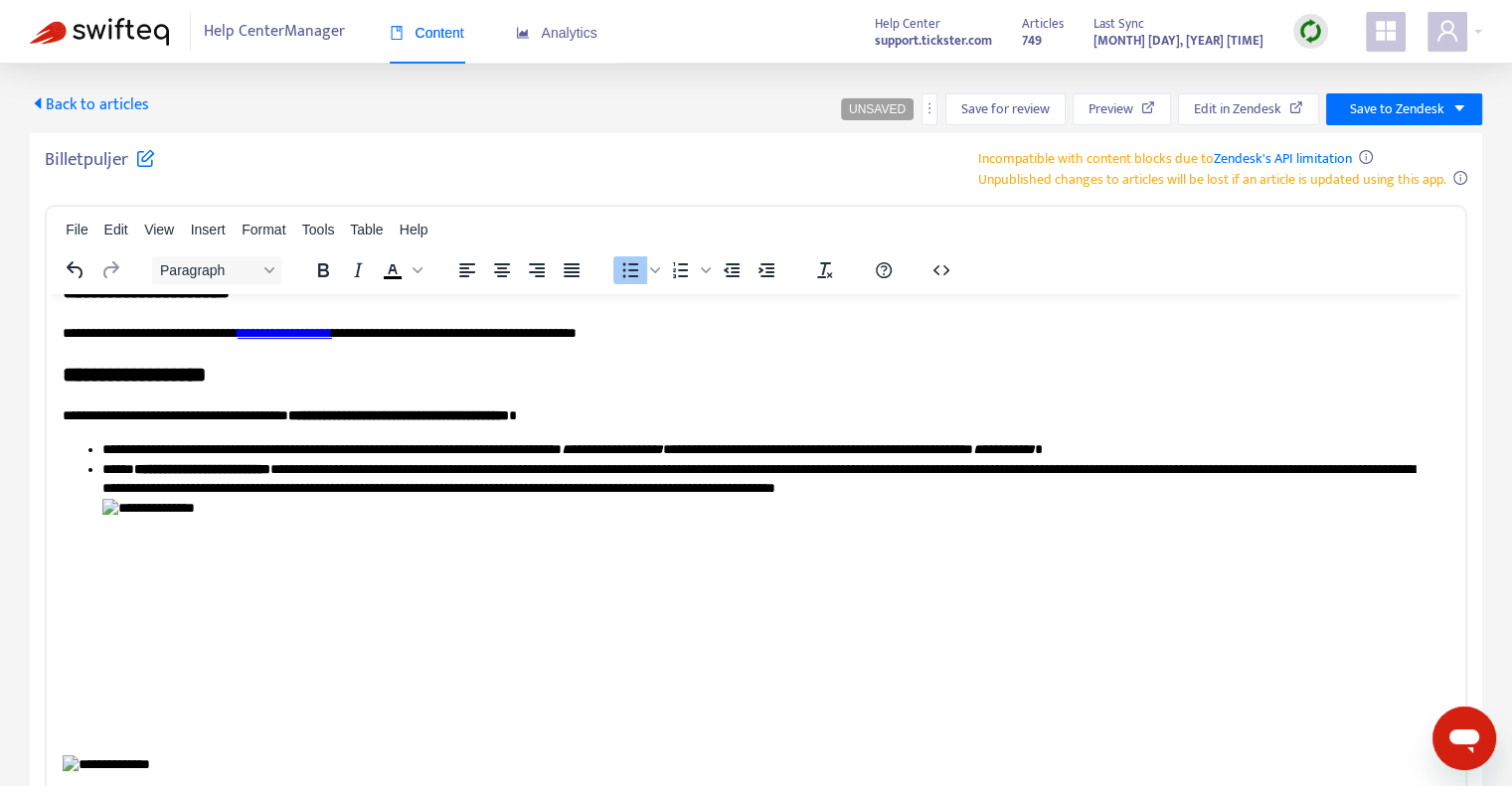 scroll, scrollTop: 596, scrollLeft: 0, axis: vertical 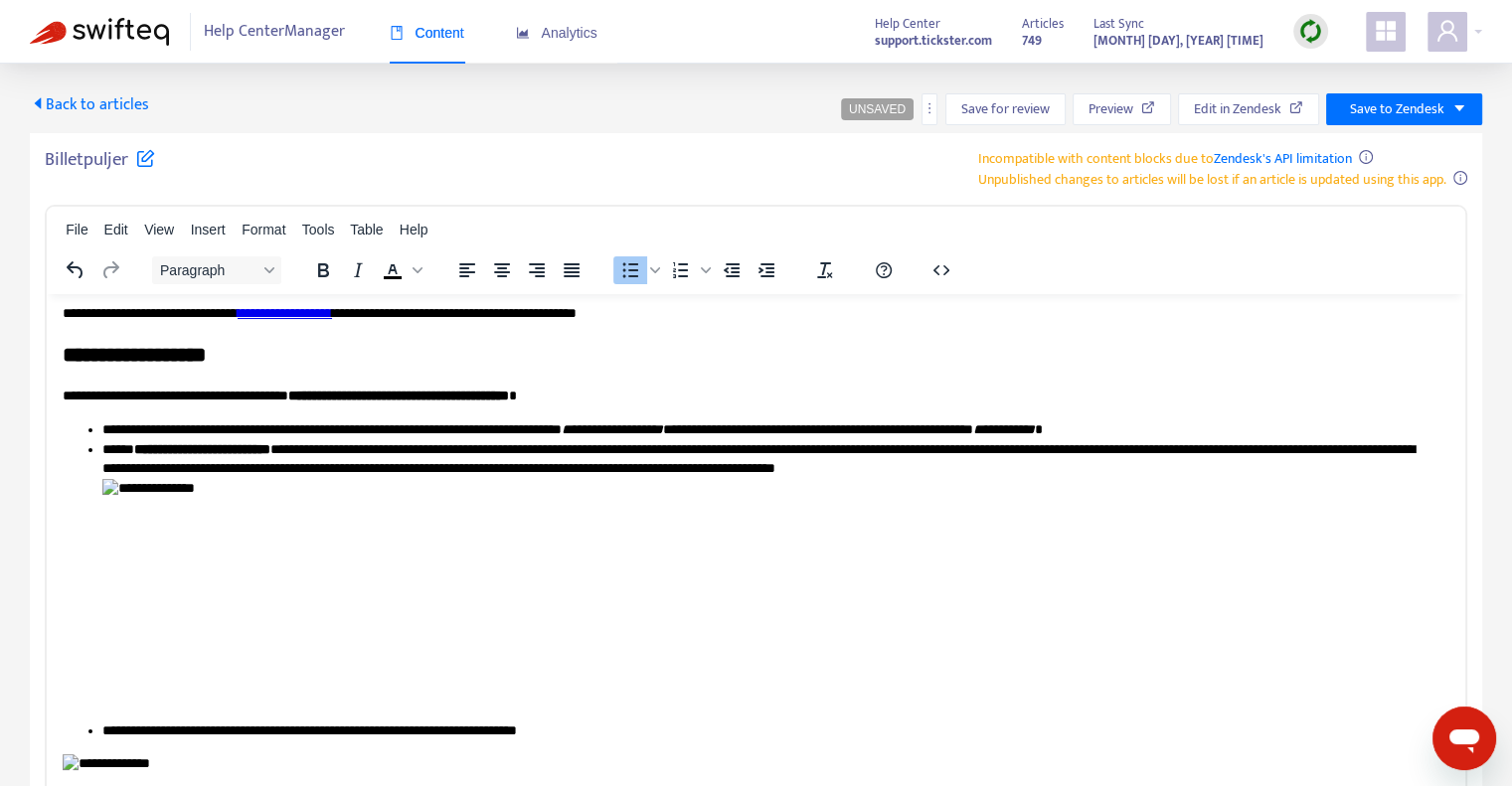 click on "**********" at bounding box center [768, 730] 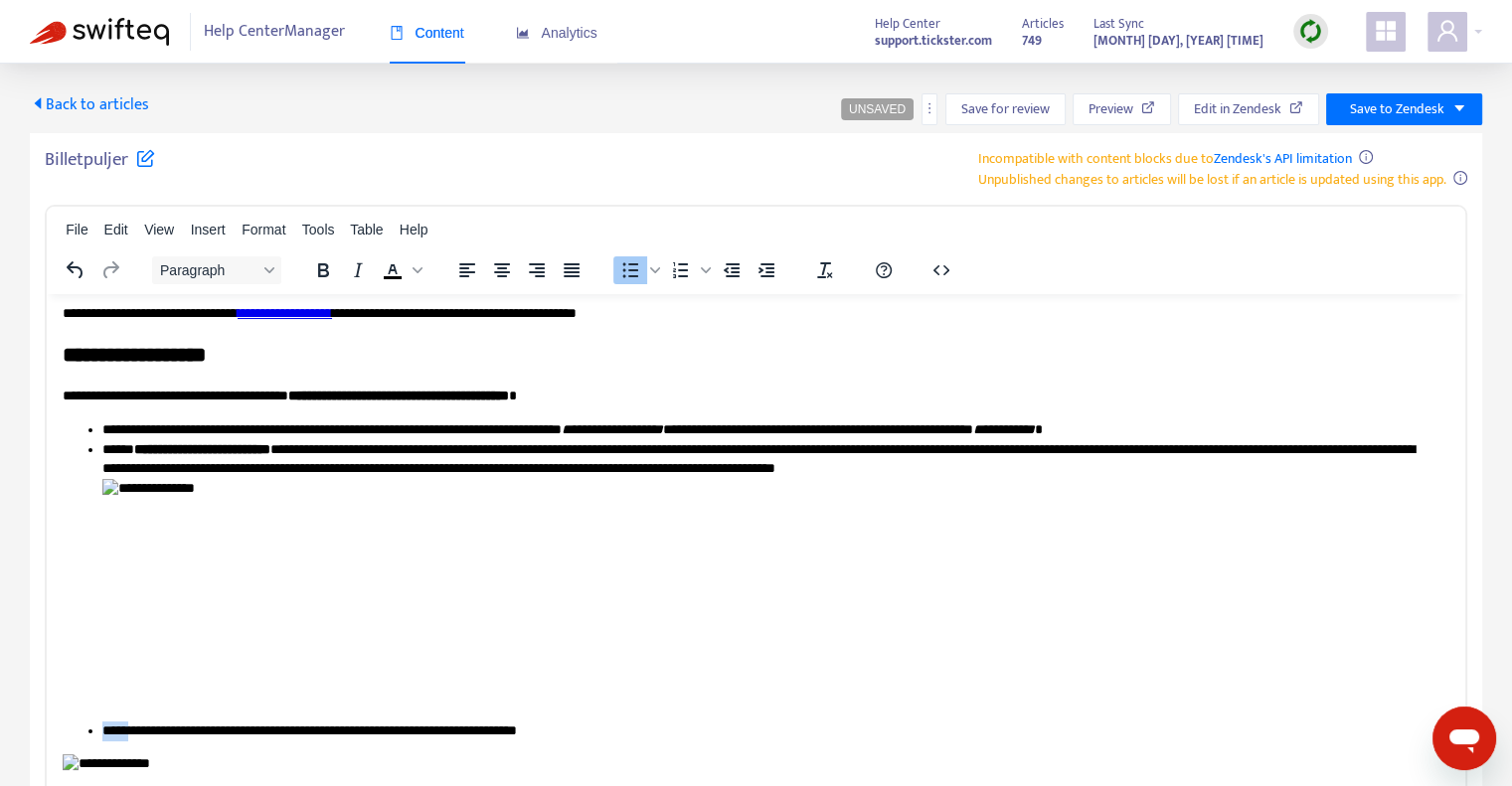 click on "**********" at bounding box center [768, 730] 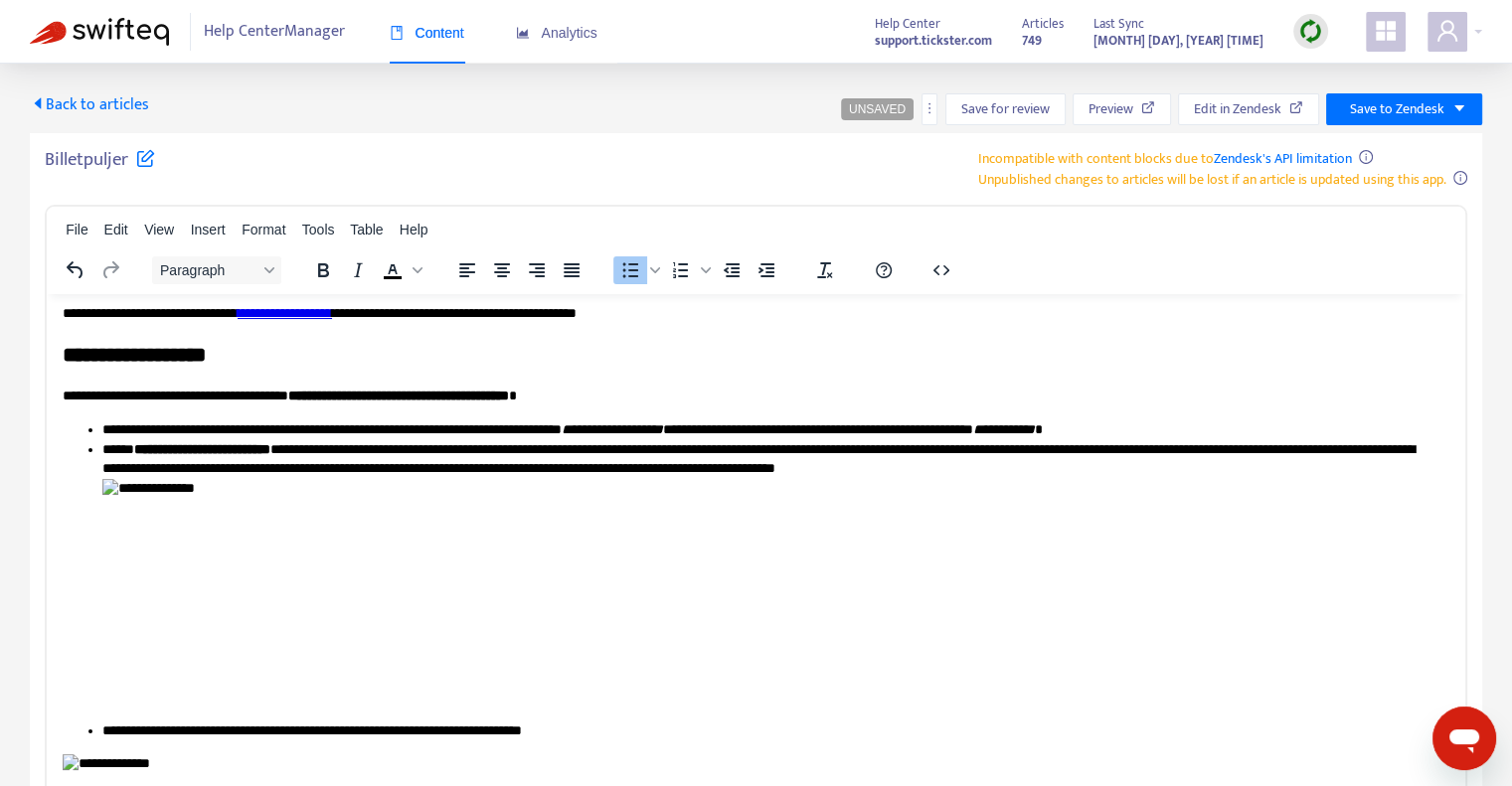 click on "**********" at bounding box center [768, 730] 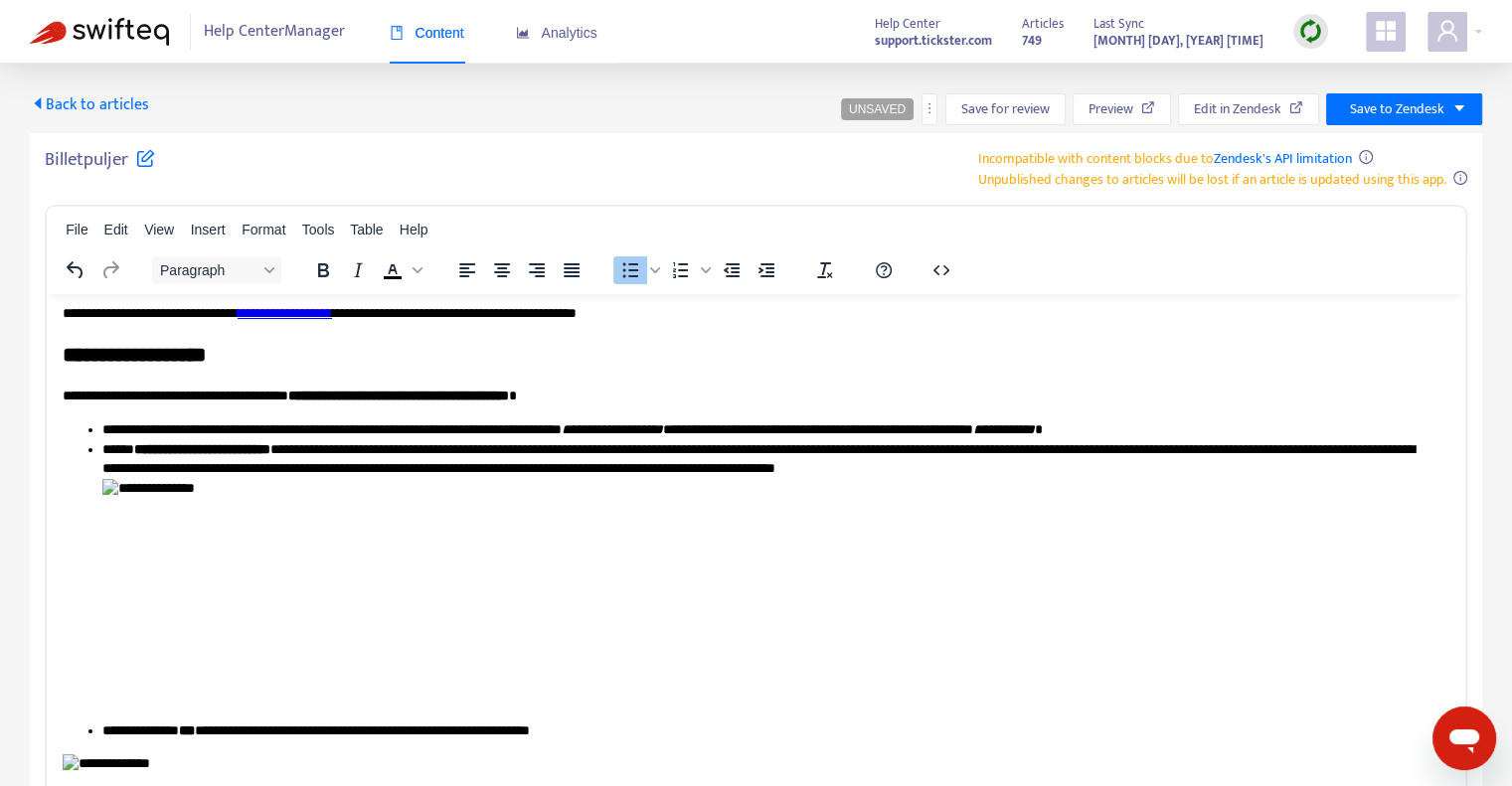 click on "**********" at bounding box center [768, 730] 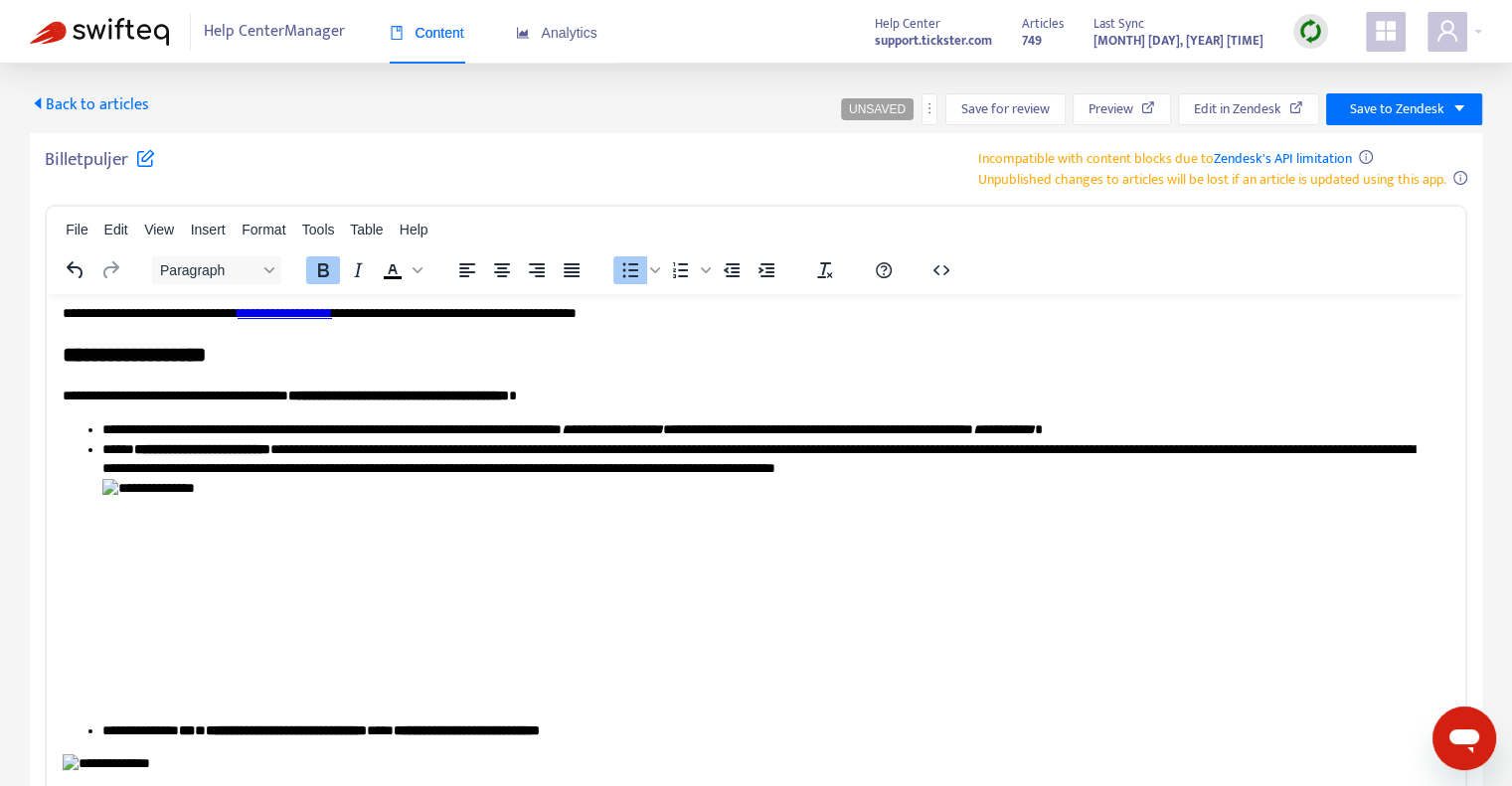 scroll, scrollTop: 1361, scrollLeft: 0, axis: vertical 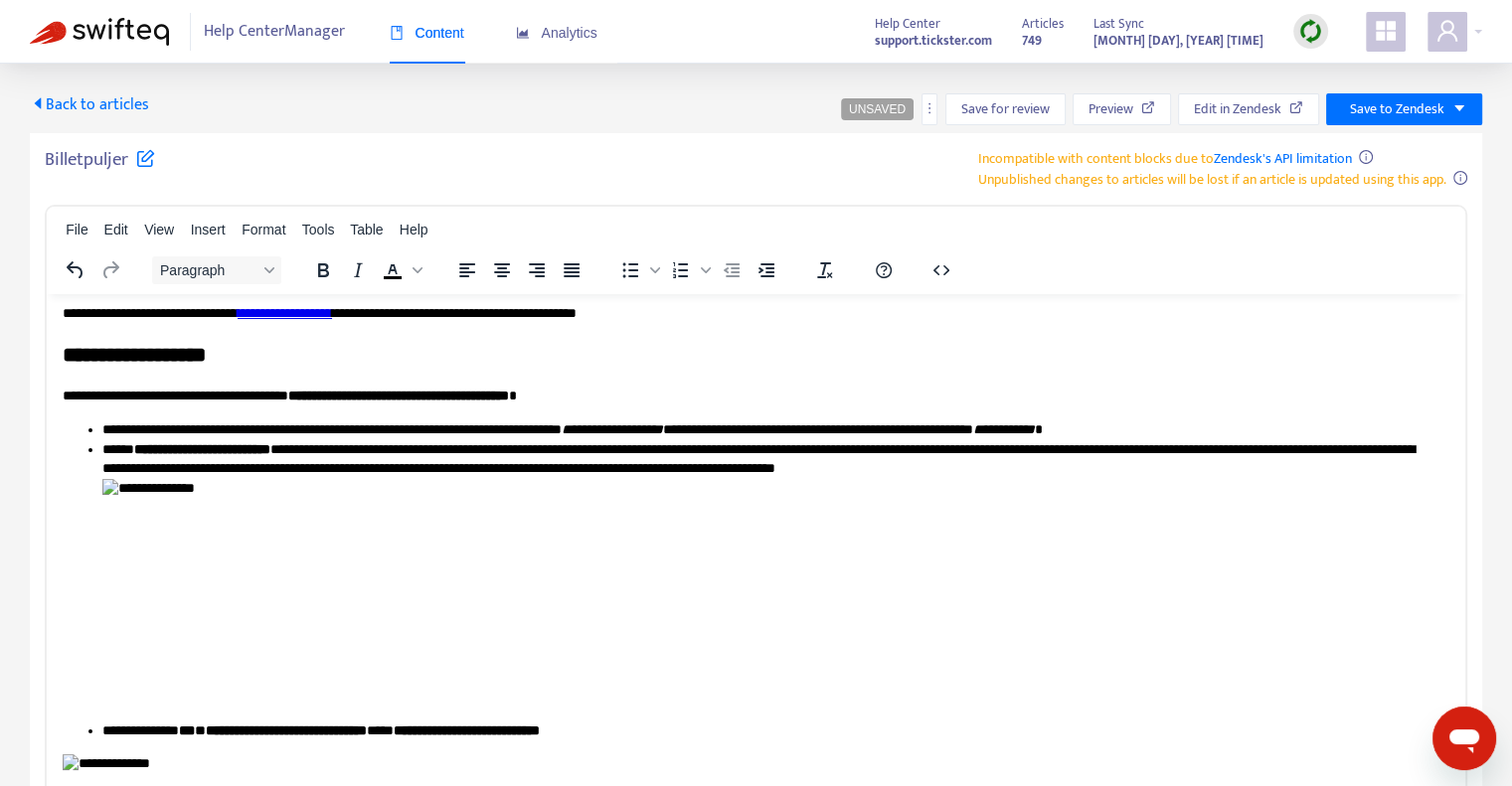 click on "**********" at bounding box center (749, 797) 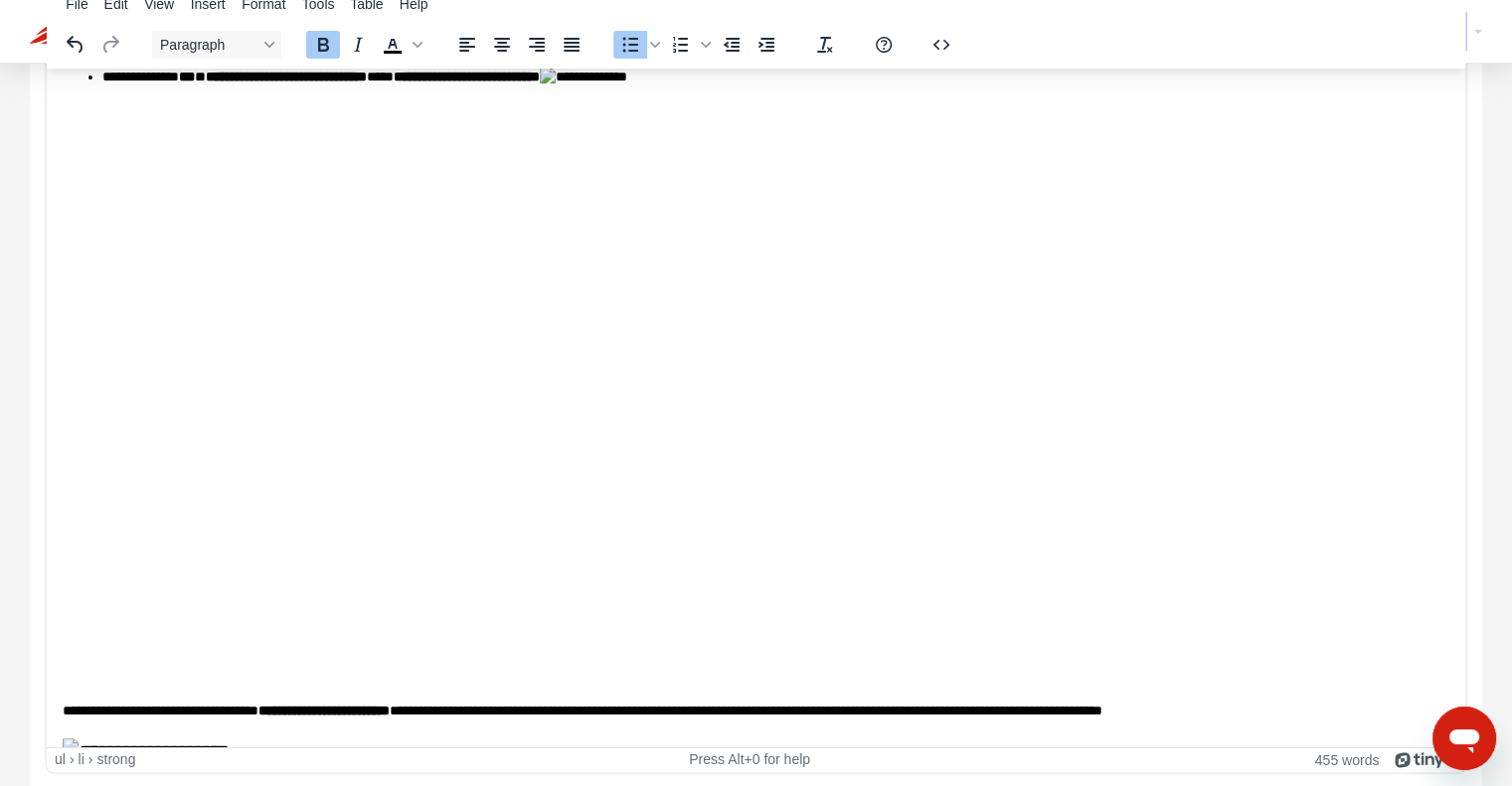 scroll, scrollTop: 228, scrollLeft: 0, axis: vertical 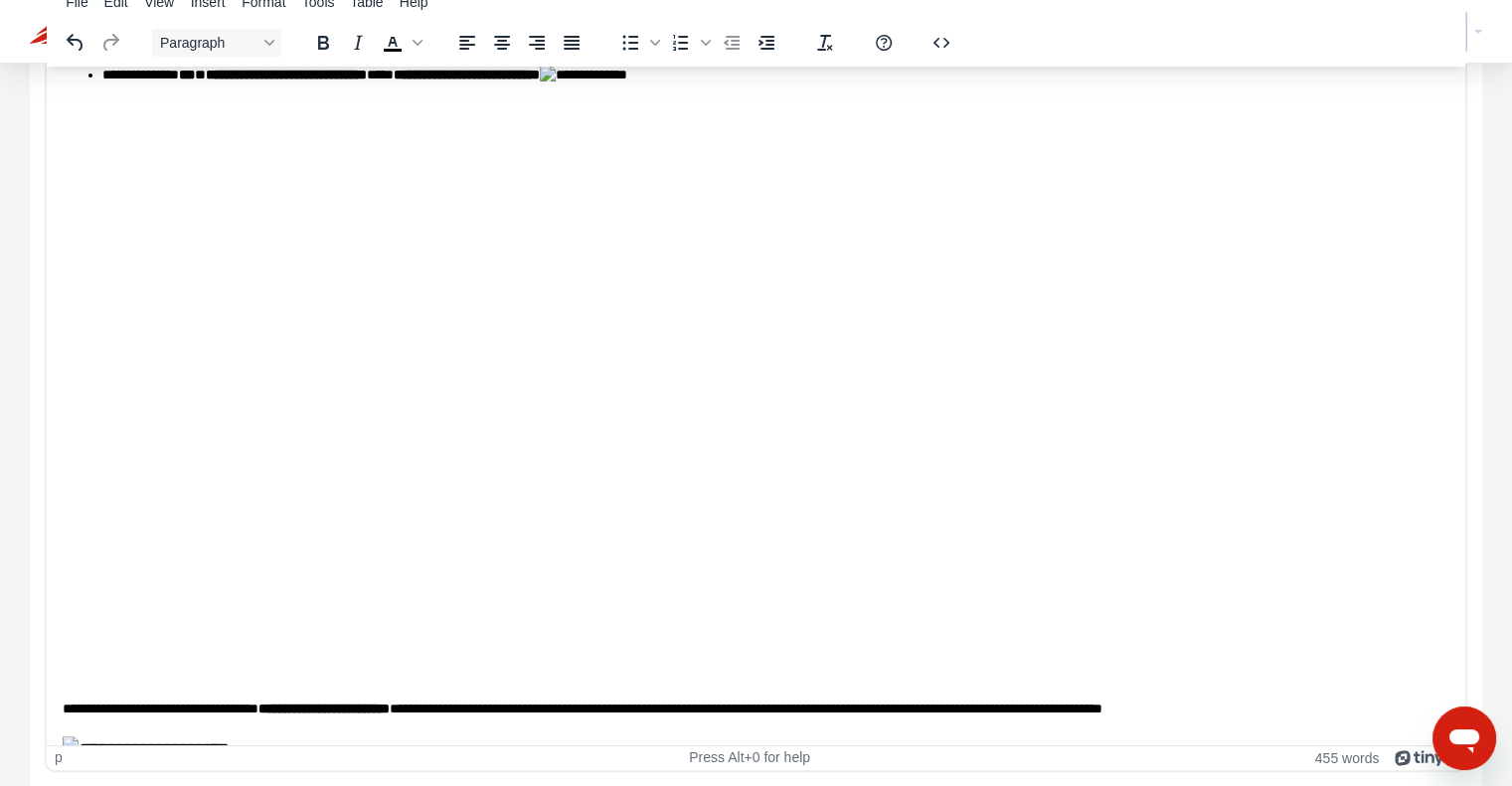 click on "**********" at bounding box center [749, 708] 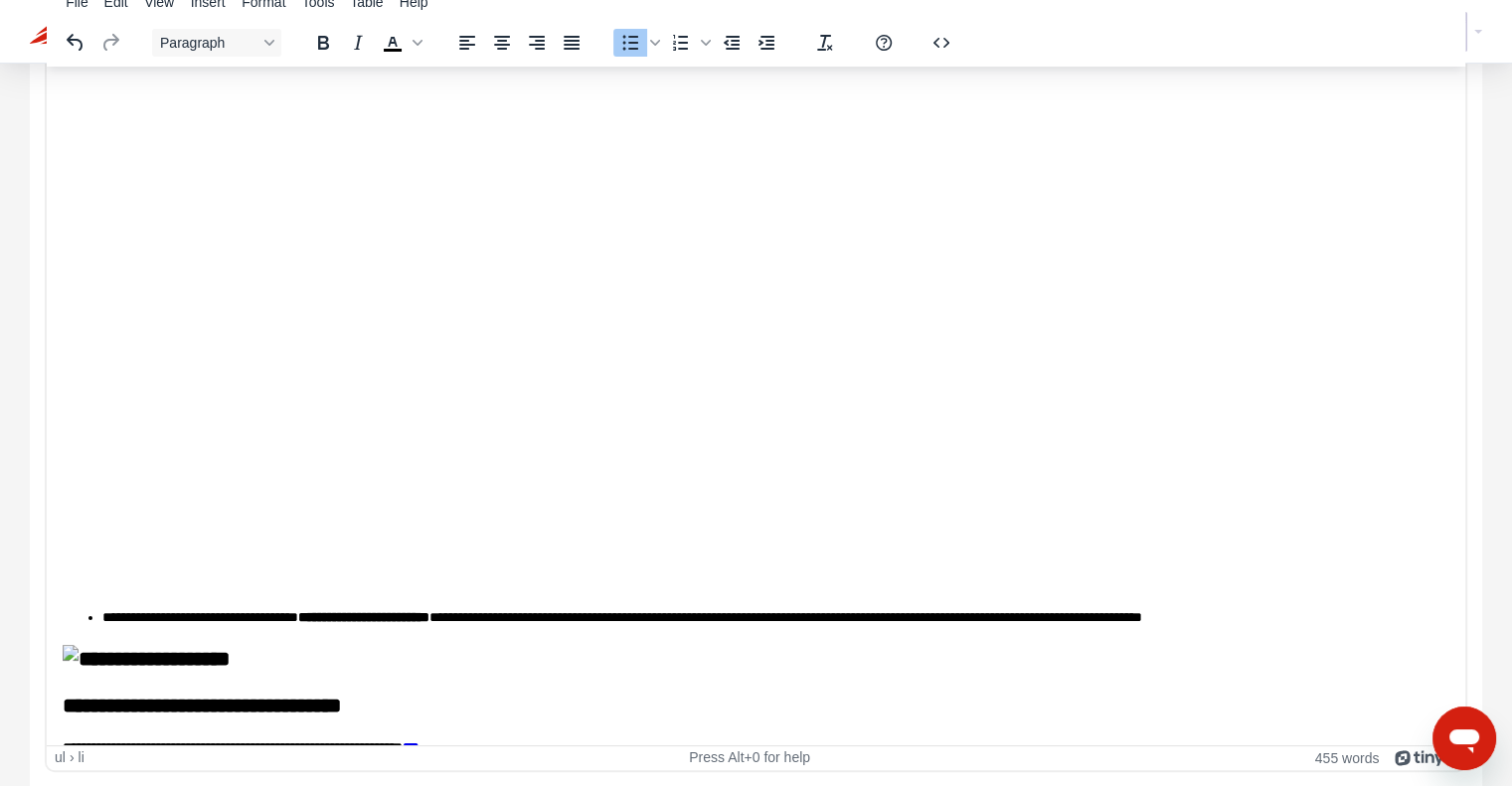 scroll, scrollTop: 1215, scrollLeft: 0, axis: vertical 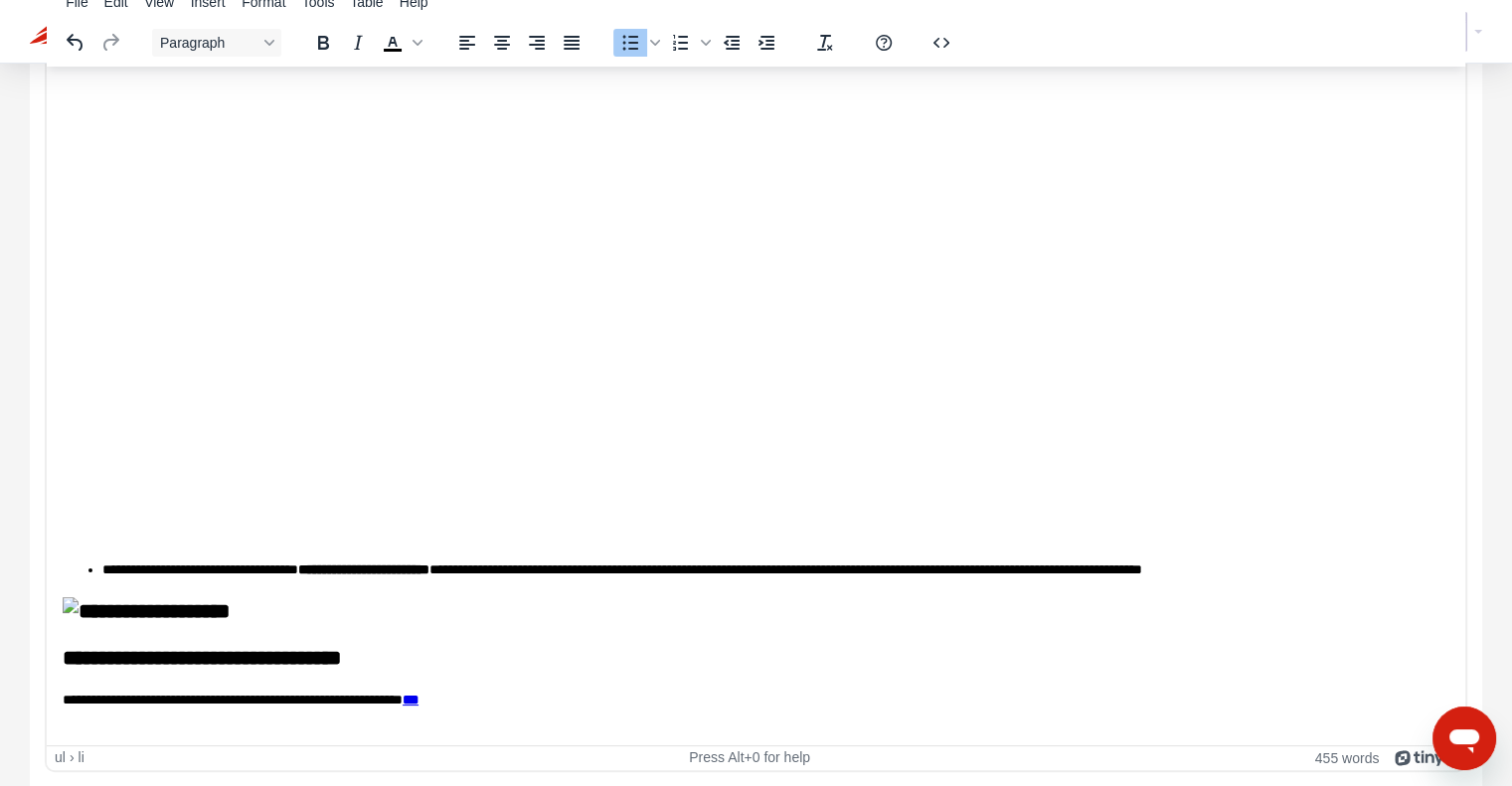 click on "**********" at bounding box center (756, -176) 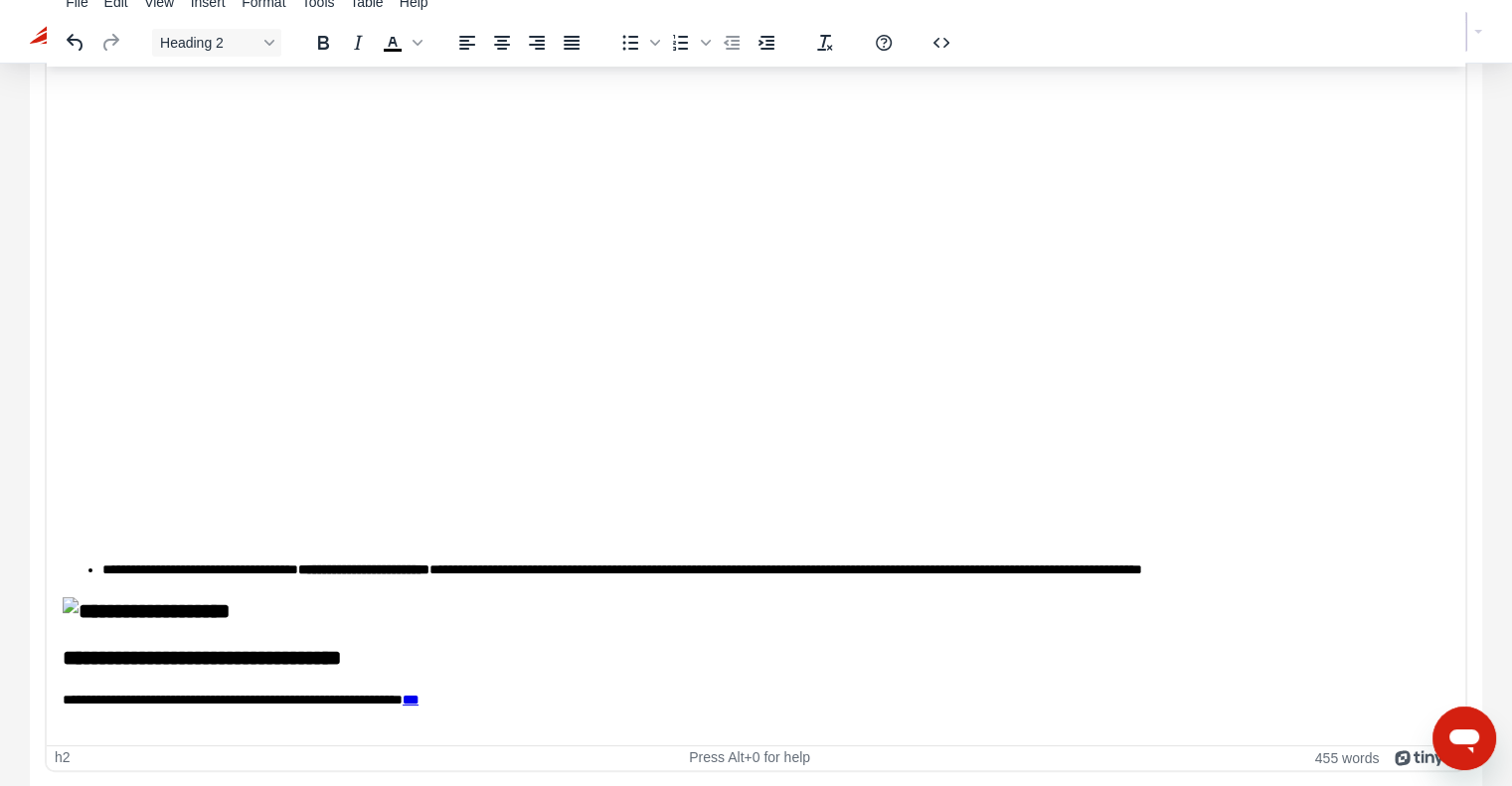 scroll, scrollTop: 1414, scrollLeft: 0, axis: vertical 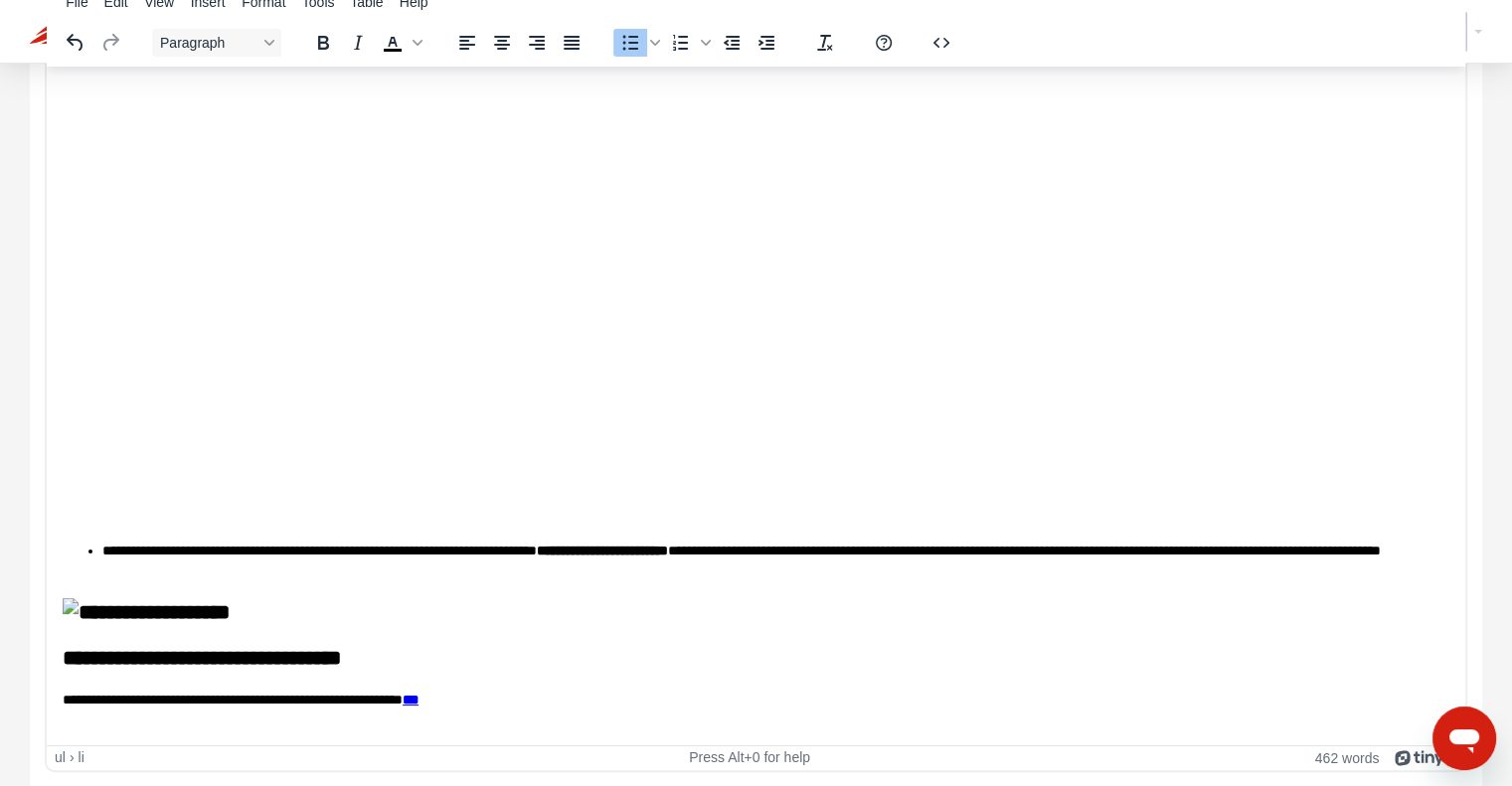 click on "**********" at bounding box center [756, -186] 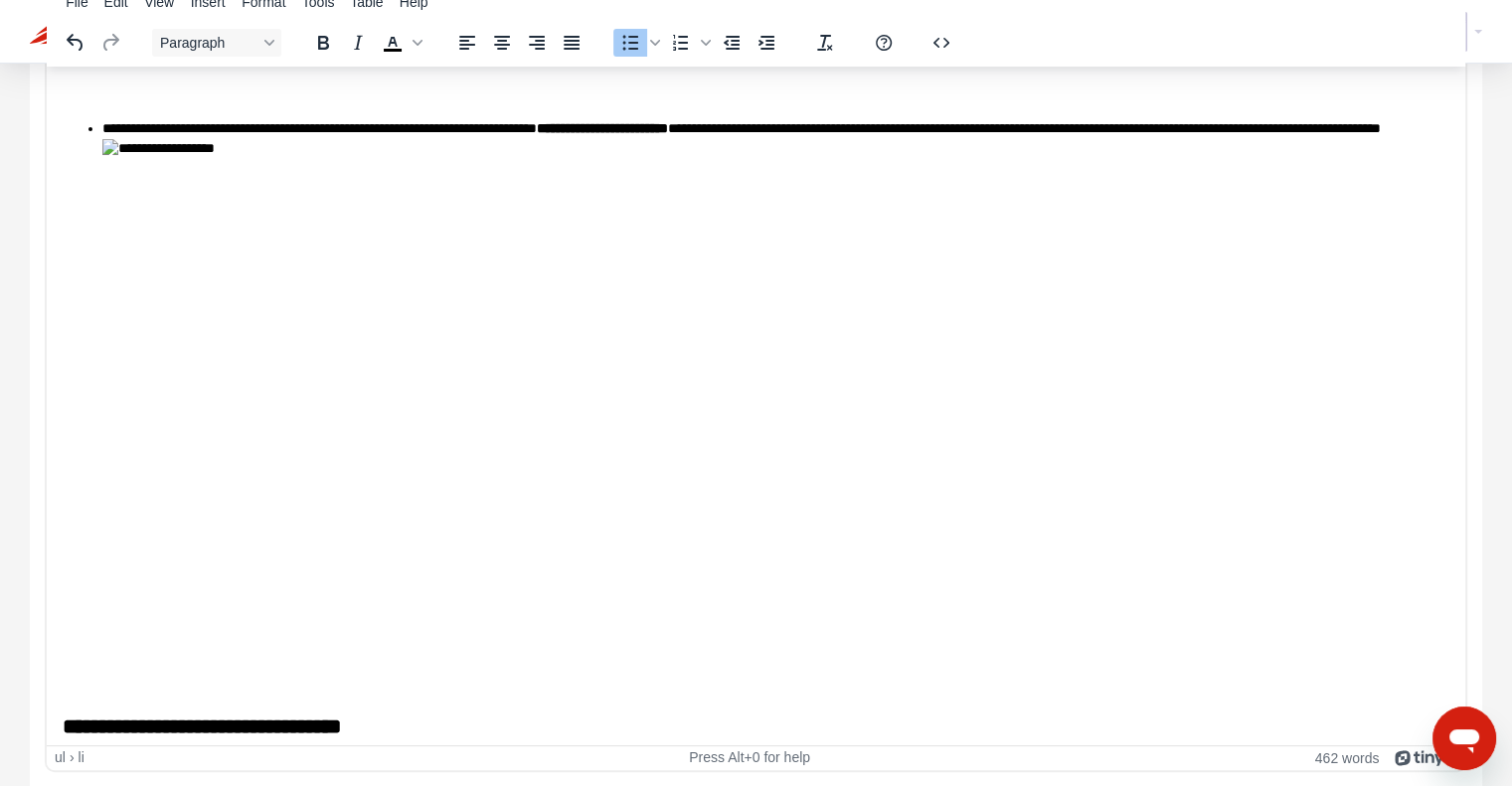 scroll, scrollTop: 1669, scrollLeft: 0, axis: vertical 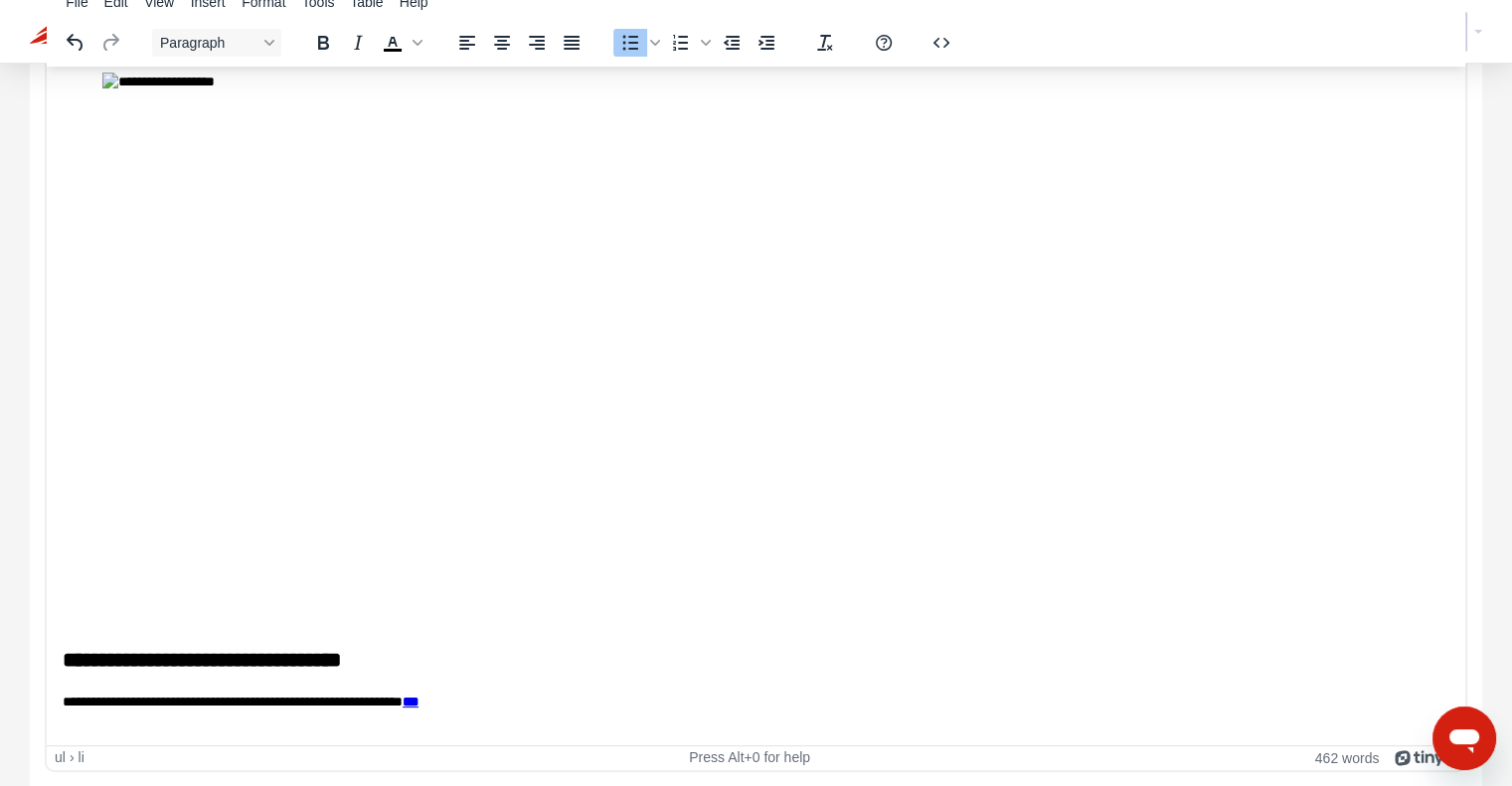 click on "**********" at bounding box center (768, 339) 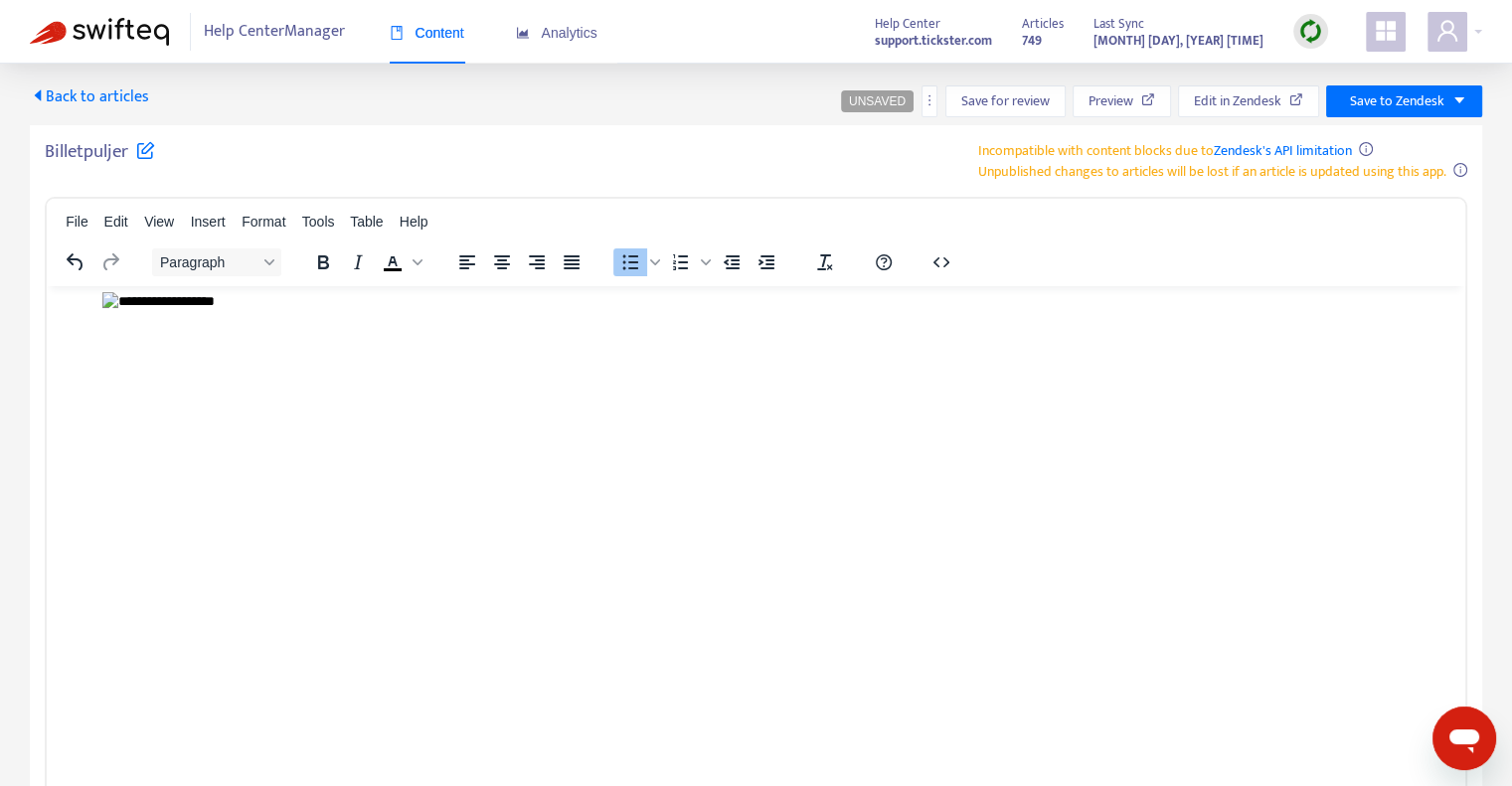 scroll, scrollTop: 0, scrollLeft: 0, axis: both 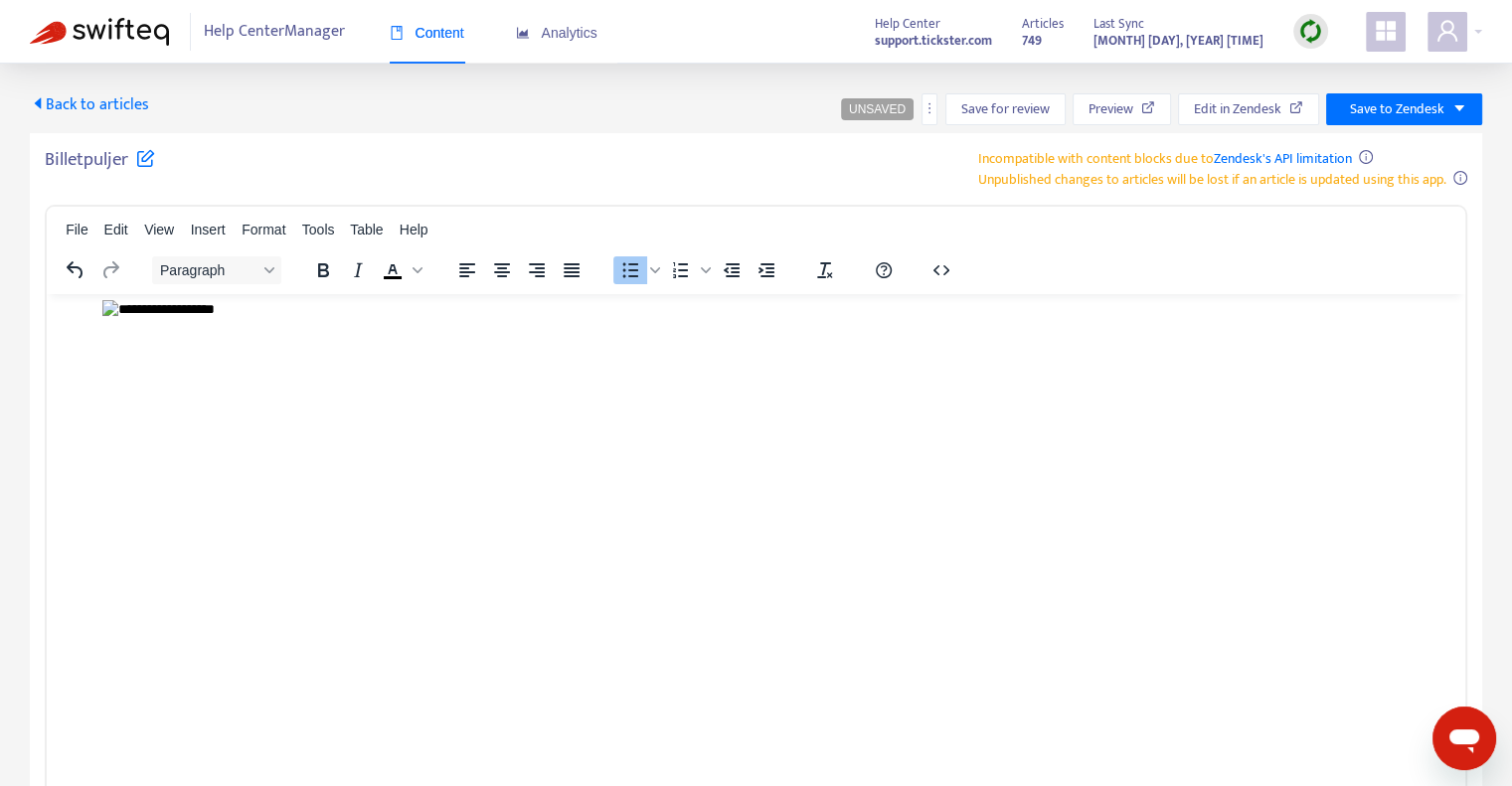 click on "Back to articles UNSAVED Save for review Preview  Edit in Zendesk  Save to Zendesk  Billetpuljer   Incompatible with content blocks due to  Zendesk's API limitation Unpublished changes to articles will be lost if an article is updated using this app. File Edit View Insert Format Tools Table Help Paragraph To open the popup, press Shift+Enter To open the popup, press Shift+Enter To open the popup, press Shift+Enter ul  ›  li Press Alt+0 for help 462 words" at bounding box center (756, 553) 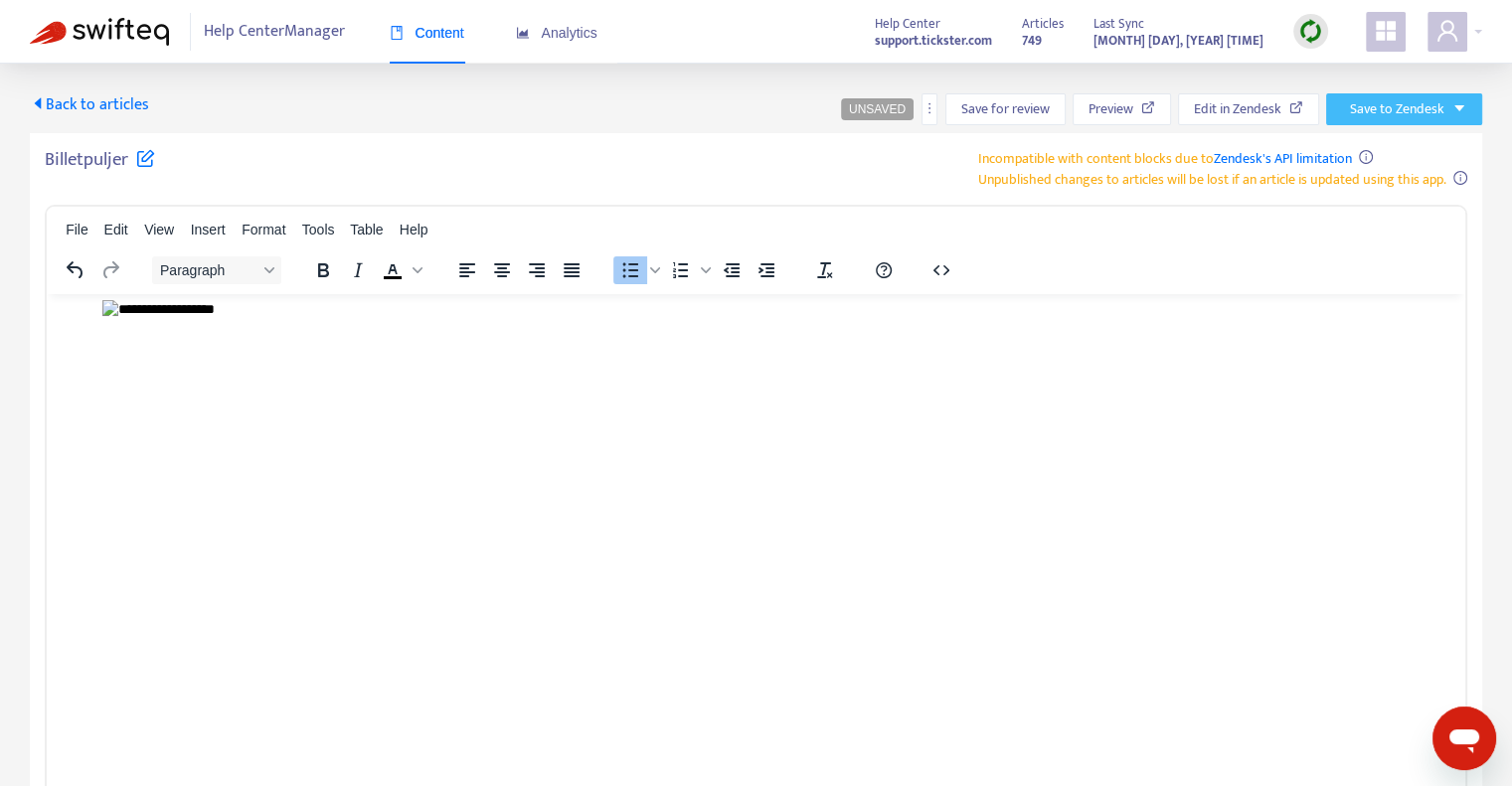 click on "Save to Zendesk" at bounding box center [1397, 109] 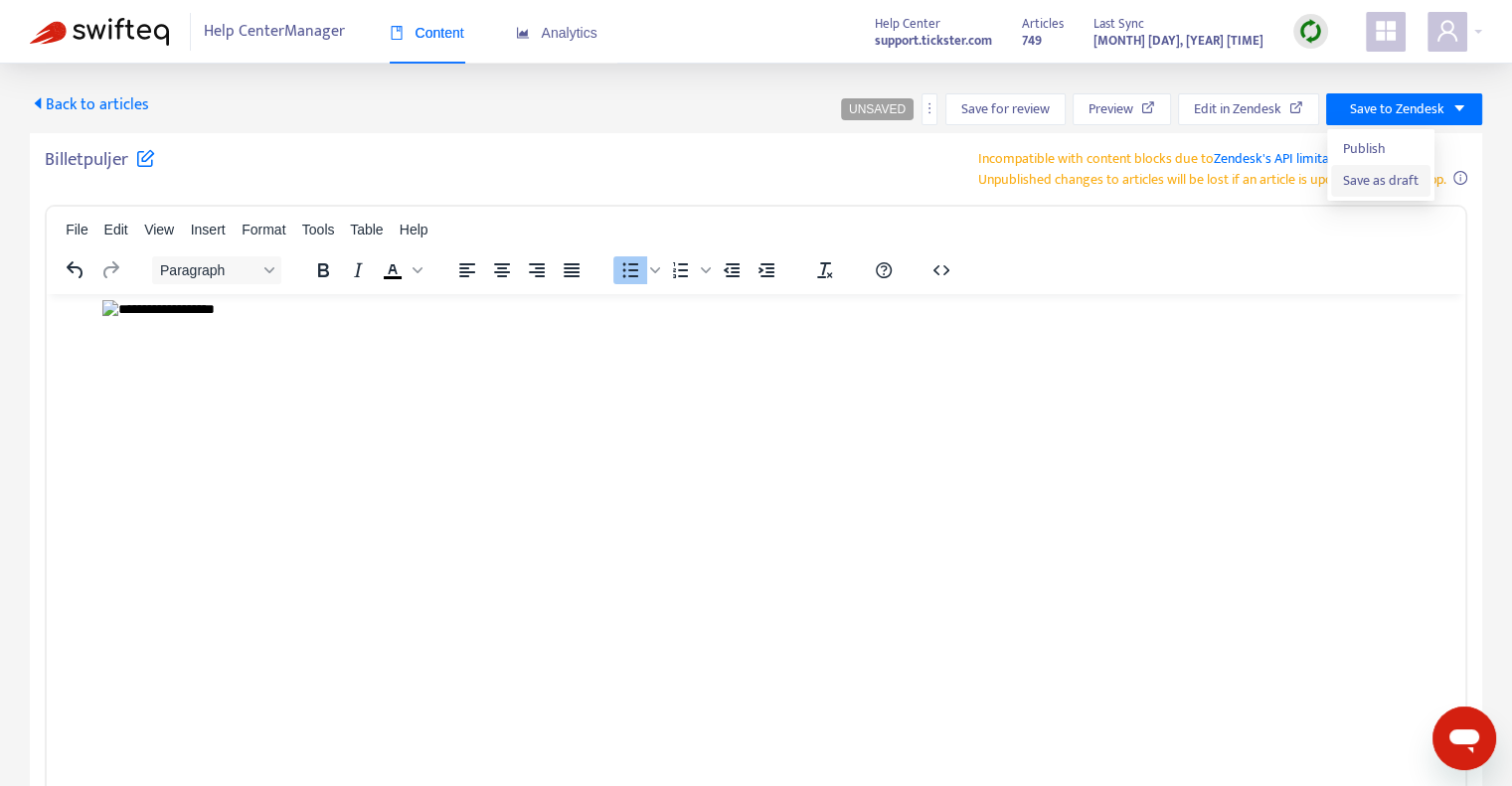 click on "Save as draft" at bounding box center (1381, 181) 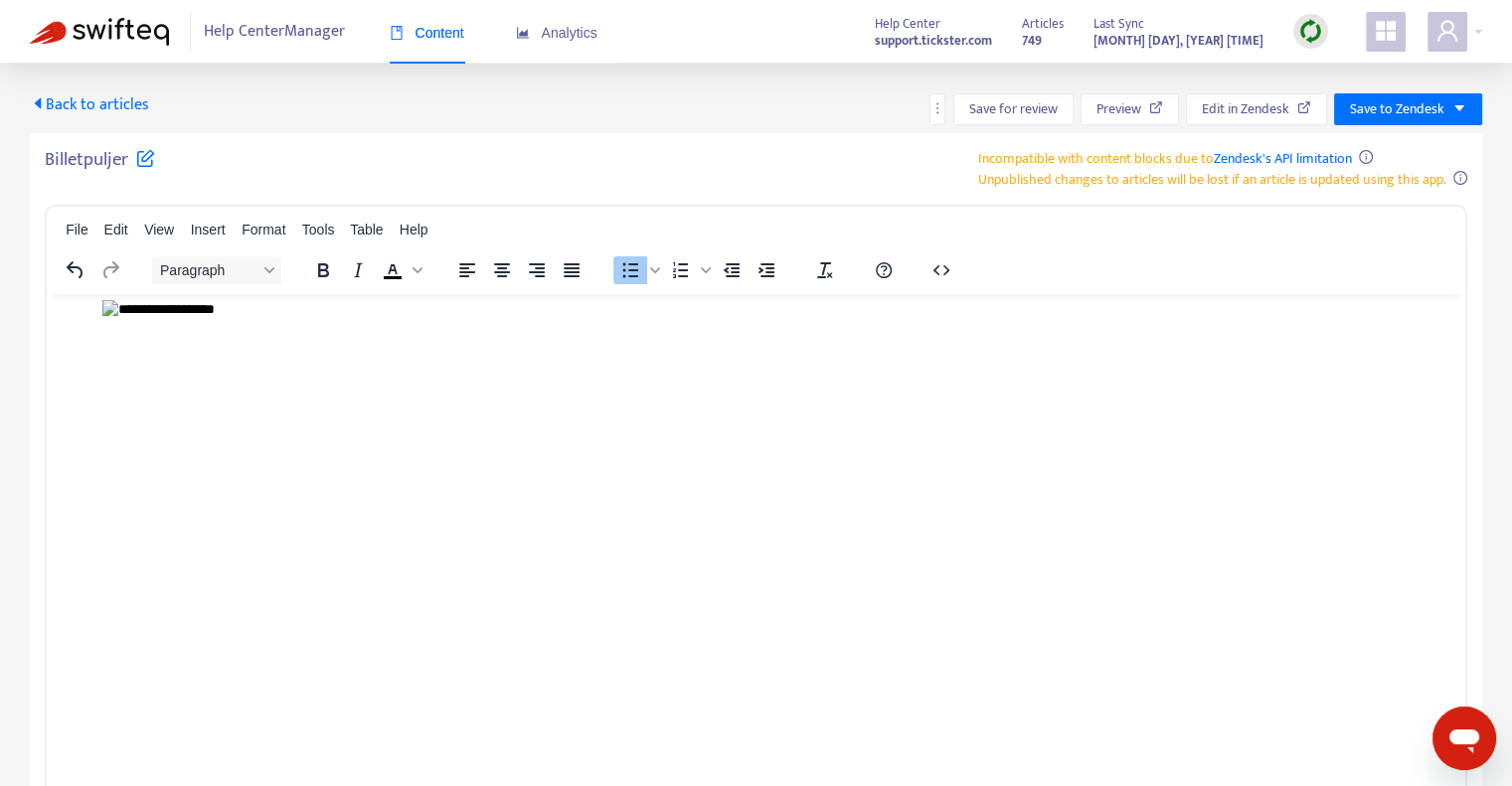 click on "Back to articles" at bounding box center (89, 104) 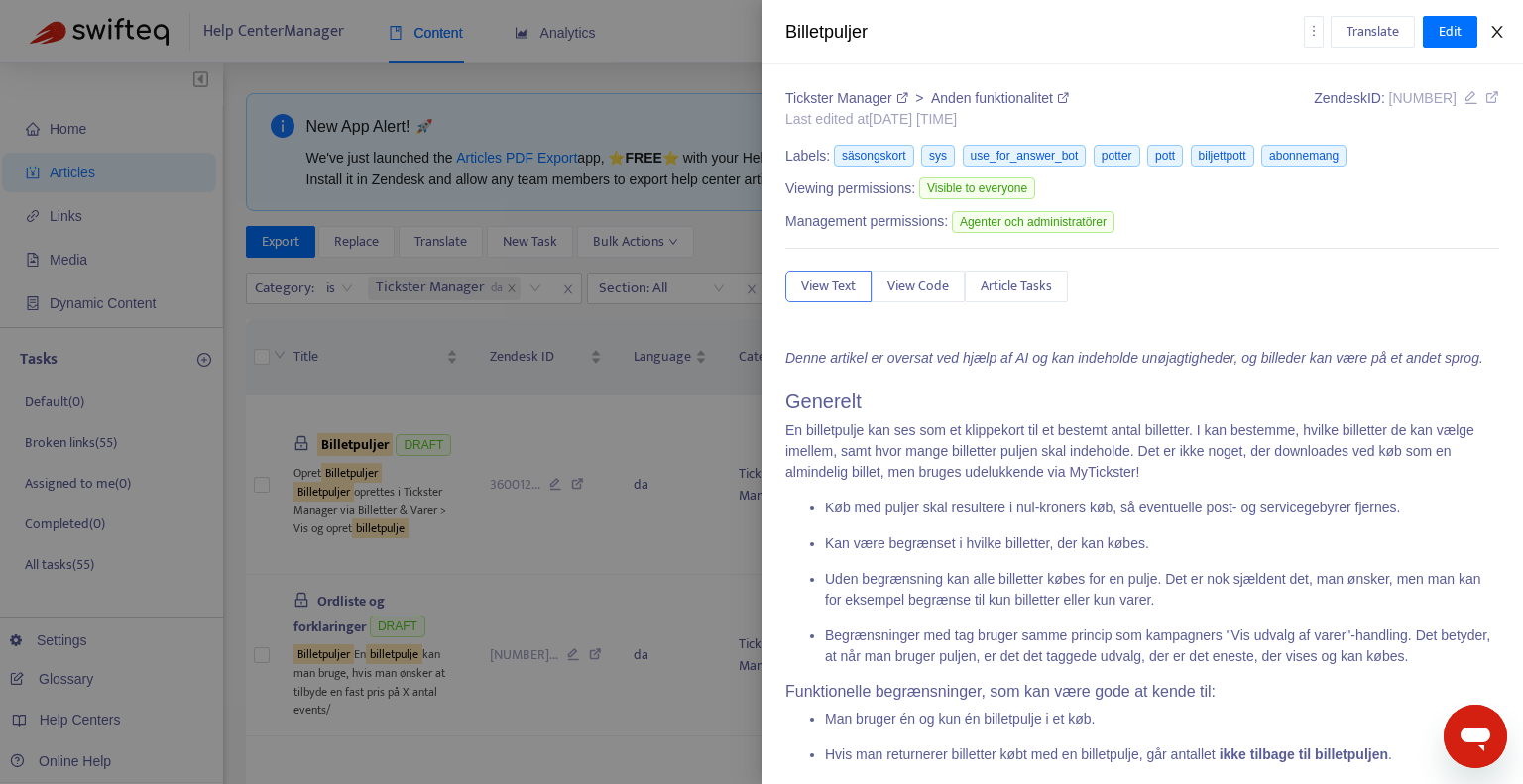 click 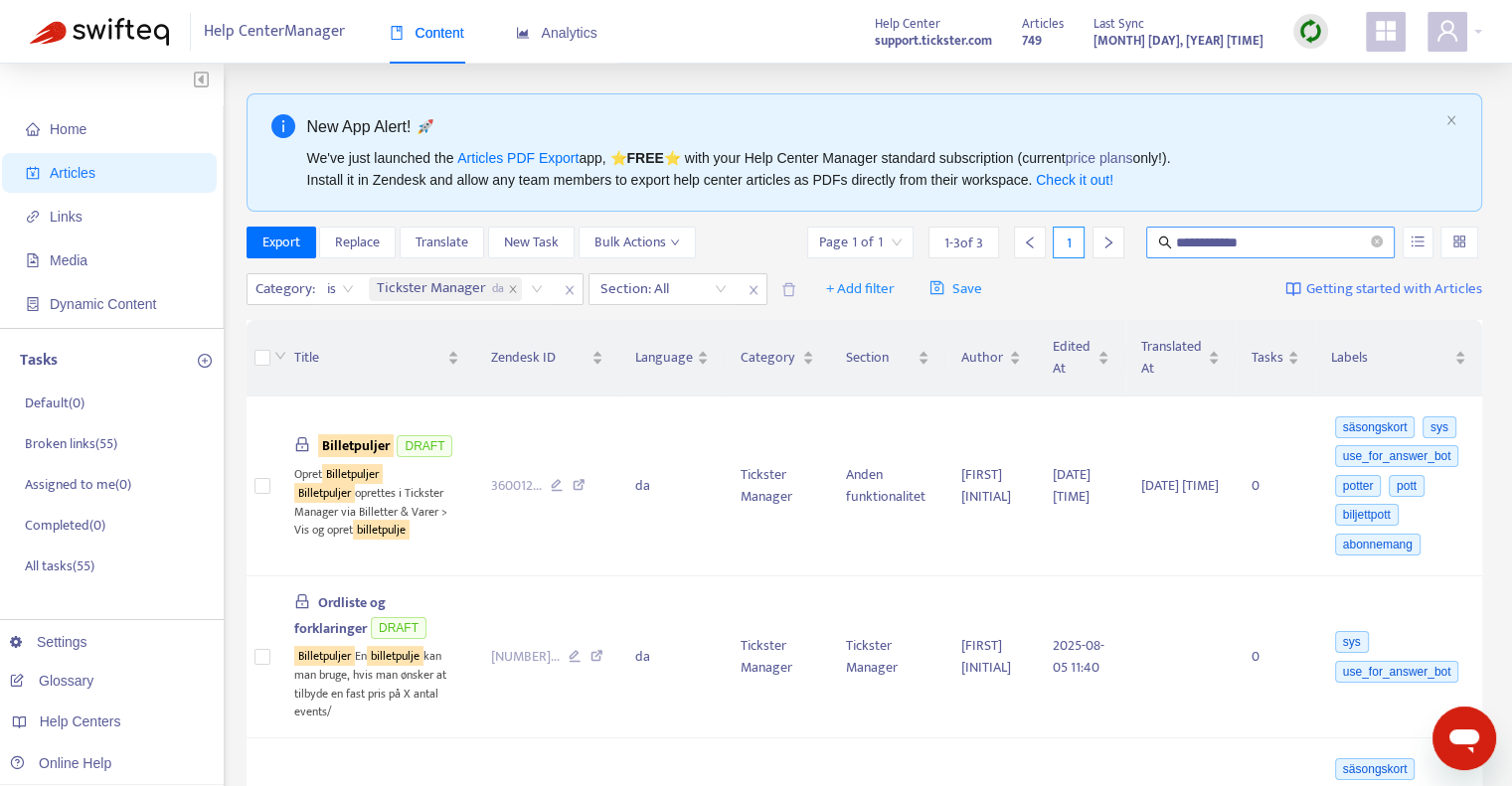 click on "**********" at bounding box center [1271, 242] 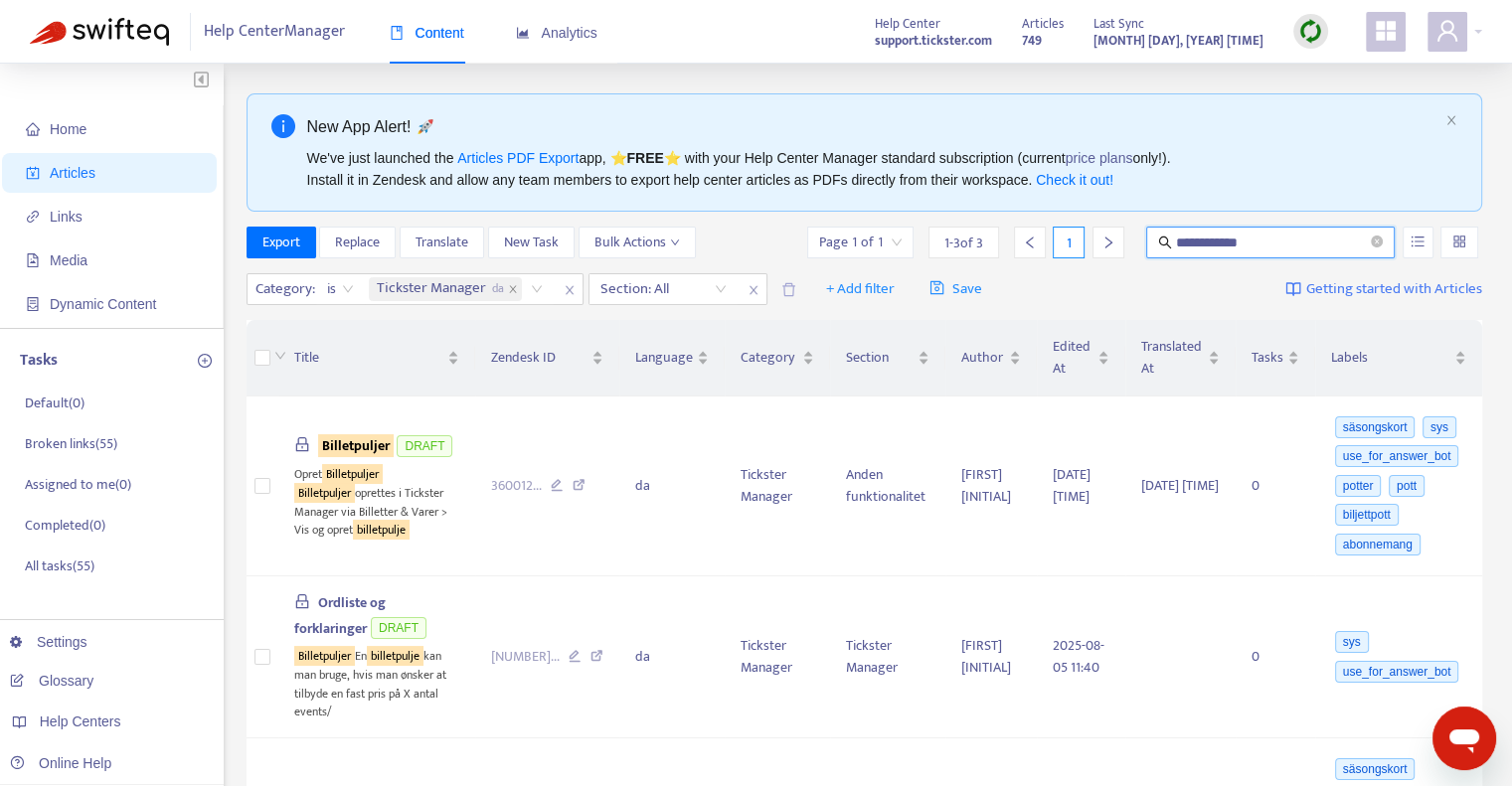 click on "**********" at bounding box center (1271, 242) 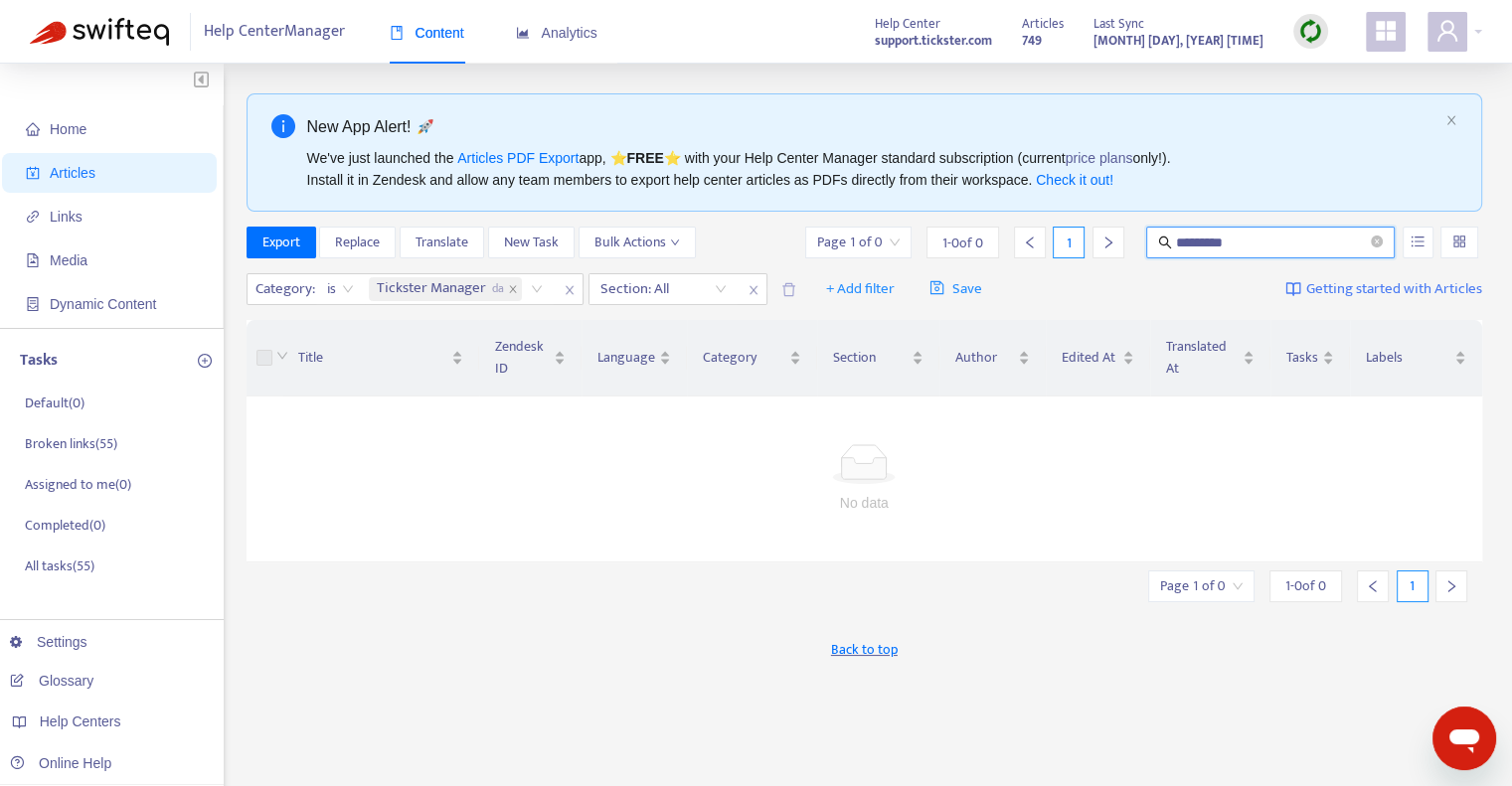 type on "*********" 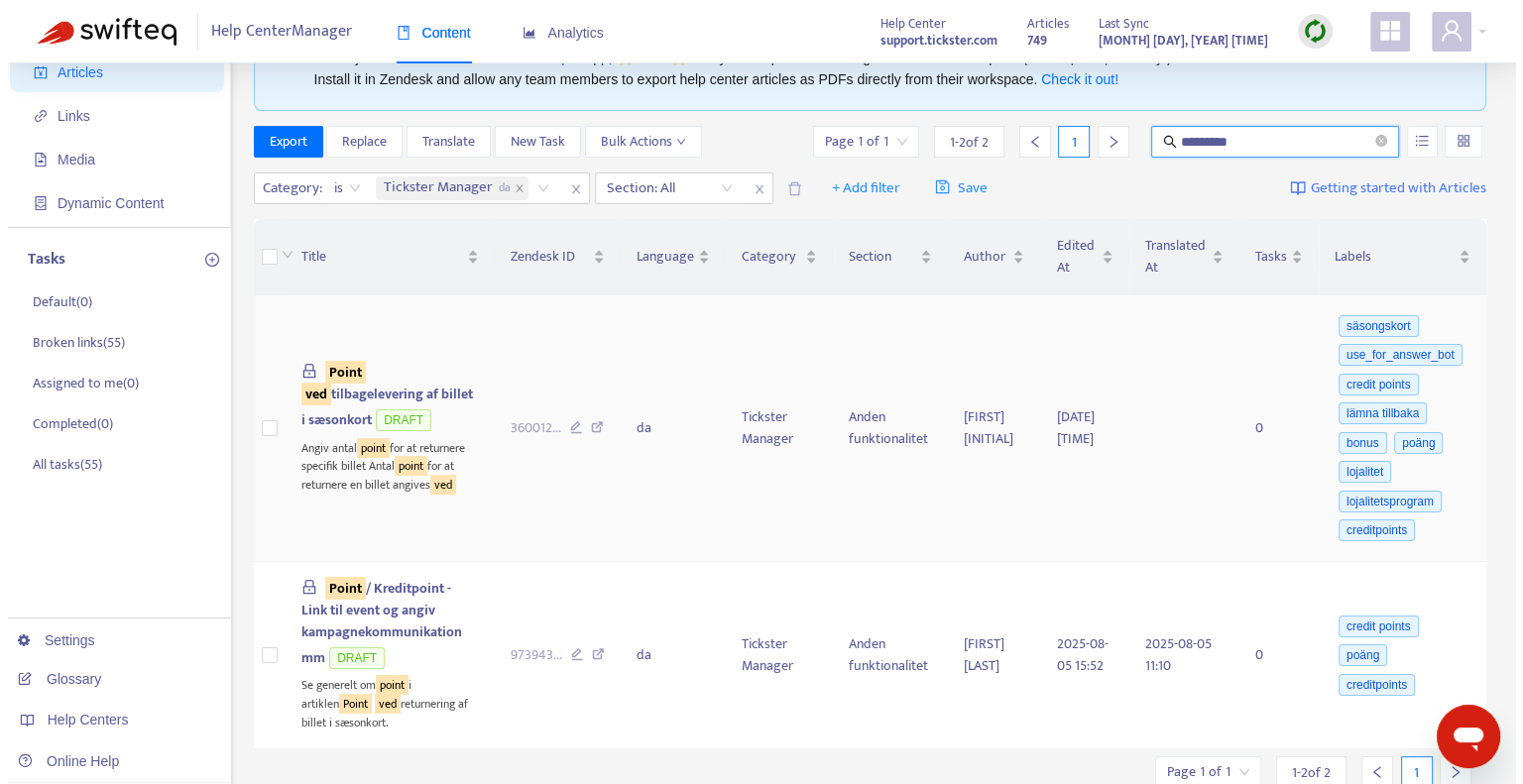 scroll, scrollTop: 99, scrollLeft: 0, axis: vertical 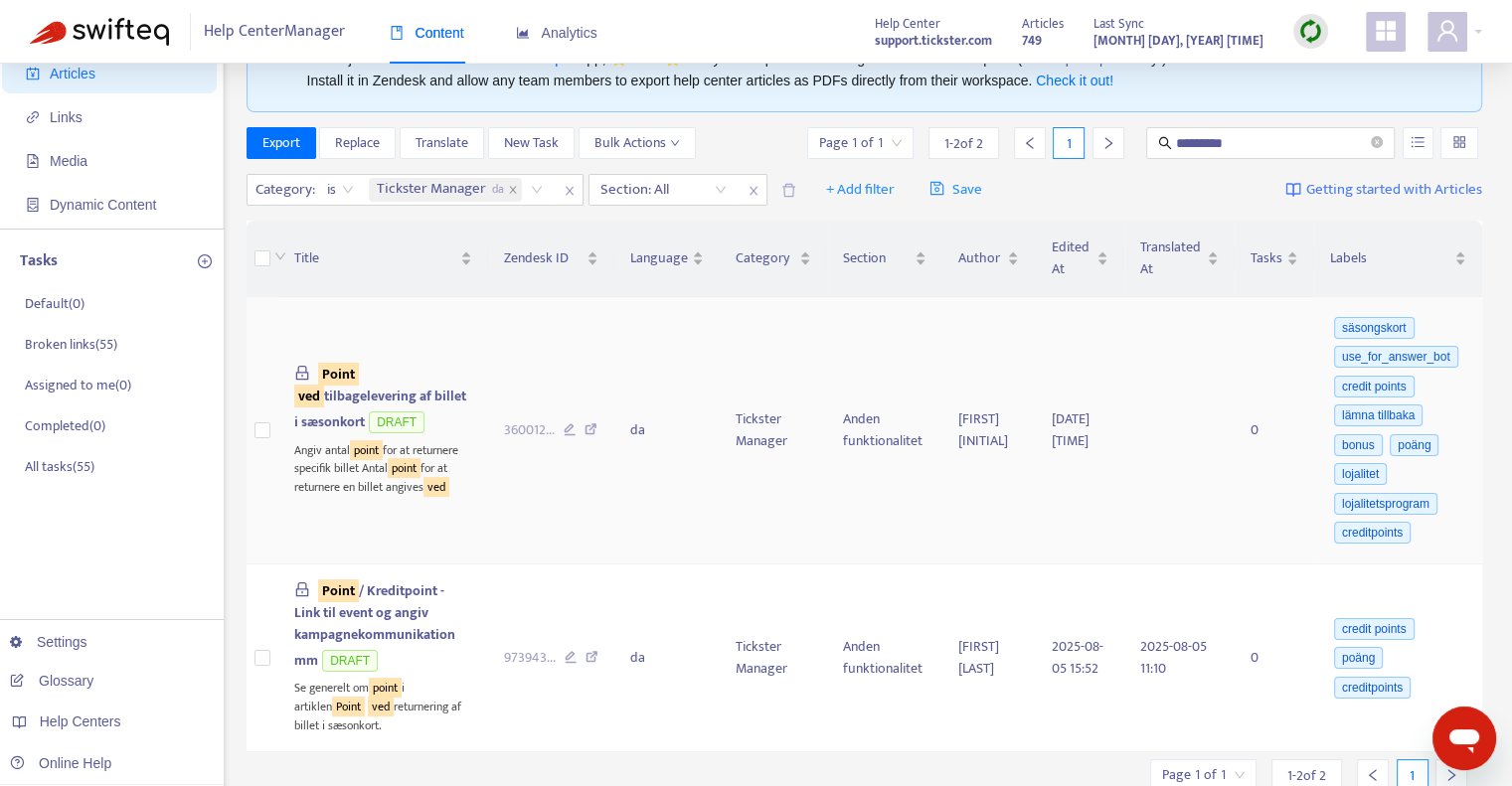 click on "Point ved tilbagelevering af billet i sæsonkort" at bounding box center [380, 397] 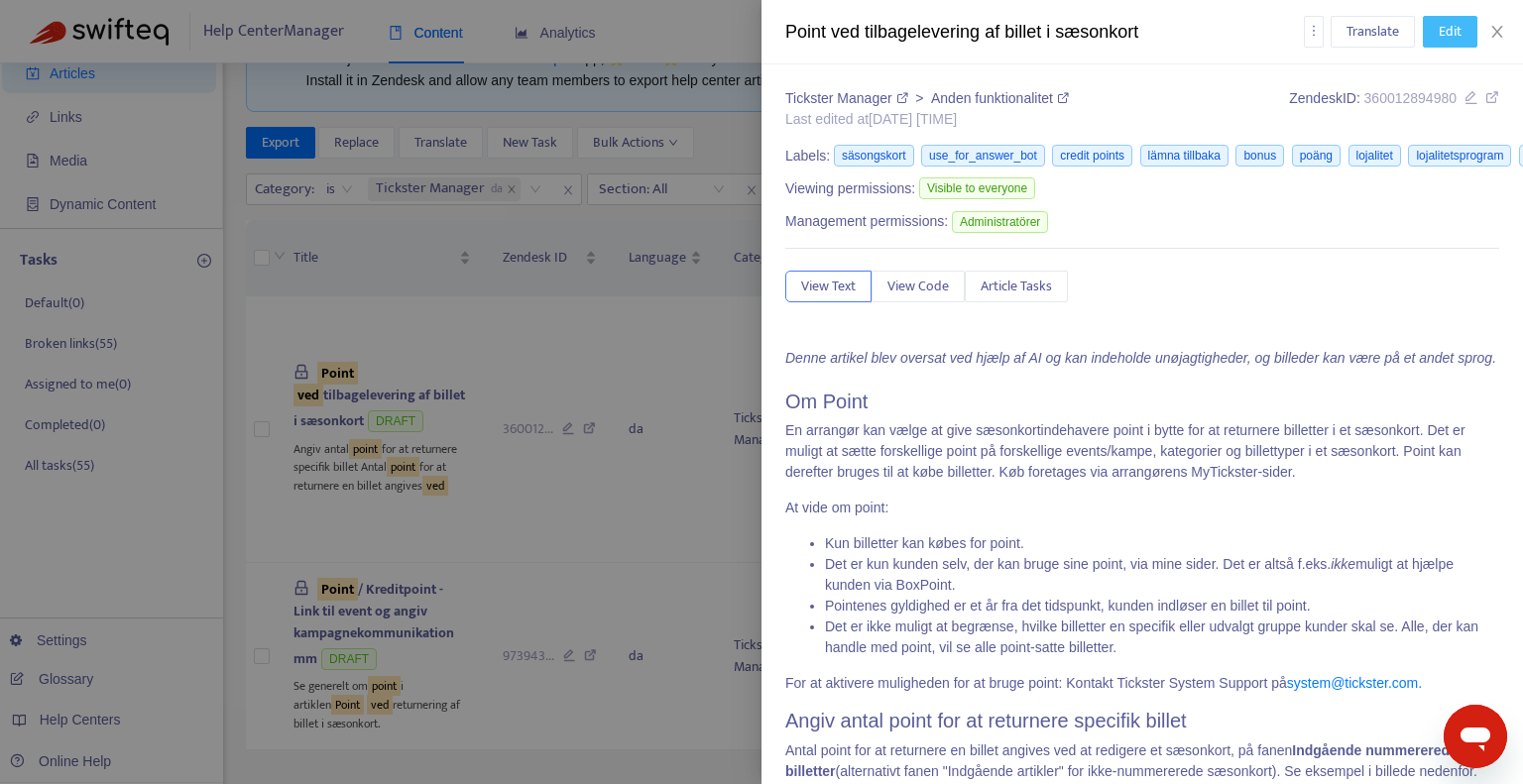 click on "Edit" at bounding box center [1450, 32] 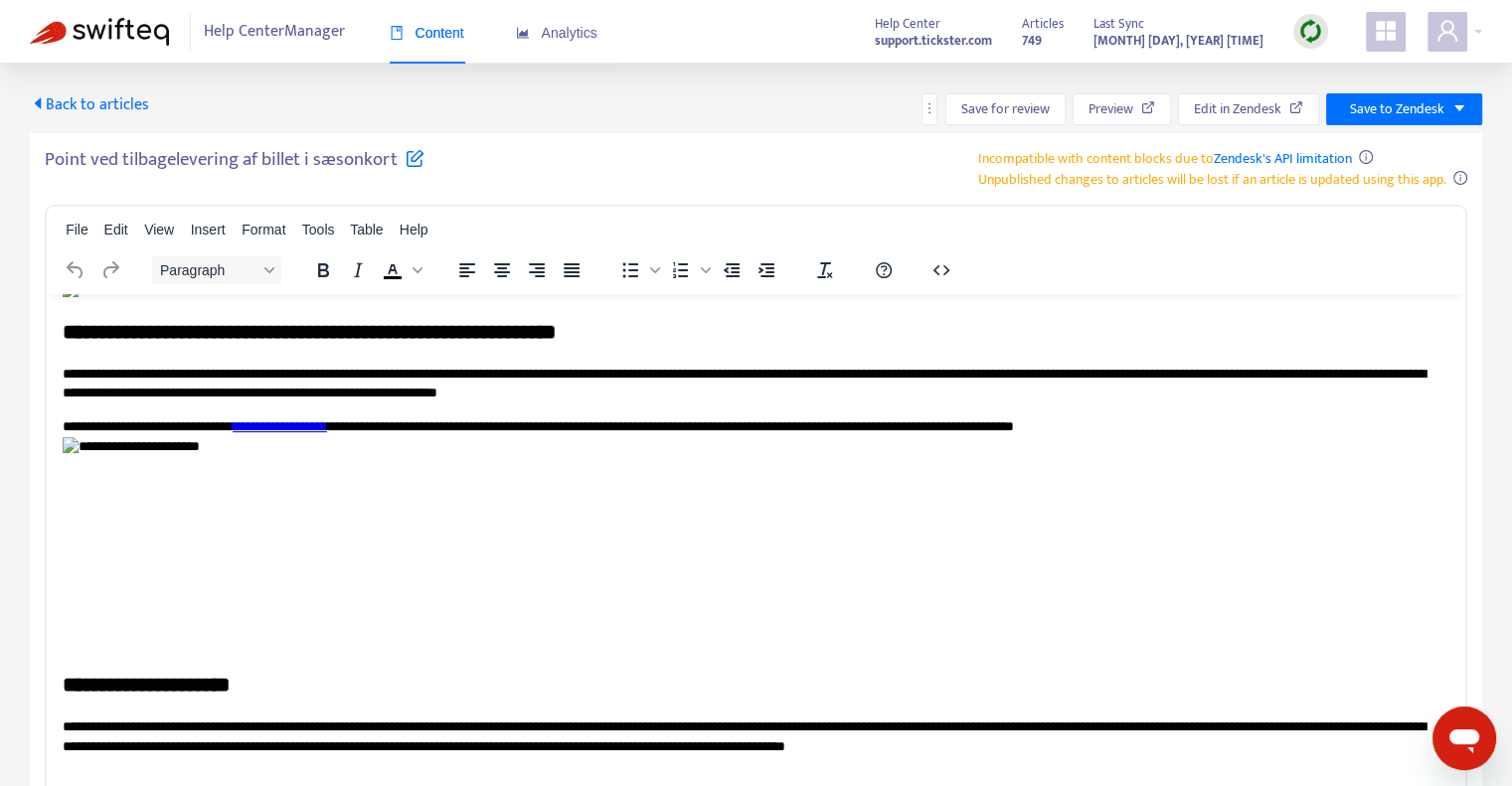 scroll, scrollTop: 1789, scrollLeft: 0, axis: vertical 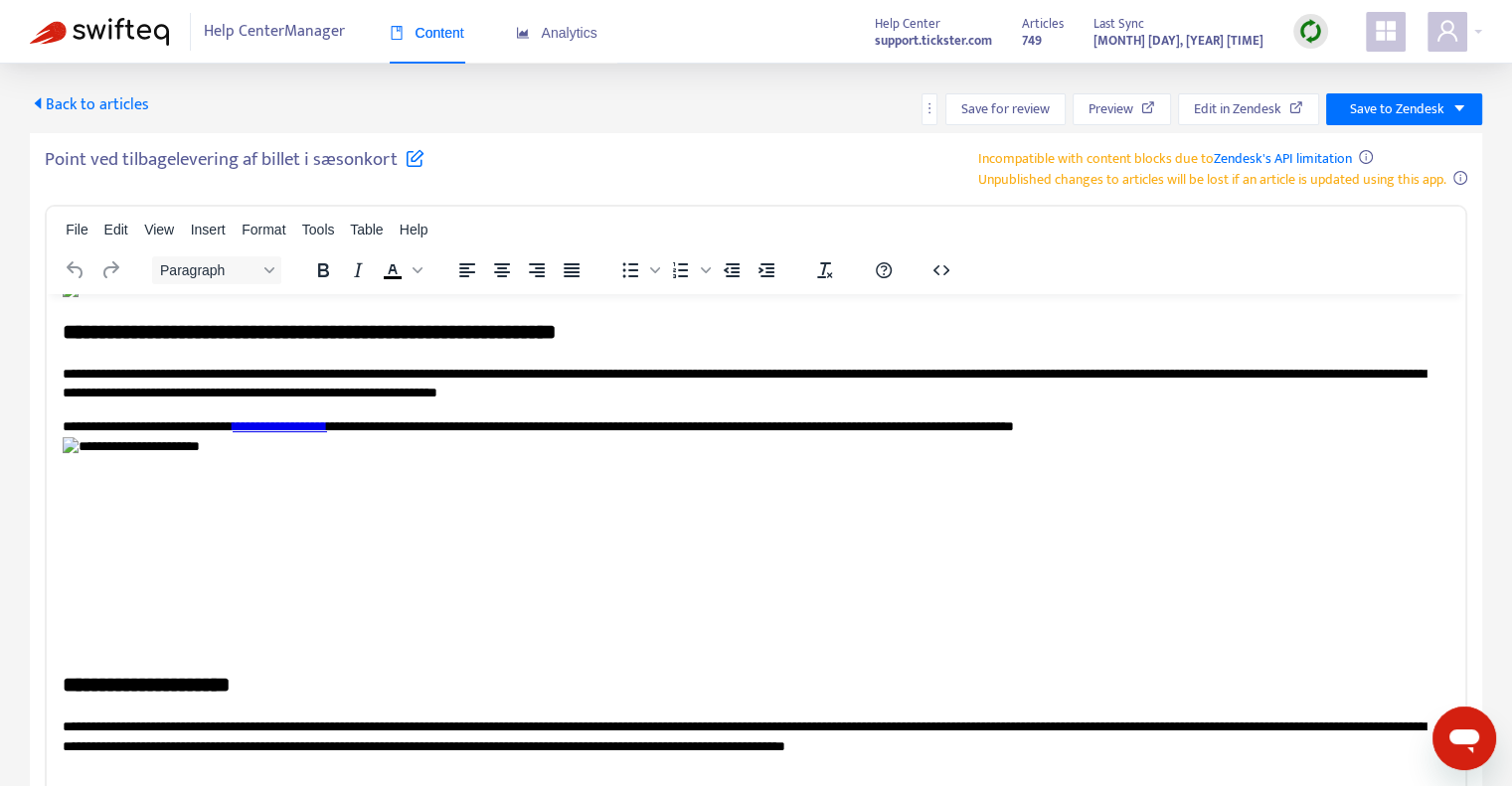 click on "**********" at bounding box center (749, 331) 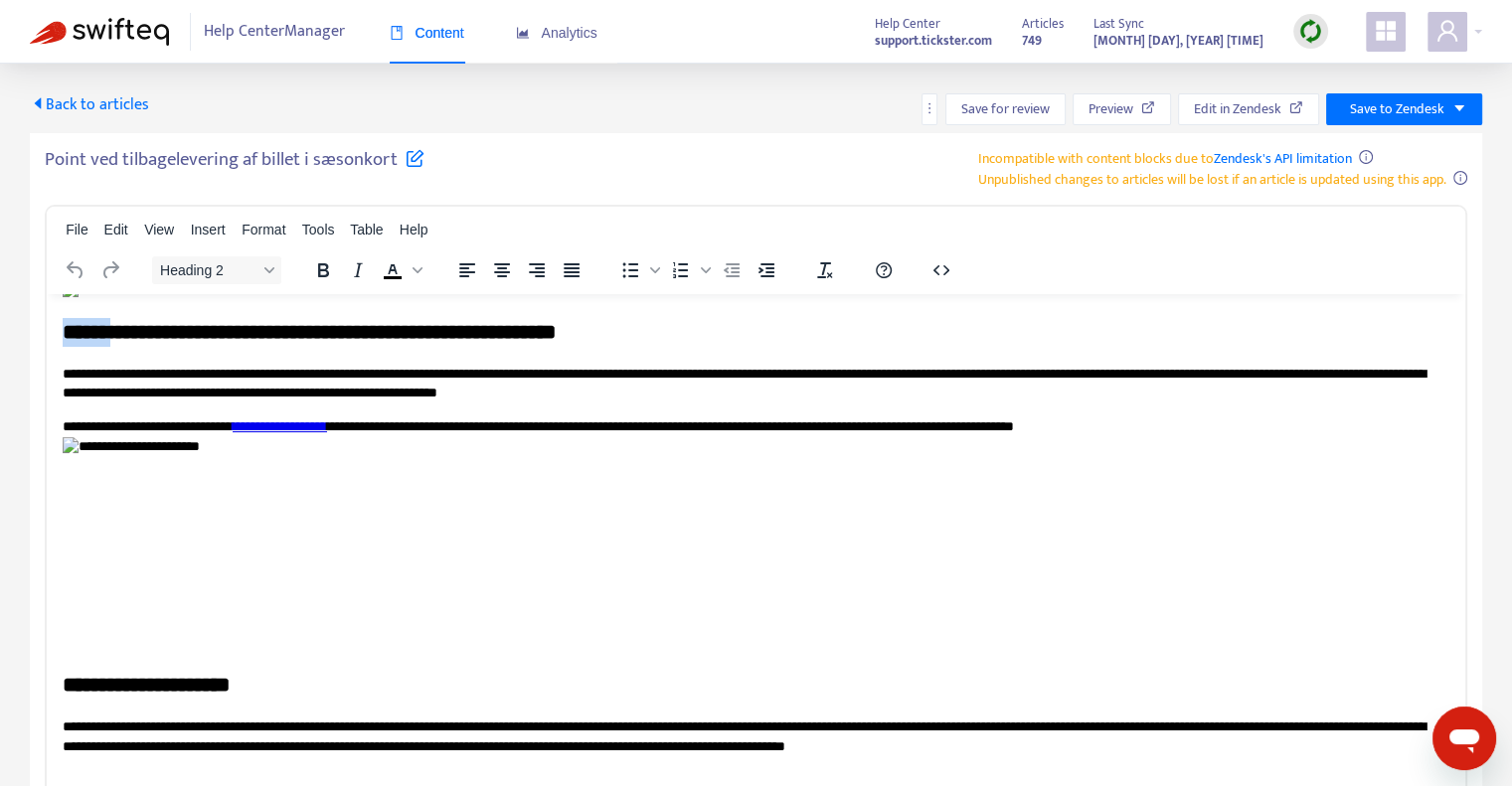 click on "**********" at bounding box center [749, 331] 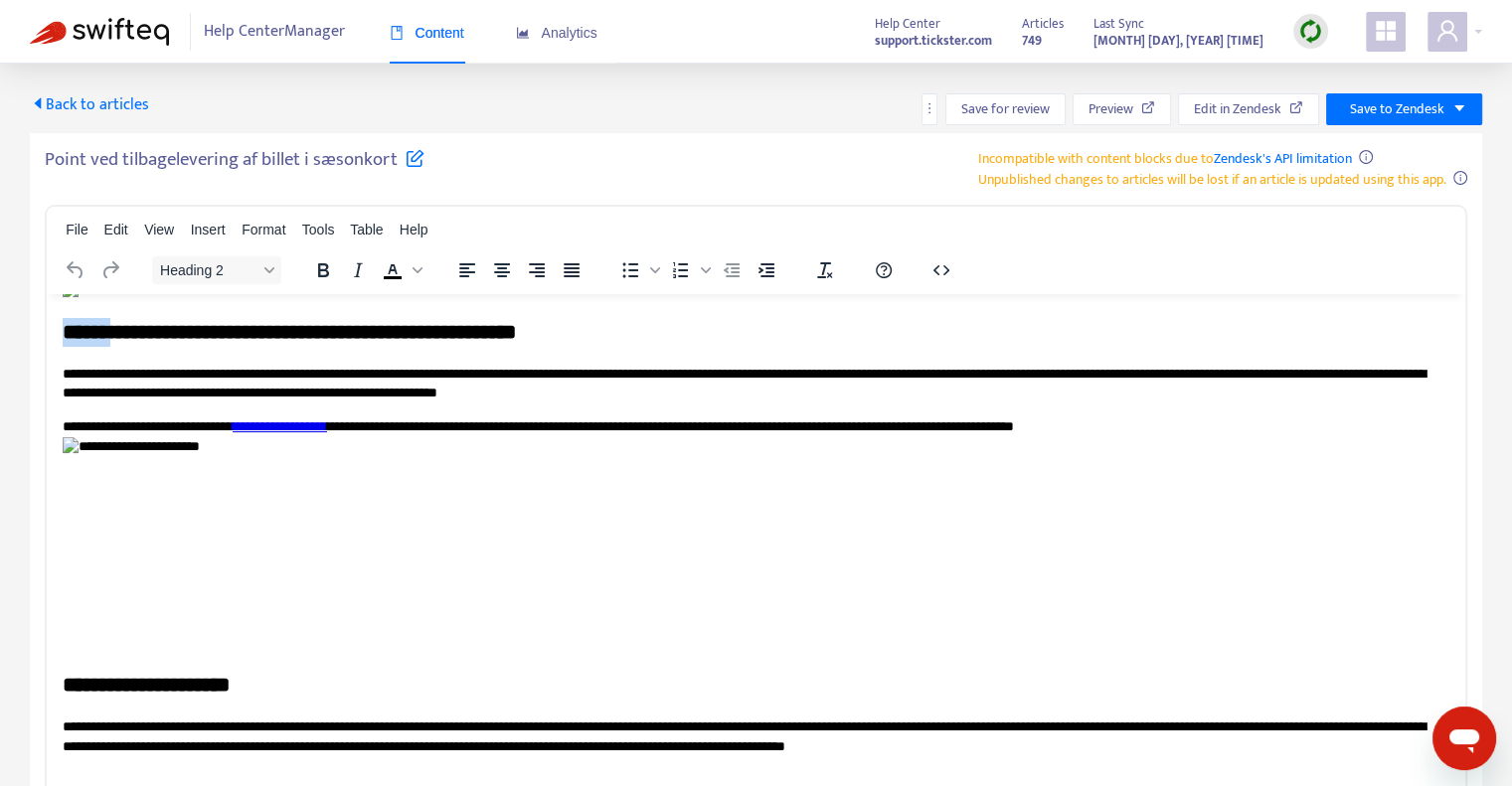 type 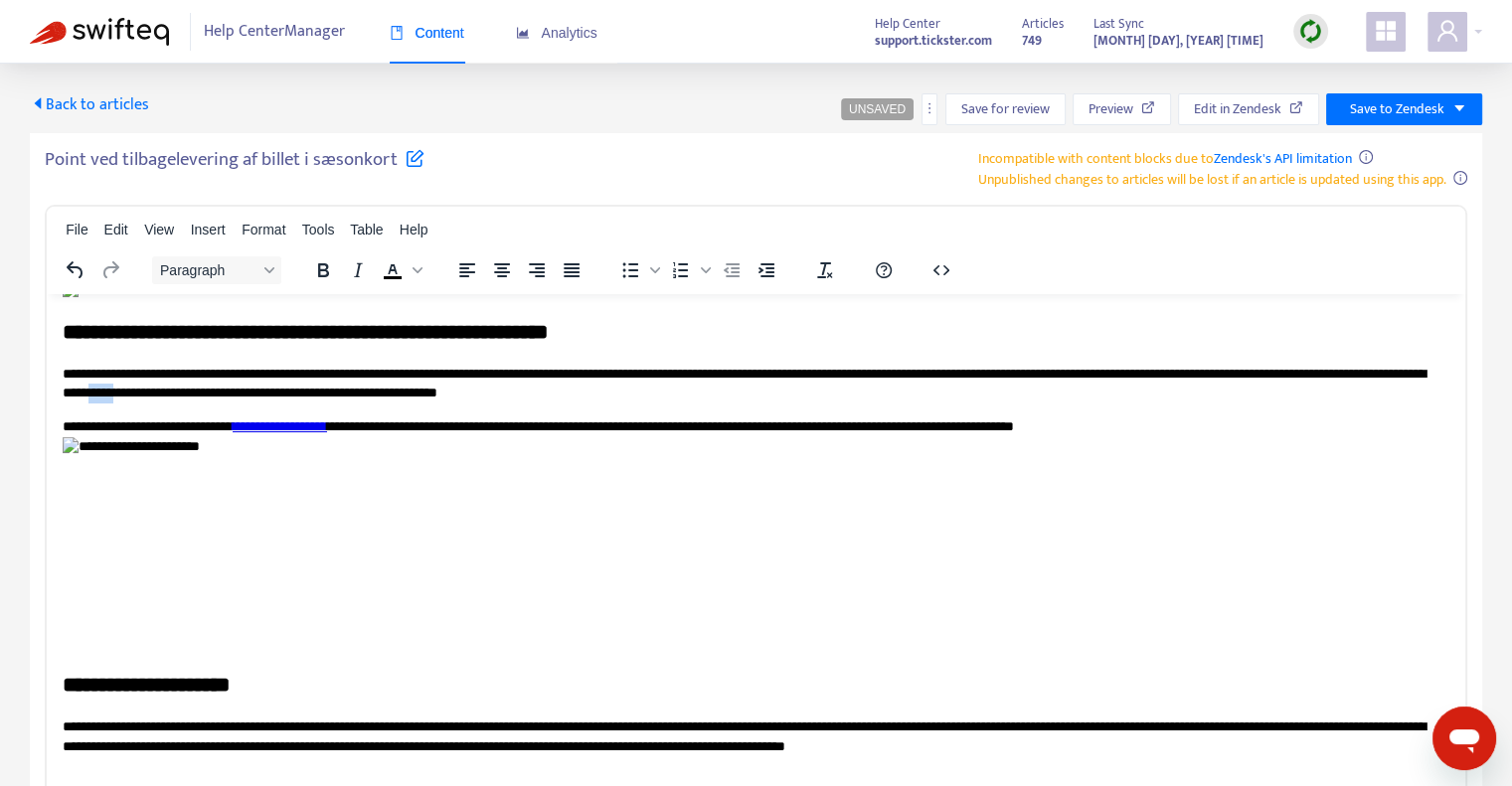 drag, startPoint x: 406, startPoint y: 475, endPoint x: 364, endPoint y: 475, distance: 42 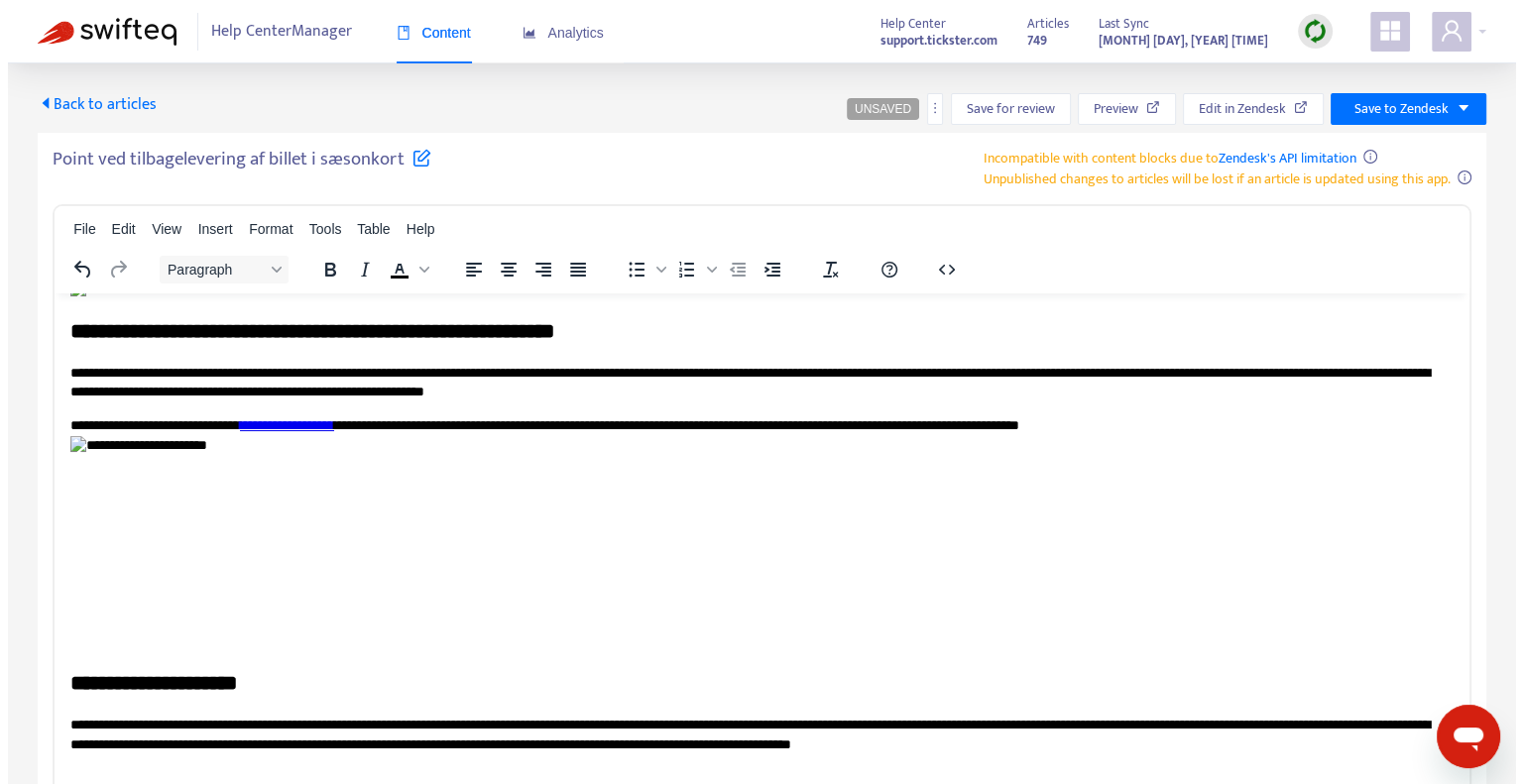 scroll, scrollTop: 1862, scrollLeft: 0, axis: vertical 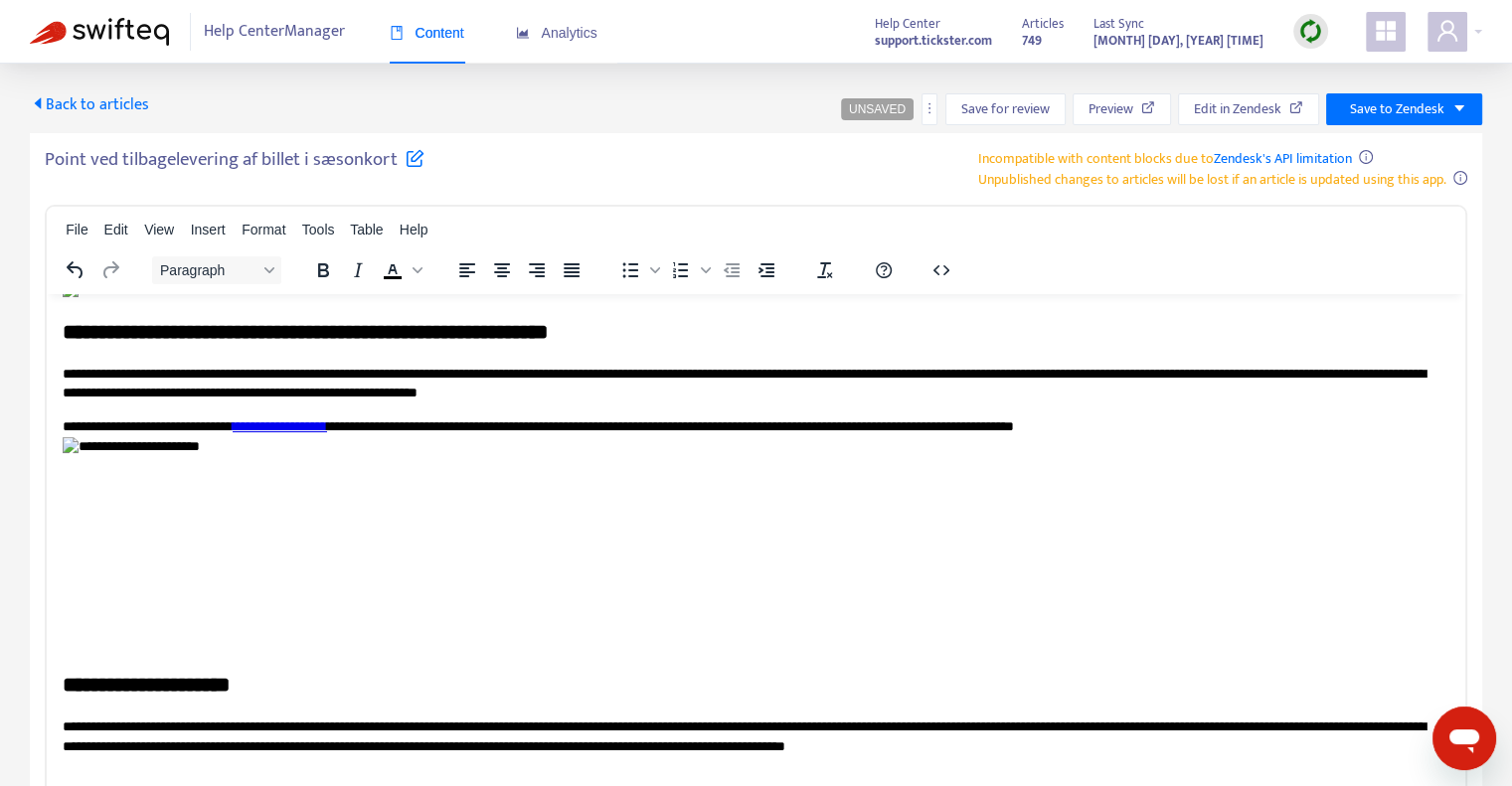 click on "**********" at bounding box center [749, 735] 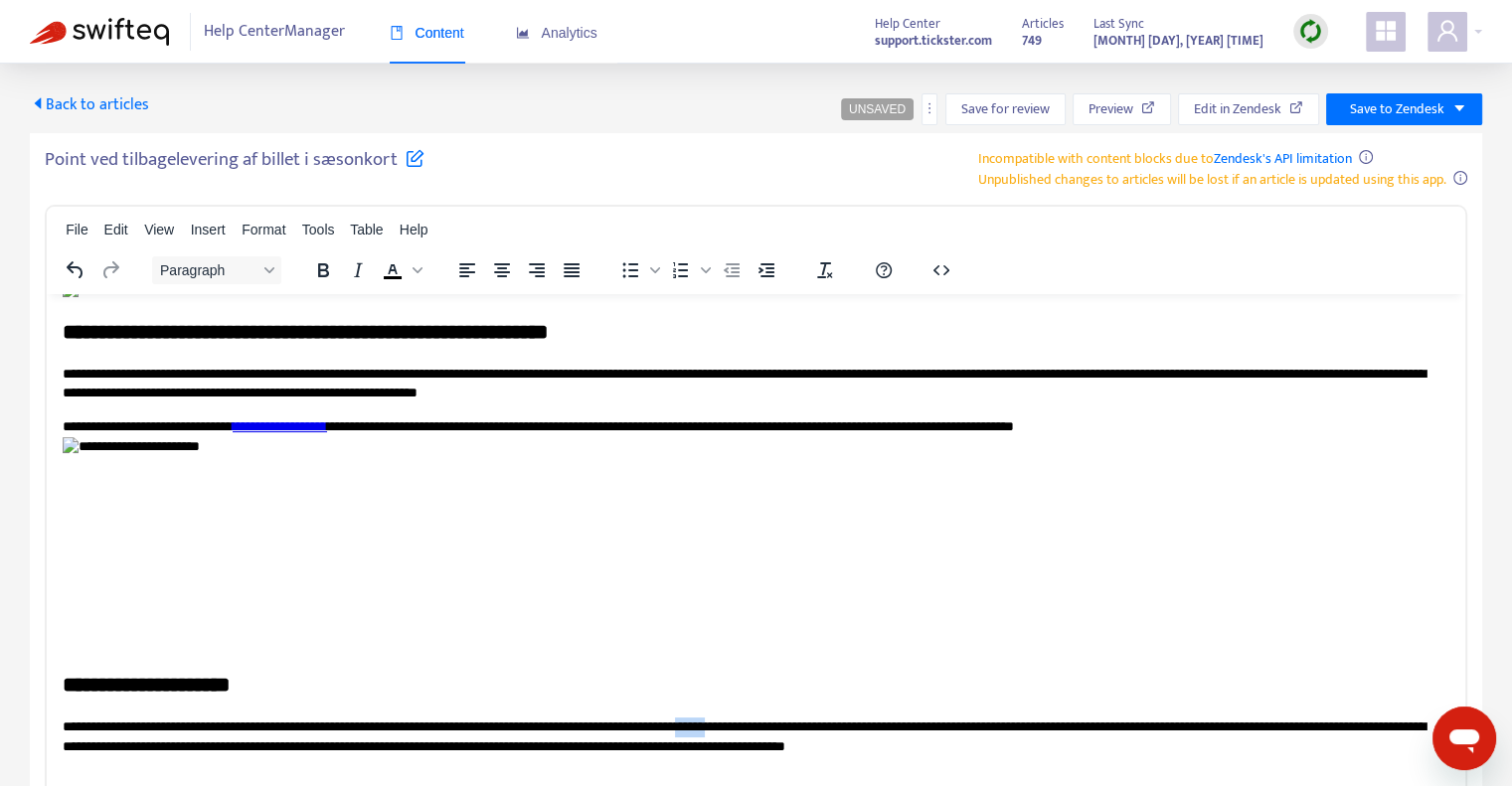 click on "**********" at bounding box center [749, 735] 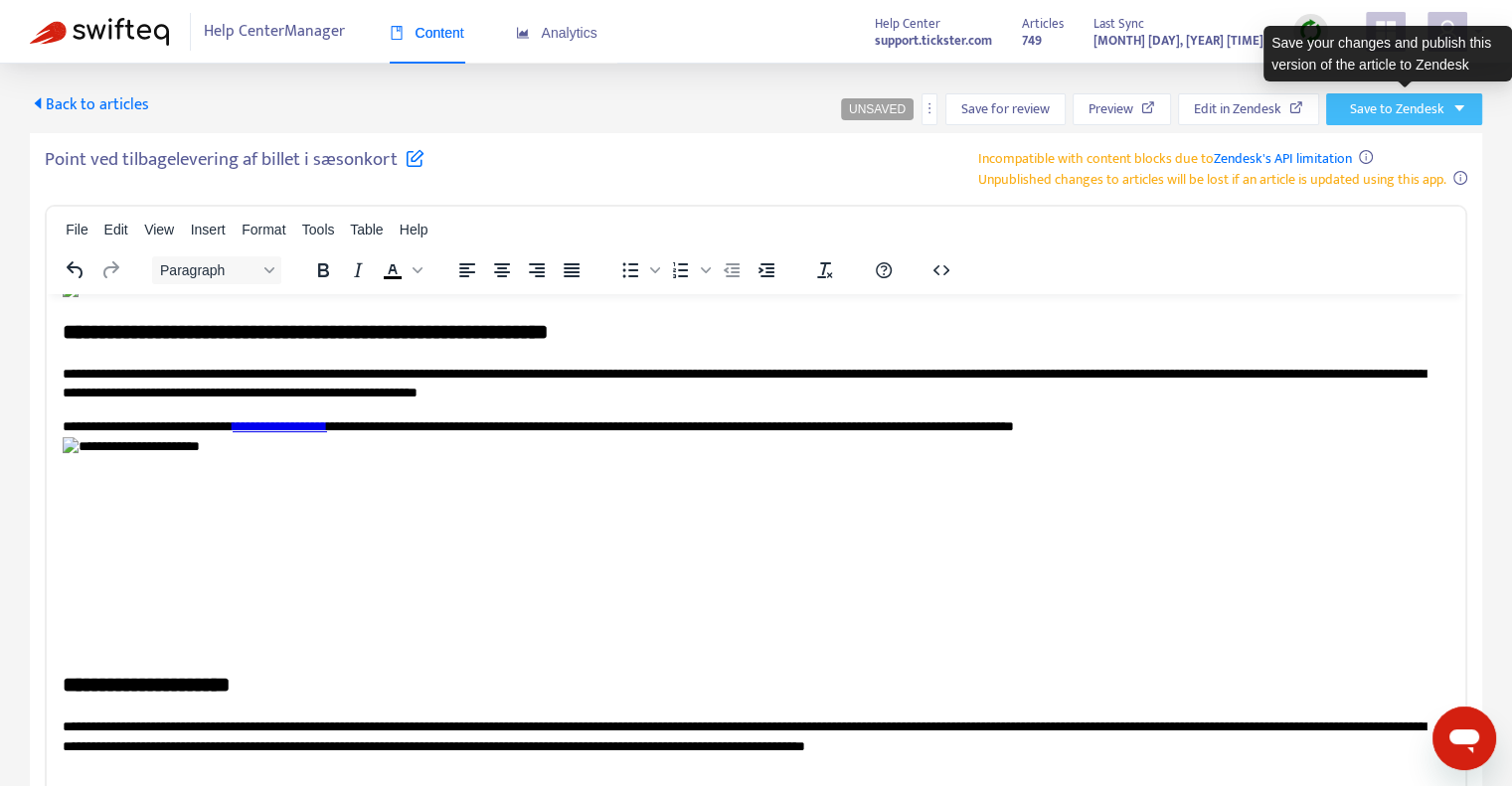 click on "Save to Zendesk" at bounding box center [1404, 109] 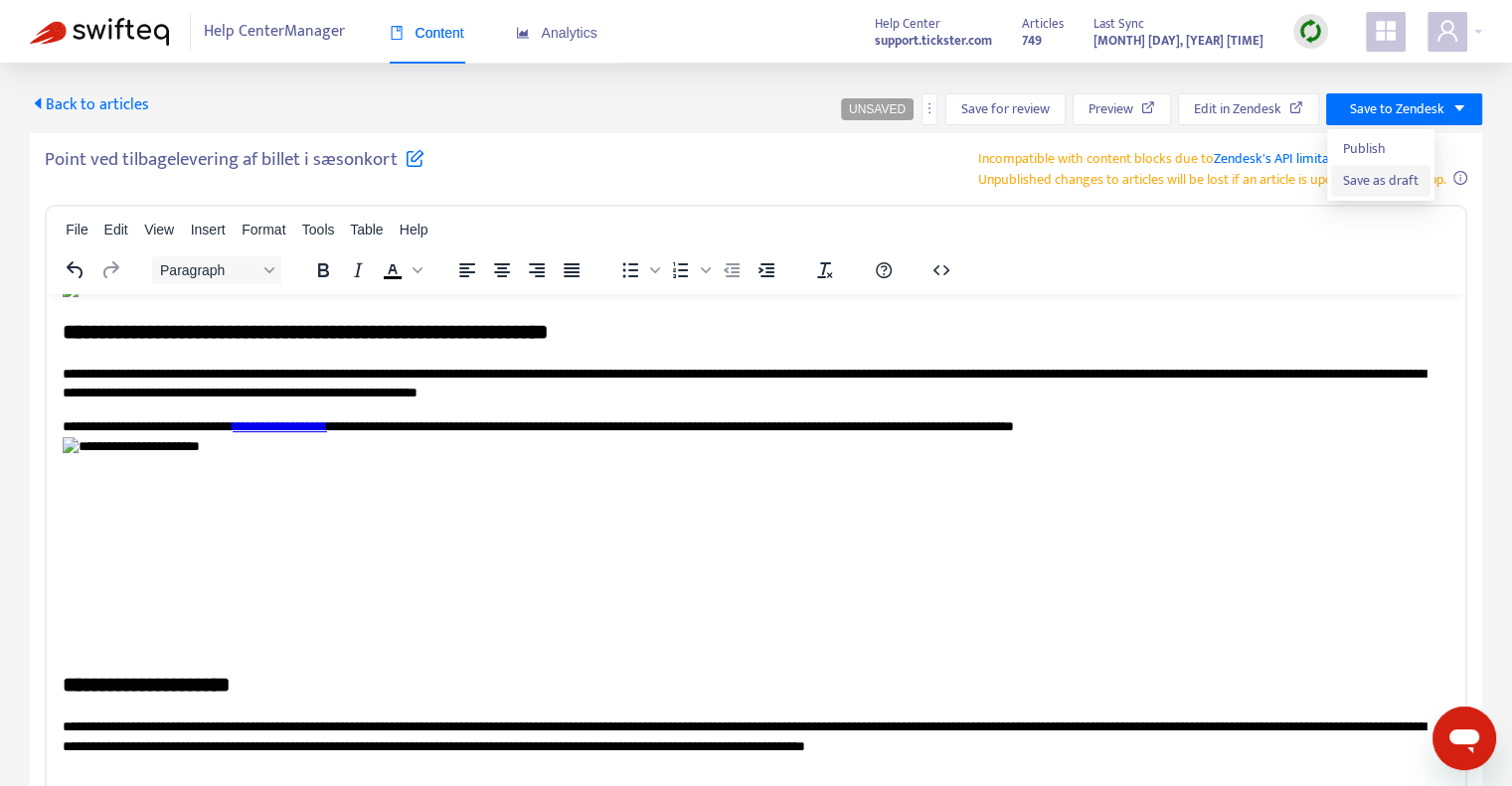 click on "Save as draft" at bounding box center [1381, 181] 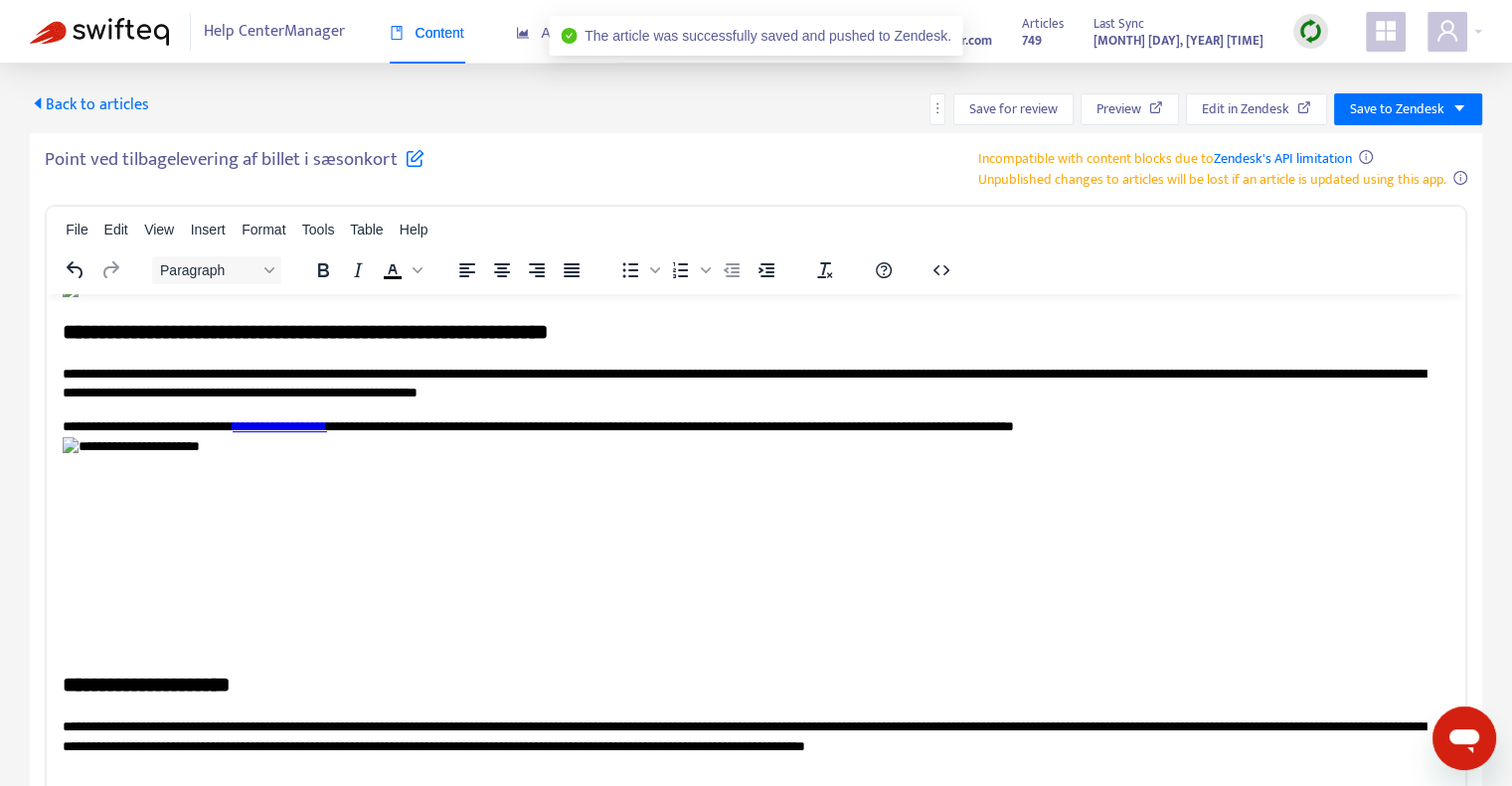 click on "Back to articles" at bounding box center (89, 104) 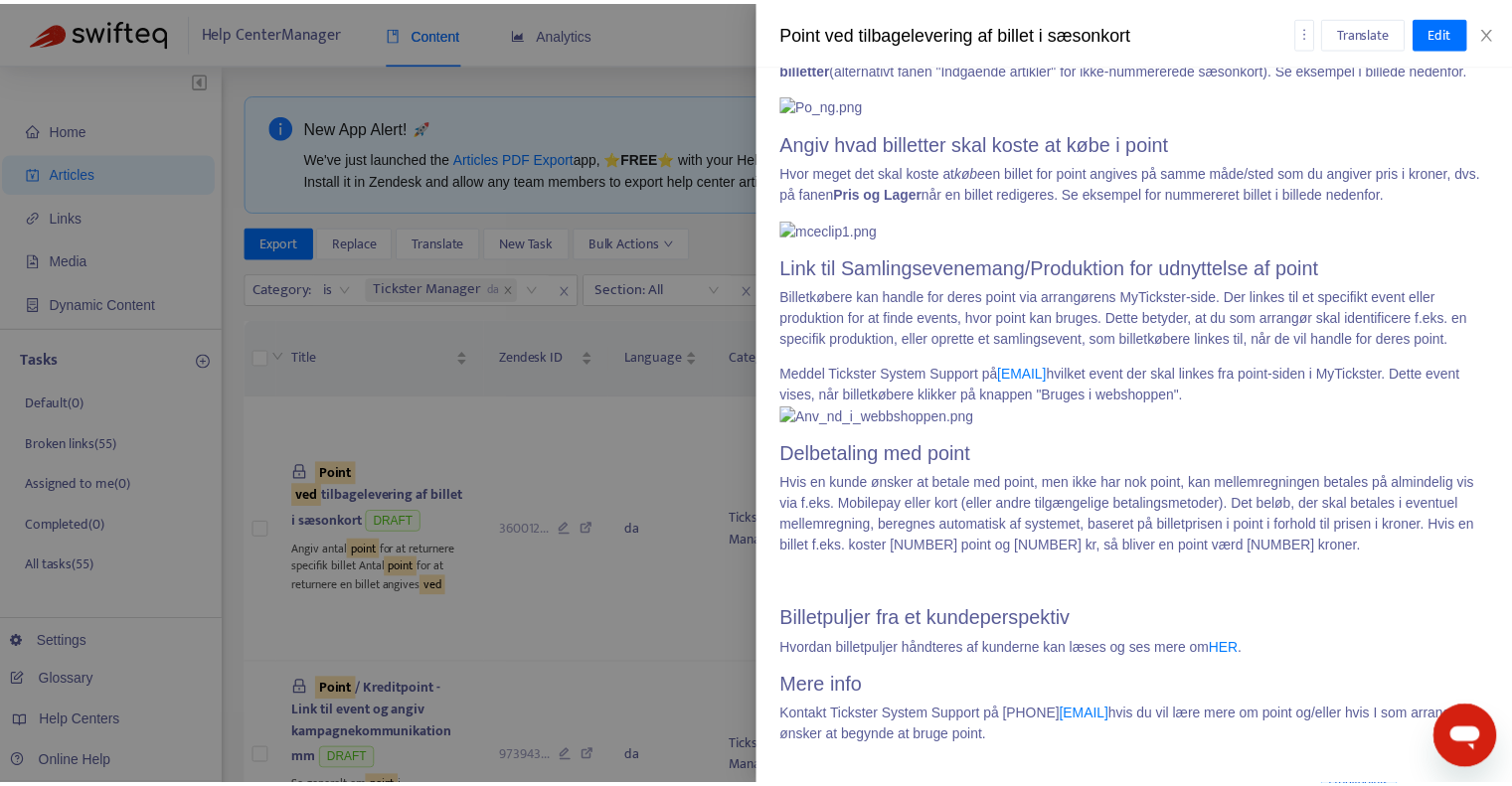 scroll, scrollTop: 1901, scrollLeft: 0, axis: vertical 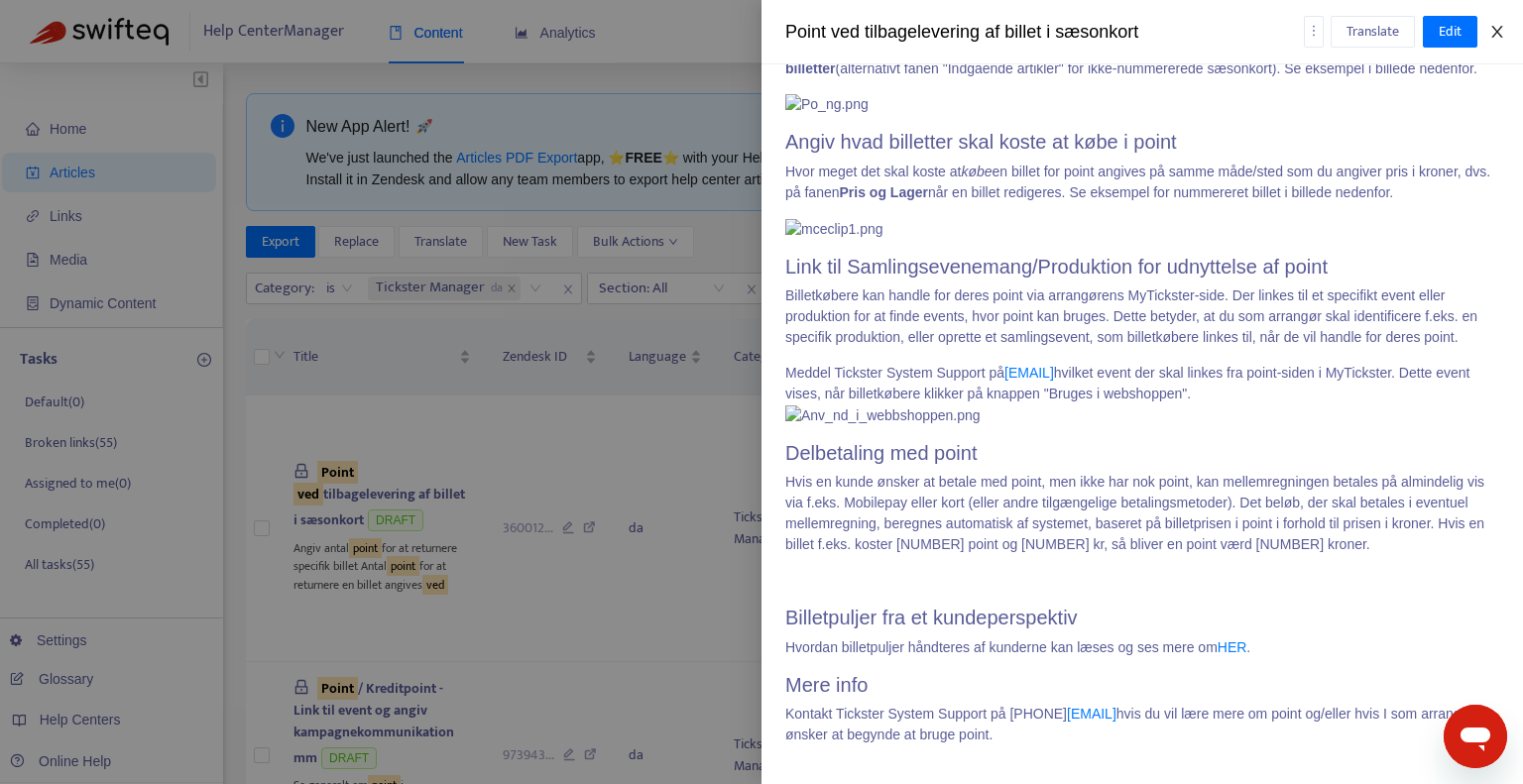 click 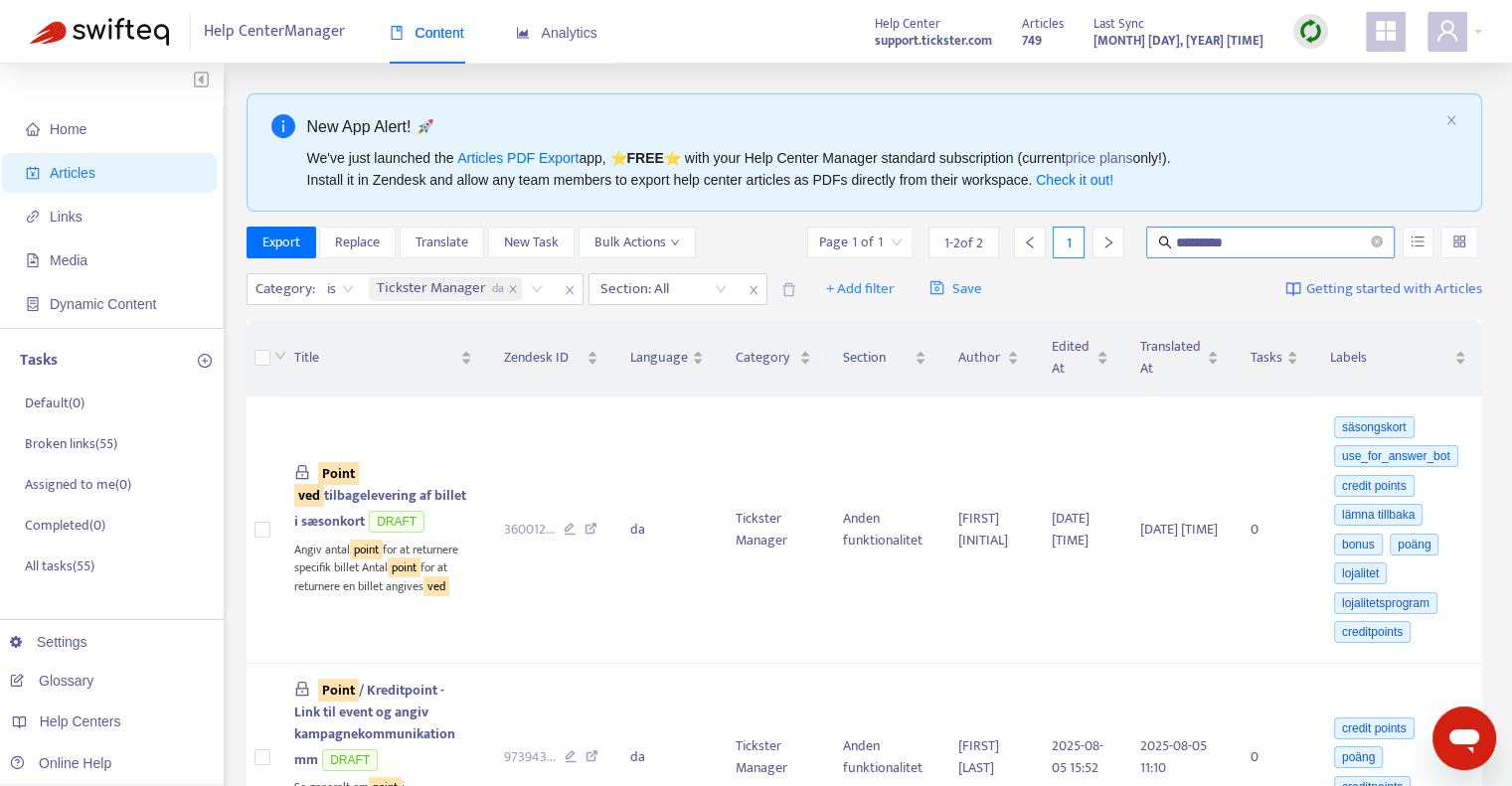click on "*********" at bounding box center [1271, 242] 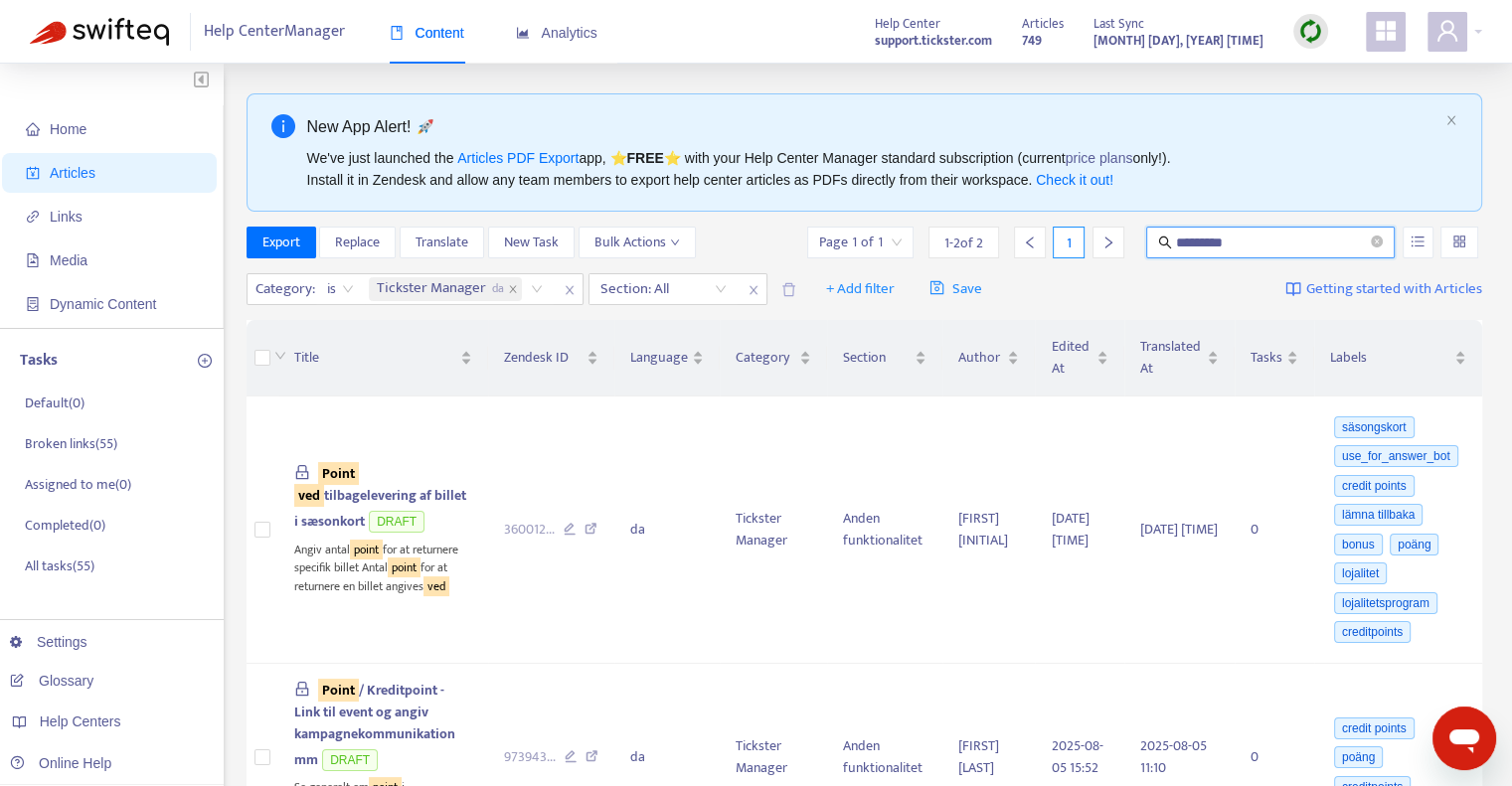 click on "*********" at bounding box center [1271, 242] 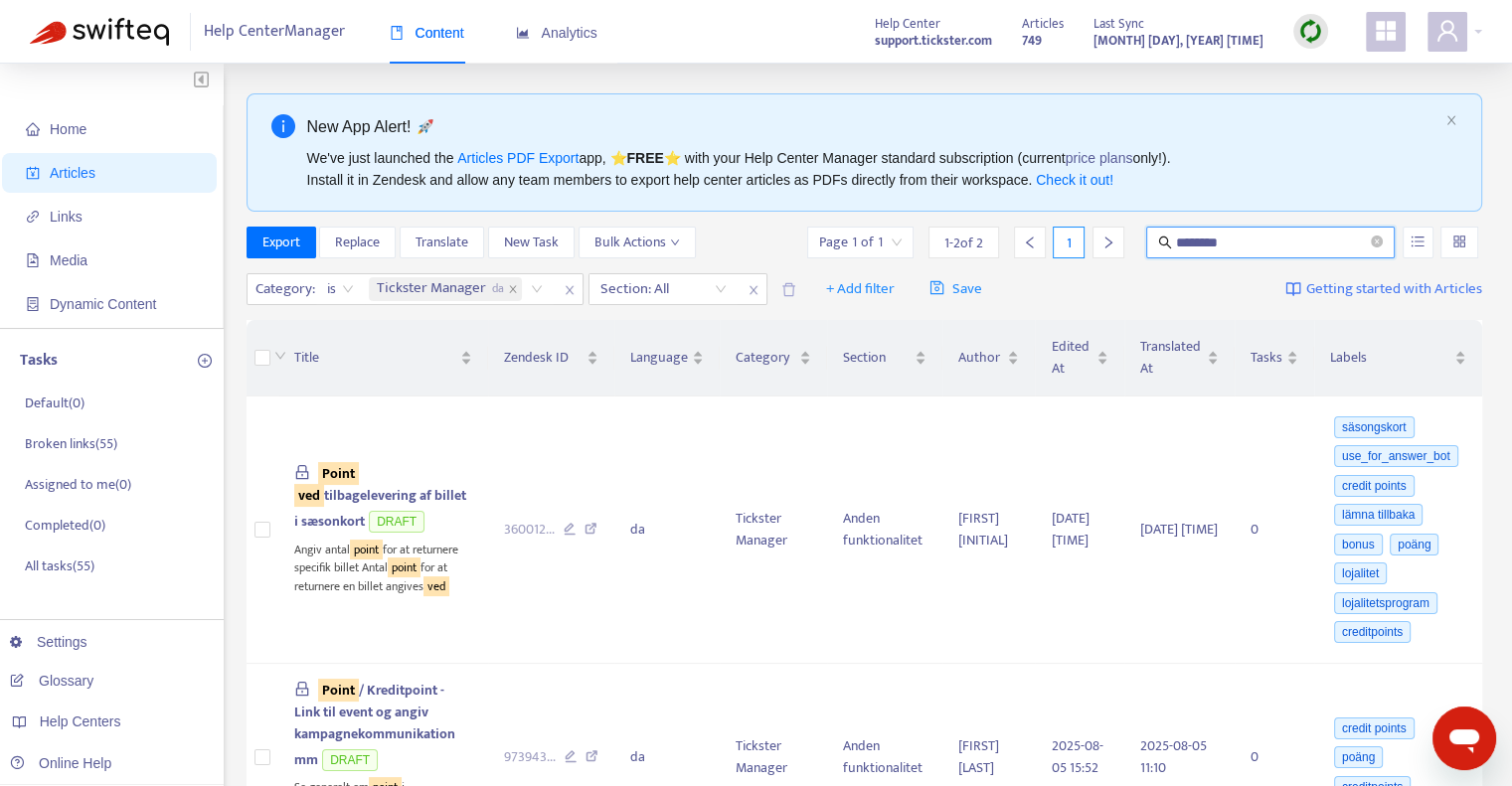 type on "********" 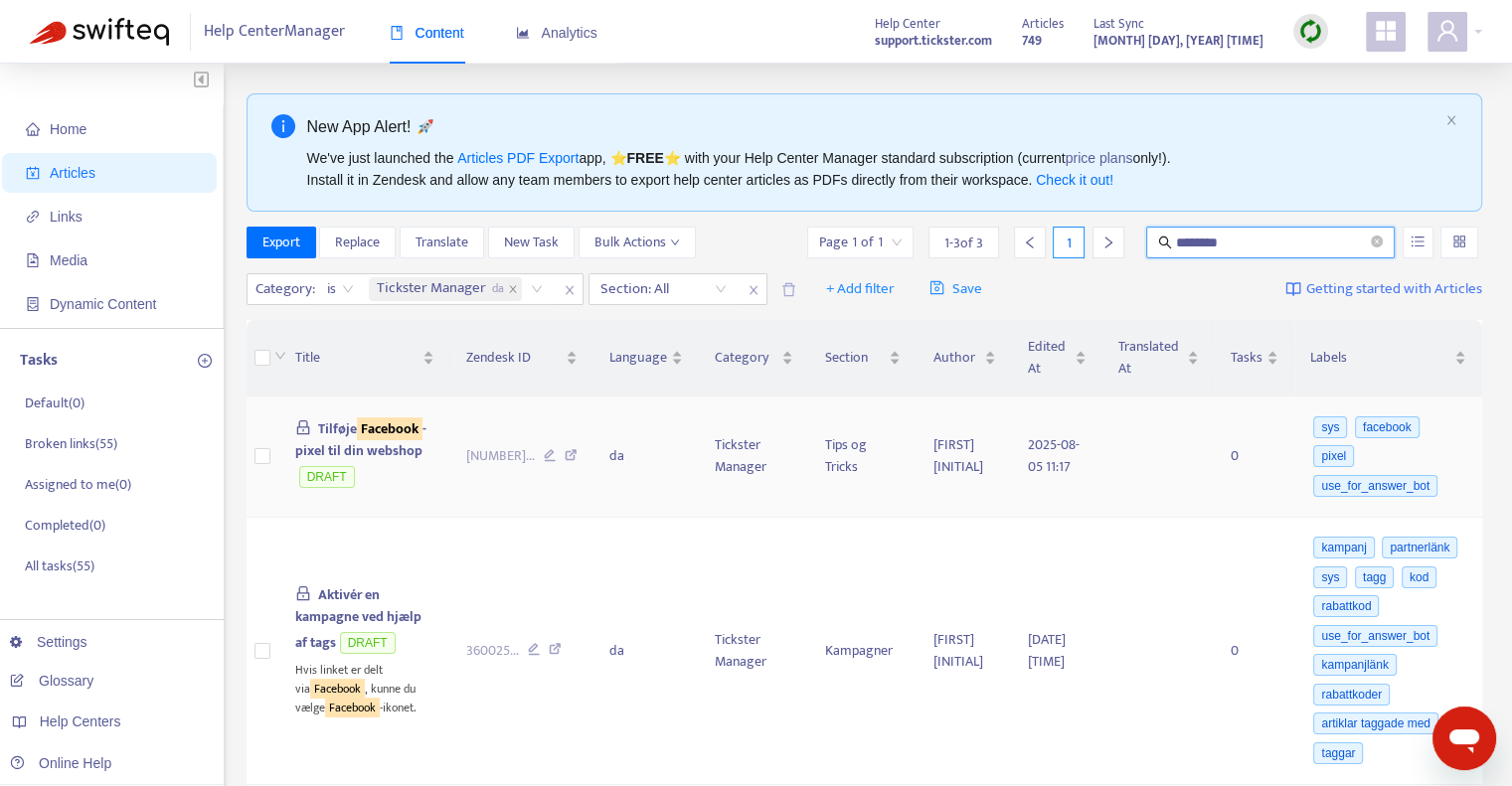 click on "Tilføje  Facebook -pixel til din webshop" at bounding box center [361, 439] 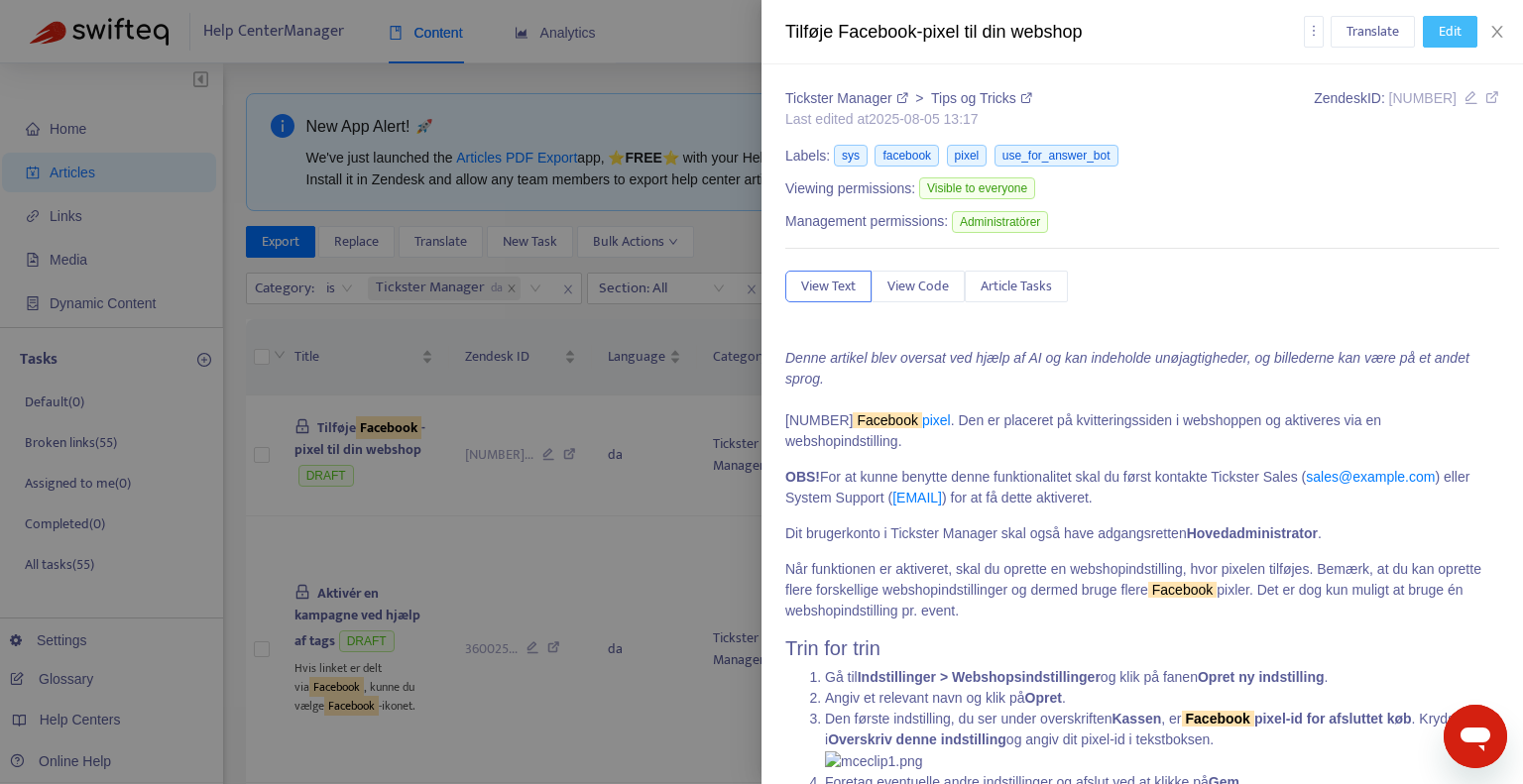 click on "Edit" at bounding box center [1450, 32] 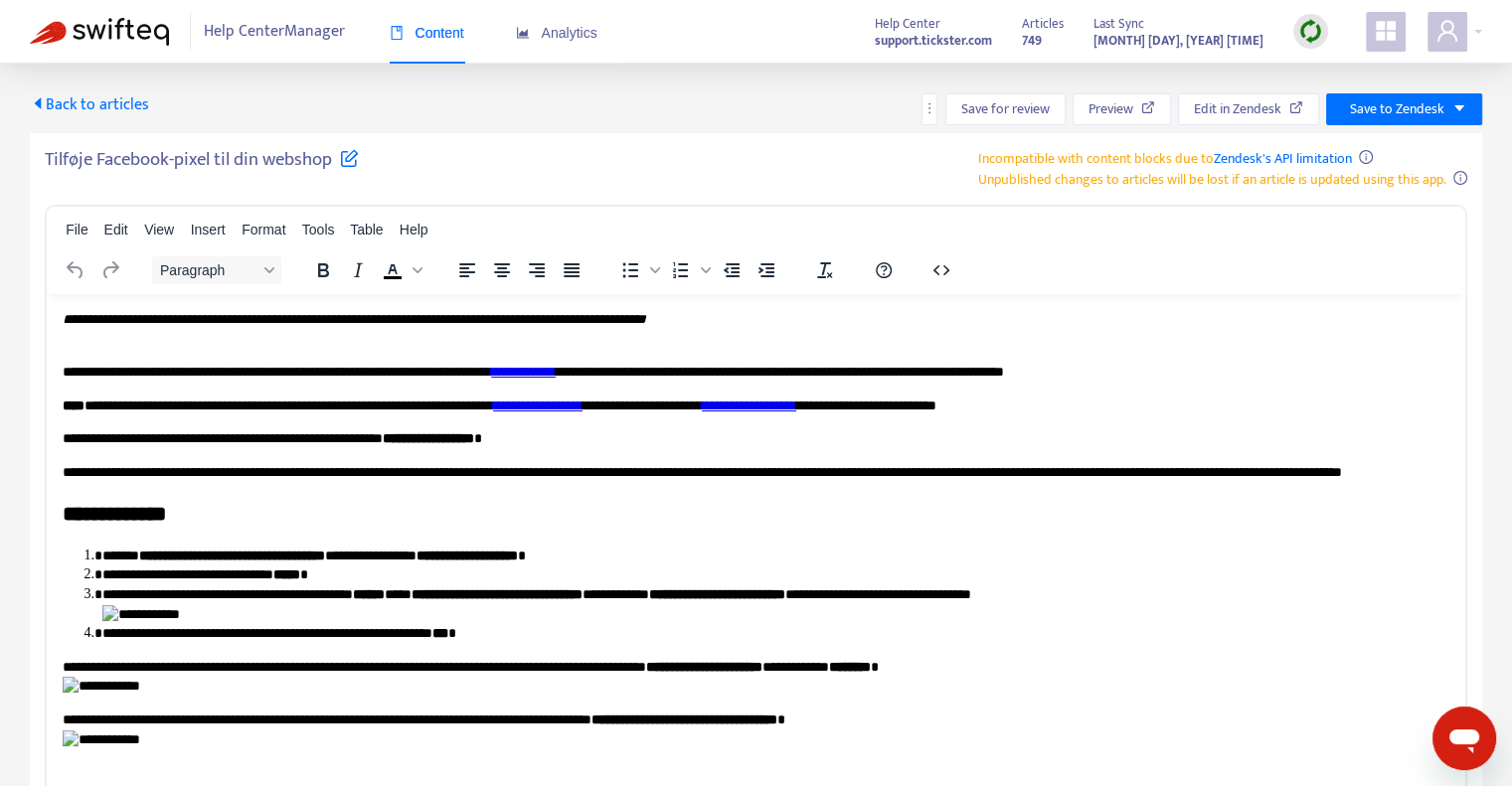 scroll, scrollTop: 0, scrollLeft: 0, axis: both 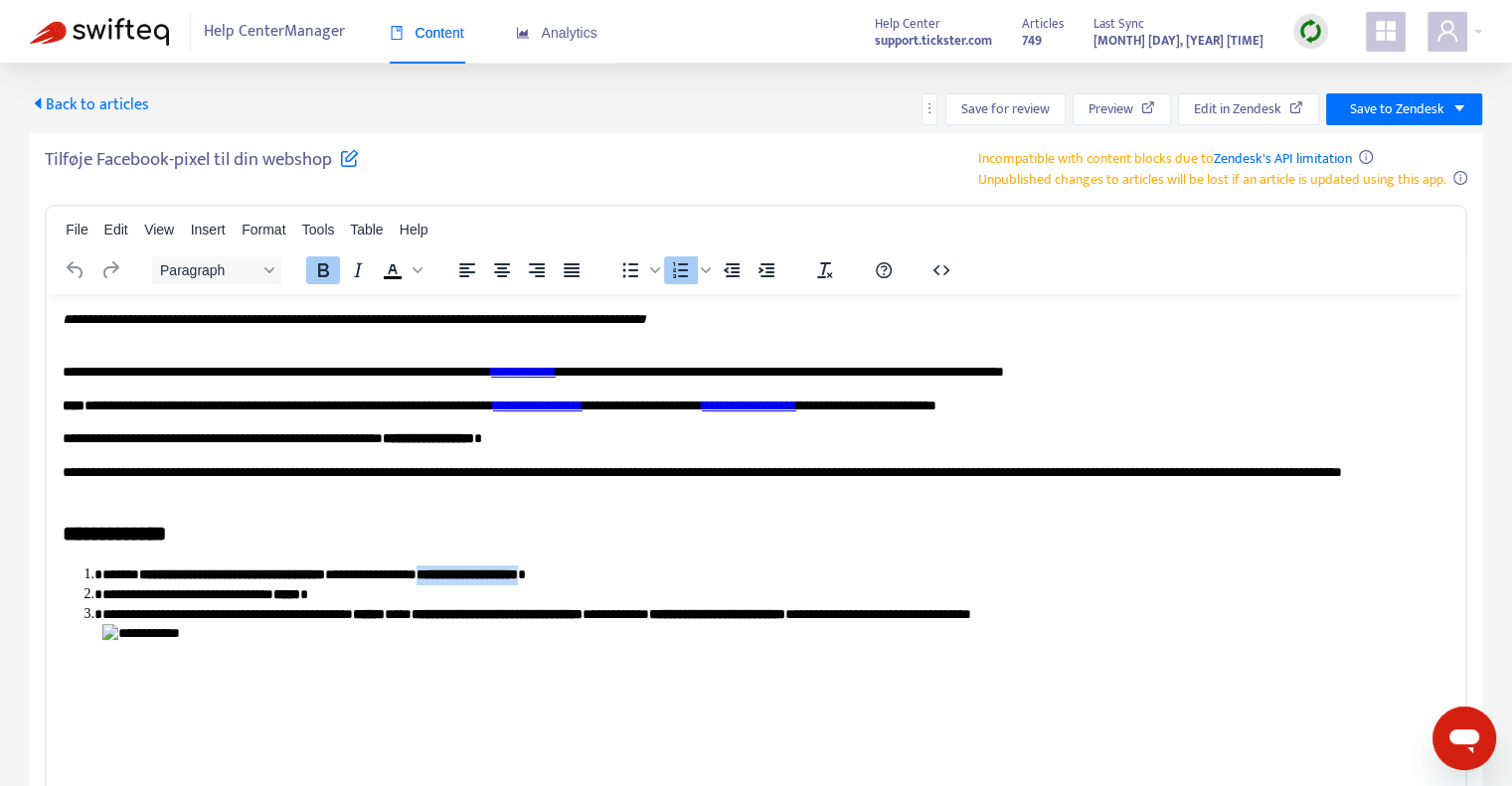 drag, startPoint x: 614, startPoint y: 573, endPoint x: 487, endPoint y: 574, distance: 127.0039 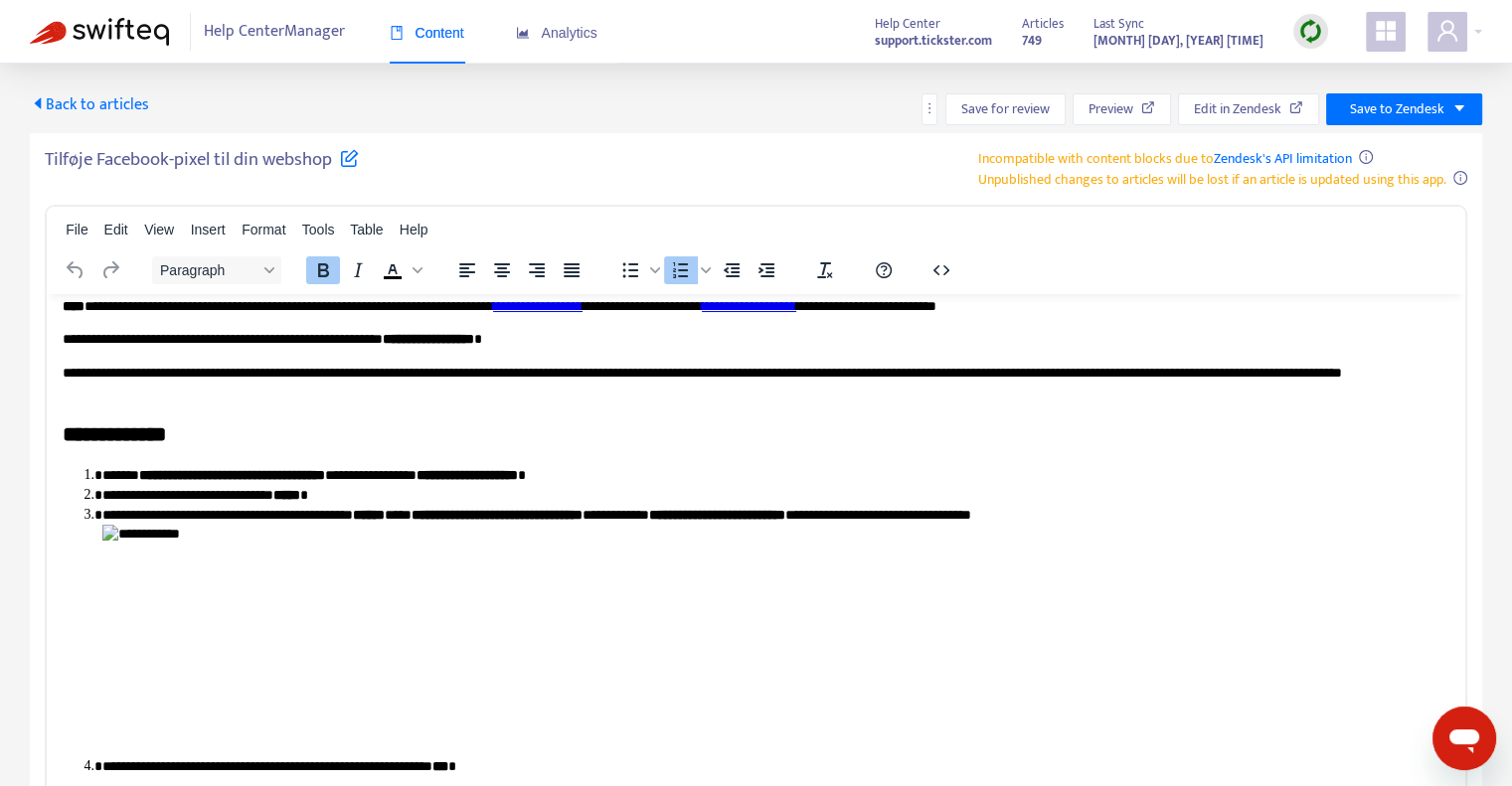 scroll, scrollTop: 199, scrollLeft: 0, axis: vertical 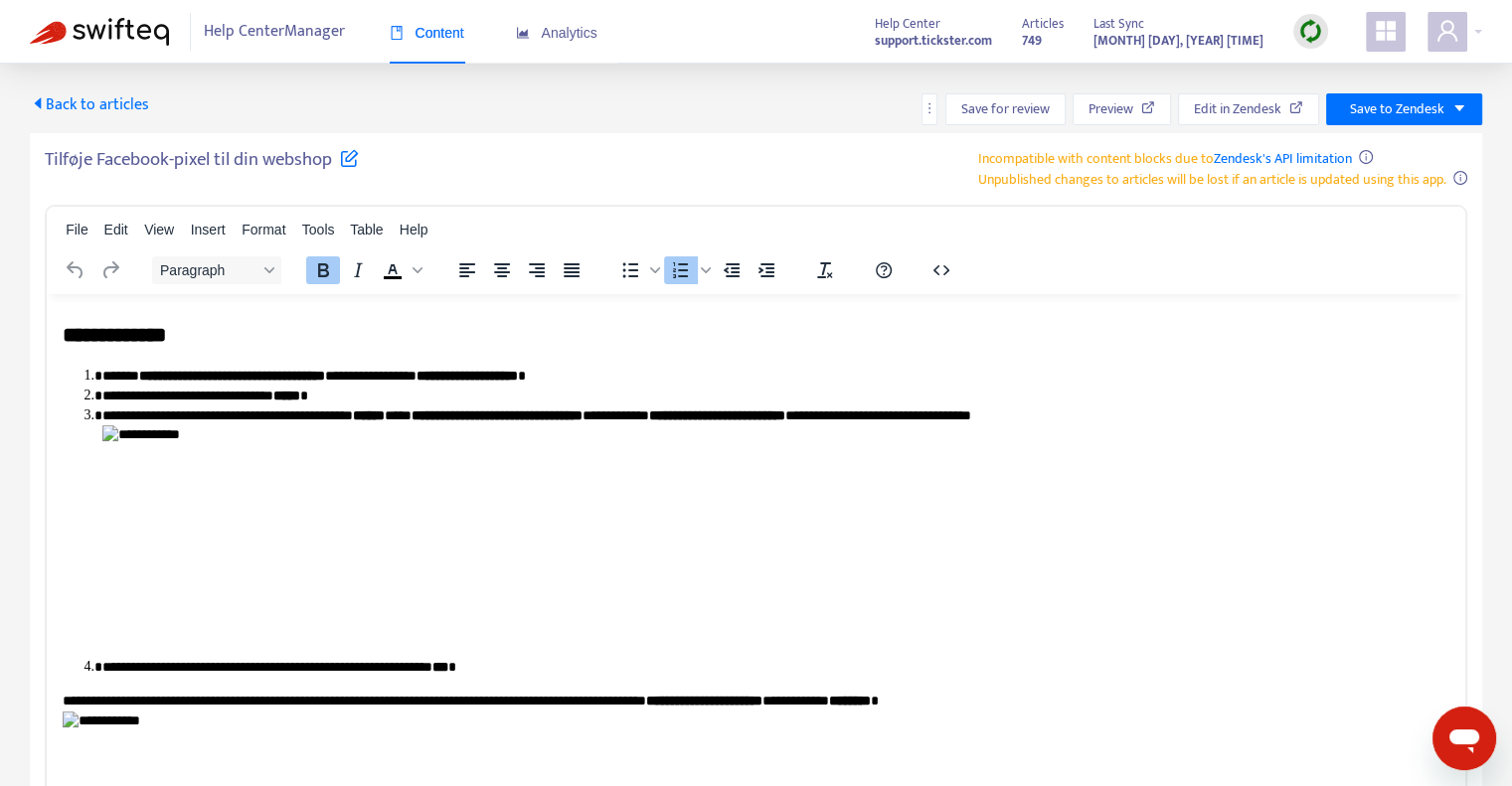 click on "******" at bounding box center [369, 414] 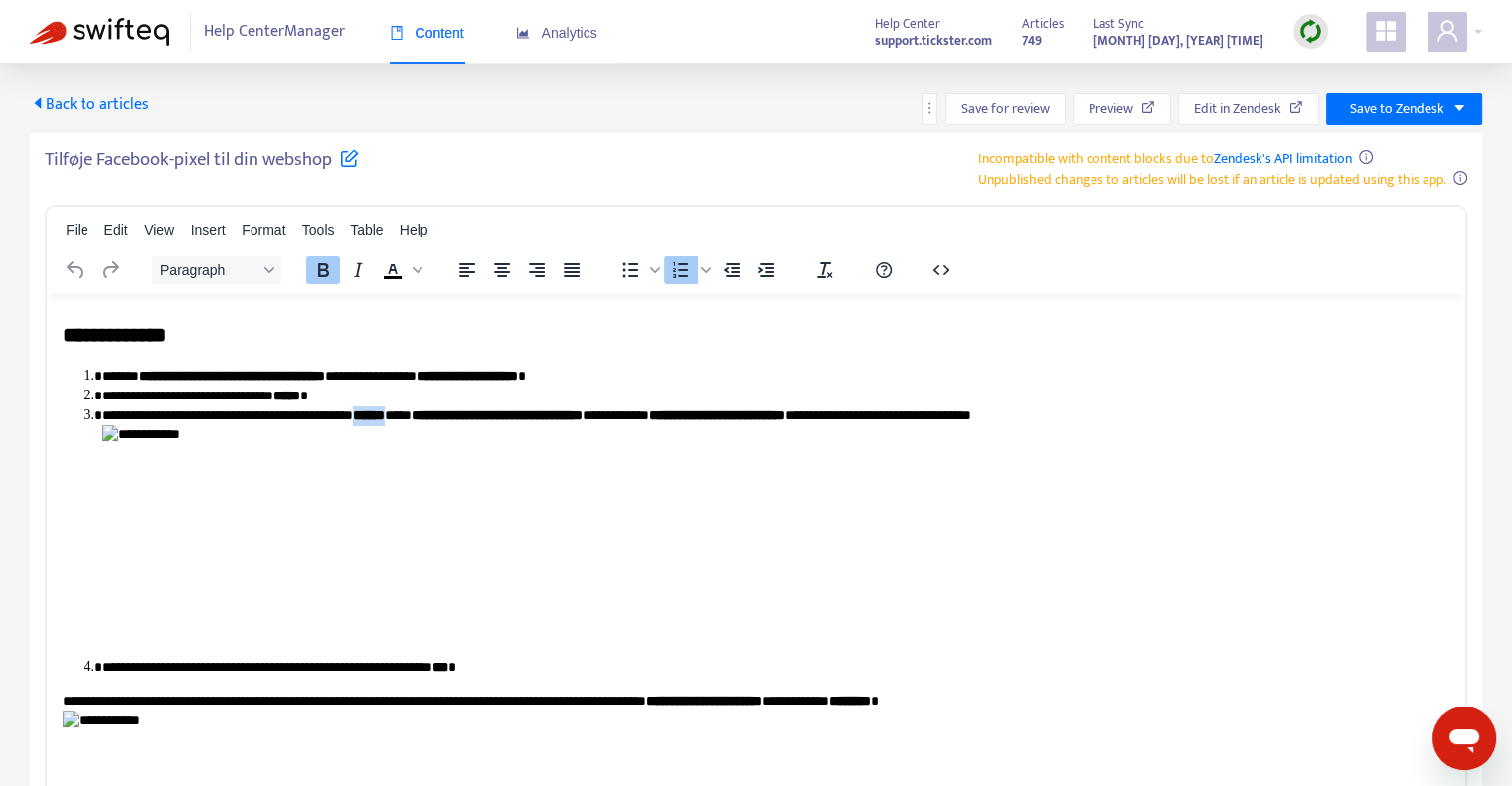 click on "******" at bounding box center (369, 414) 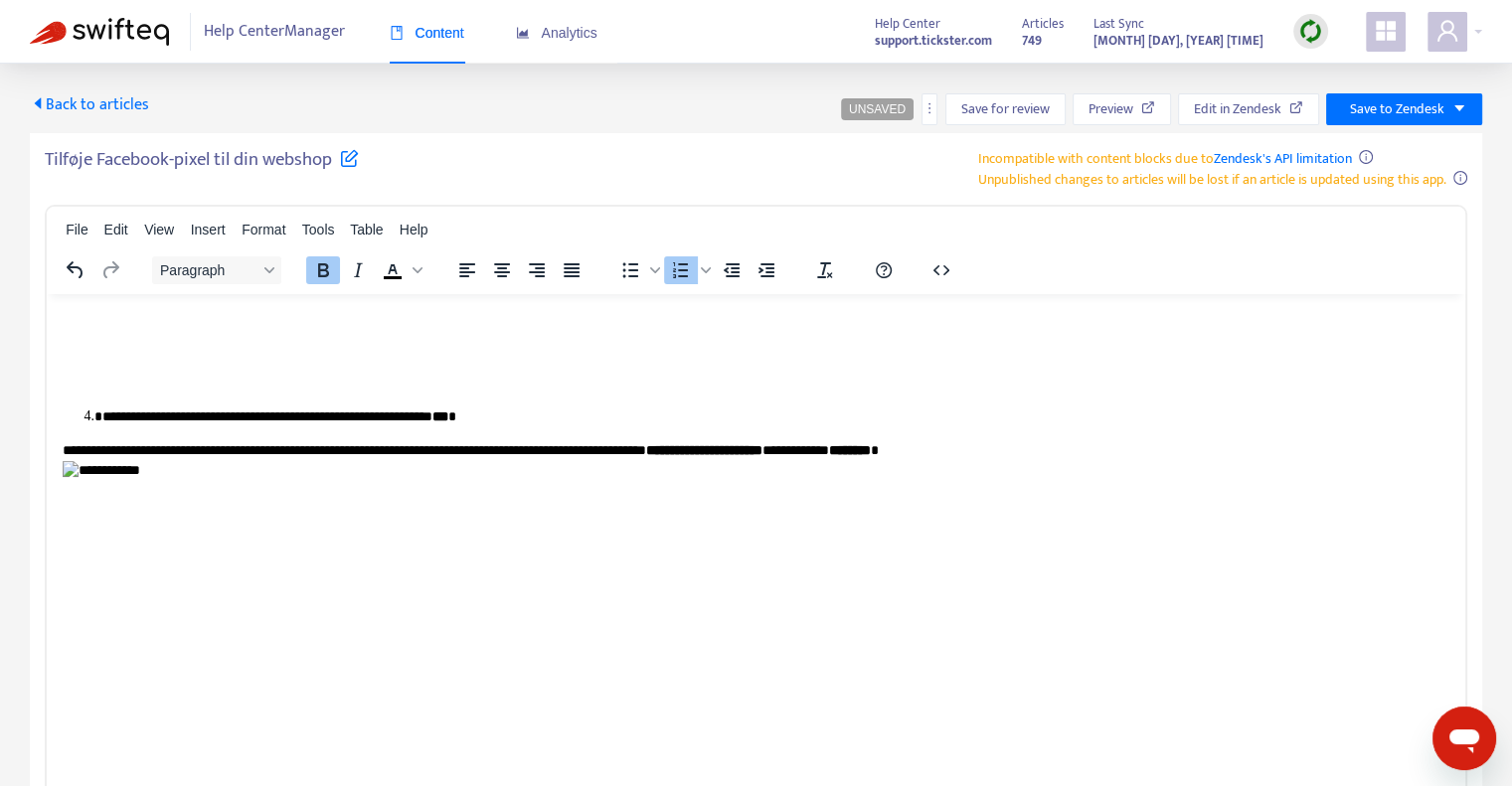 scroll, scrollTop: 497, scrollLeft: 0, axis: vertical 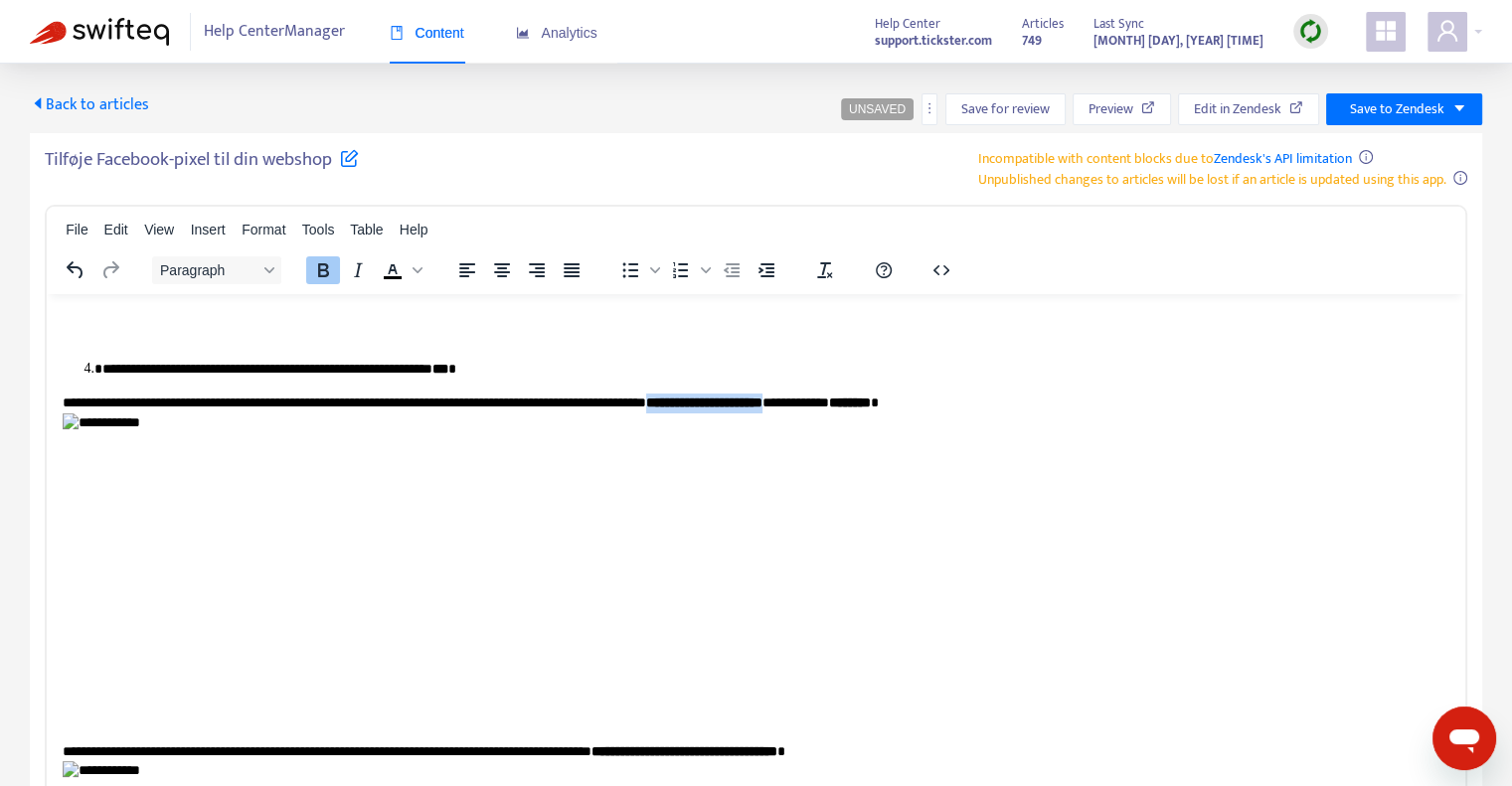 drag, startPoint x: 755, startPoint y: 396, endPoint x: 905, endPoint y: 408, distance: 150.47923 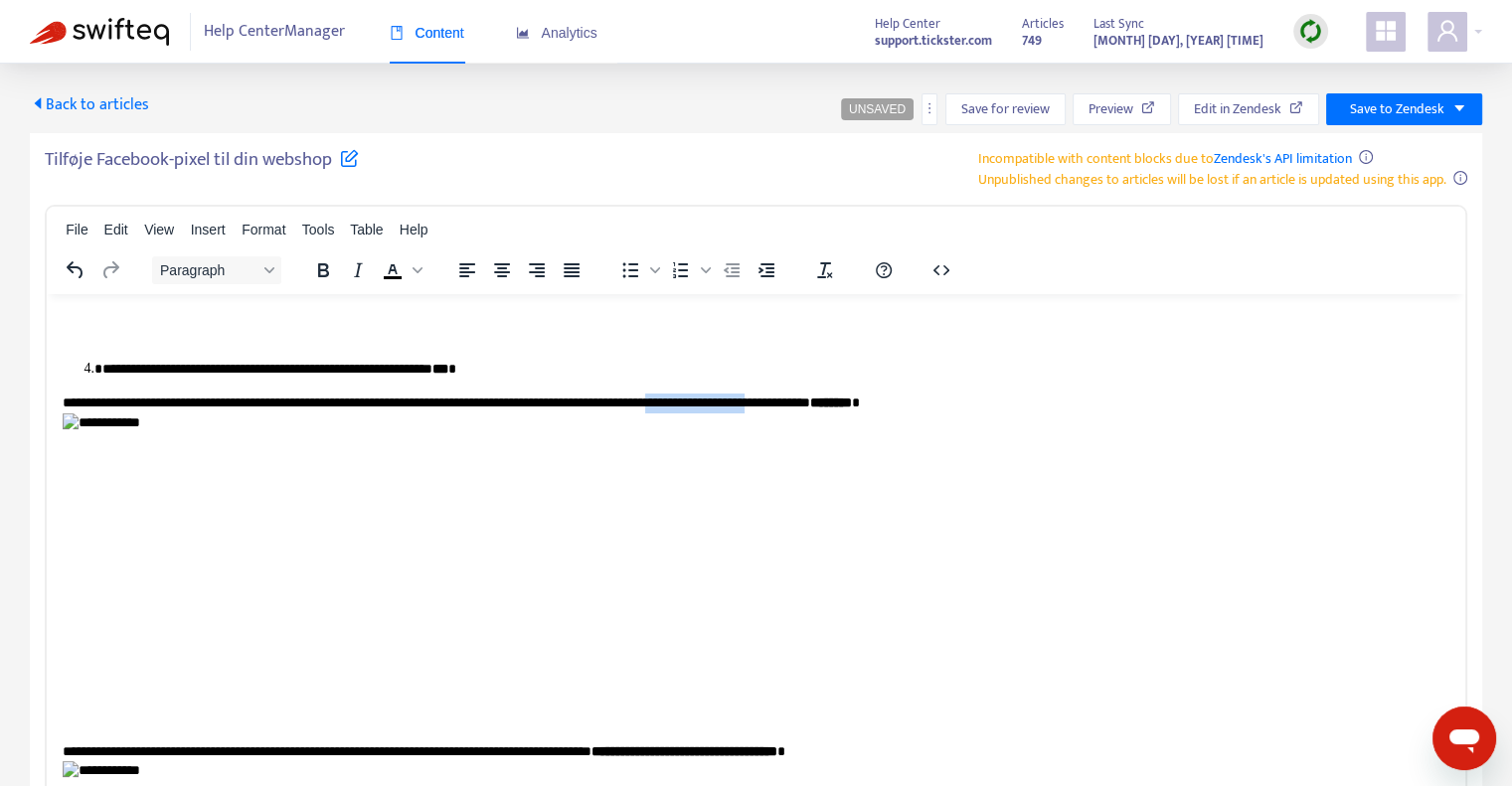 drag, startPoint x: 756, startPoint y: 399, endPoint x: 885, endPoint y: 406, distance: 129.18978 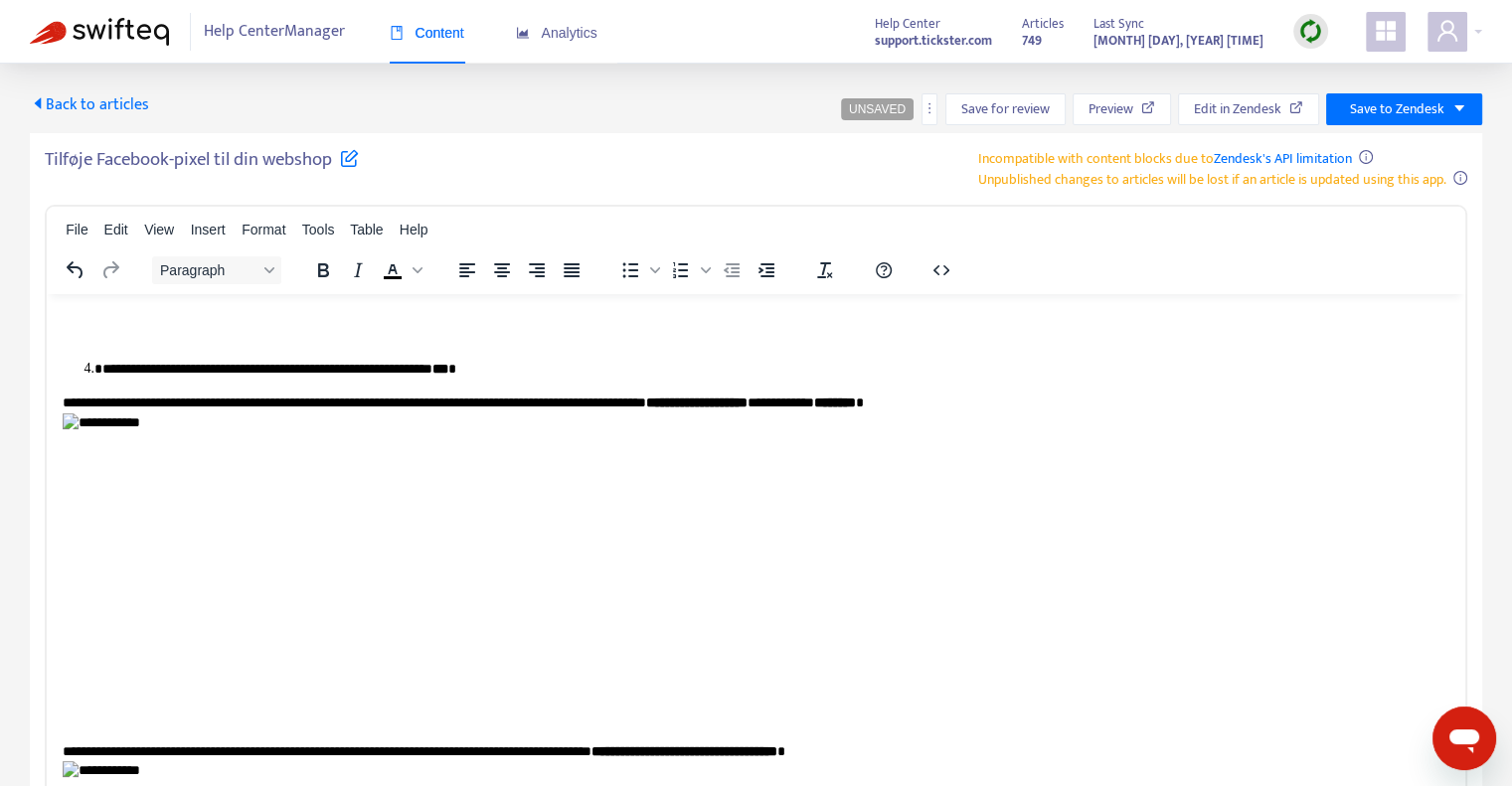 click on "**********" at bounding box center [749, 559] 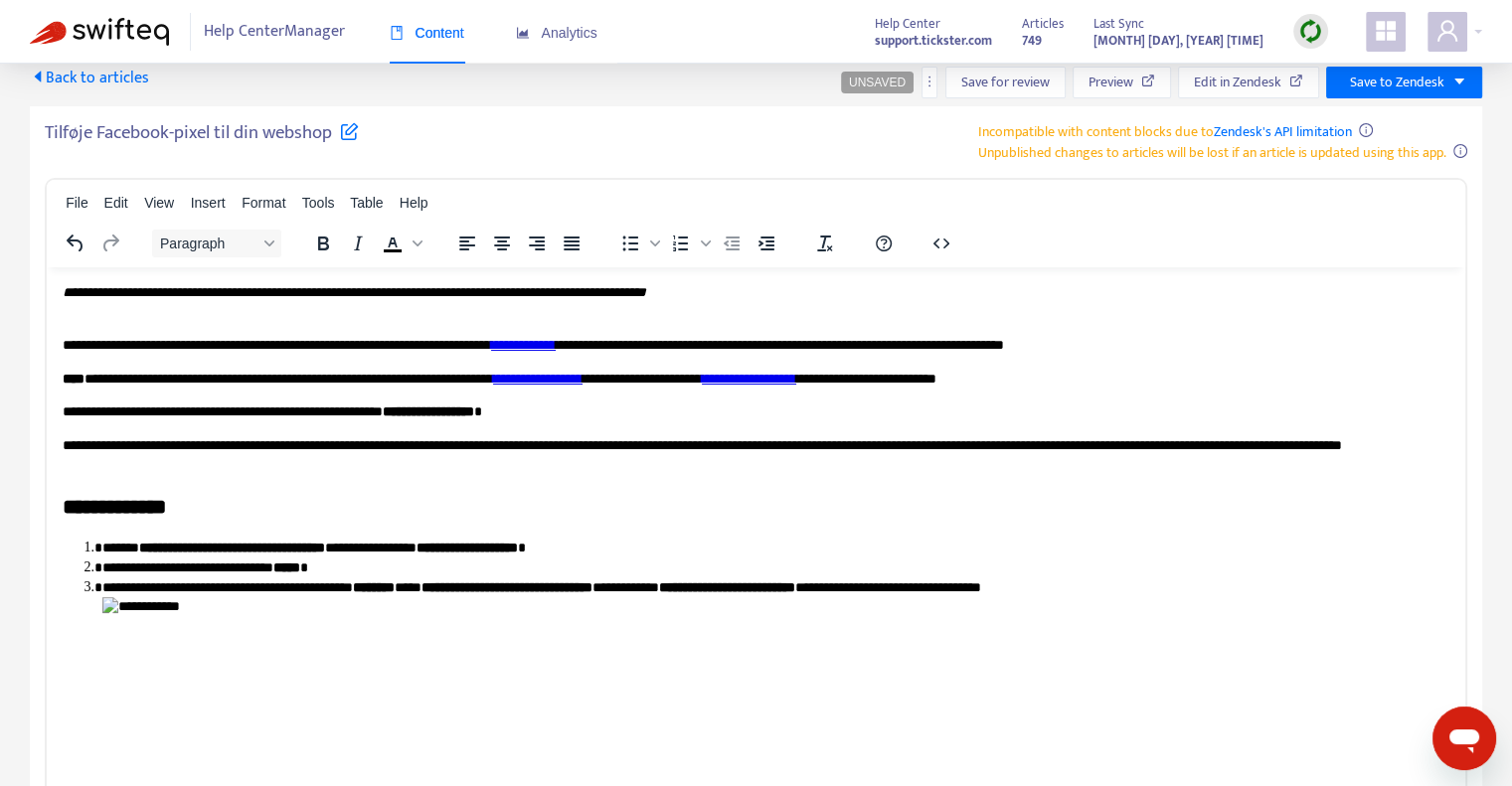 scroll, scrollTop: 0, scrollLeft: 0, axis: both 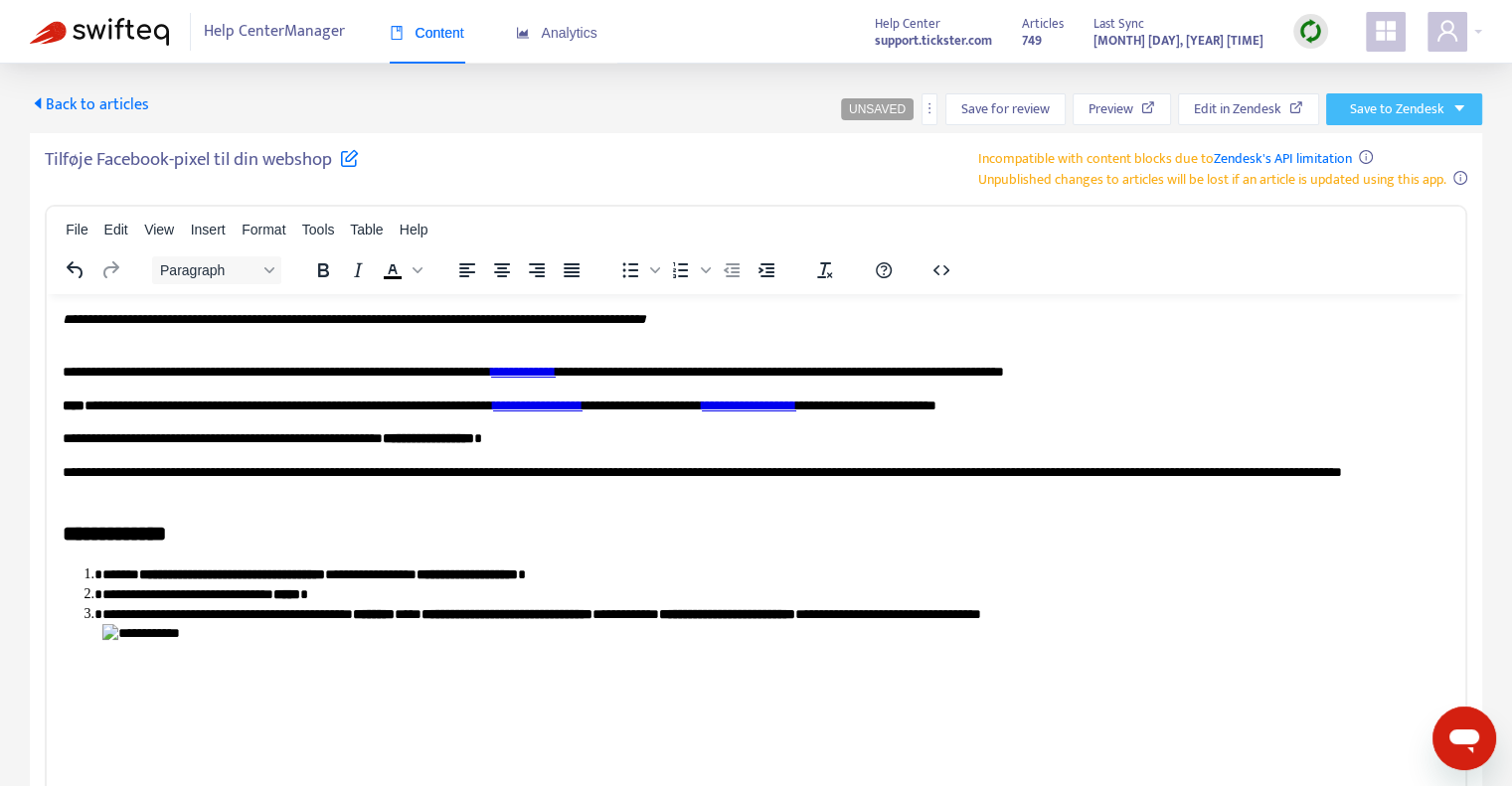 click on "Save to Zendesk" at bounding box center [1397, 109] 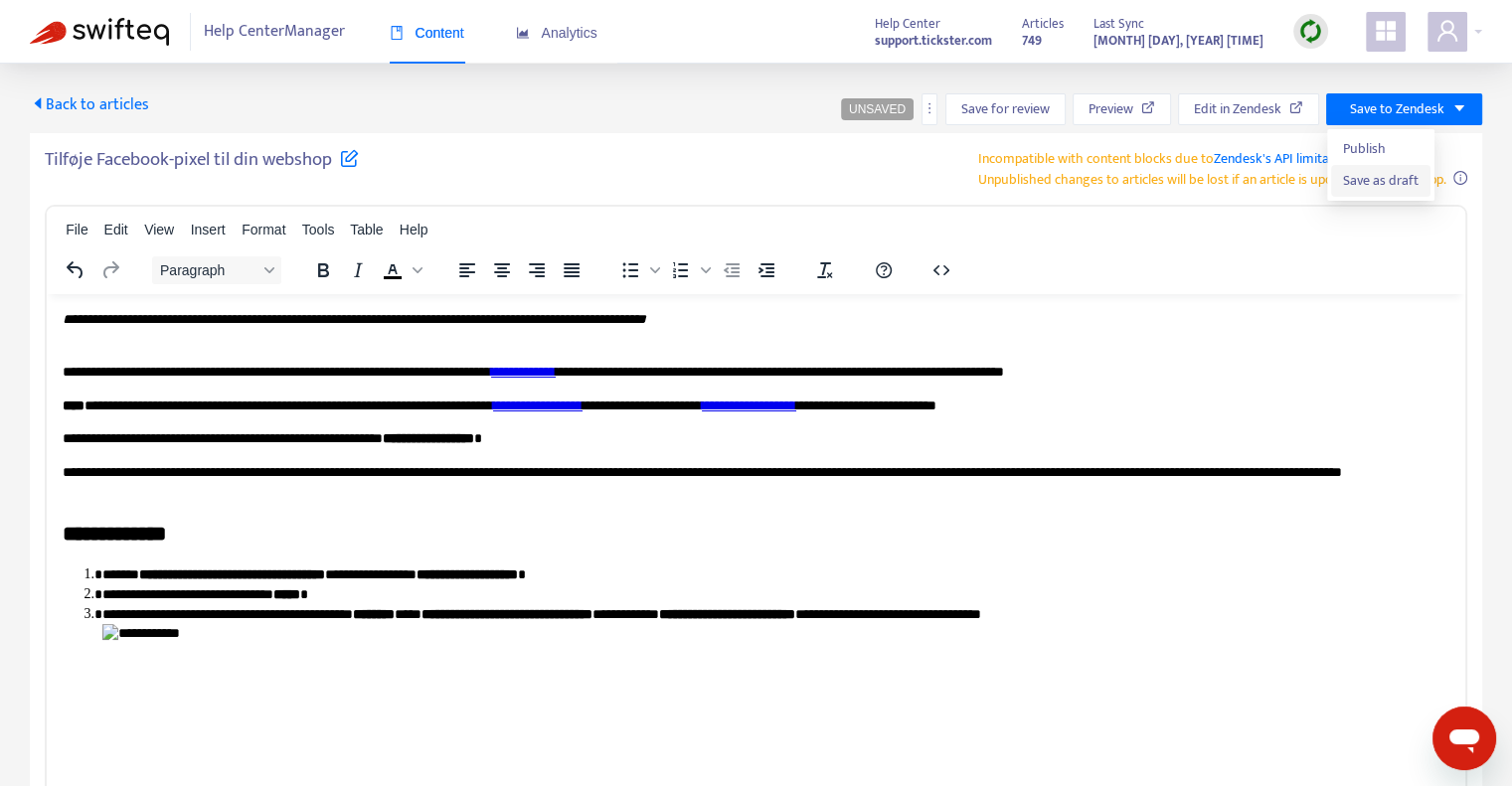 click on "Save as draft" at bounding box center (1381, 181) 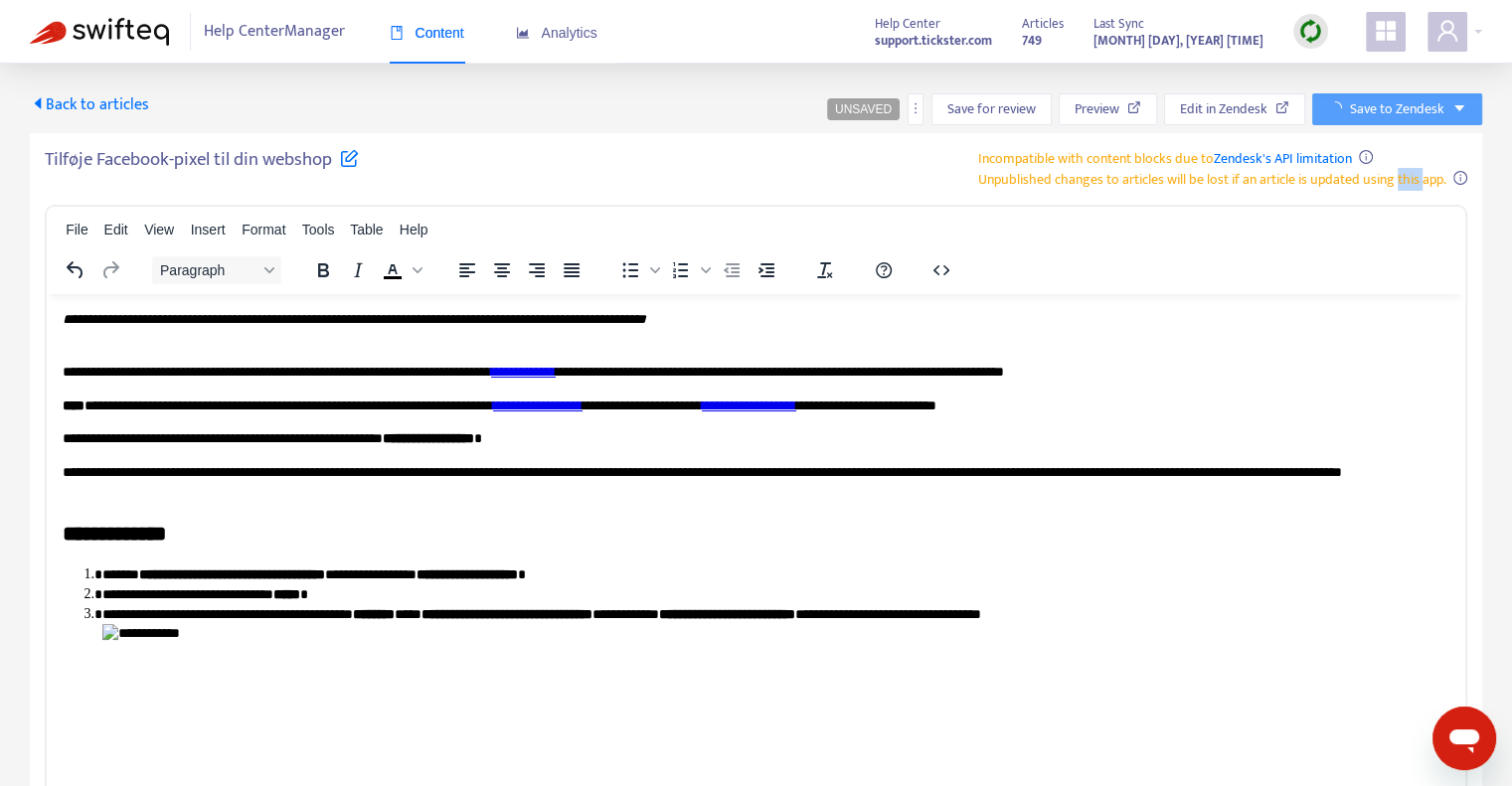 click on "Unpublished changes to articles will be lost if an article is updated using this app." at bounding box center [1212, 179] 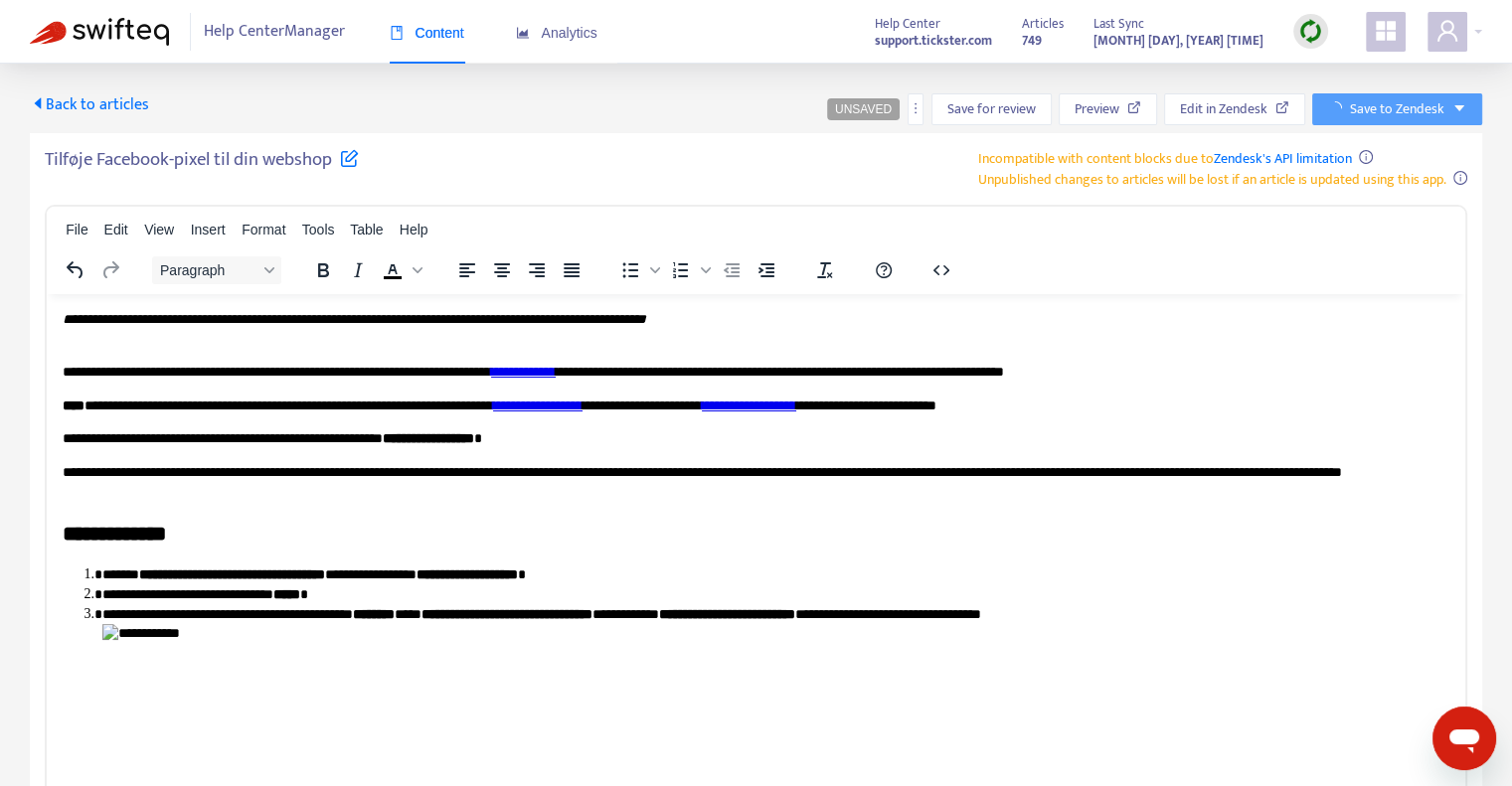 click on "Back to articles UNSAVED Save for review Preview Edit in Zendesk Save to Zendesk Tilføje Facebook-pixel til din webshop Incompatible with content blocks due to Zendeks API limitation Unpublished changes to articles will be lost if an article is updated using this app. File Edit View Insert Format Tools Table Help Paragraph To open the popup, press Shift+Enter To open the popup, press Shift+Enter To open the popup, press Shift+Enter p Press Alt+0 for help [NUMBER] words" at bounding box center (756, 539) 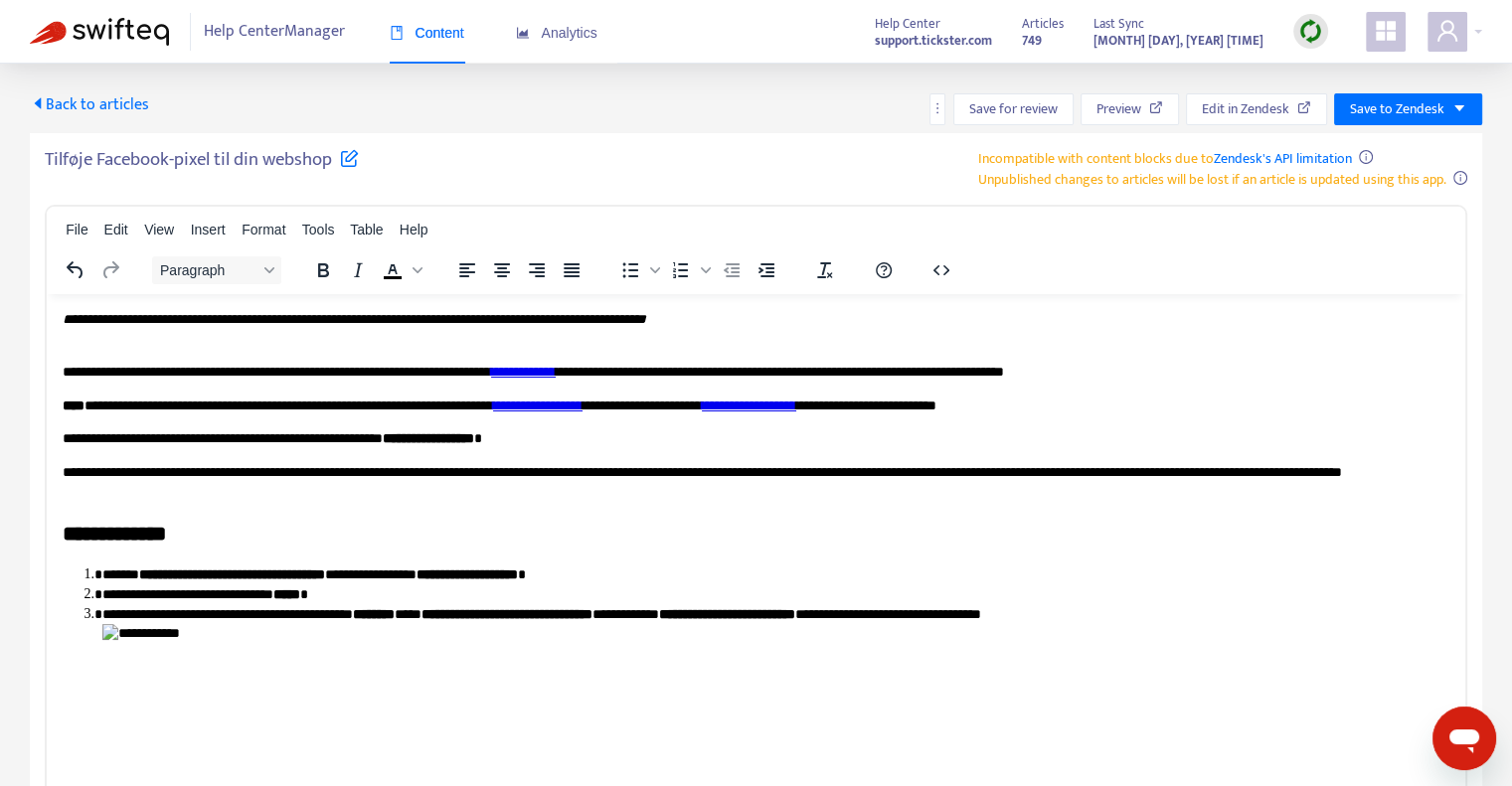 click on "Back to articles" at bounding box center [89, 104] 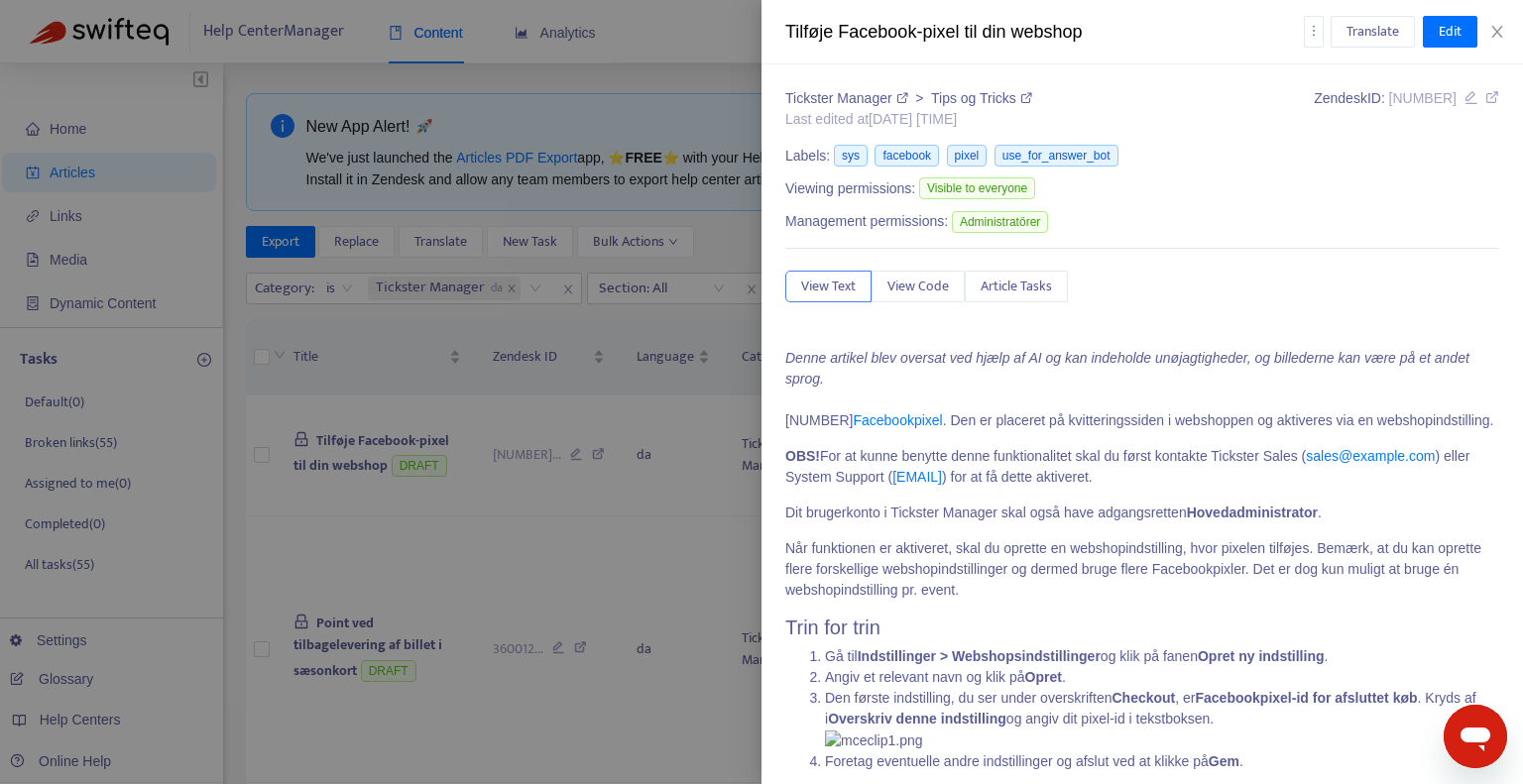 type on "********" 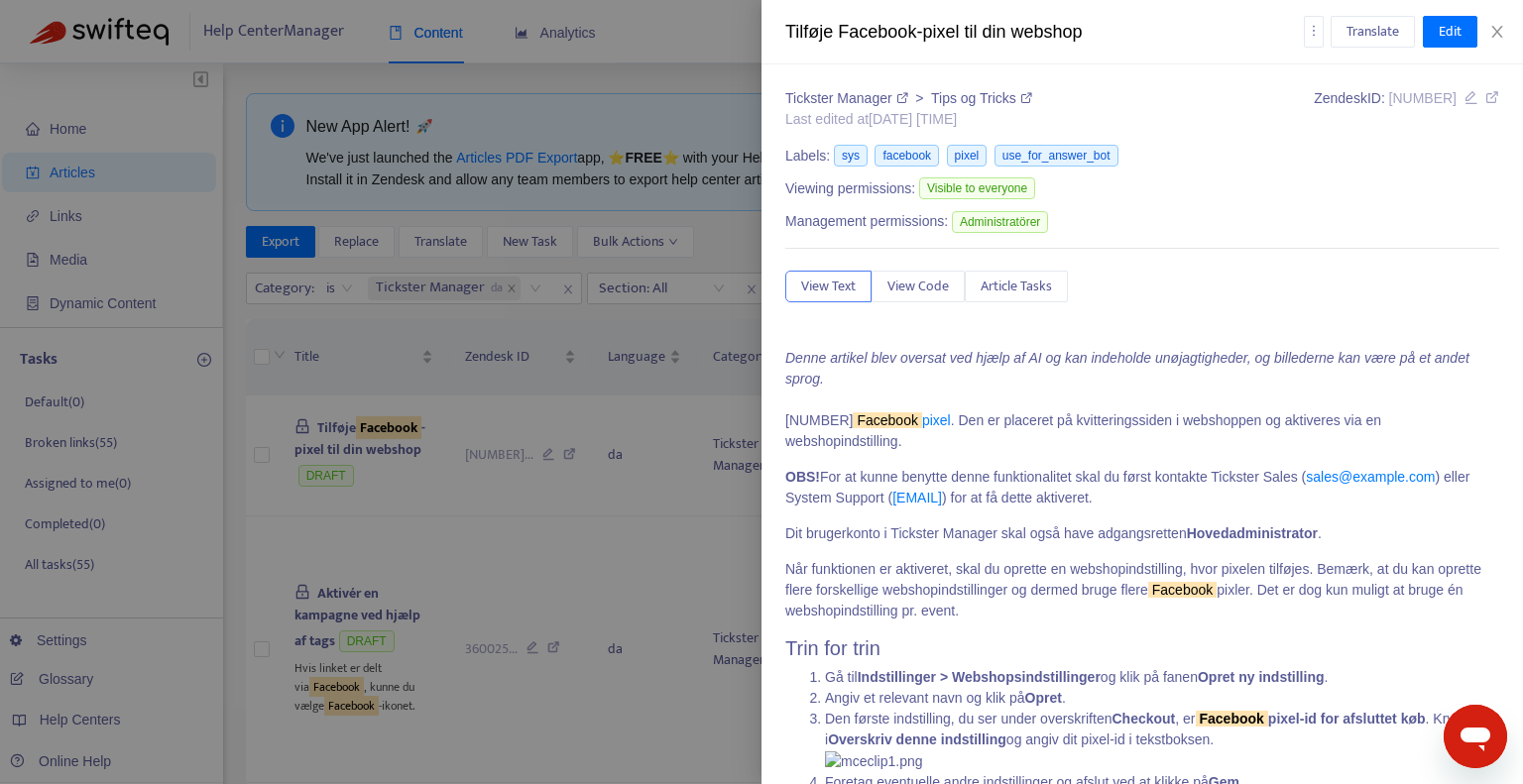 click on "Tilføje Facebook-pixel til din webshop" at bounding box center [1044, 32] 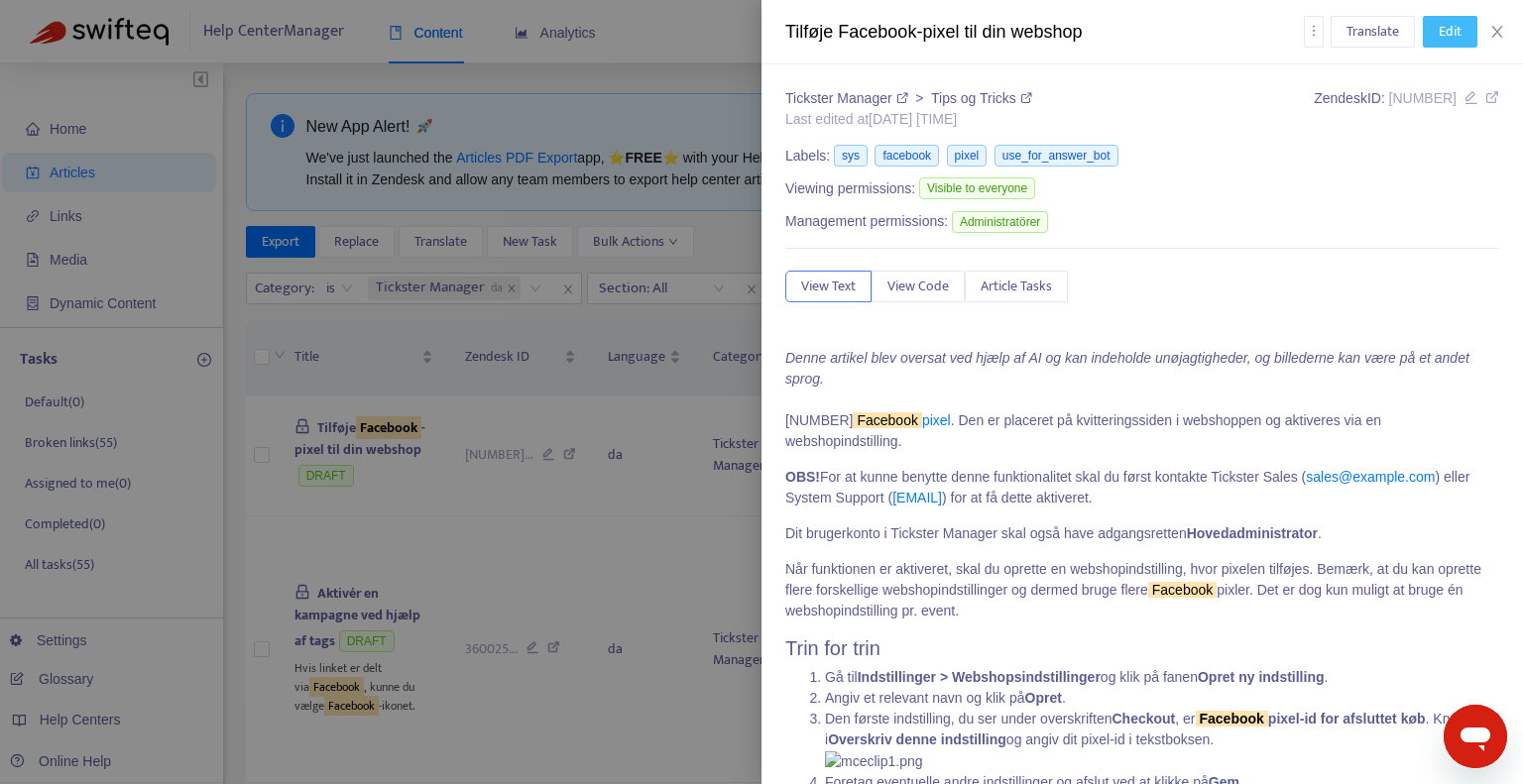 click on "Edit" at bounding box center [1450, 32] 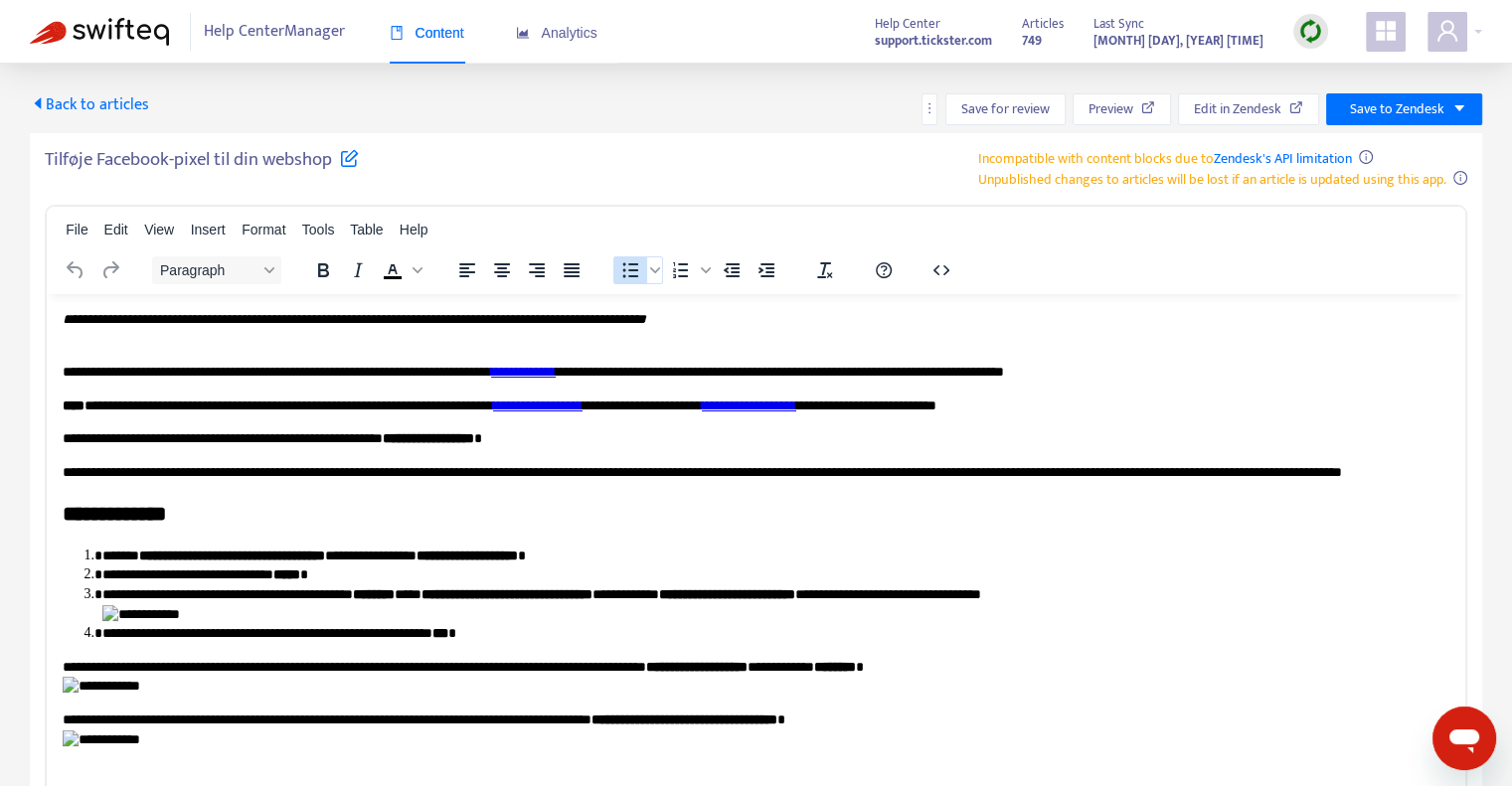 scroll, scrollTop: 0, scrollLeft: 0, axis: both 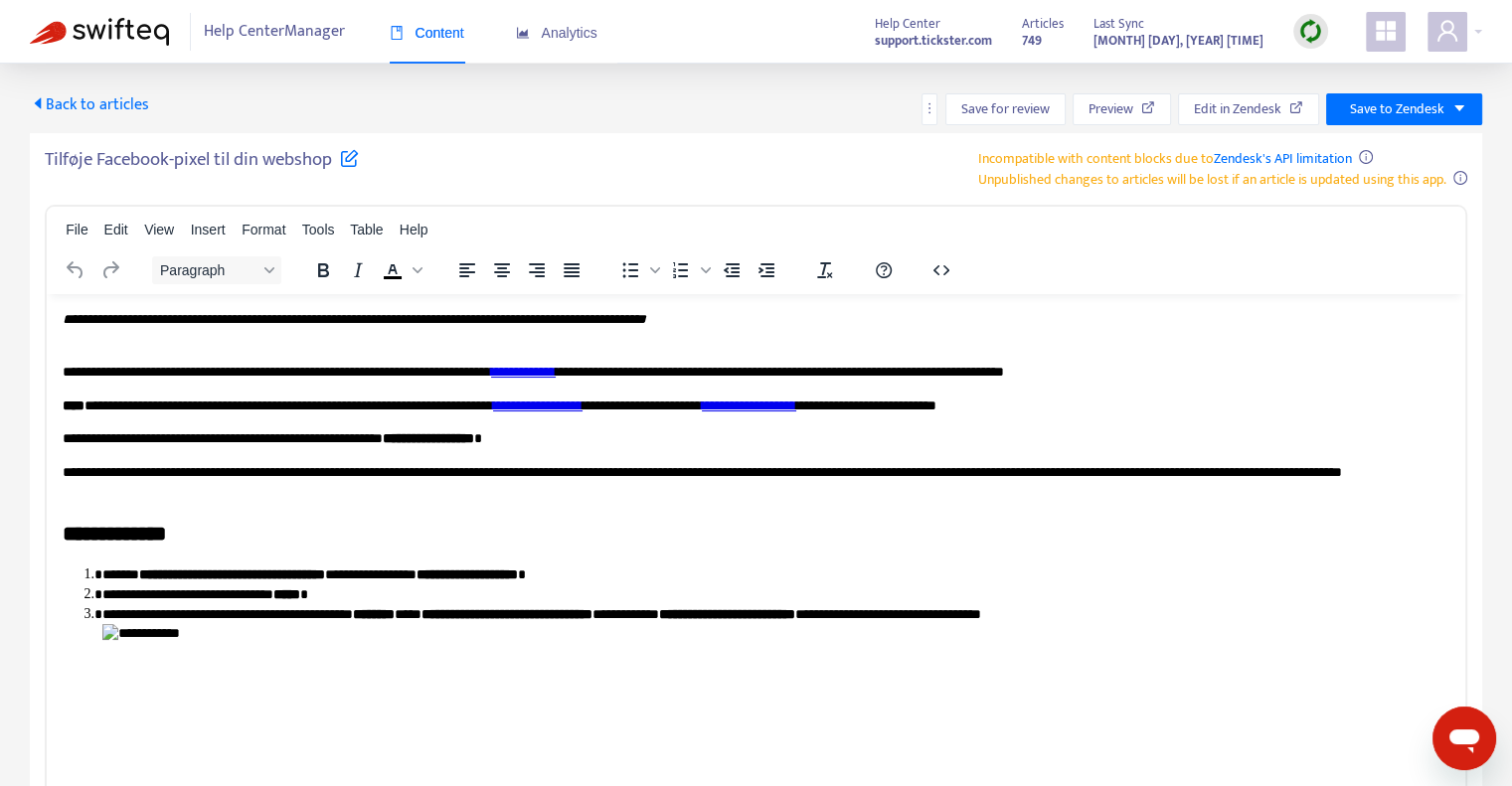 click at bounding box center (349, 157) 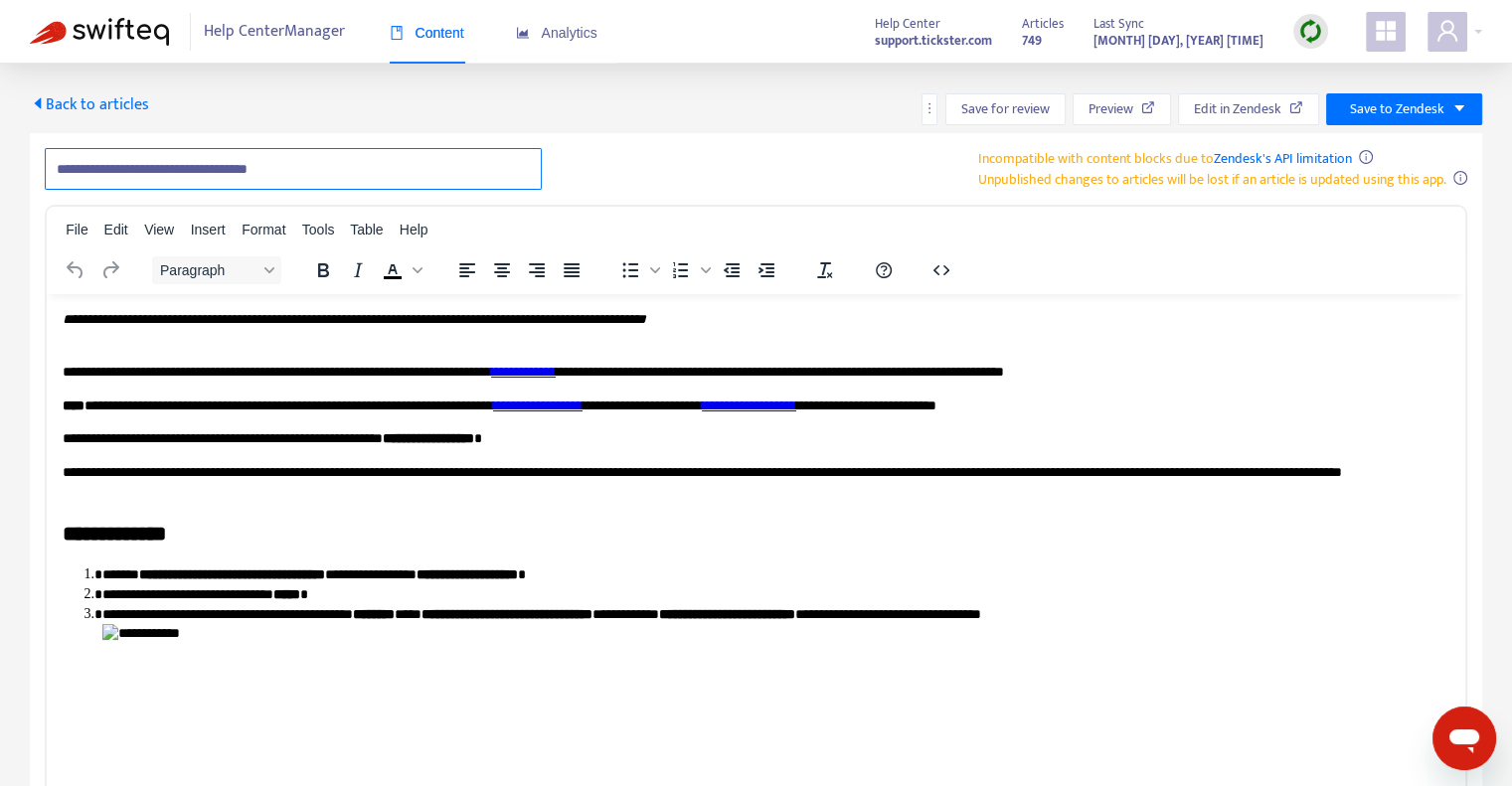 click on "**********" at bounding box center [293, 169] 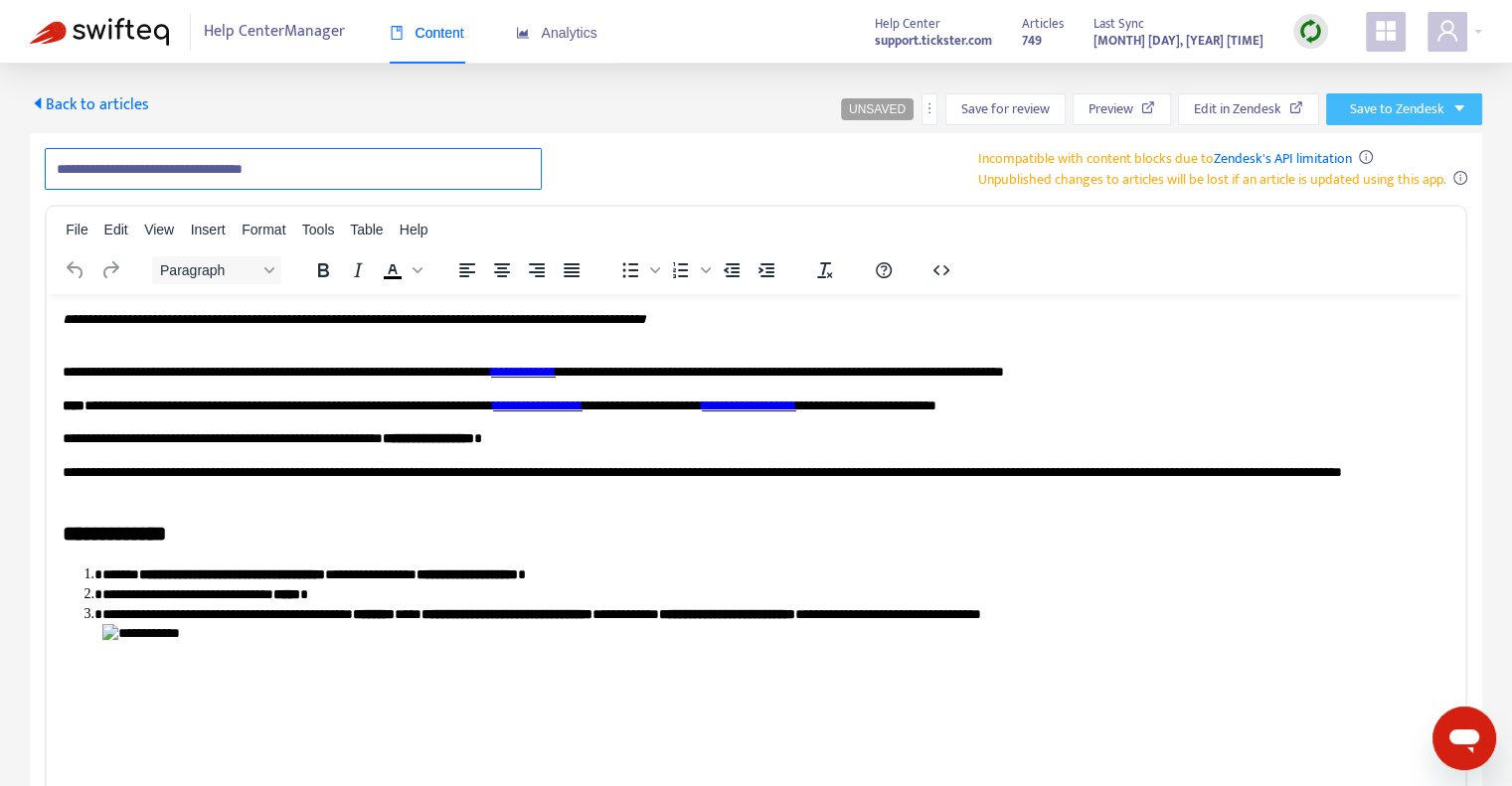 type on "**********" 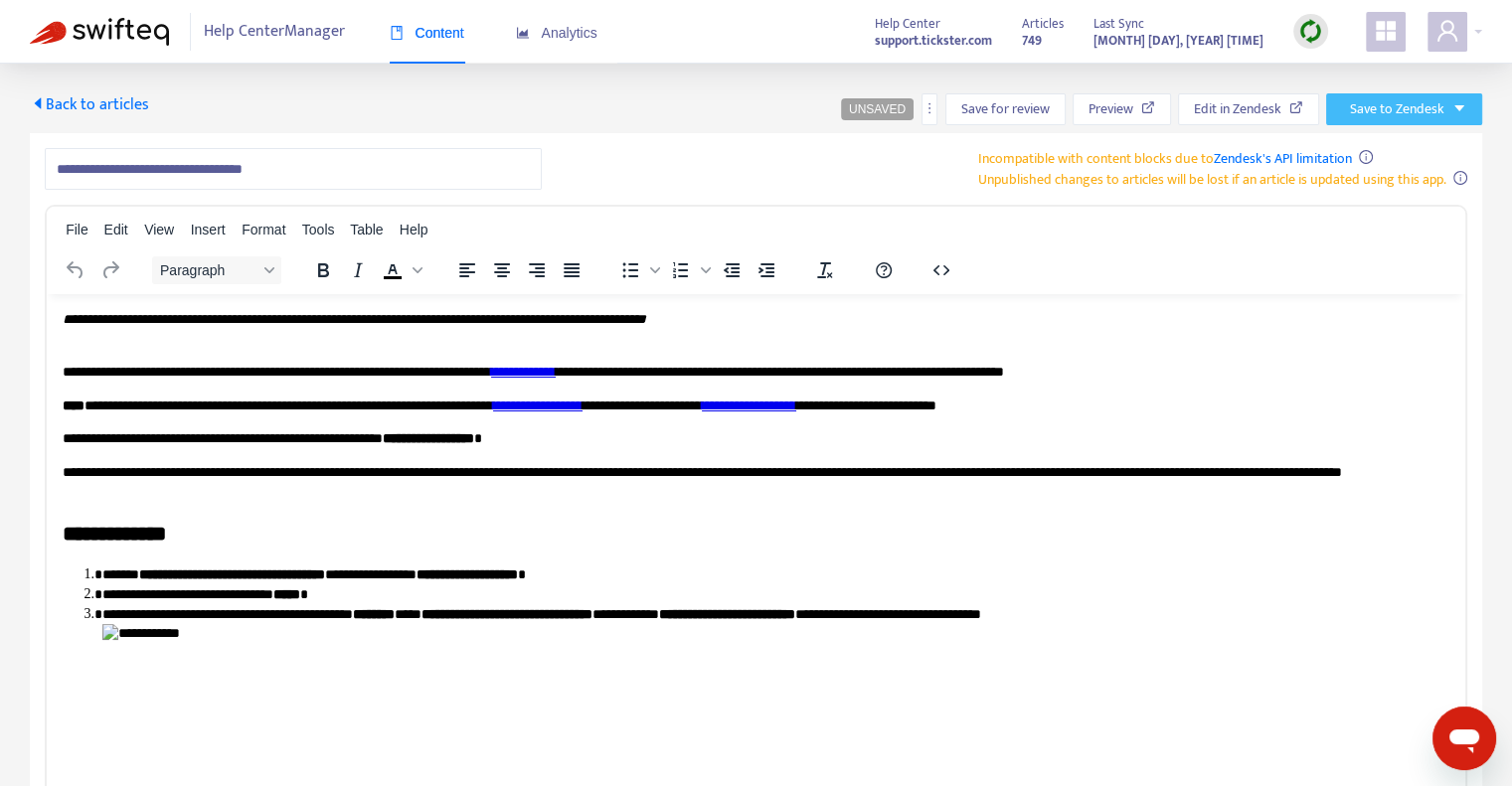click on "Save to Zendesk" at bounding box center (1397, 109) 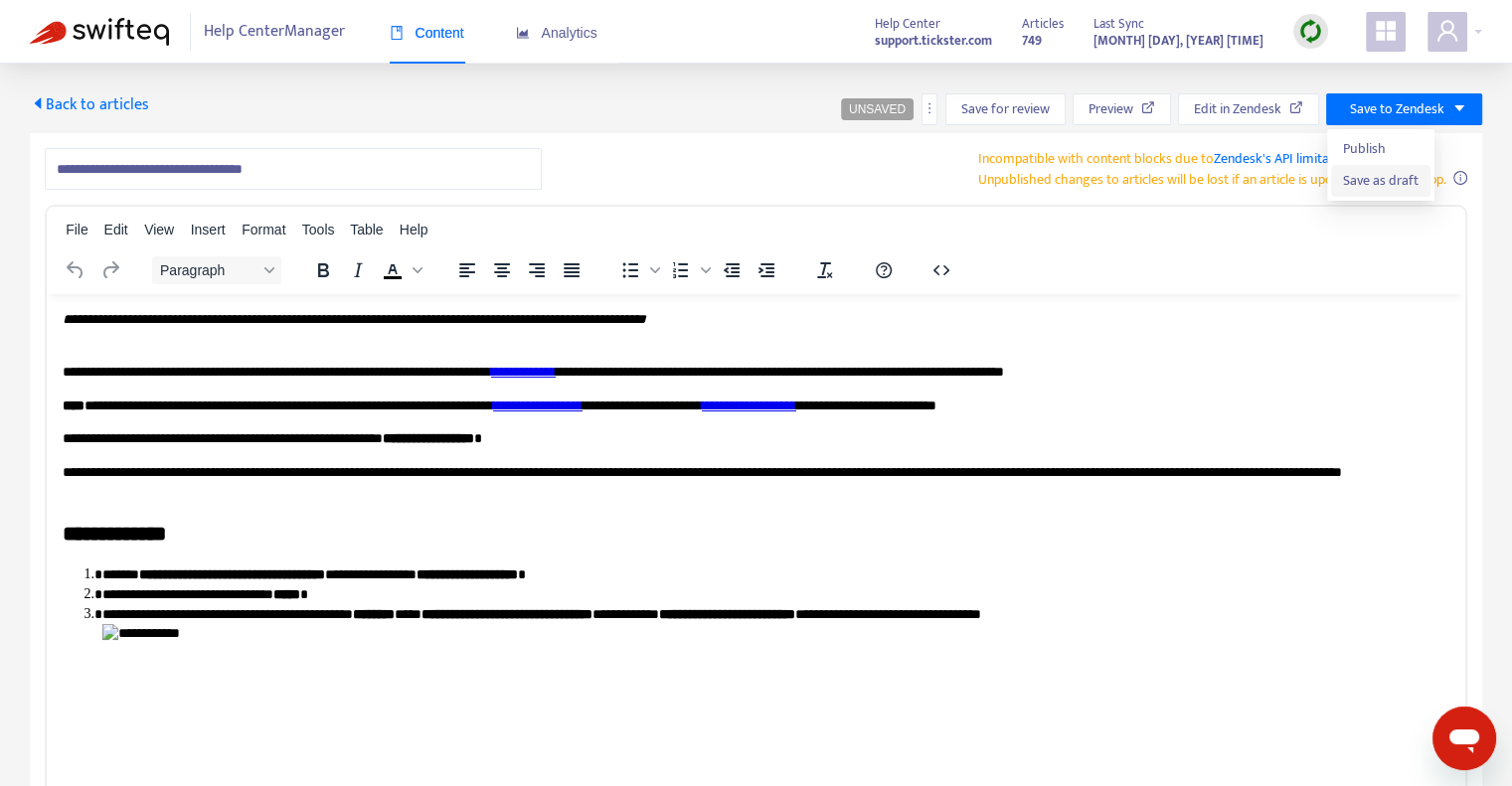 click on "Save as draft" at bounding box center (1381, 181) 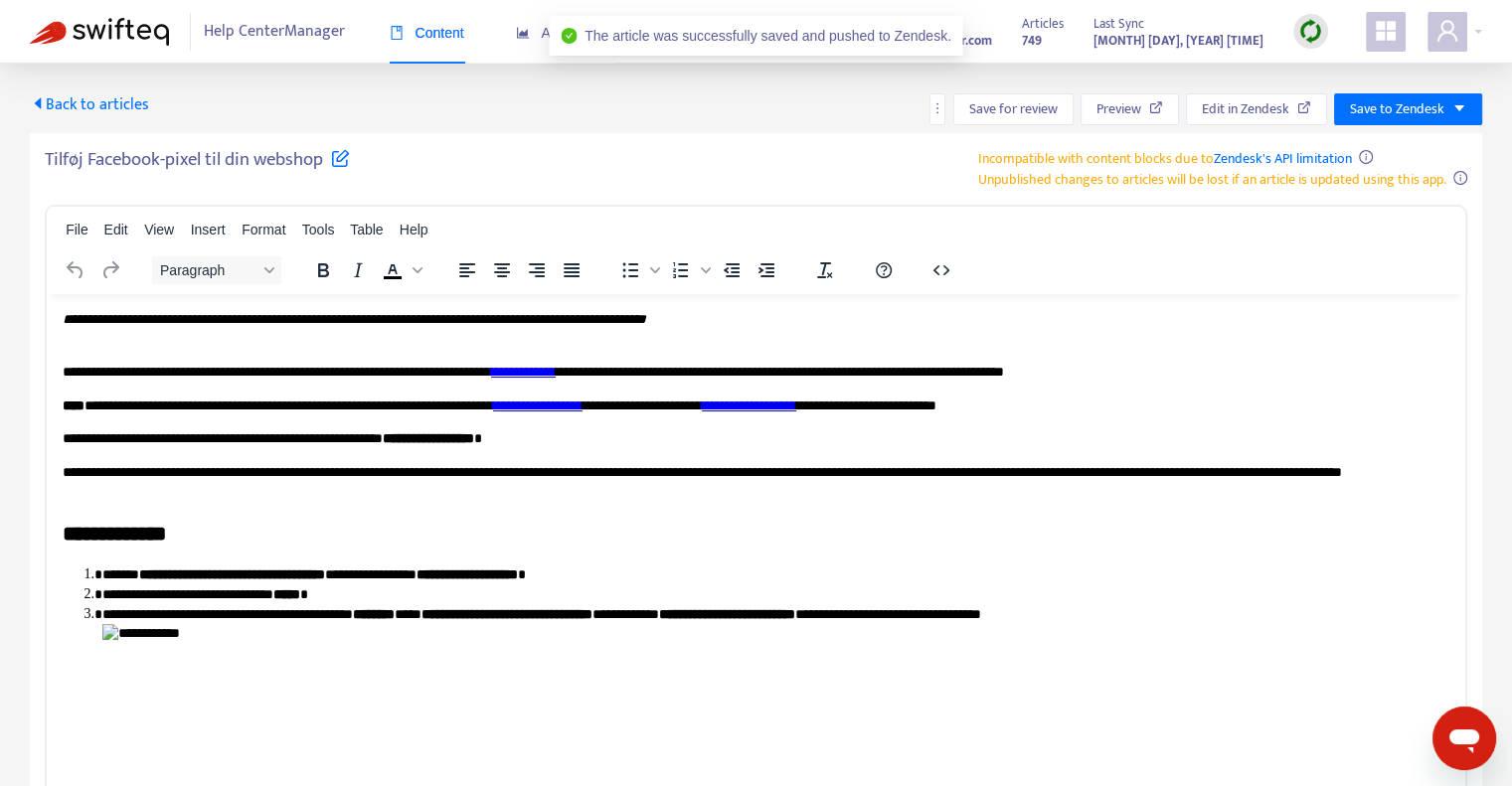 click on "Back to articles" at bounding box center [89, 104] 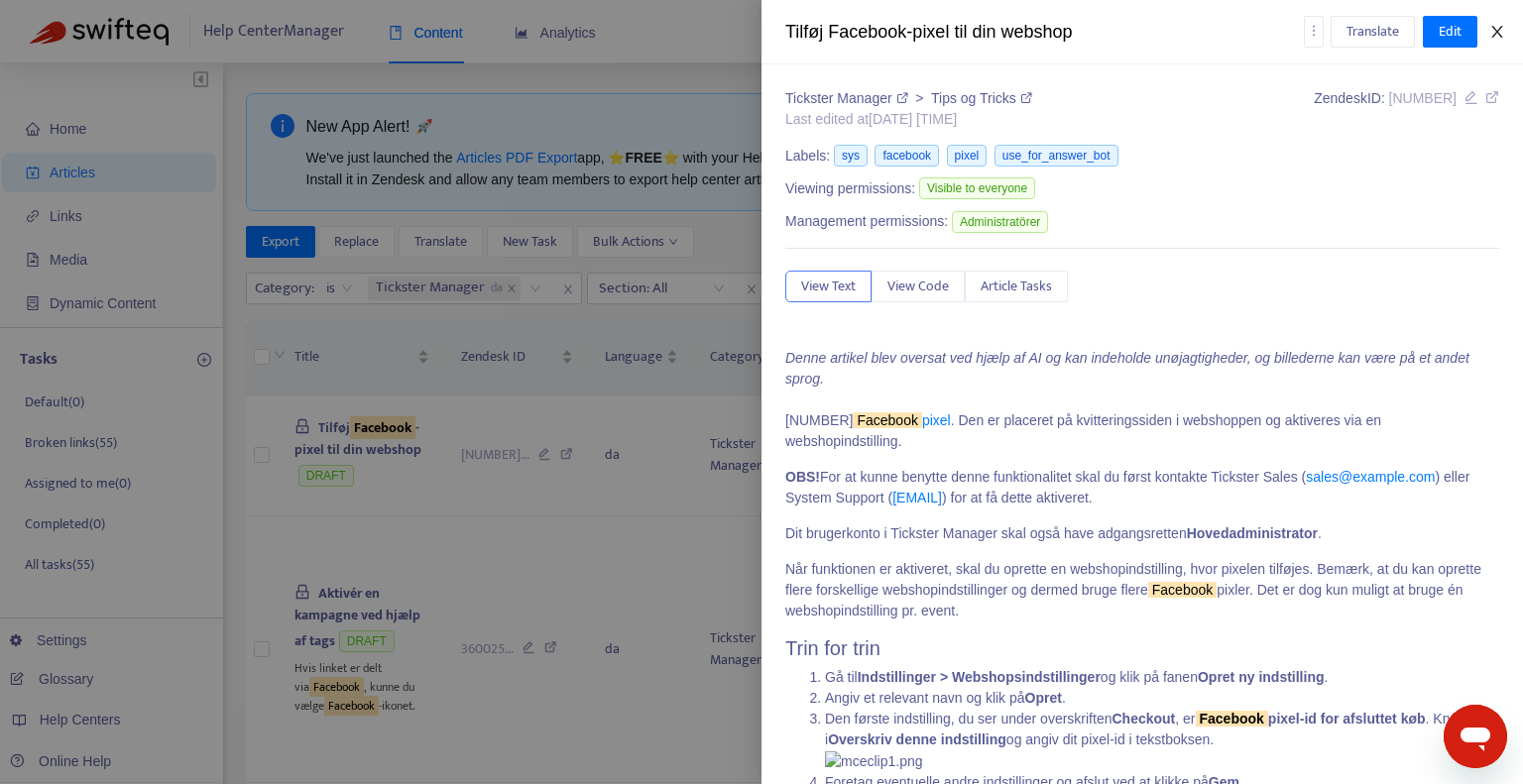 click 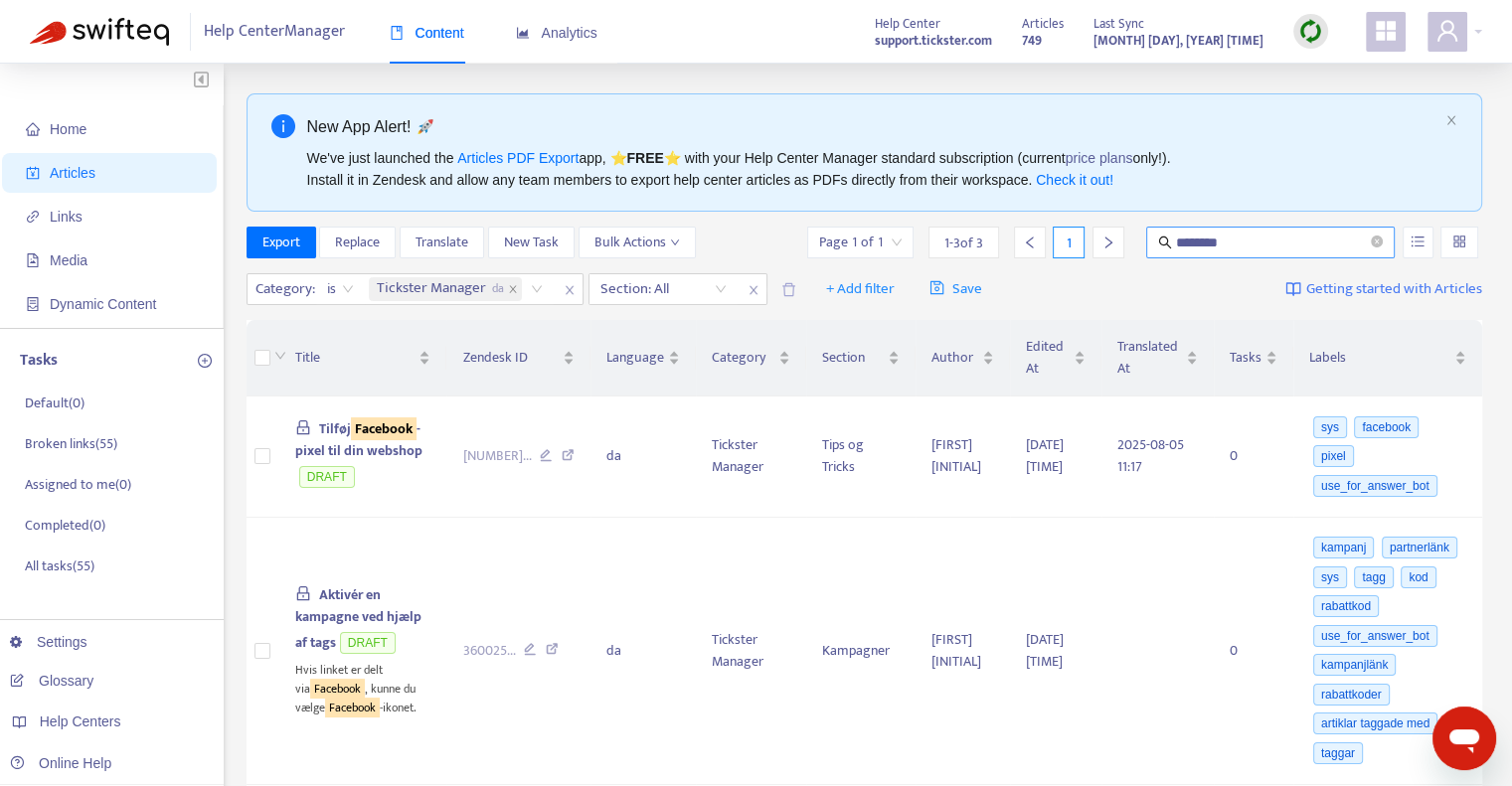 click on "********" at bounding box center (1271, 242) 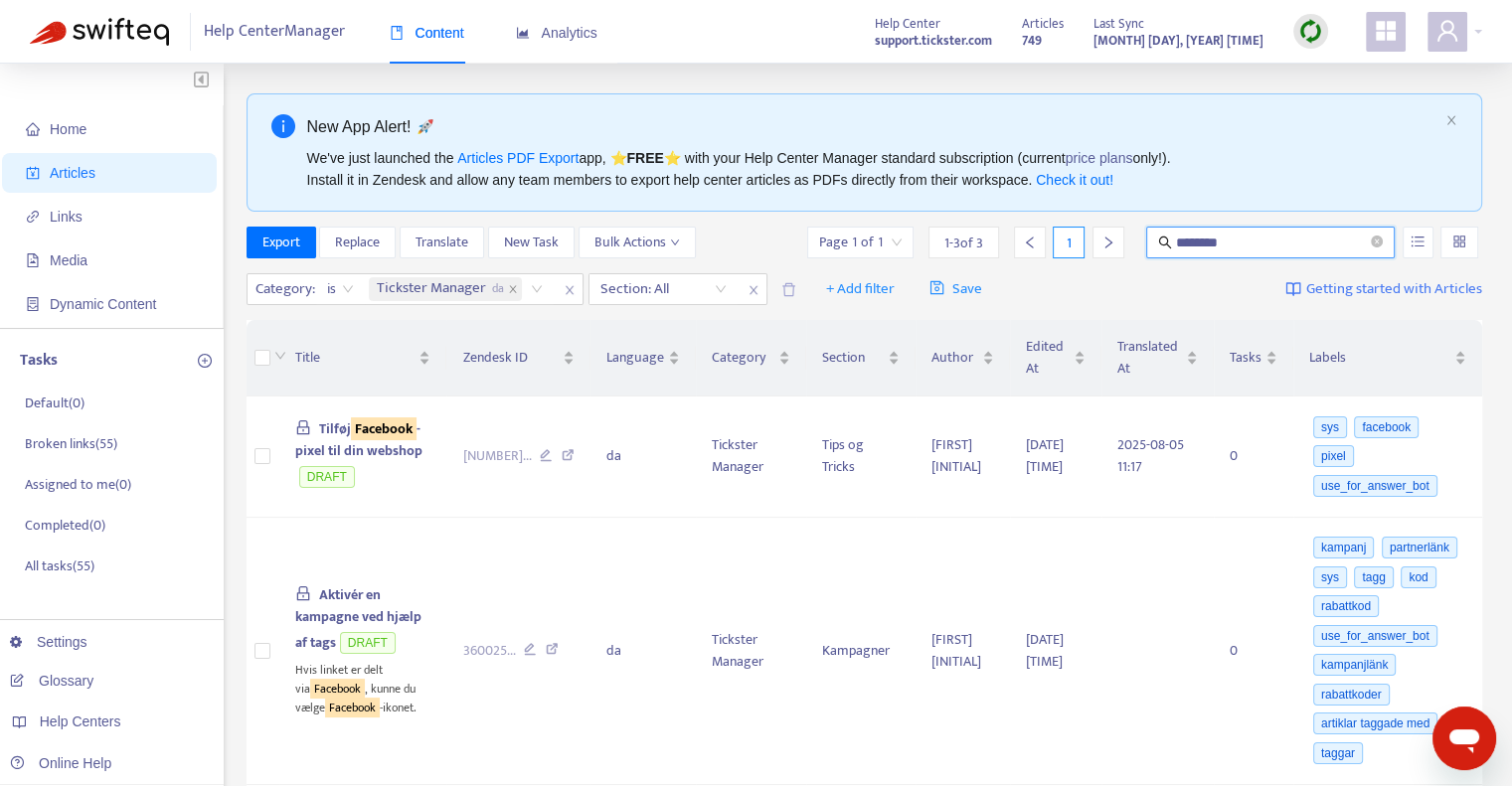 click on "********" at bounding box center [1271, 242] 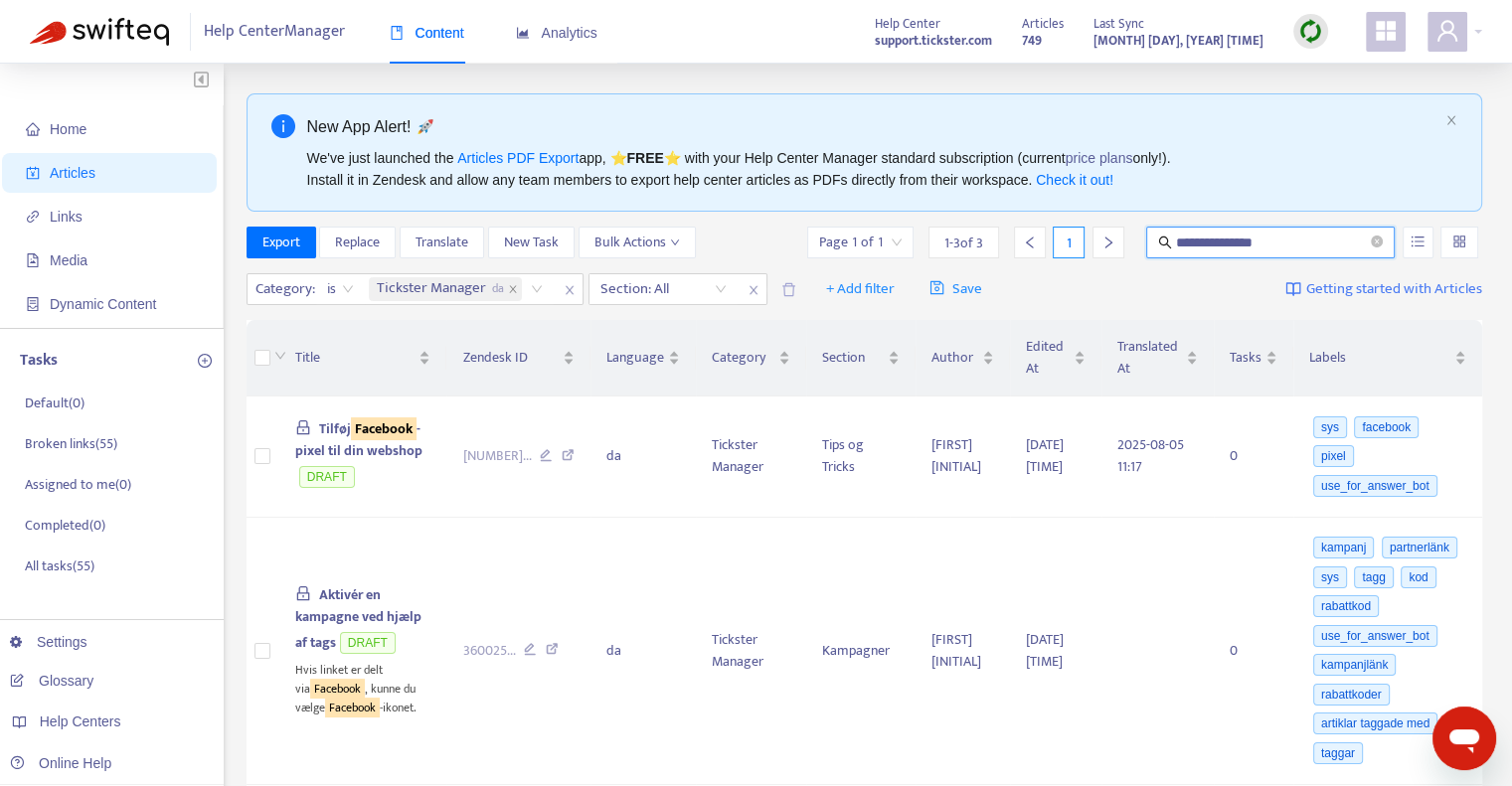 type on "**********" 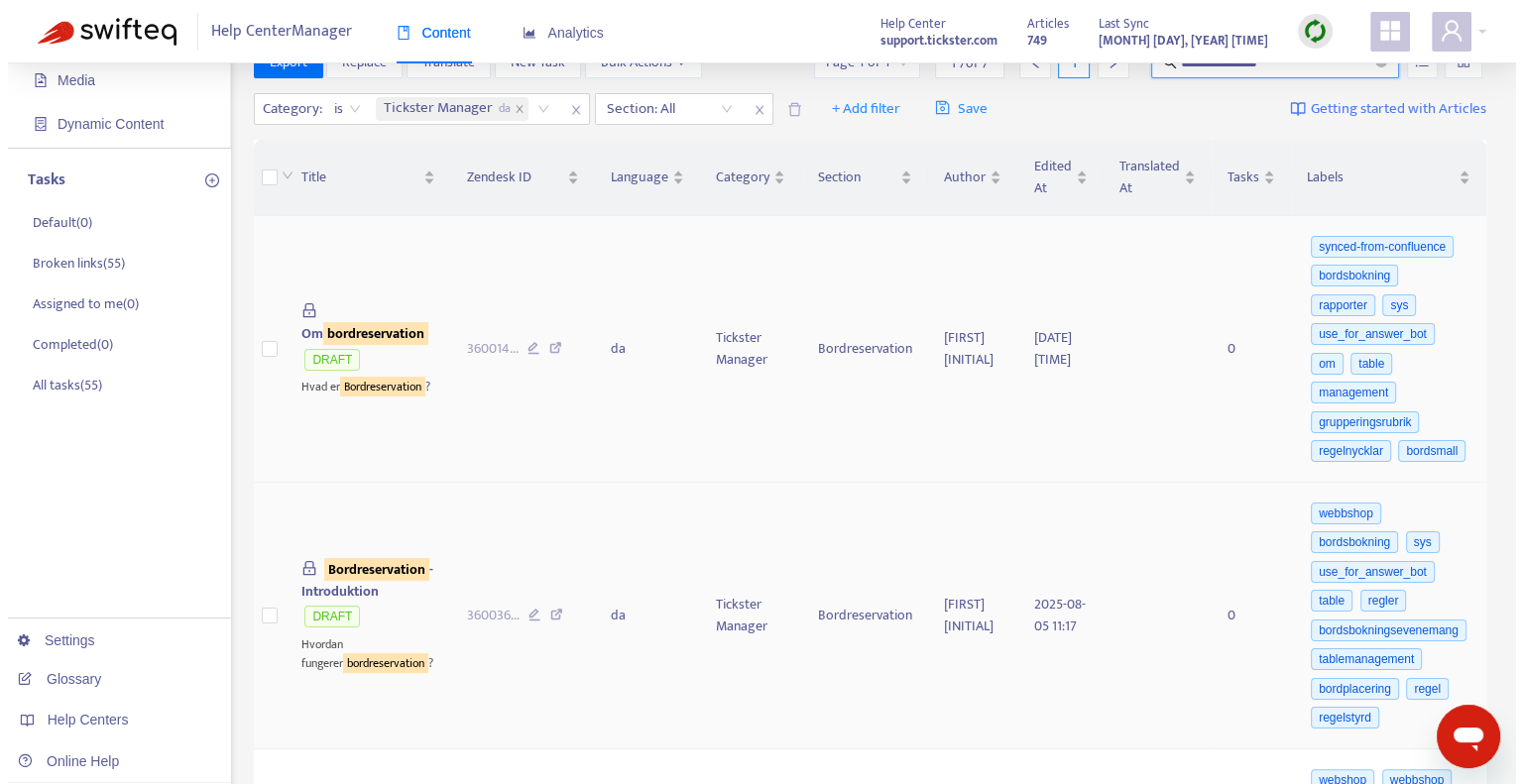 scroll, scrollTop: 198, scrollLeft: 0, axis: vertical 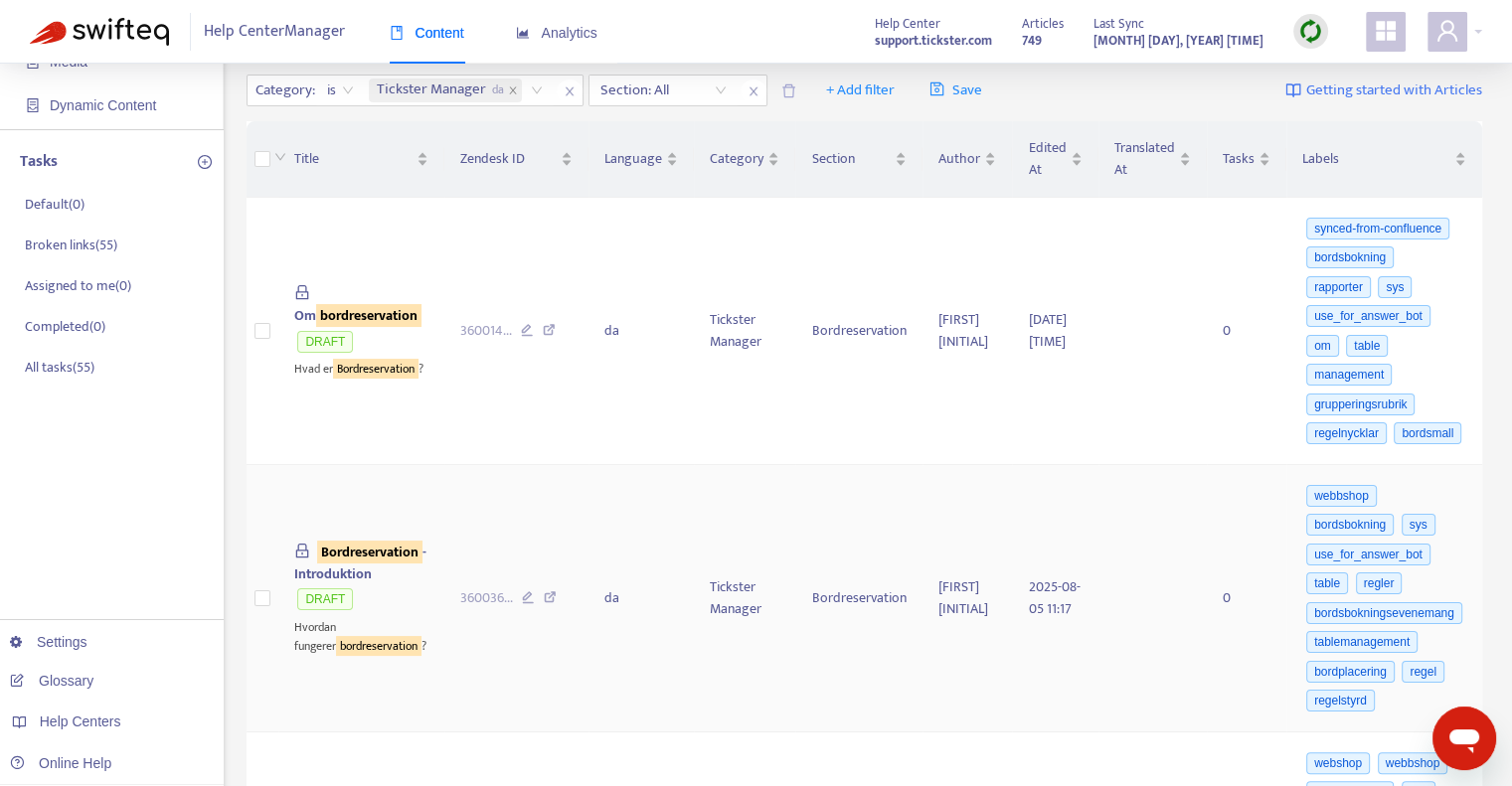click on "Bordreservation  - Introduktion" at bounding box center [361, 562] 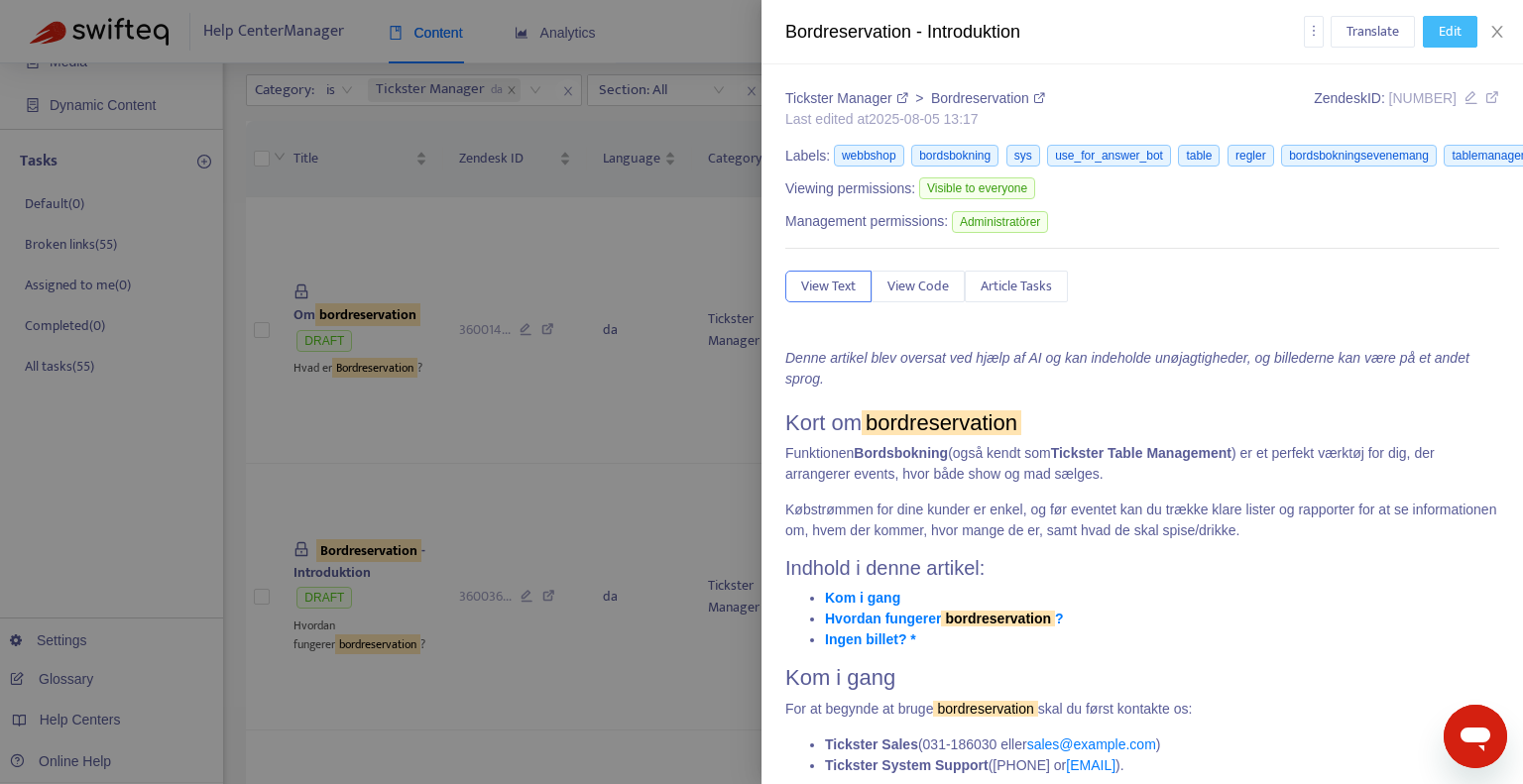 click on "Edit" at bounding box center [1450, 32] 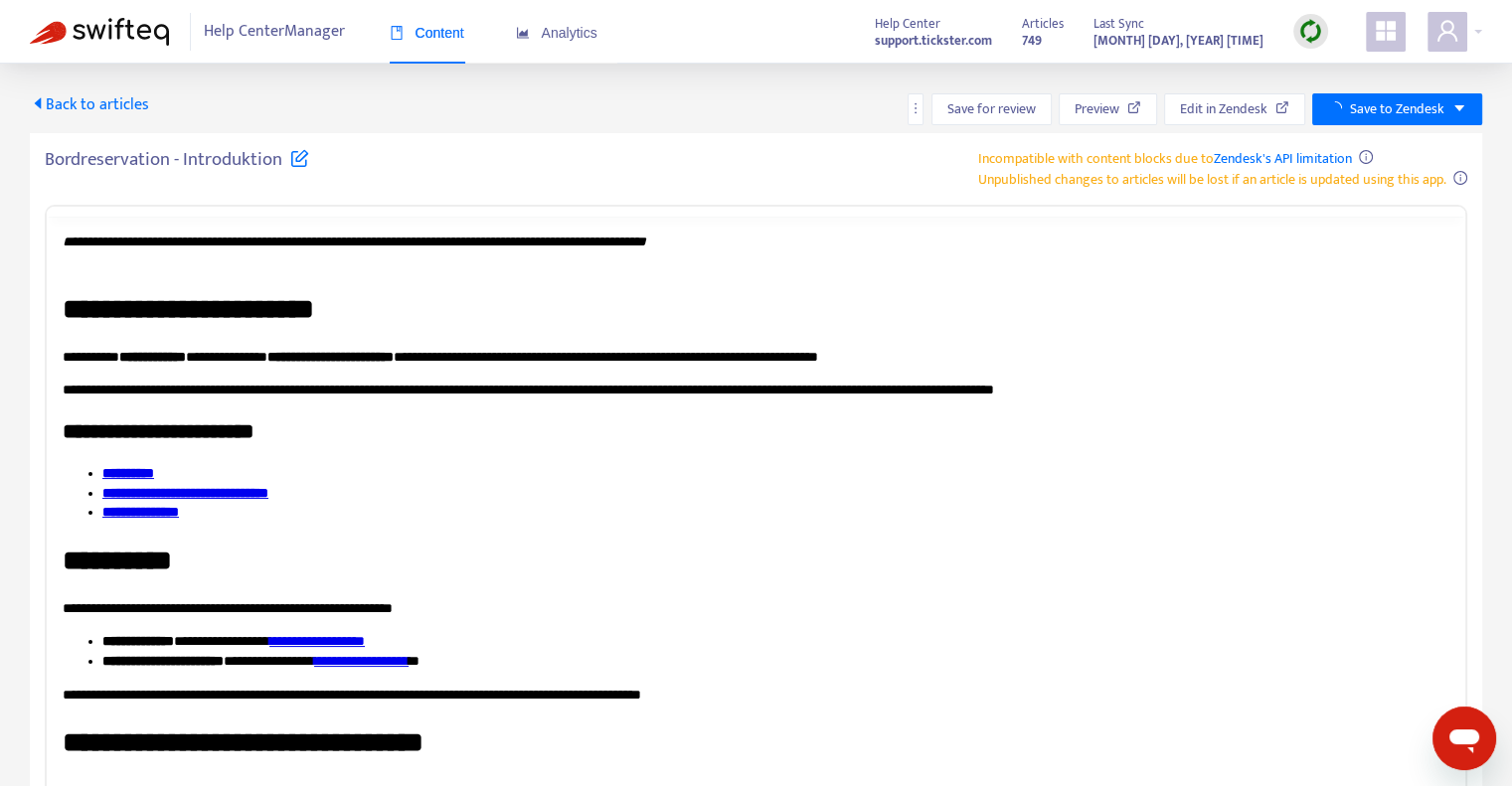 scroll, scrollTop: 0, scrollLeft: 0, axis: both 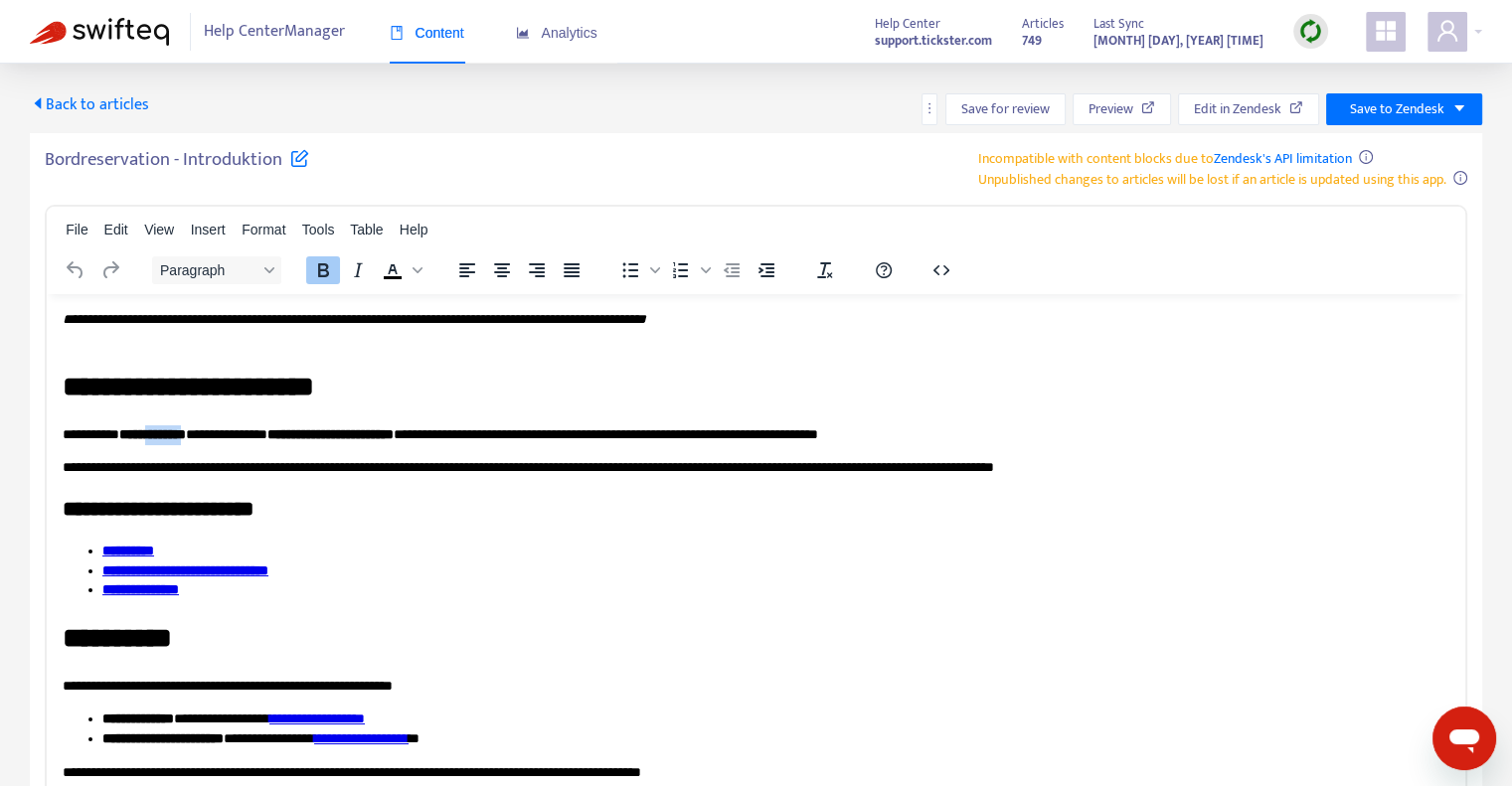 drag, startPoint x: 176, startPoint y: 432, endPoint x: 230, endPoint y: 434, distance: 54.037024 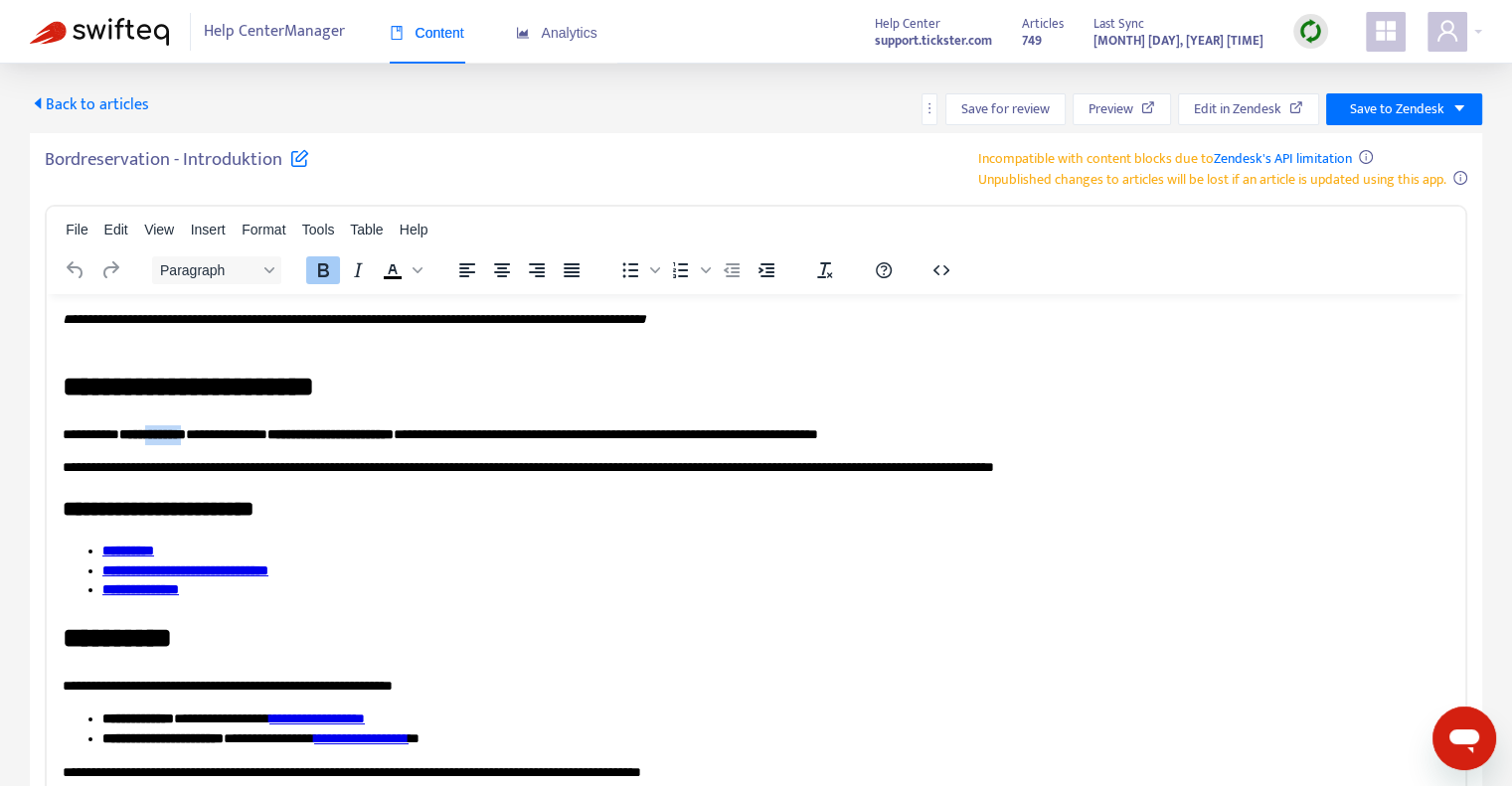type 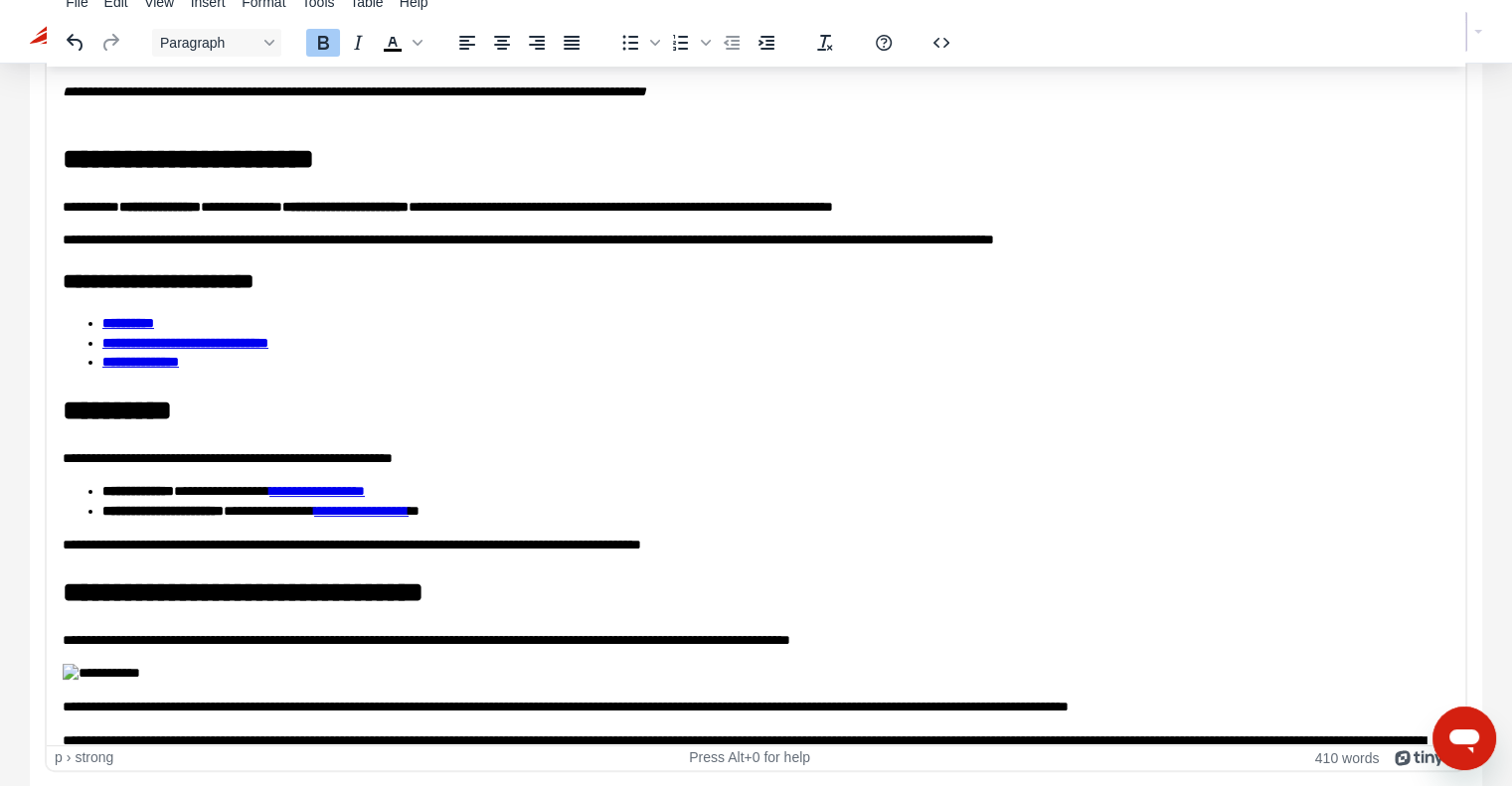 scroll, scrollTop: 0, scrollLeft: 0, axis: both 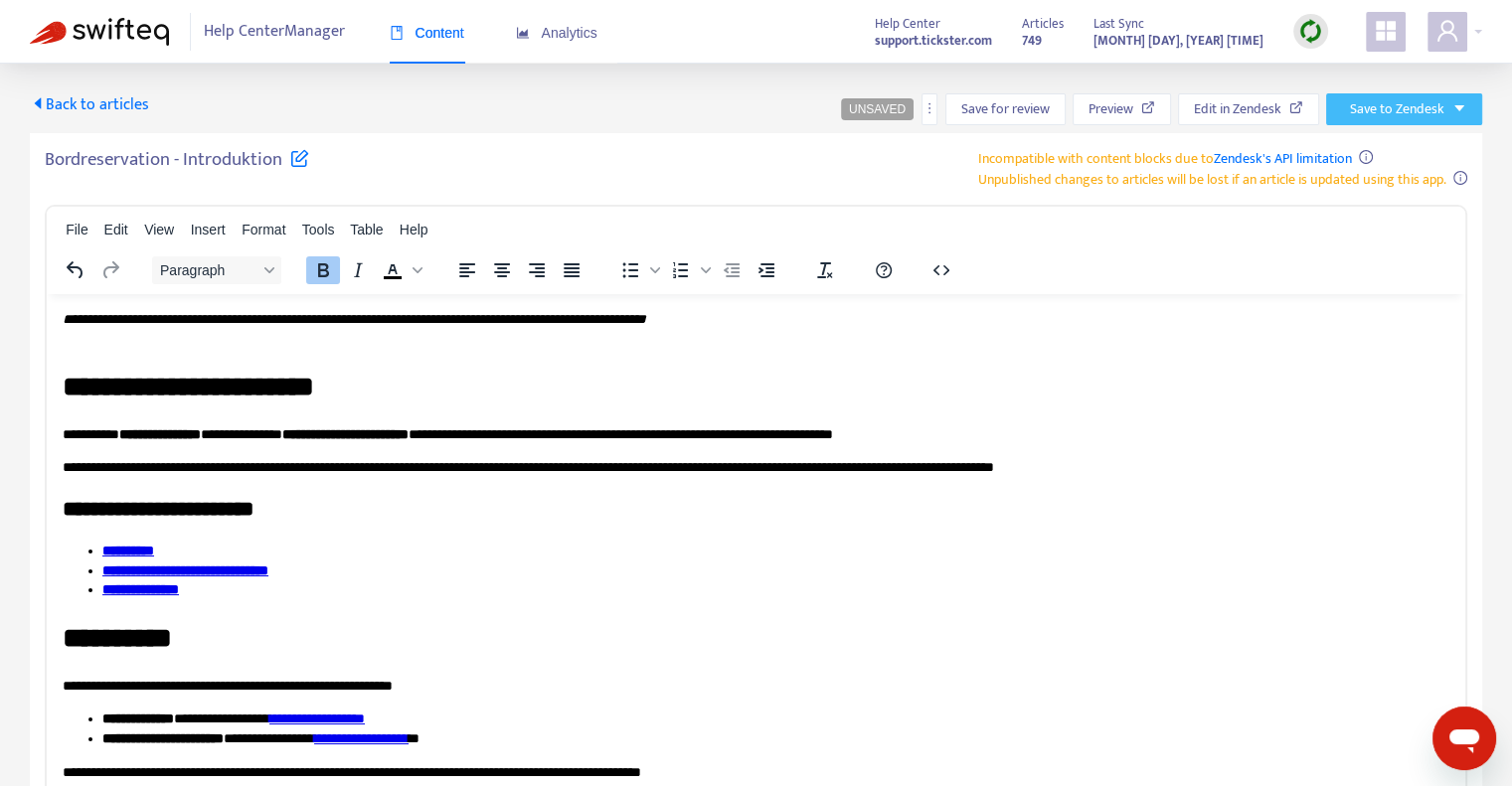 click 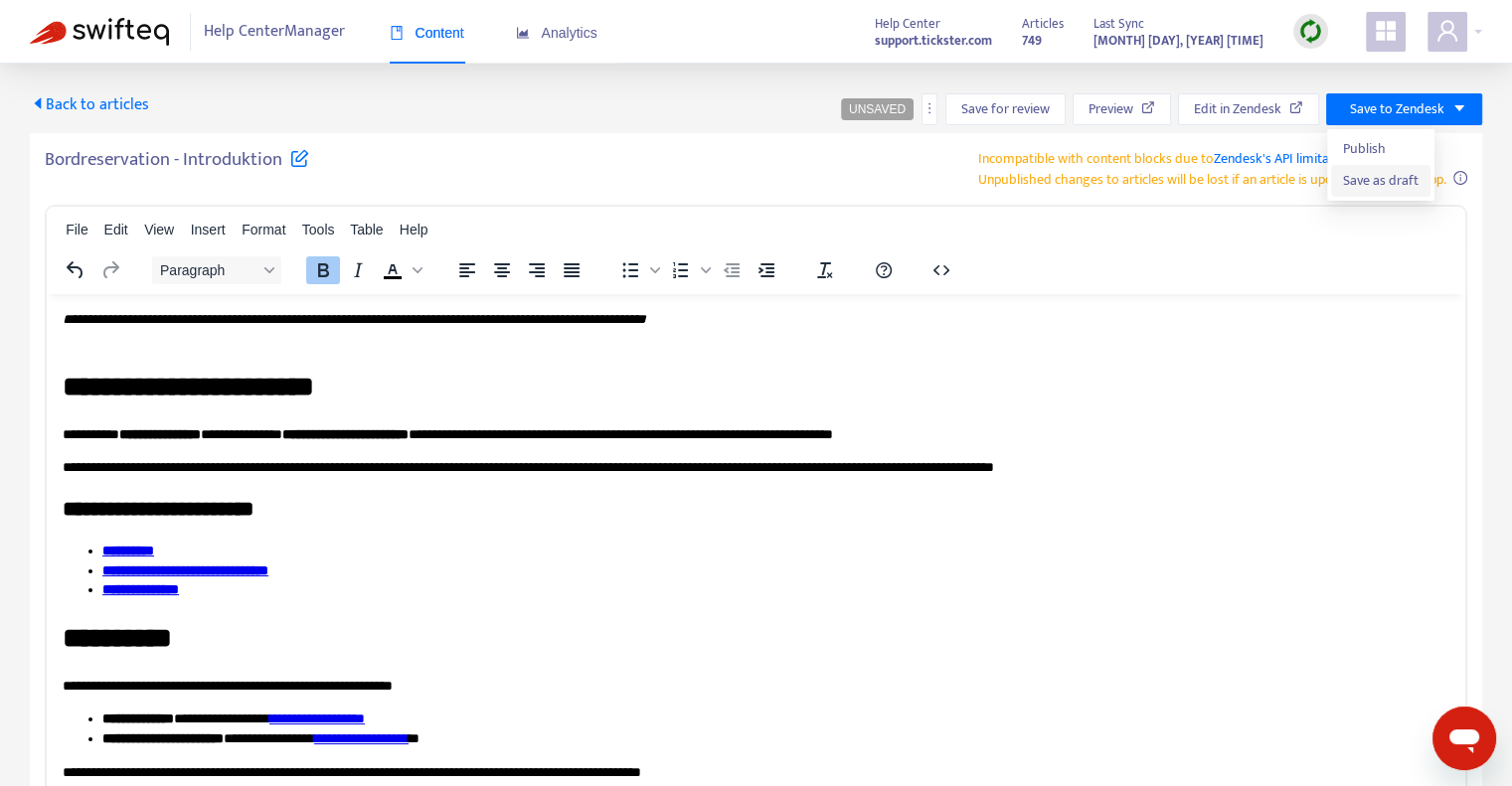 click on "Save as draft" at bounding box center [1381, 181] 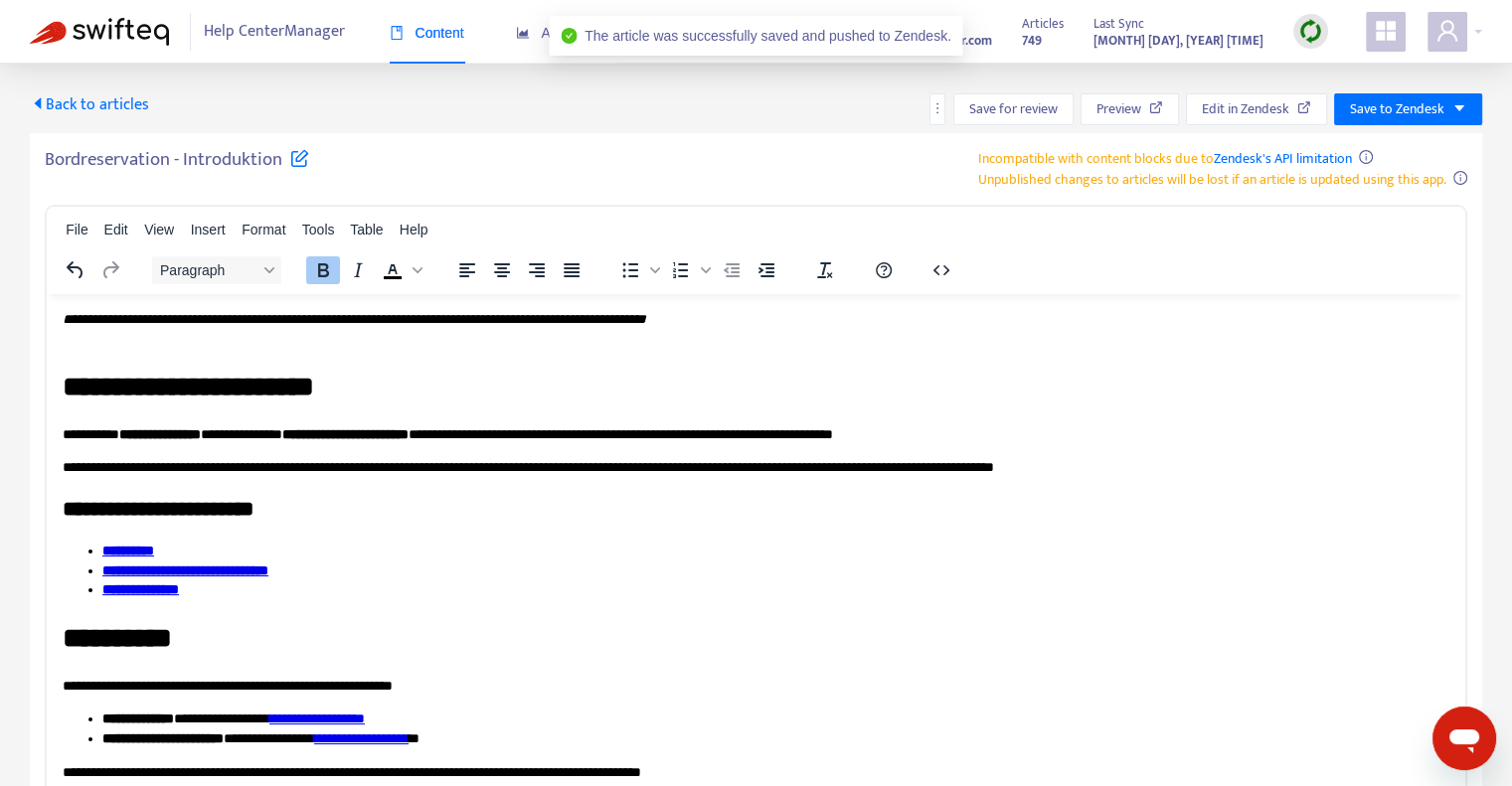 click on "Back to articles" at bounding box center [89, 104] 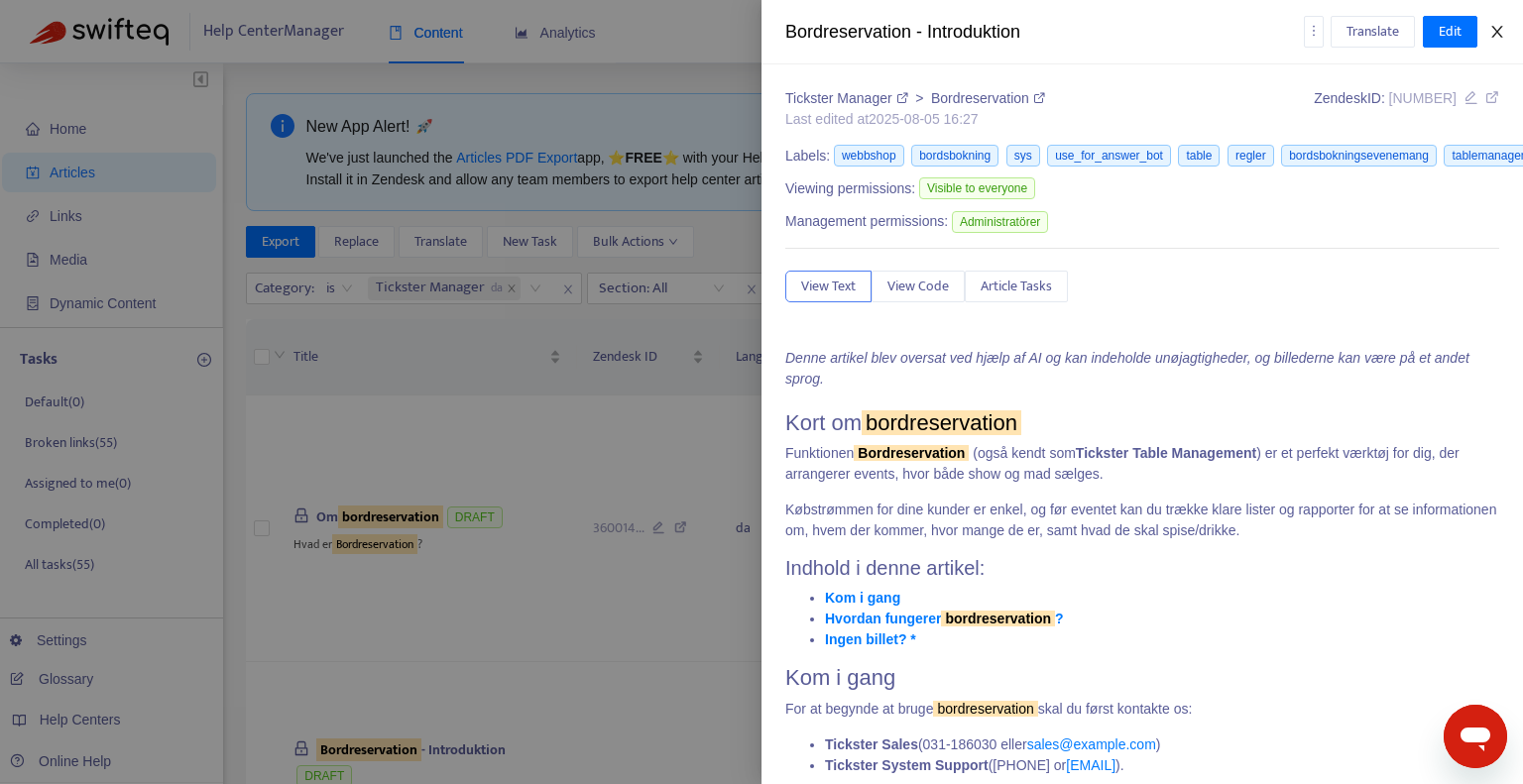 click 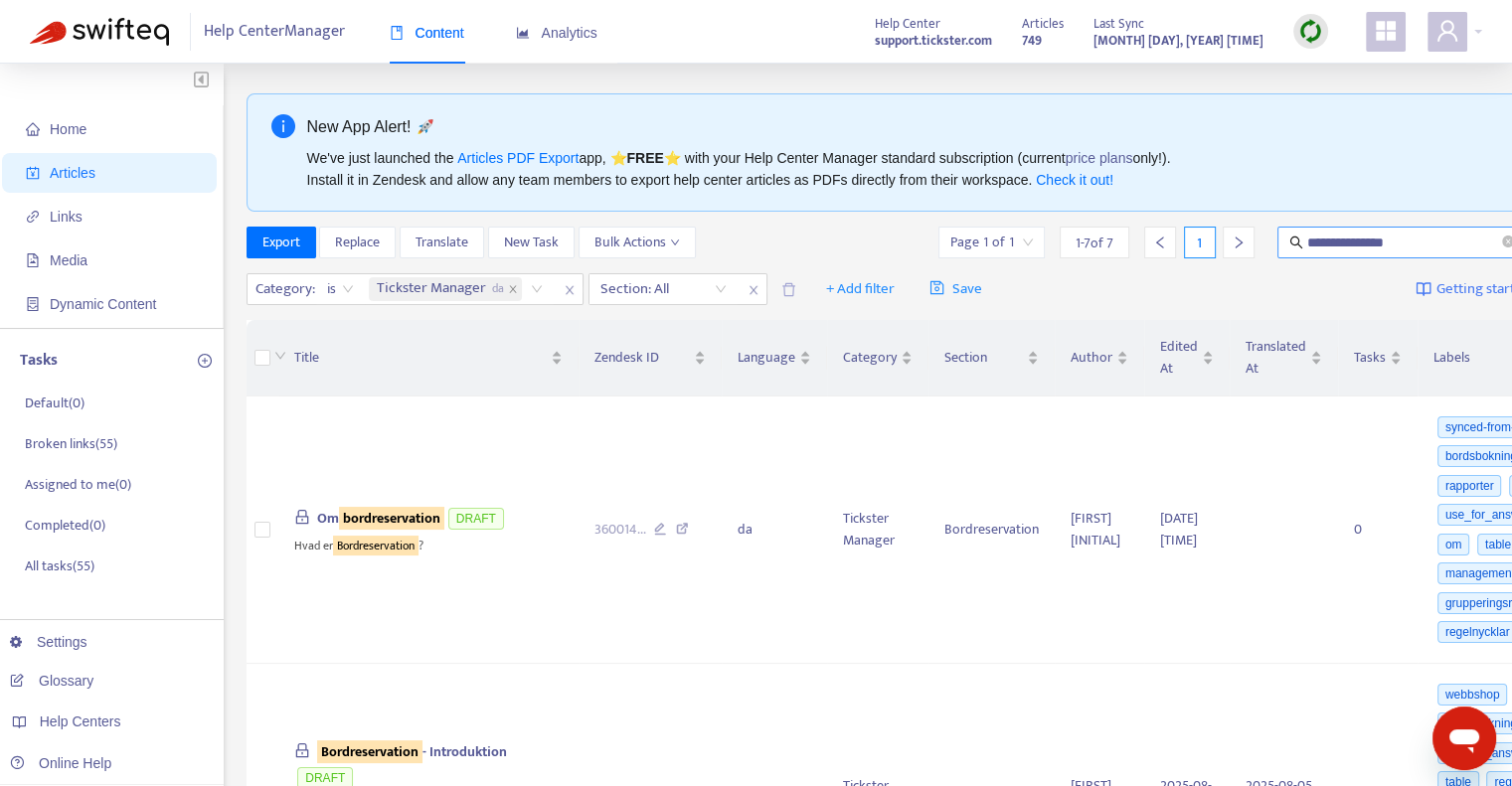 click on "**********" at bounding box center [1403, 242] 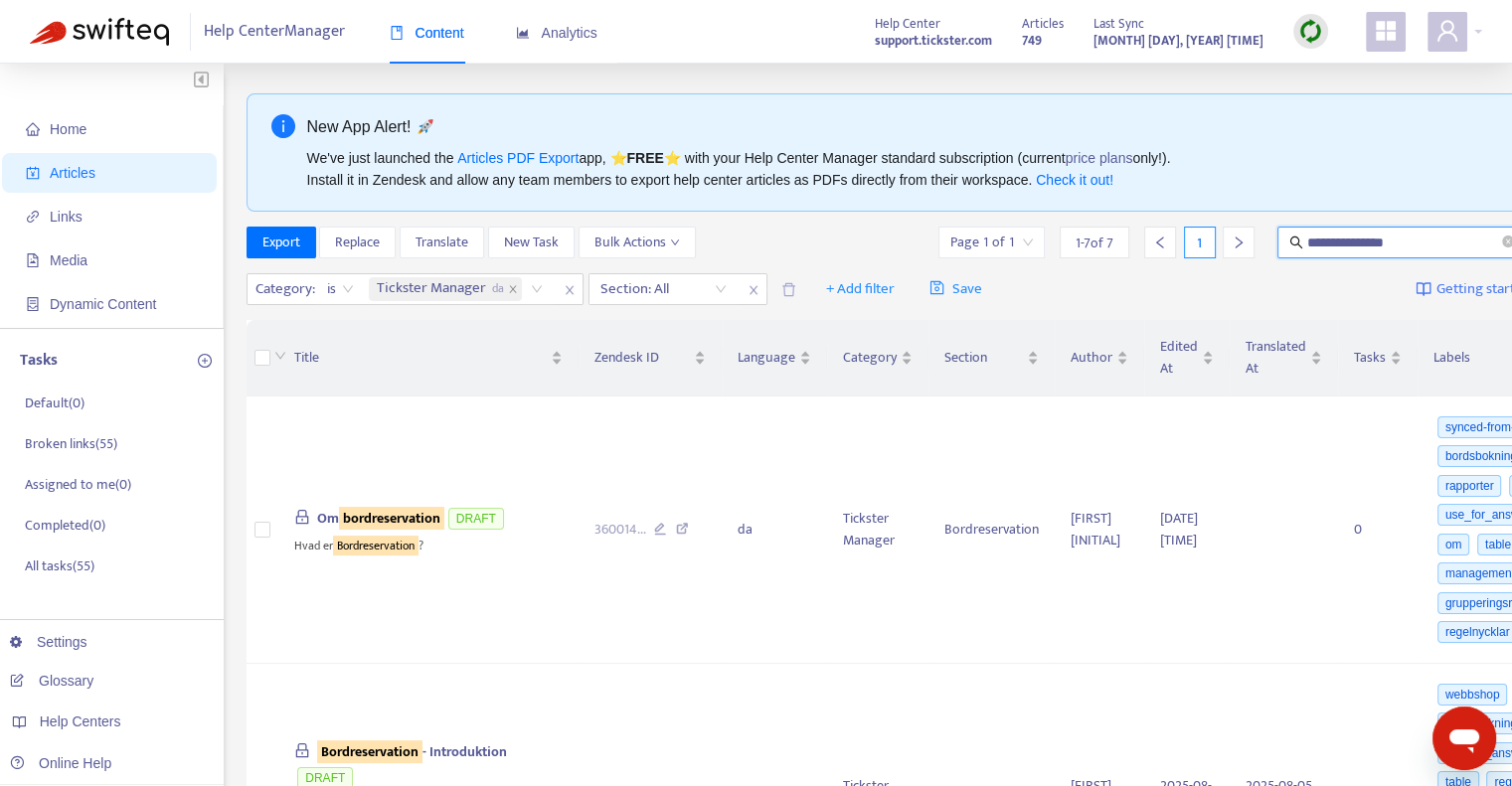 click on "**********" at bounding box center (1403, 242) 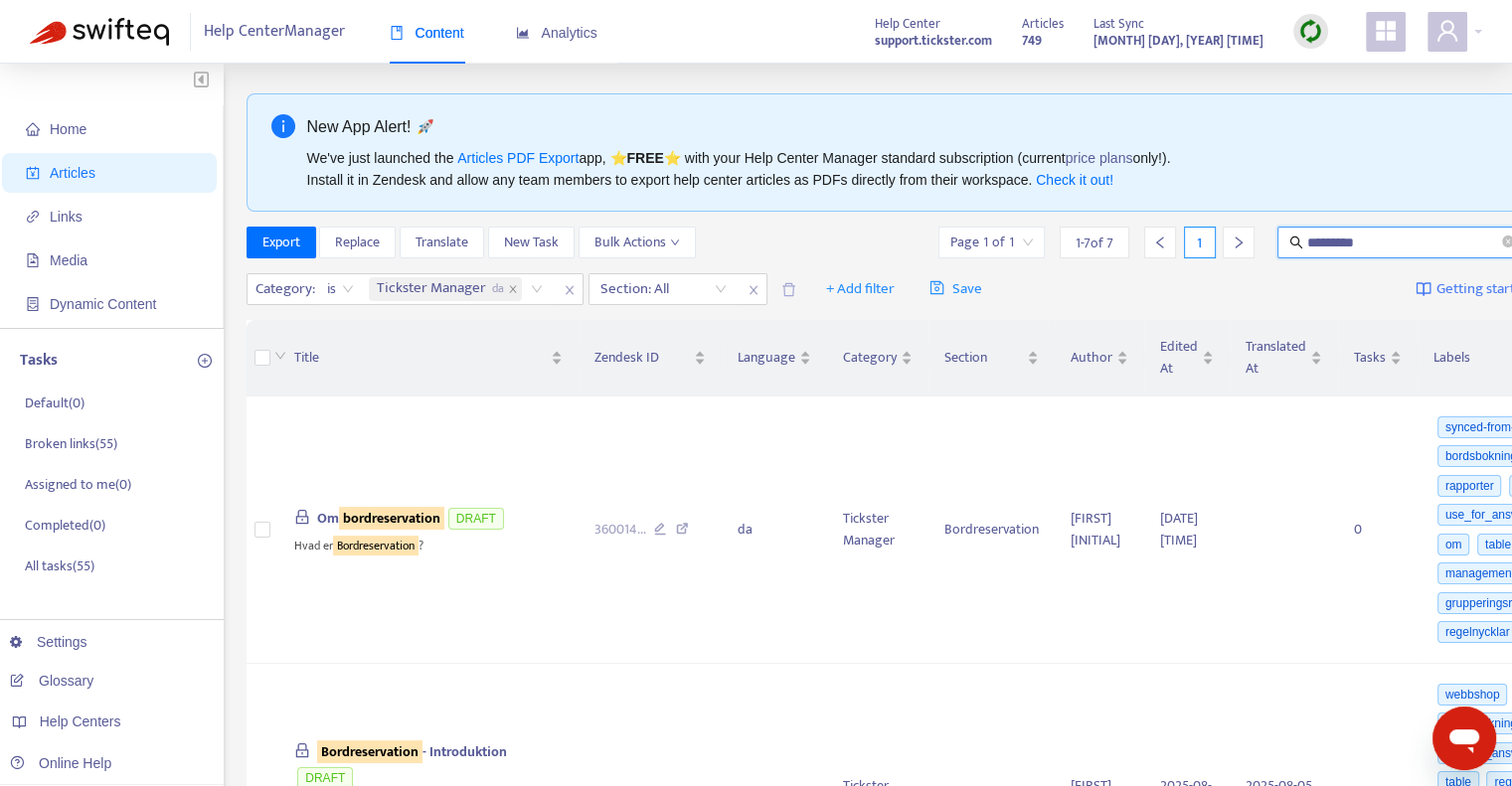 type on "*********" 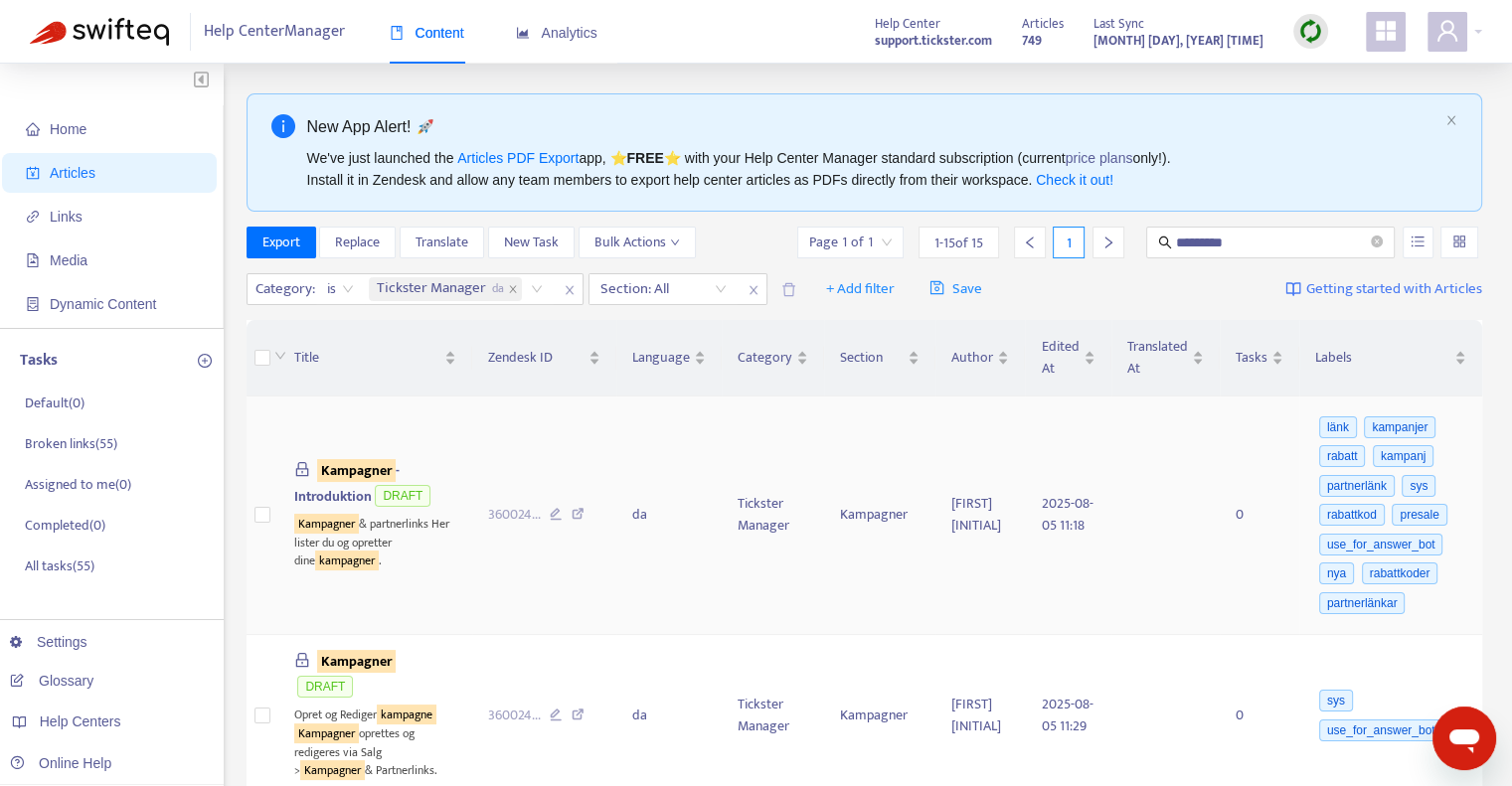click on "Kampagner" at bounding box center (356, 470) 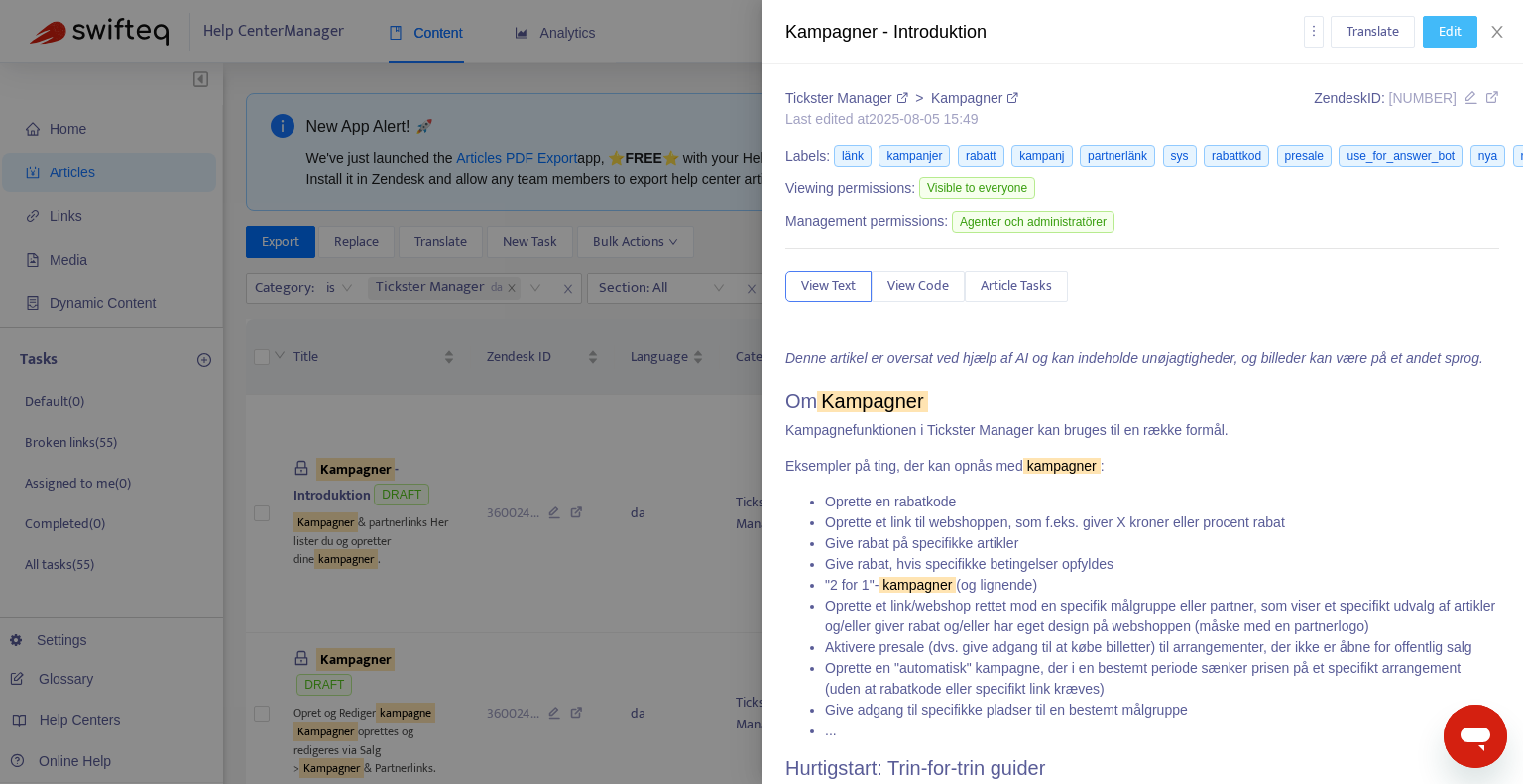 click on "Edit" at bounding box center (1450, 32) 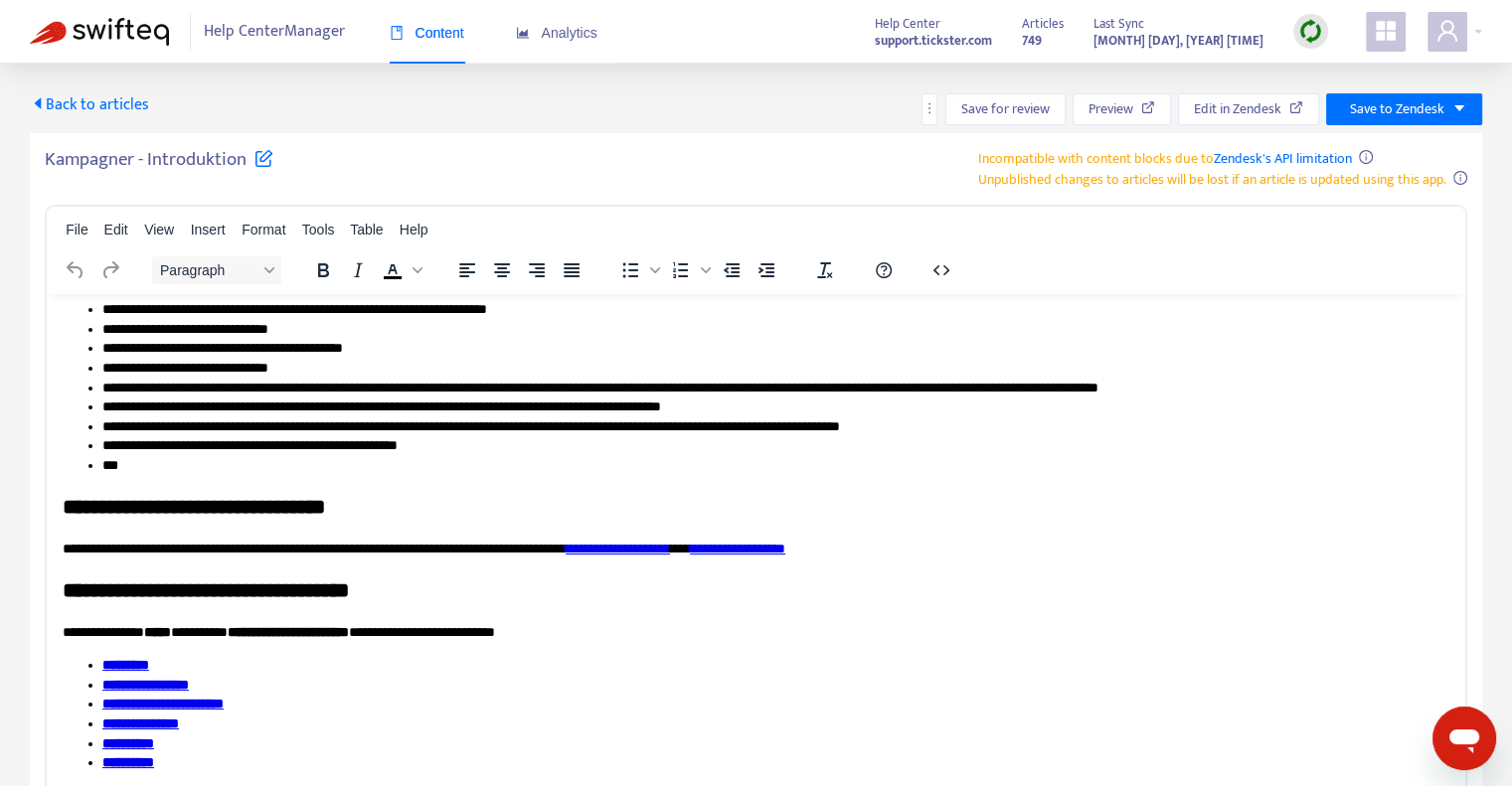 scroll, scrollTop: 298, scrollLeft: 0, axis: vertical 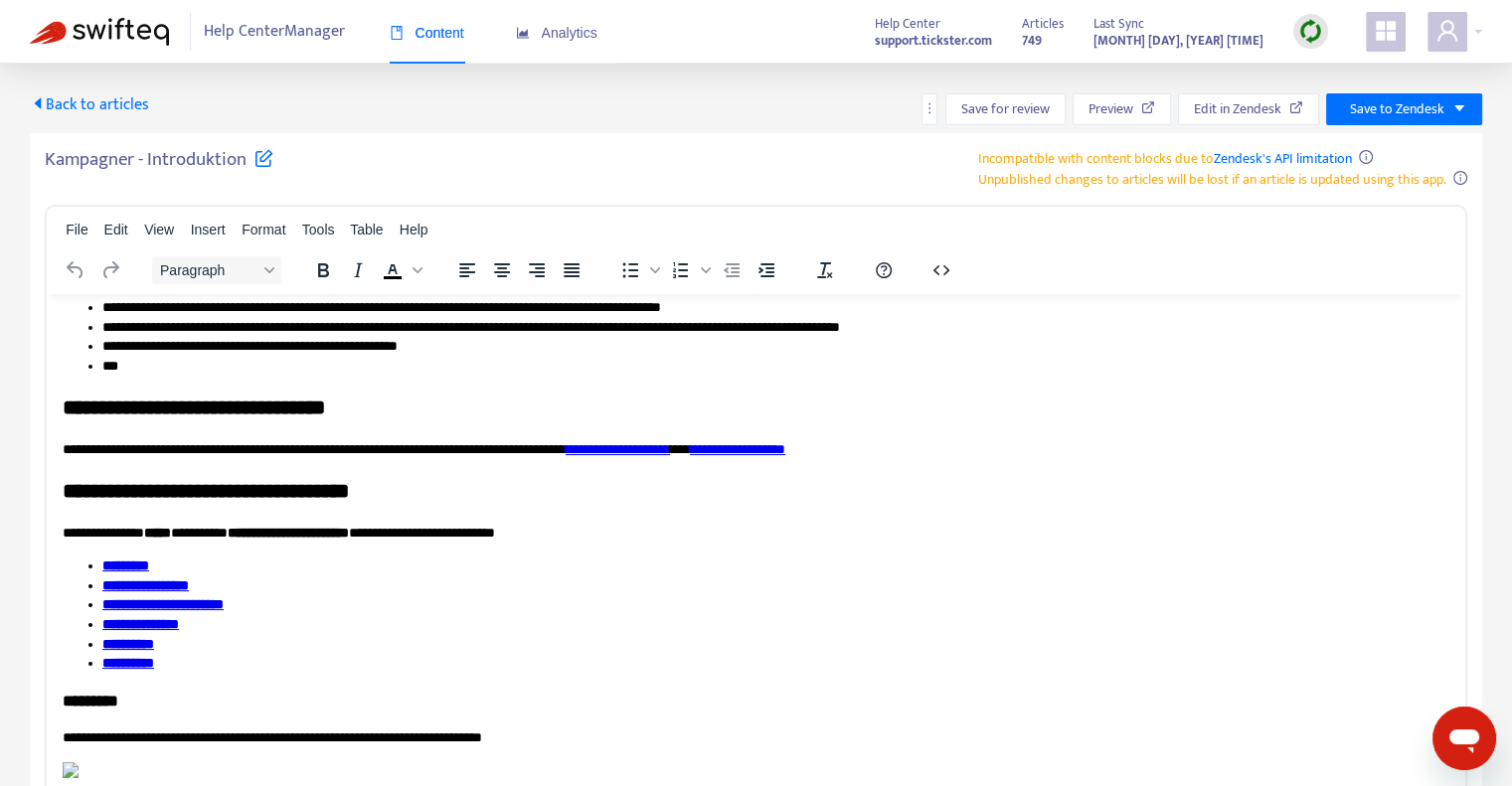 click on "**********" at bounding box center [617, 448] 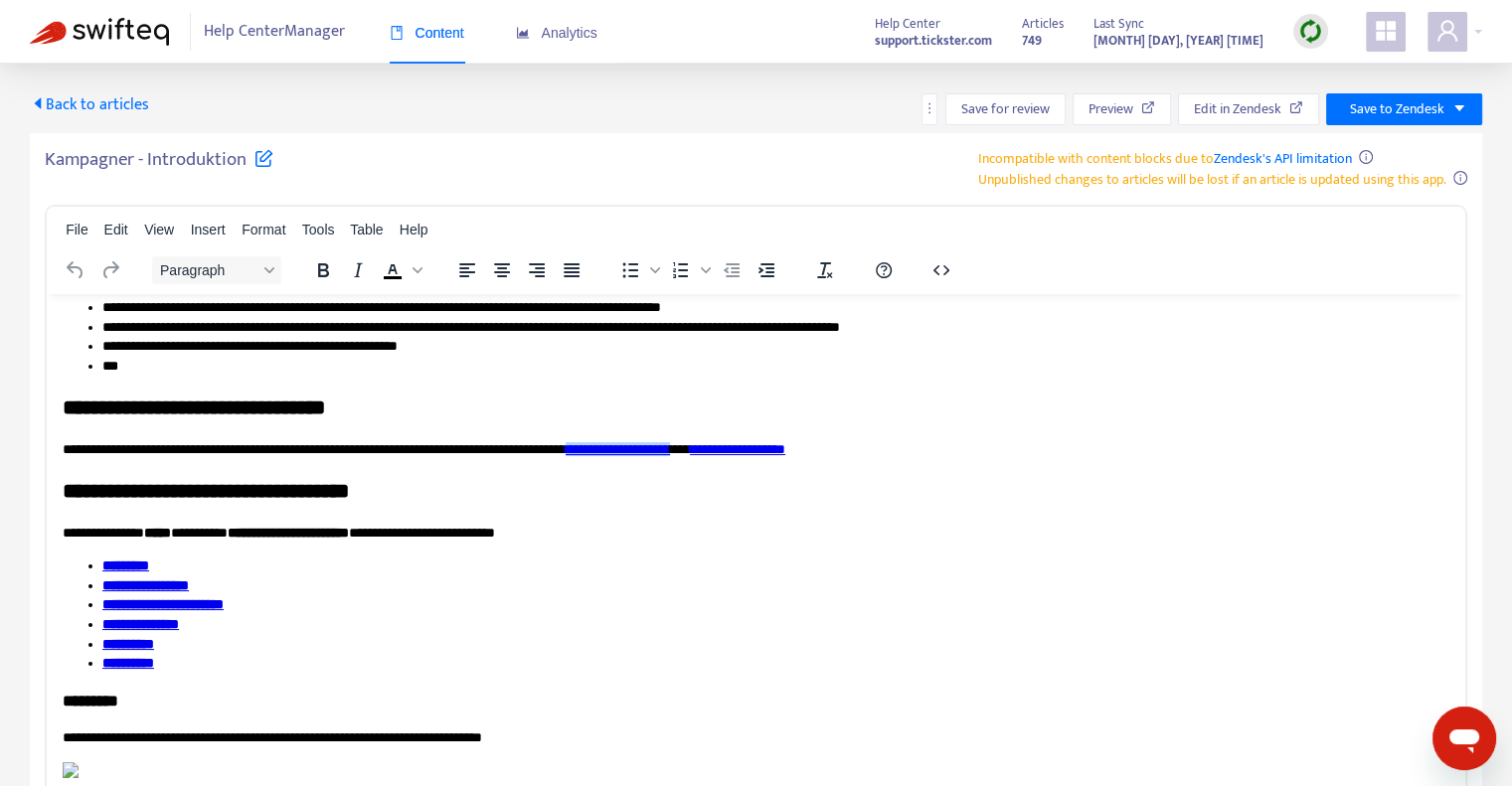 type 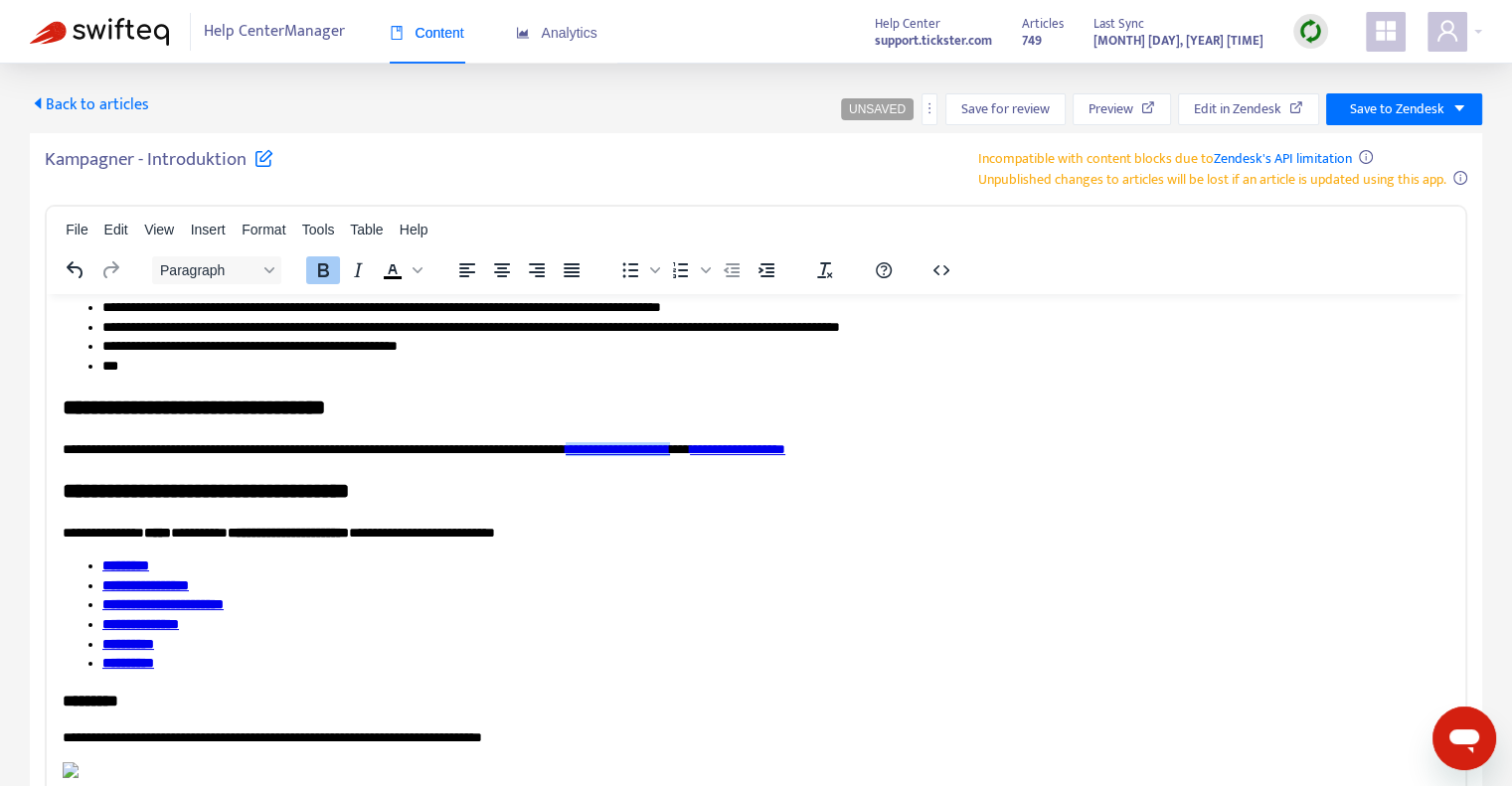 click on "*****" at bounding box center [157, 532] 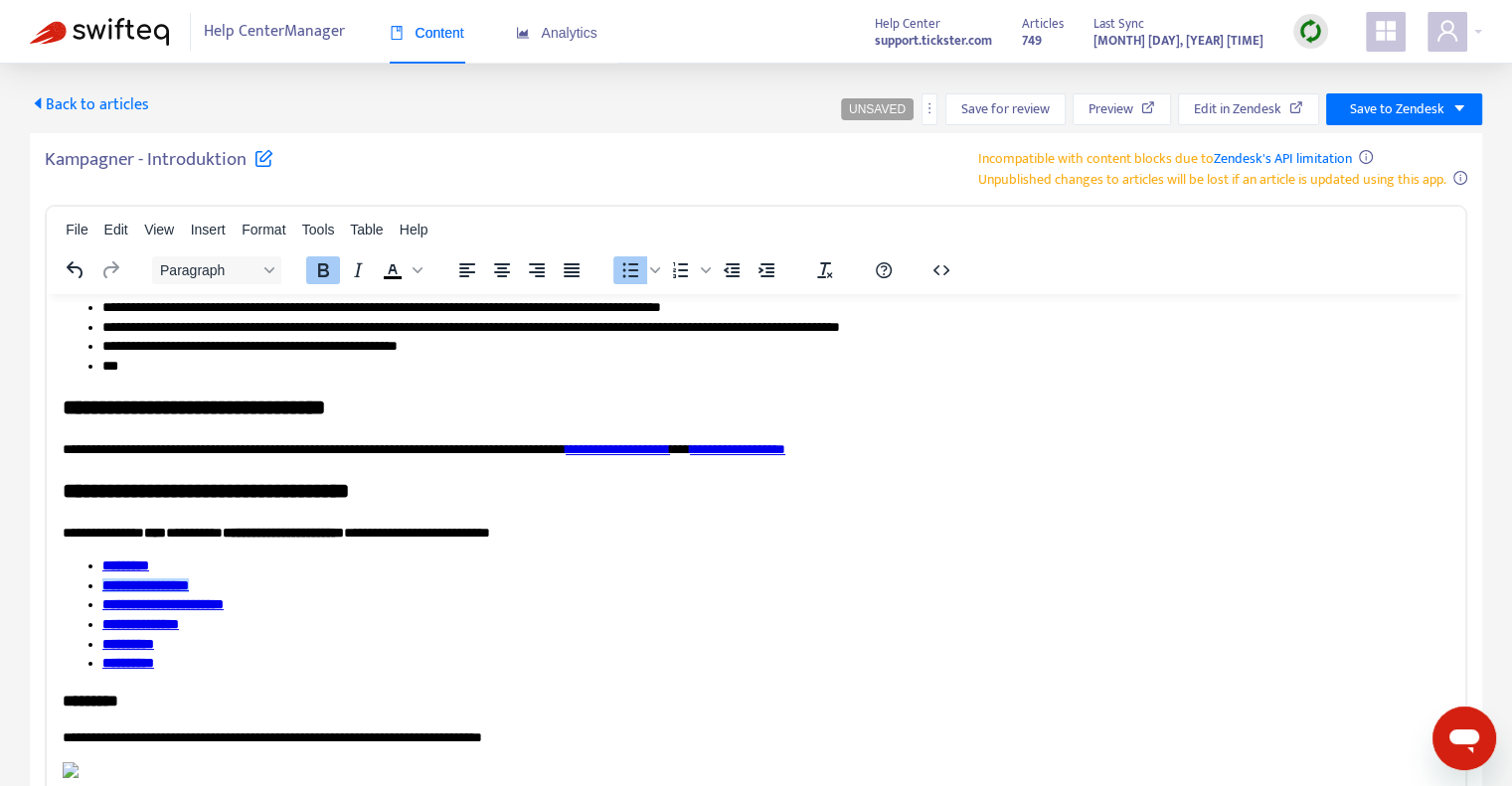 drag, startPoint x: 222, startPoint y: 584, endPoint x: 103, endPoint y: 587, distance: 119.03781 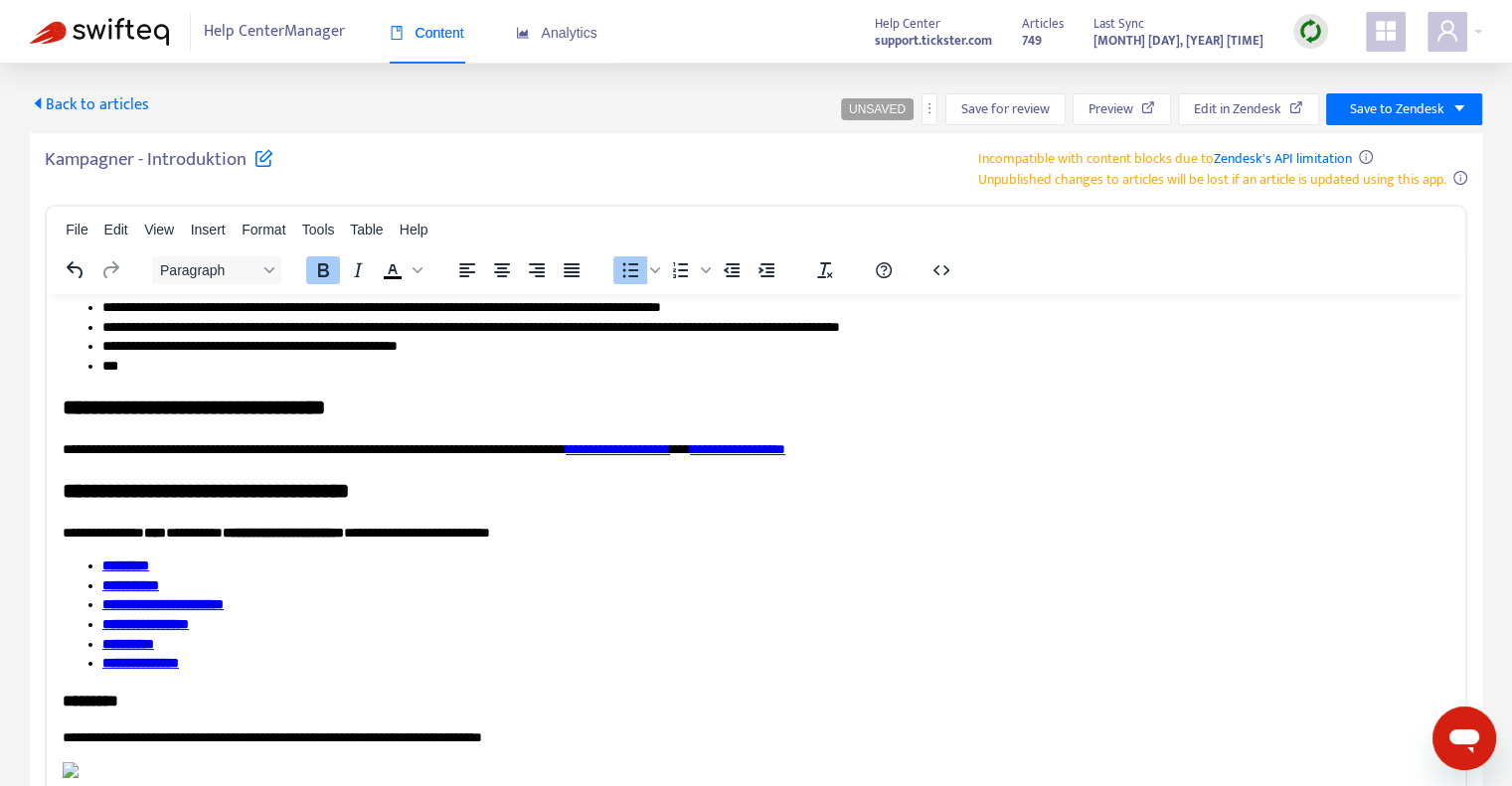 click on "*********" at bounding box center (749, 700) 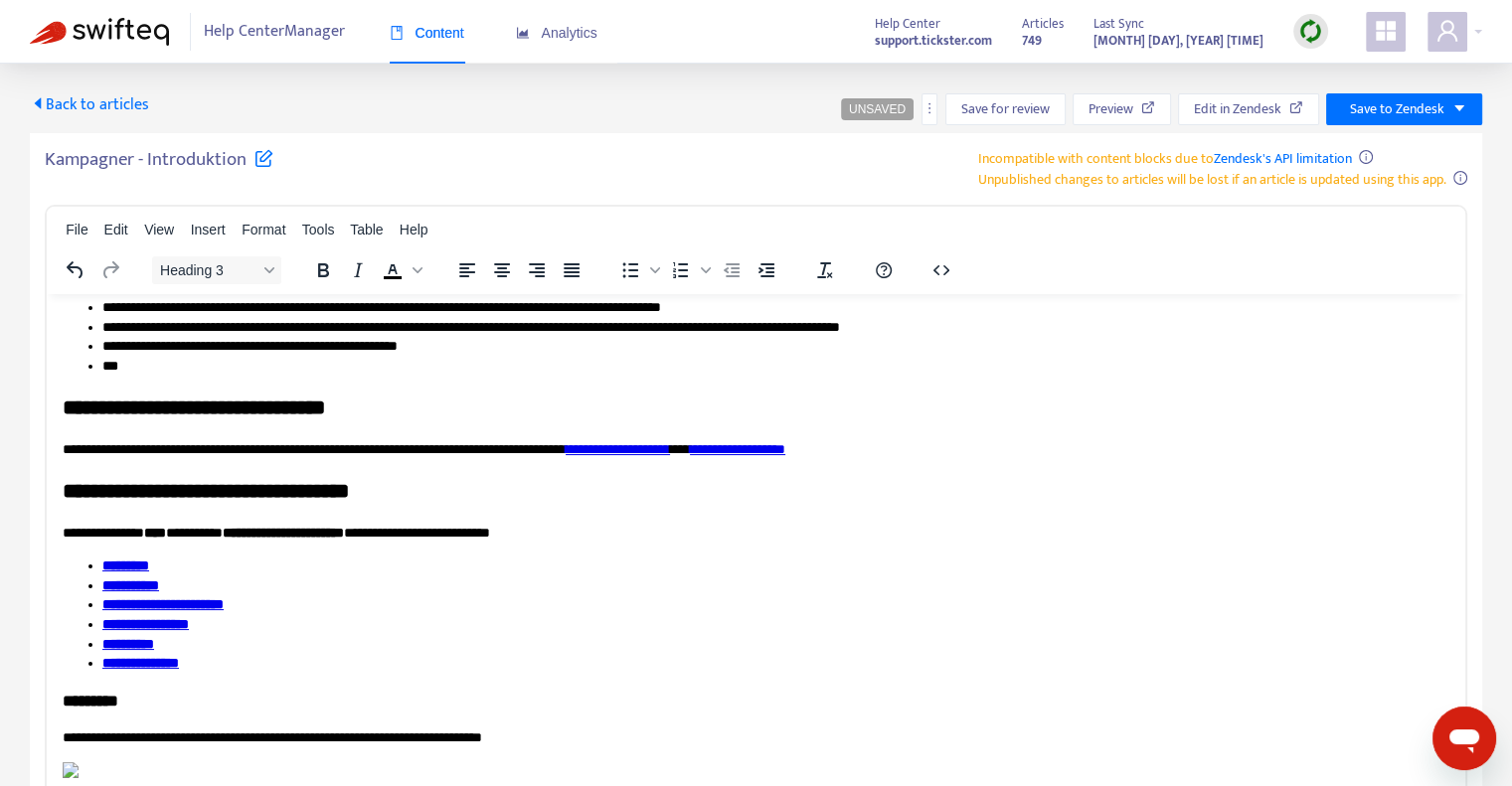 click on "**********" at bounding box center (140, 662) 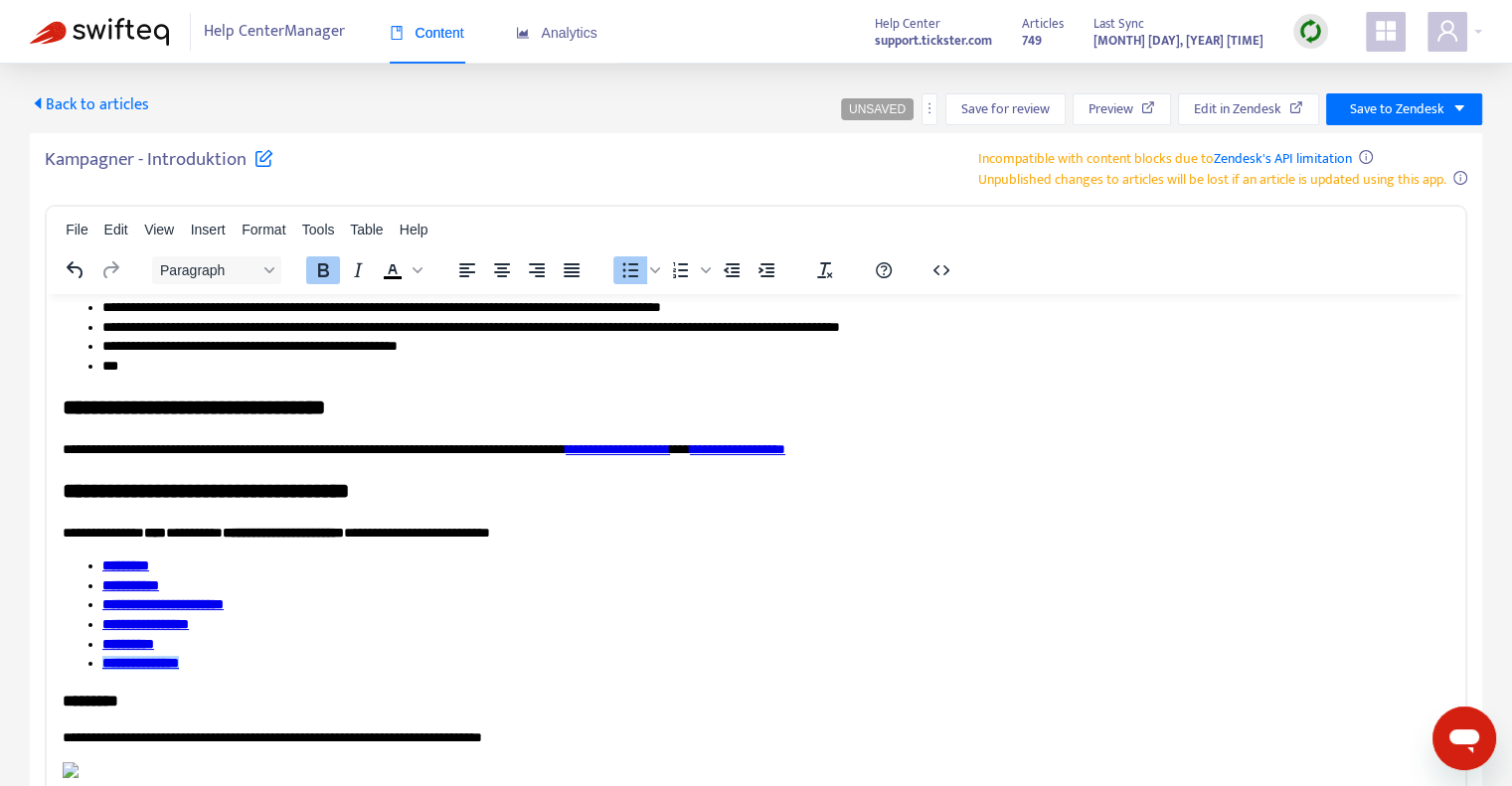 click on "**********" at bounding box center [140, 662] 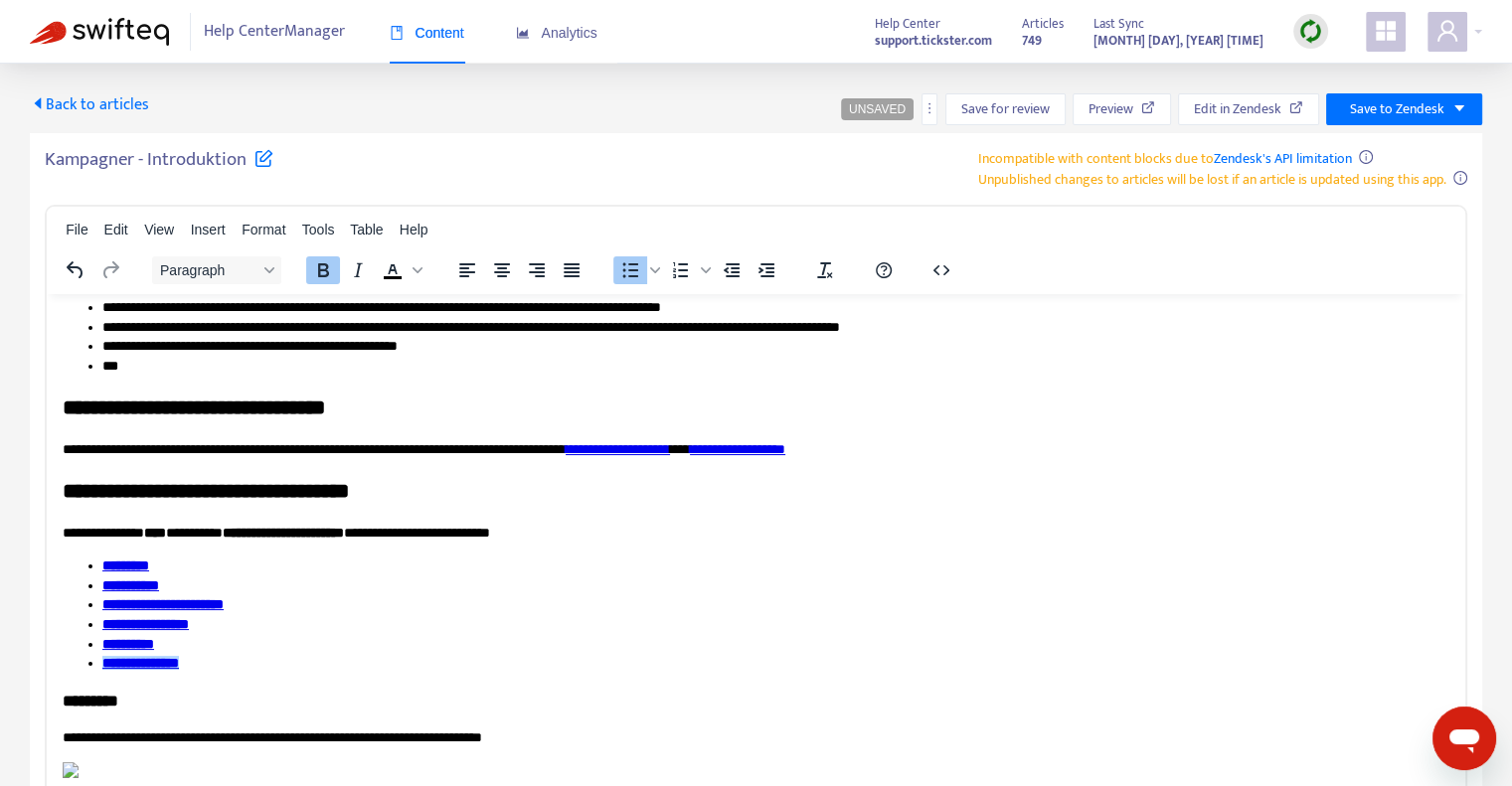 click on "**********" at bounding box center (775, 663) 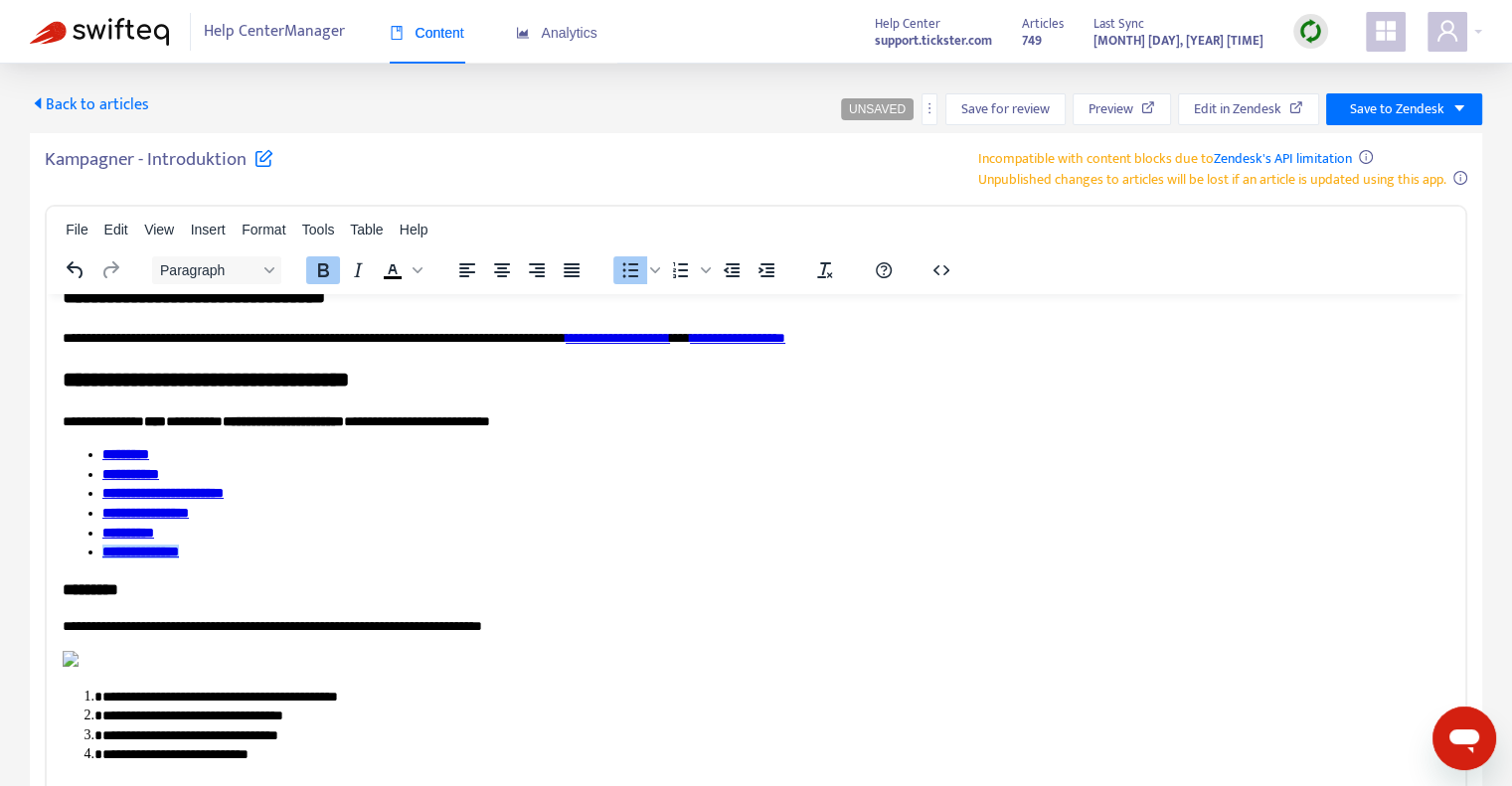 scroll, scrollTop: 397, scrollLeft: 0, axis: vertical 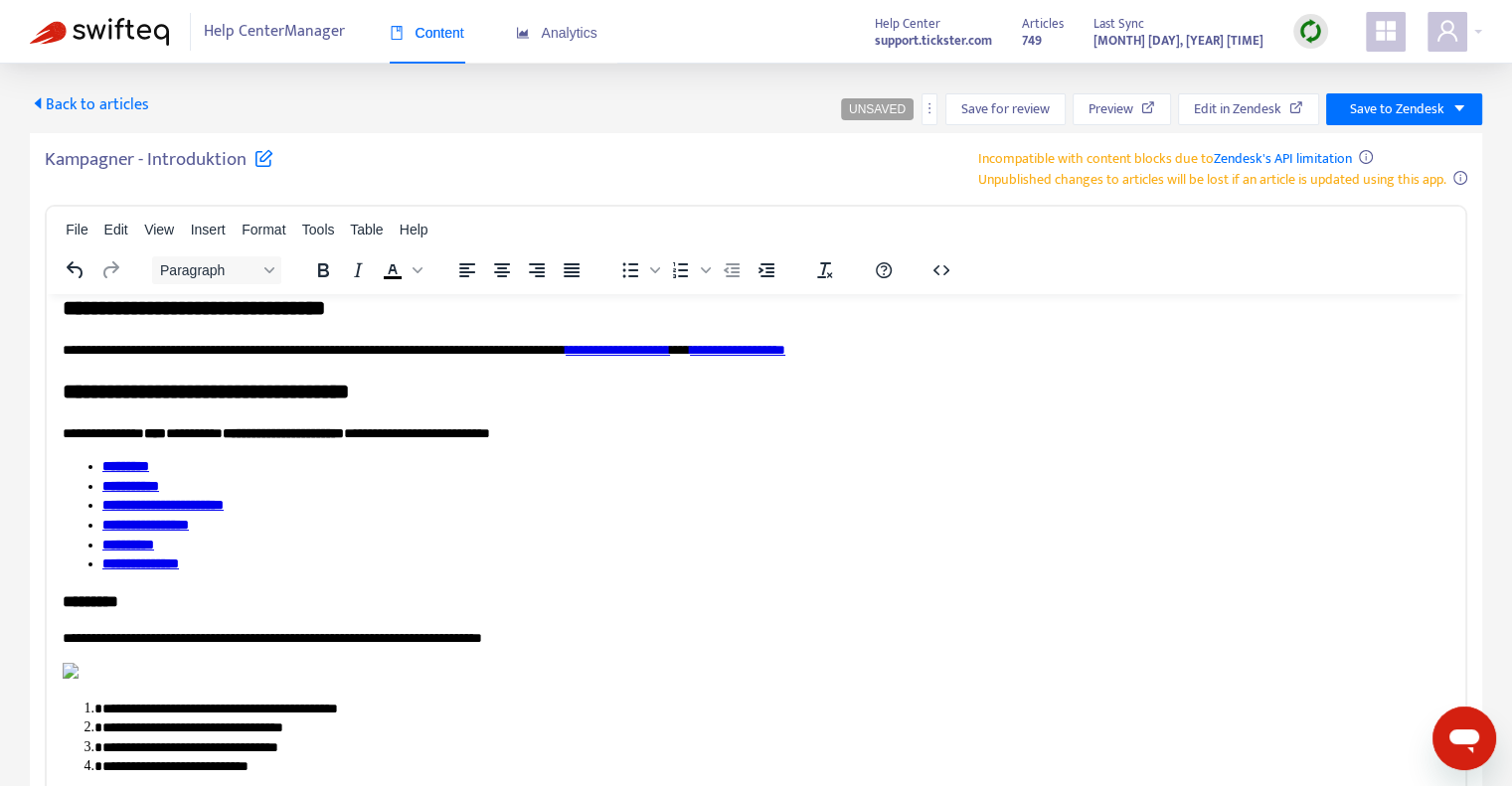 click on "**********" at bounding box center [749, 638] 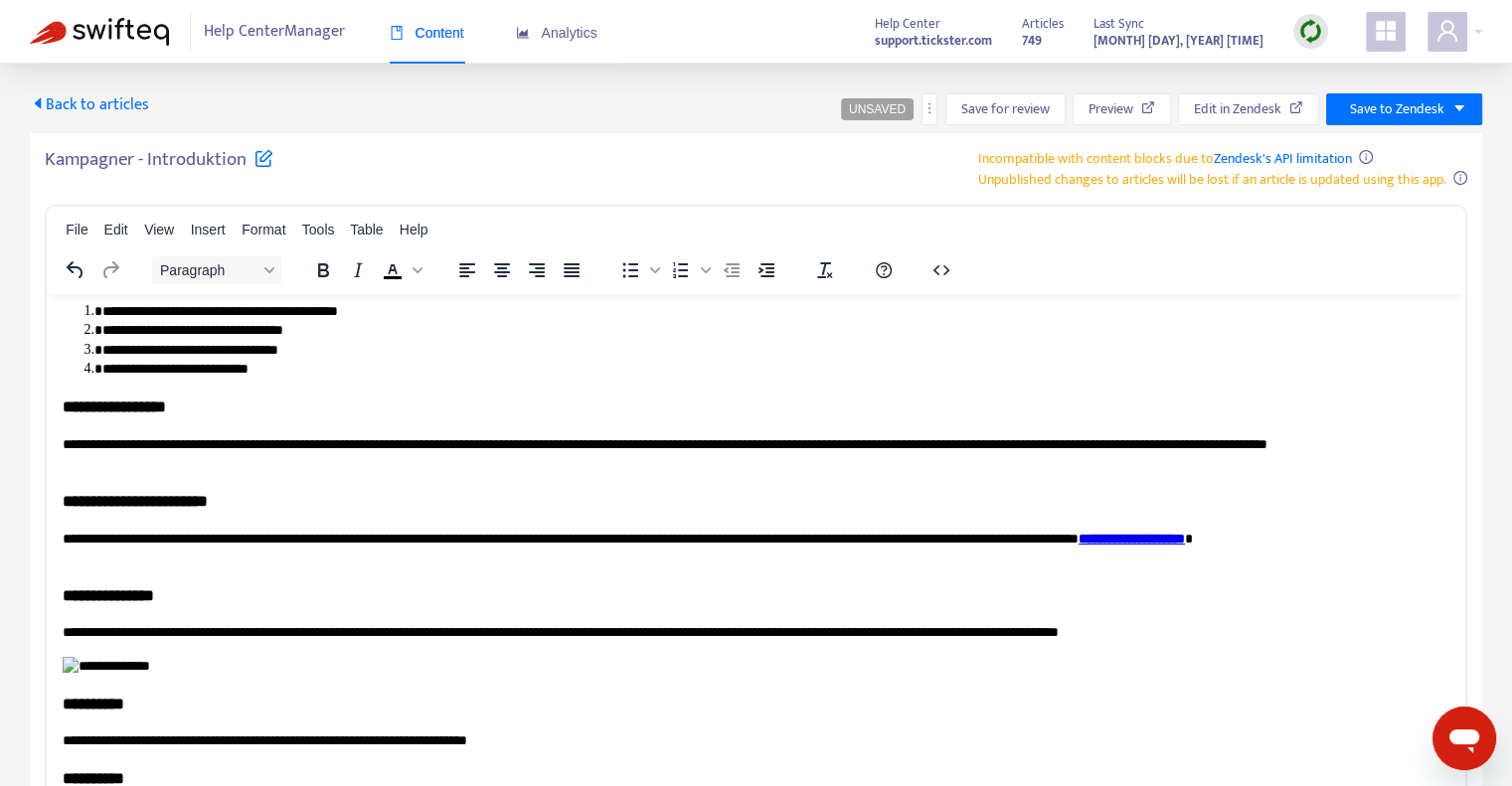 scroll, scrollTop: 894, scrollLeft: 0, axis: vertical 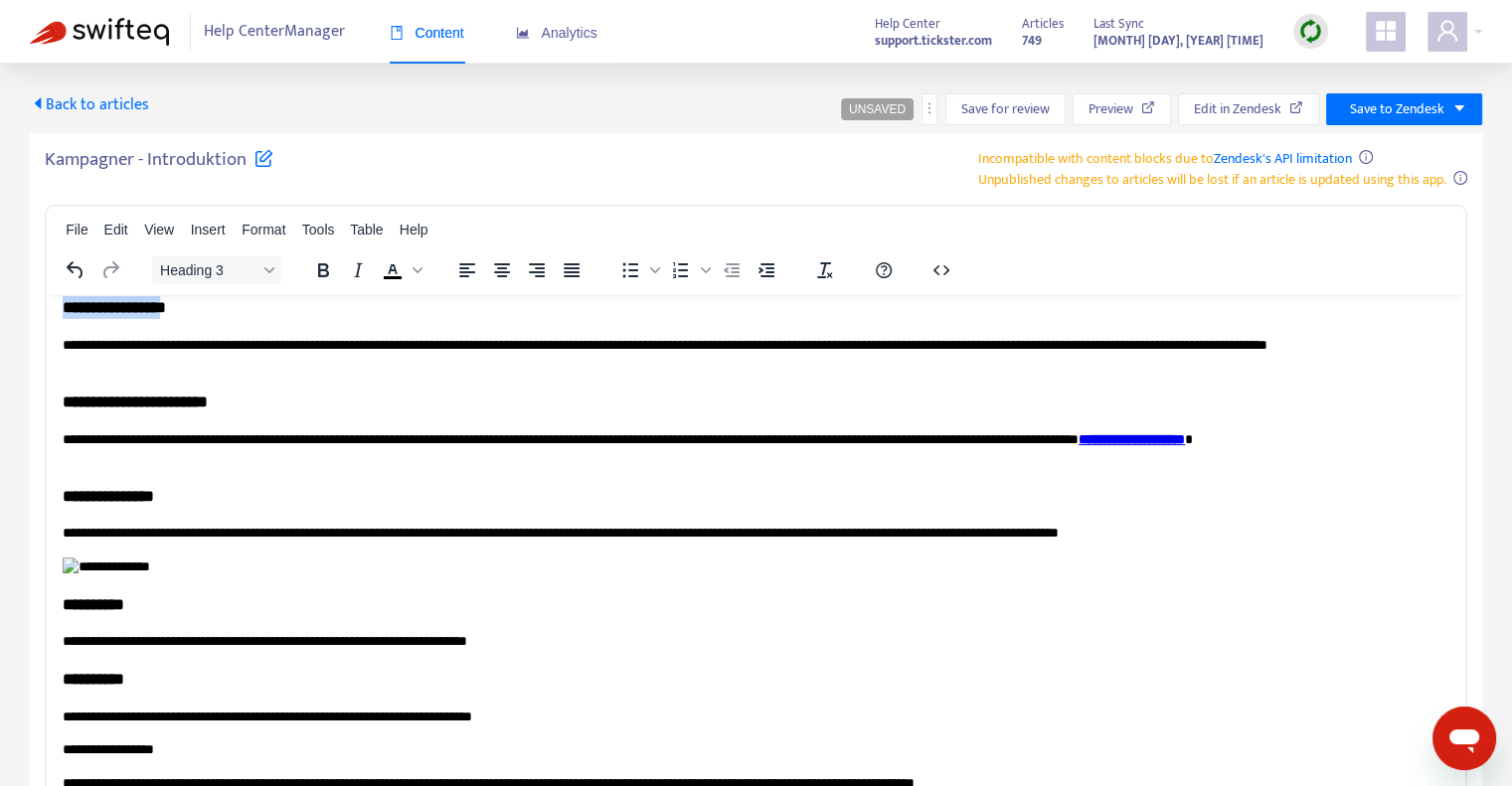 drag, startPoint x: 197, startPoint y: 414, endPoint x: 66, endPoint y: 419, distance: 131.09539 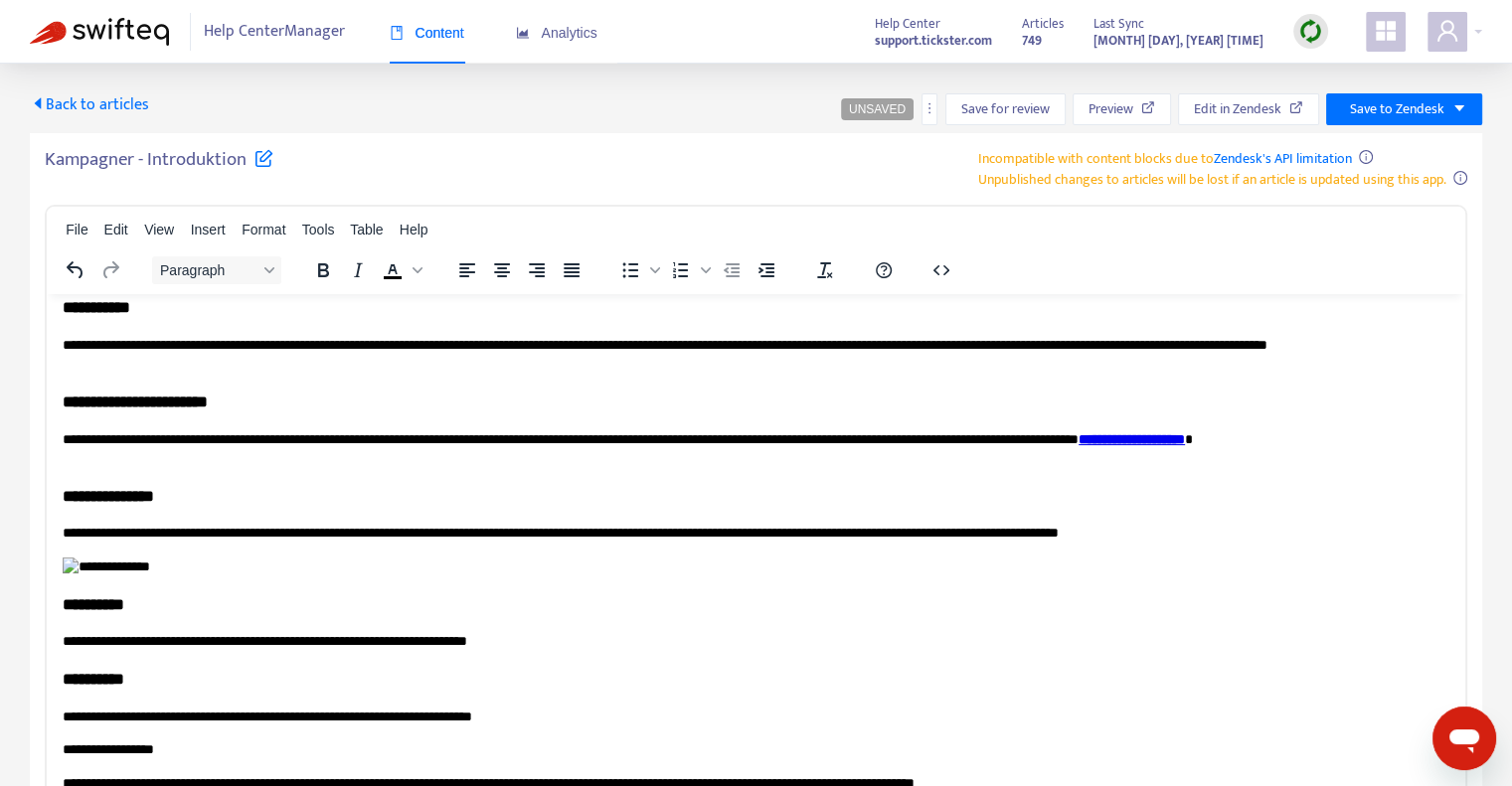 click on "**********" at bounding box center [749, 354] 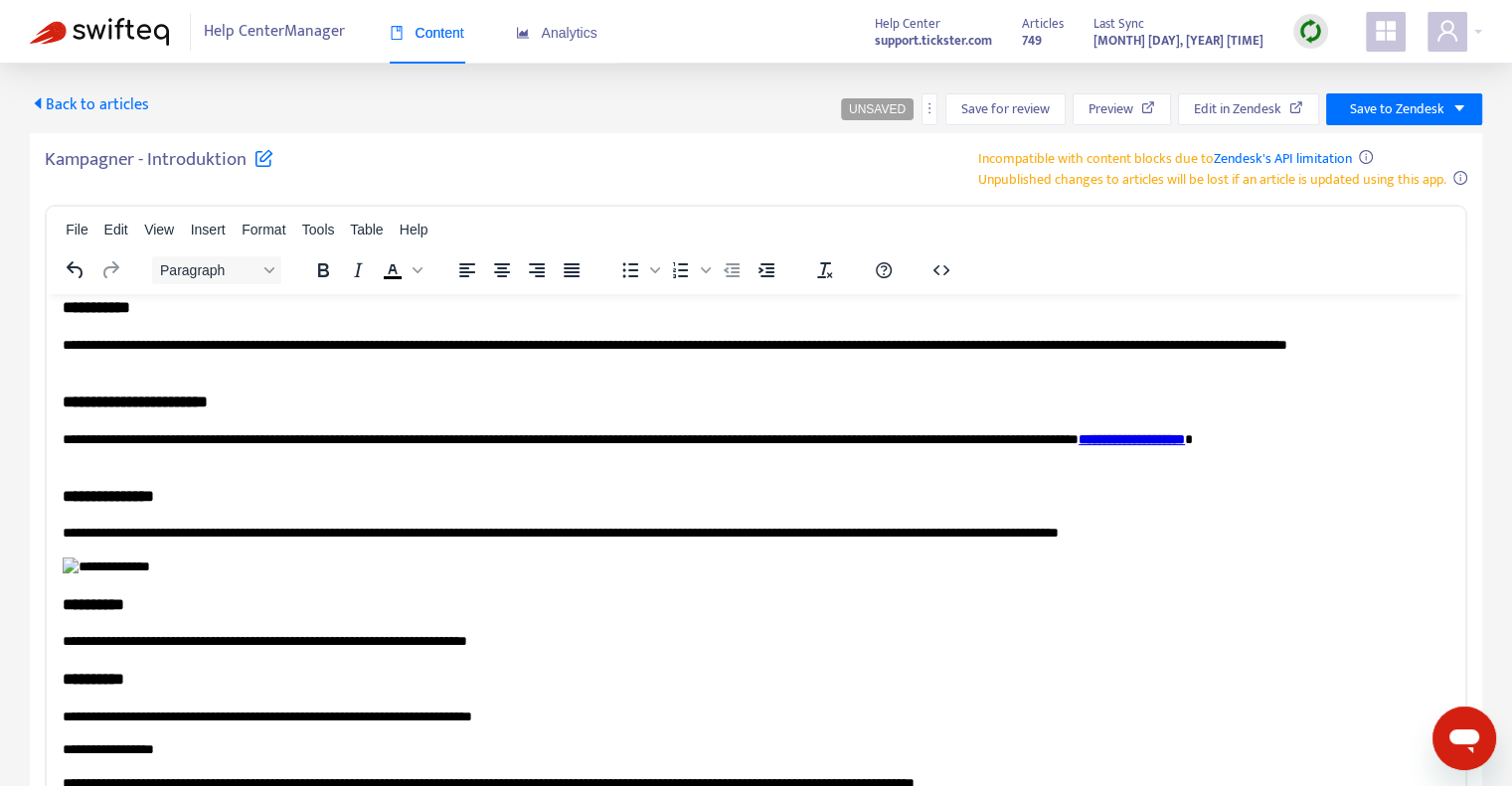 click on "**********" at bounding box center [749, 354] 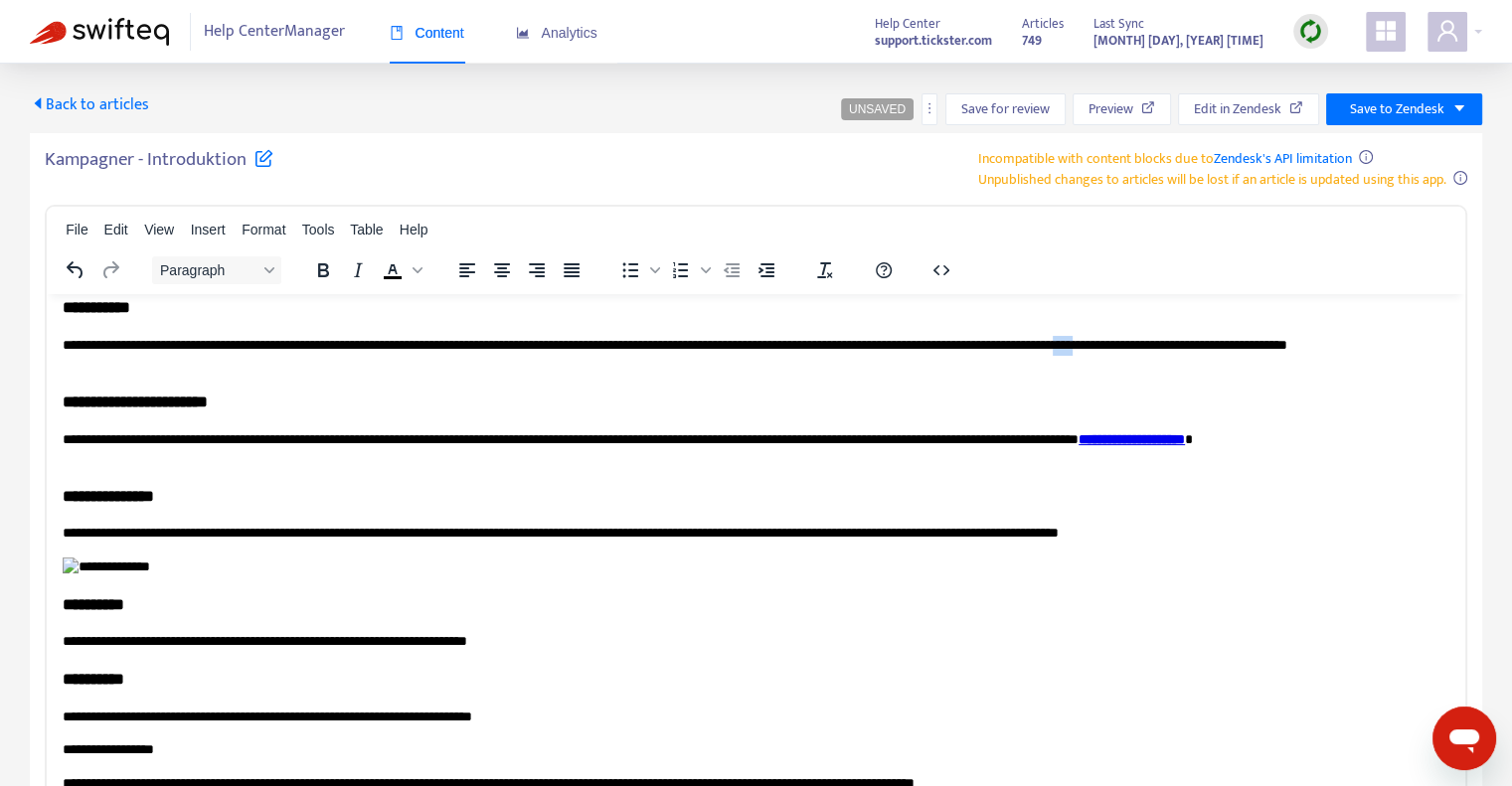 click on "**********" at bounding box center [749, 354] 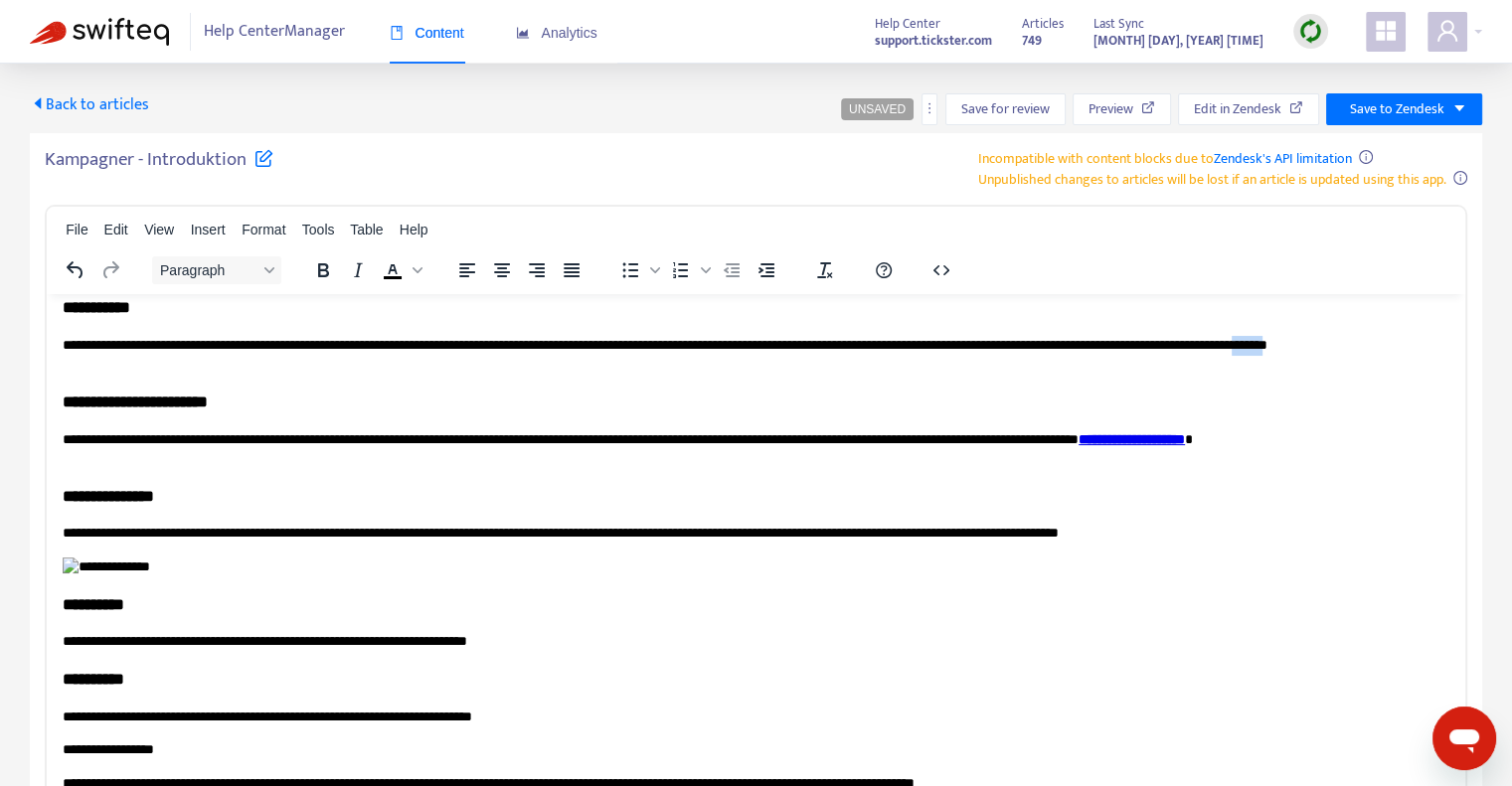 drag, startPoint x: 177, startPoint y: 473, endPoint x: 141, endPoint y: 474, distance: 36.013886 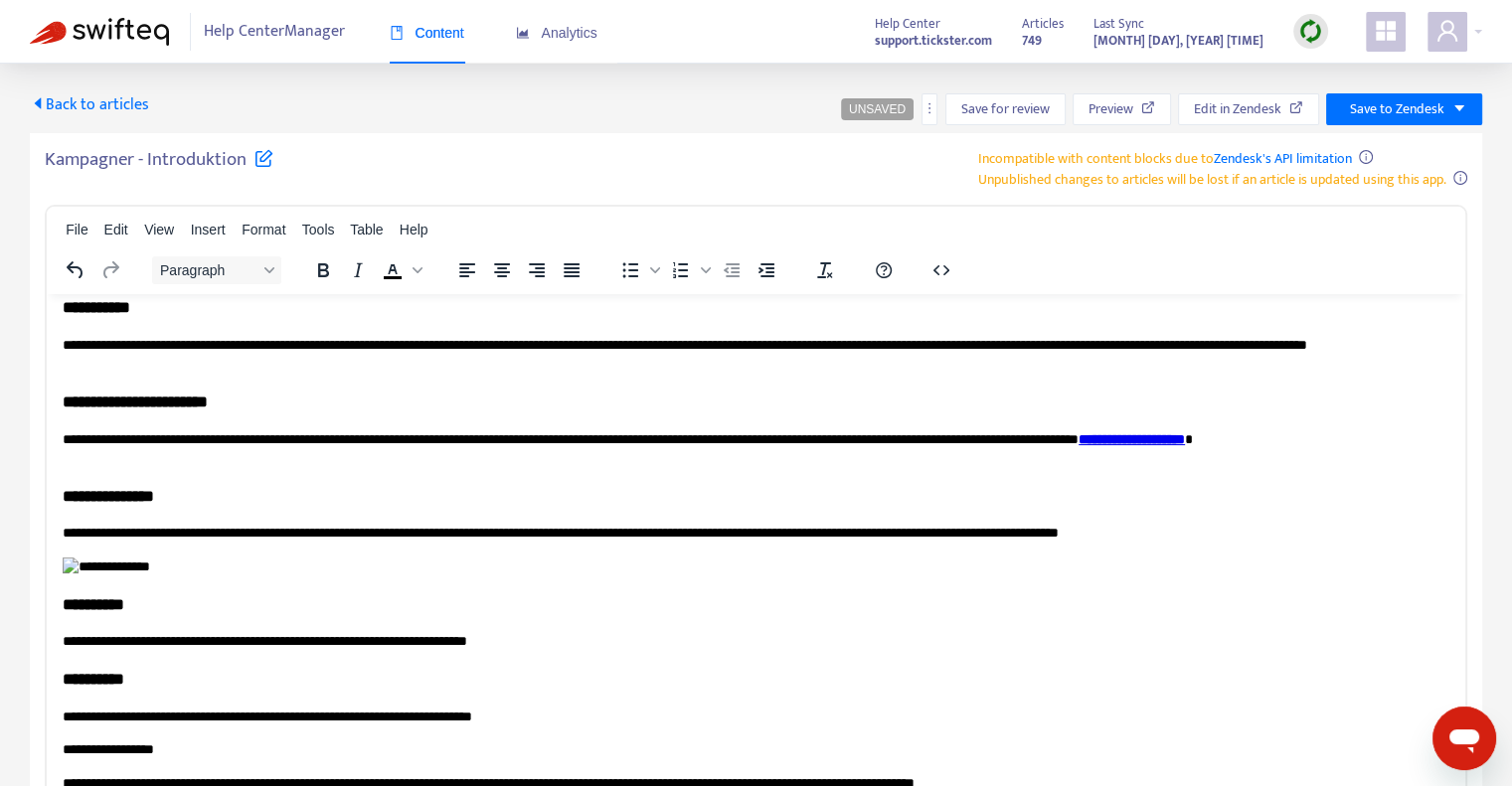 click on "**********" at bounding box center [749, 448] 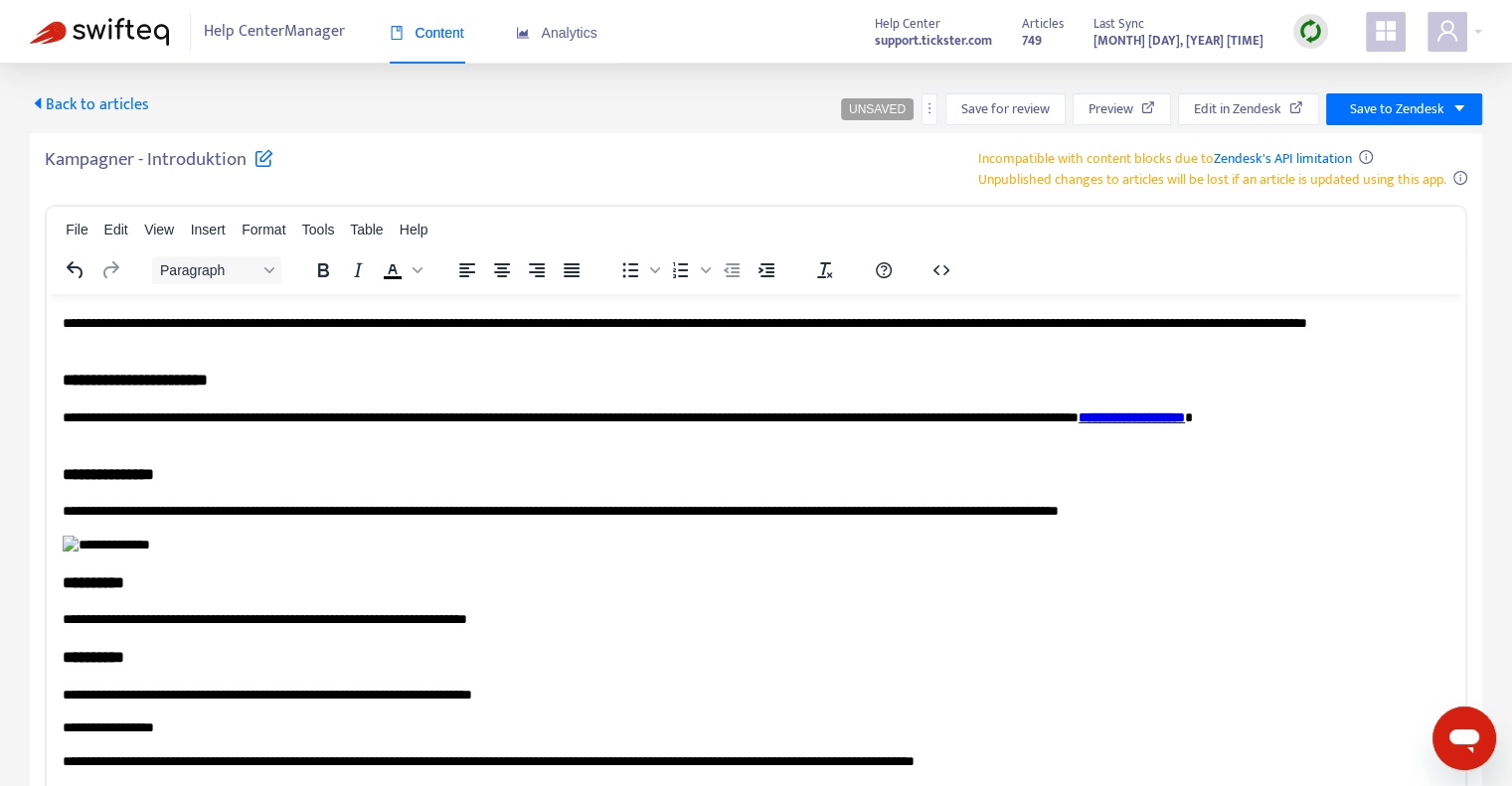 scroll, scrollTop: 894, scrollLeft: 0, axis: vertical 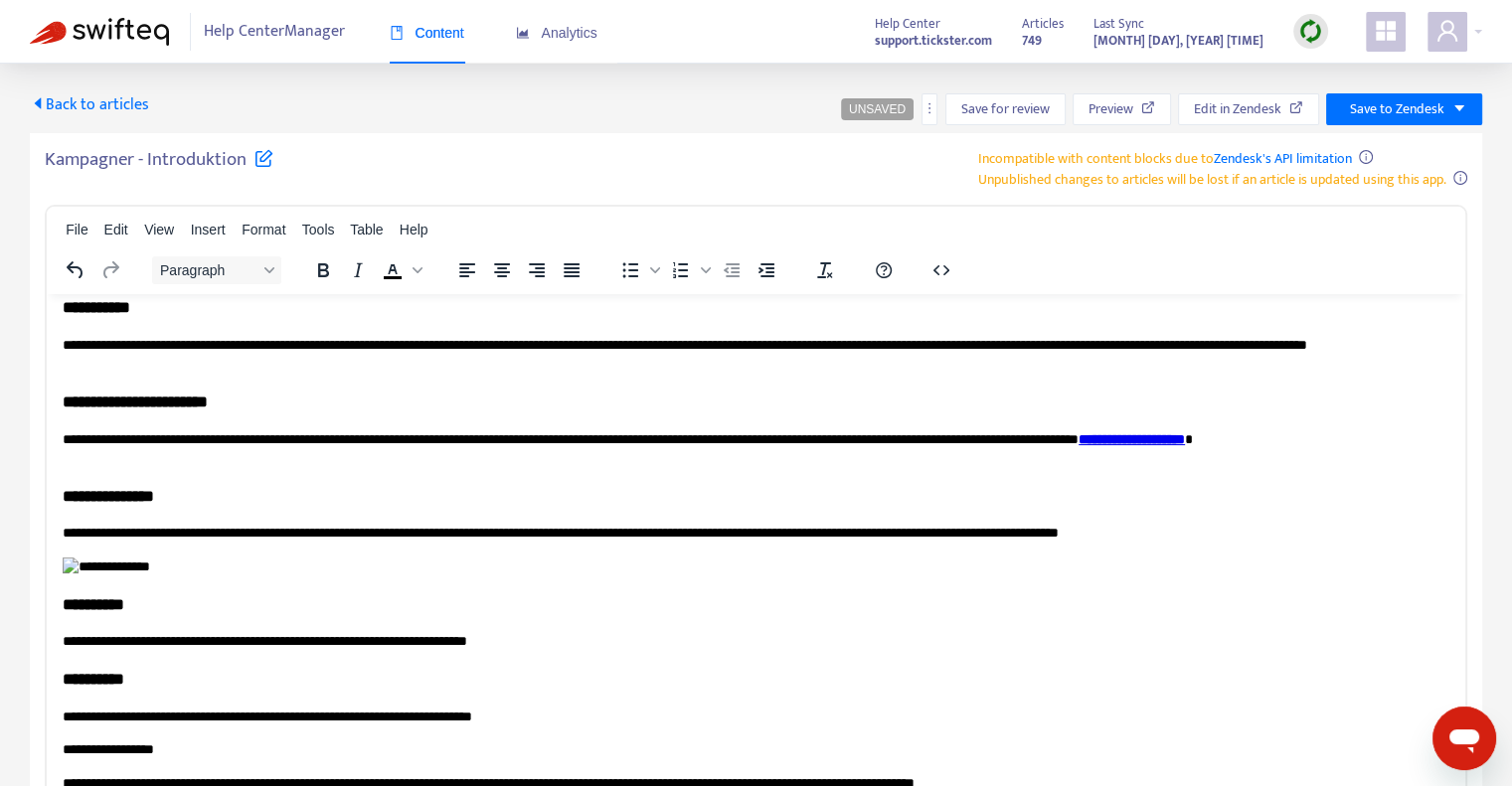 click on "**********" at bounding box center [749, 354] 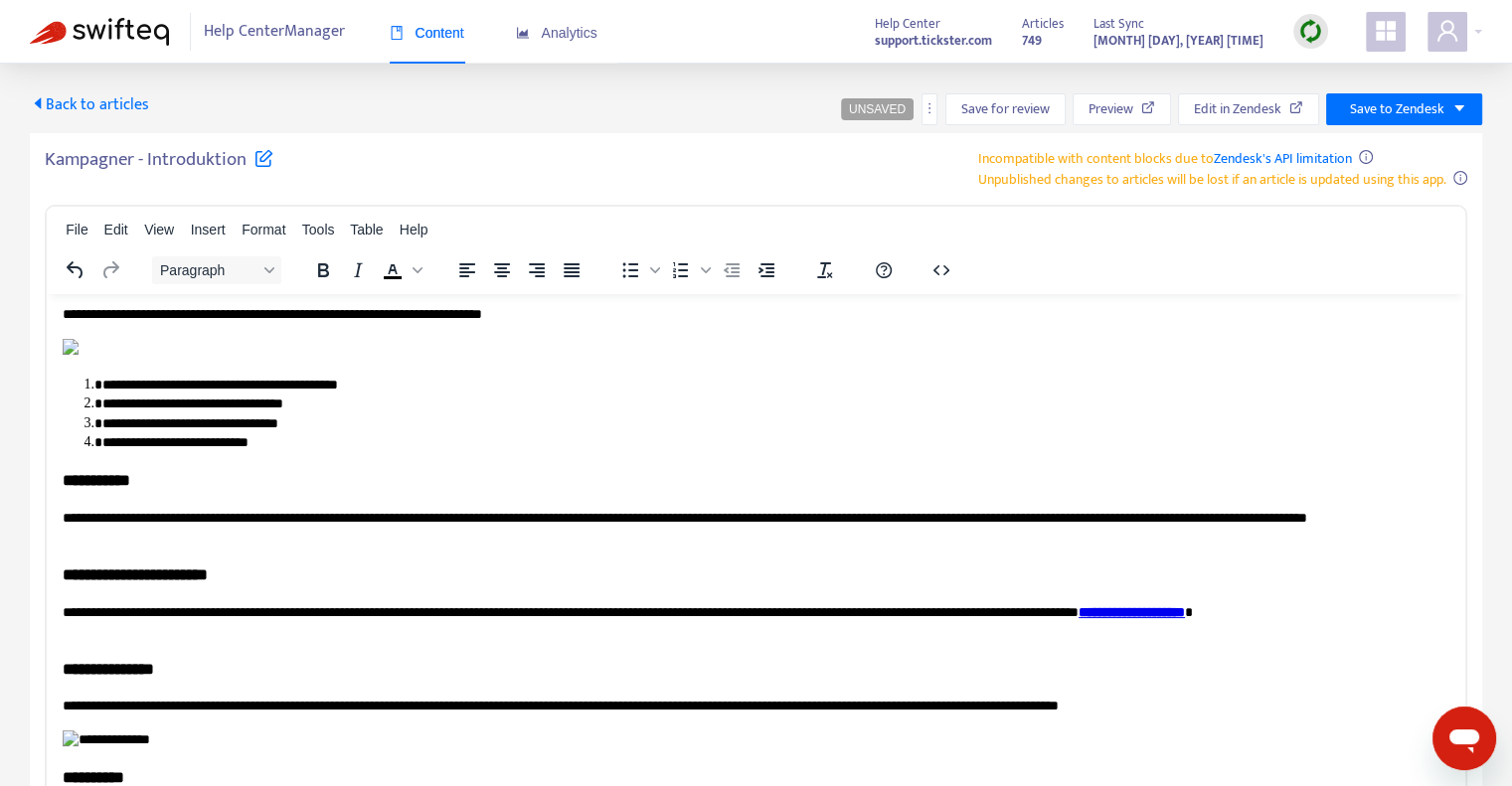 scroll, scrollTop: 1093, scrollLeft: 0, axis: vertical 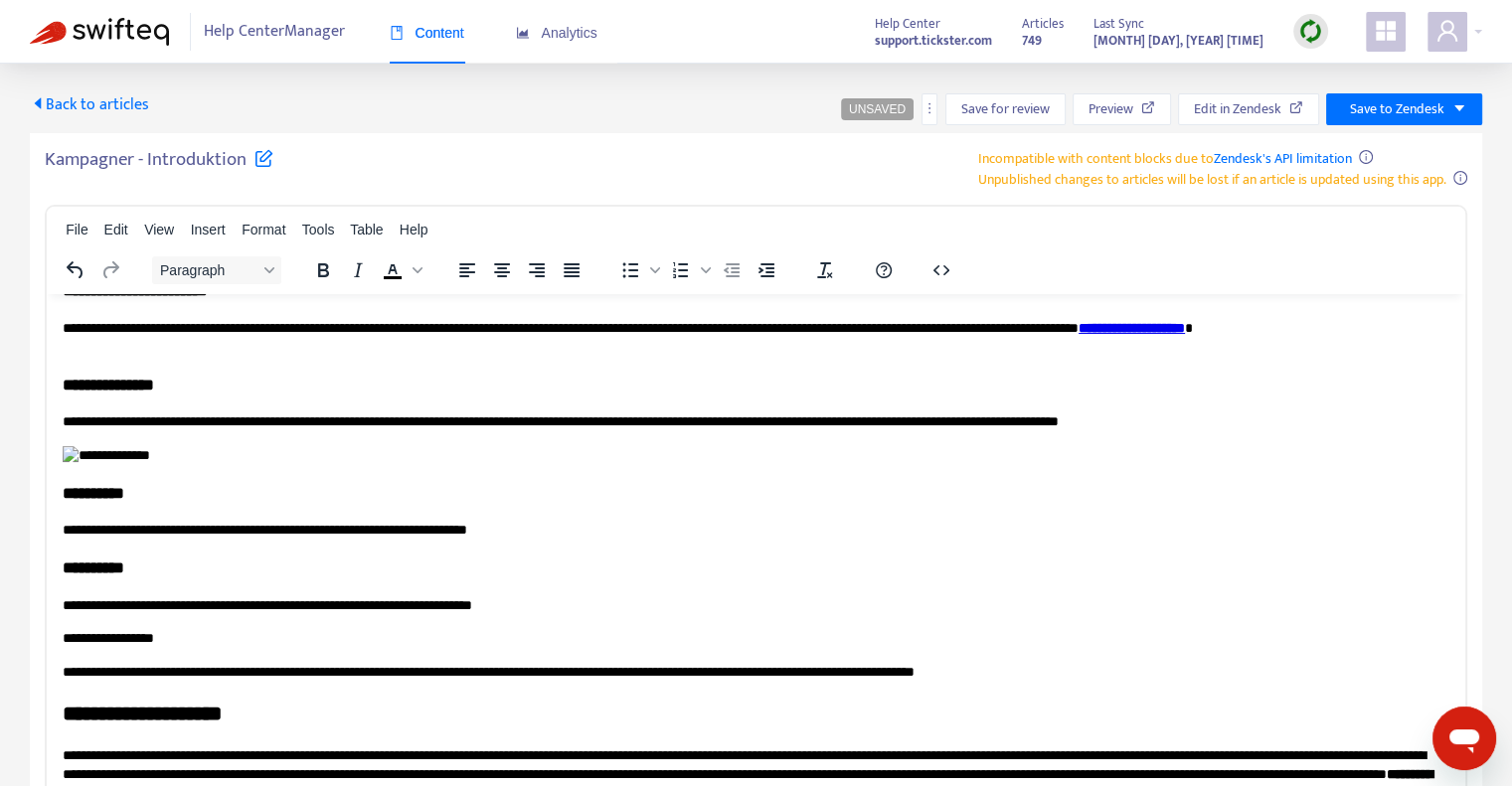 click on "**********" at bounding box center [749, 384] 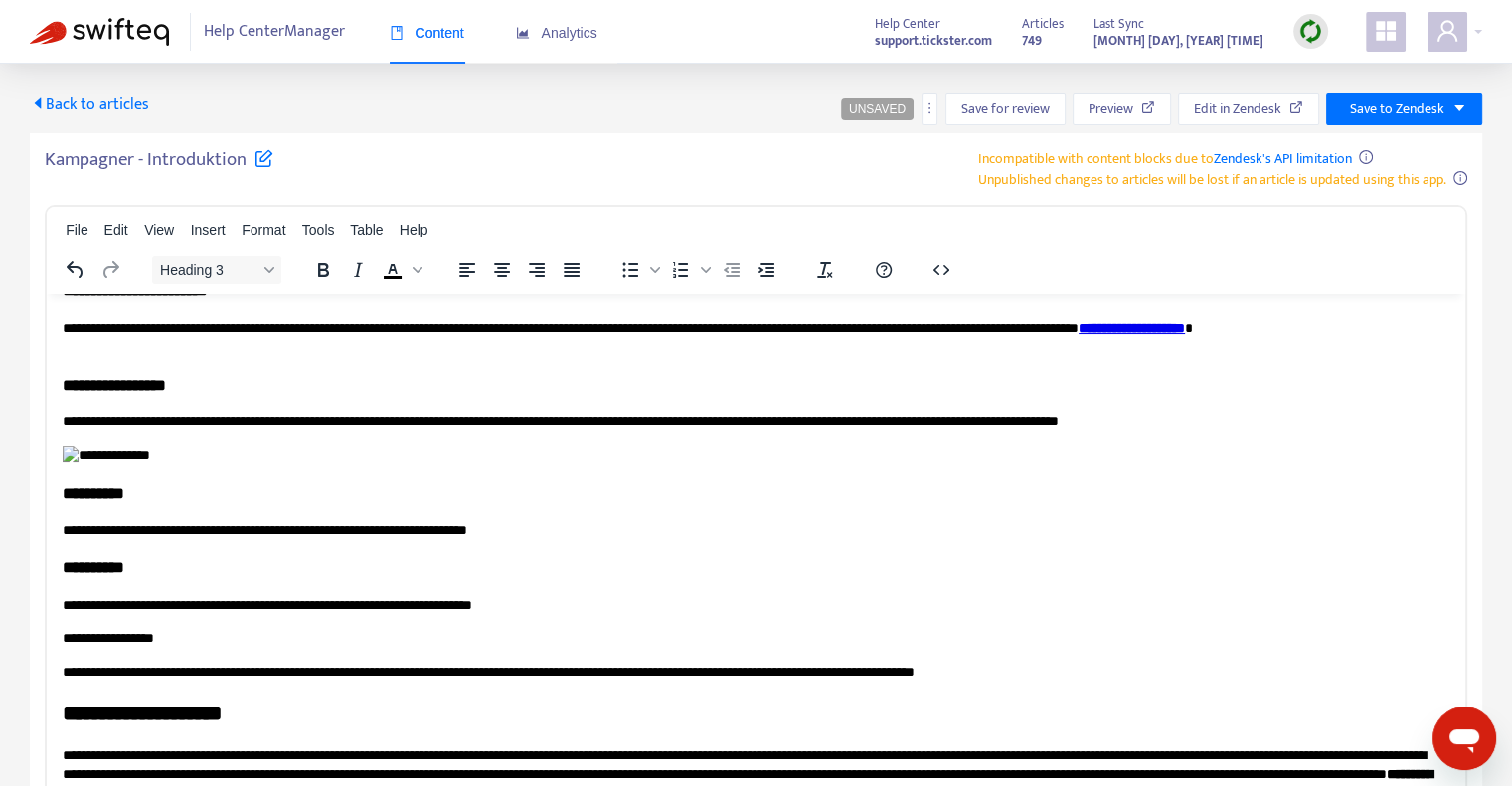 scroll, scrollTop: 1574, scrollLeft: 0, axis: vertical 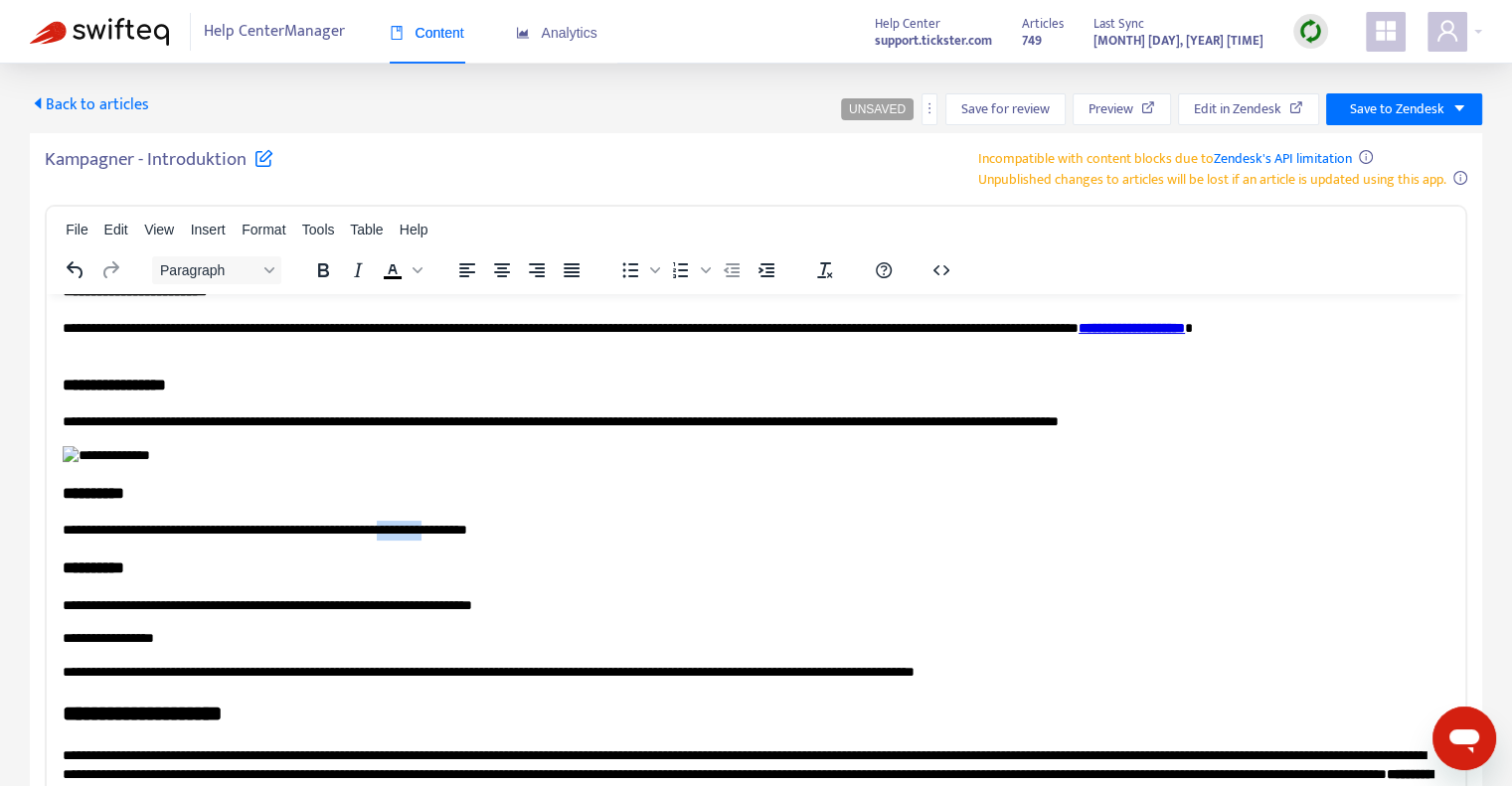 drag, startPoint x: 511, startPoint y: 426, endPoint x: 448, endPoint y: 428, distance: 63.03174 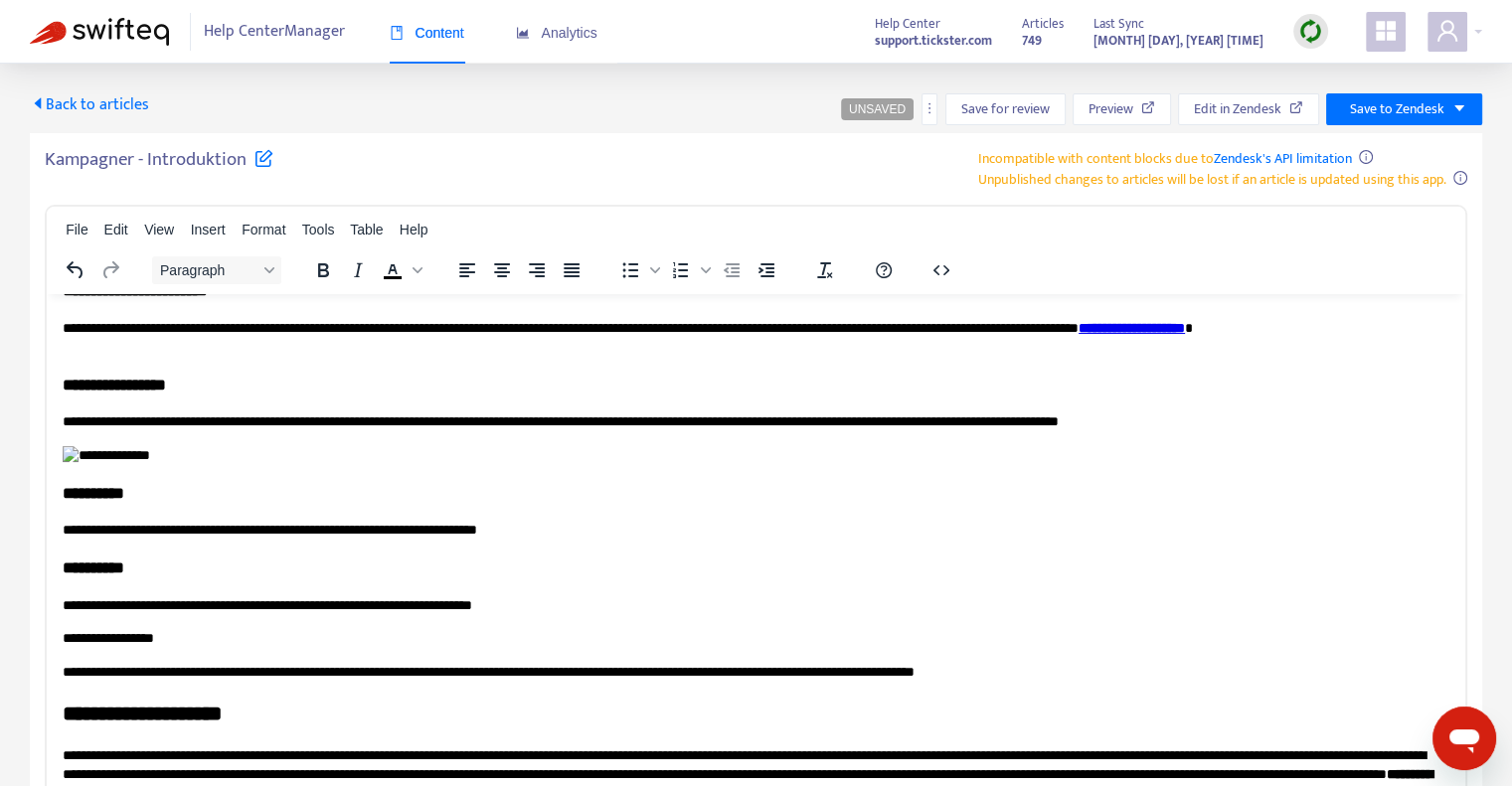 scroll, scrollTop: 1375, scrollLeft: 0, axis: vertical 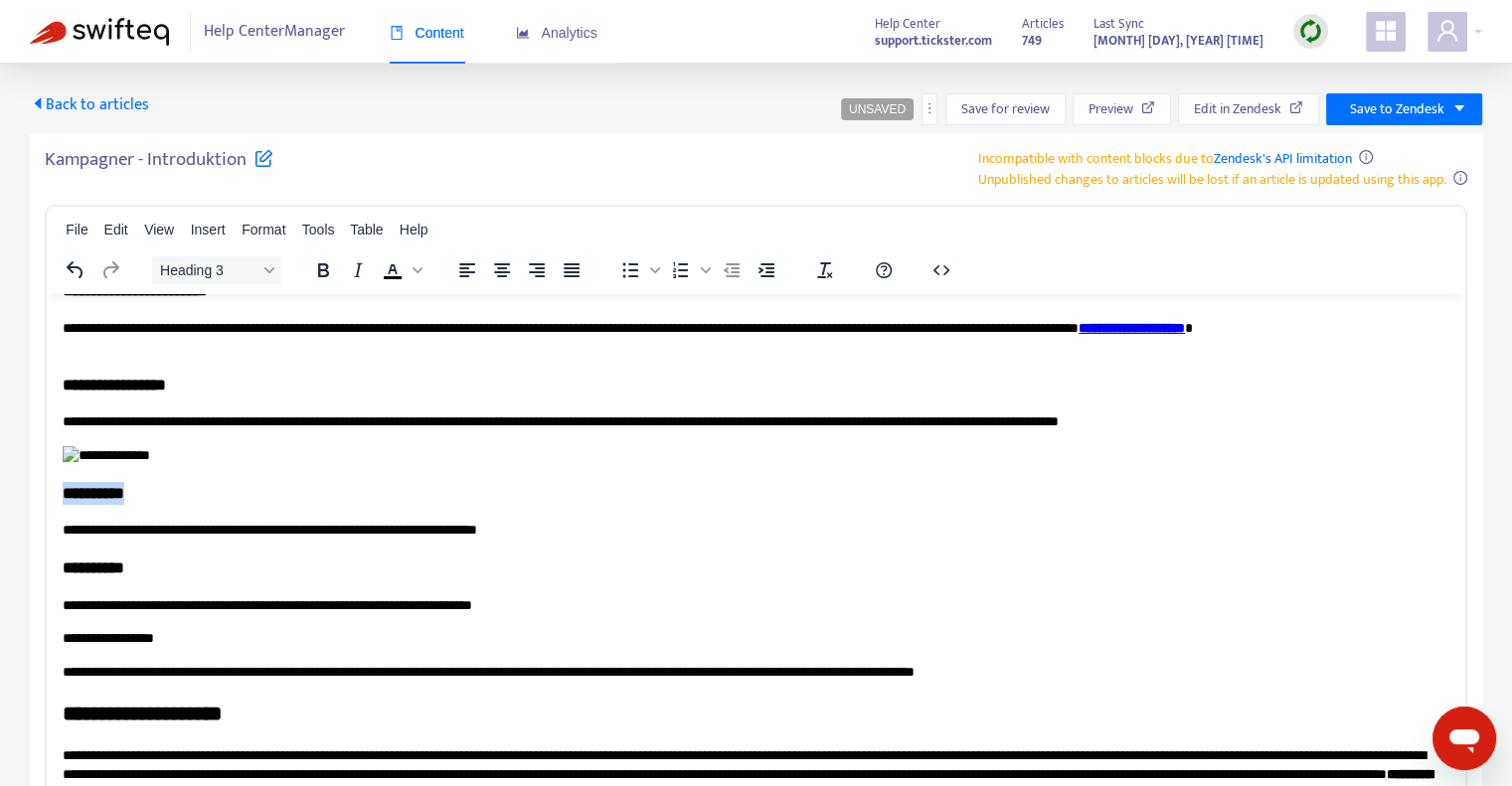 drag, startPoint x: 150, startPoint y: 586, endPoint x: 61, endPoint y: 587, distance: 89.005618 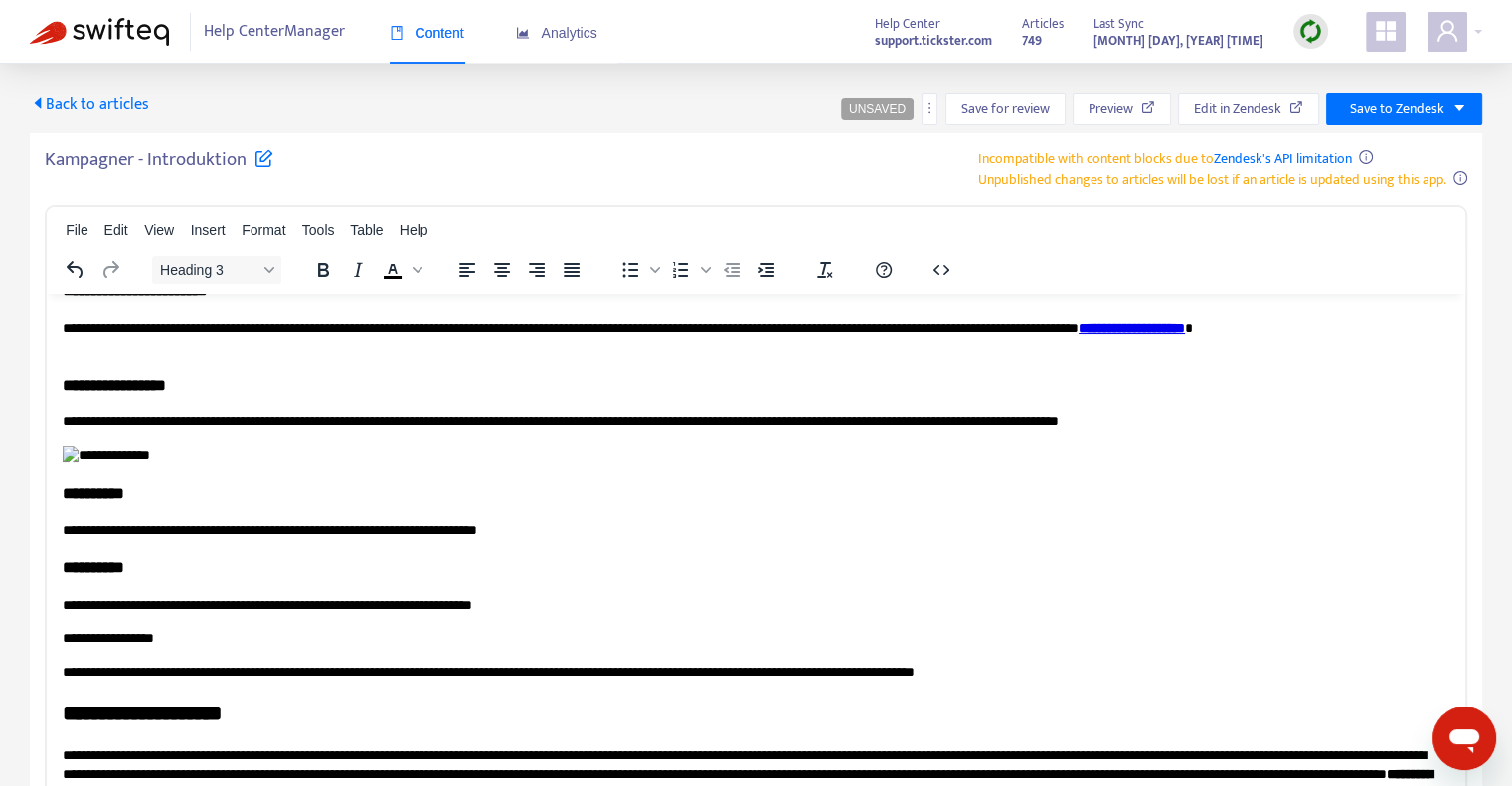 scroll, scrollTop: 1574, scrollLeft: 0, axis: vertical 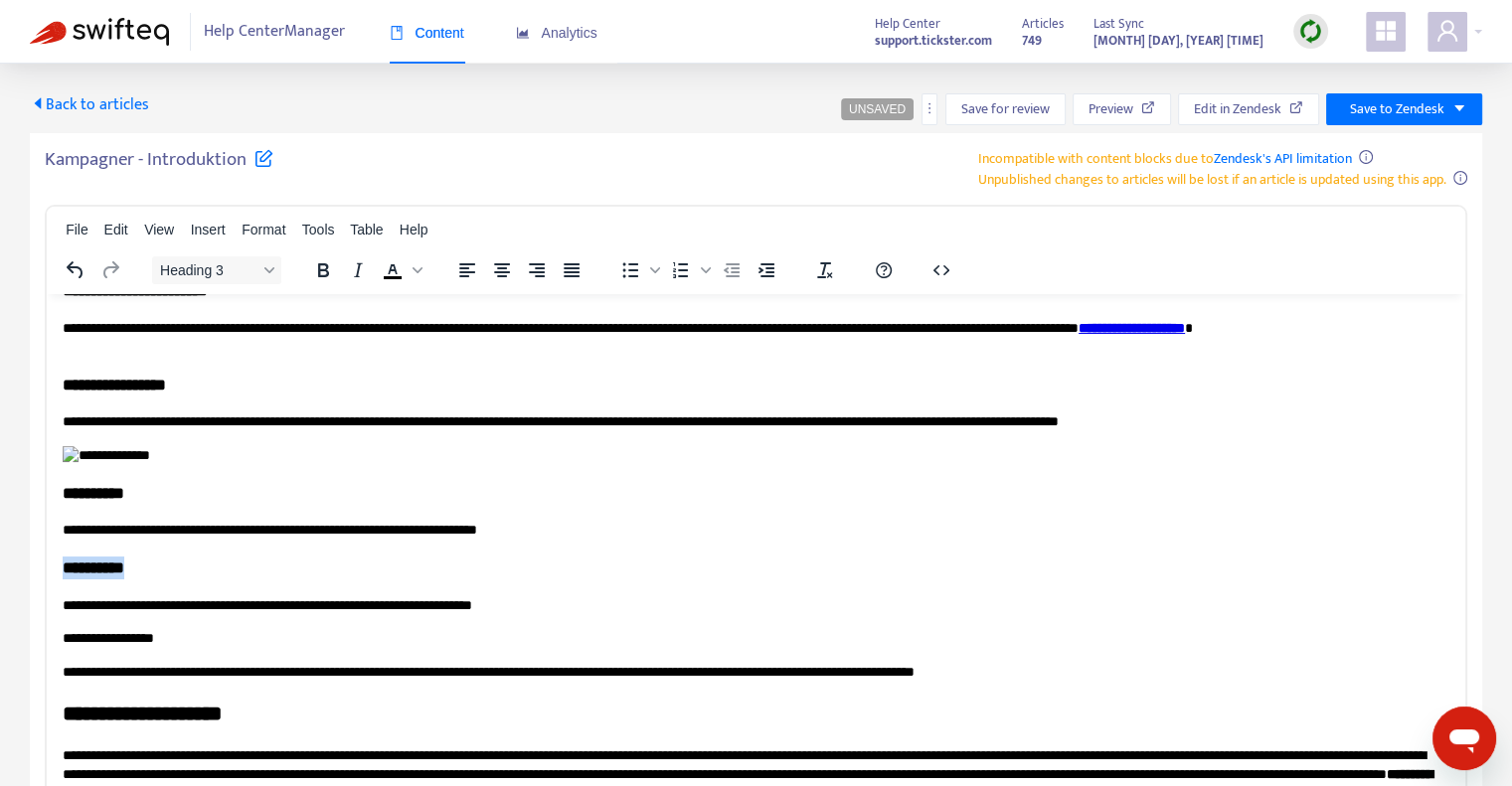 click on "**********" at bounding box center (749, 566) 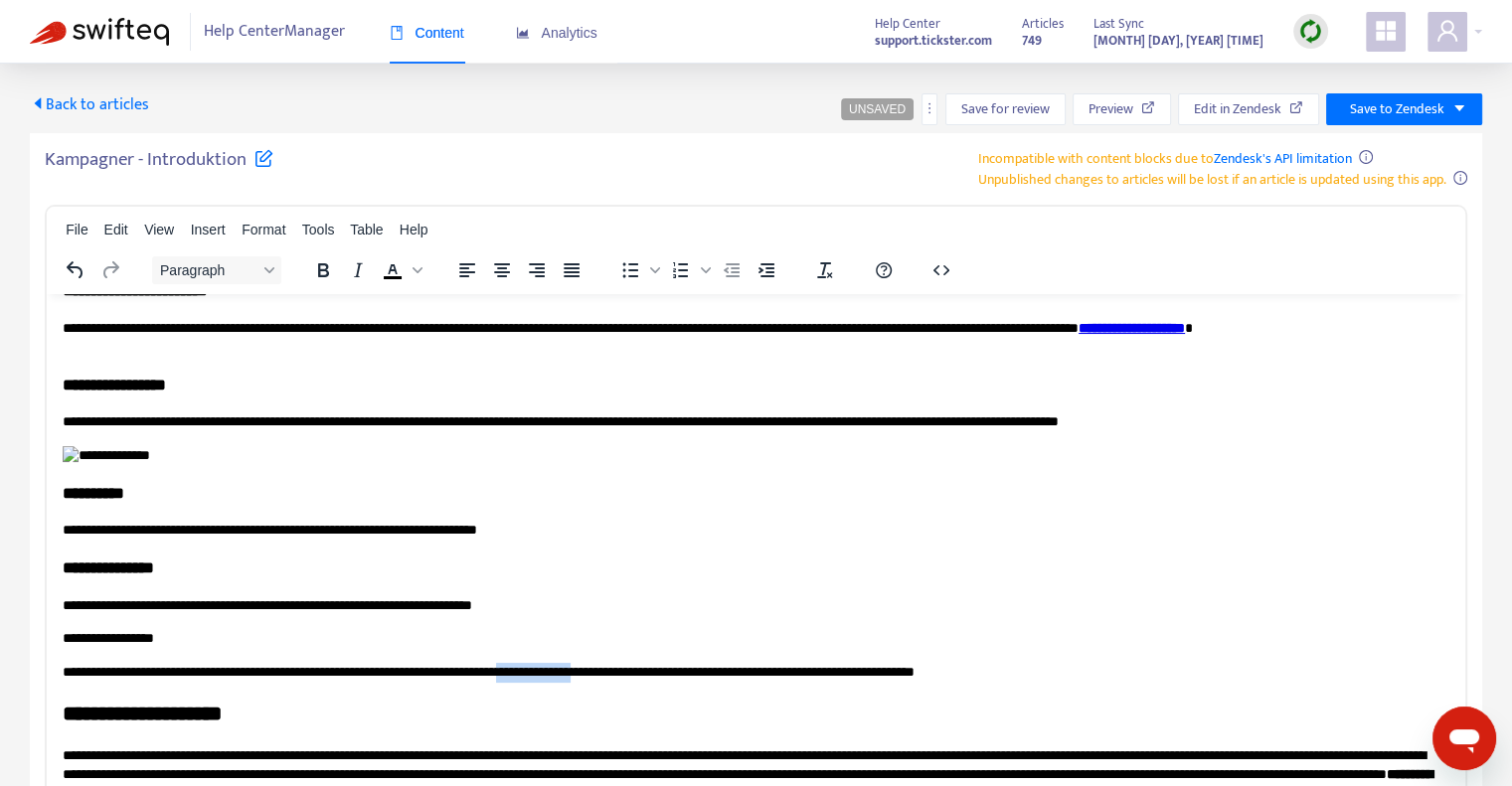 drag, startPoint x: 668, startPoint y: 566, endPoint x: 587, endPoint y: 567, distance: 81.006173 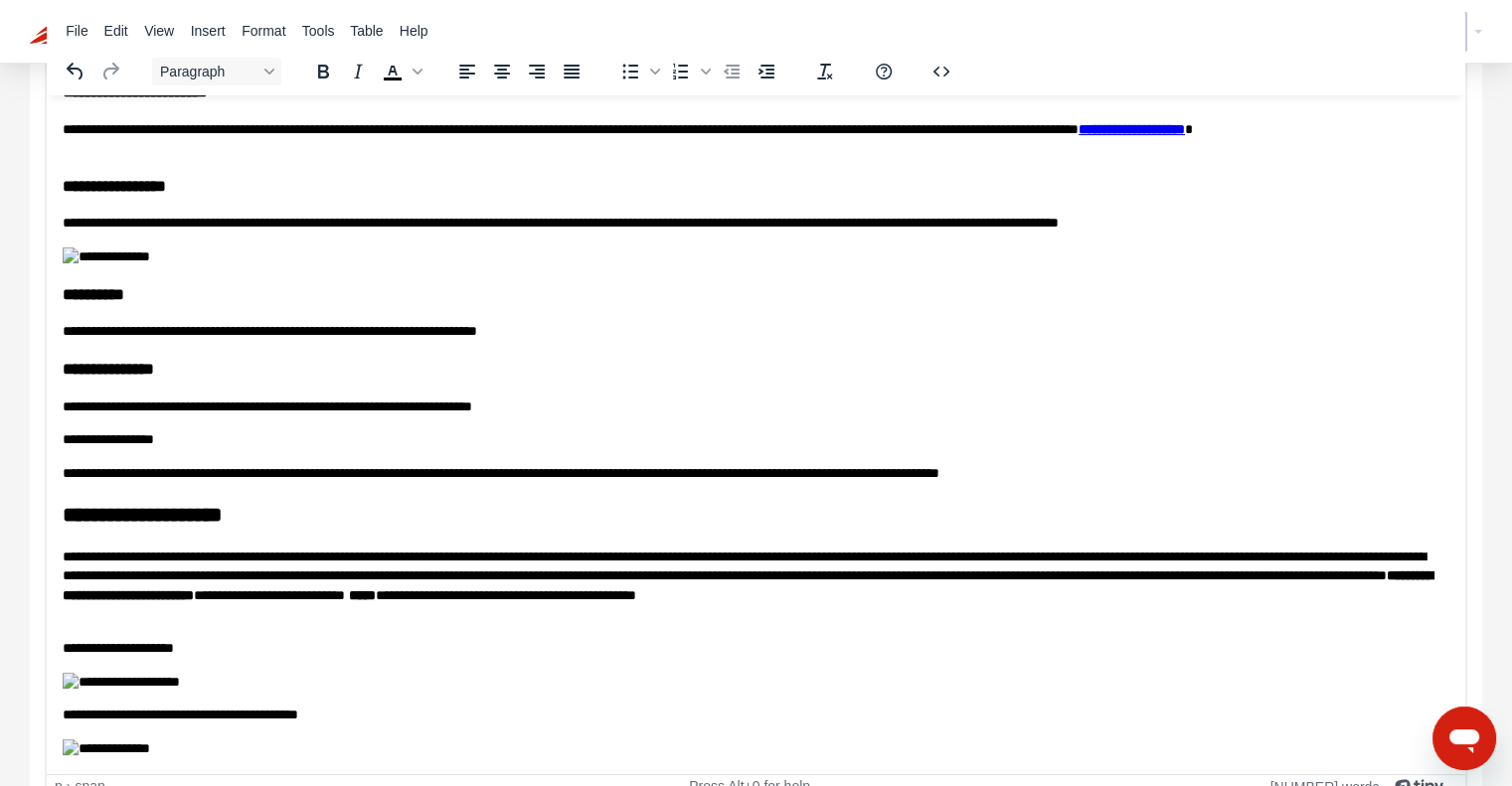 scroll, scrollTop: 228, scrollLeft: 0, axis: vertical 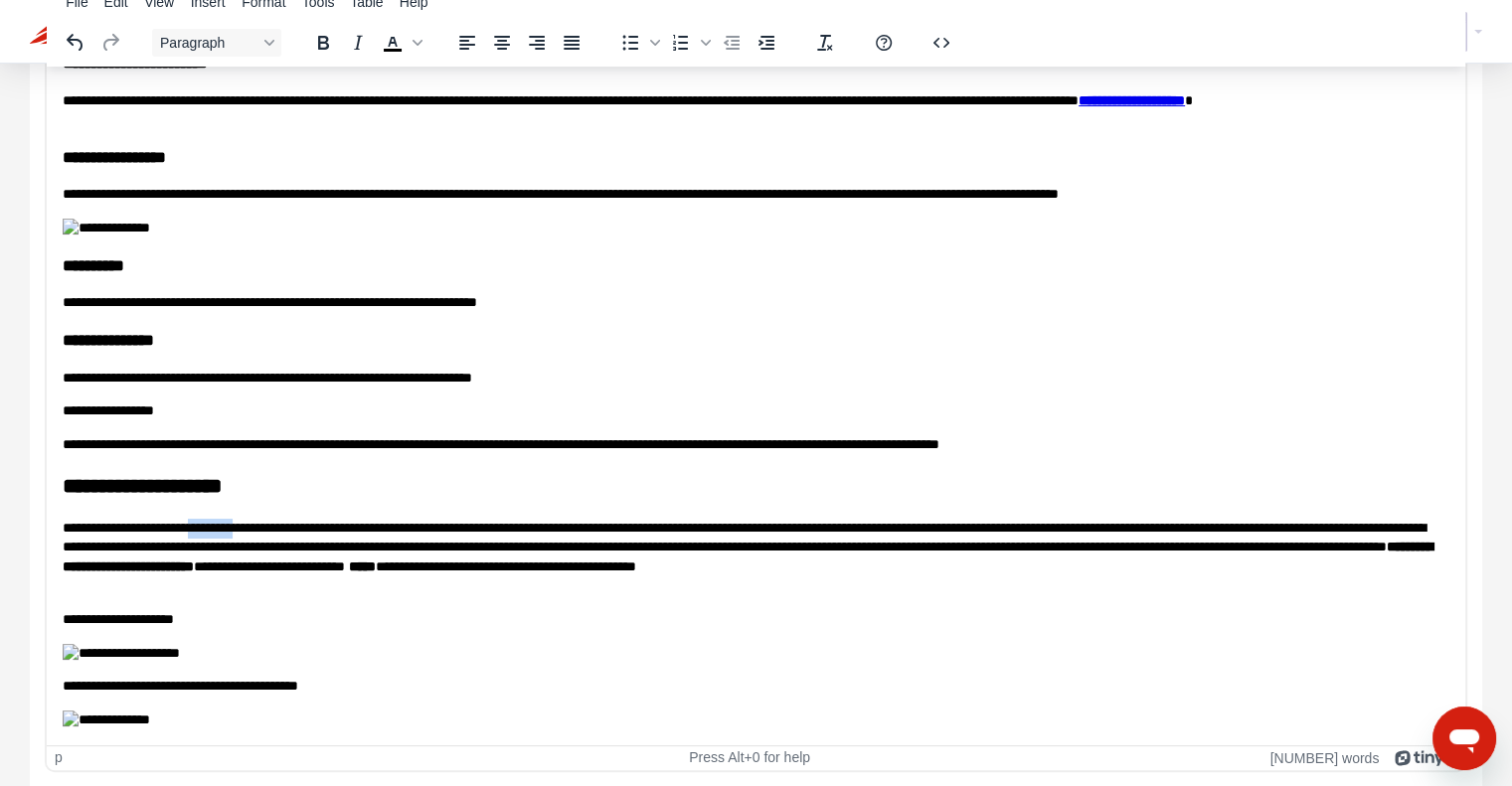 drag, startPoint x: 297, startPoint y: 422, endPoint x: 237, endPoint y: 418, distance: 60.13319 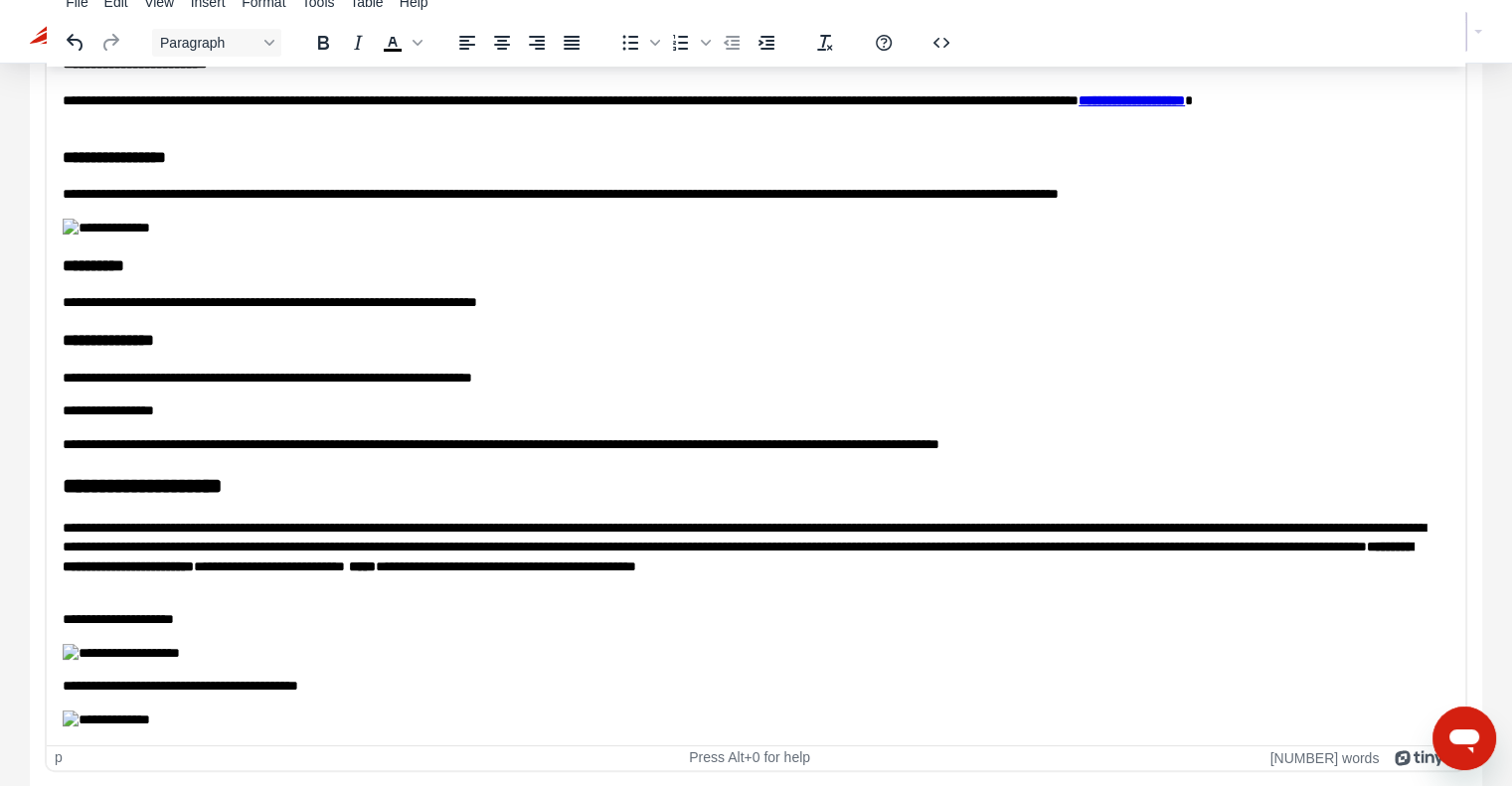 scroll, scrollTop: 1574, scrollLeft: 0, axis: vertical 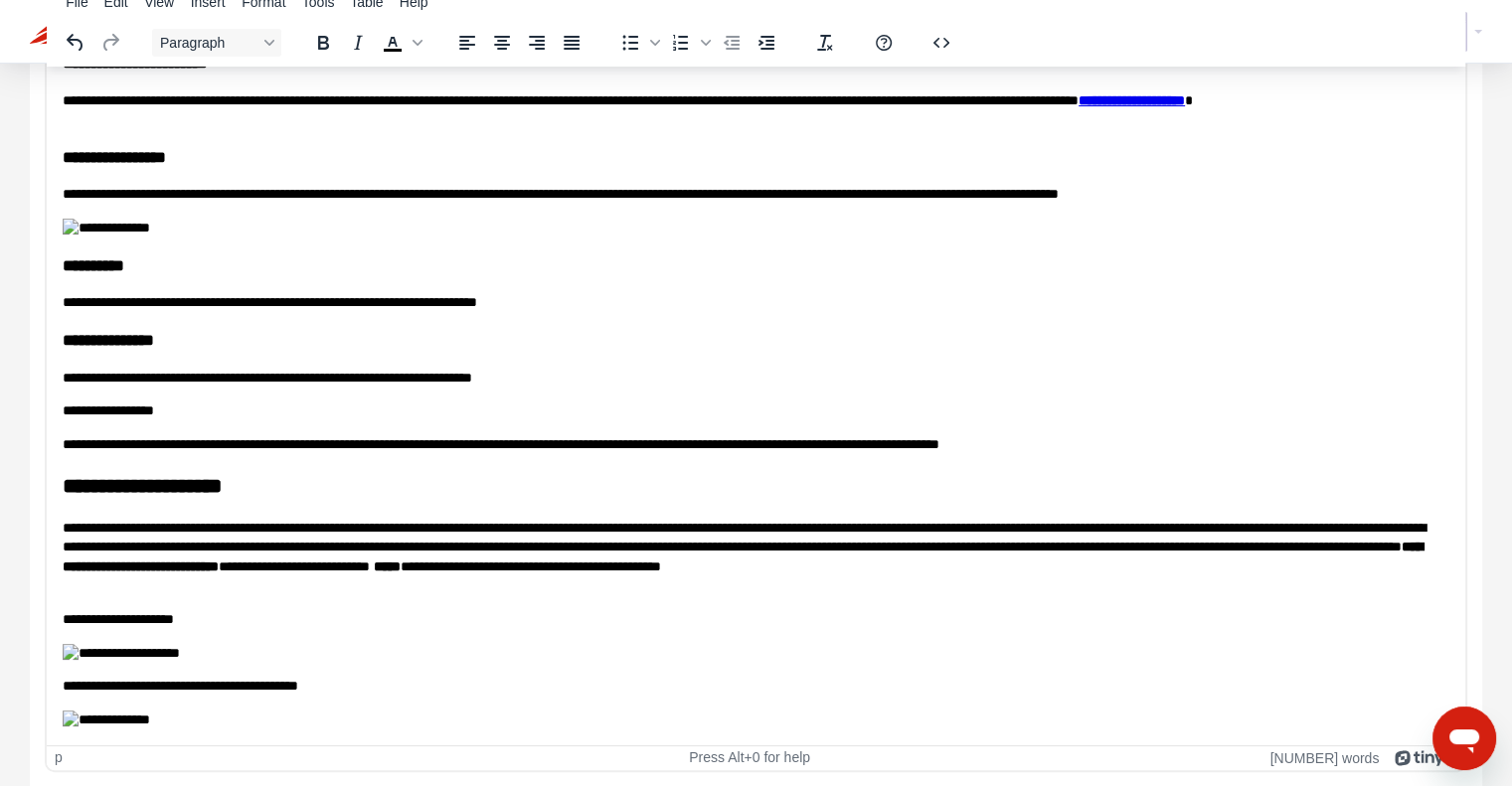 click on "**********" at bounding box center [749, 686] 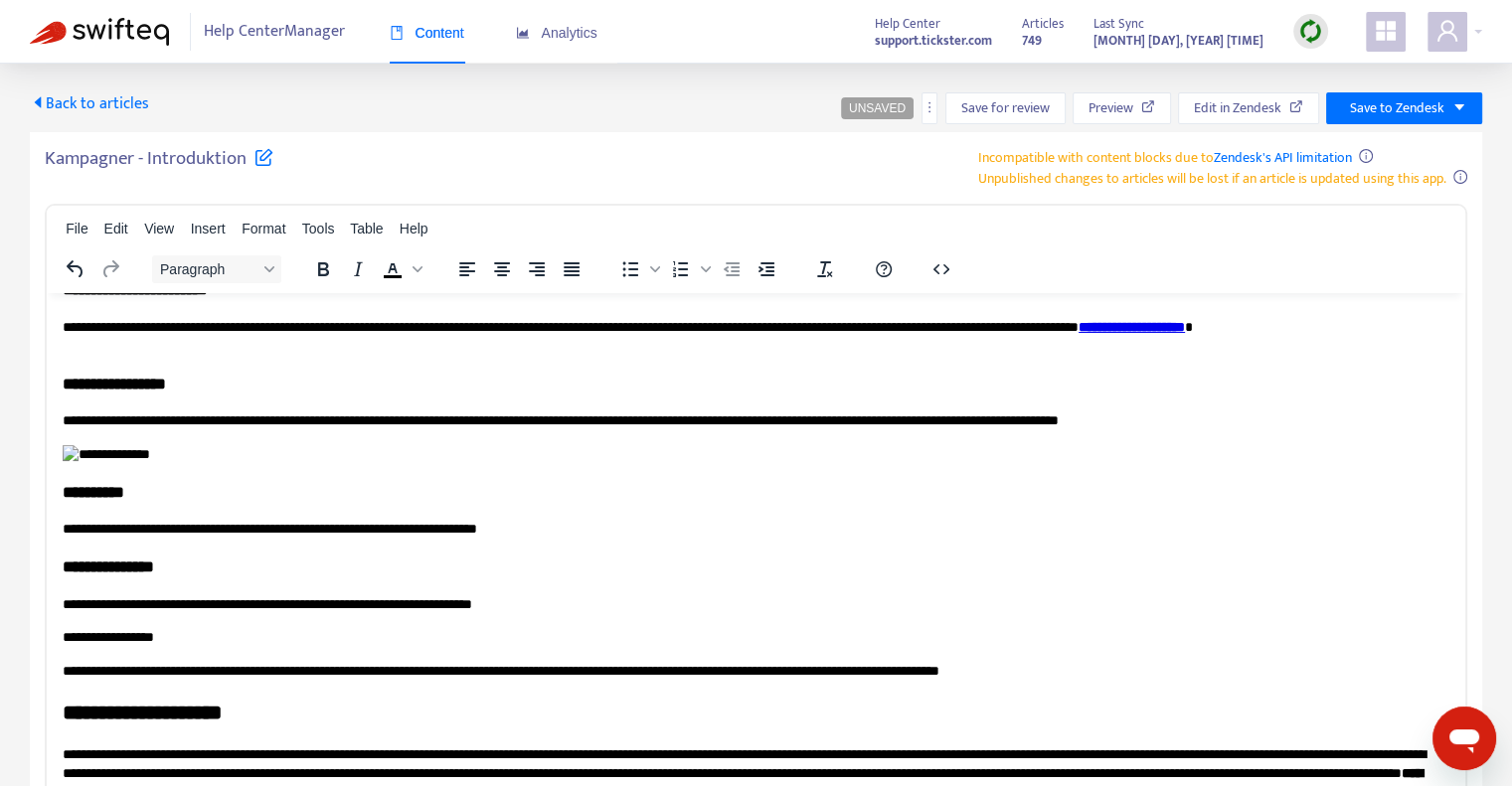scroll, scrollTop: 0, scrollLeft: 0, axis: both 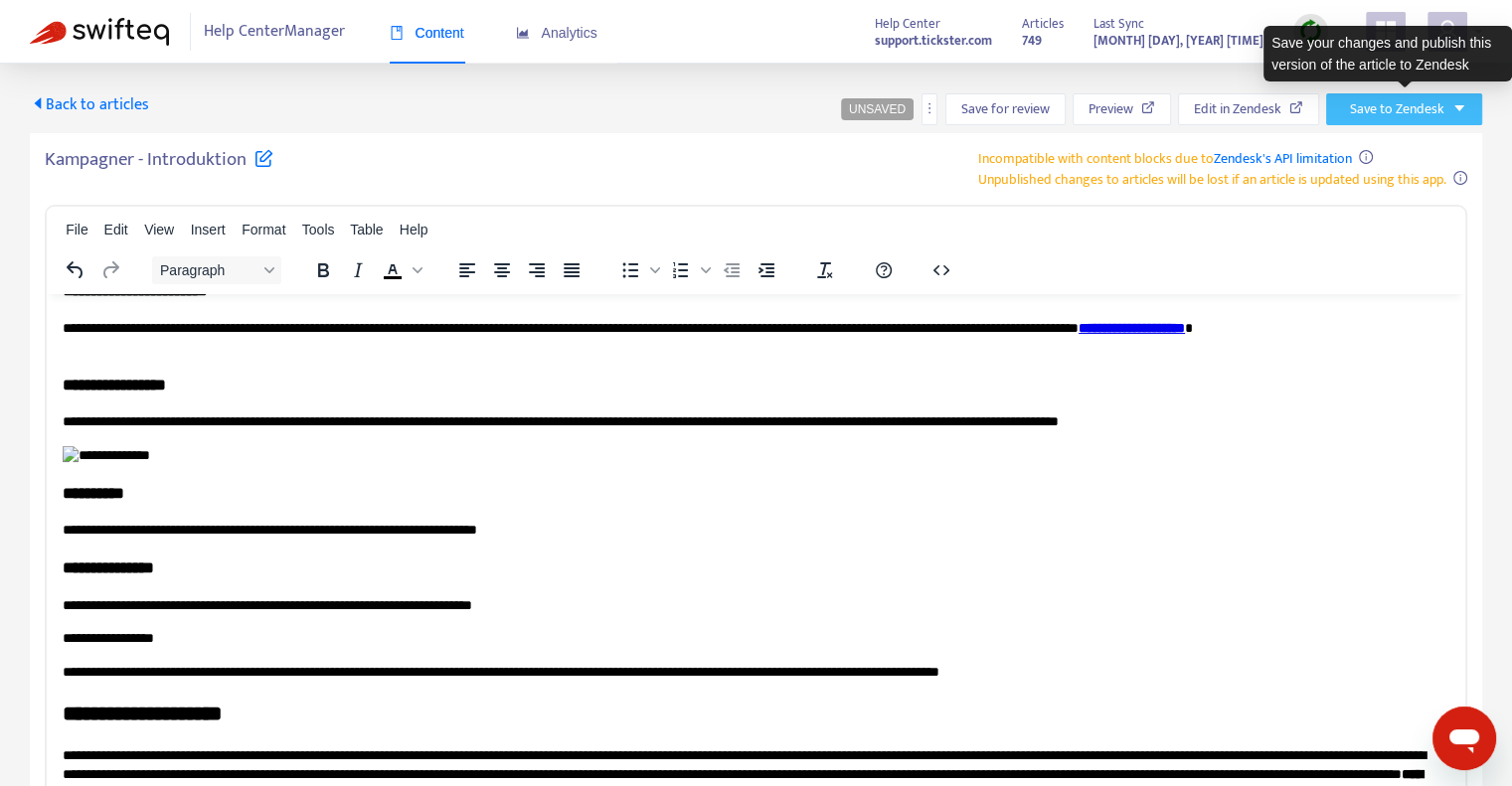 click 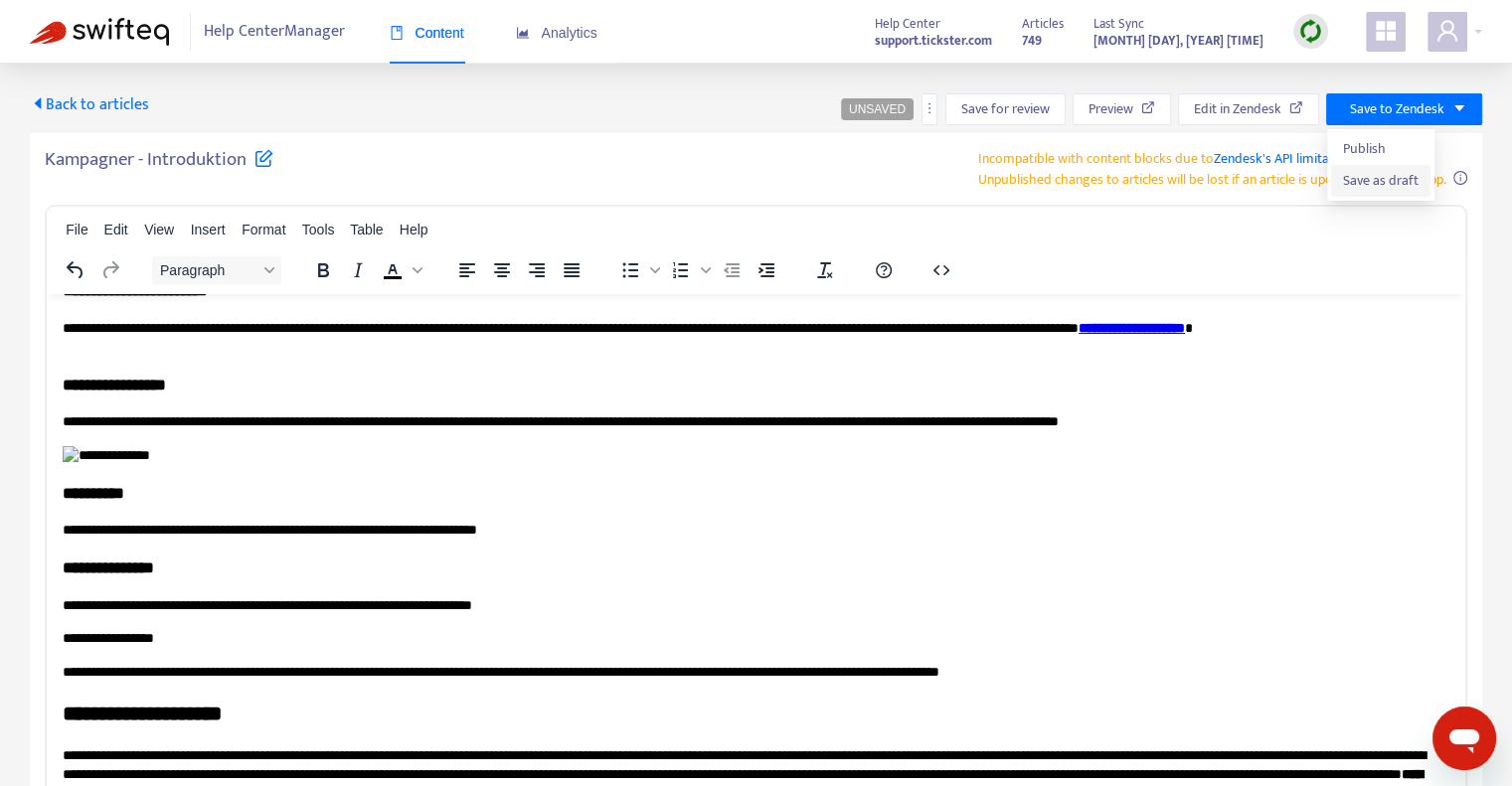 click on "Save as draft" at bounding box center [1381, 181] 